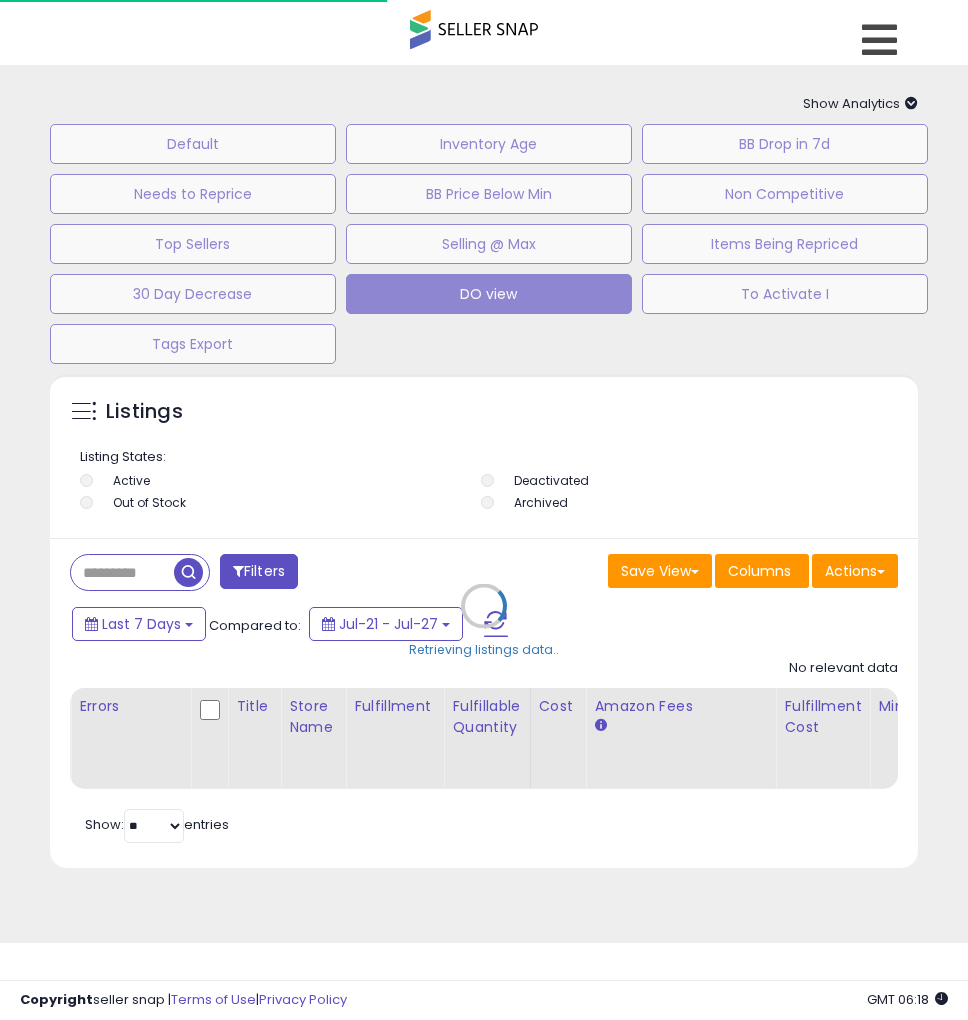 type on "**********" 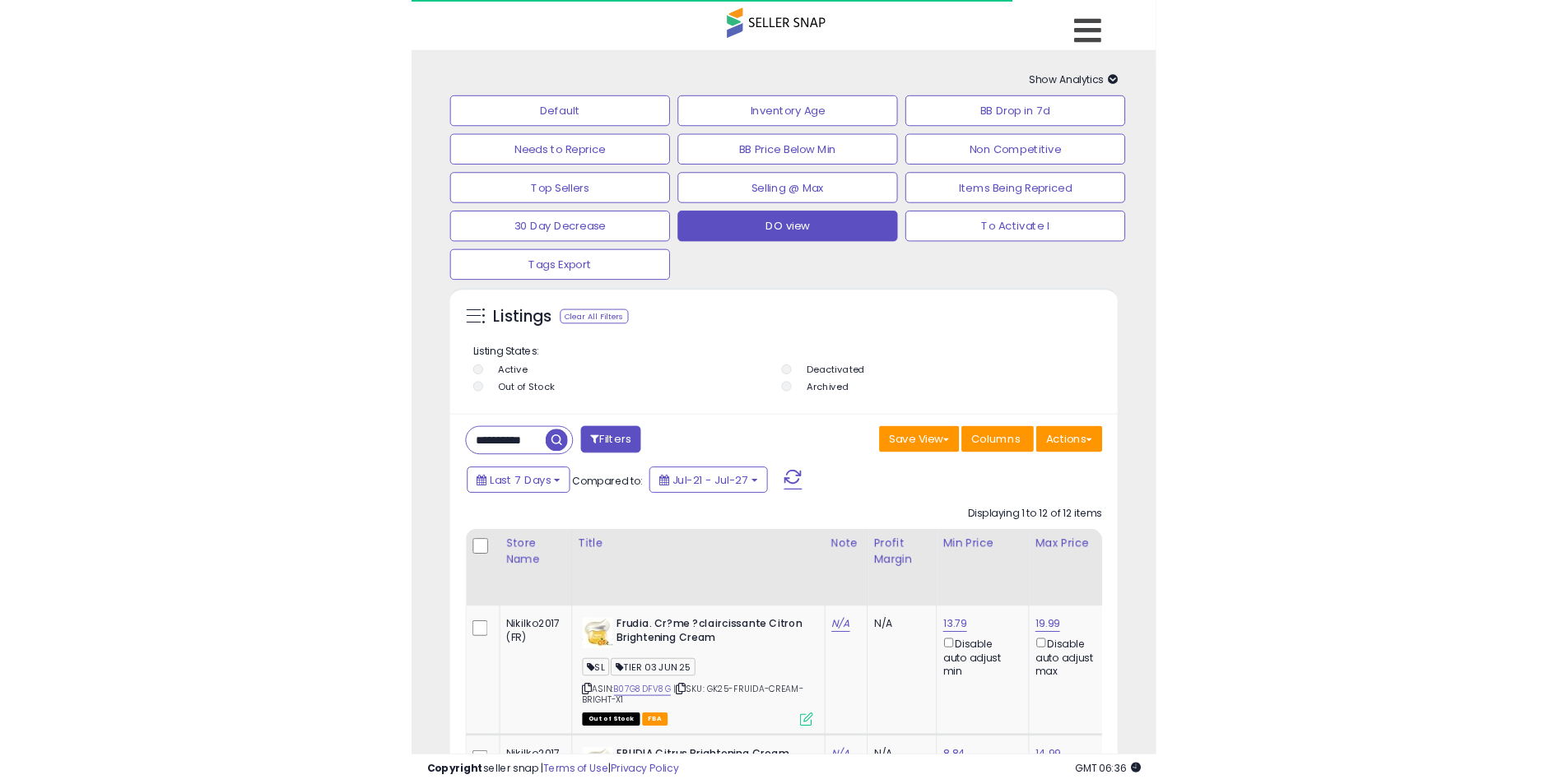 scroll, scrollTop: 0, scrollLeft: 0, axis: both 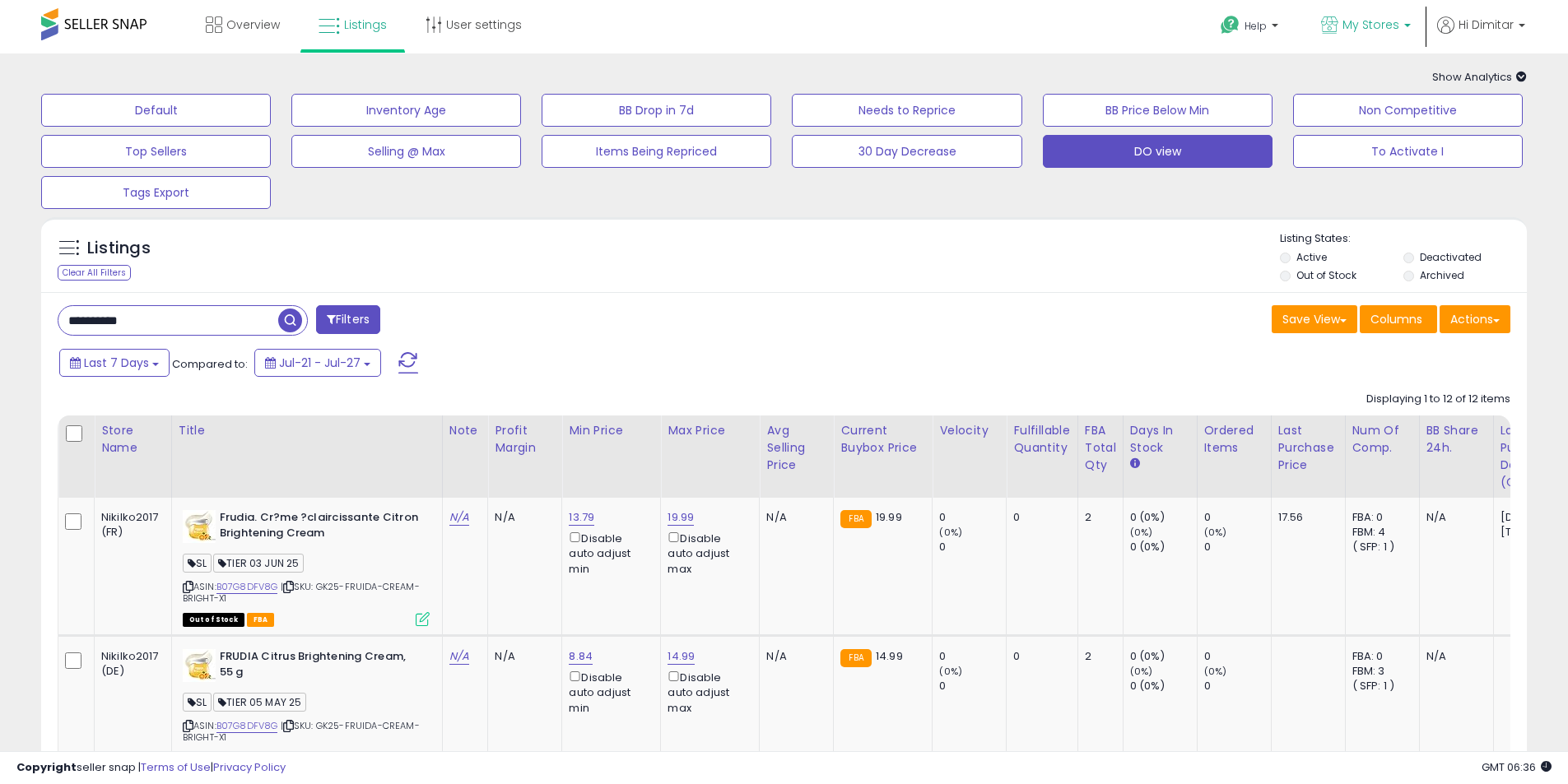 drag, startPoint x: 1367, startPoint y: 29, endPoint x: 1372, endPoint y: 44, distance: 15.811388 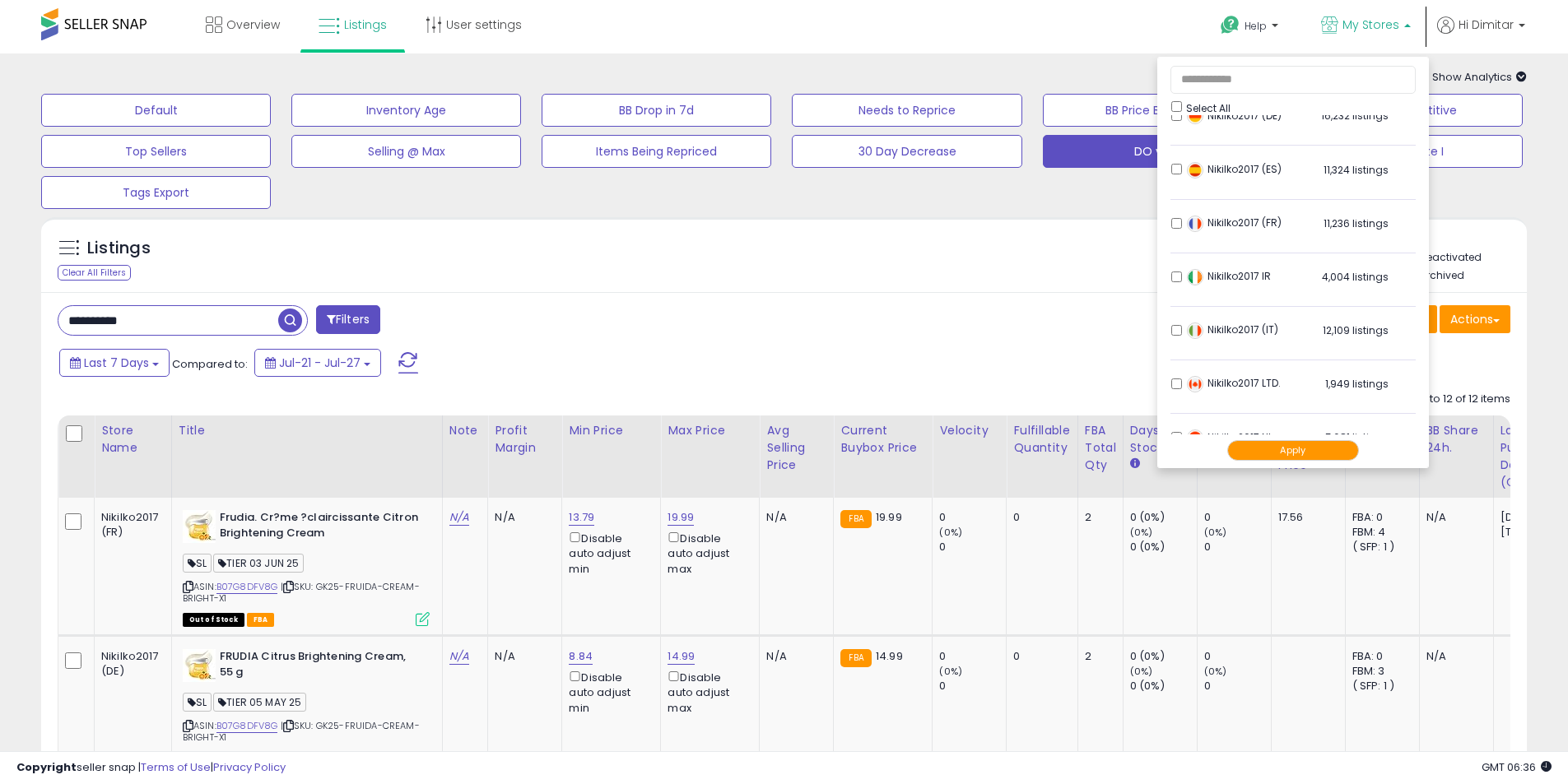 scroll, scrollTop: 326, scrollLeft: 0, axis: vertical 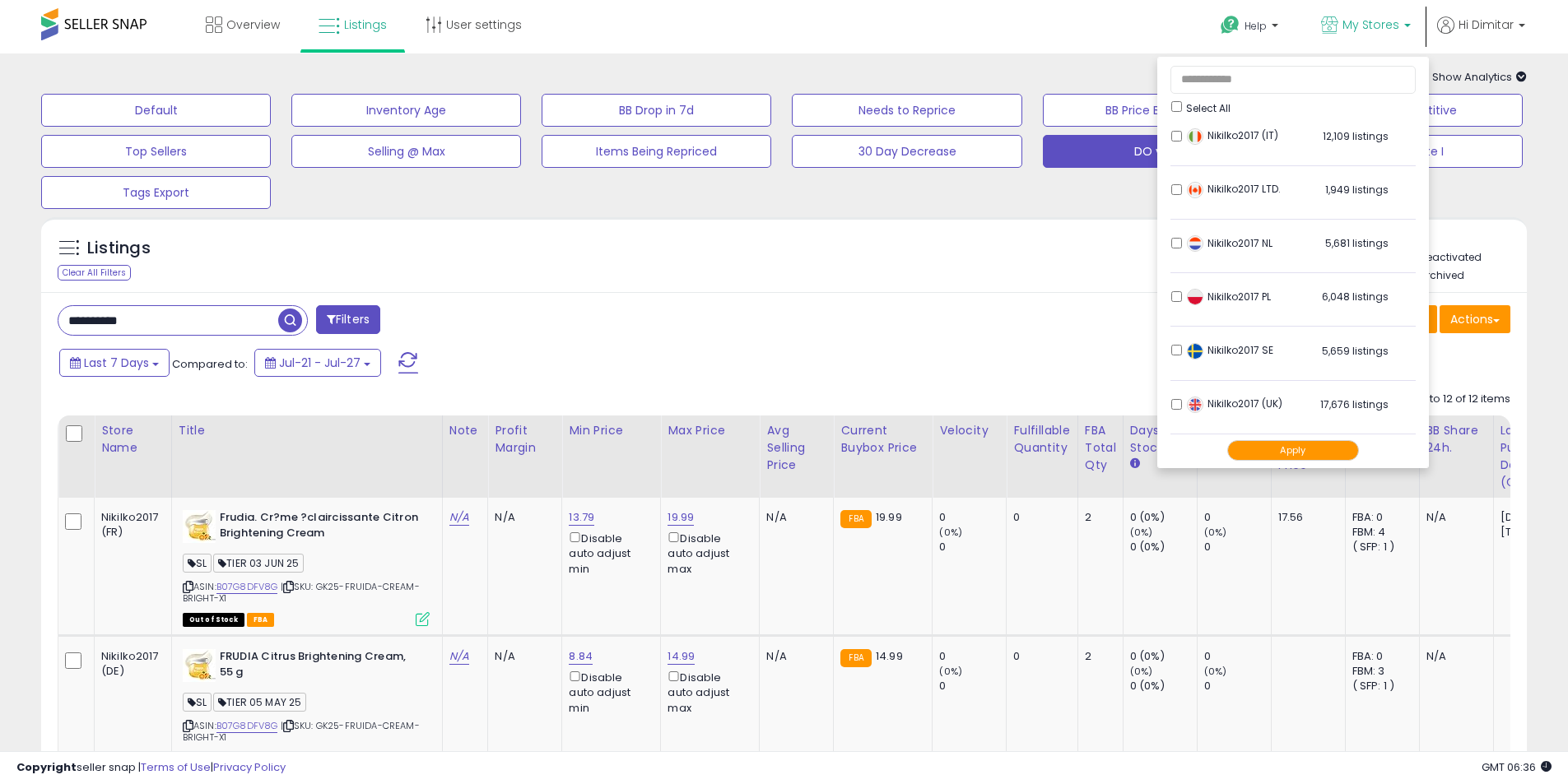 click on "Apply" at bounding box center [1293, 450] 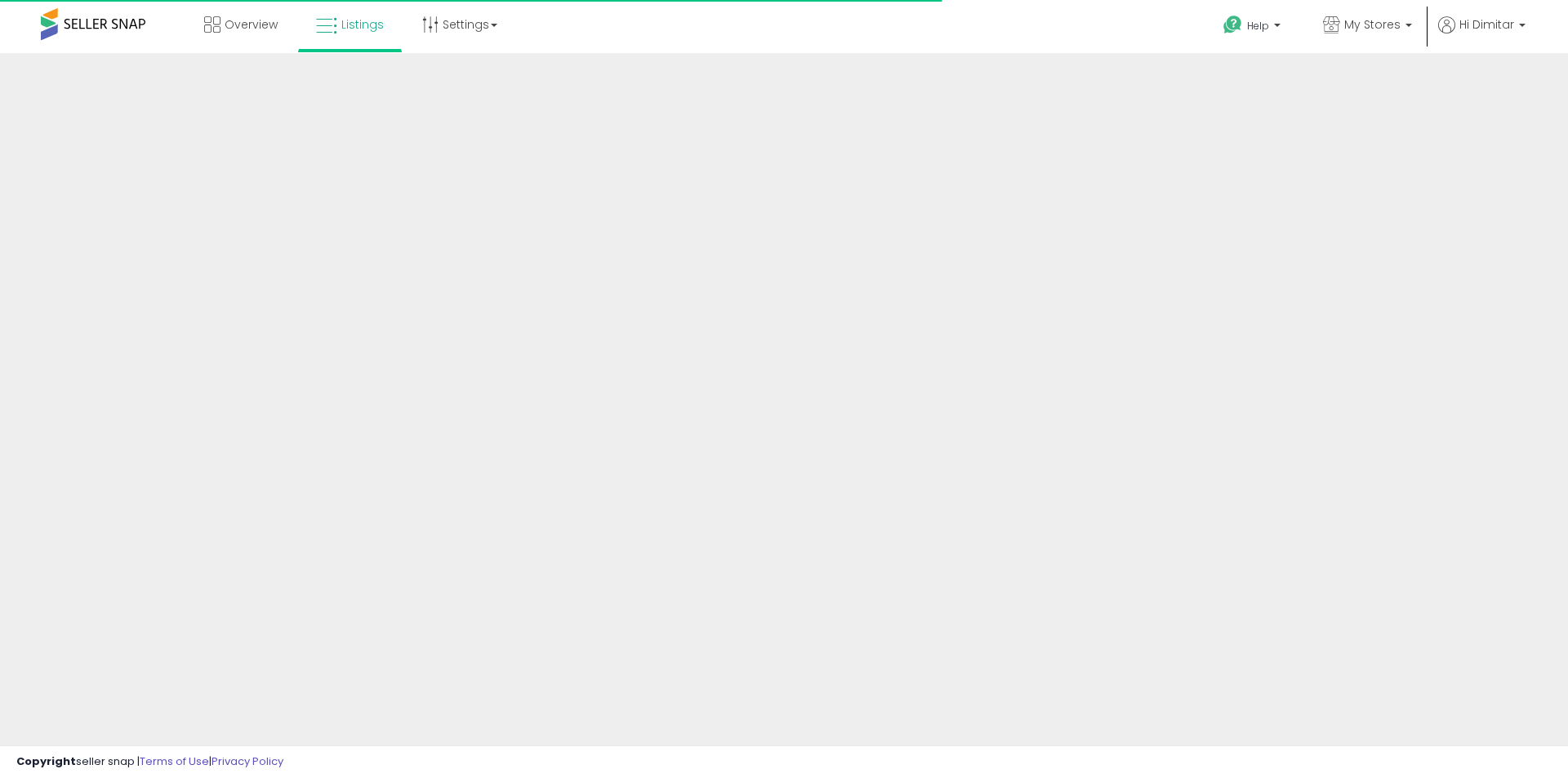 scroll, scrollTop: 0, scrollLeft: 0, axis: both 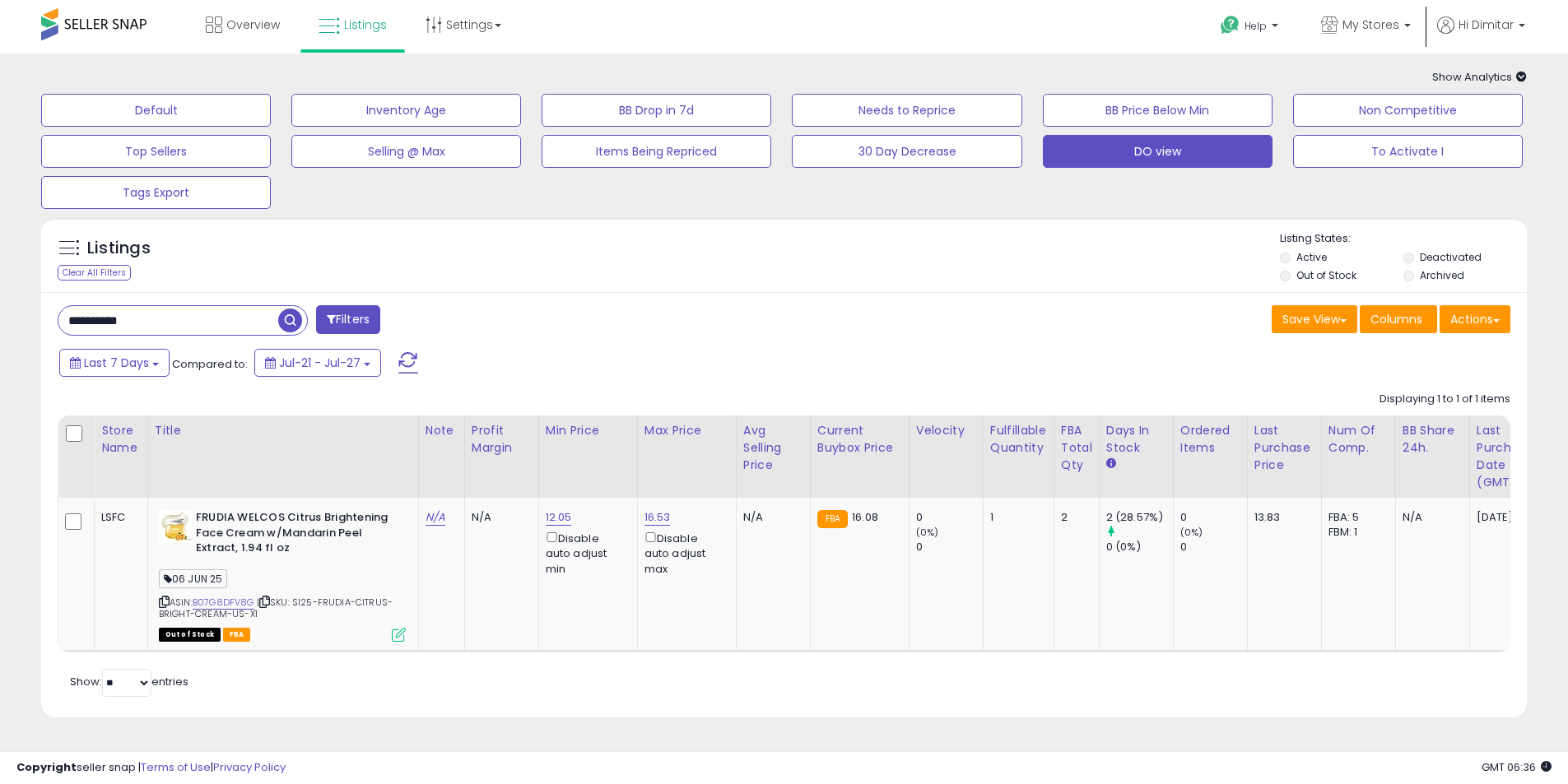 click on "**********" at bounding box center [168, 320] 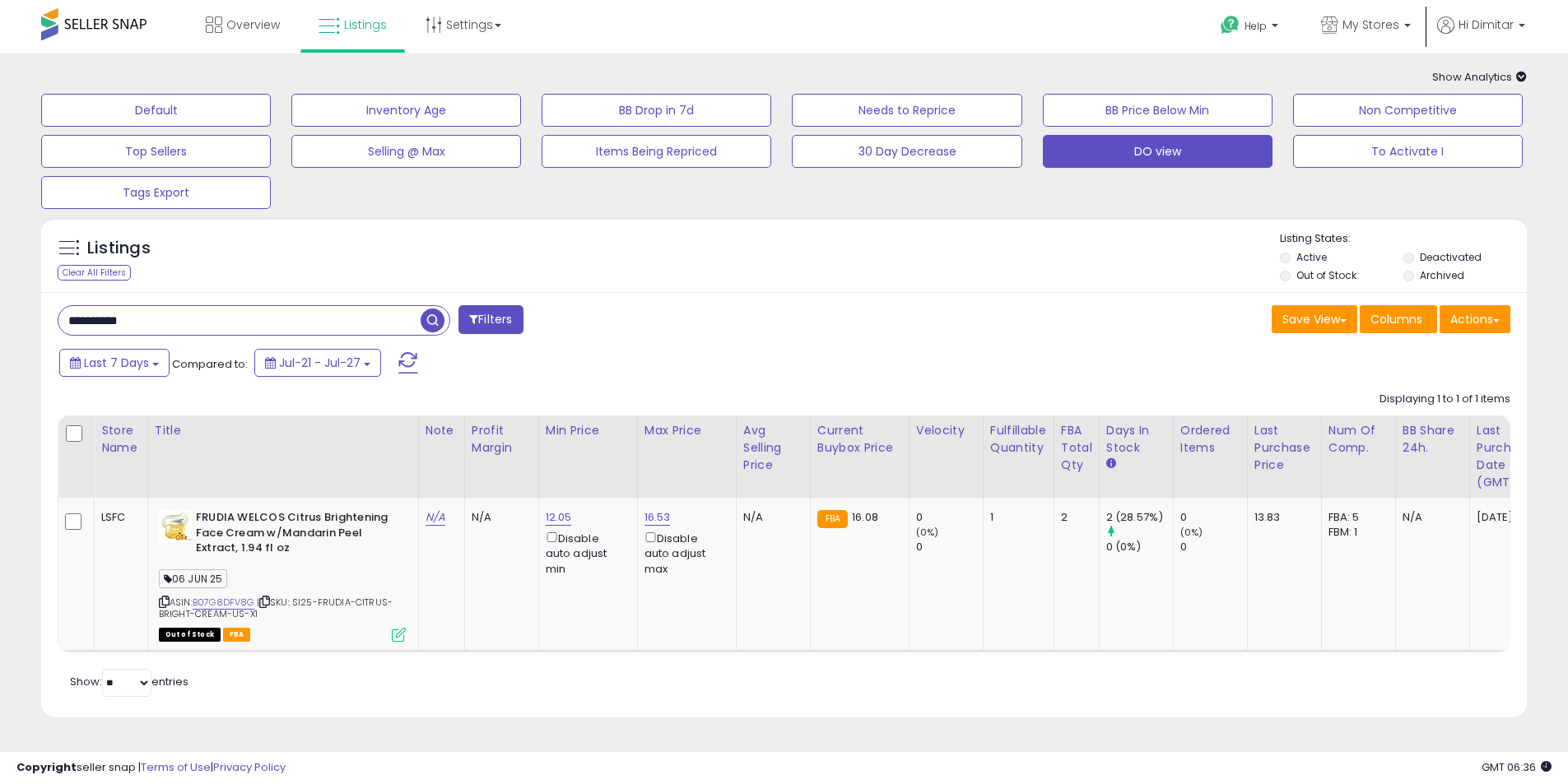 click on "**********" at bounding box center [240, 320] 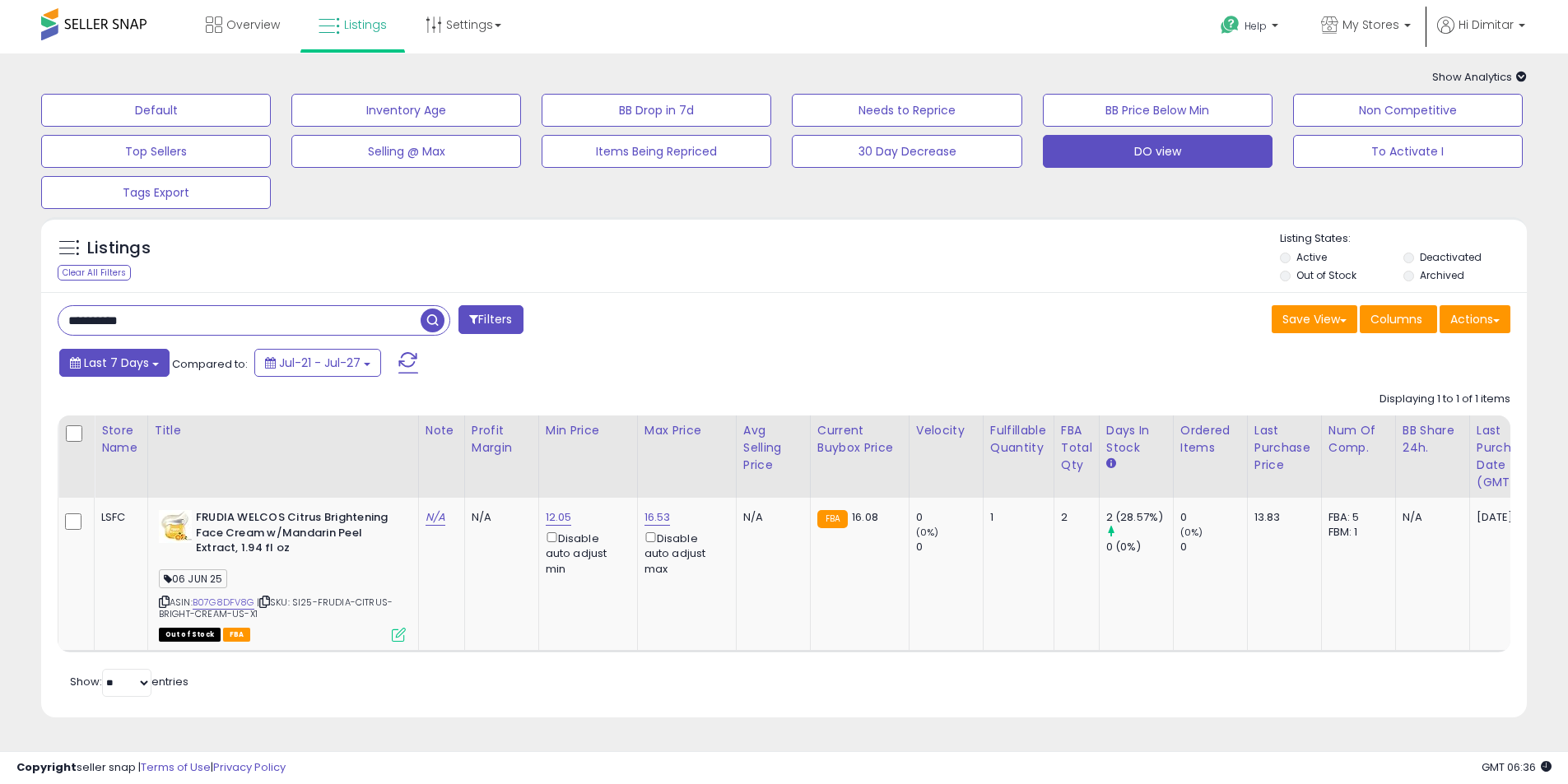type on "**********" 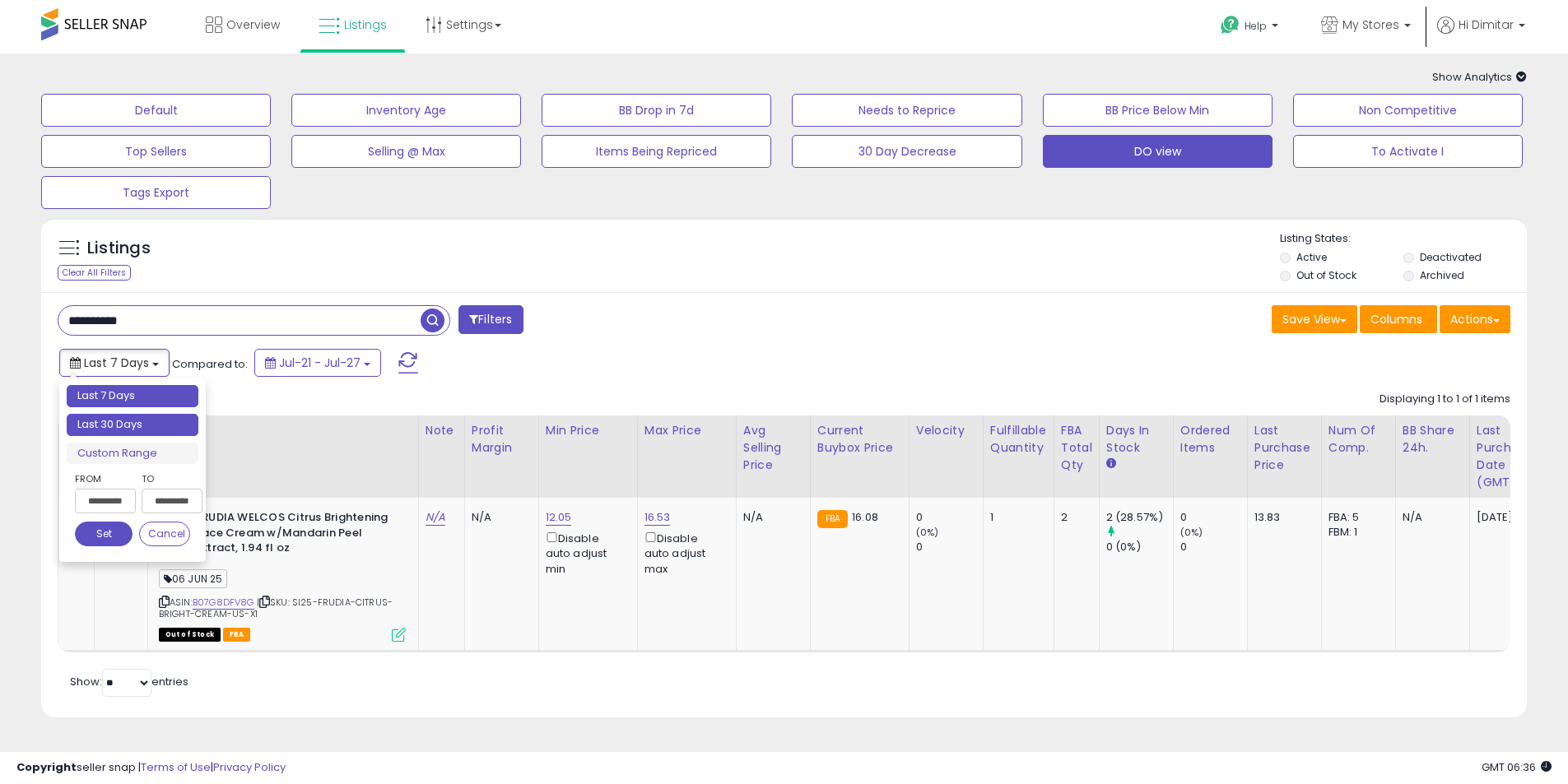 type on "**********" 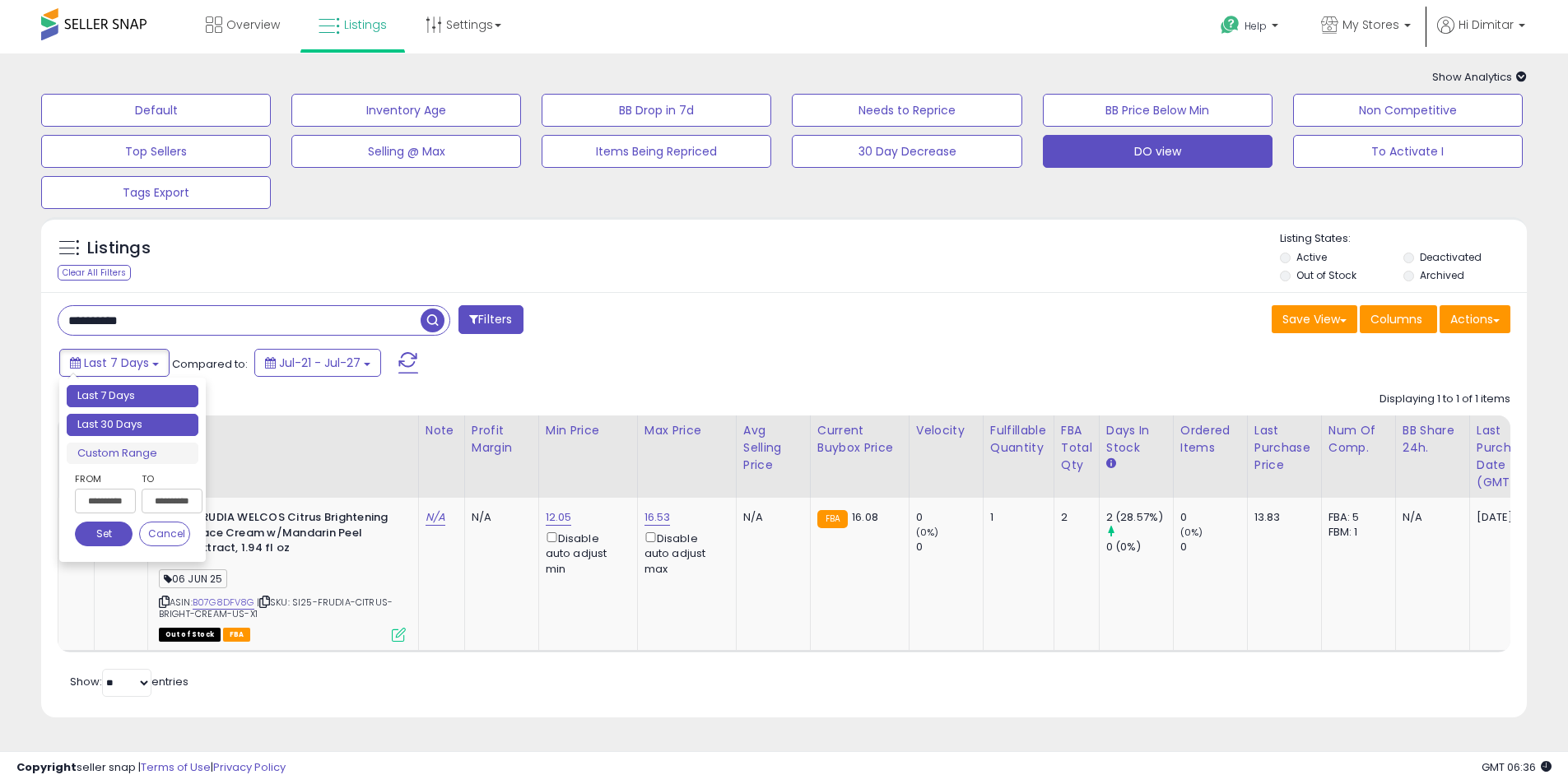 click on "Last 30 Days" at bounding box center (133, 424) 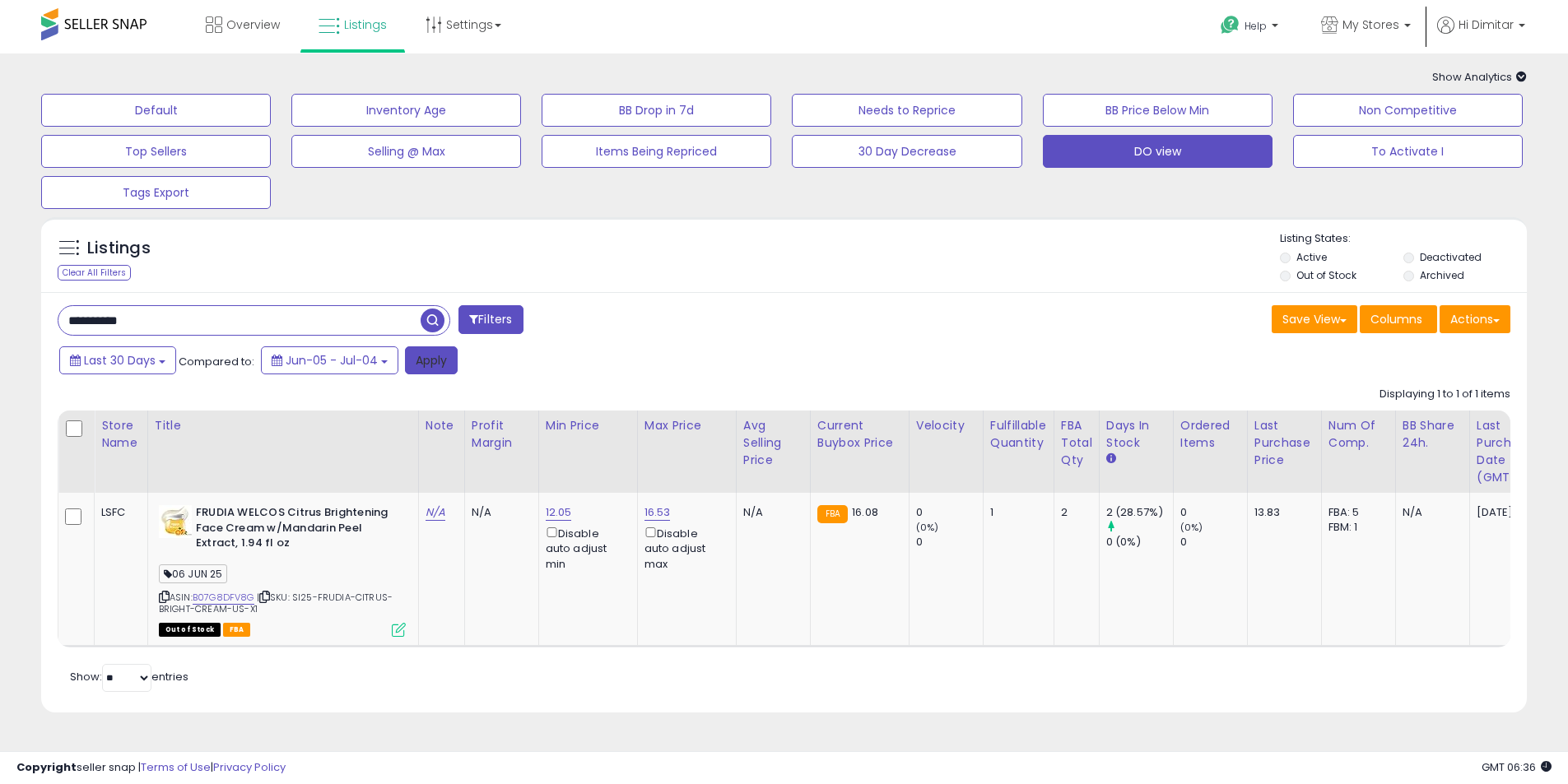 click on "Apply" at bounding box center (431, 360) 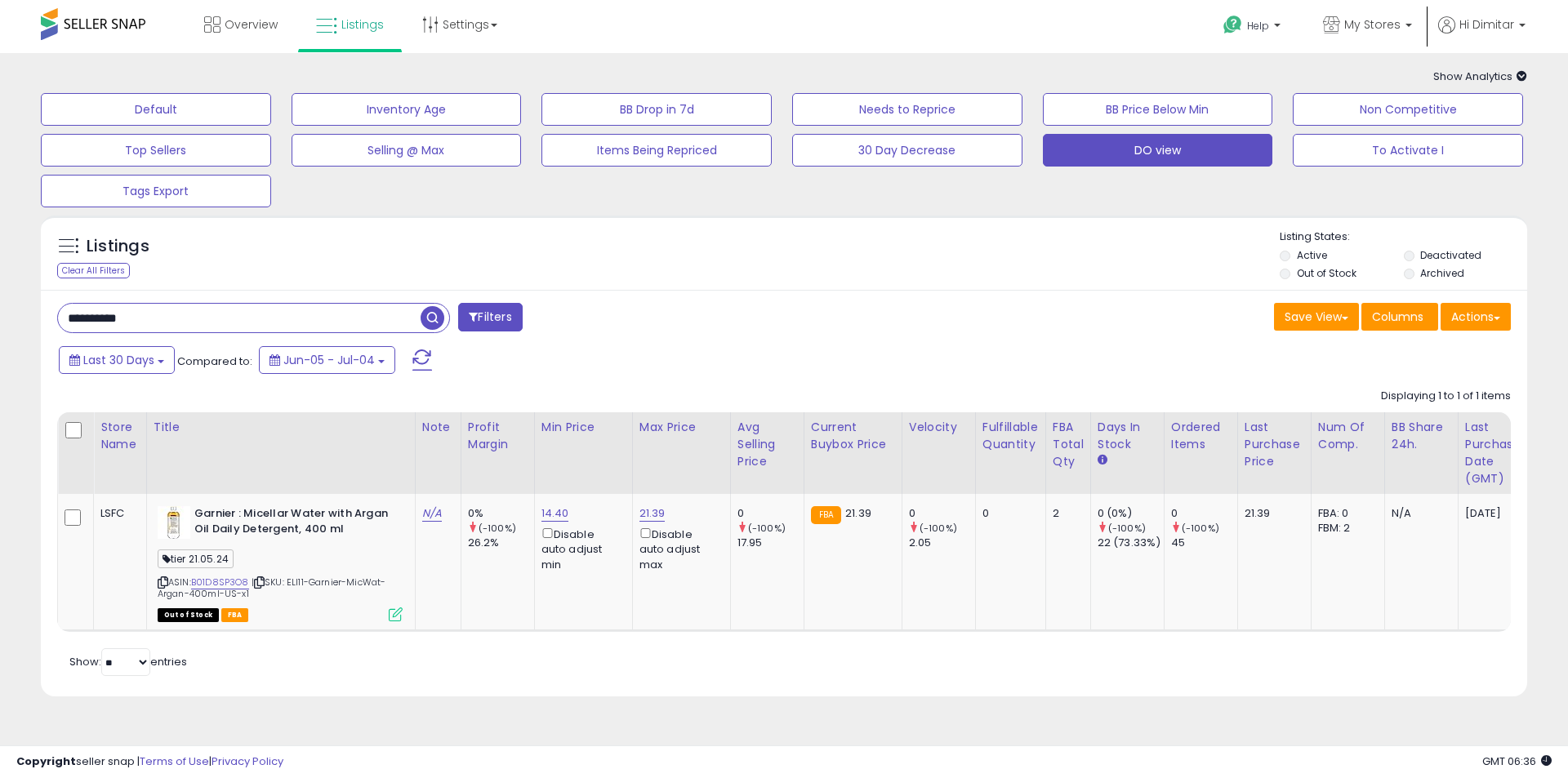 click on "**********" at bounding box center (239, 318) 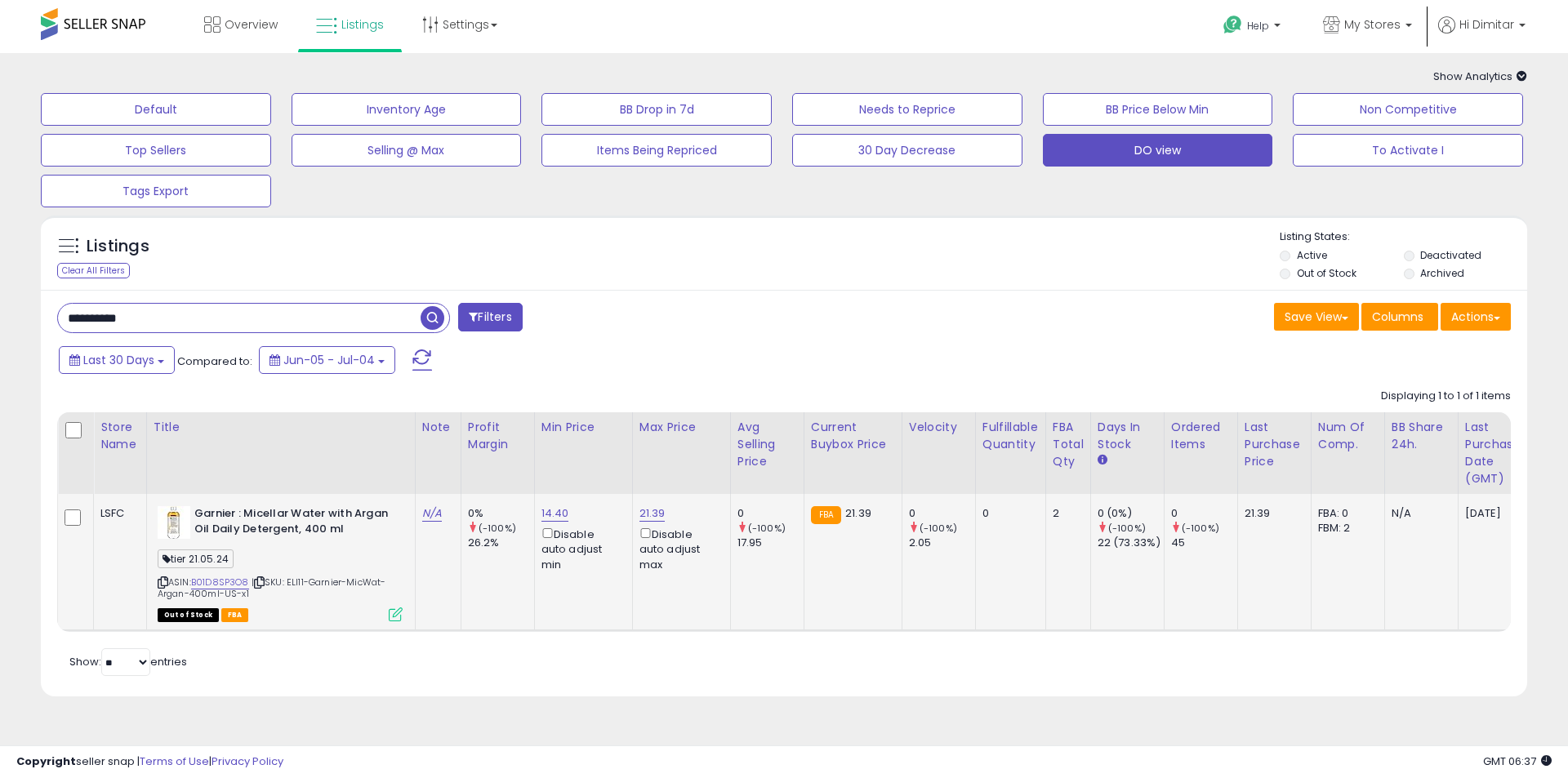 click at bounding box center (395, 614) 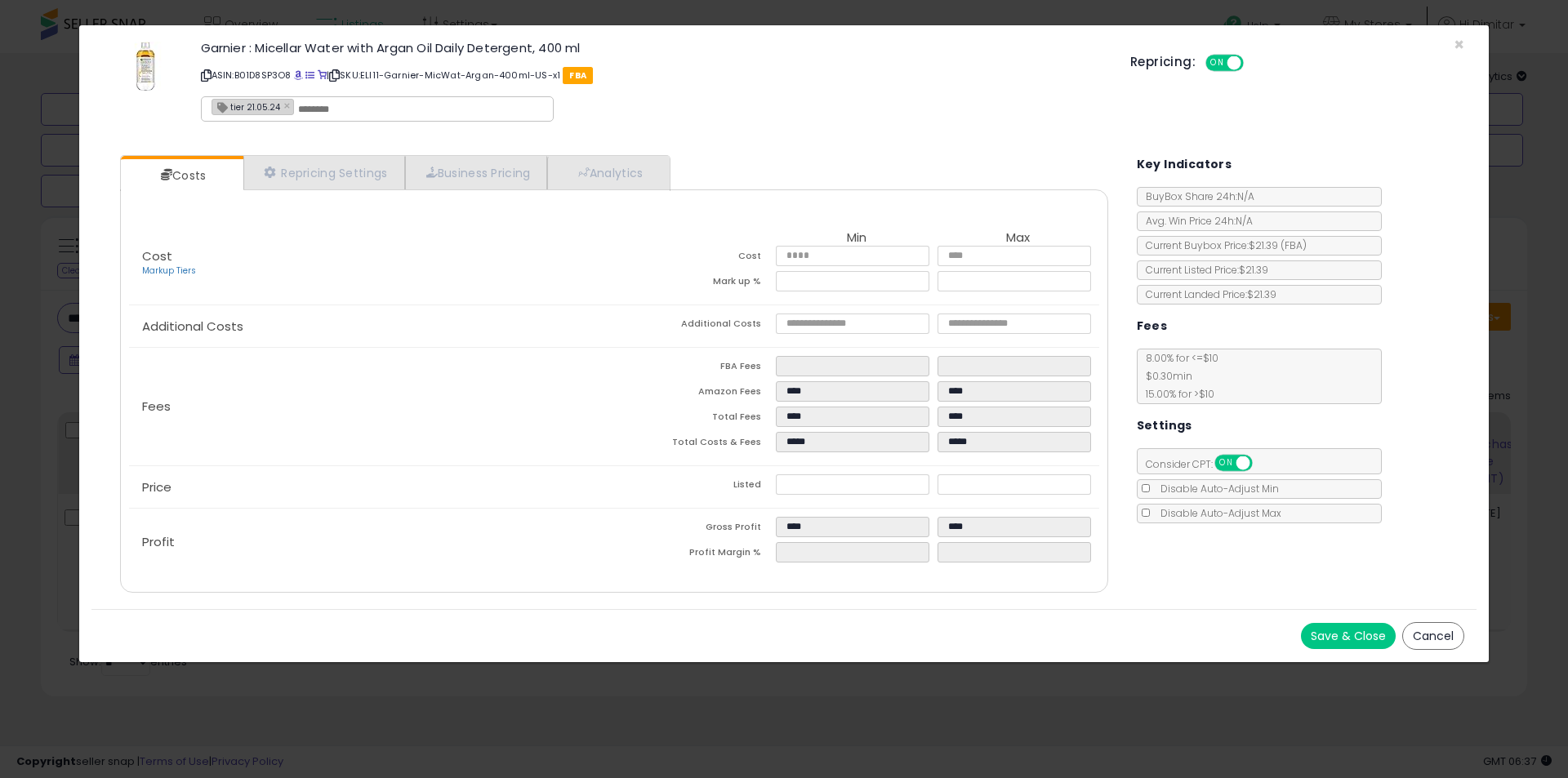 click at bounding box center [421, 109] 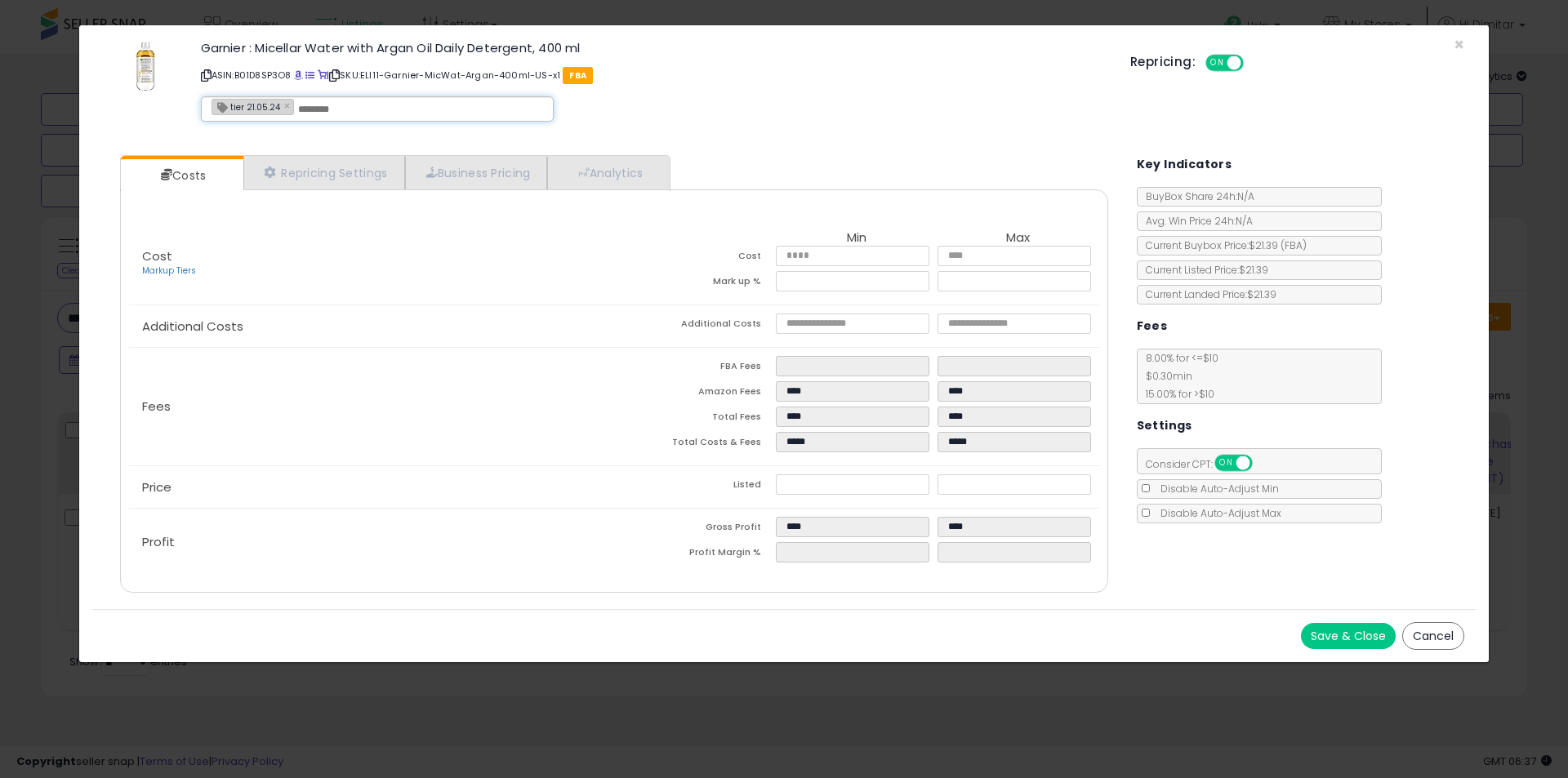 paste on "**********" 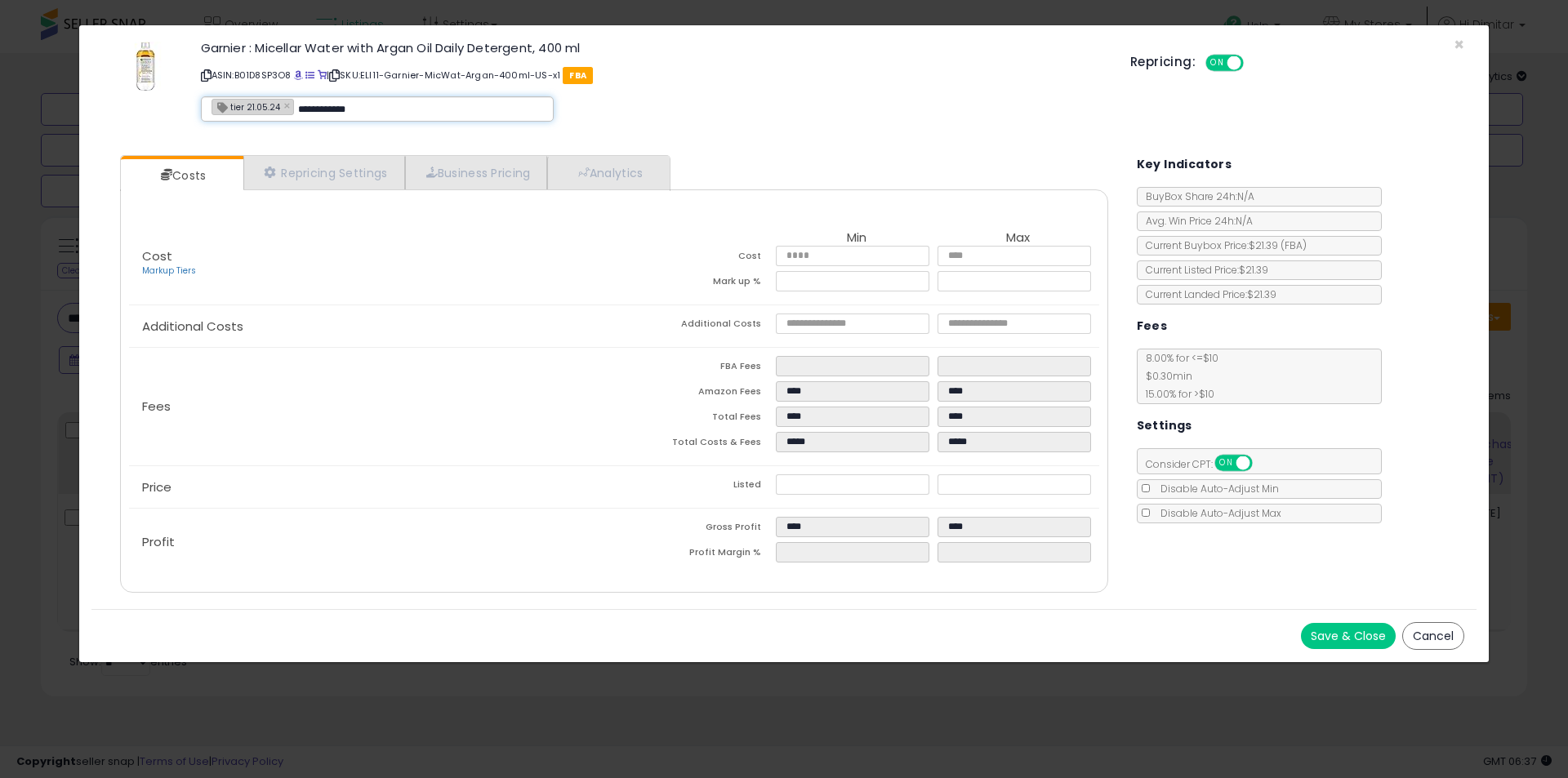 type on "**********" 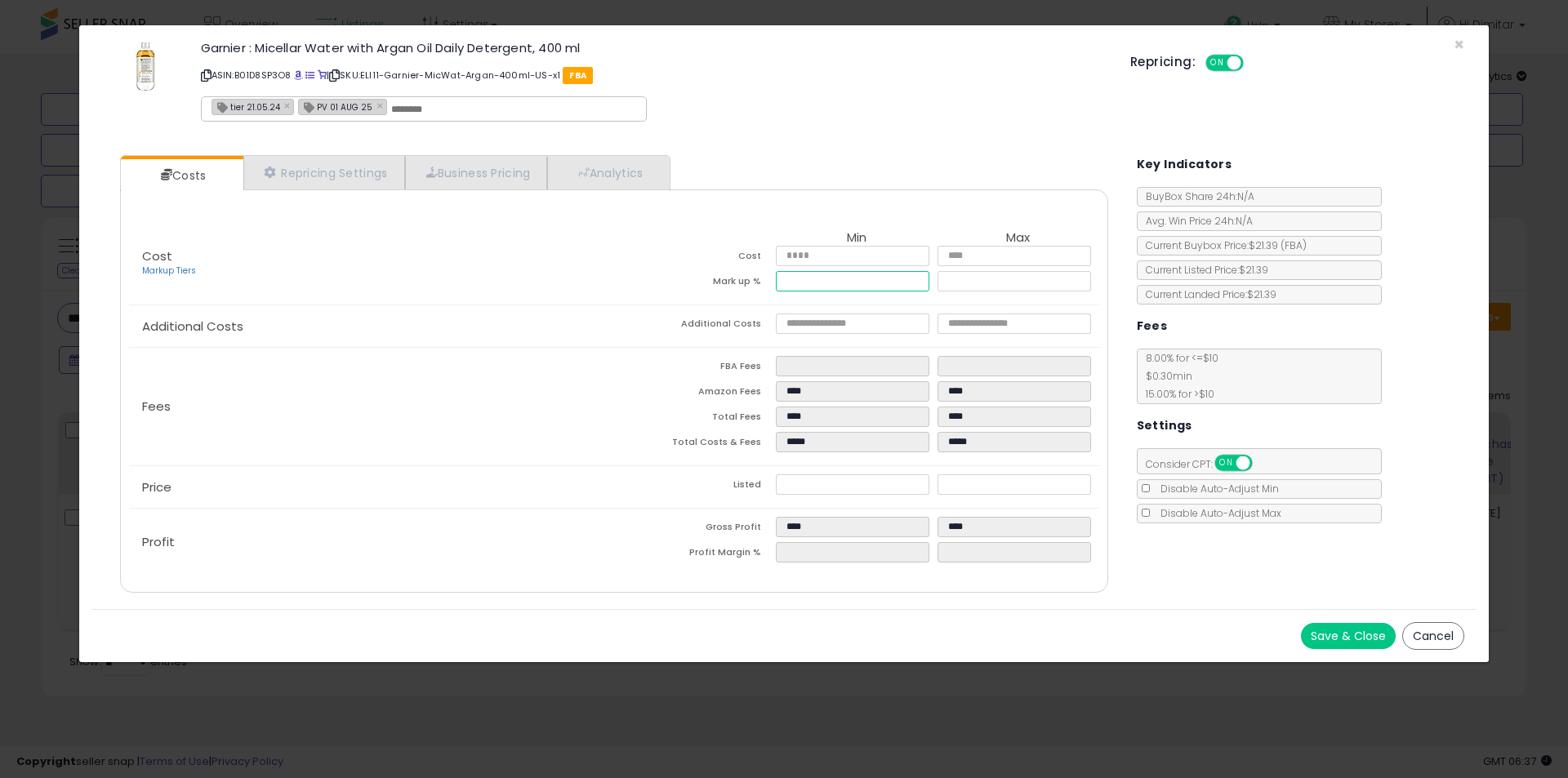 drag, startPoint x: 822, startPoint y: 279, endPoint x: 728, endPoint y: 279, distance: 94 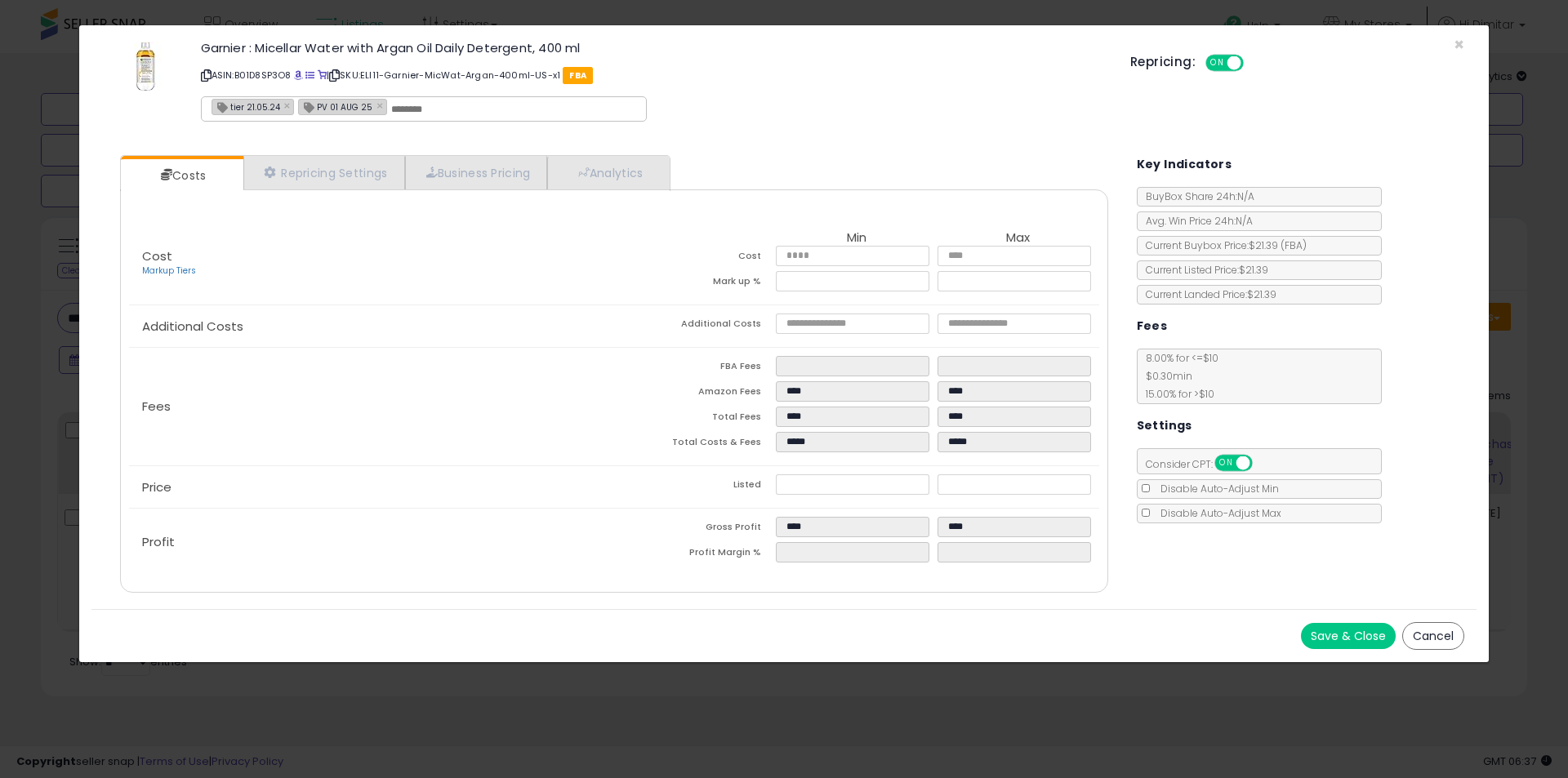 click on "Save & Close" at bounding box center (1348, 636) 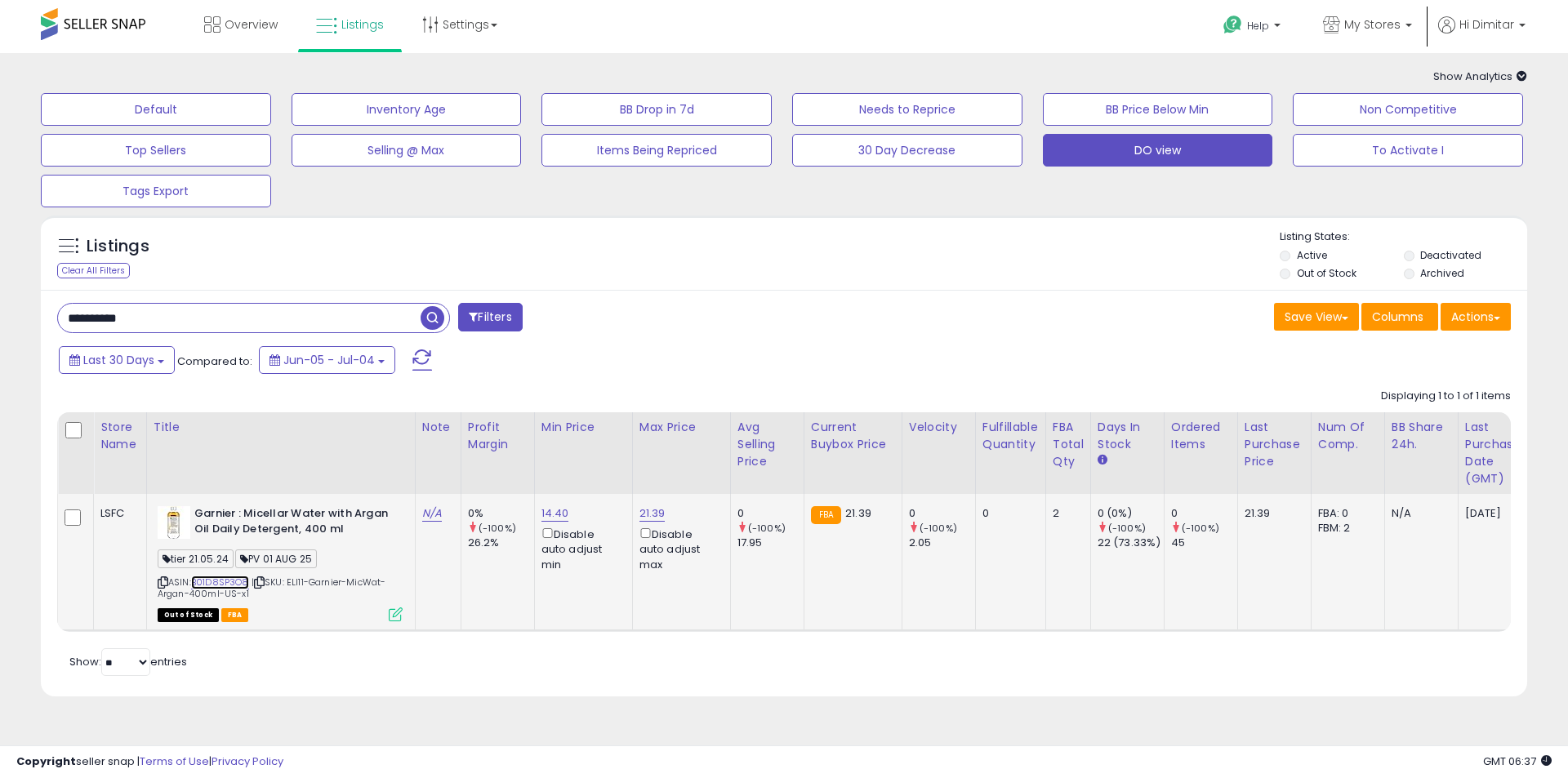 click on "B01D8SP3O8" at bounding box center (220, 582) 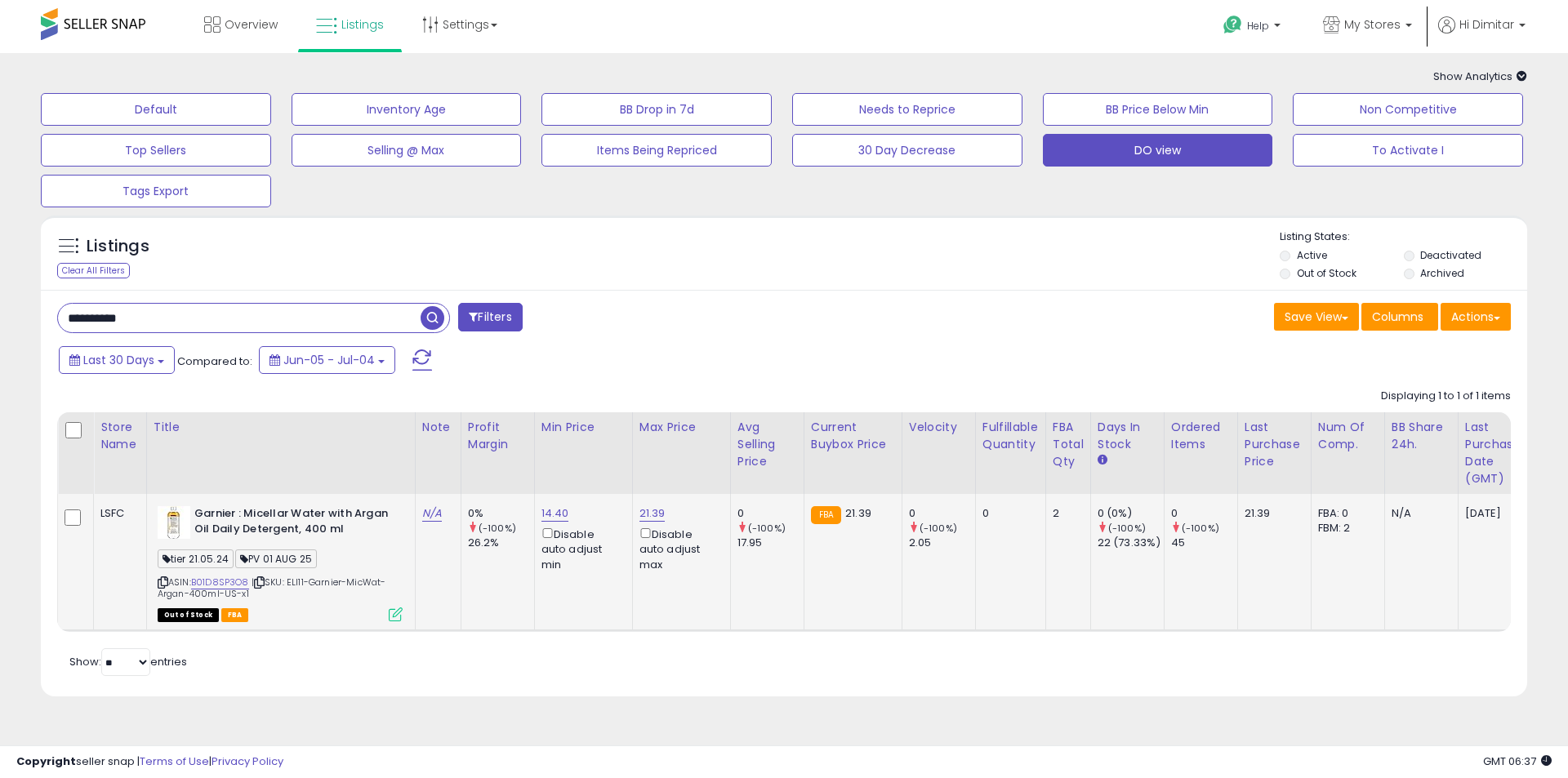 click at bounding box center (163, 582) 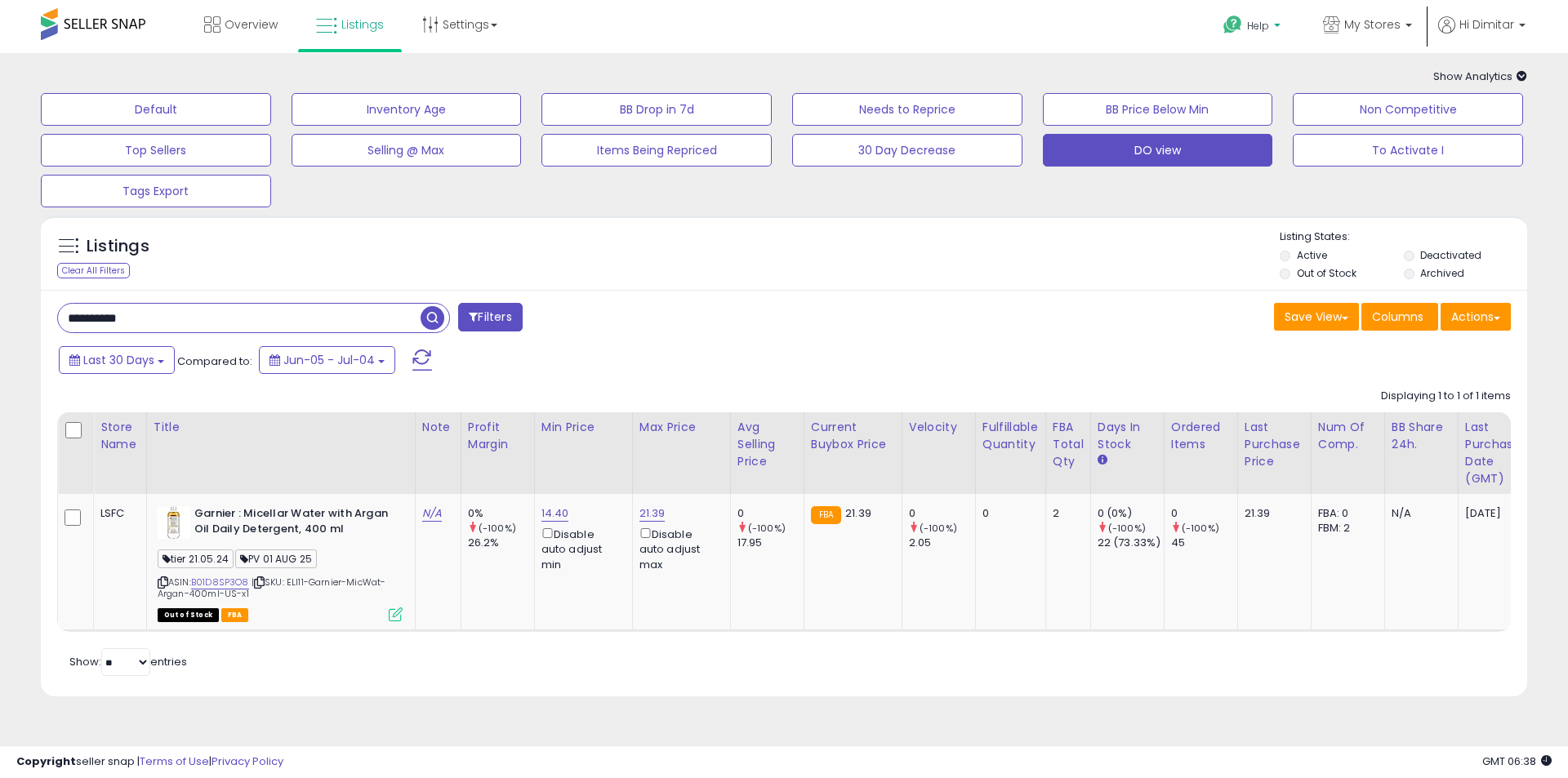 click at bounding box center [1277, 29] 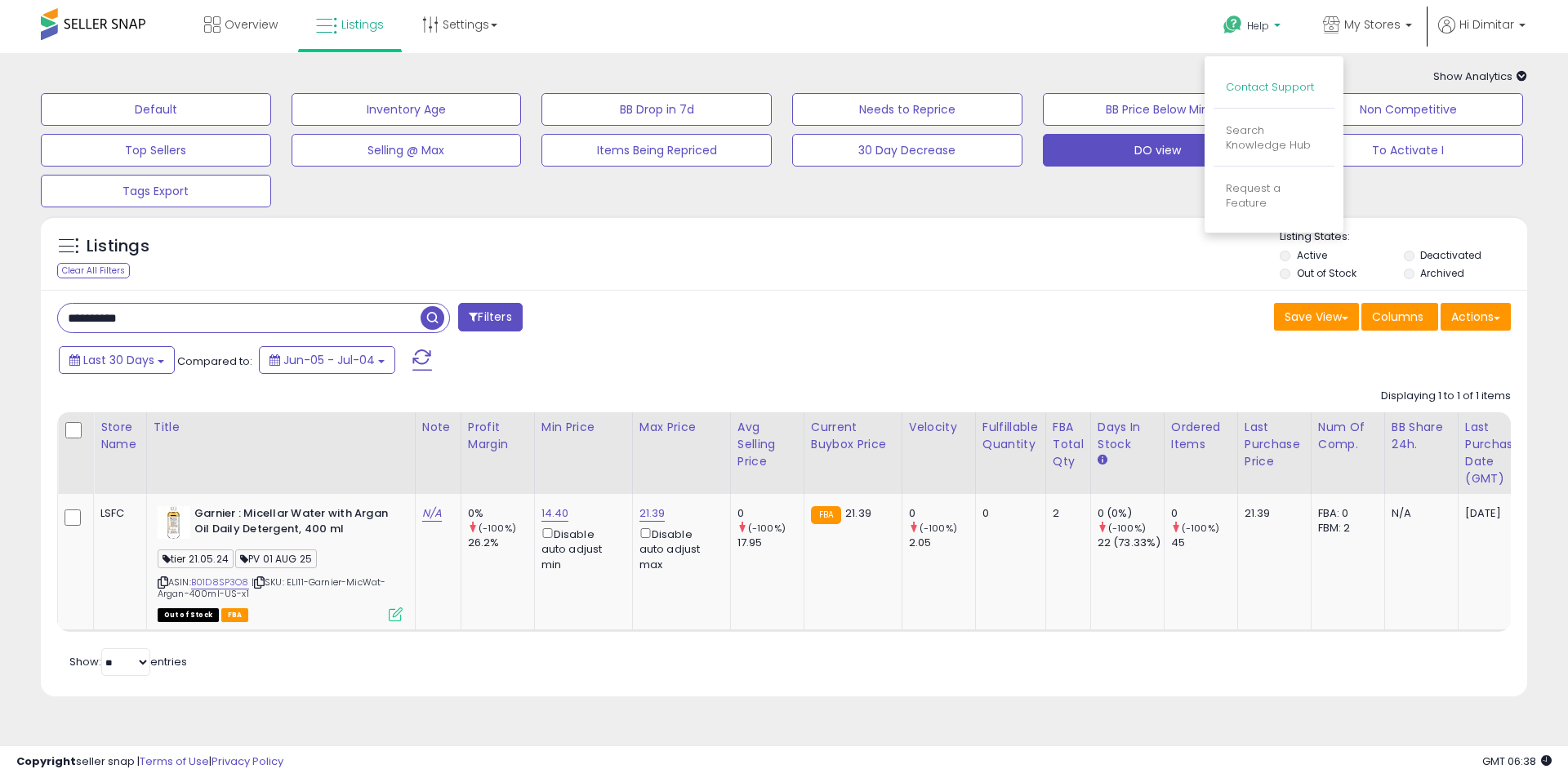 click on "Contact Support" at bounding box center [1270, 87] 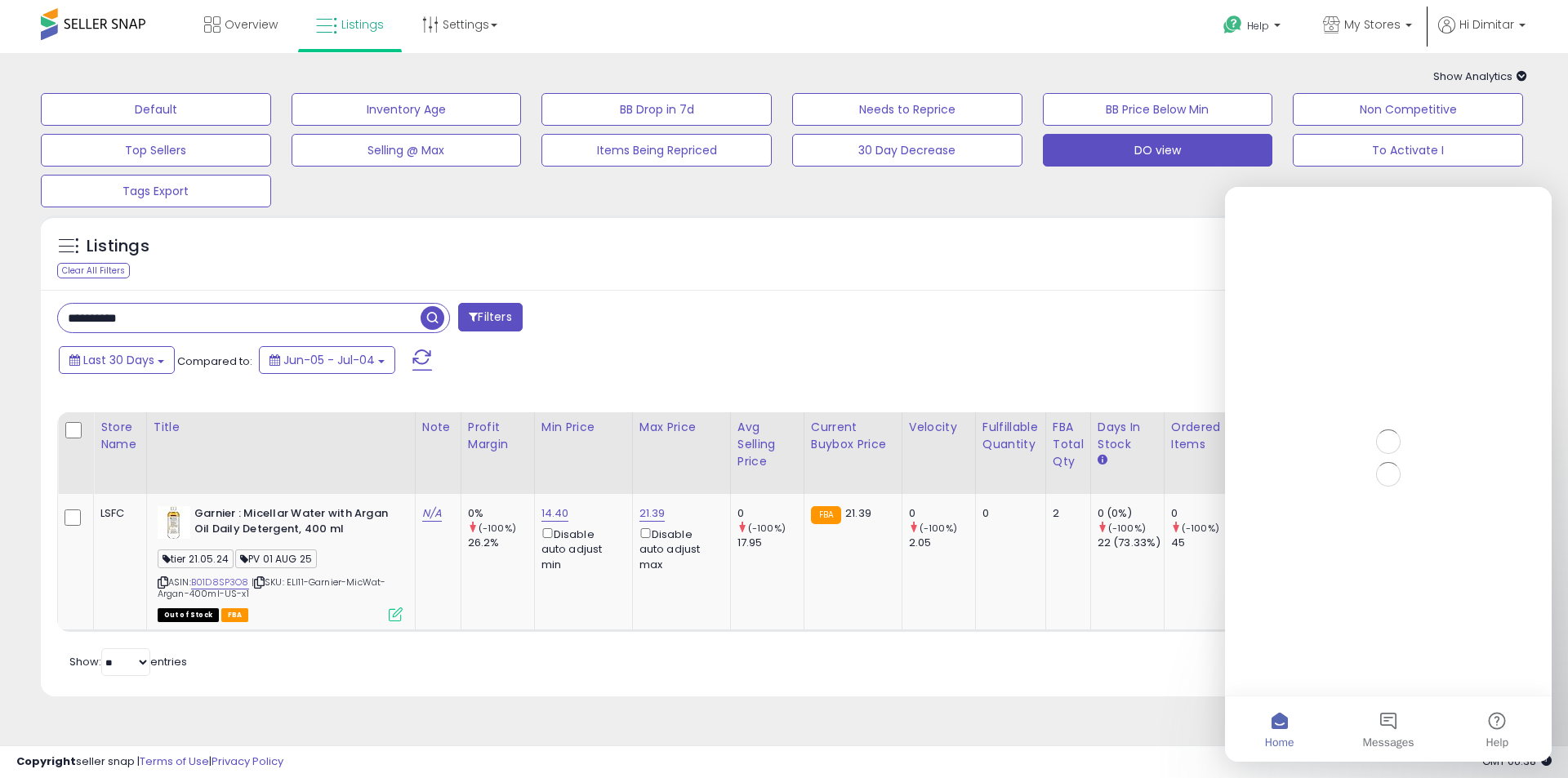 scroll, scrollTop: 0, scrollLeft: 0, axis: both 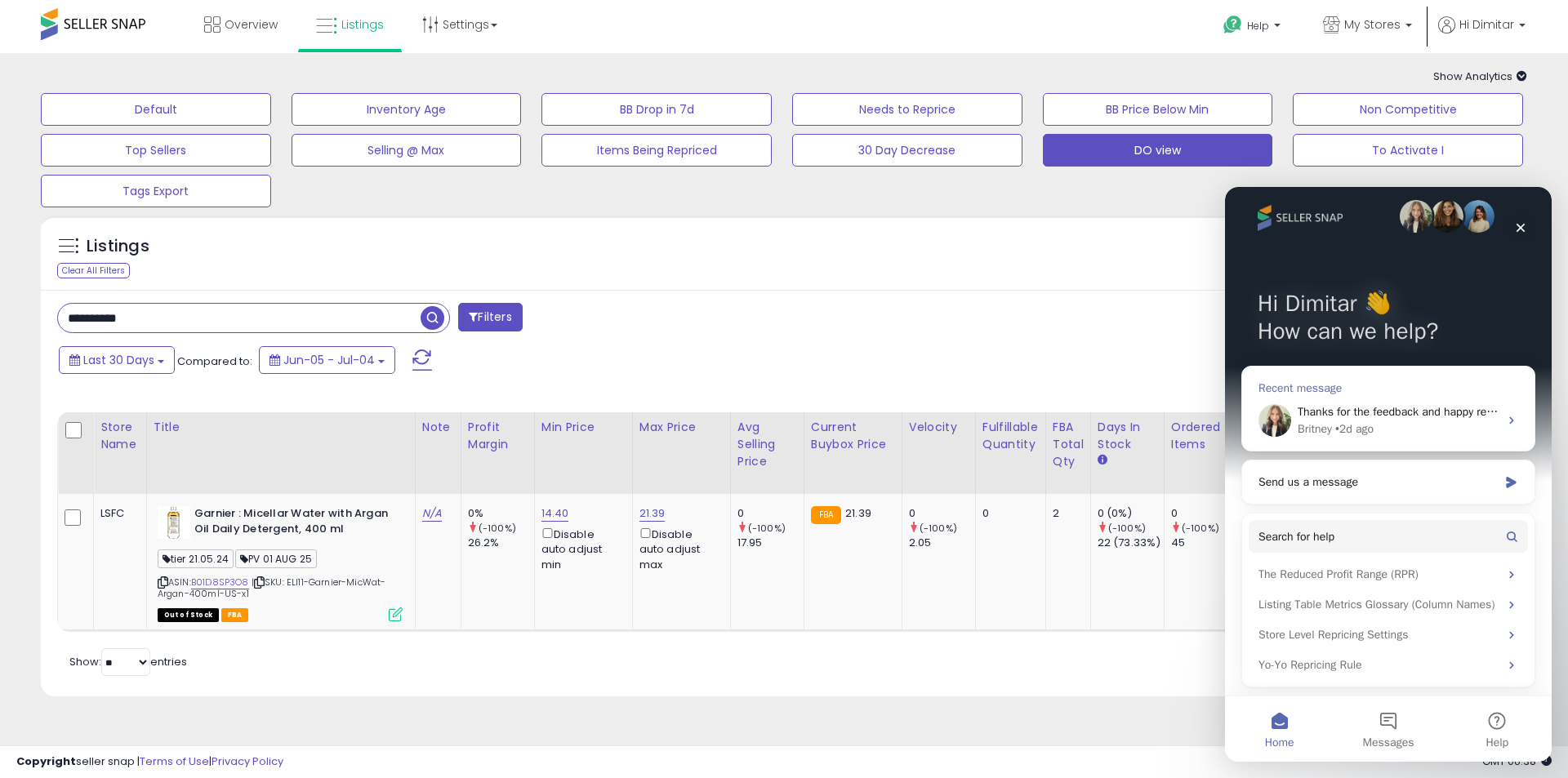 click on "Thanks for the feedback and happy repricing!" at bounding box center [1410, 411] 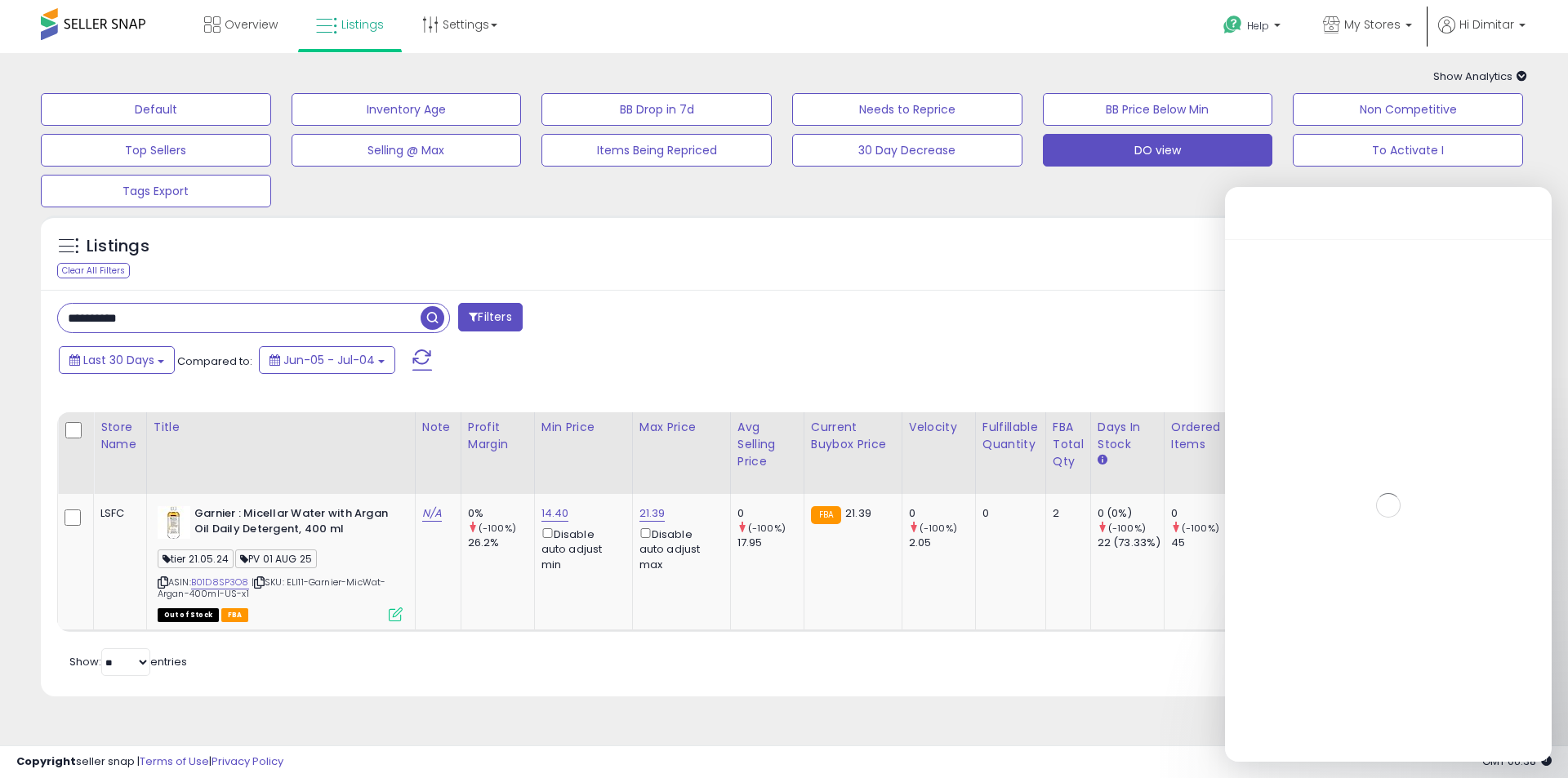 scroll, scrollTop: 0, scrollLeft: 0, axis: both 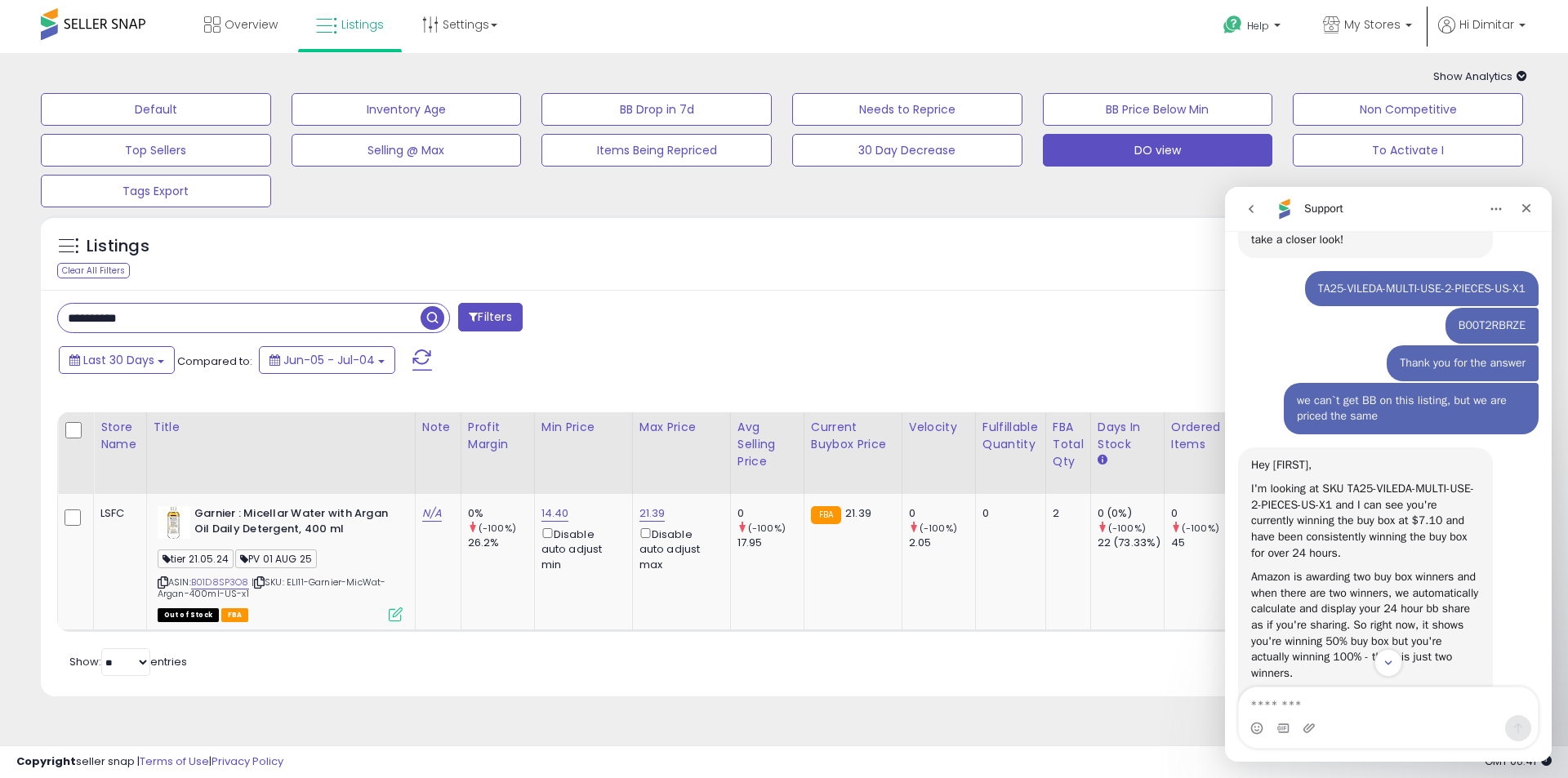 click on "B00T2RBRZE" at bounding box center (1492, 326) 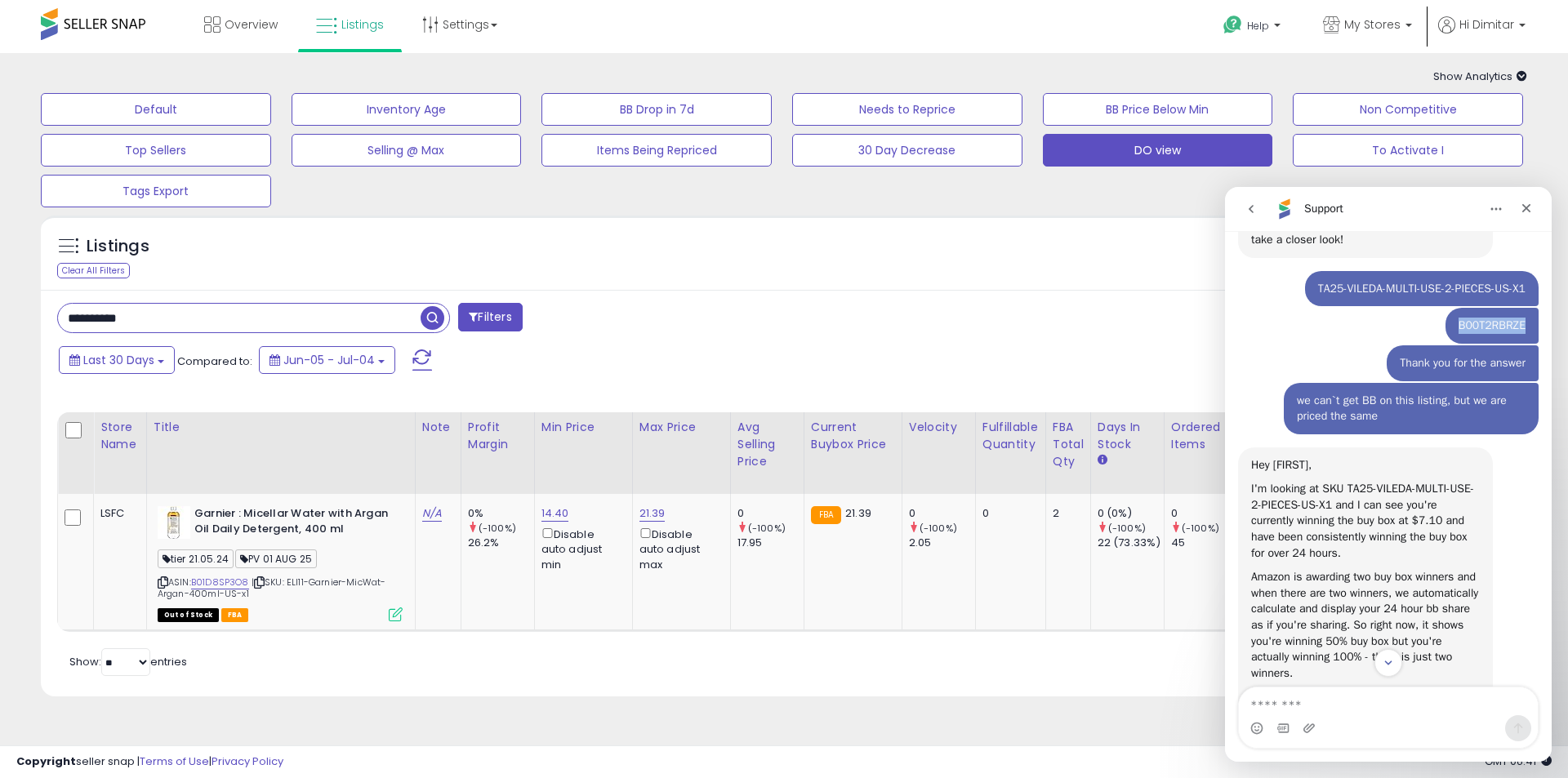 click on "B00T2RBRZE" at bounding box center (1492, 326) 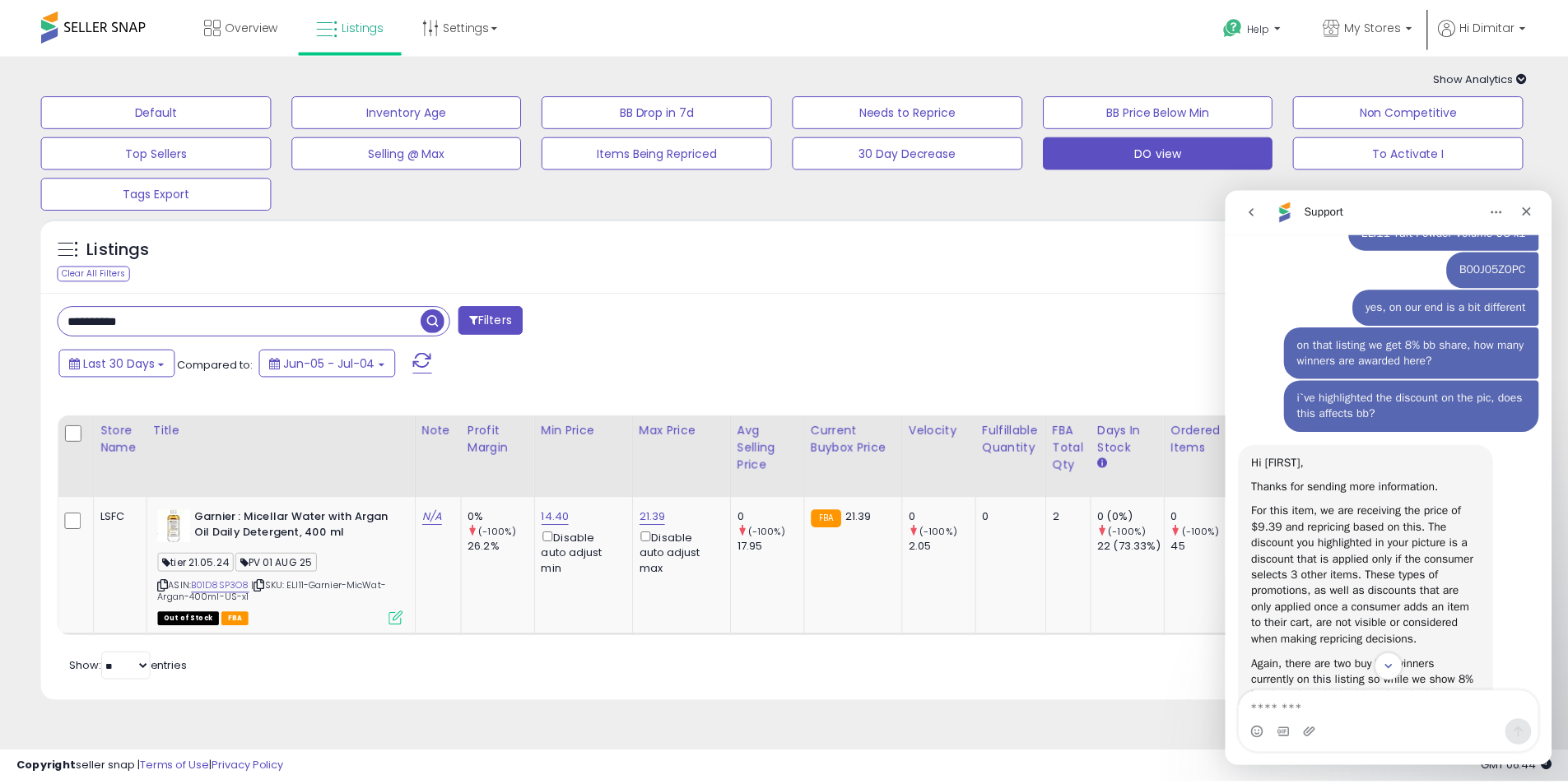 scroll, scrollTop: 959, scrollLeft: 0, axis: vertical 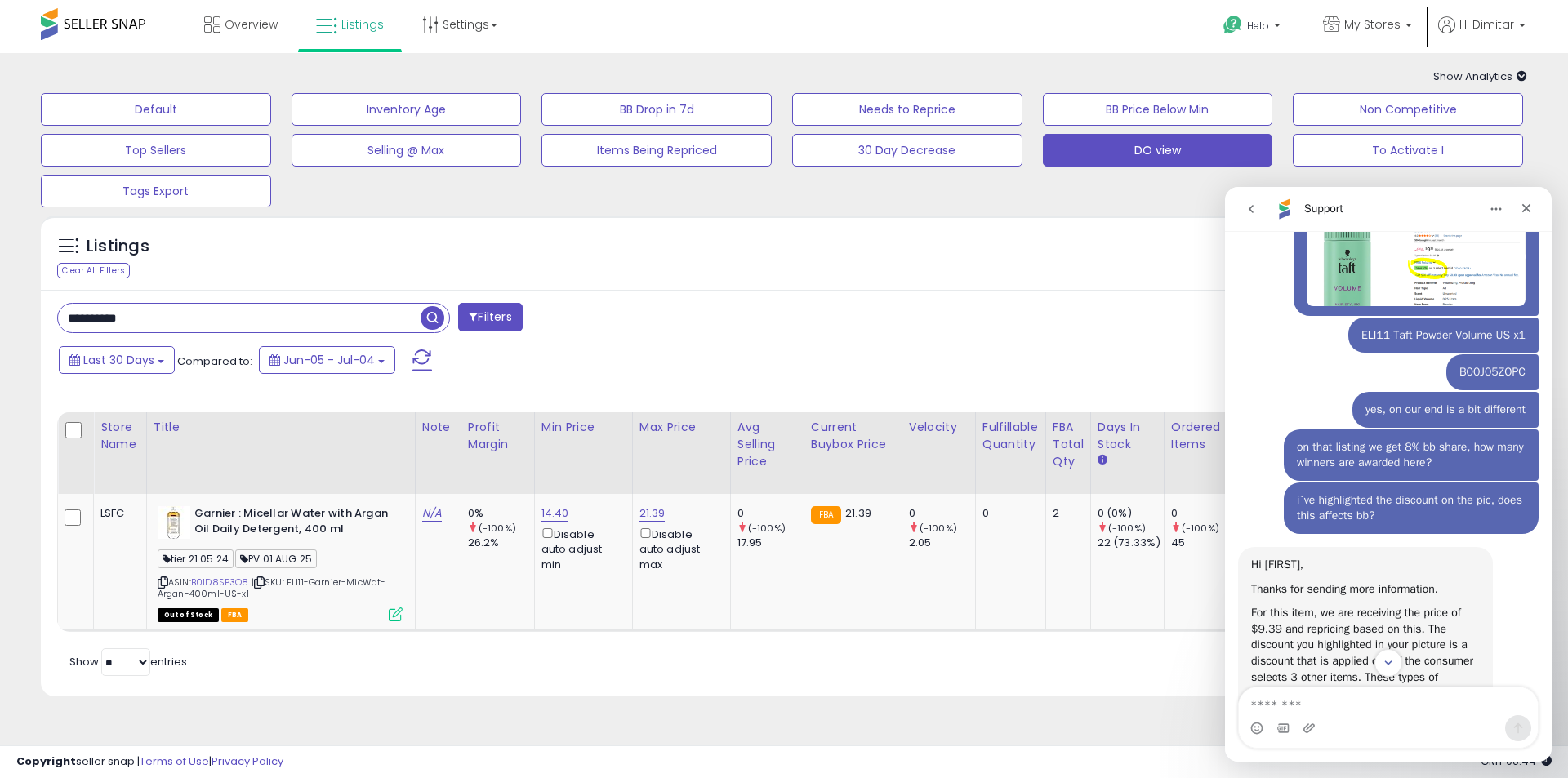 click on "B00J05ZOPC" at bounding box center (1492, 372) 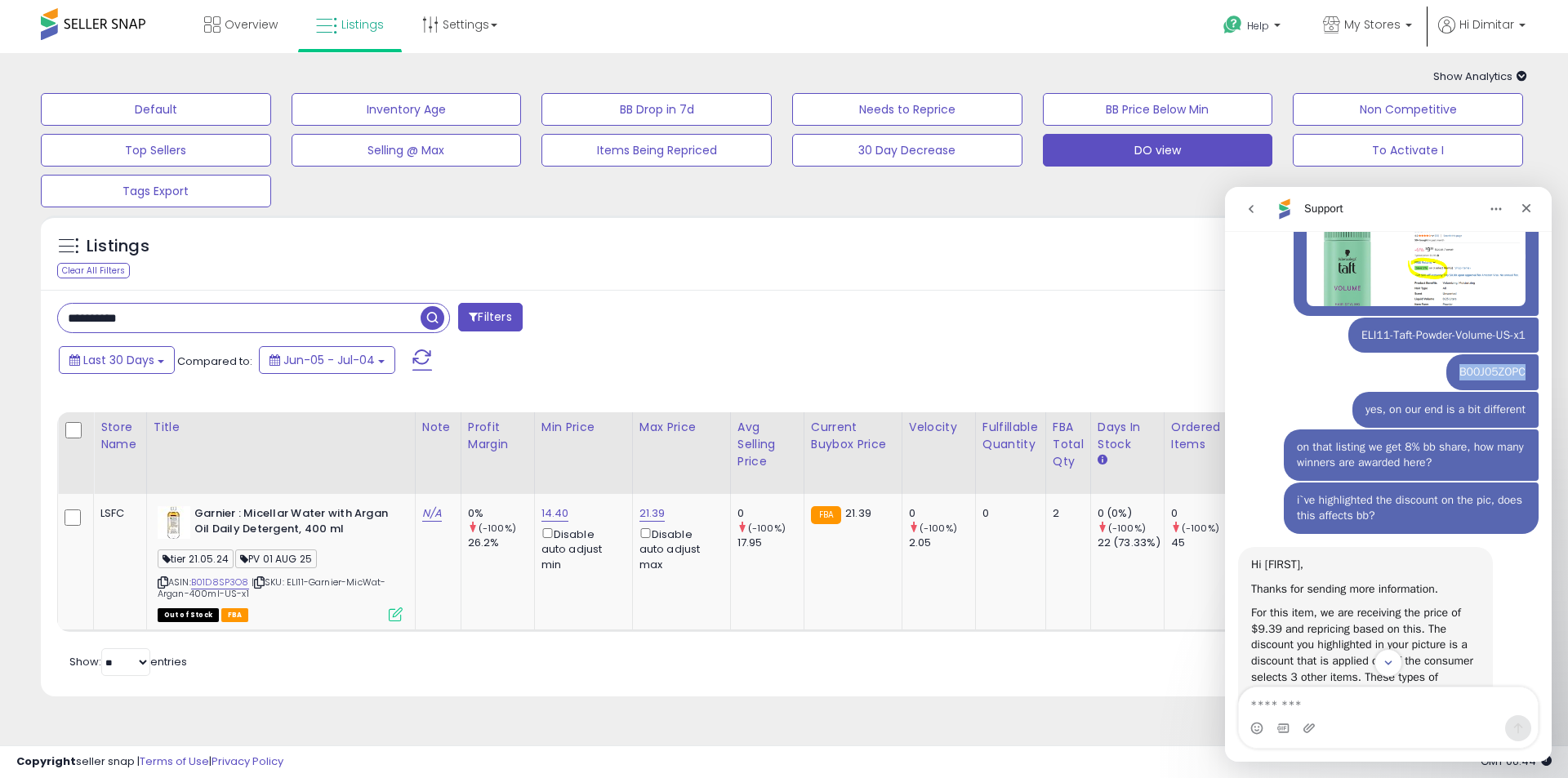 click on "B00J05ZOPC" at bounding box center (1492, 372) 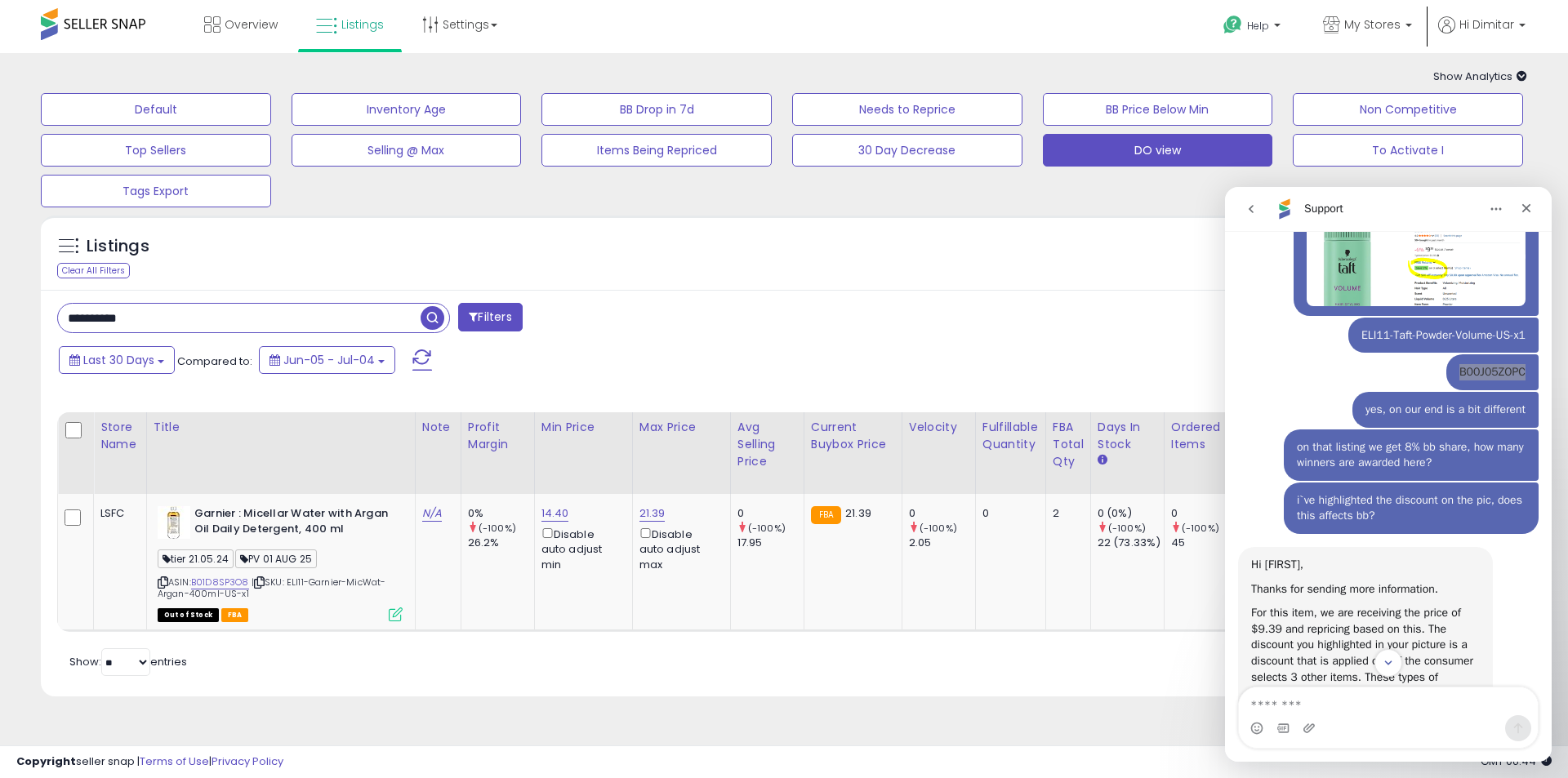 click on "**********" at bounding box center (239, 318) 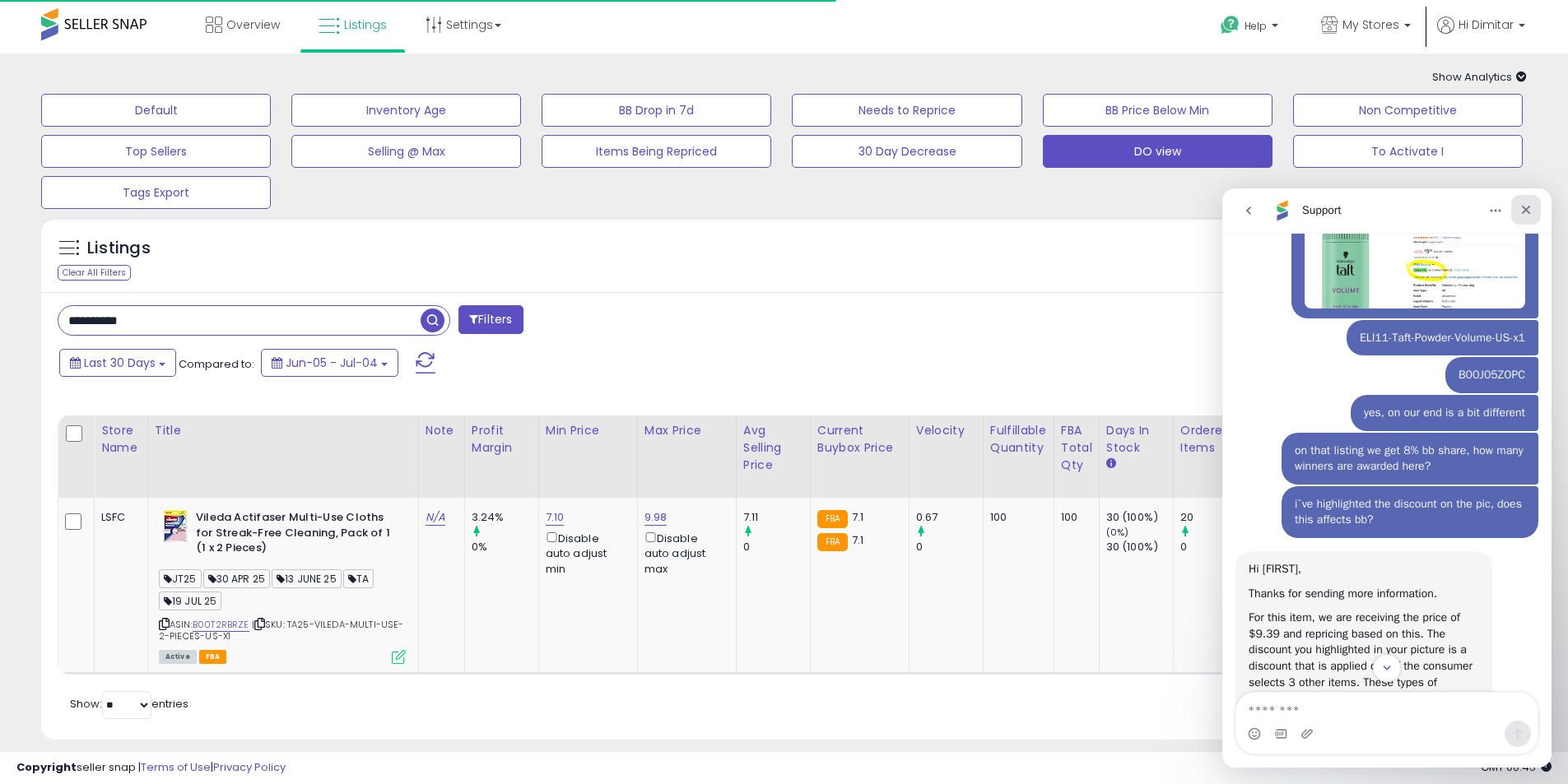 click 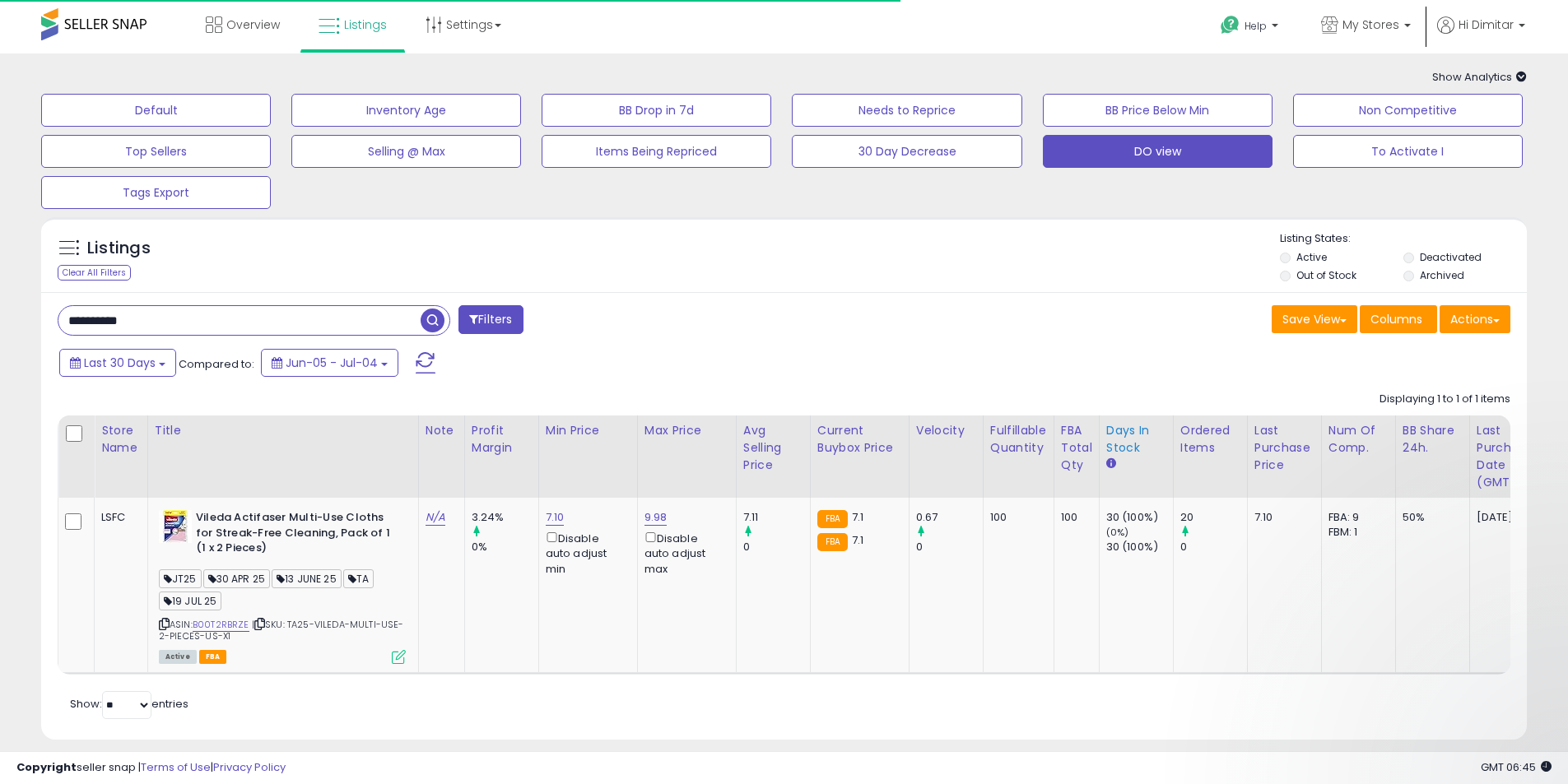 scroll, scrollTop: 0, scrollLeft: 0, axis: both 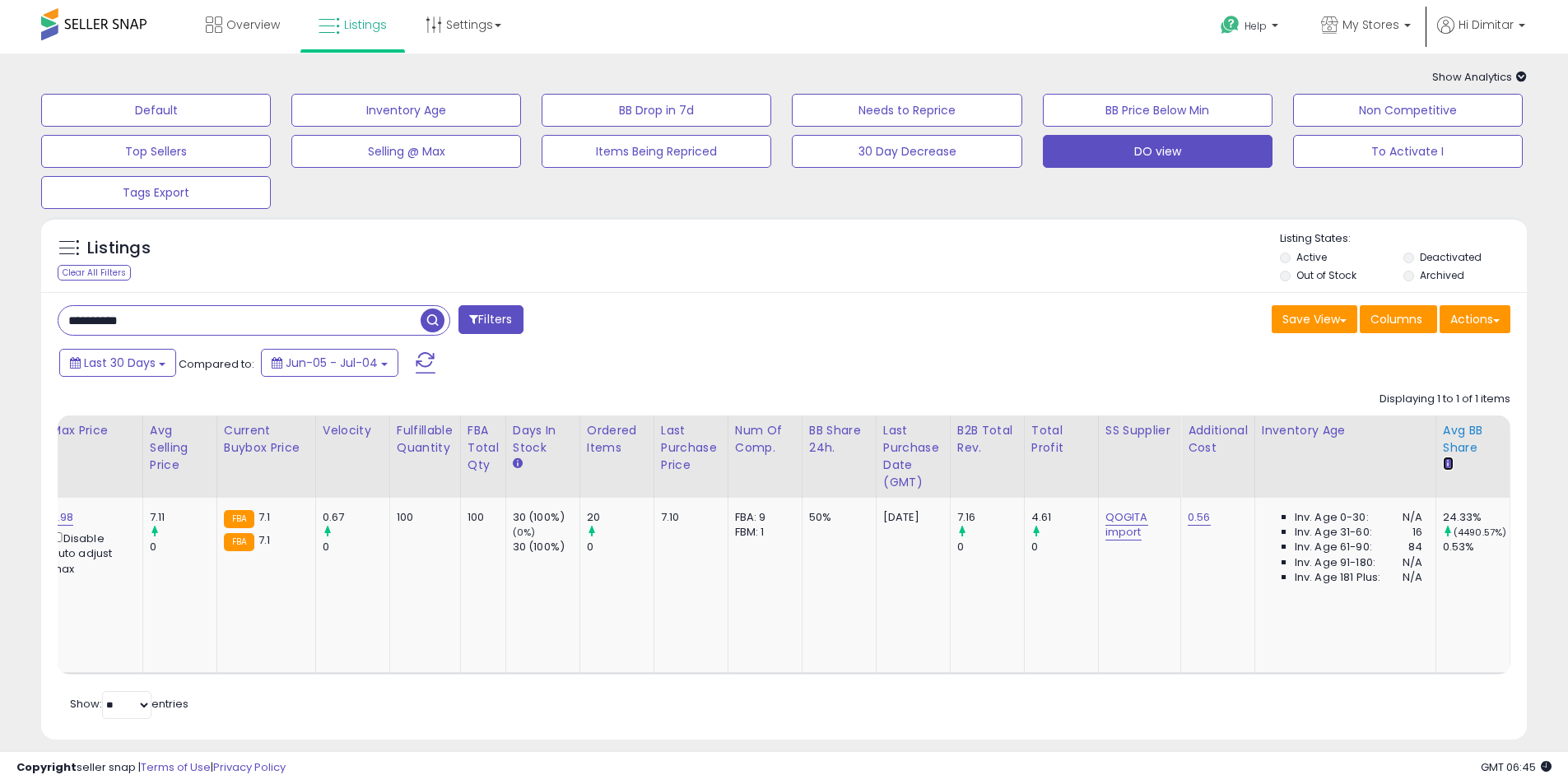 click at bounding box center (1448, 463) 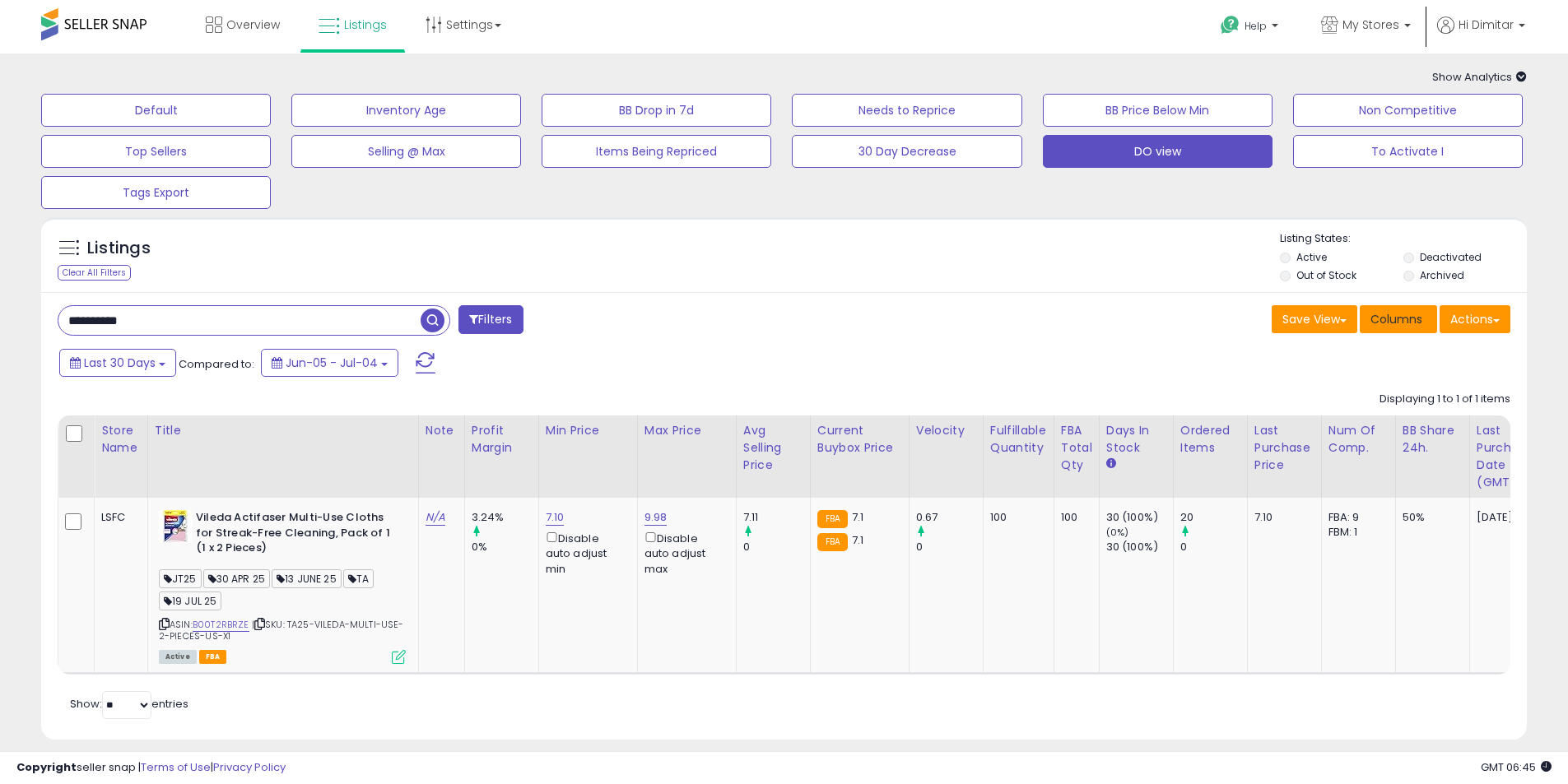 click on "Columns" at bounding box center (1398, 319) 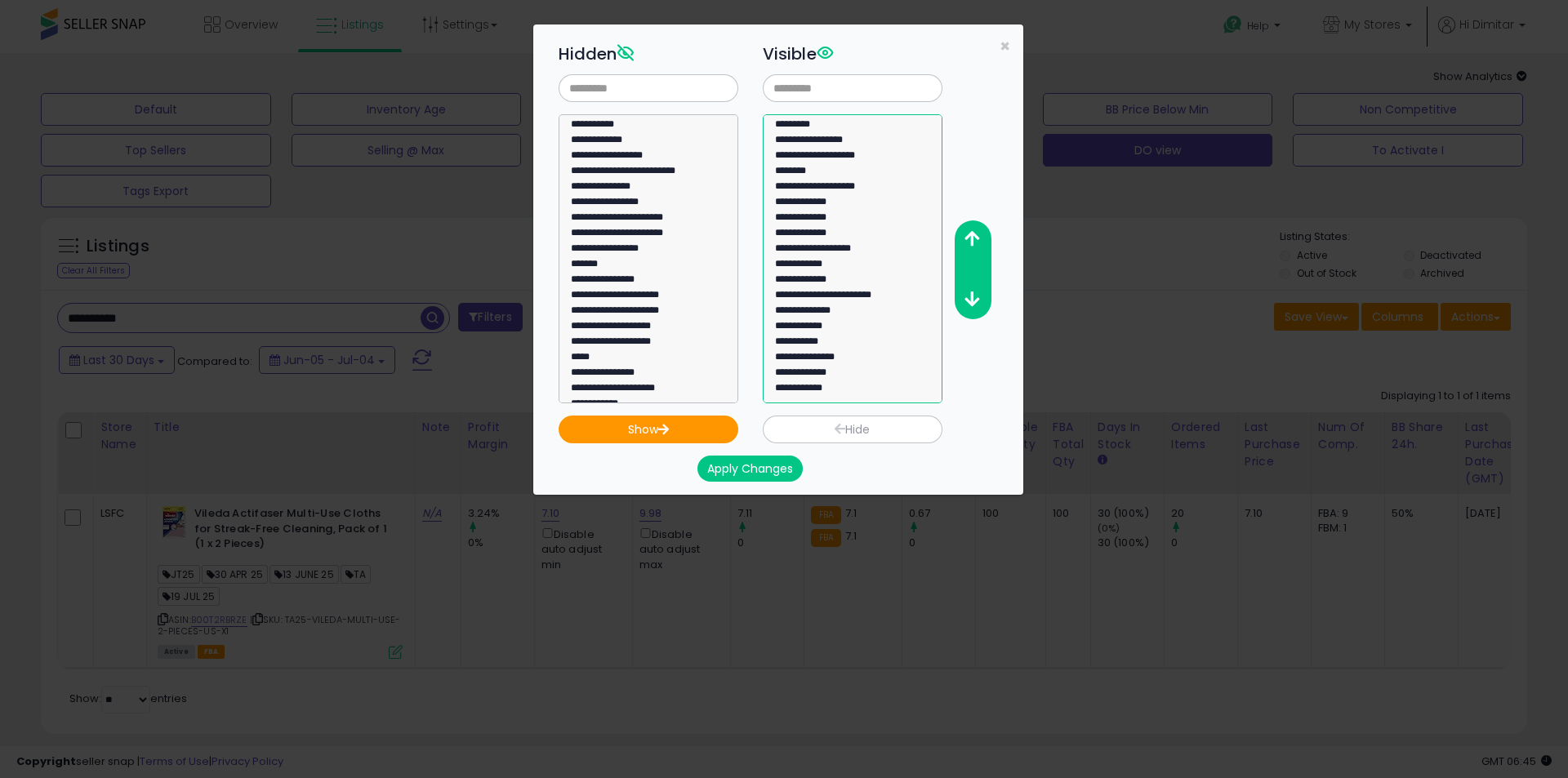 select on "**********" 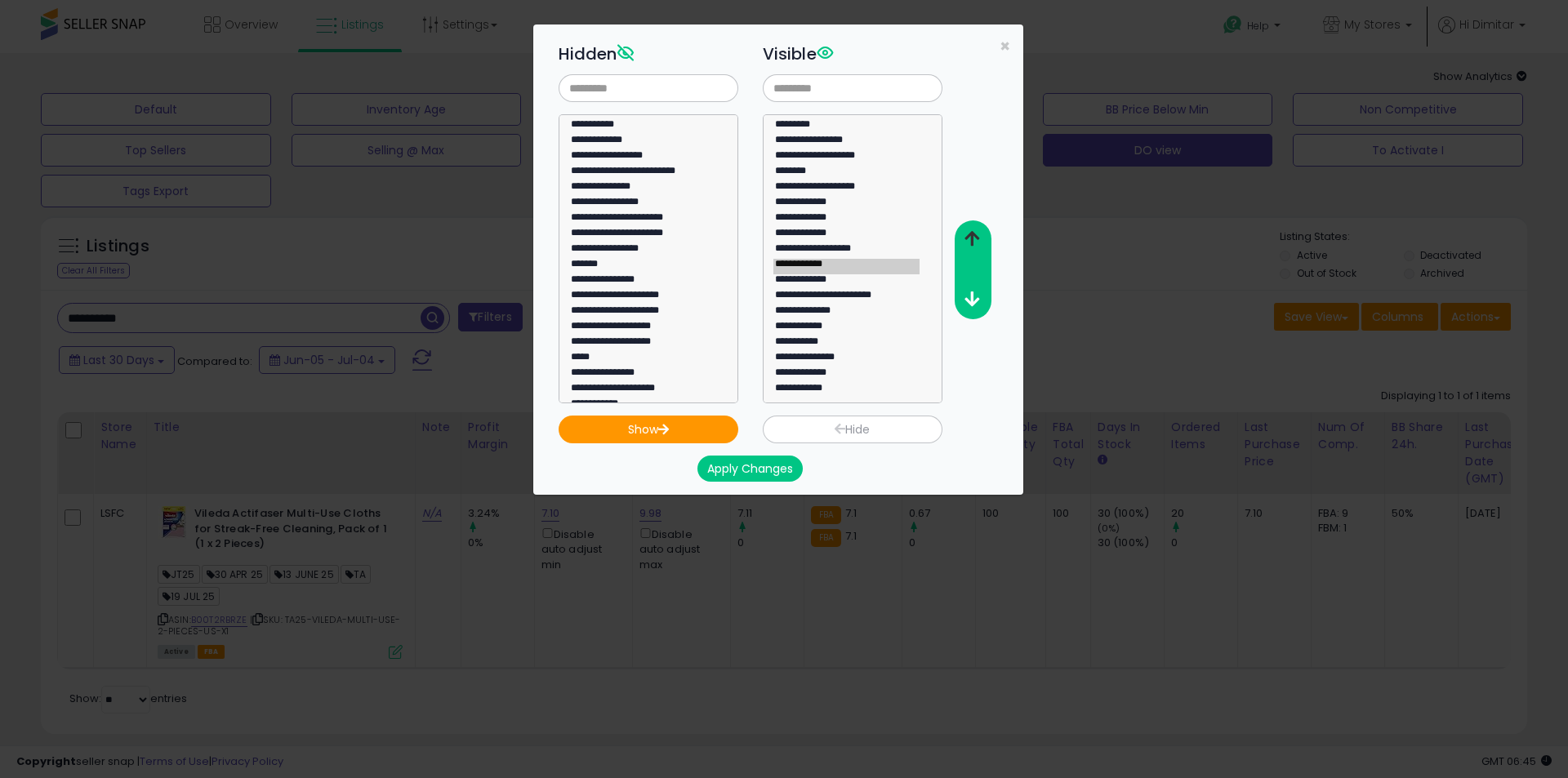 click at bounding box center [972, 238] 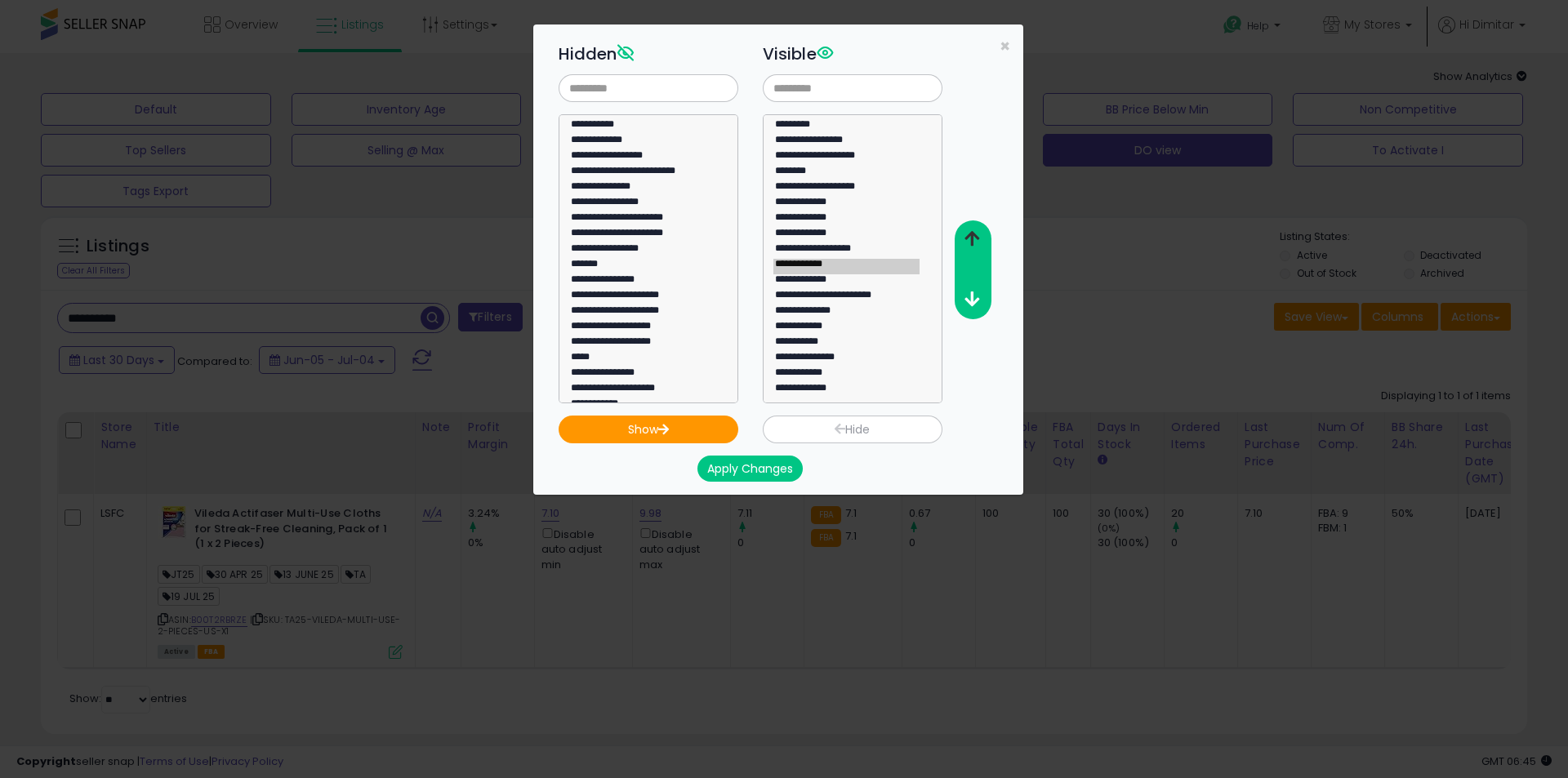 click at bounding box center (972, 238) 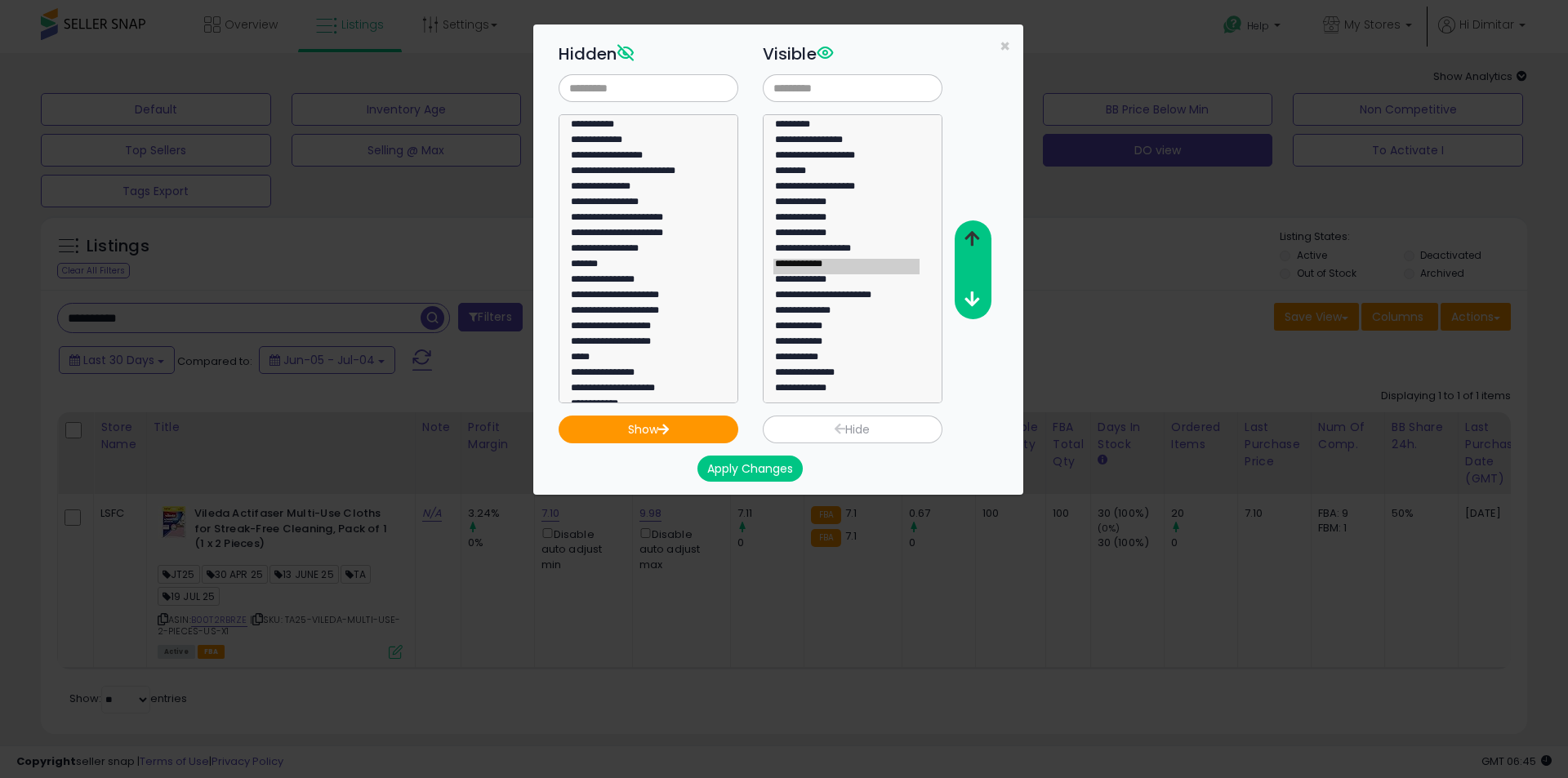 click at bounding box center (972, 238) 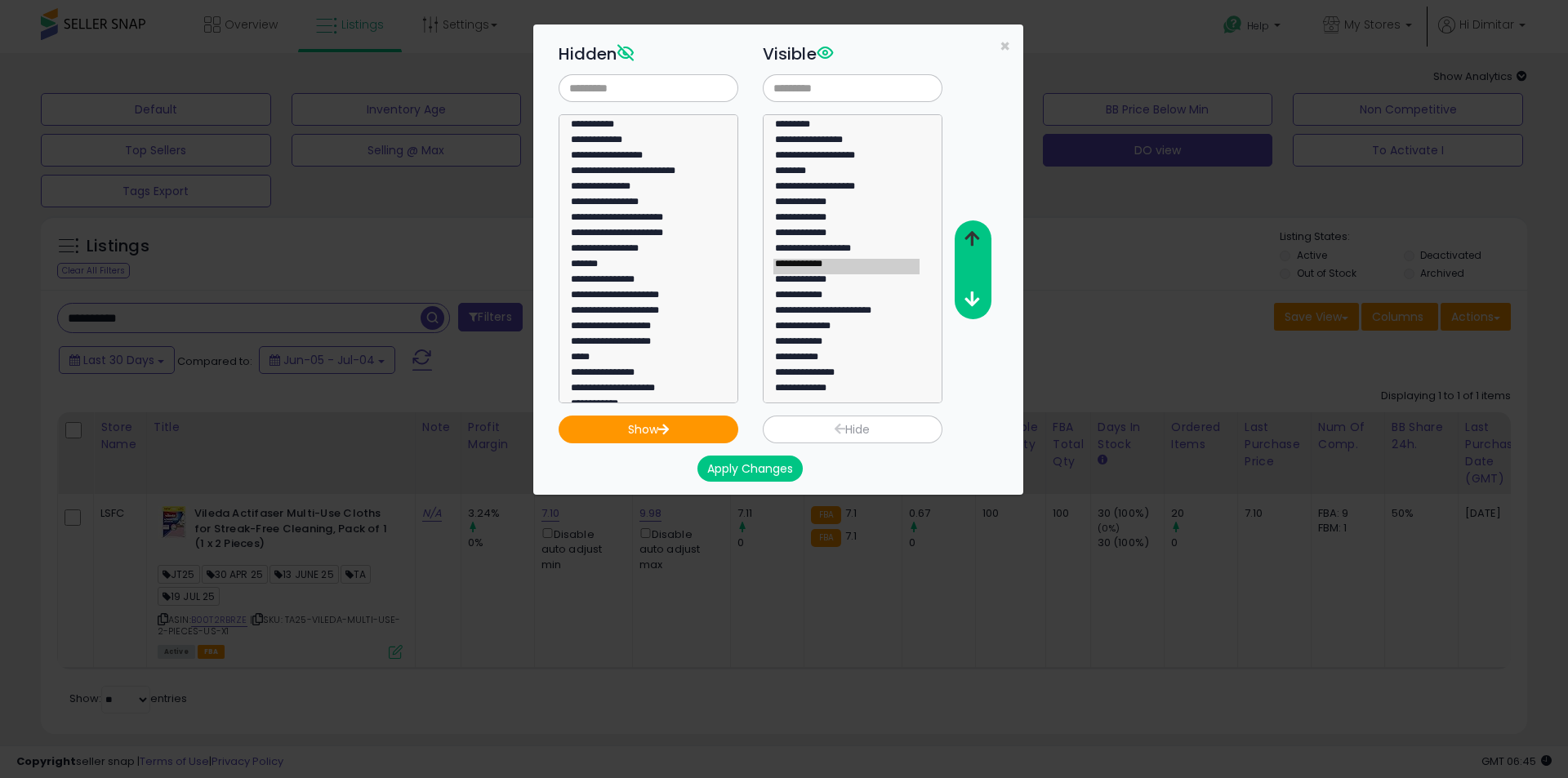 click at bounding box center (972, 238) 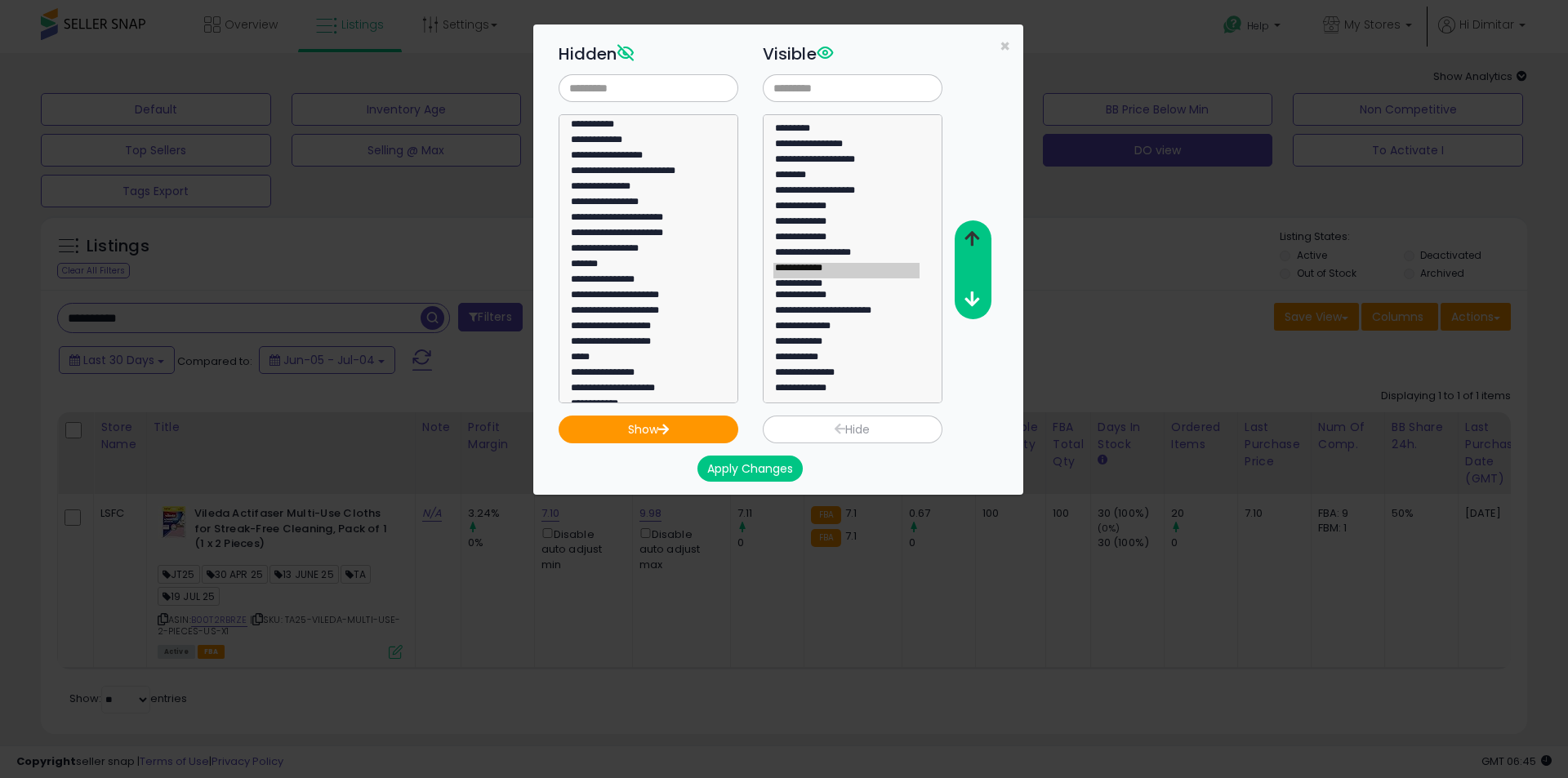 click at bounding box center (972, 238) 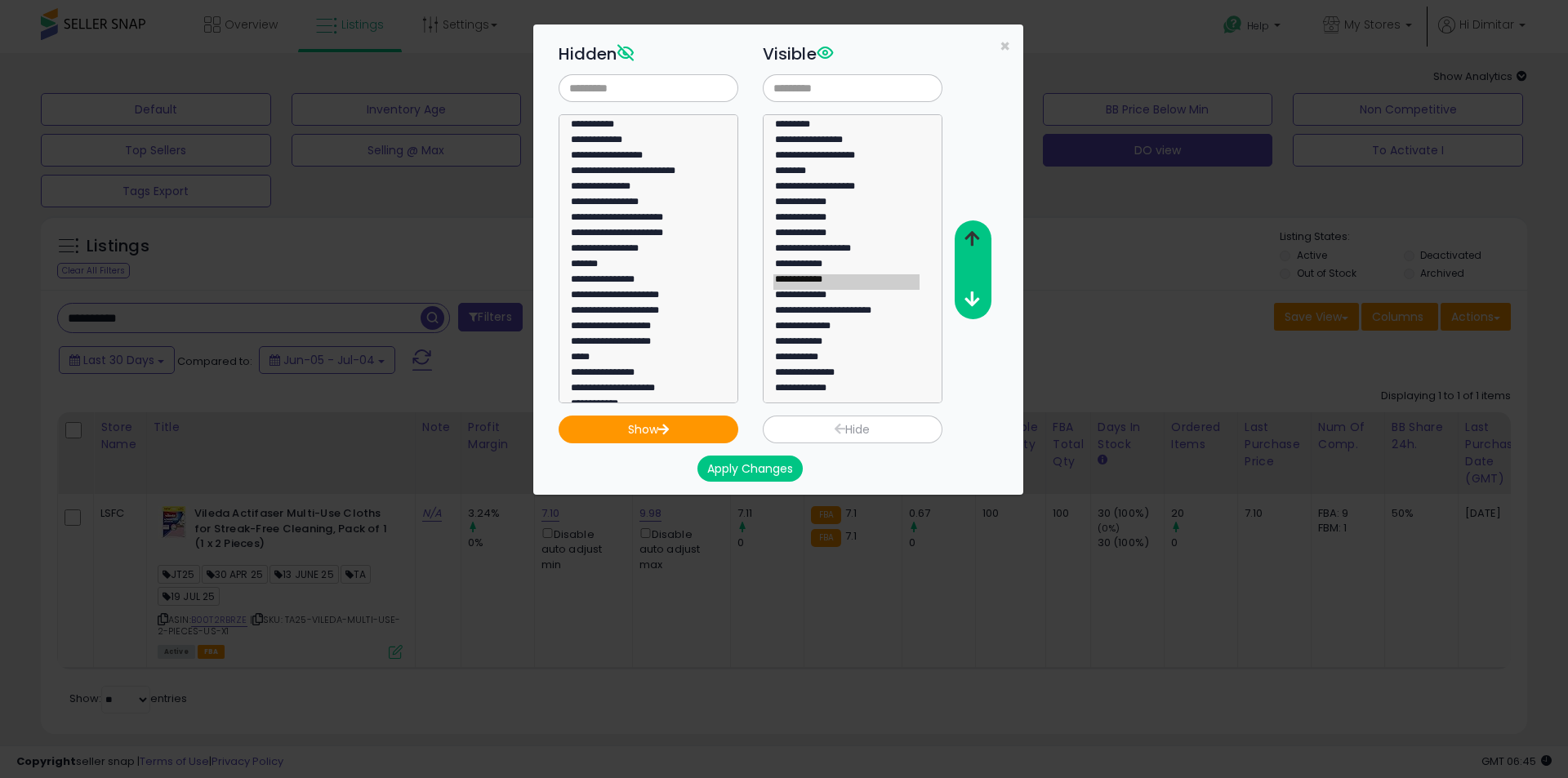 click at bounding box center [972, 238] 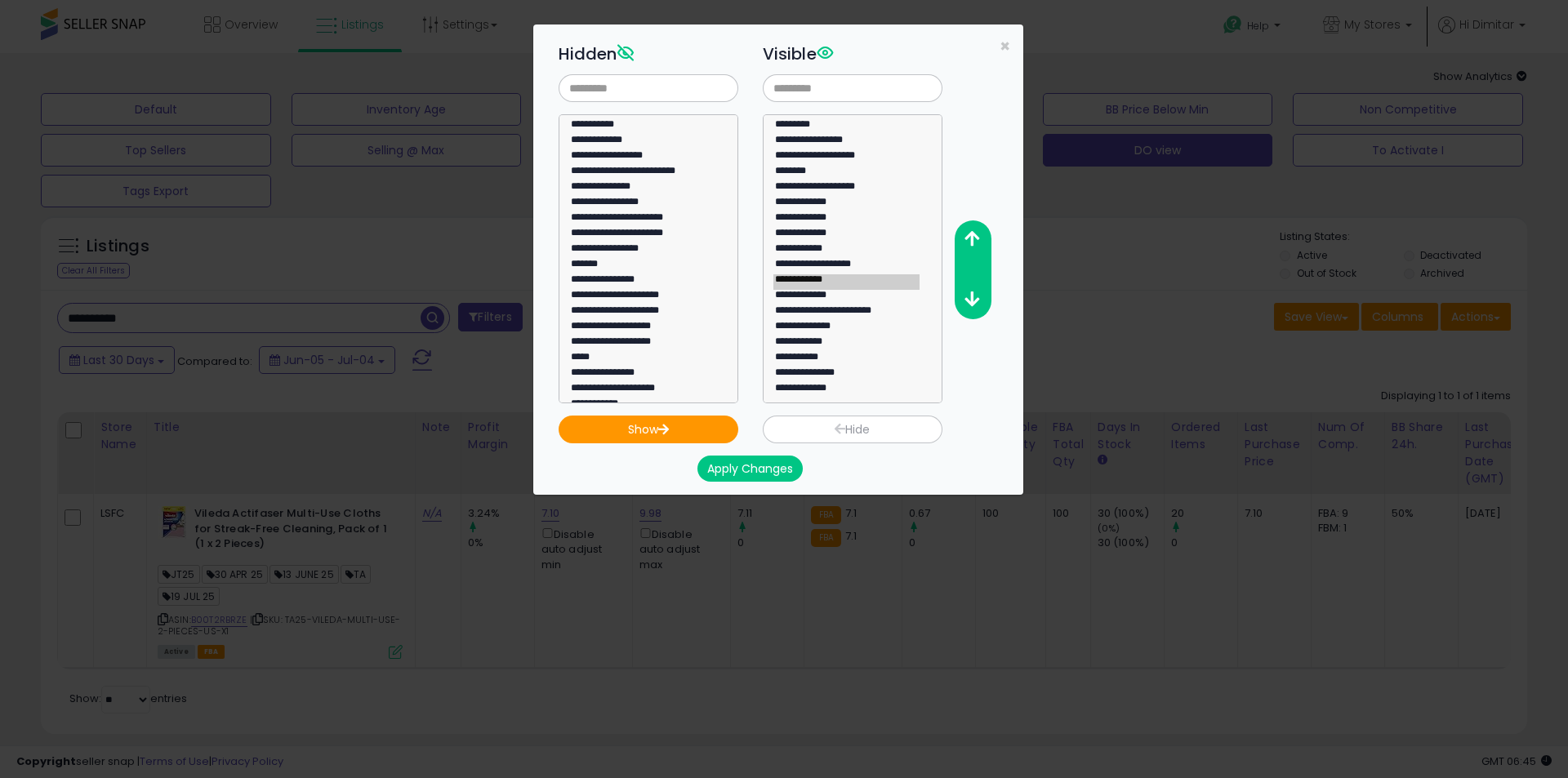 click on "Apply Changes" at bounding box center (750, 469) 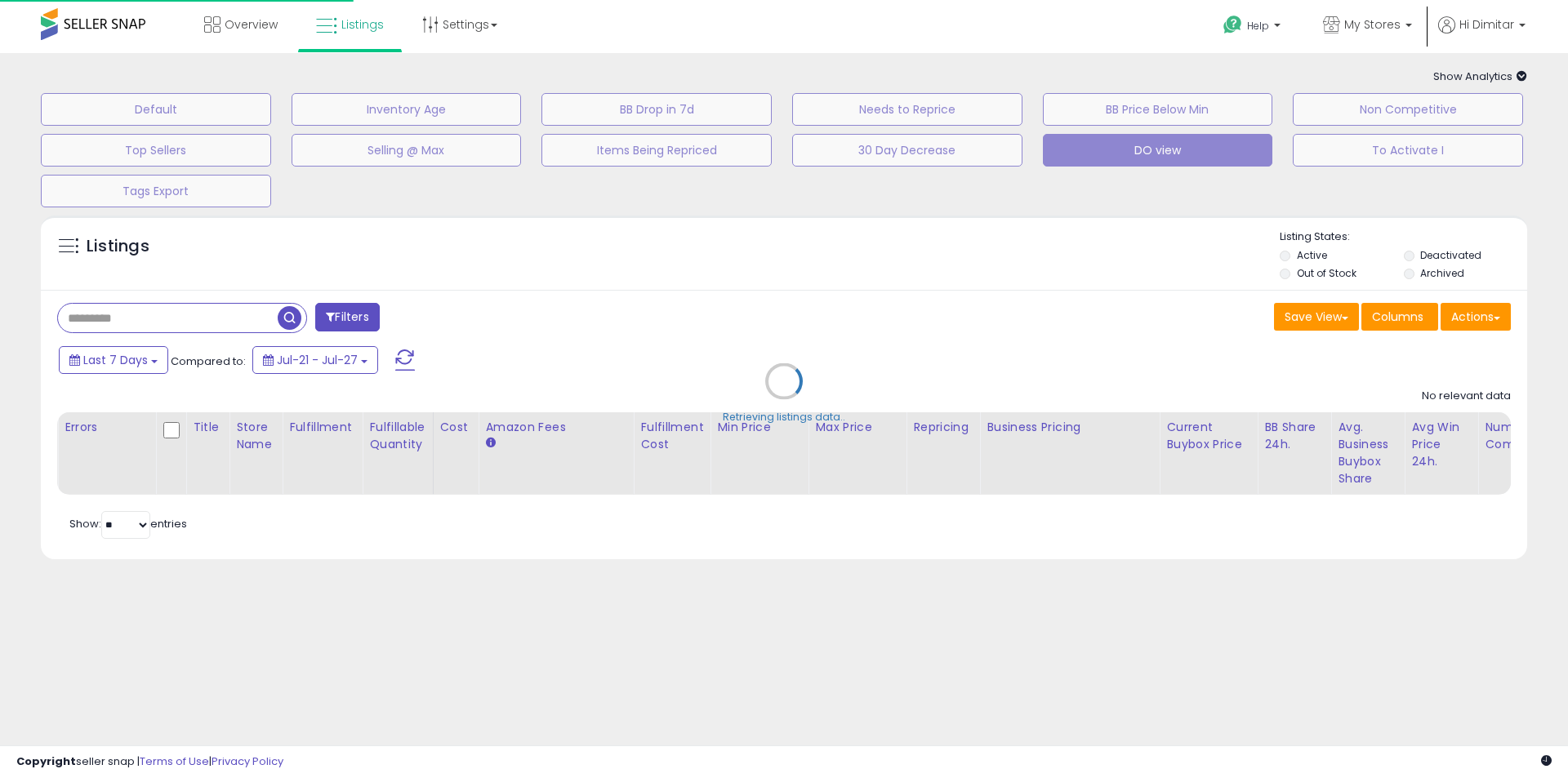 scroll, scrollTop: 0, scrollLeft: 0, axis: both 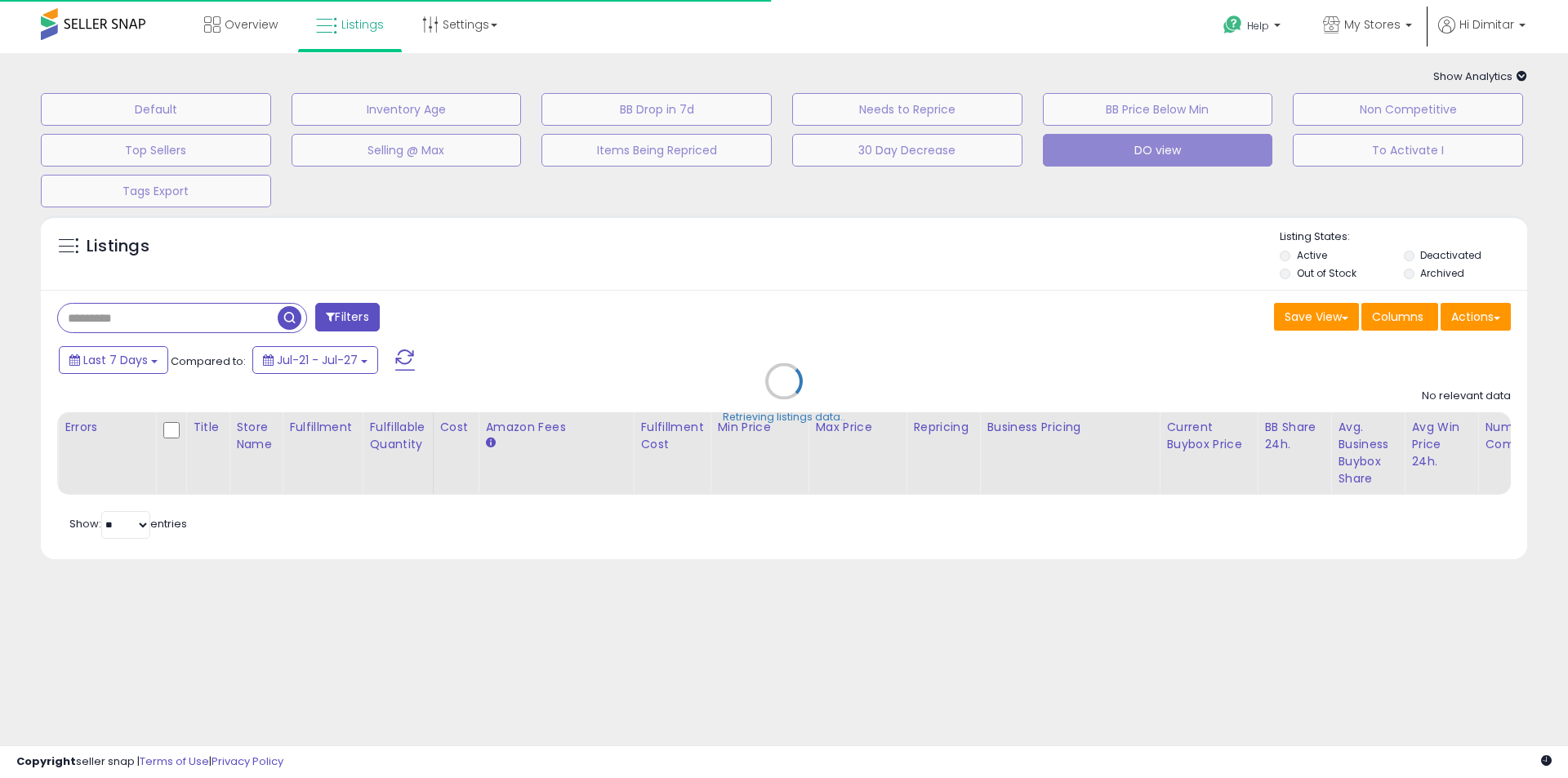 type on "**********" 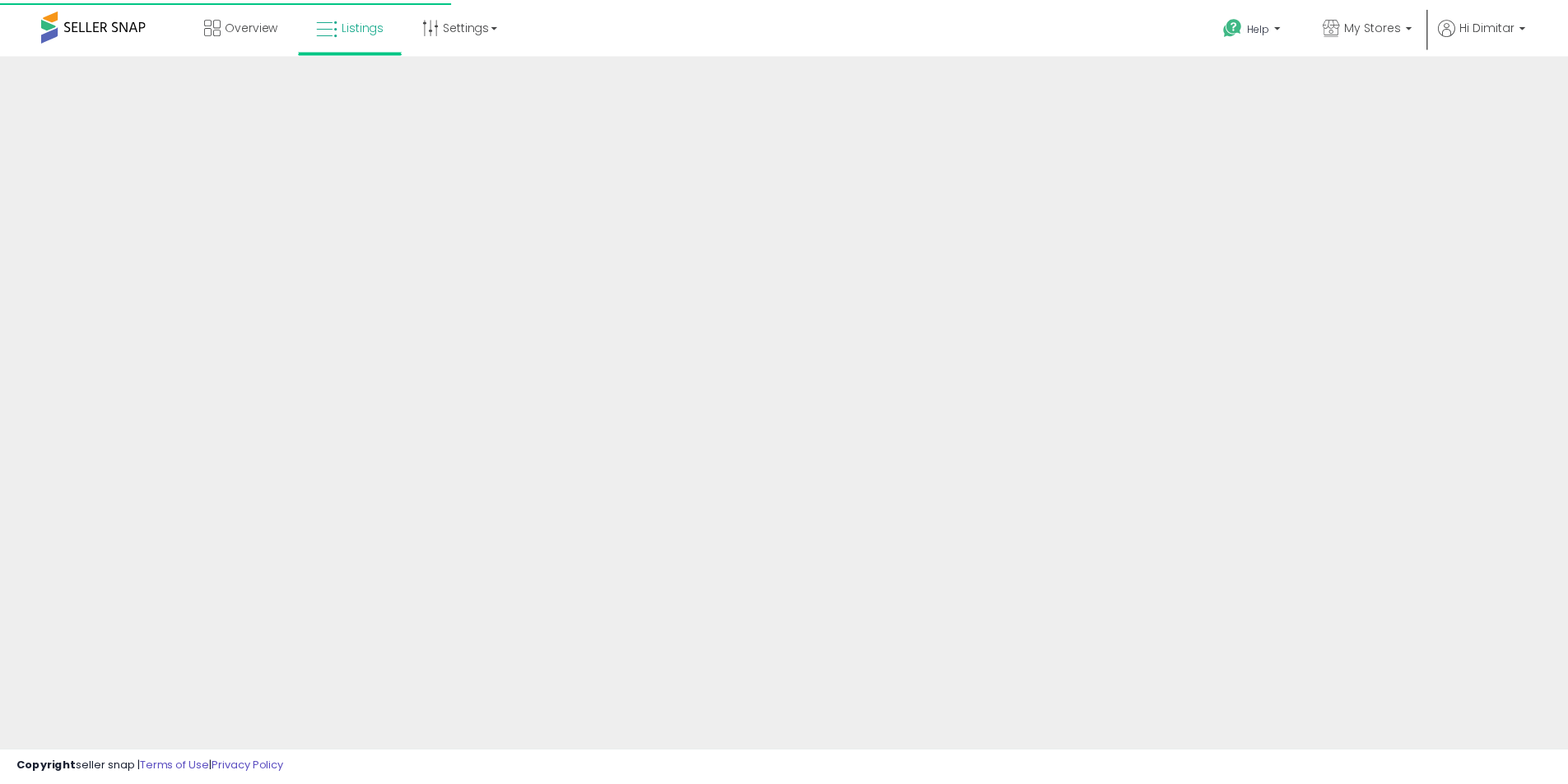 scroll, scrollTop: 0, scrollLeft: 0, axis: both 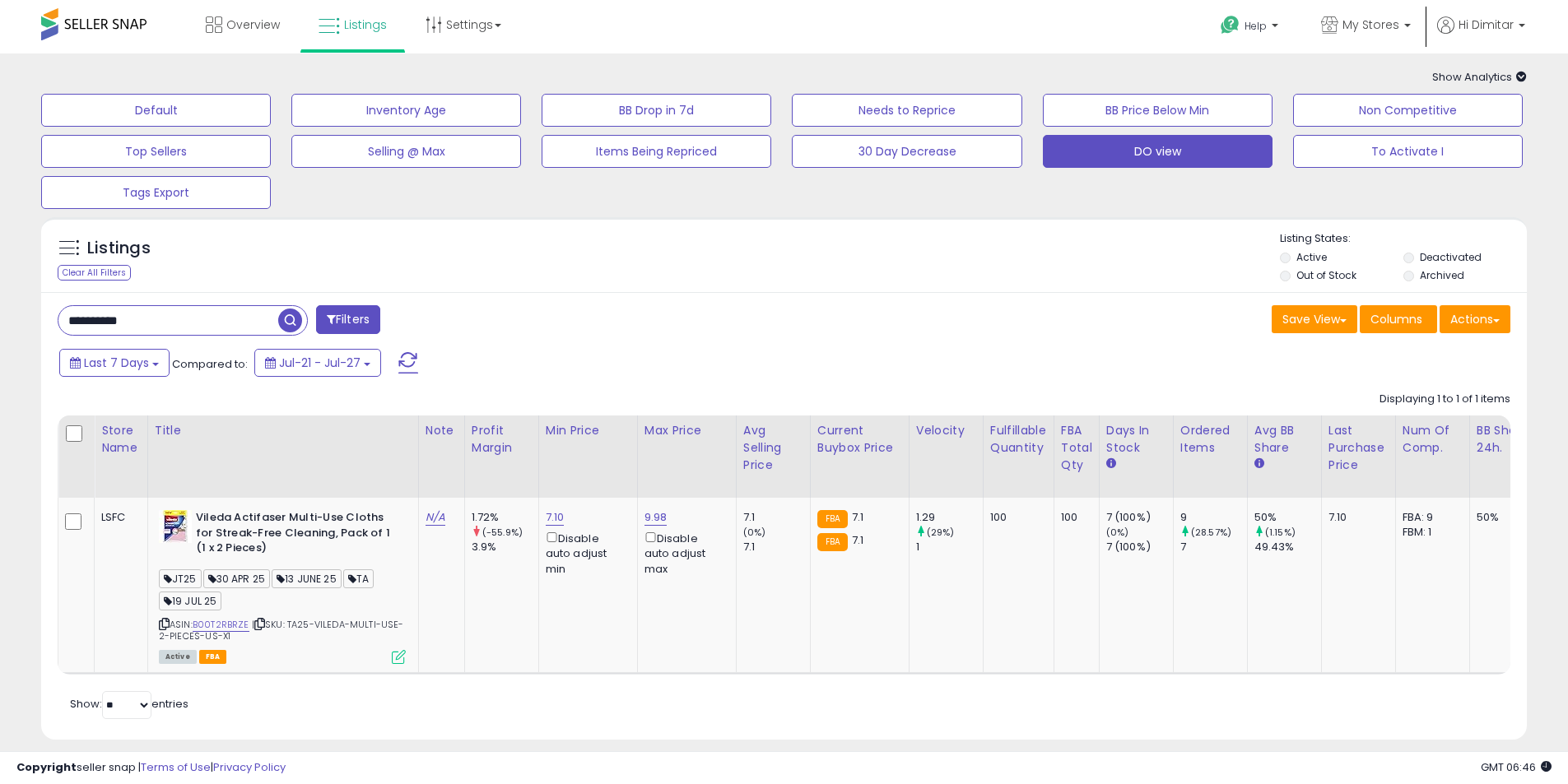 click on "**********" at bounding box center [168, 320] 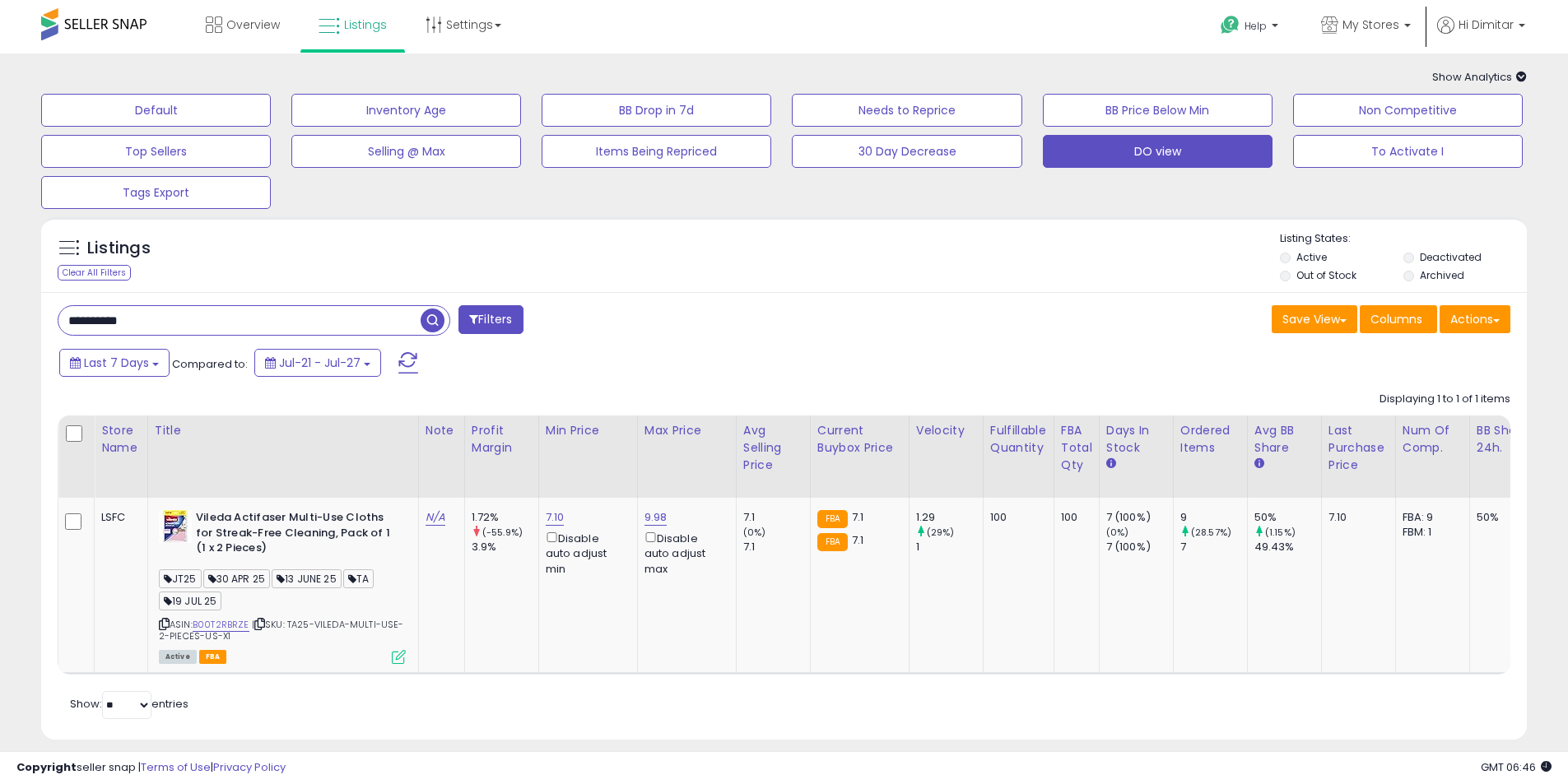 click on "**********" at bounding box center [240, 320] 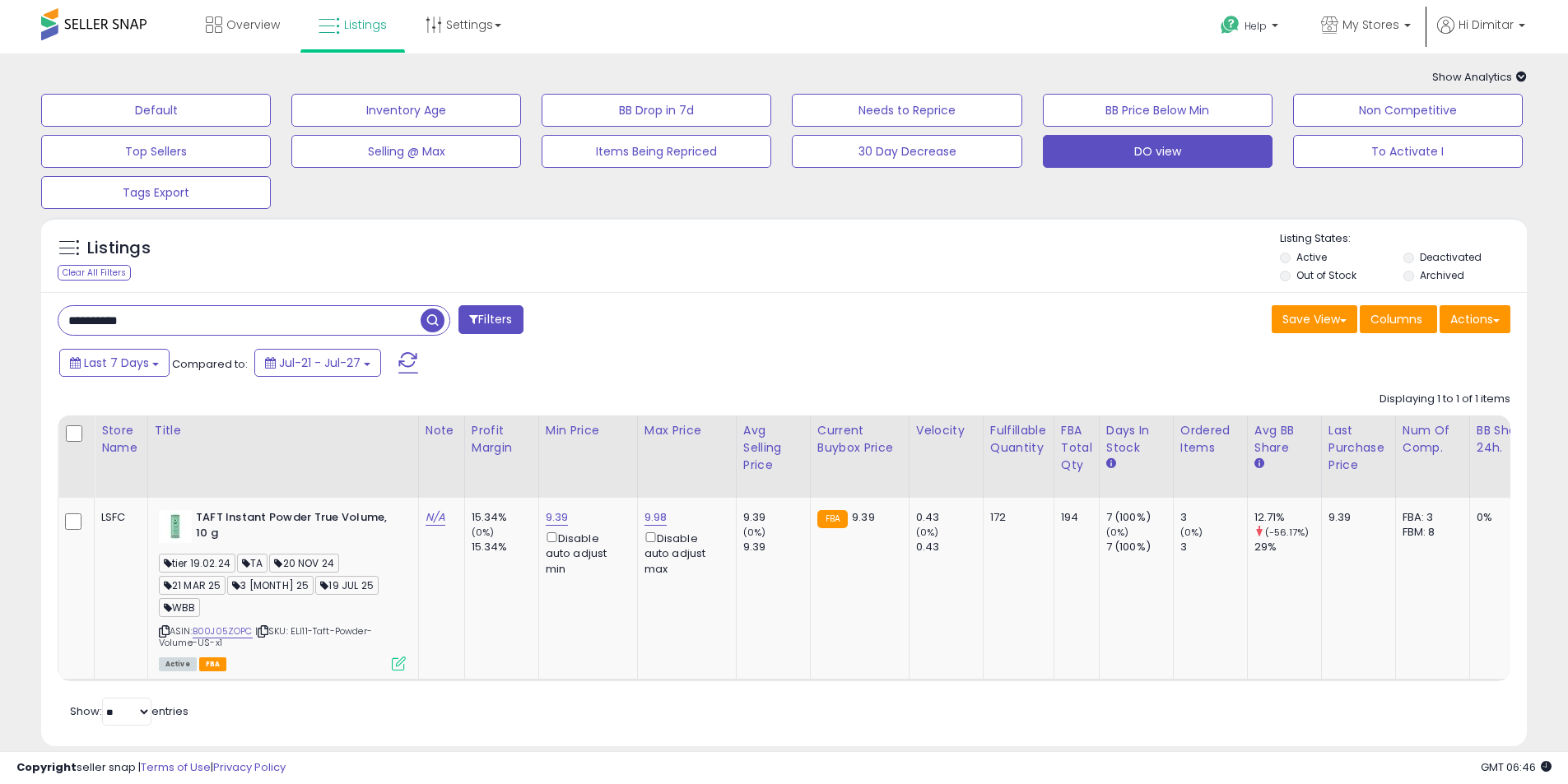 click on "**********" at bounding box center [240, 320] 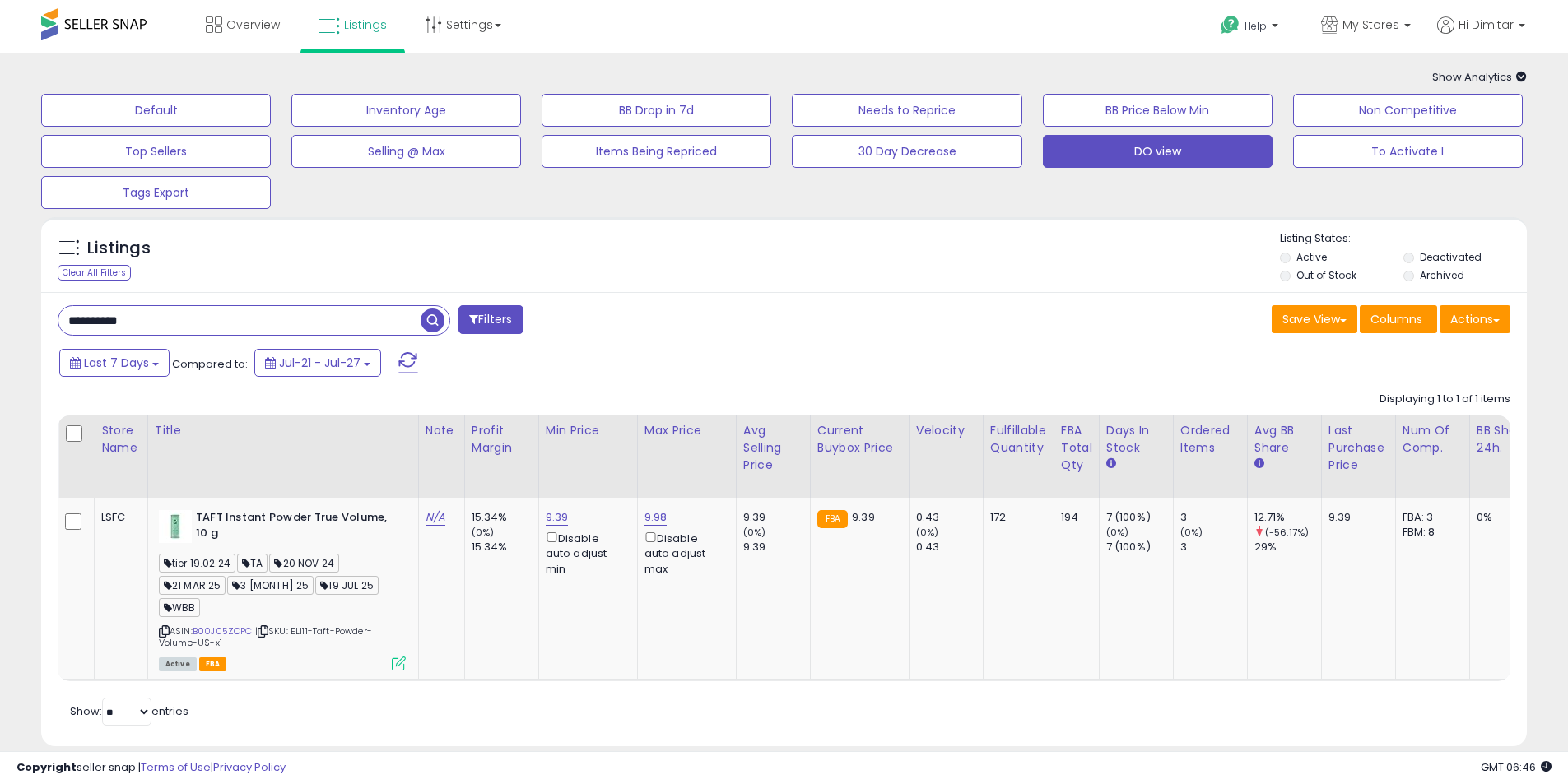 paste 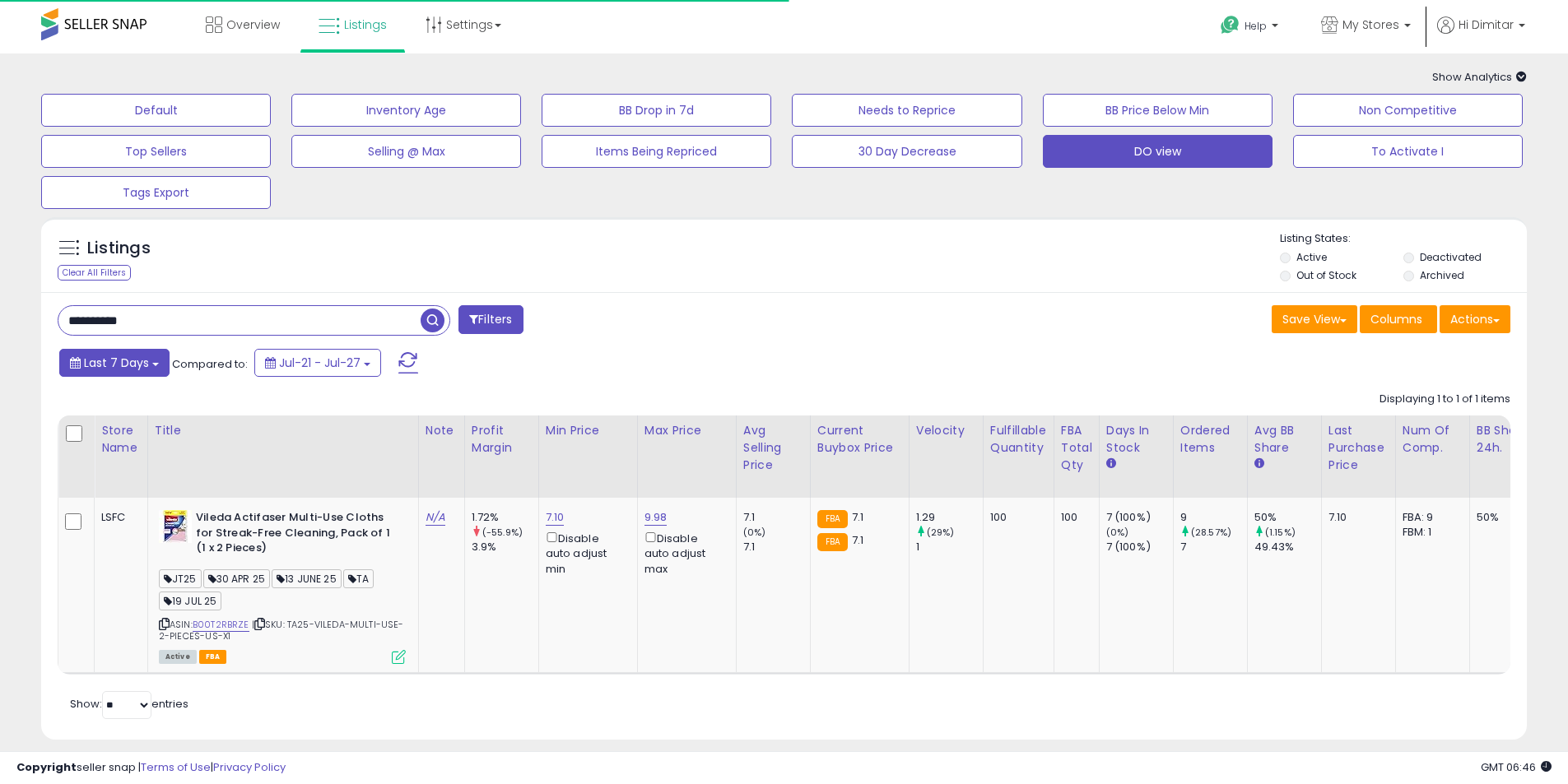 click on "Last 7 Days" at bounding box center (116, 363) 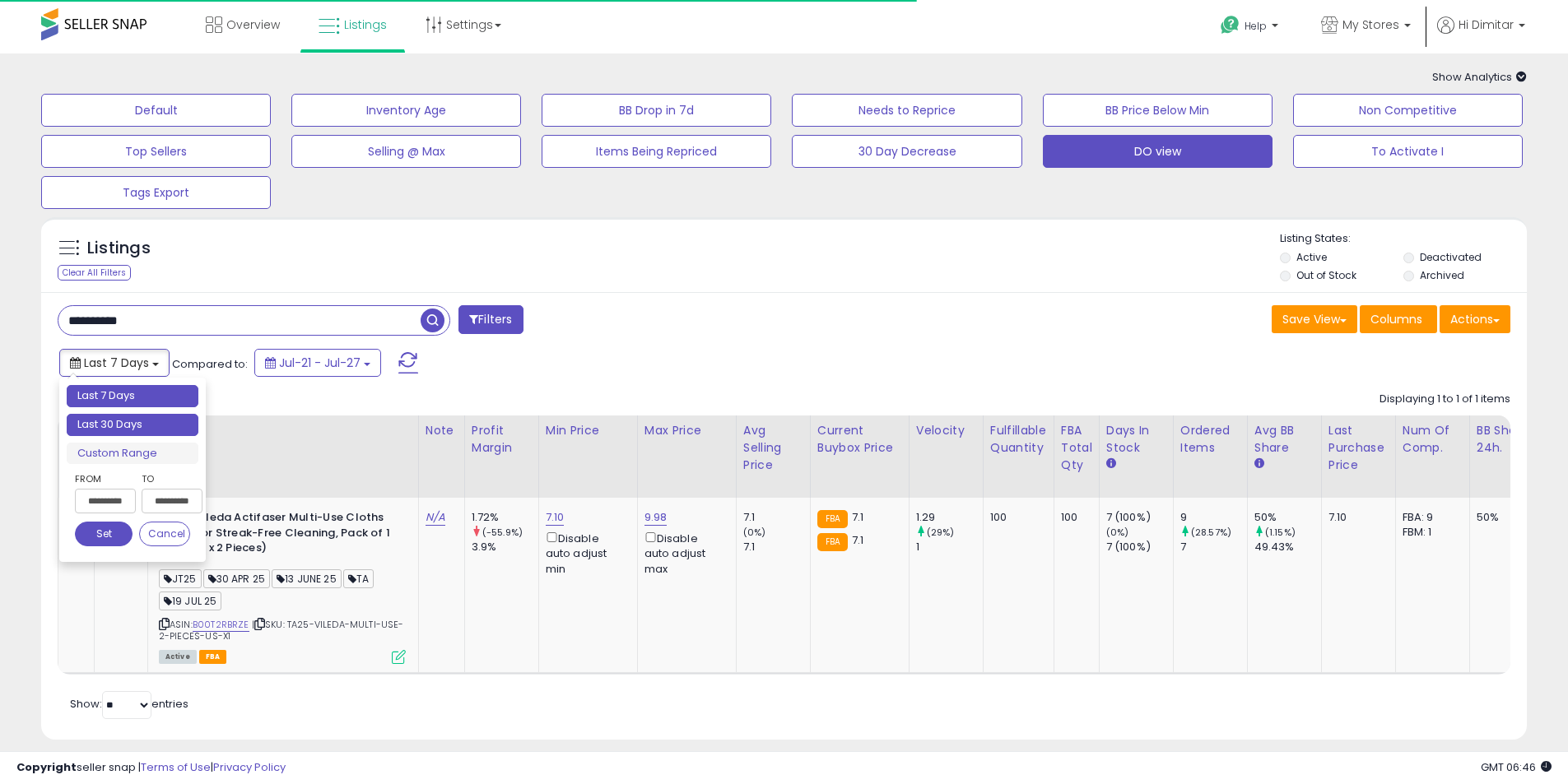 type on "**********" 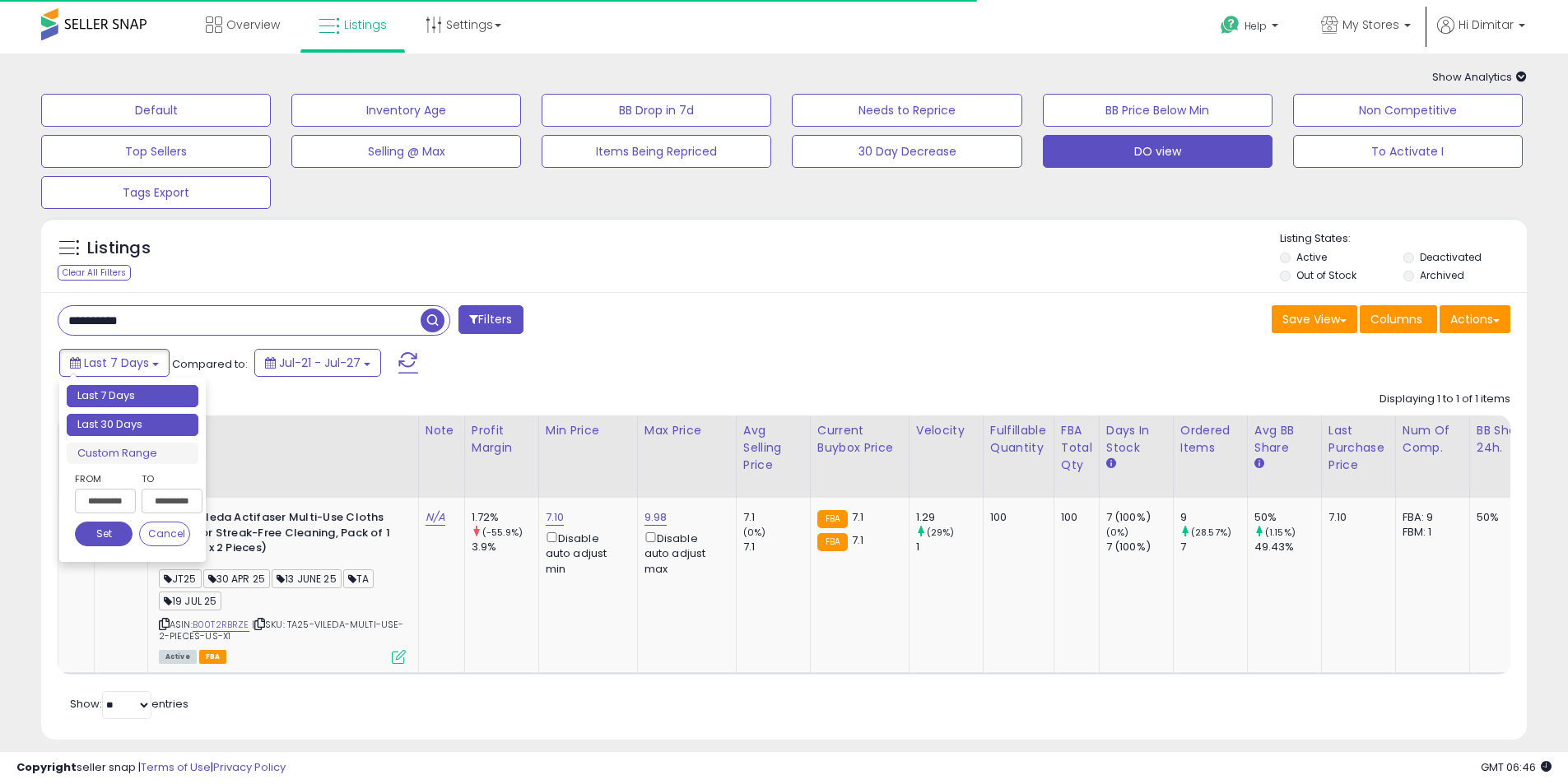 click on "Last 30 Days" at bounding box center [133, 424] 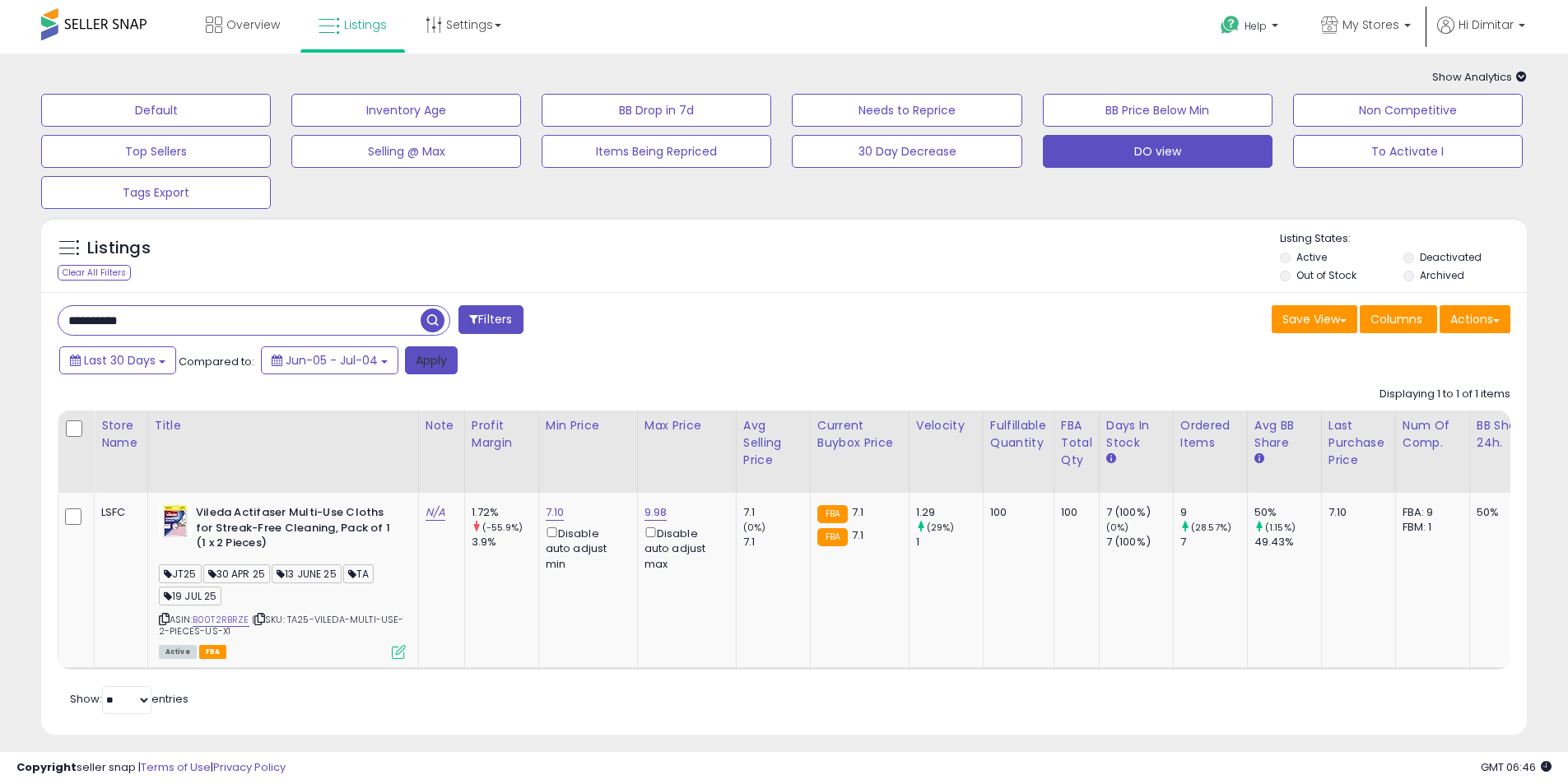 click on "Apply" at bounding box center [431, 360] 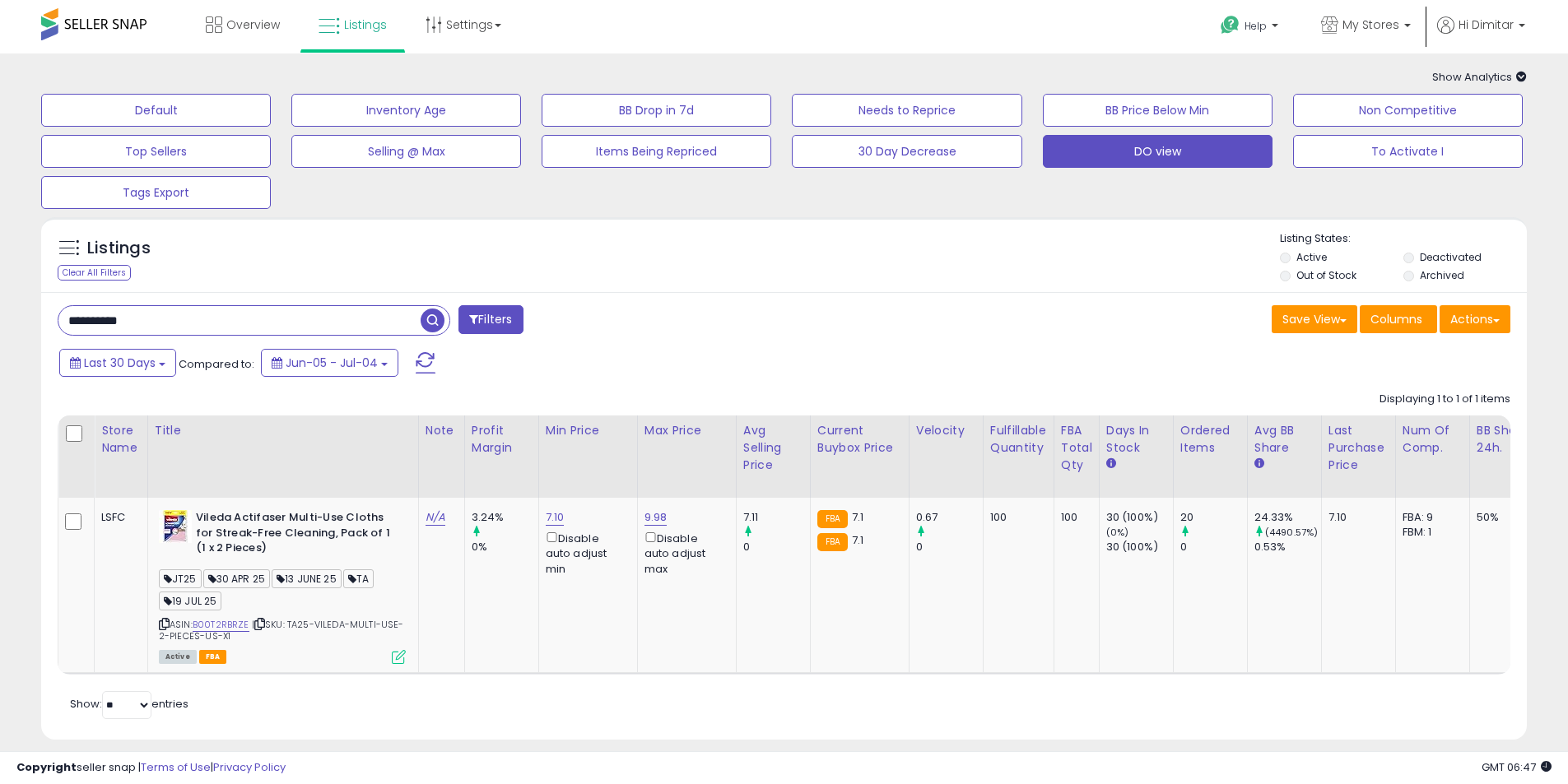 click on "**********" at bounding box center (240, 320) 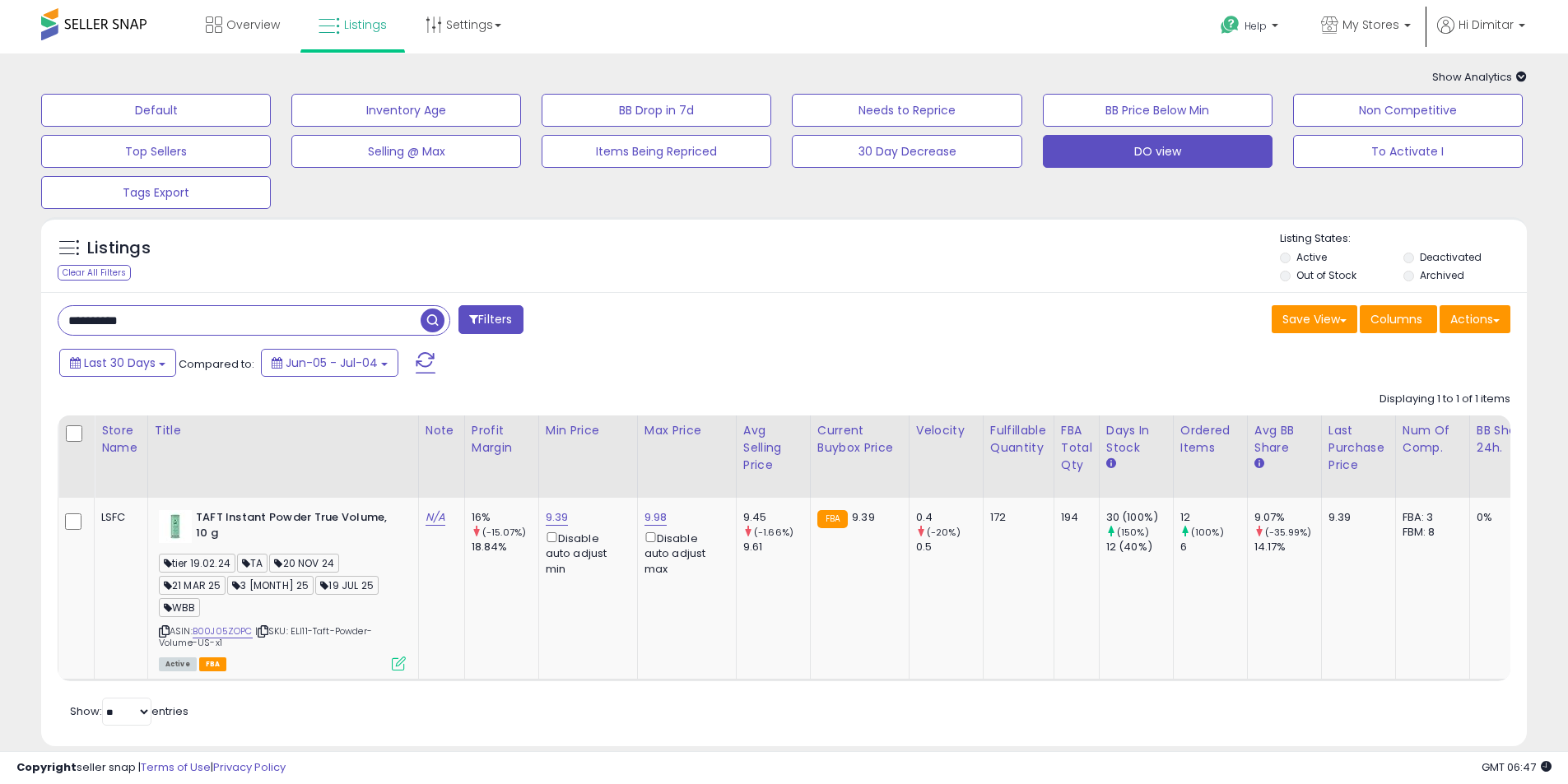 type 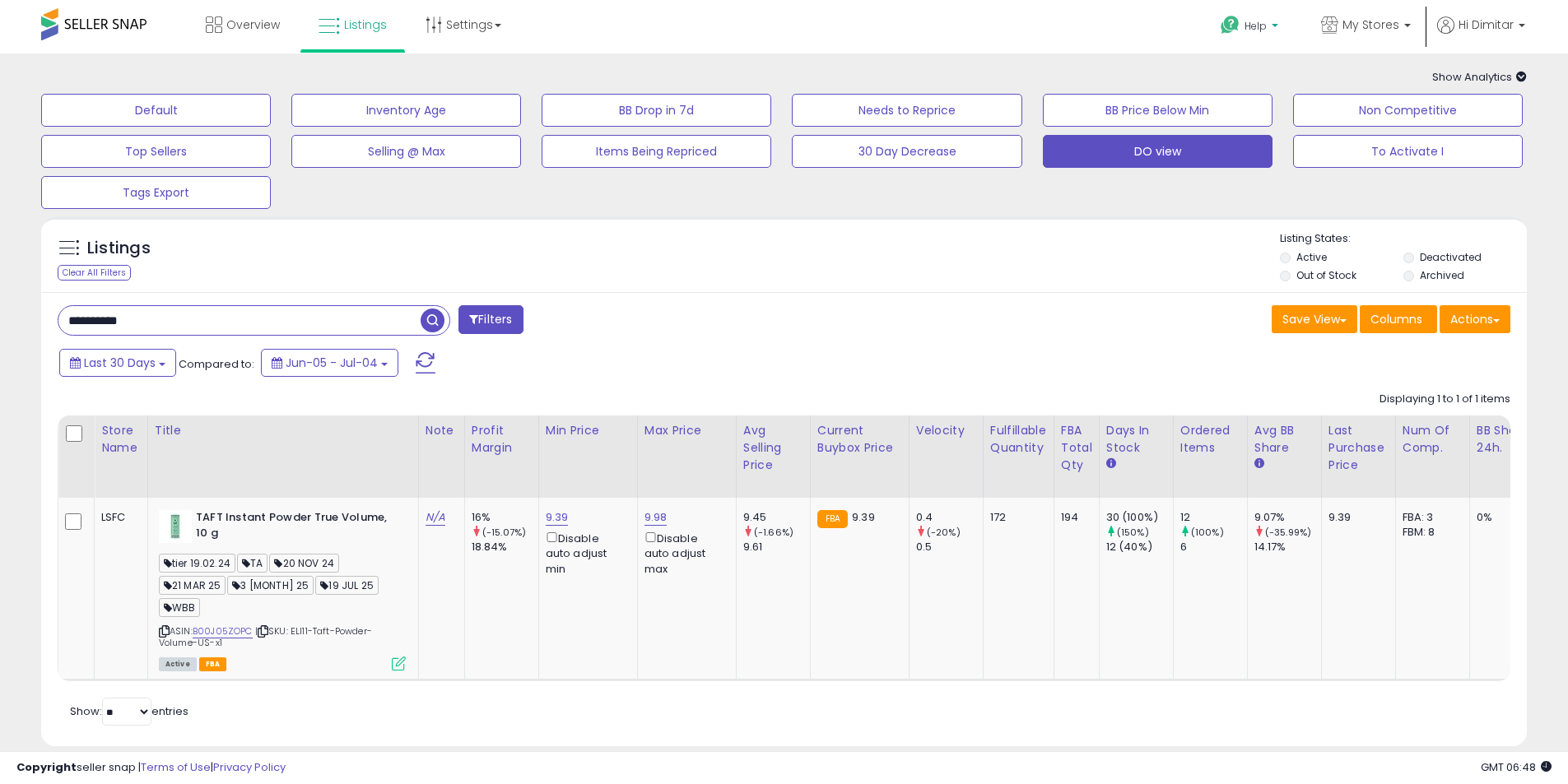 click on "Help" at bounding box center [1251, 28] 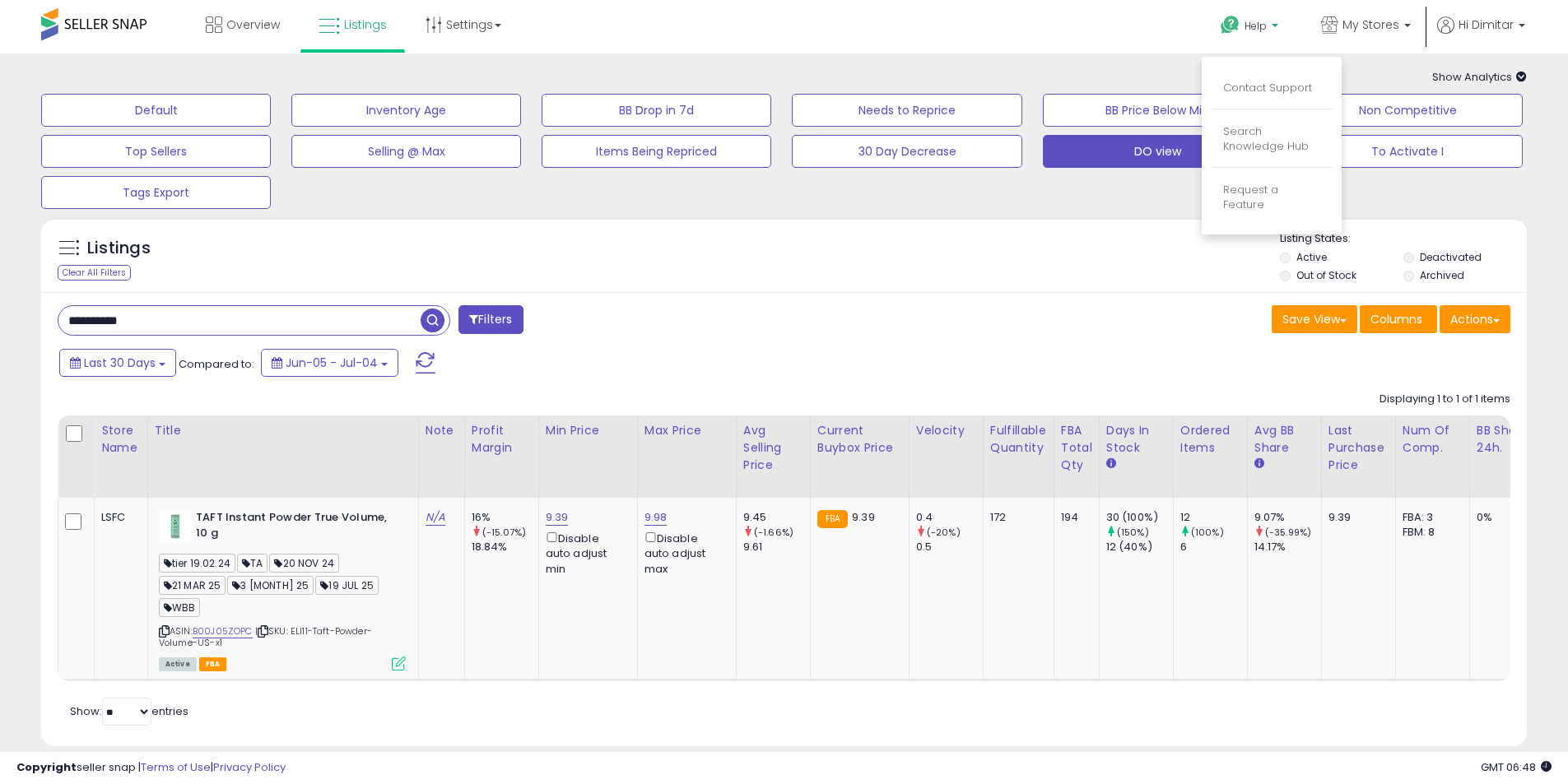 drag, startPoint x: 1277, startPoint y: 78, endPoint x: 1286, endPoint y: 87, distance: 12.727922 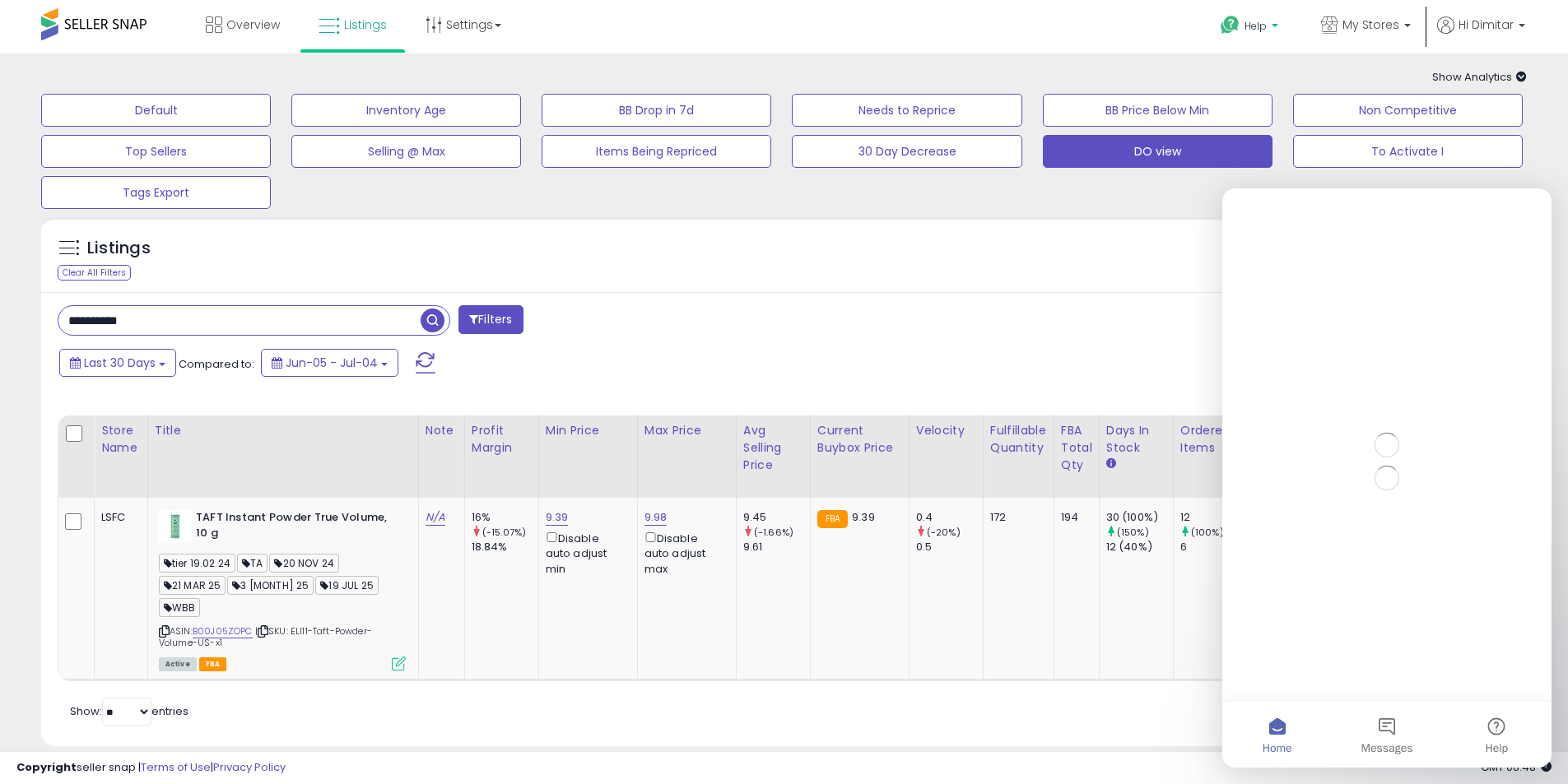 scroll, scrollTop: 0, scrollLeft: 0, axis: both 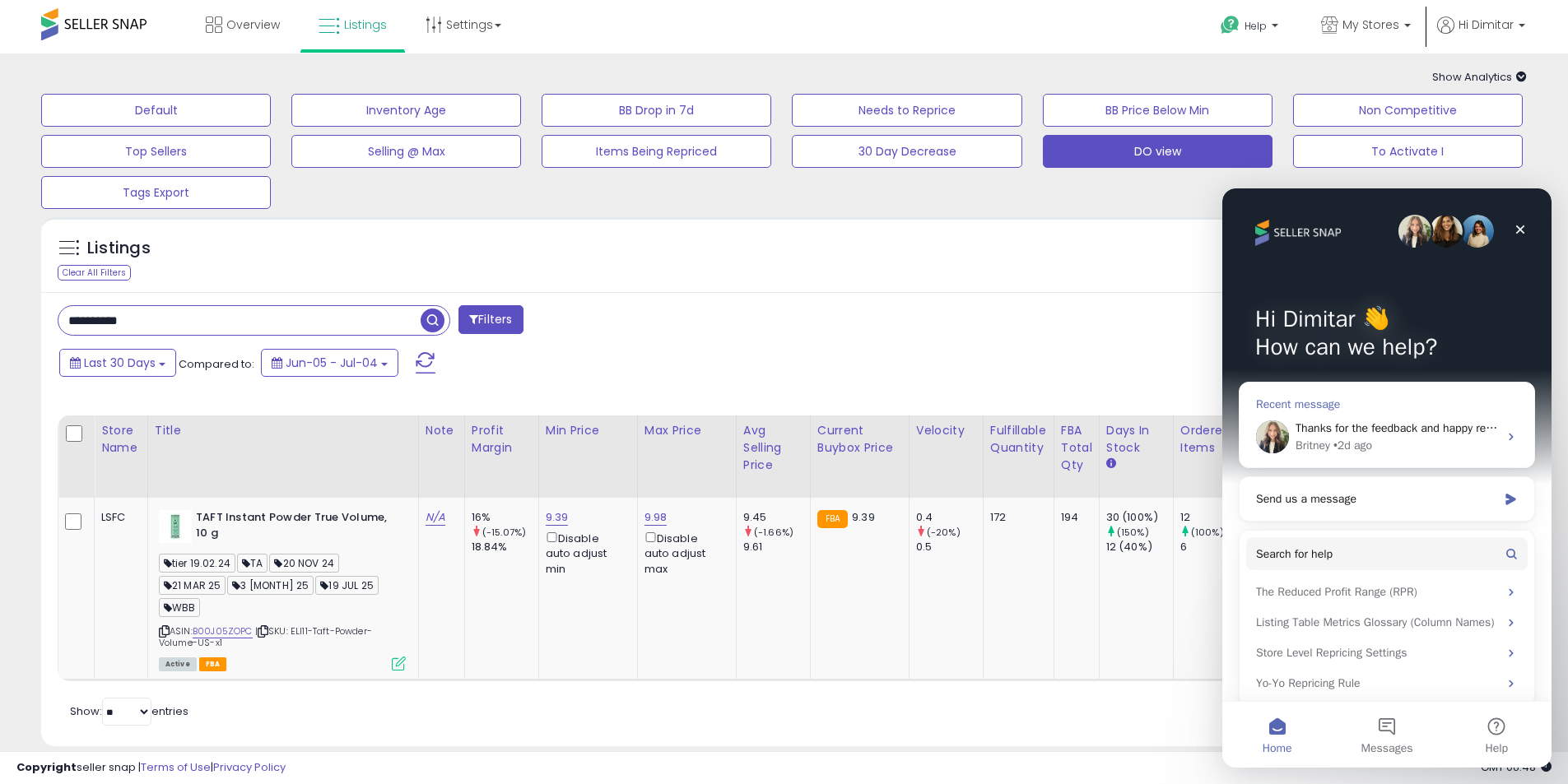 click on "•  2d ago" at bounding box center (1352, 445) 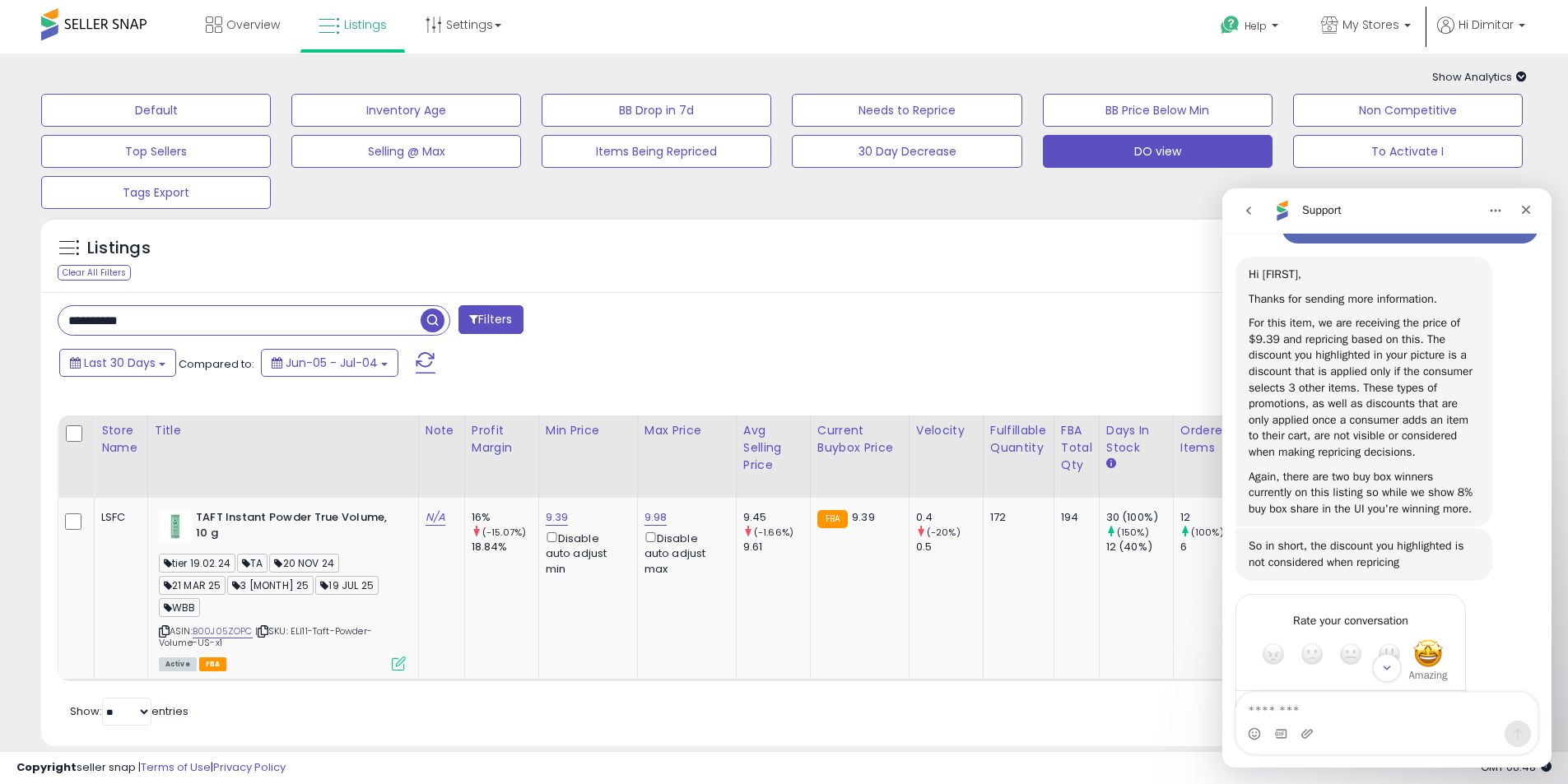 scroll, scrollTop: 1171, scrollLeft: 0, axis: vertical 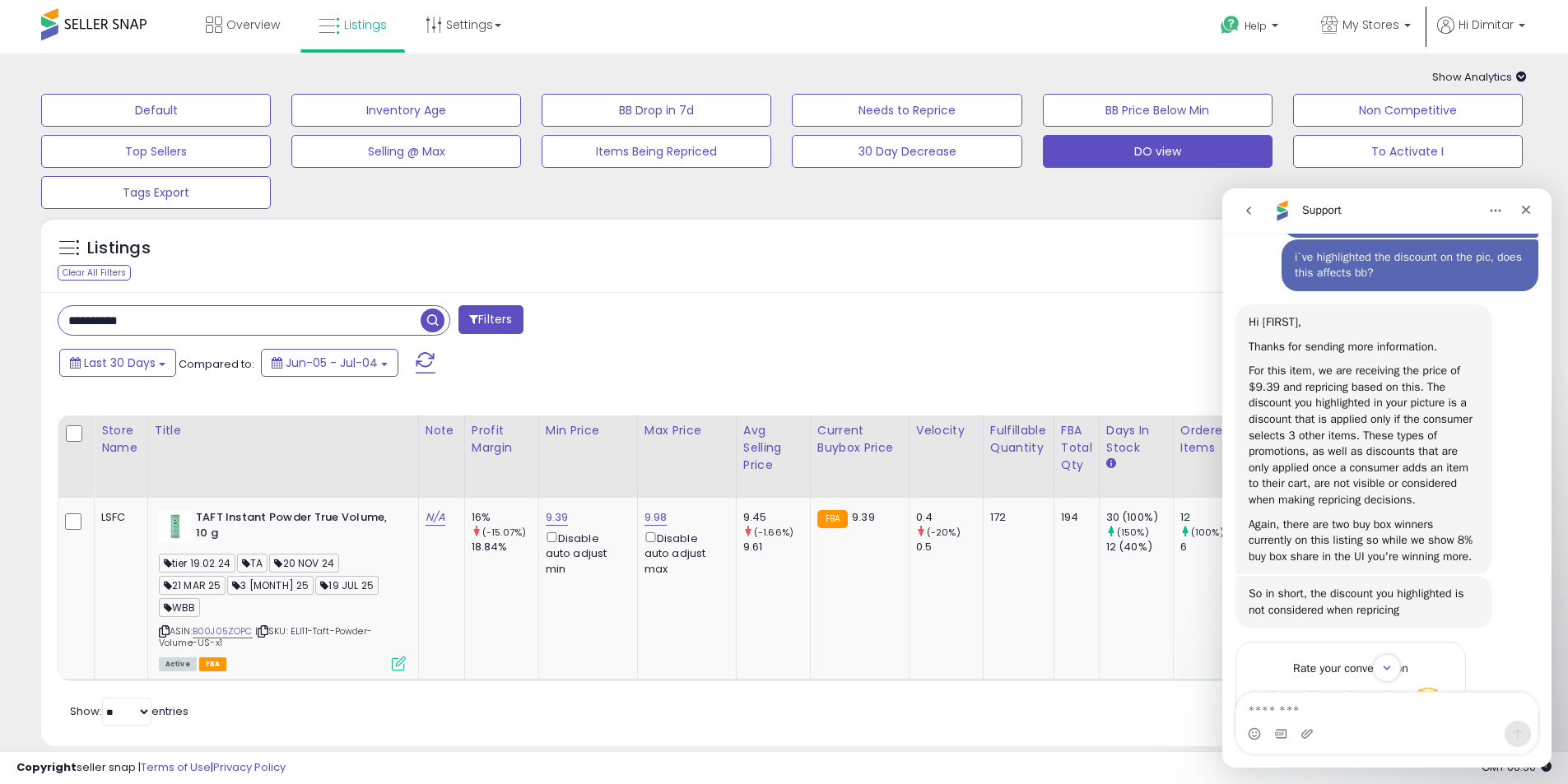 click on "**********" at bounding box center (240, 320) 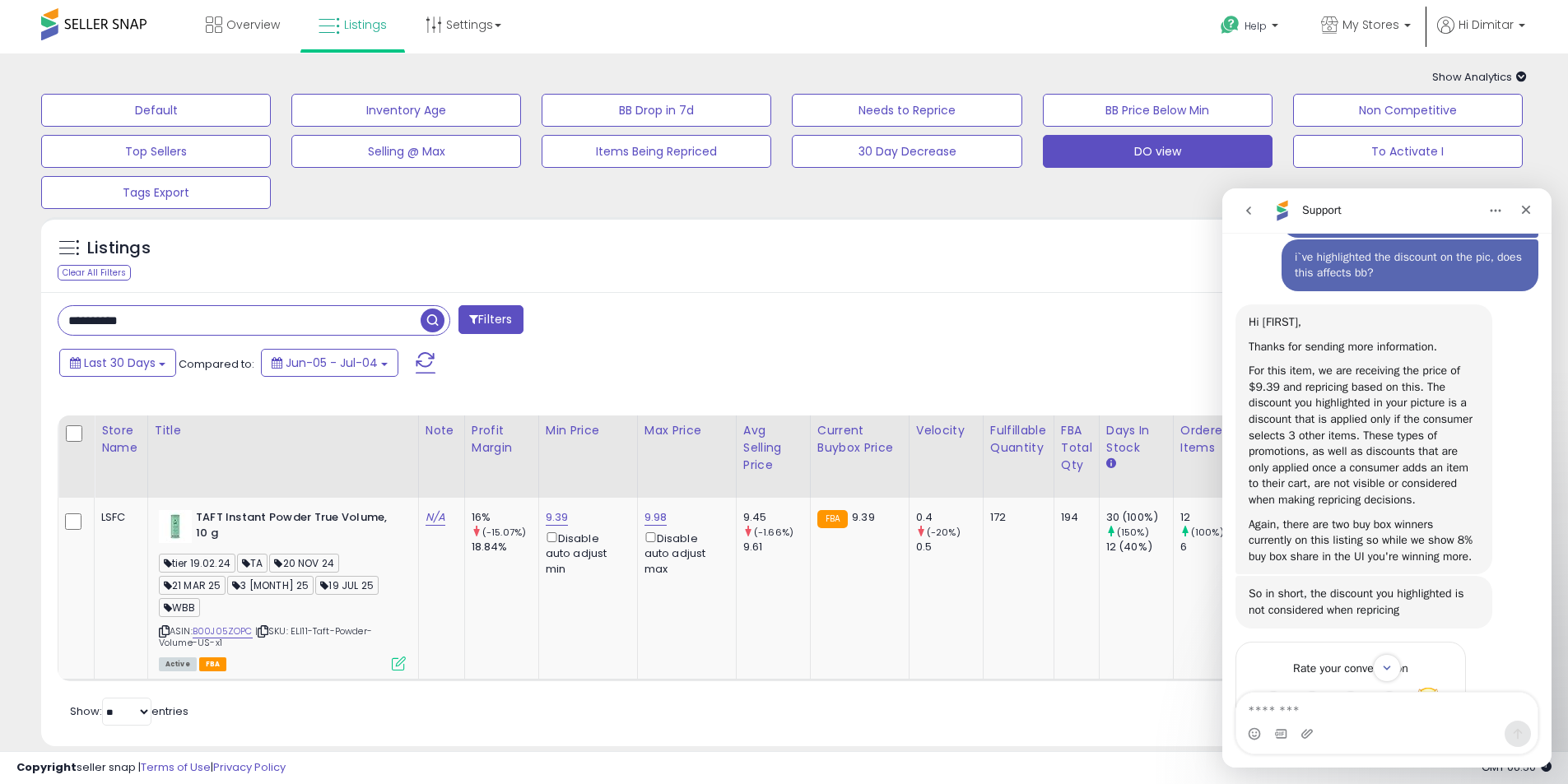 type on "**********" 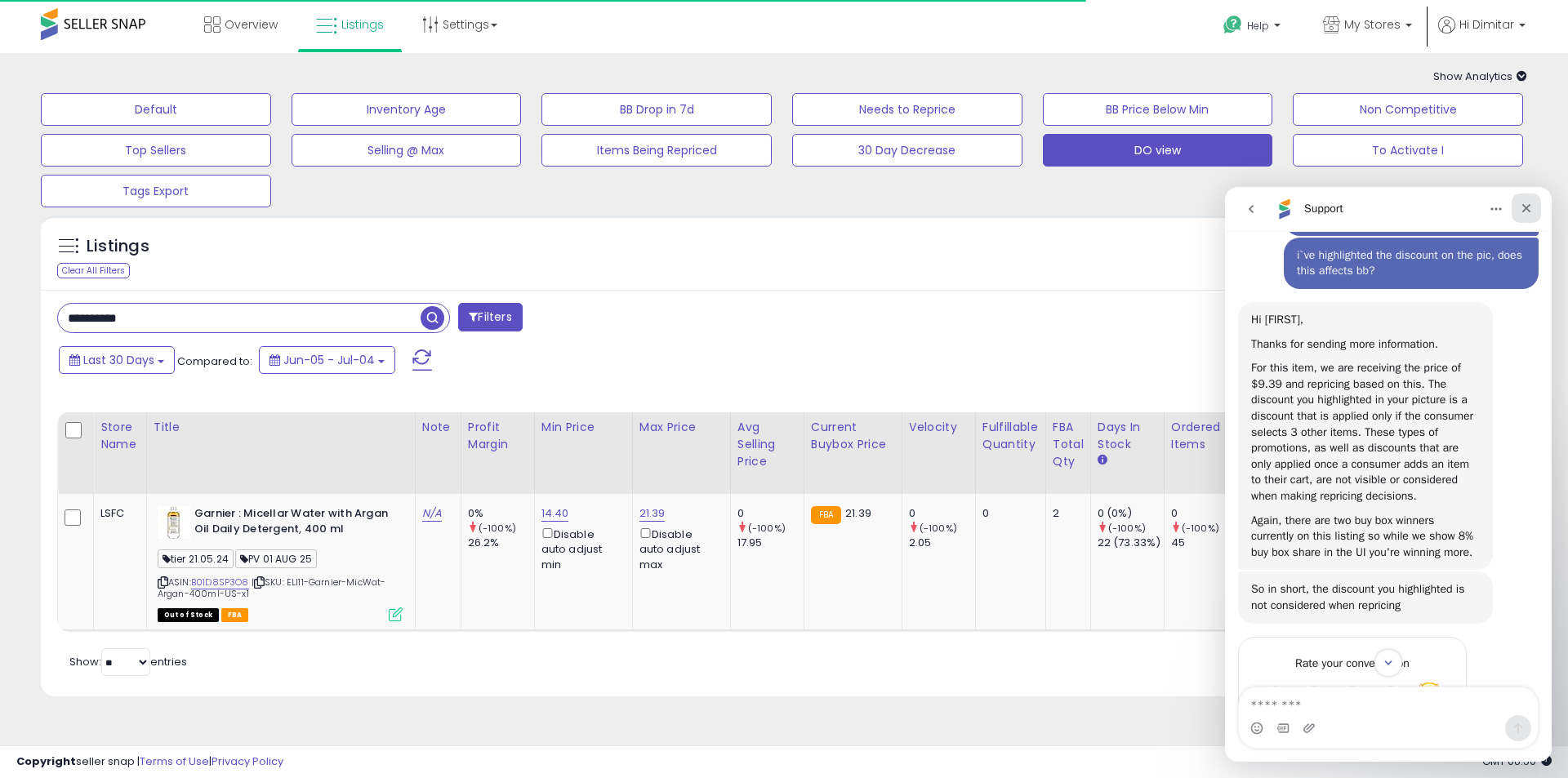 click 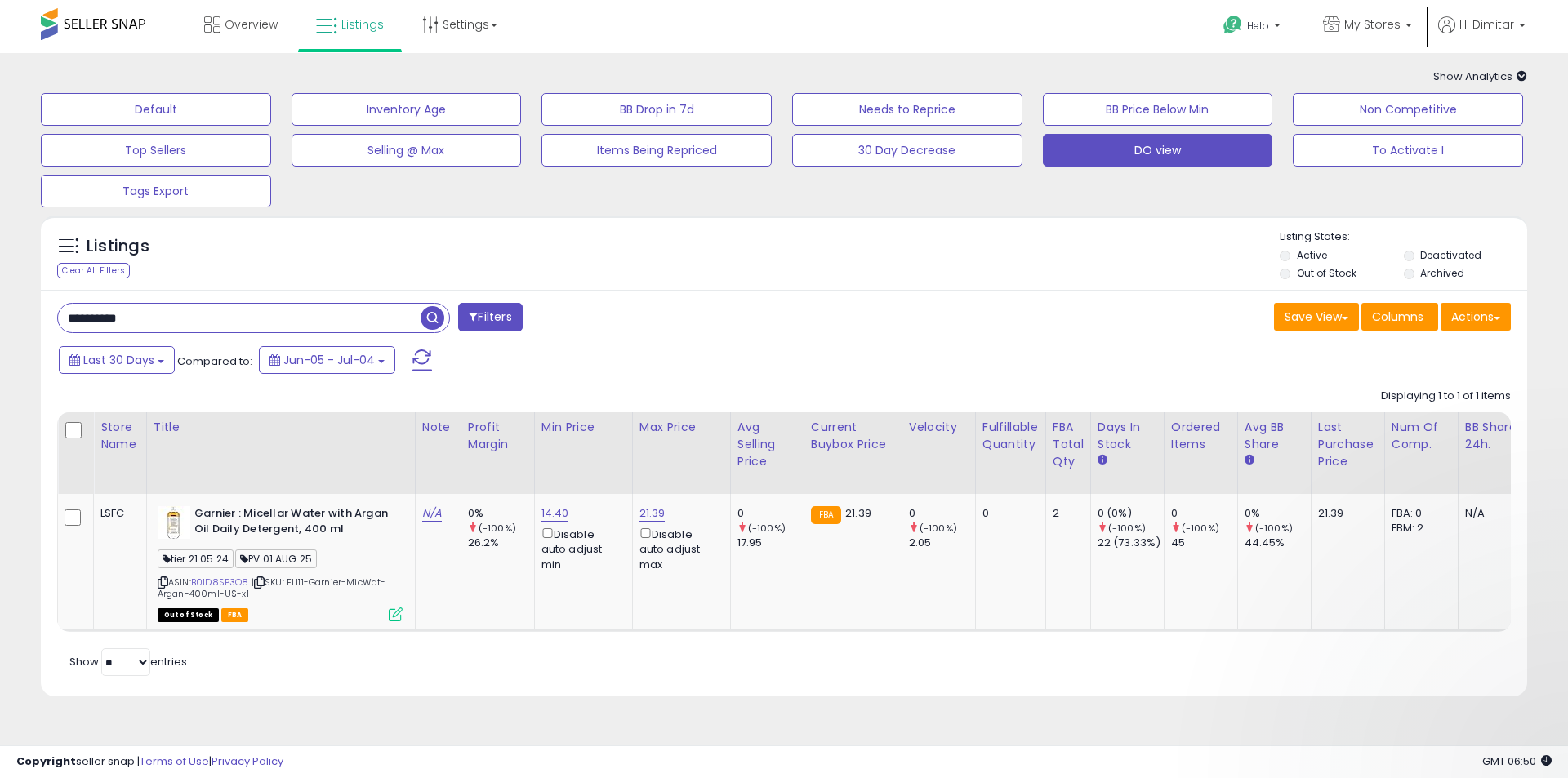 scroll, scrollTop: 0, scrollLeft: 0, axis: both 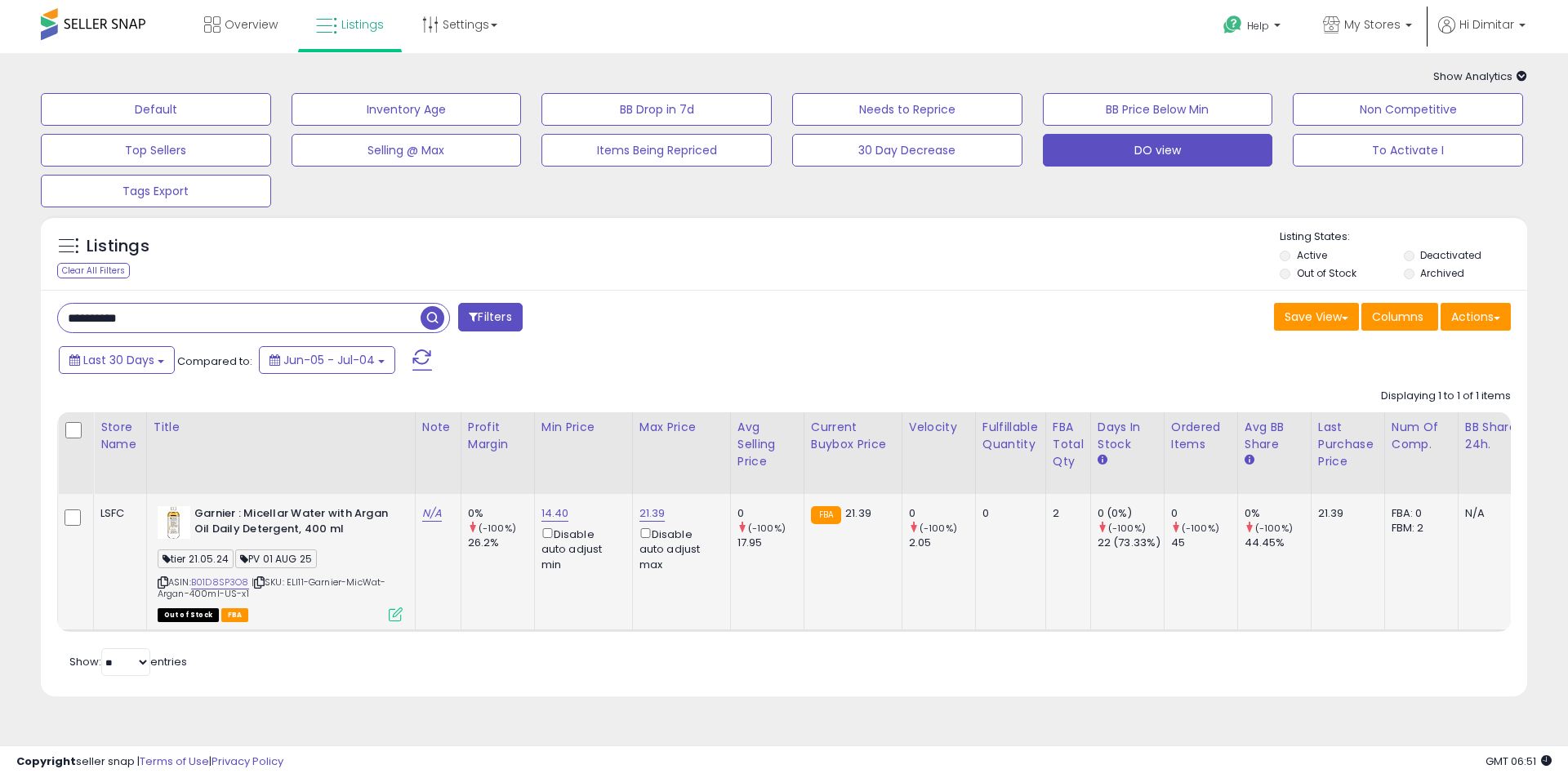 click at bounding box center [395, 614] 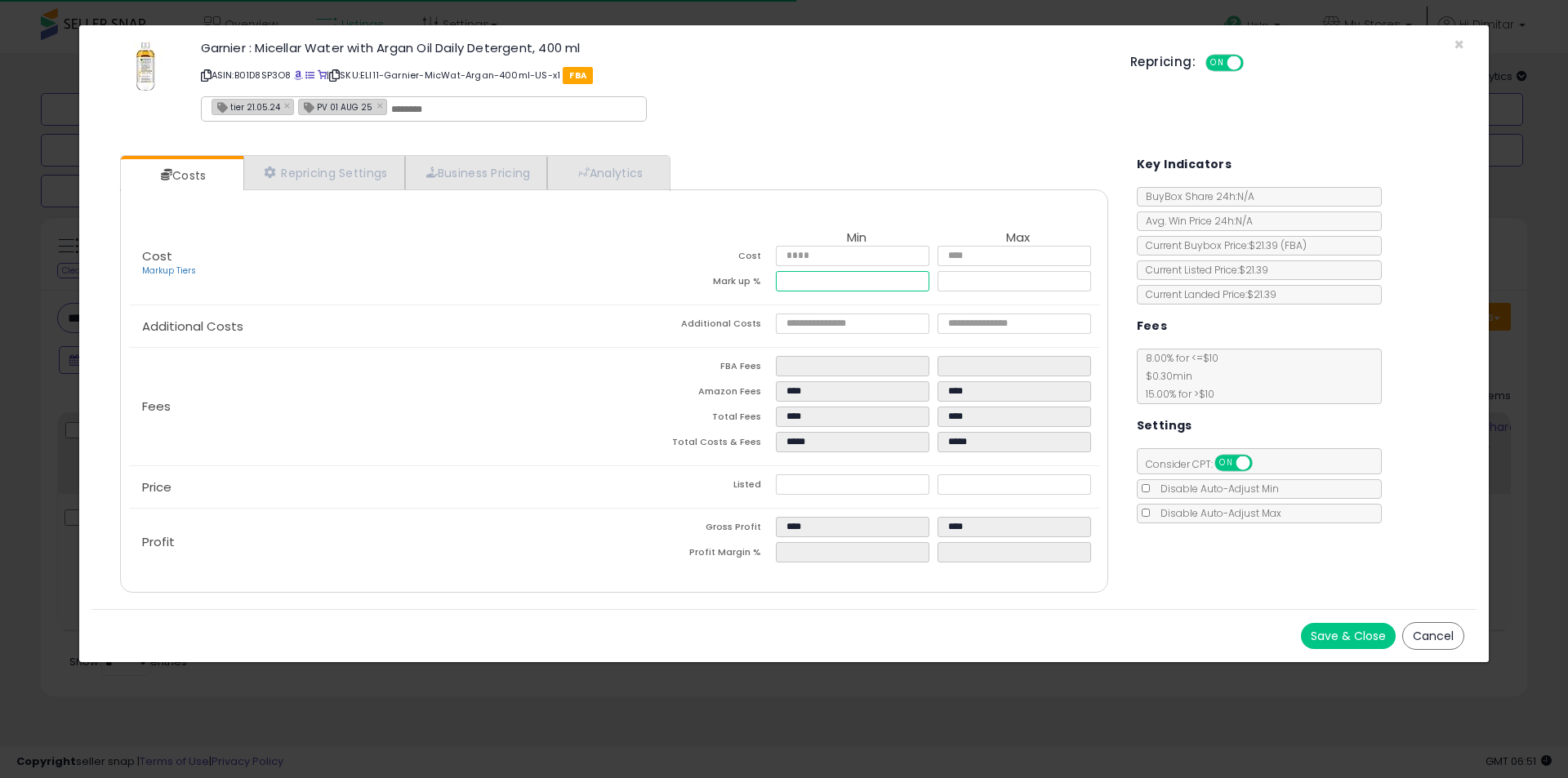 drag, startPoint x: 804, startPoint y: 280, endPoint x: 777, endPoint y: 278, distance: 27.073973 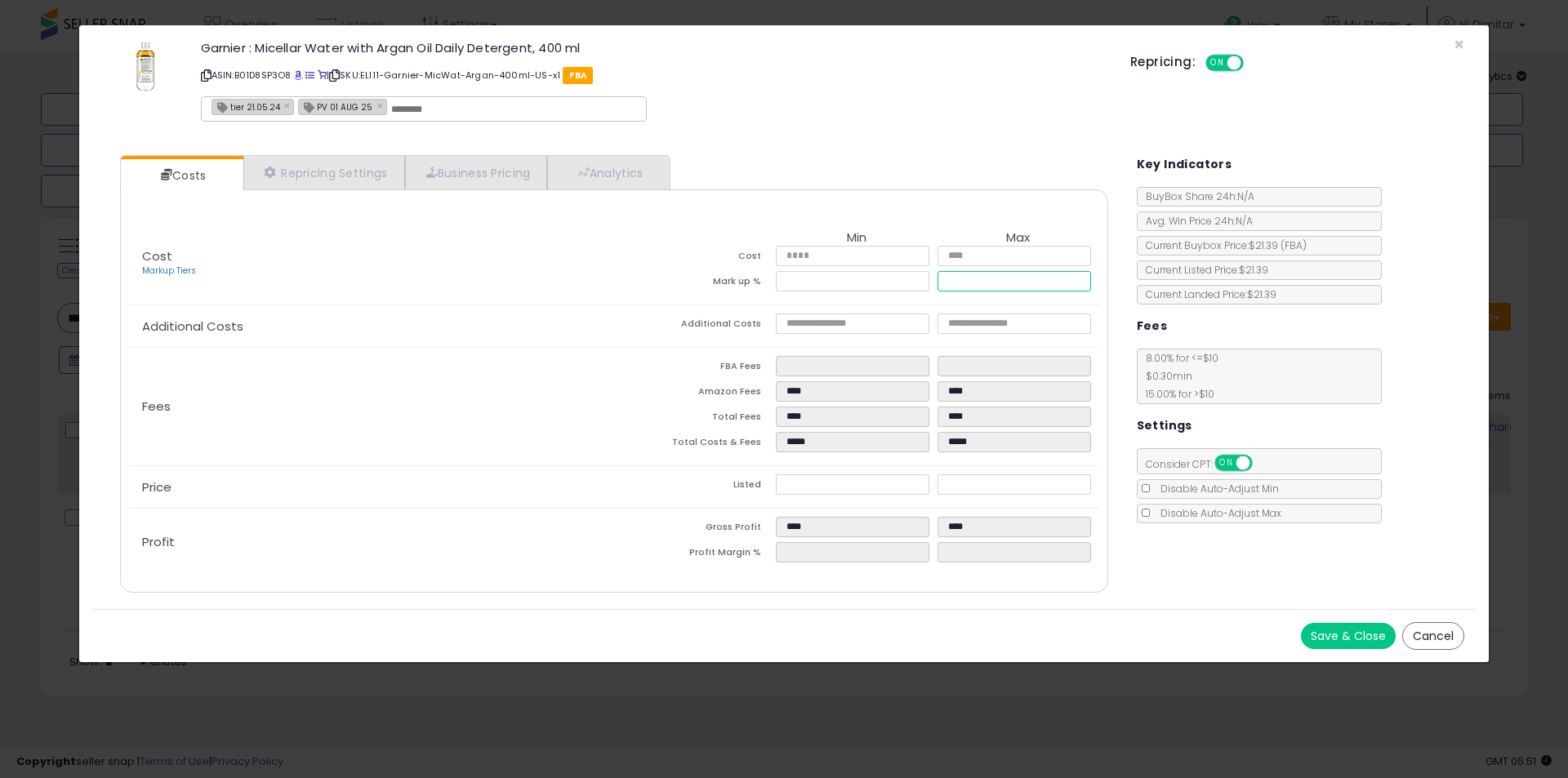 type on "****" 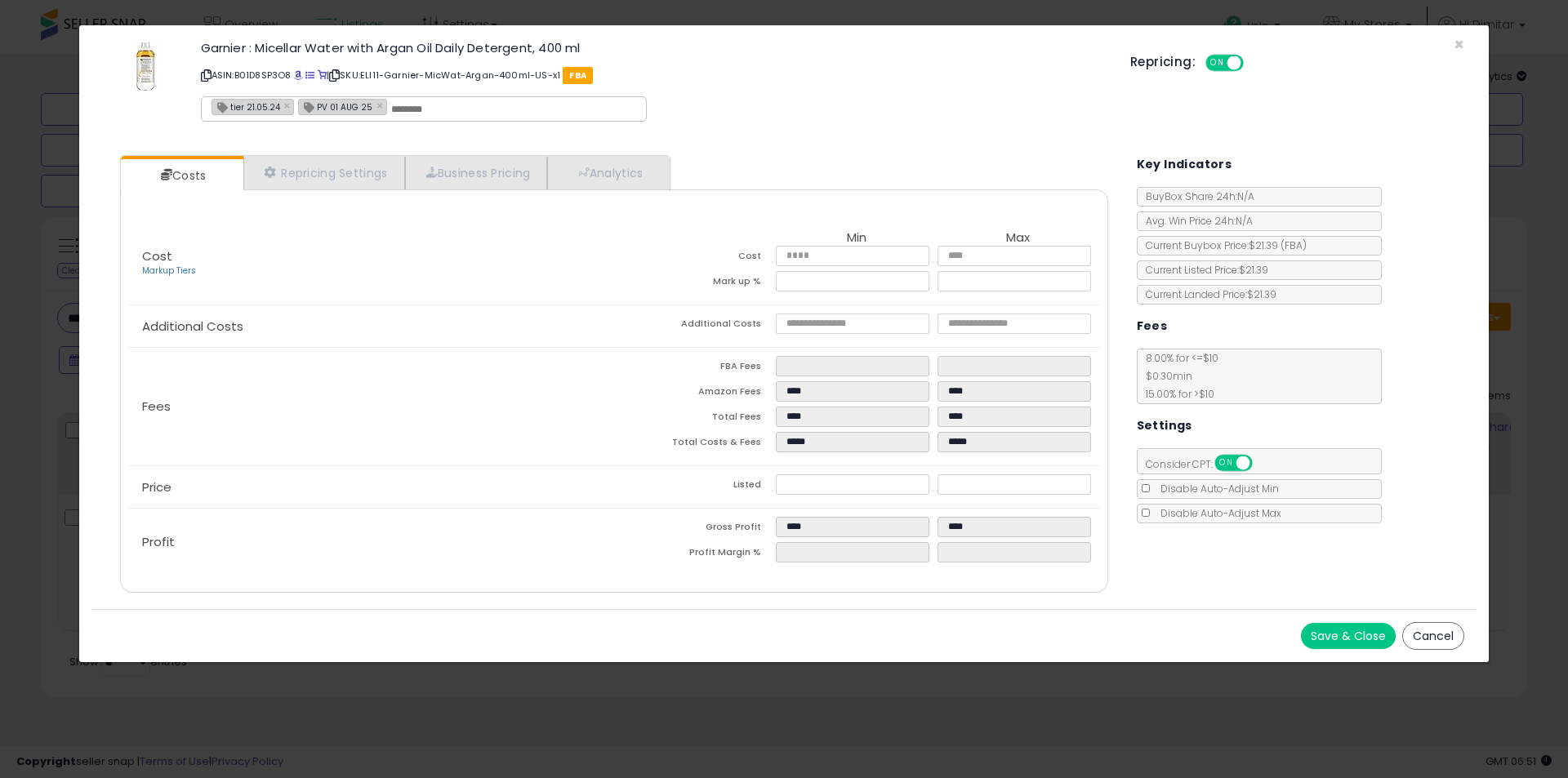 type on "*****" 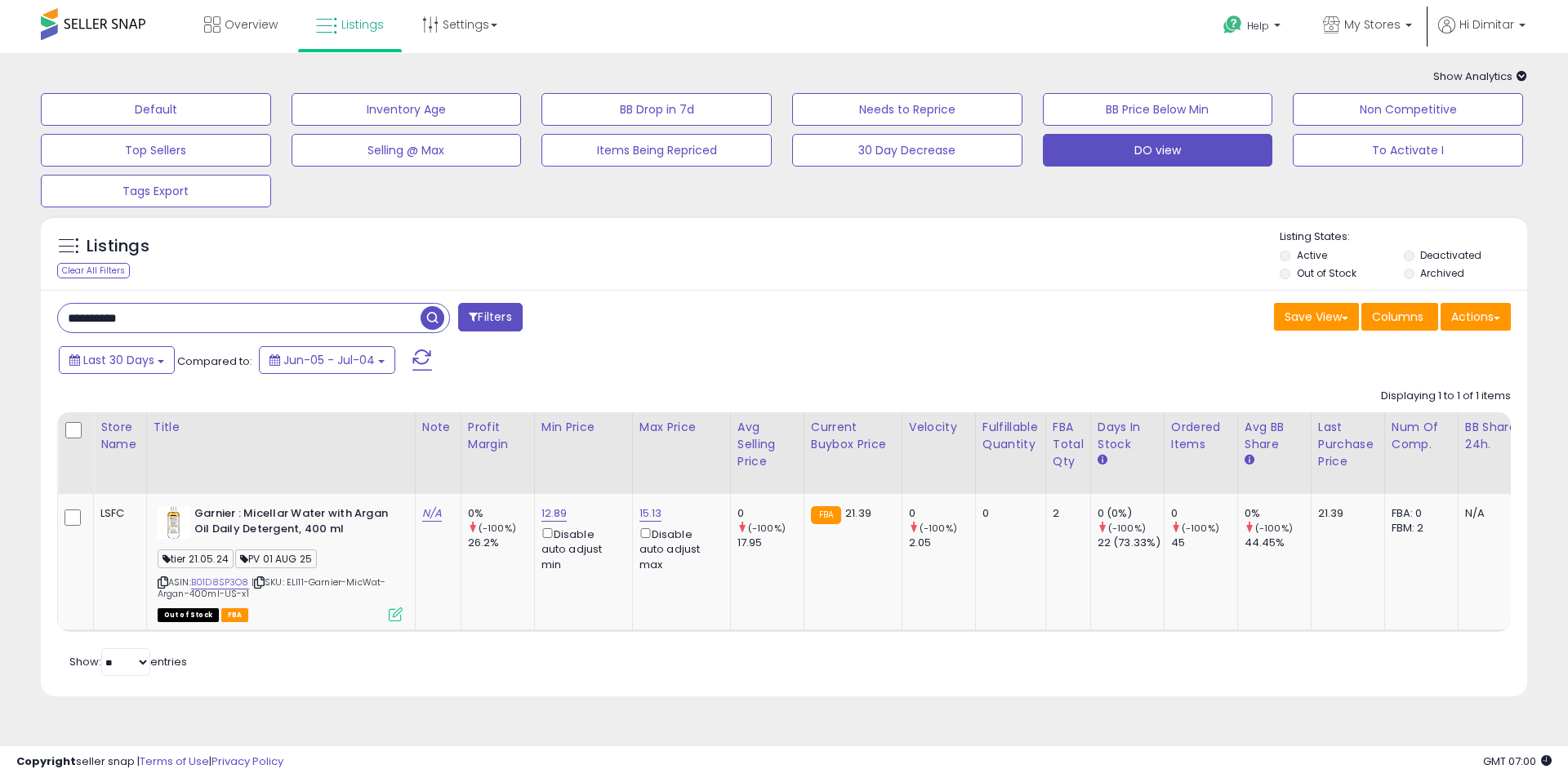click on "**********" at bounding box center (239, 318) 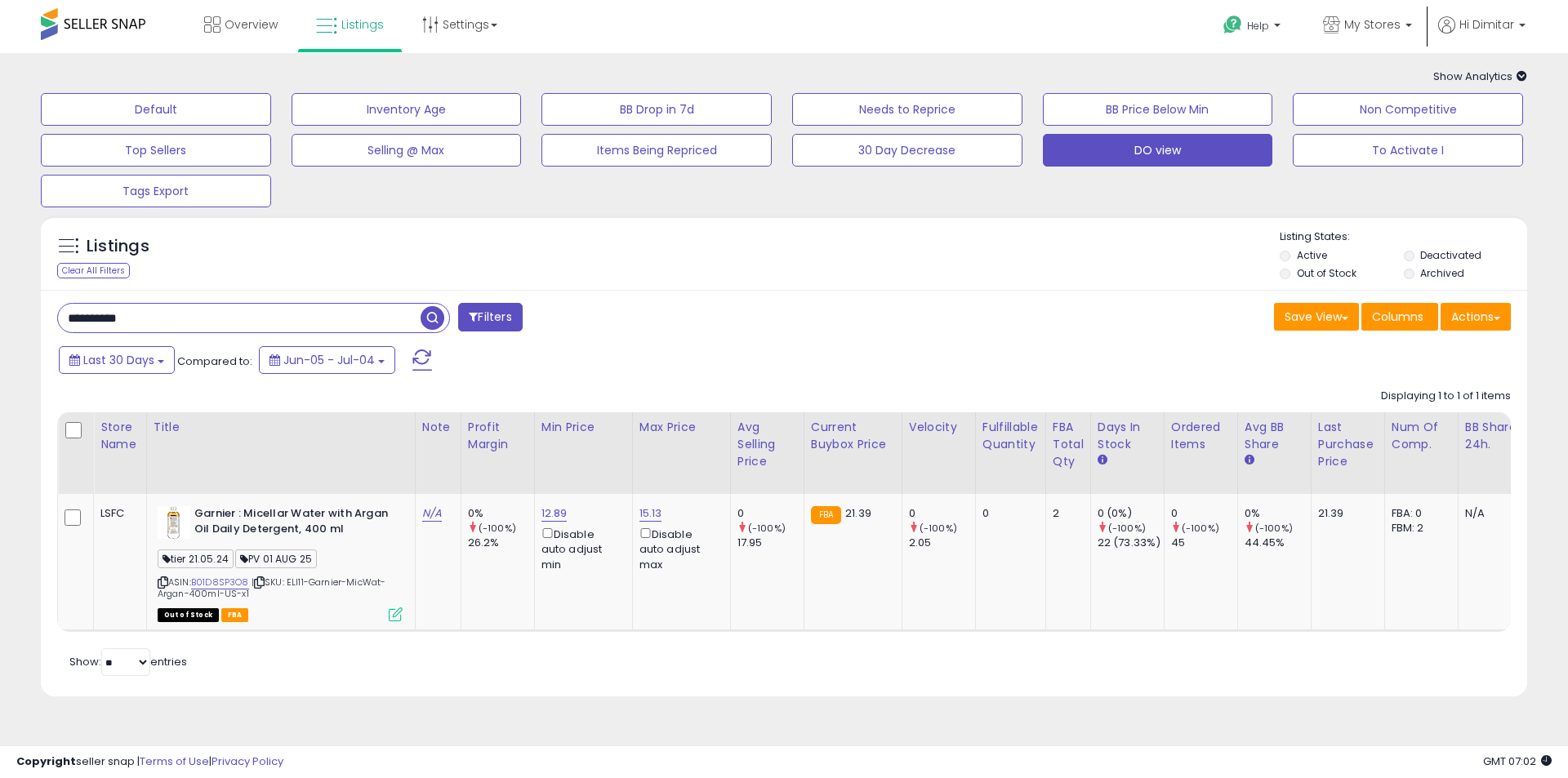 click on "**********" at bounding box center (239, 318) 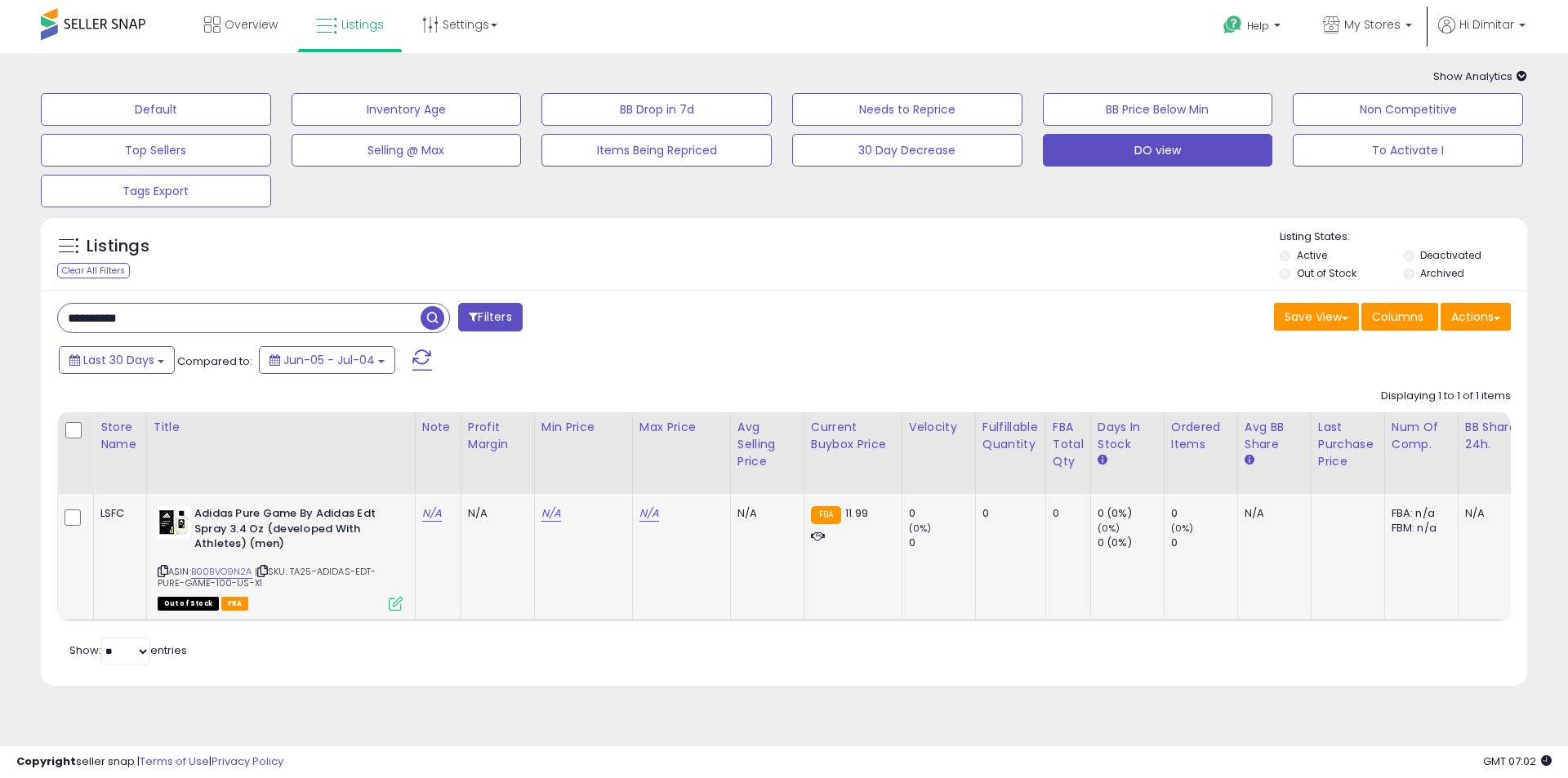 click at bounding box center (395, 603) 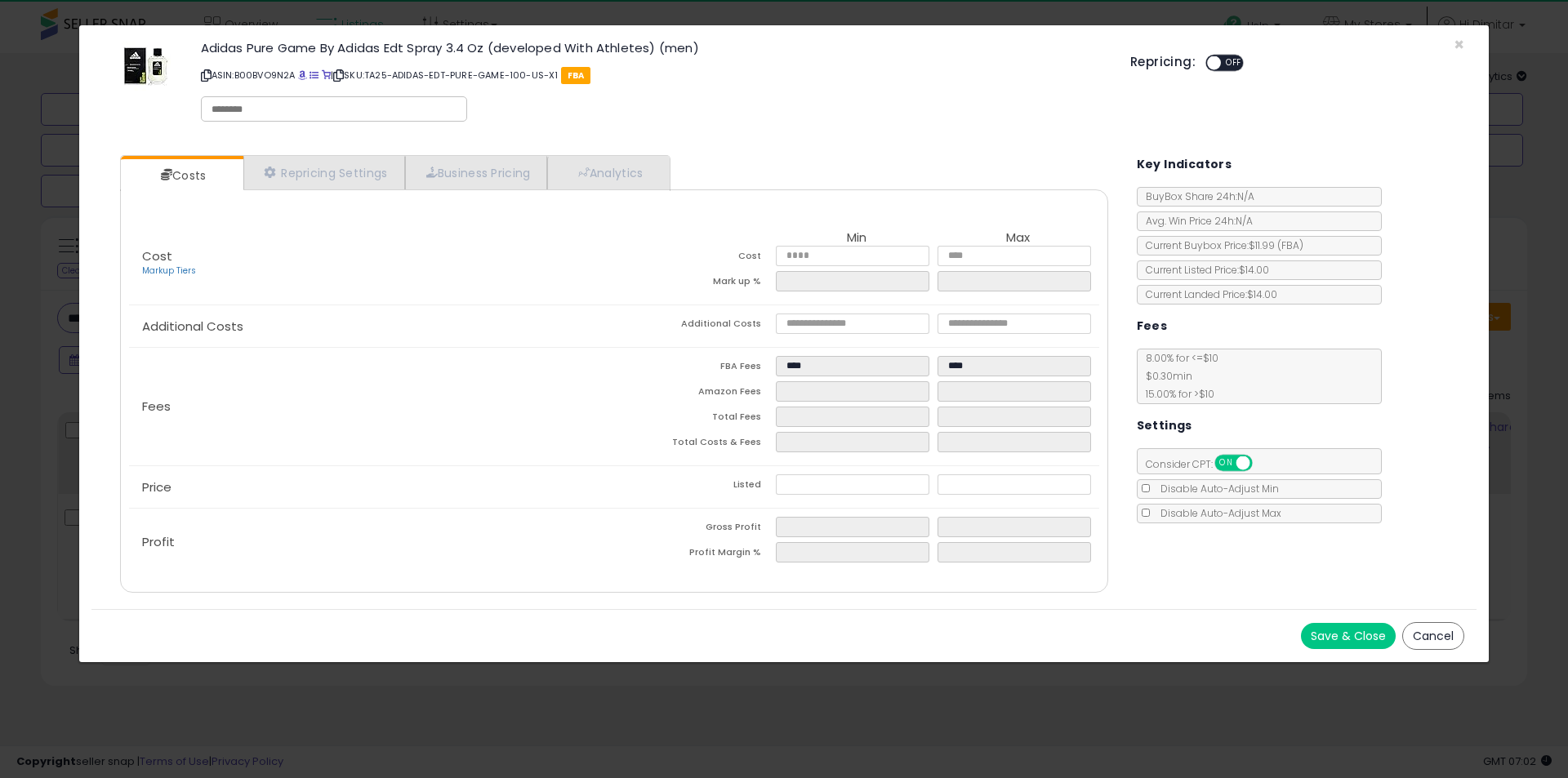 click at bounding box center (334, 109) 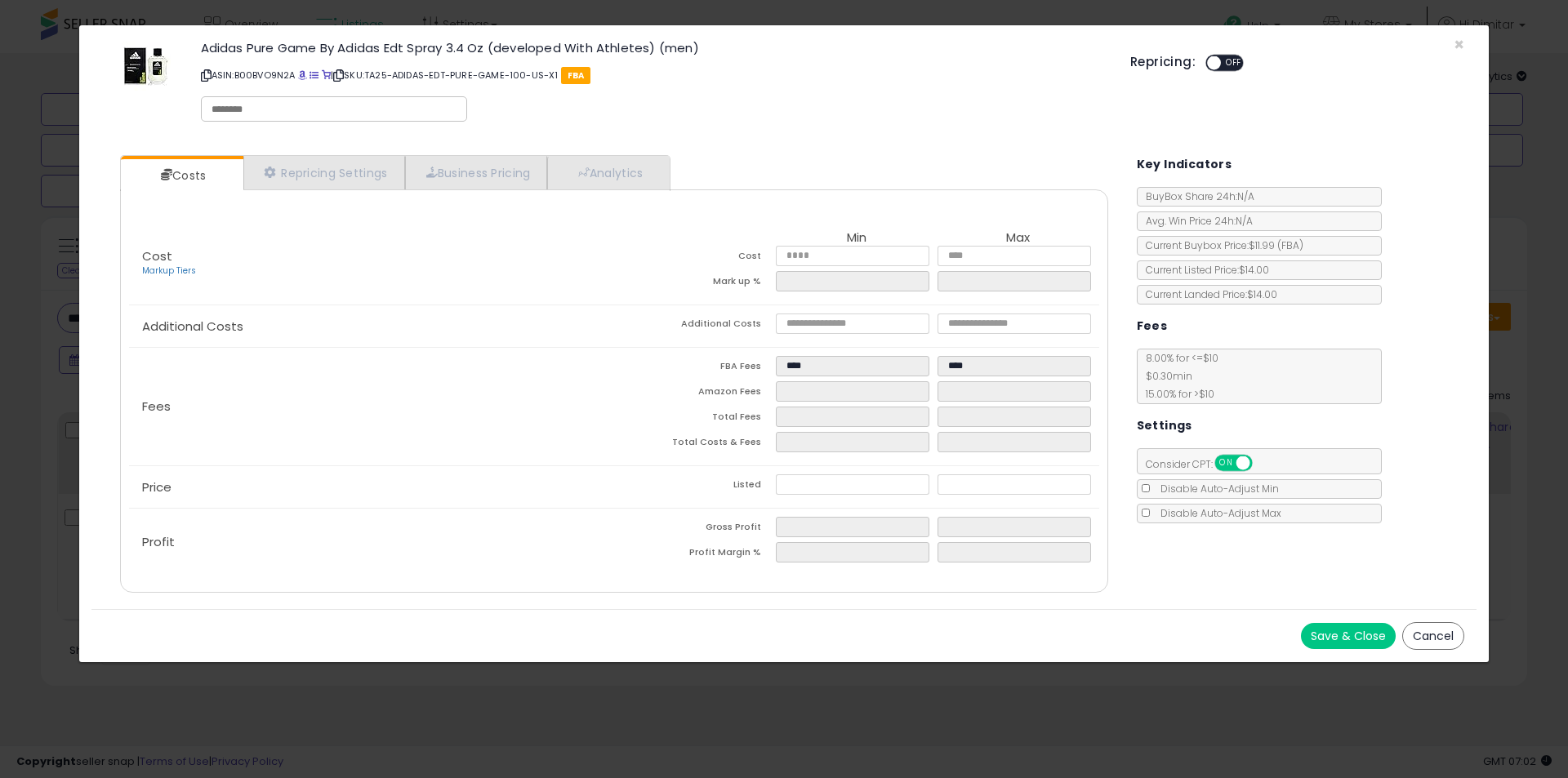 click at bounding box center (334, 109) 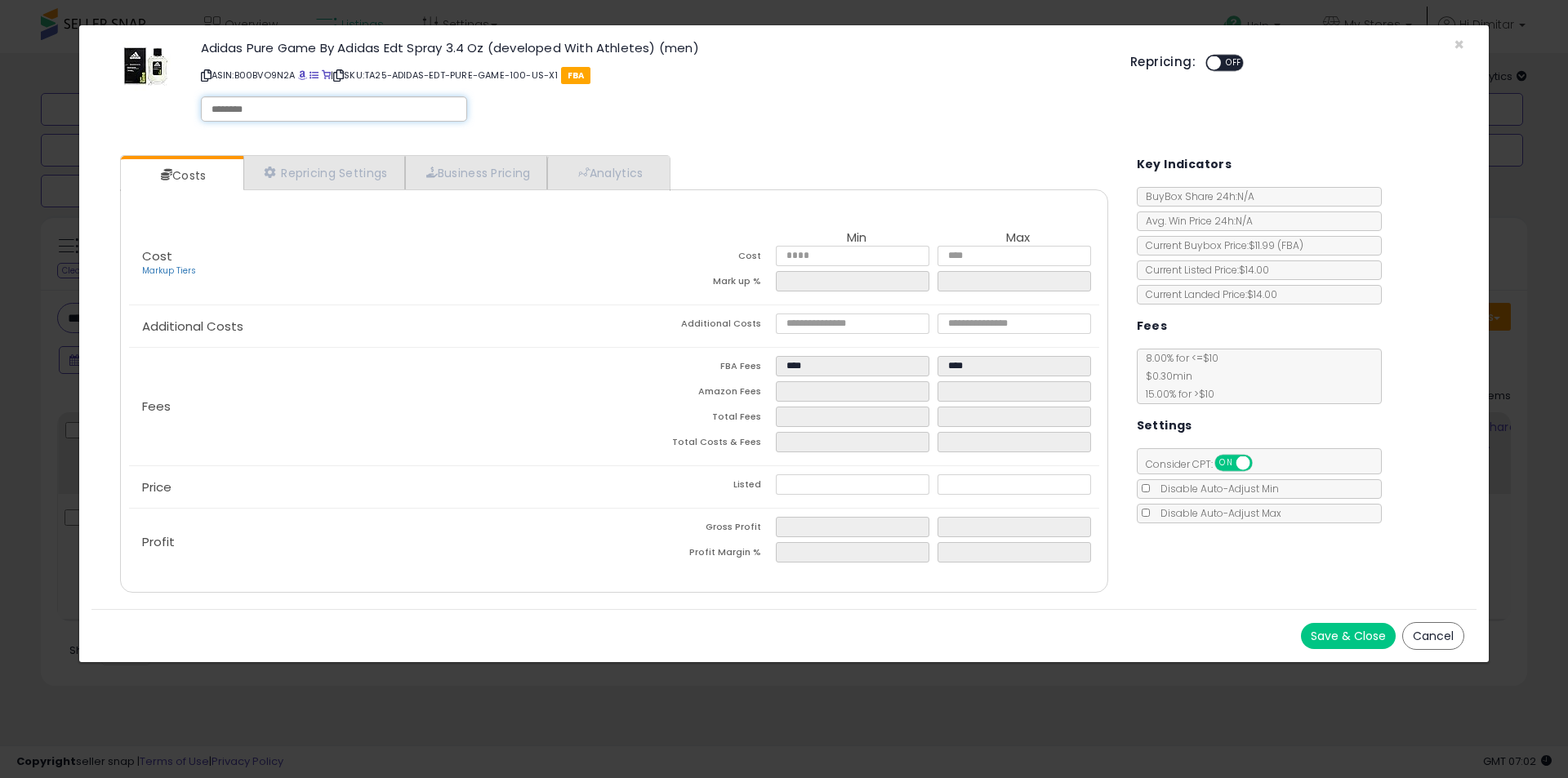click at bounding box center (334, 109) 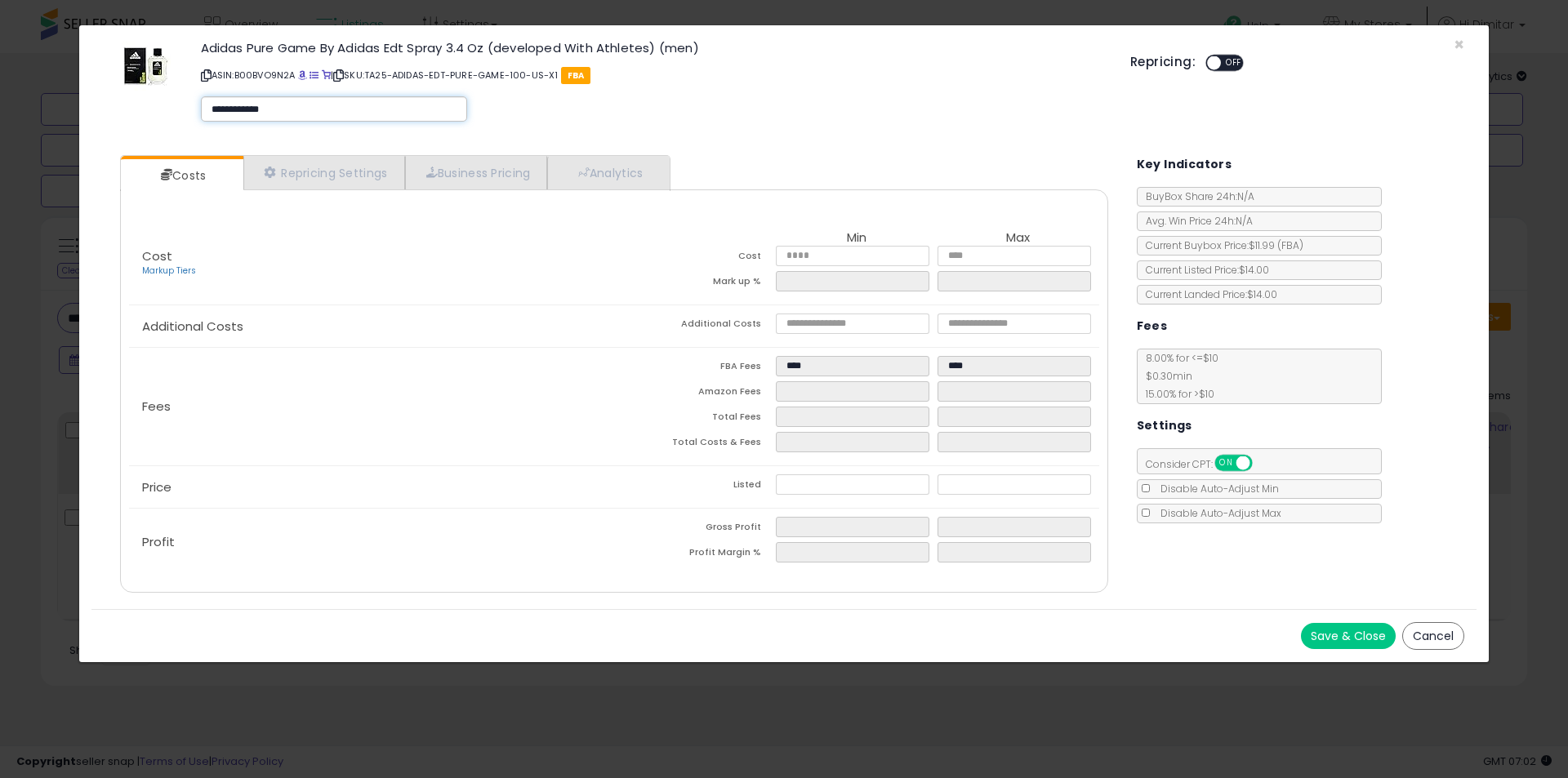 type on "**********" 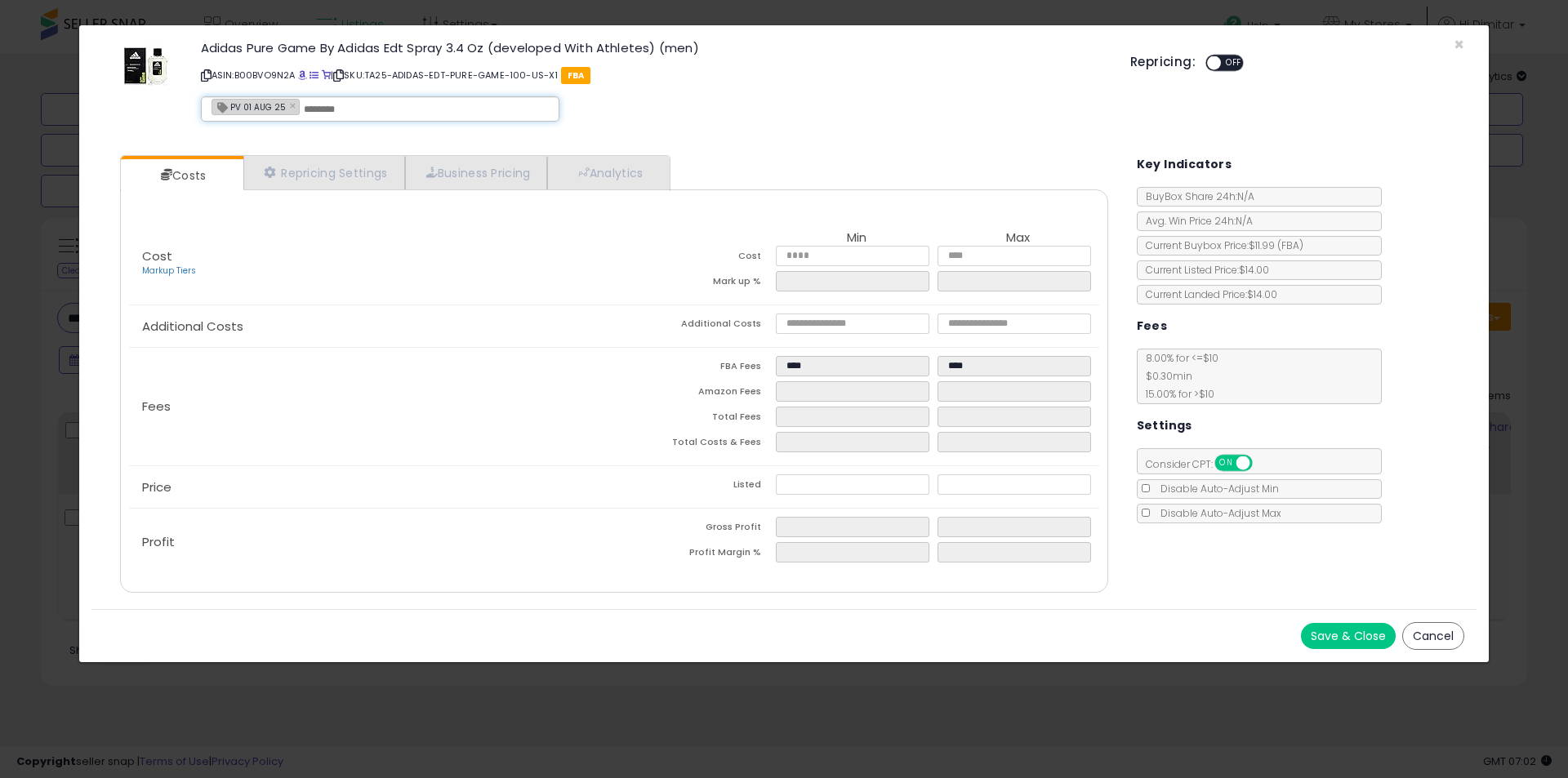 click on "Save & Close" at bounding box center (1348, 636) 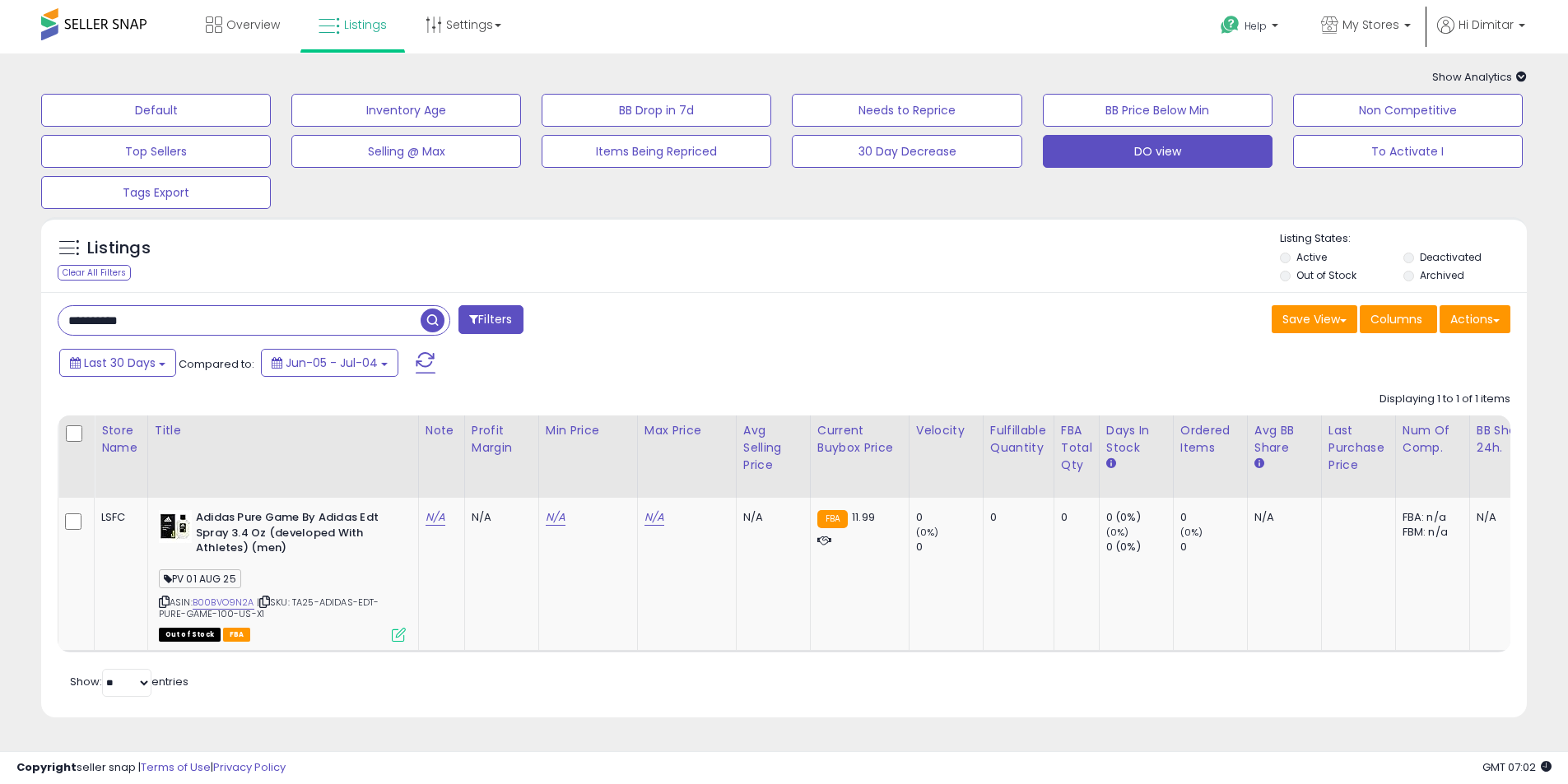 click on "**********" at bounding box center [240, 320] 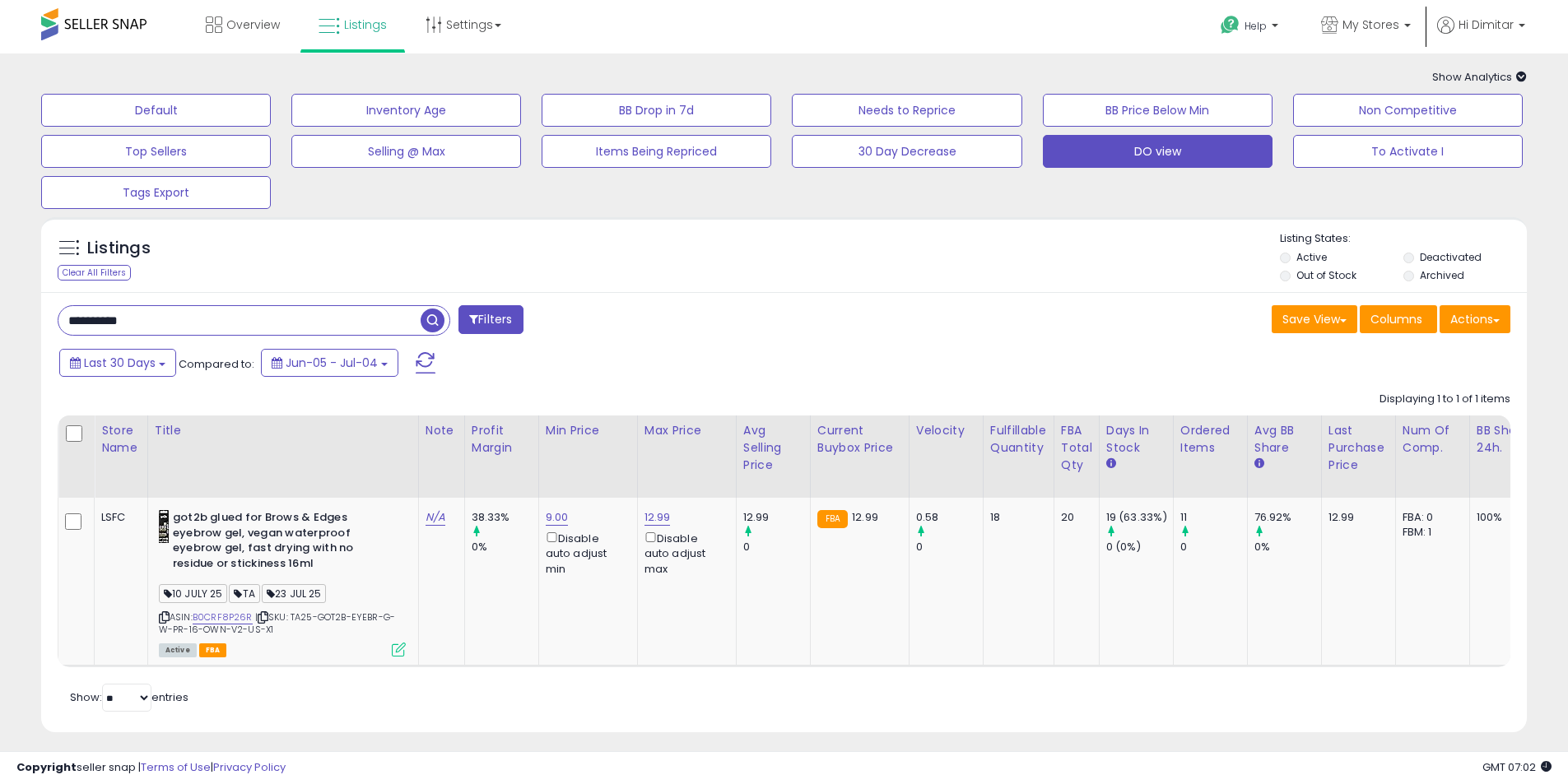 click on "**********" at bounding box center [240, 320] 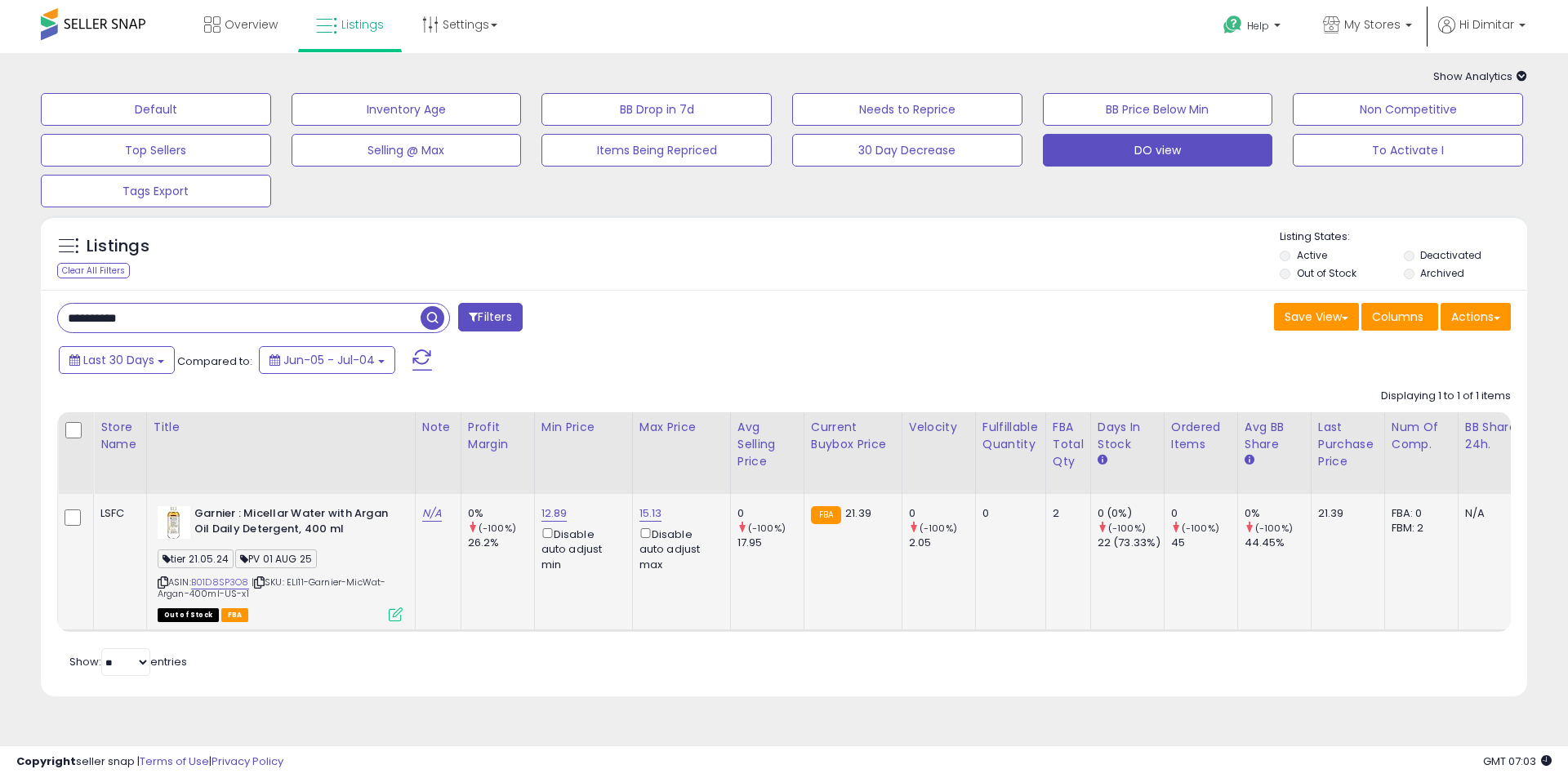click at bounding box center [395, 614] 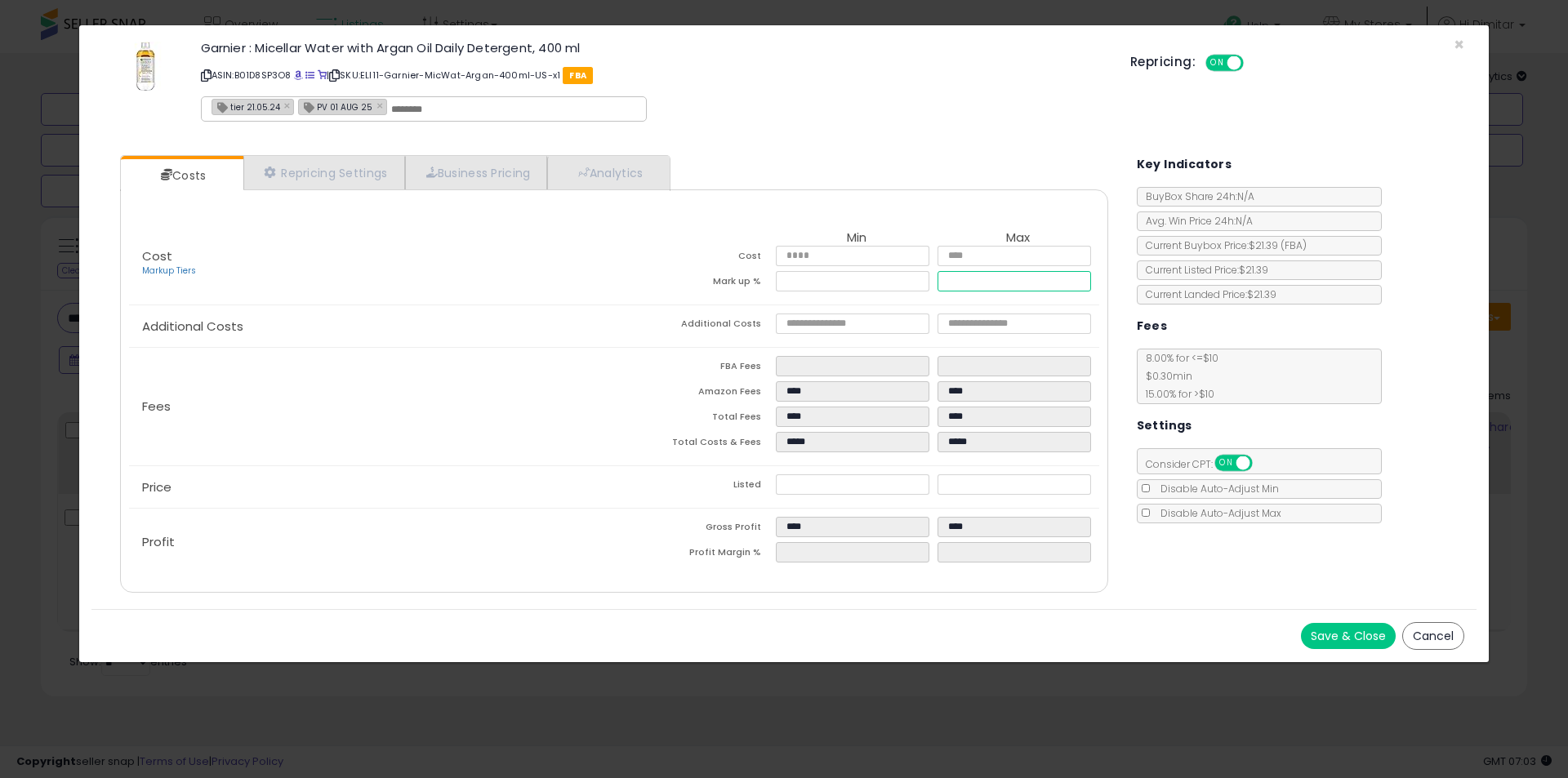 drag, startPoint x: 972, startPoint y: 282, endPoint x: 917, endPoint y: 273, distance: 55.7315 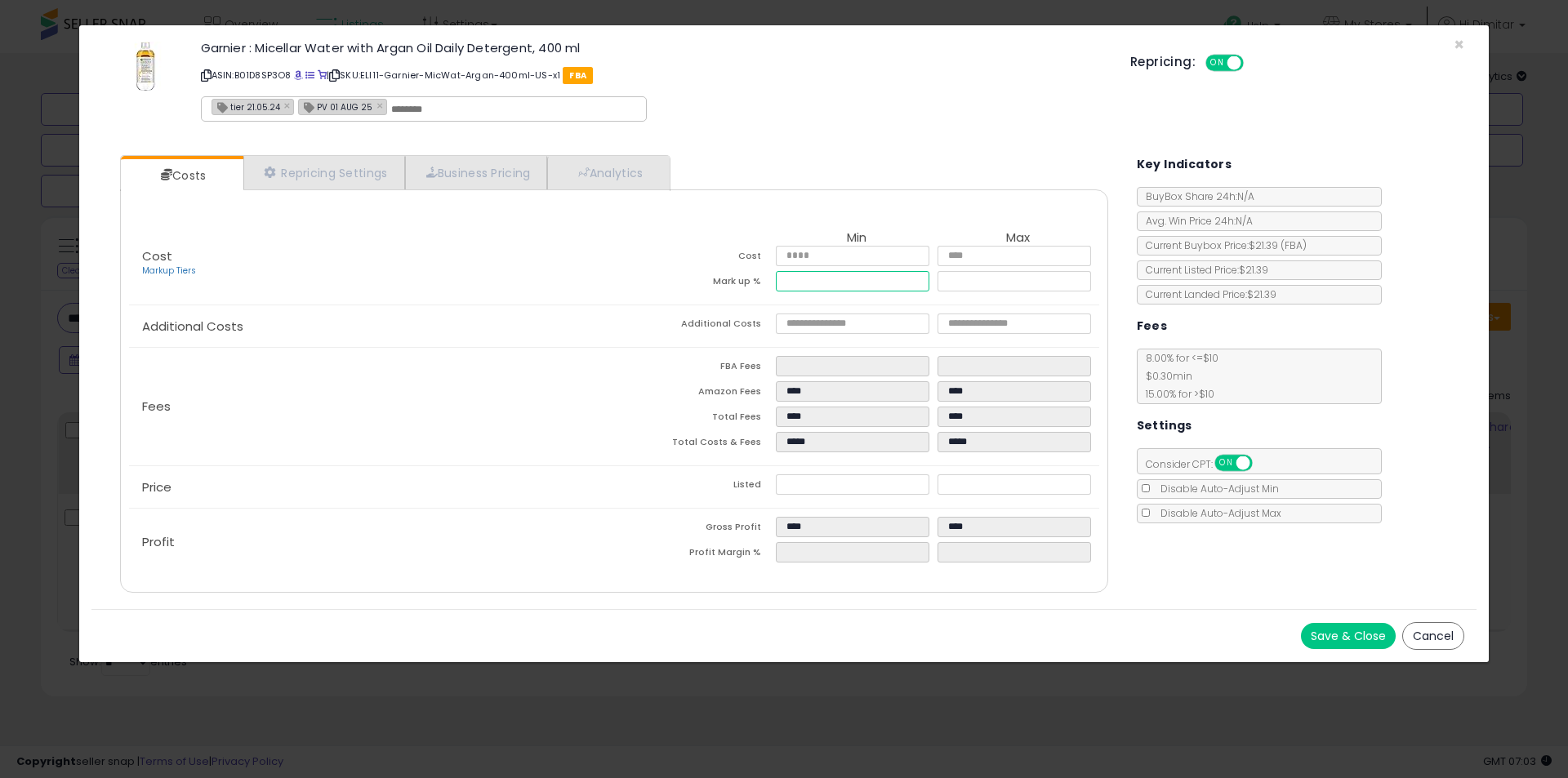 type on "*****" 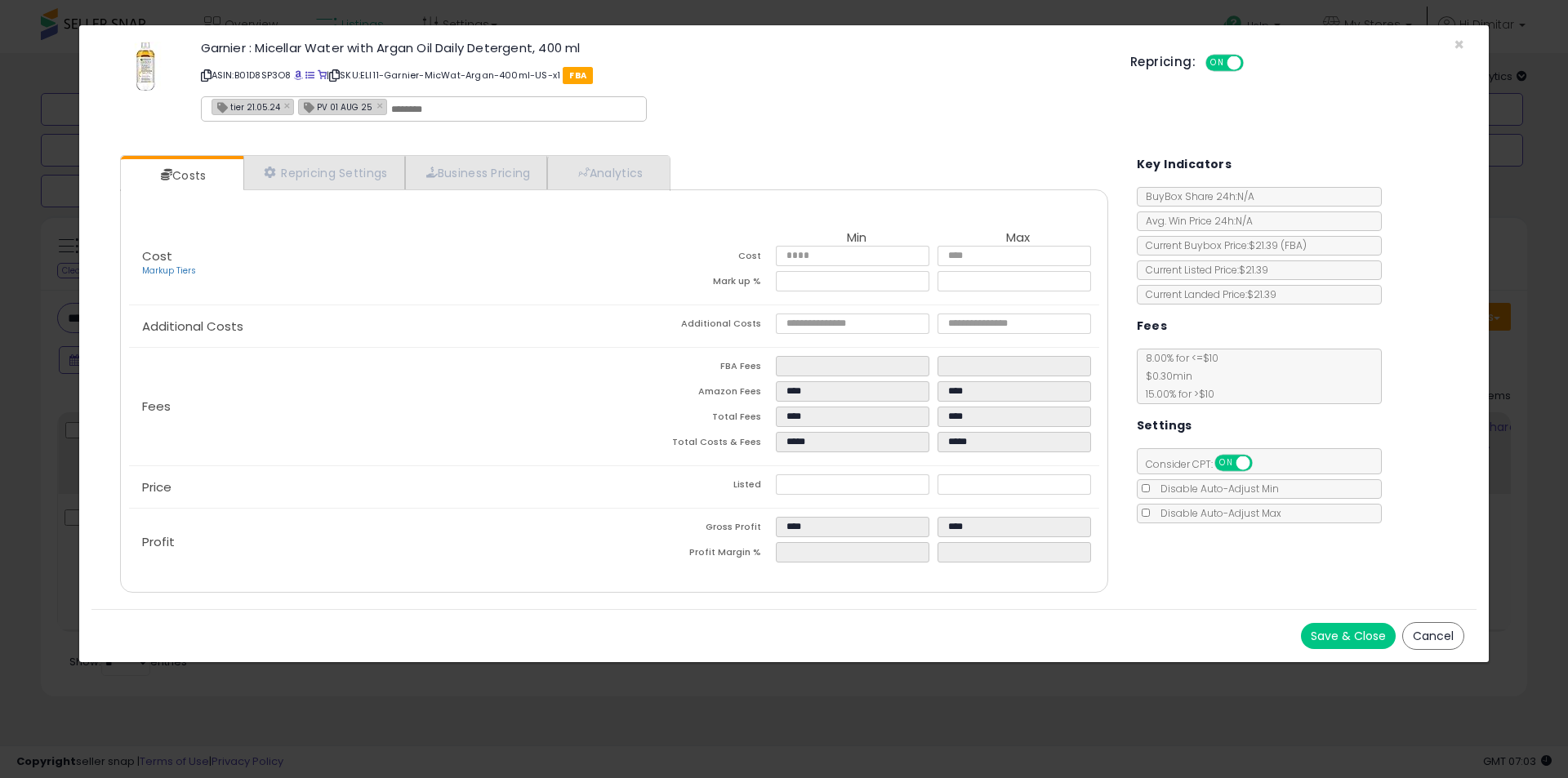 click on "Save & Close" at bounding box center (1348, 636) 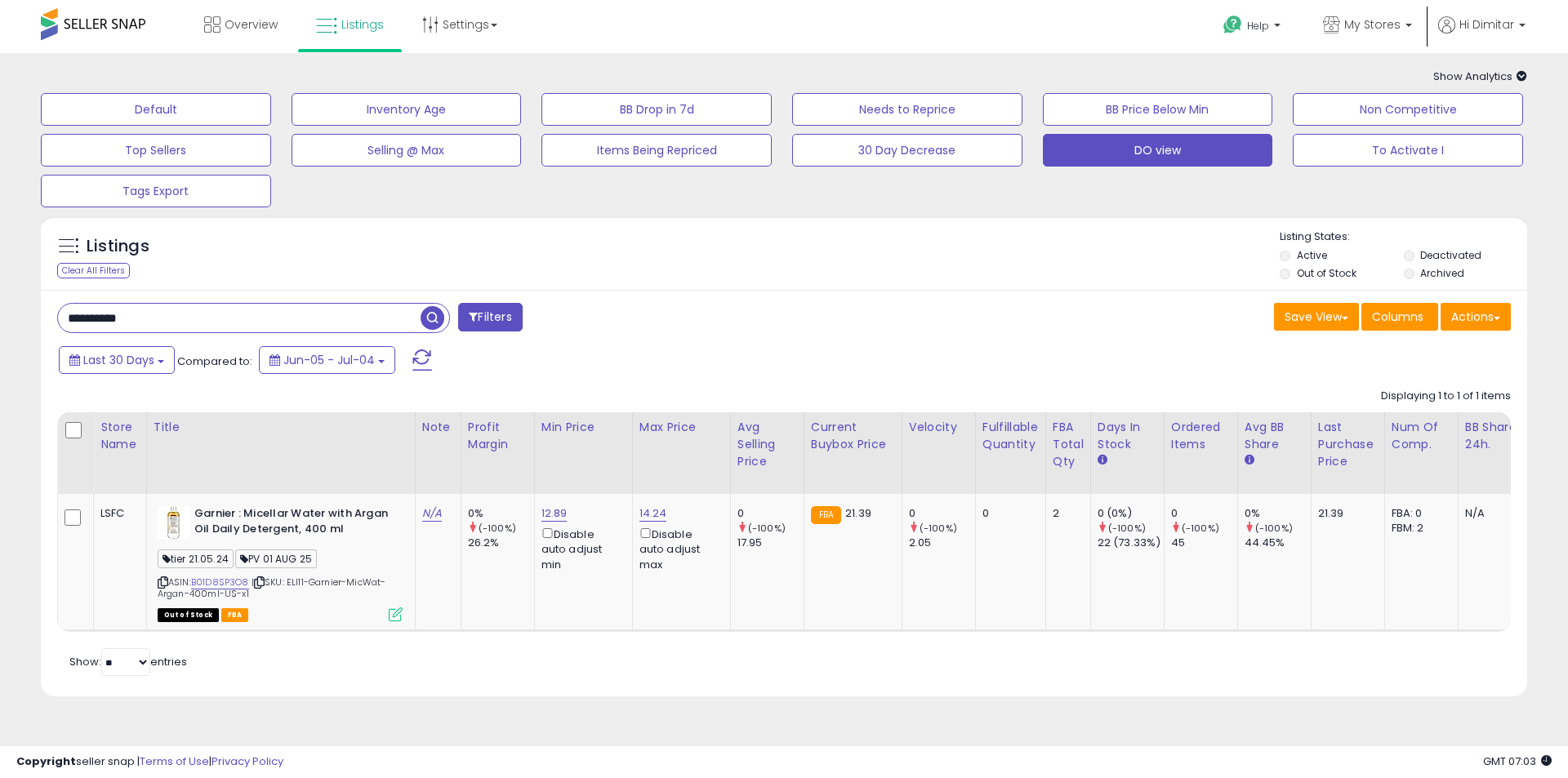 click on "**********" at bounding box center [239, 318] 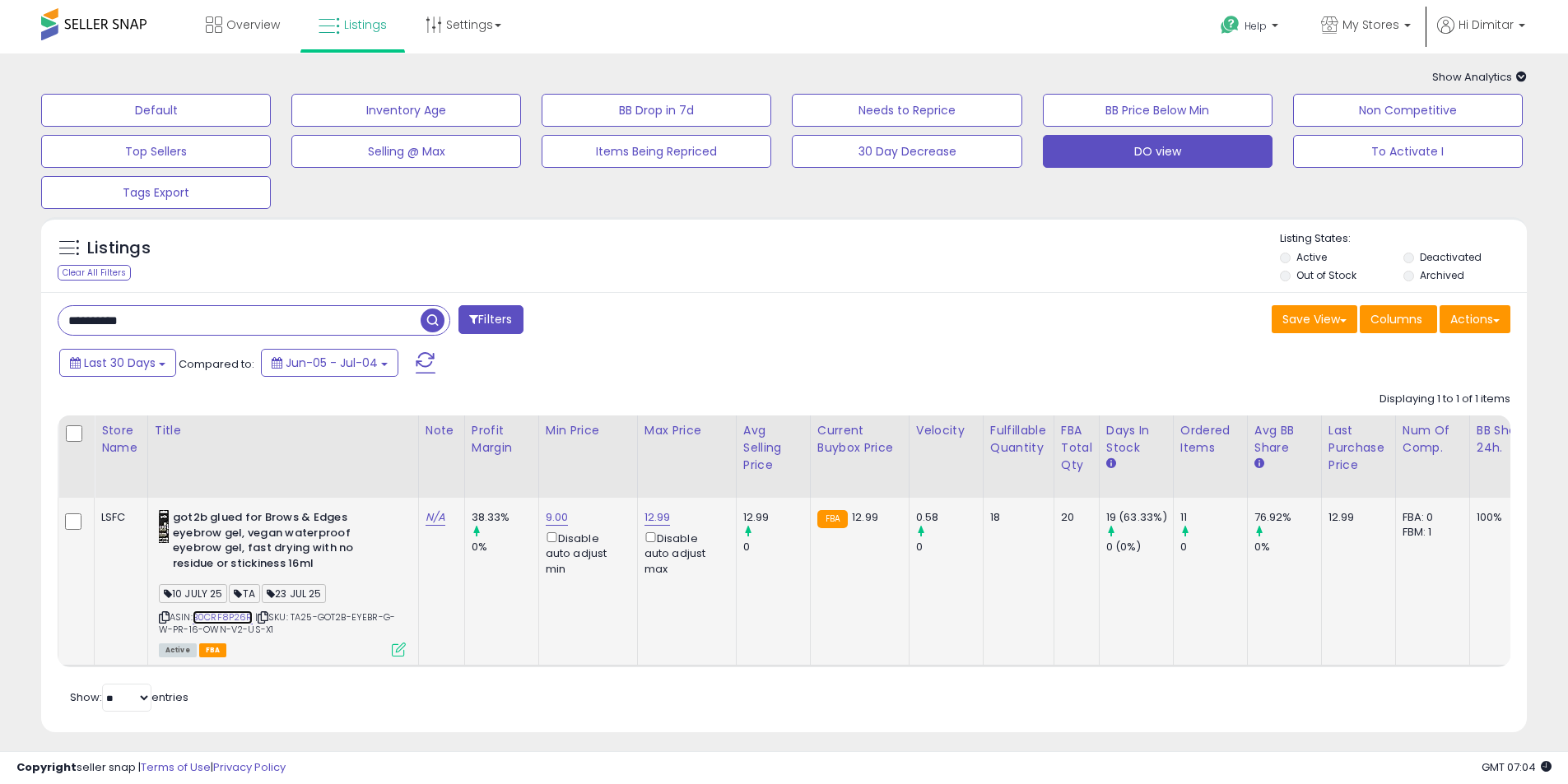 click on "B0CRF8P26R" at bounding box center [222, 617] 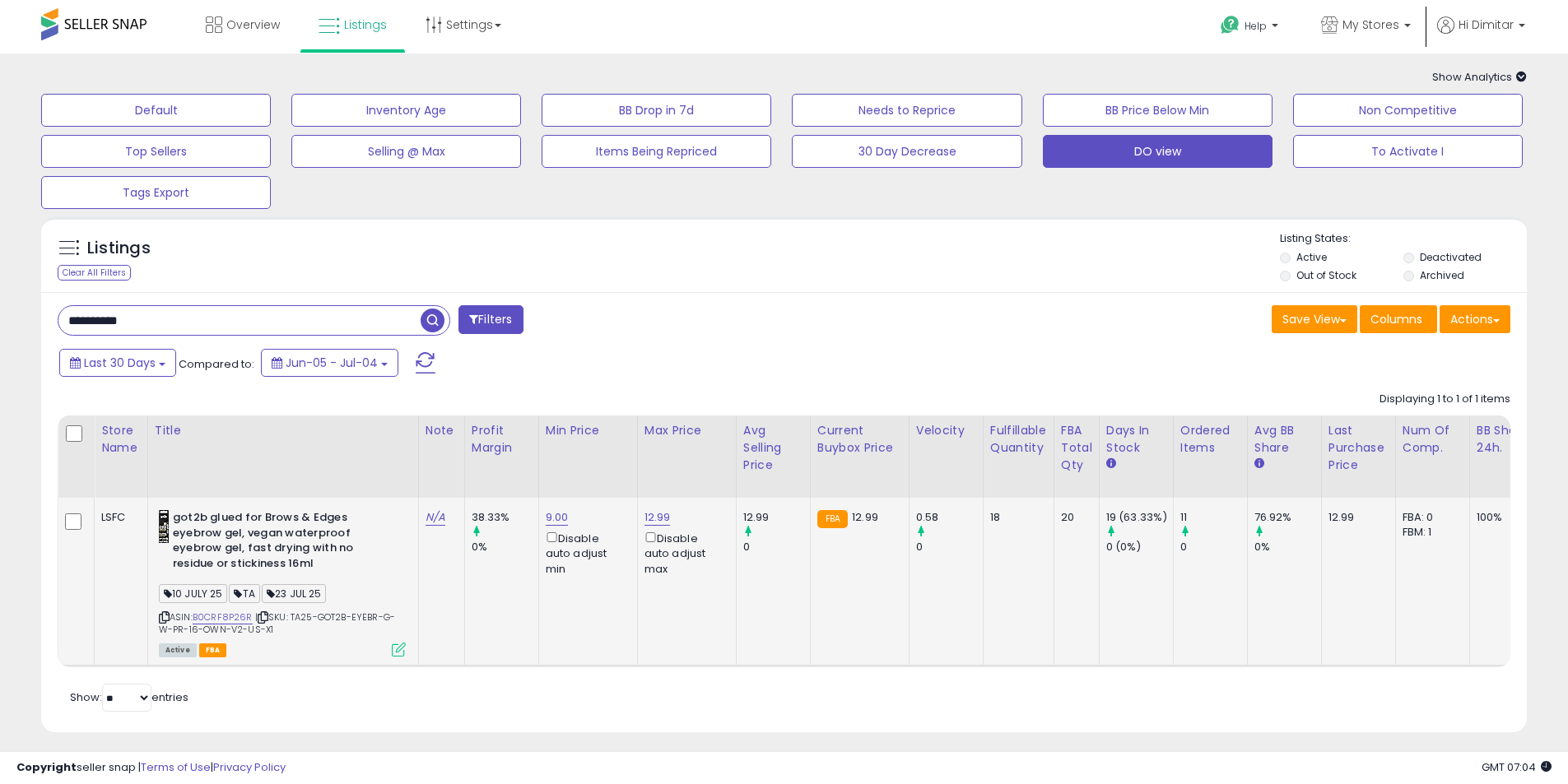 click at bounding box center (398, 649) 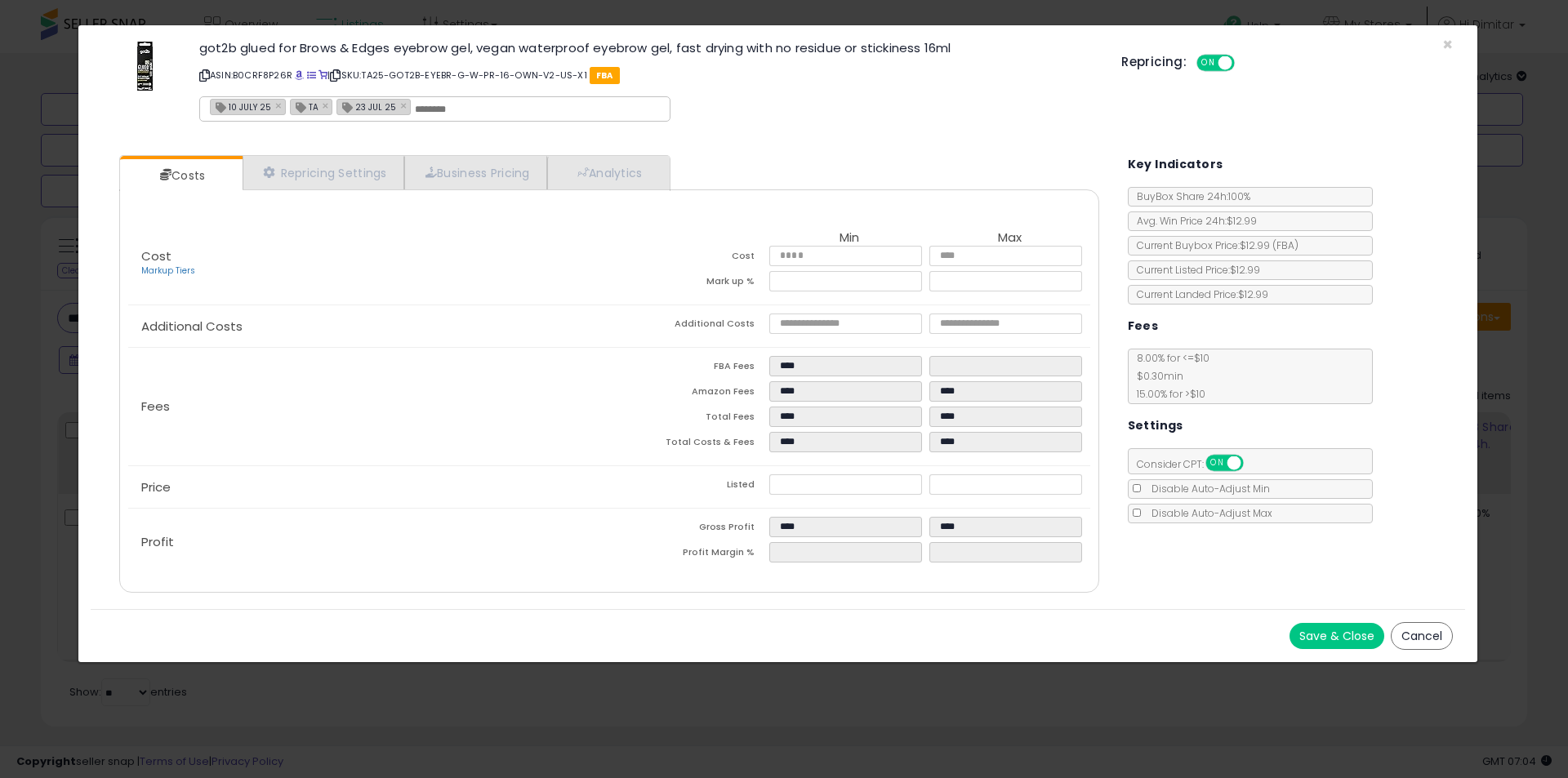 click at bounding box center (537, 109) 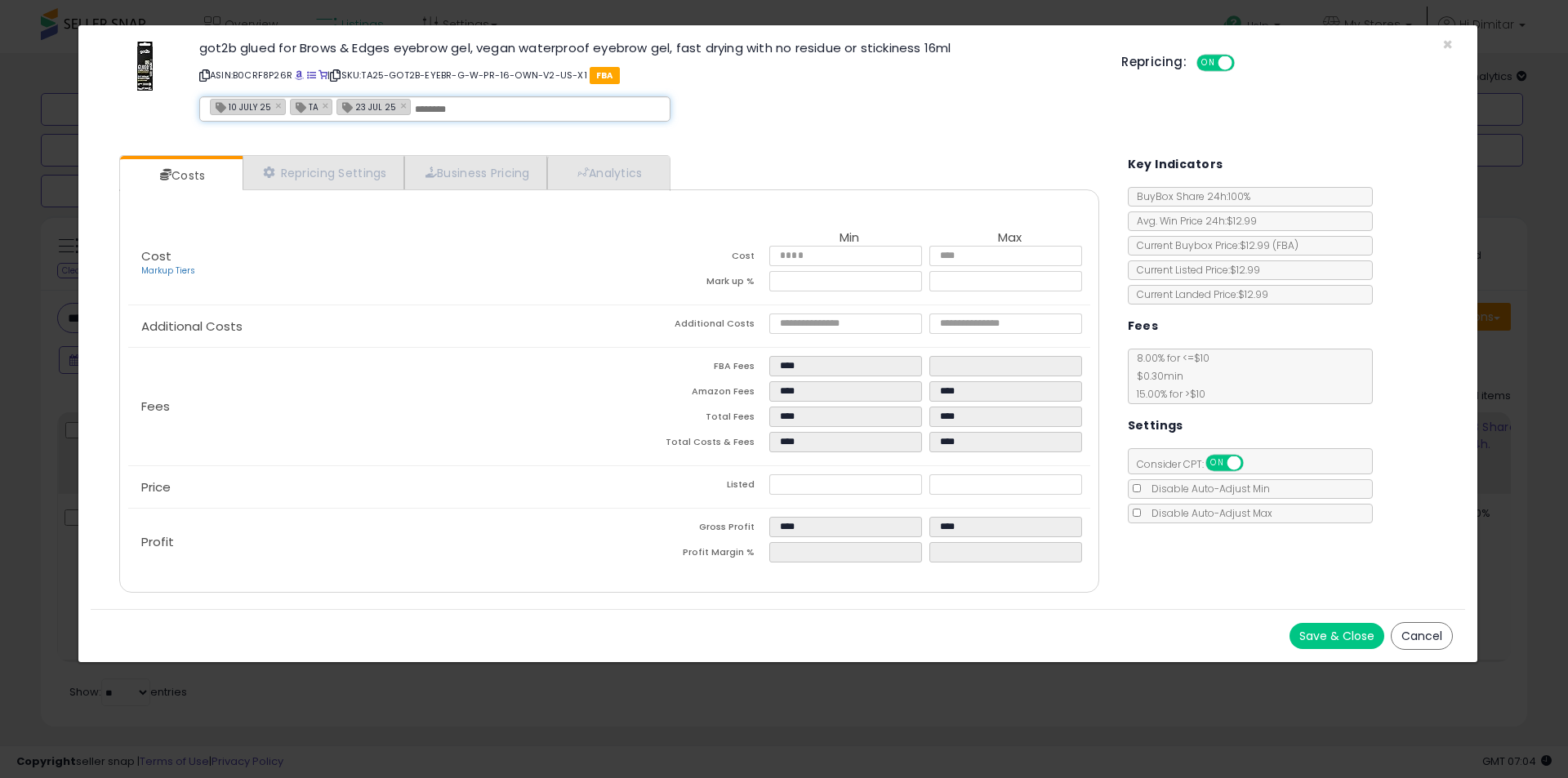 paste on "**********" 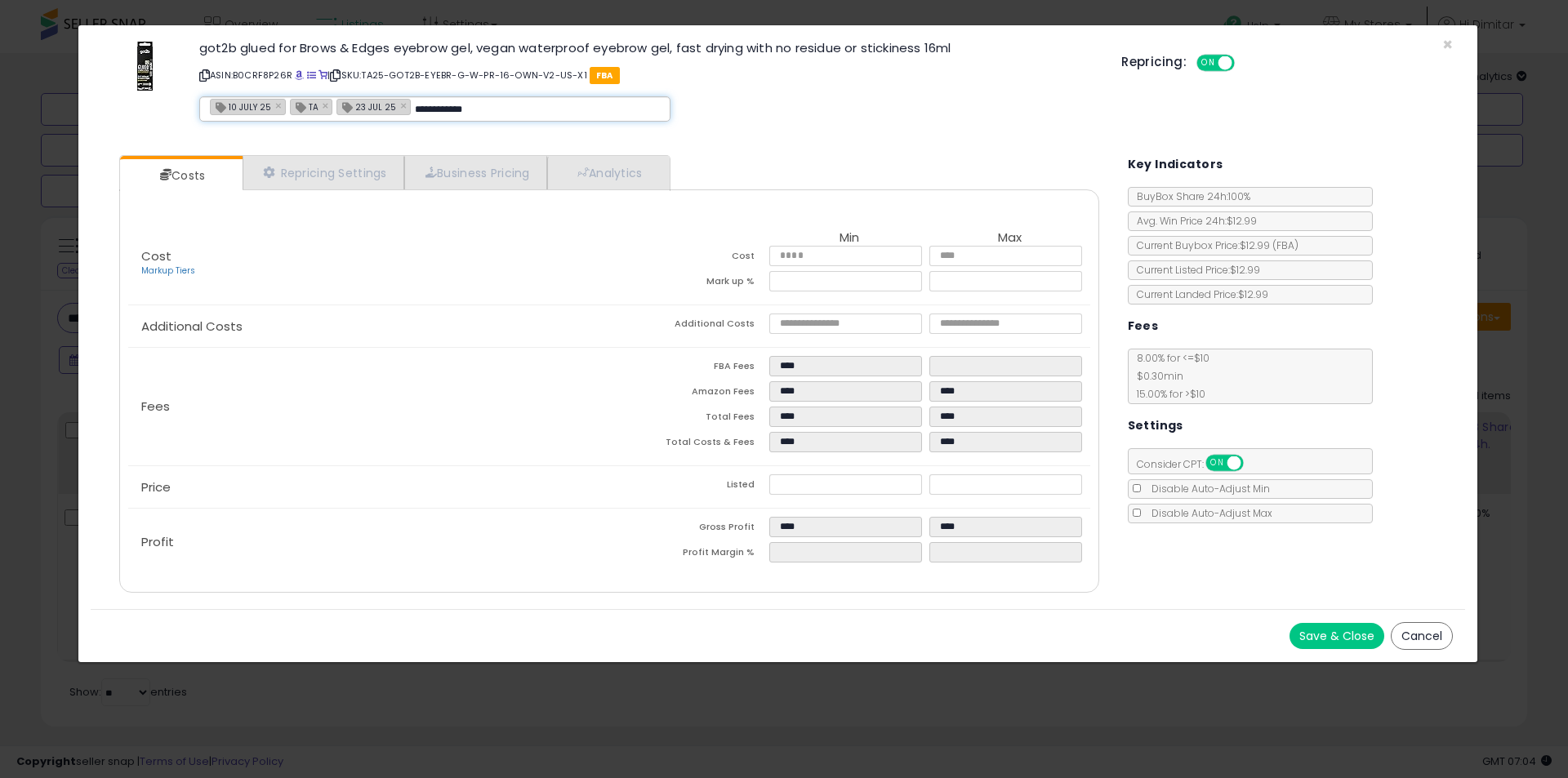 type on "**********" 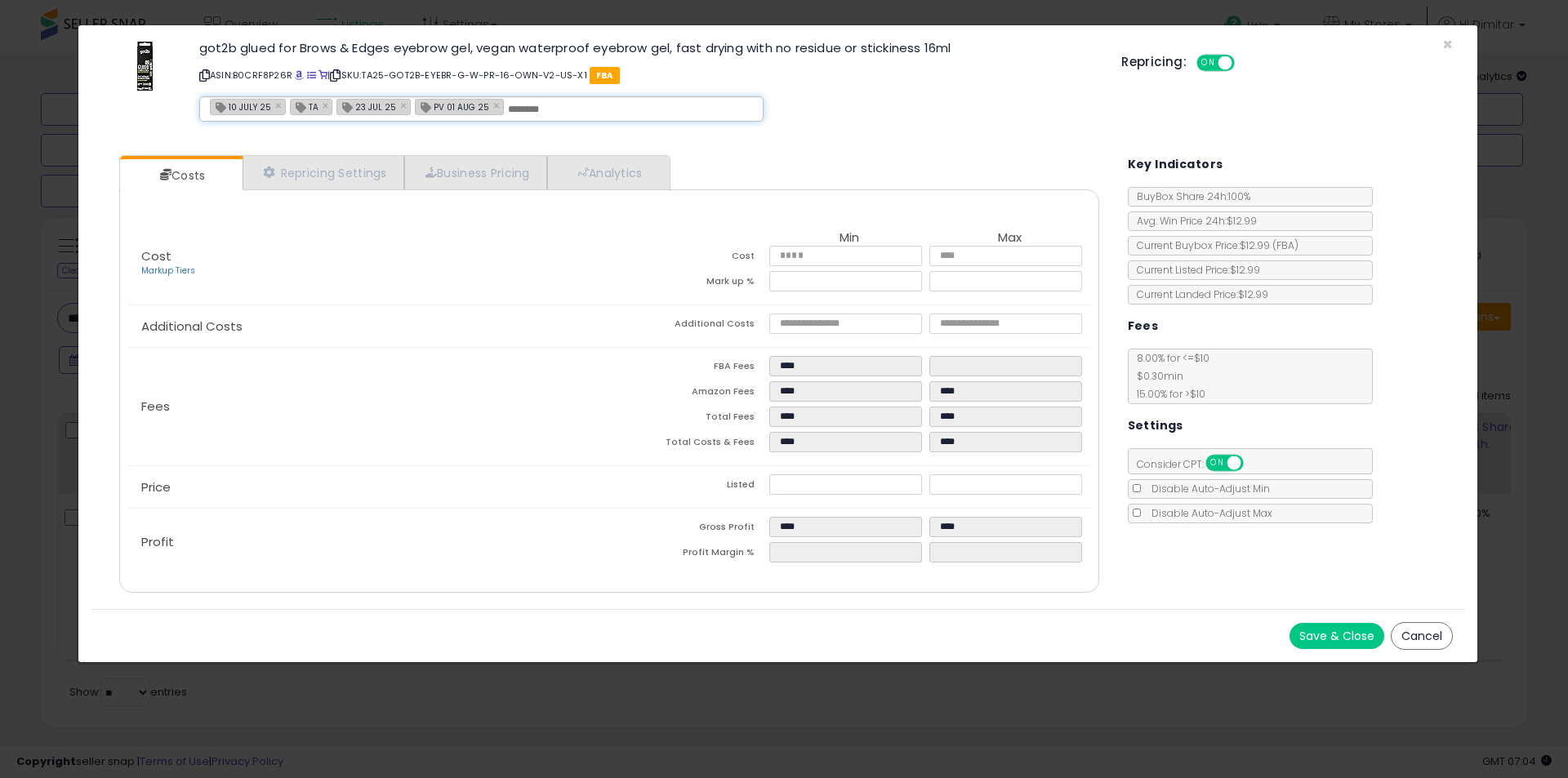 click on "Cost
Markup Tiers
Min
Max
Cost
****
****
Mark up %
******
******" at bounding box center [608, 264] 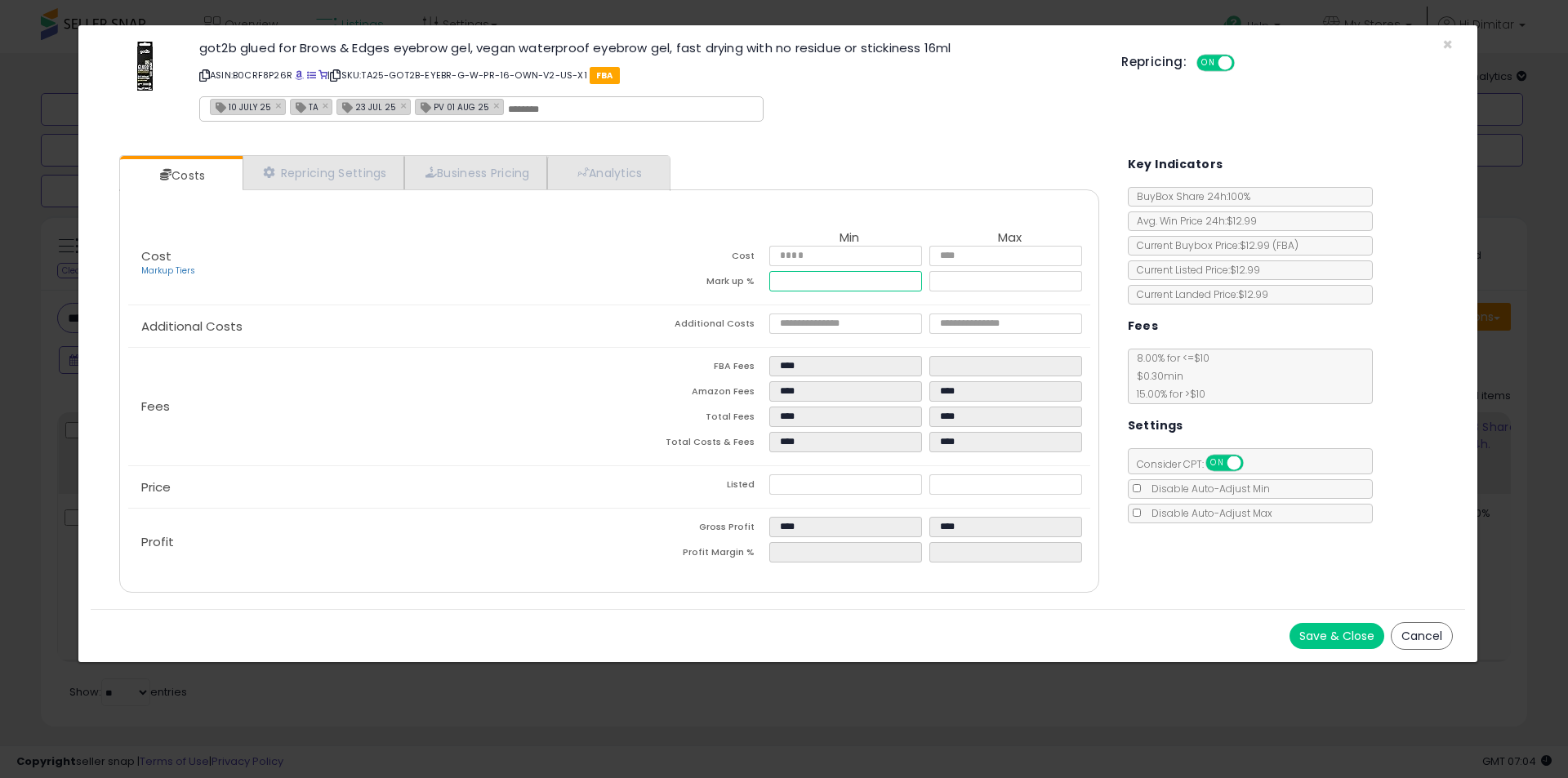 drag, startPoint x: 826, startPoint y: 282, endPoint x: 751, endPoint y: 285, distance: 75.05998 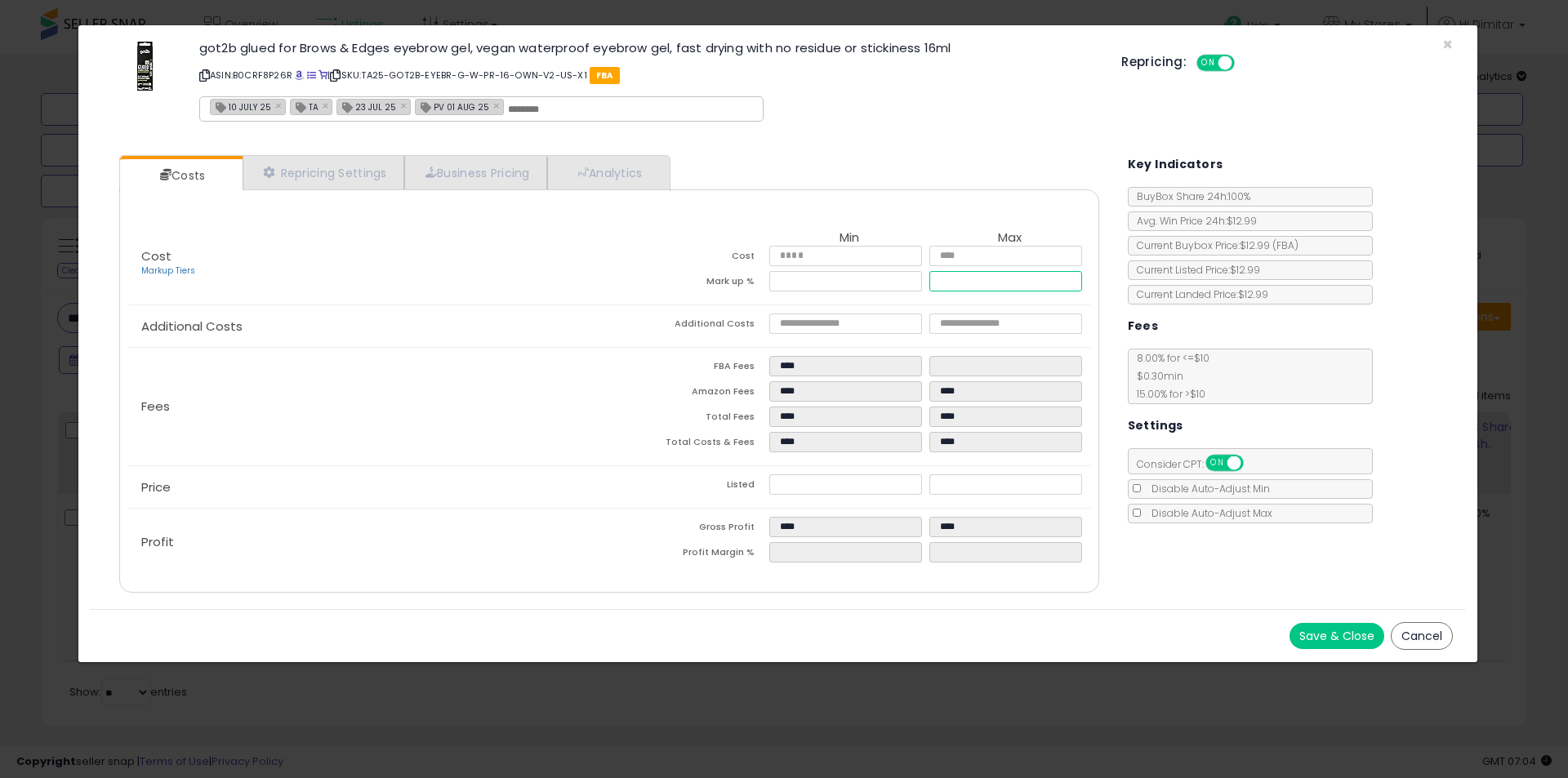type on "****" 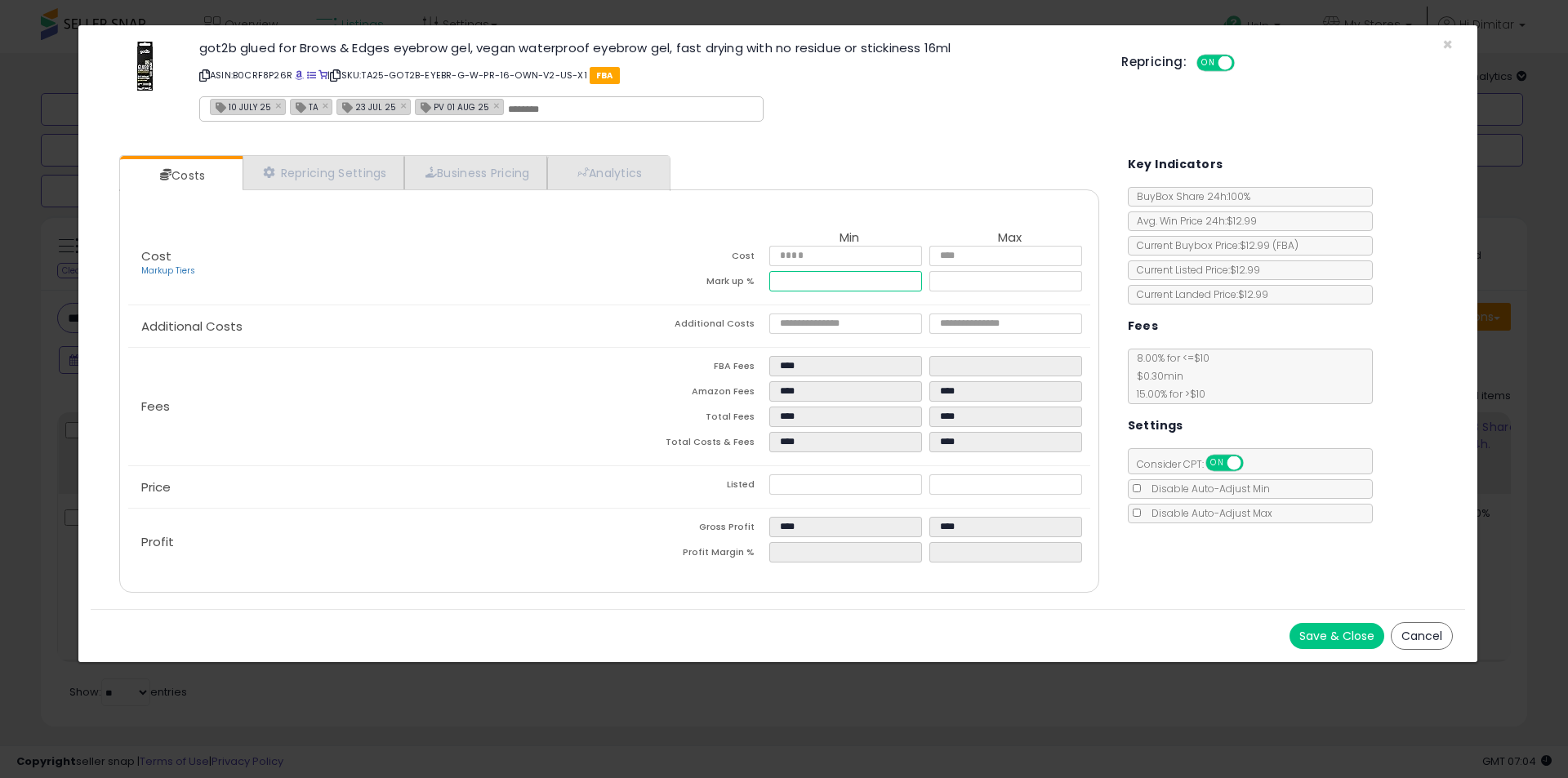 type on "*****" 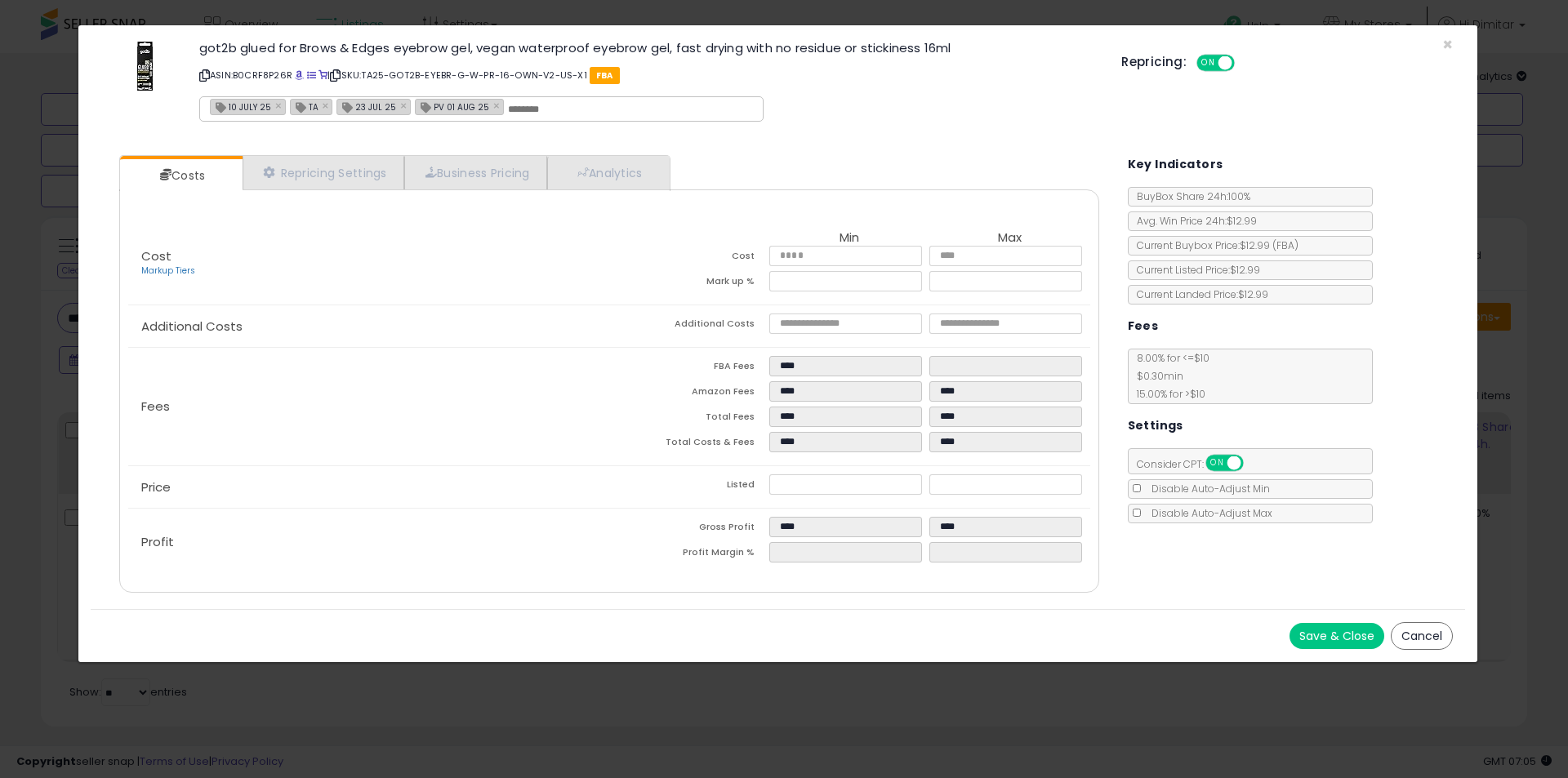 click on "Save & Close" at bounding box center [1337, 636] 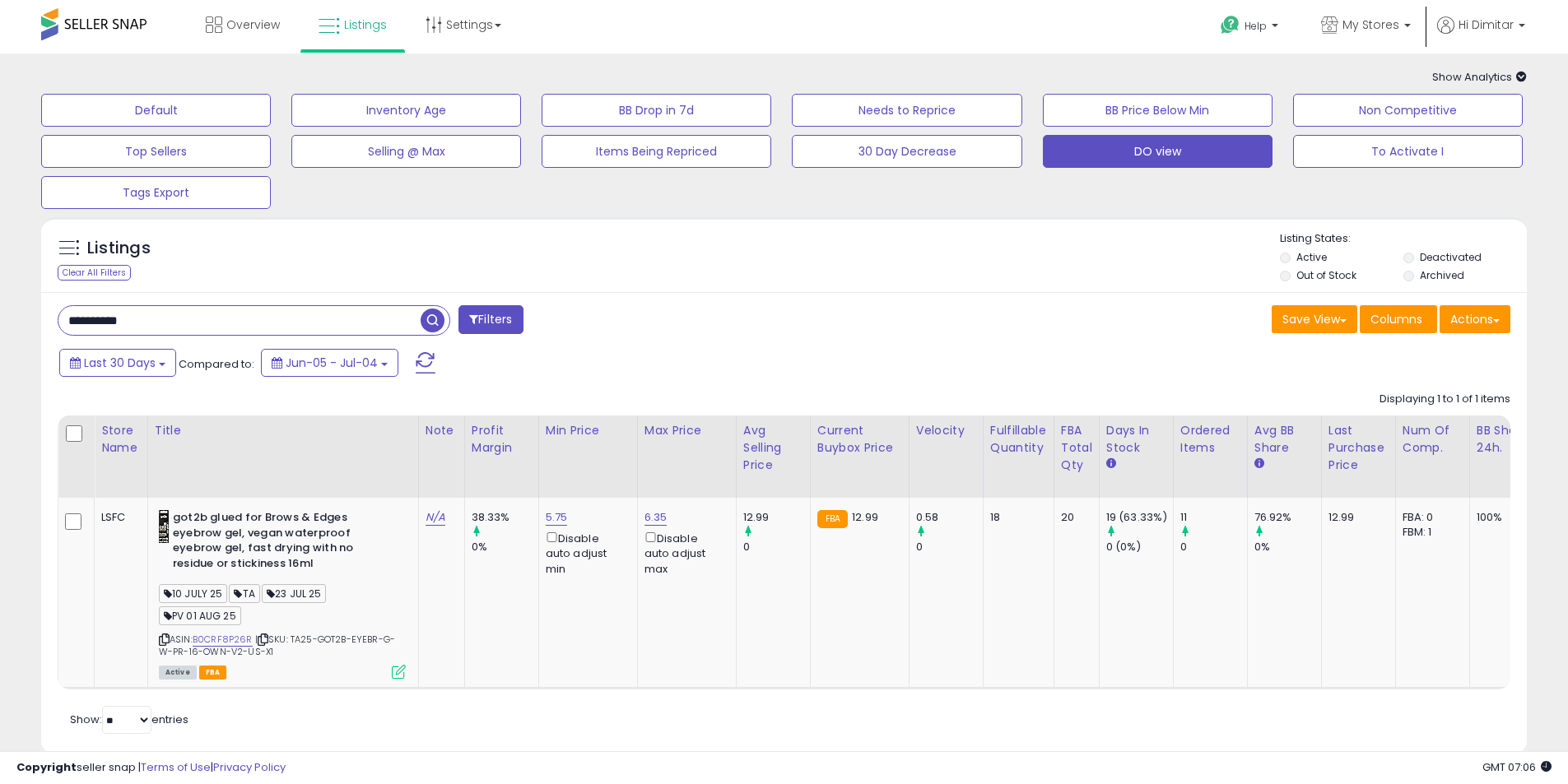 click on "**********" at bounding box center (240, 320) 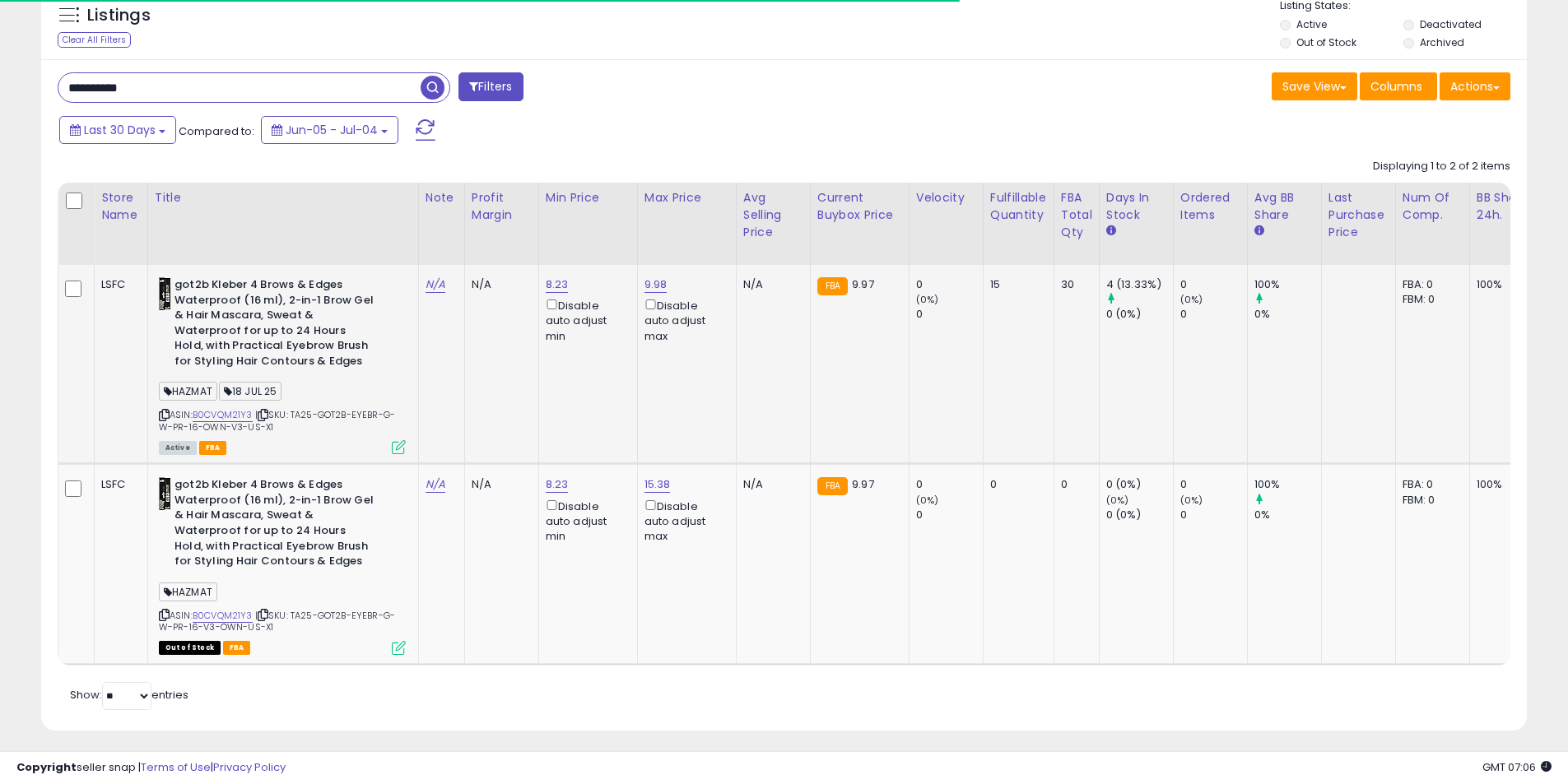 scroll, scrollTop: 247, scrollLeft: 0, axis: vertical 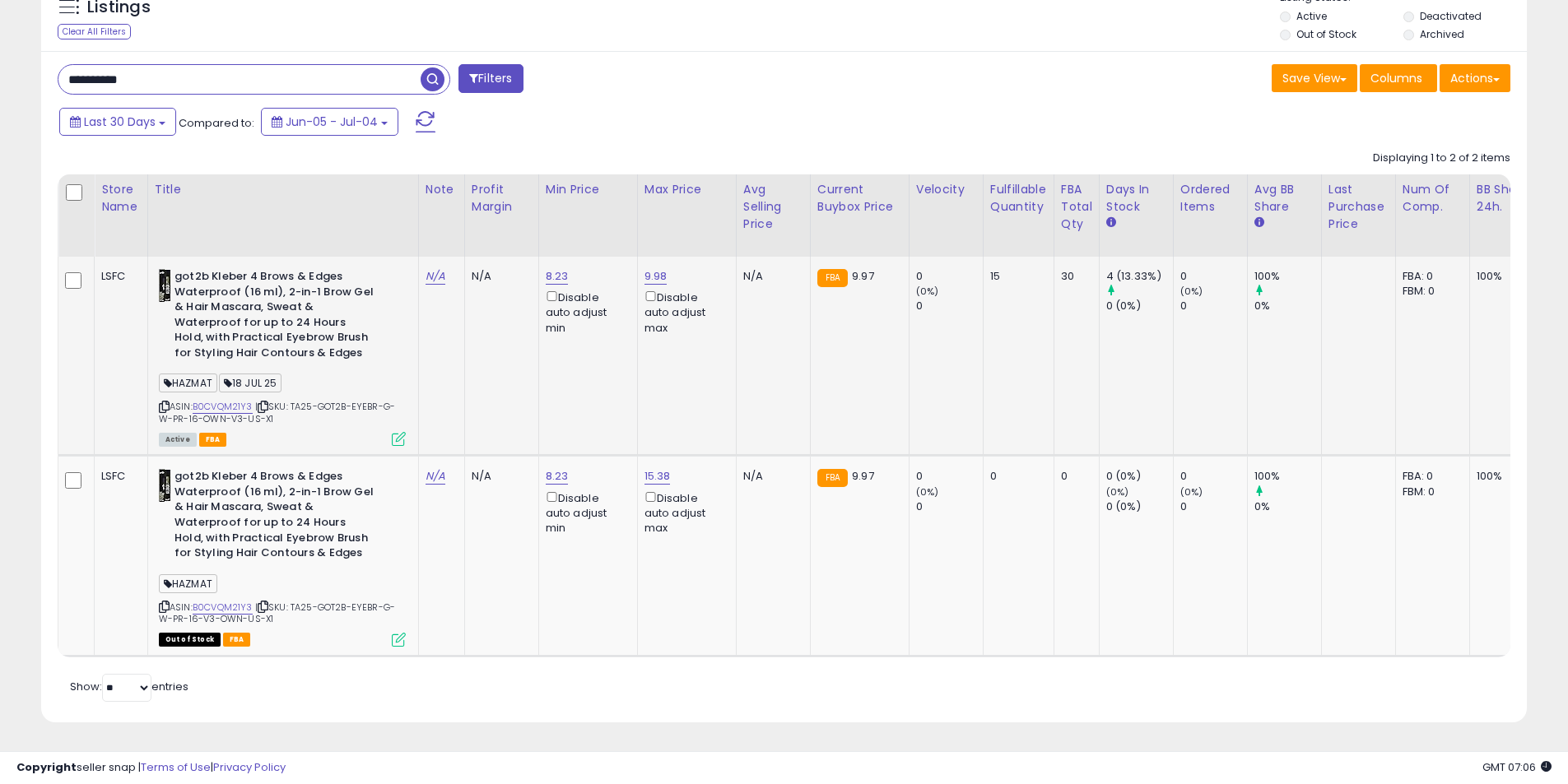 click at bounding box center (398, 438) 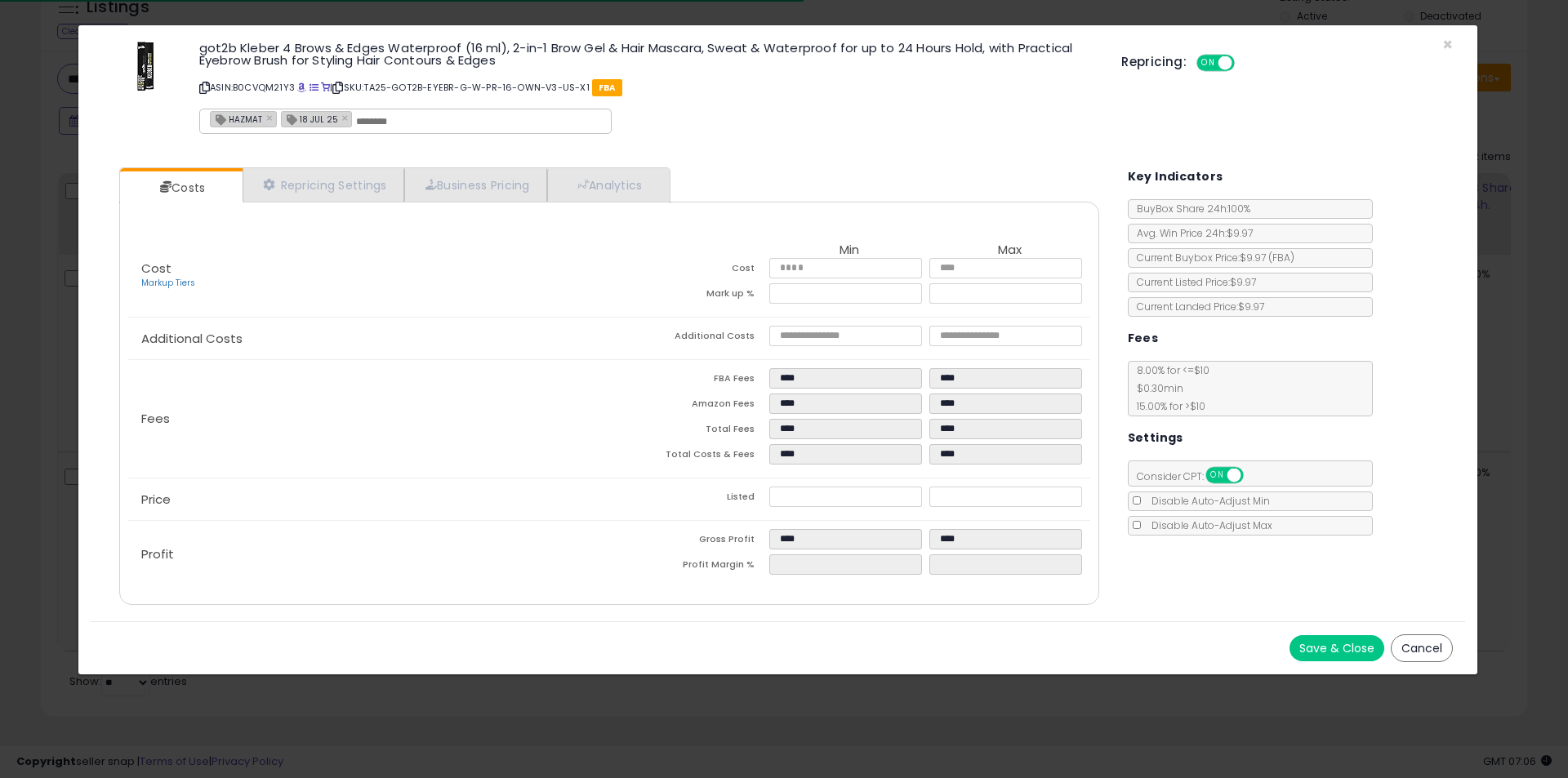 click on "HAZMAT × 18 [MONTH] 25 ×" at bounding box center [405, 121] 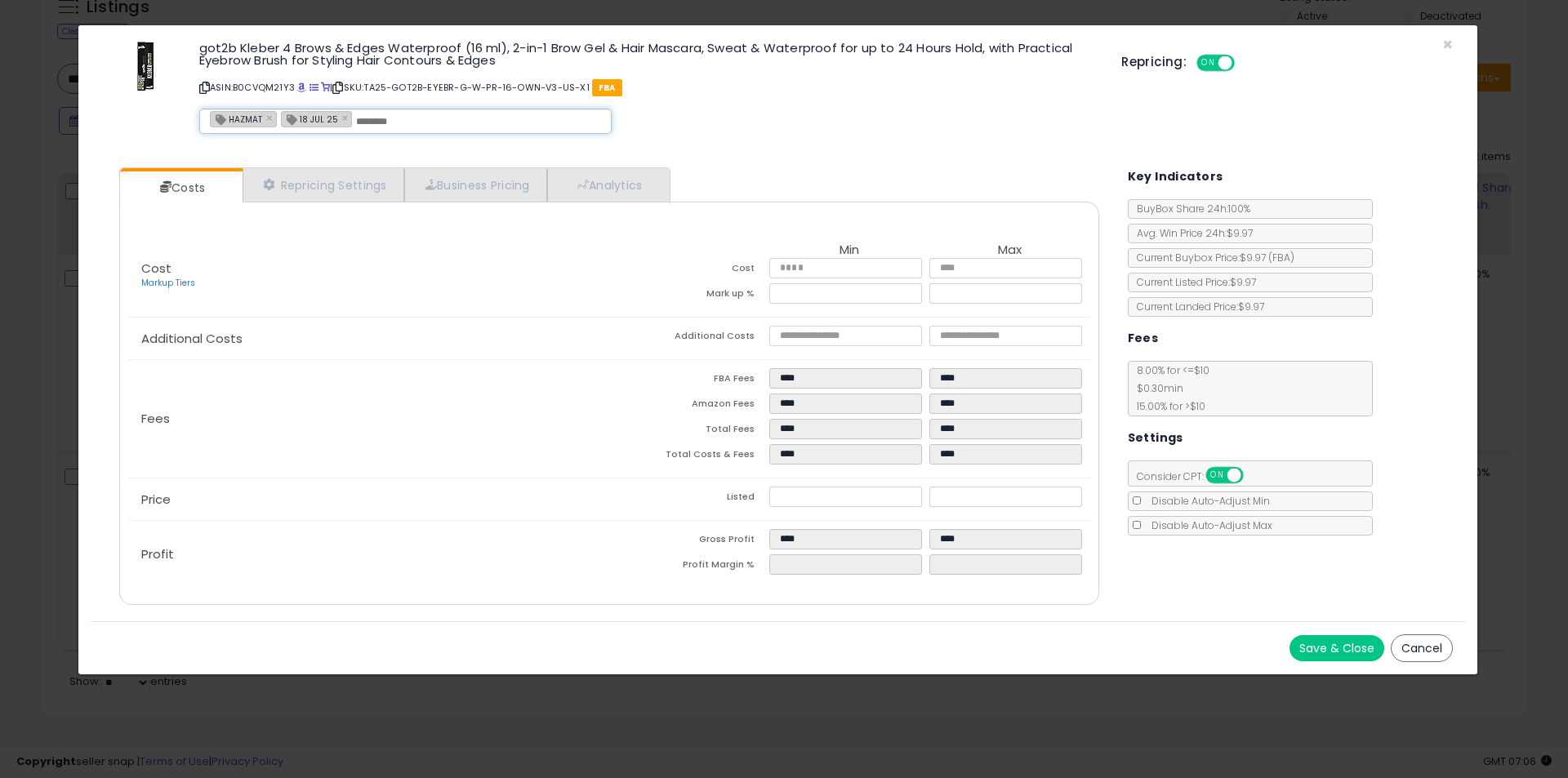 paste on "**********" 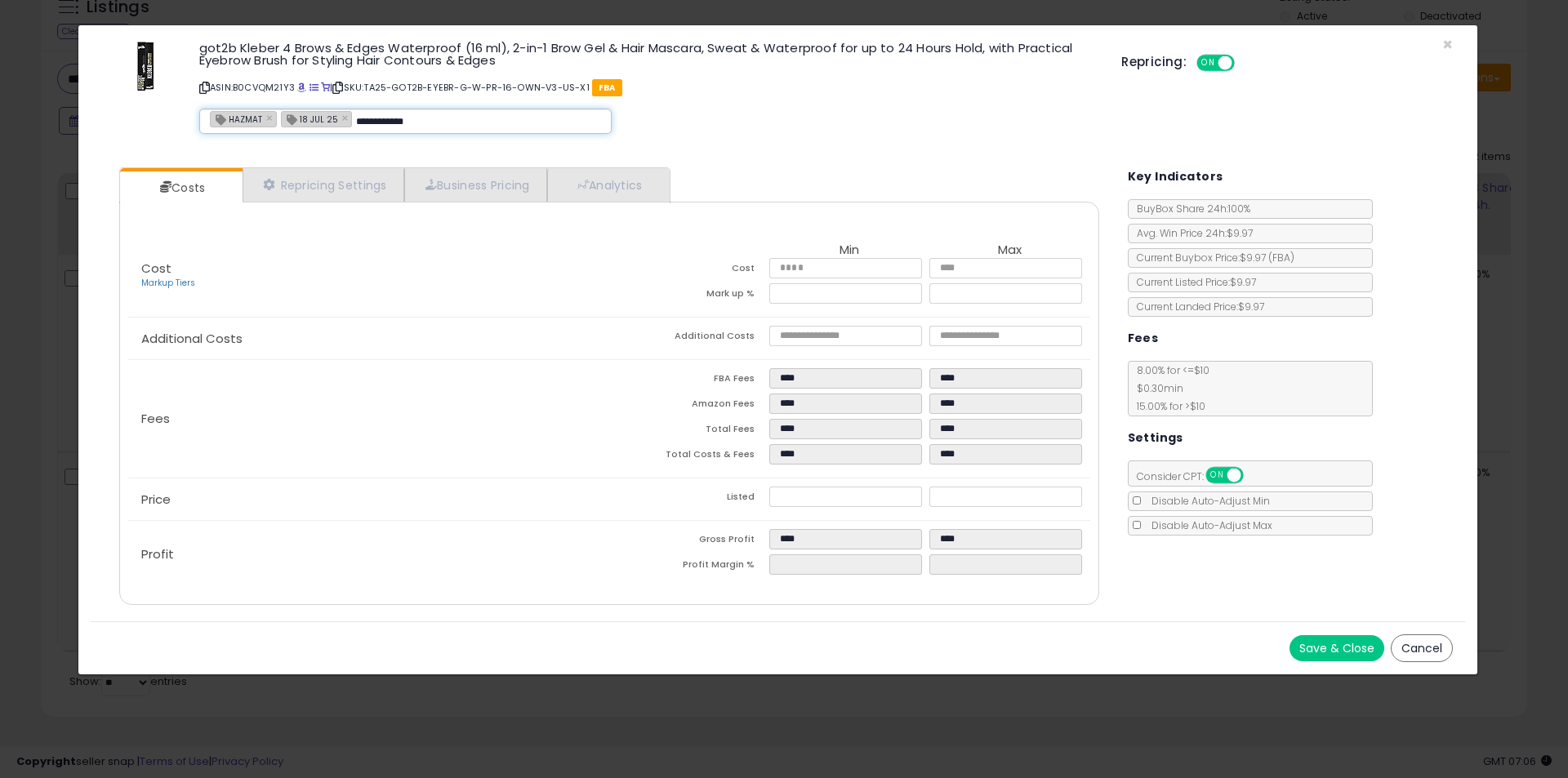 type on "**********" 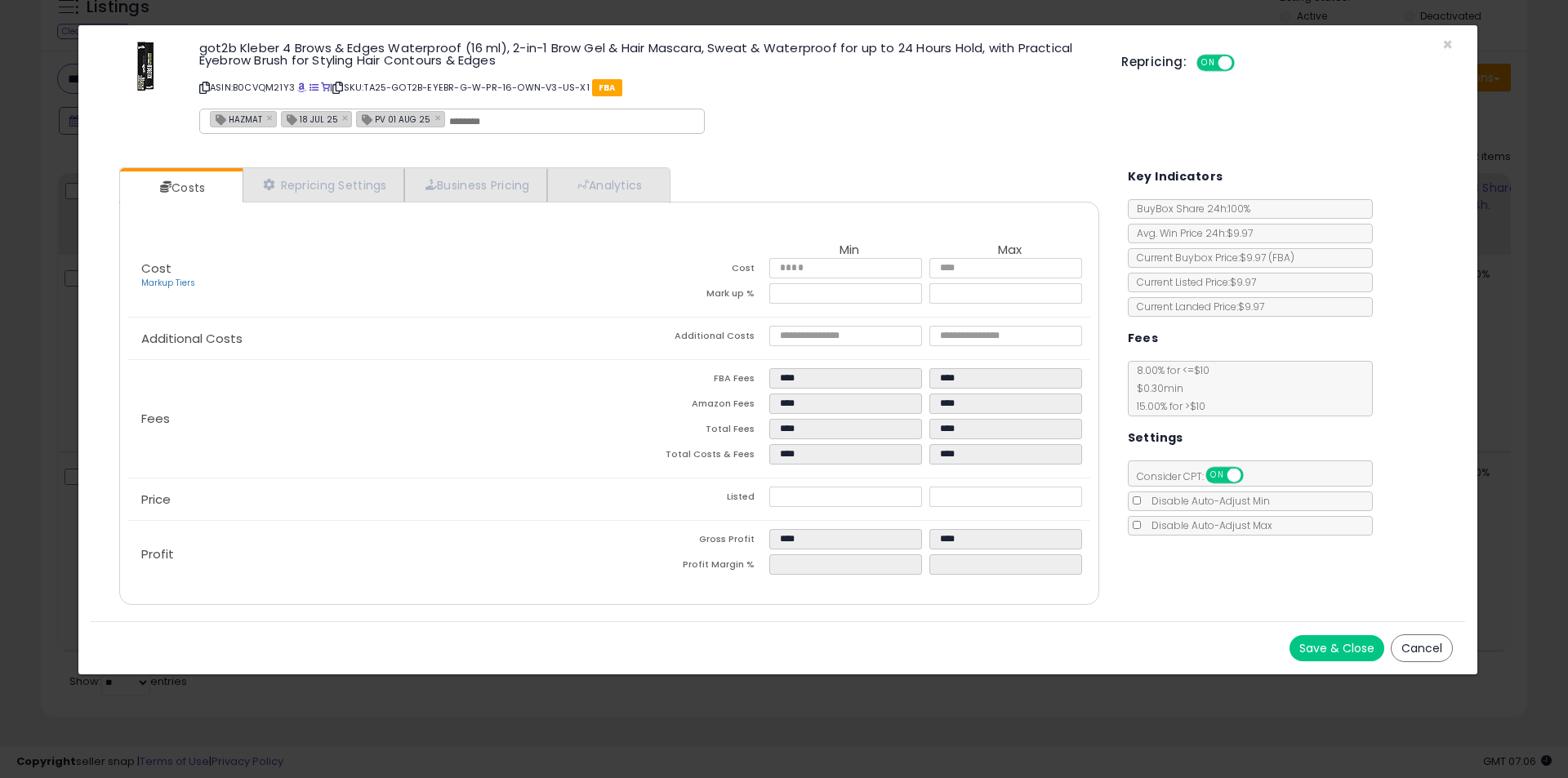 click on "Save & Close" at bounding box center [1337, 648] 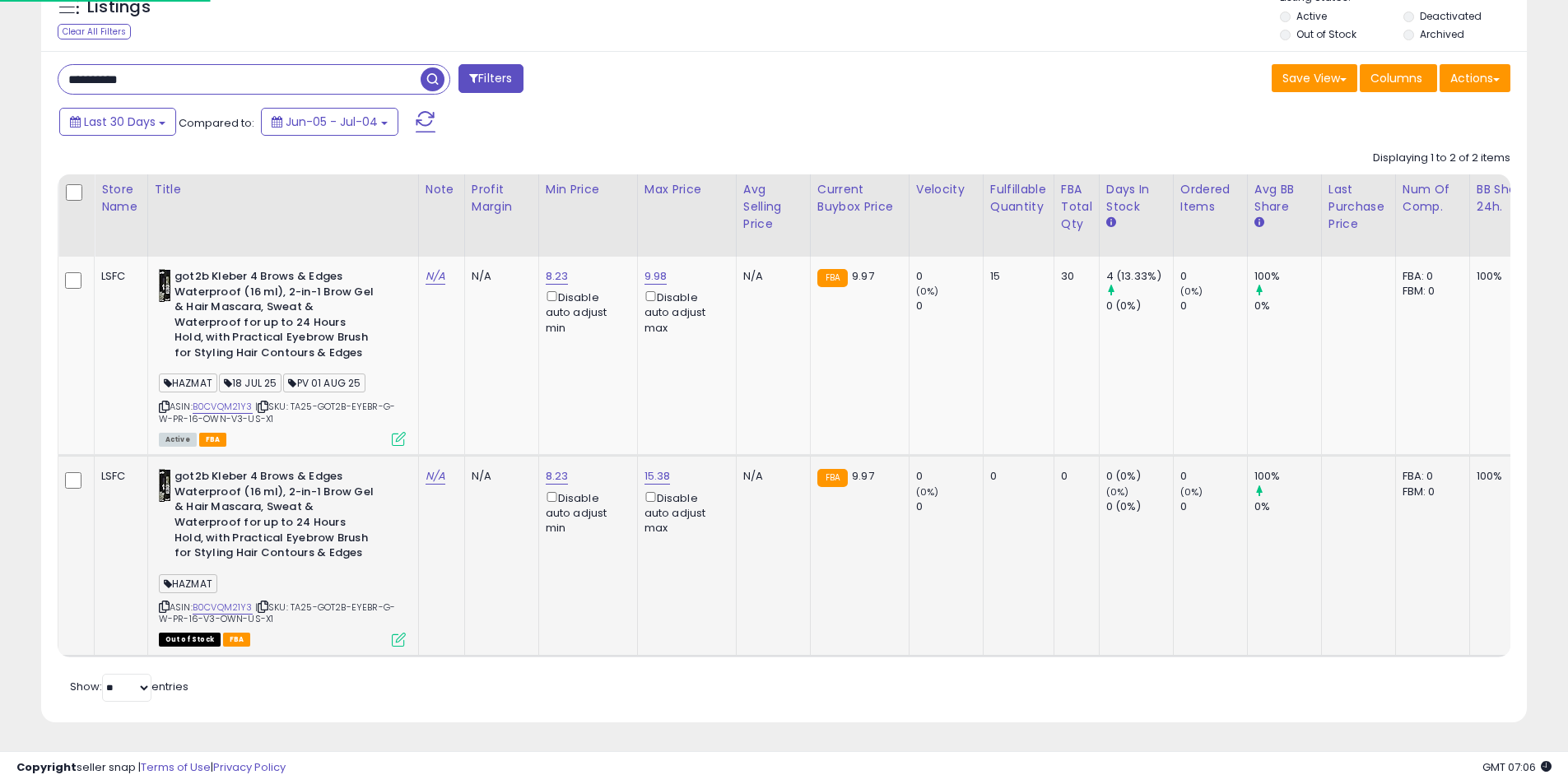 click at bounding box center [398, 639] 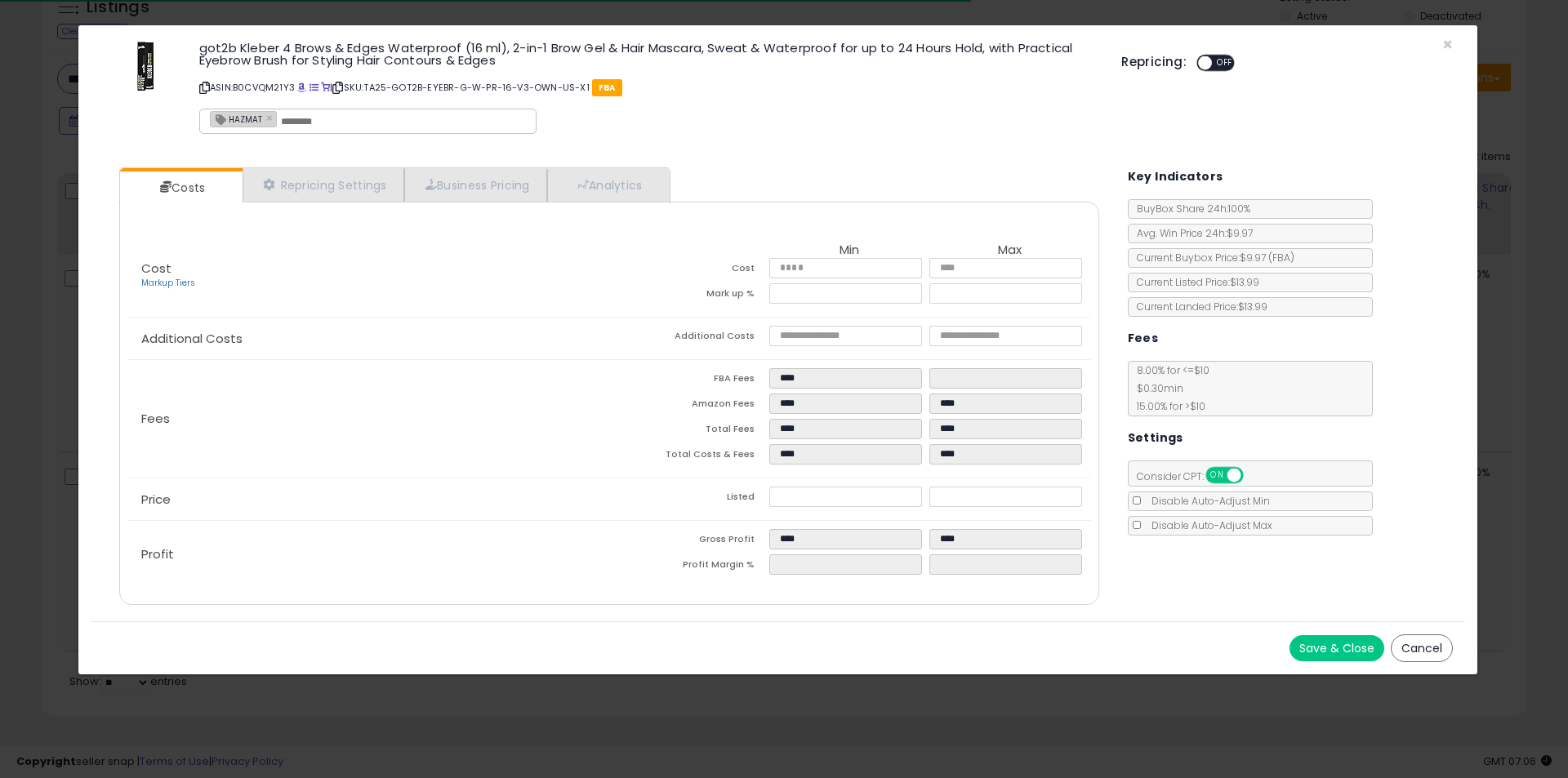 click at bounding box center [403, 122] 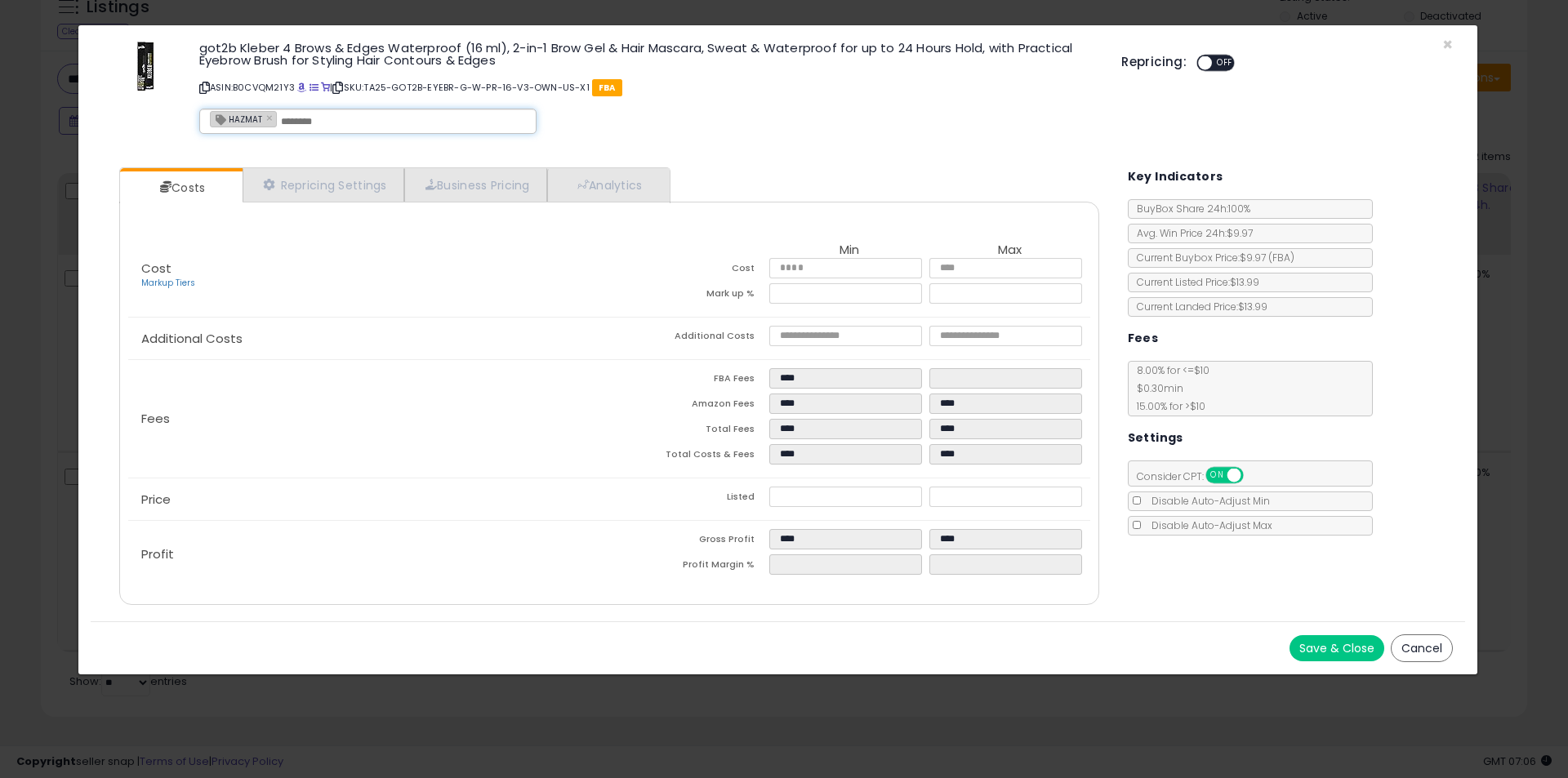 paste on "**********" 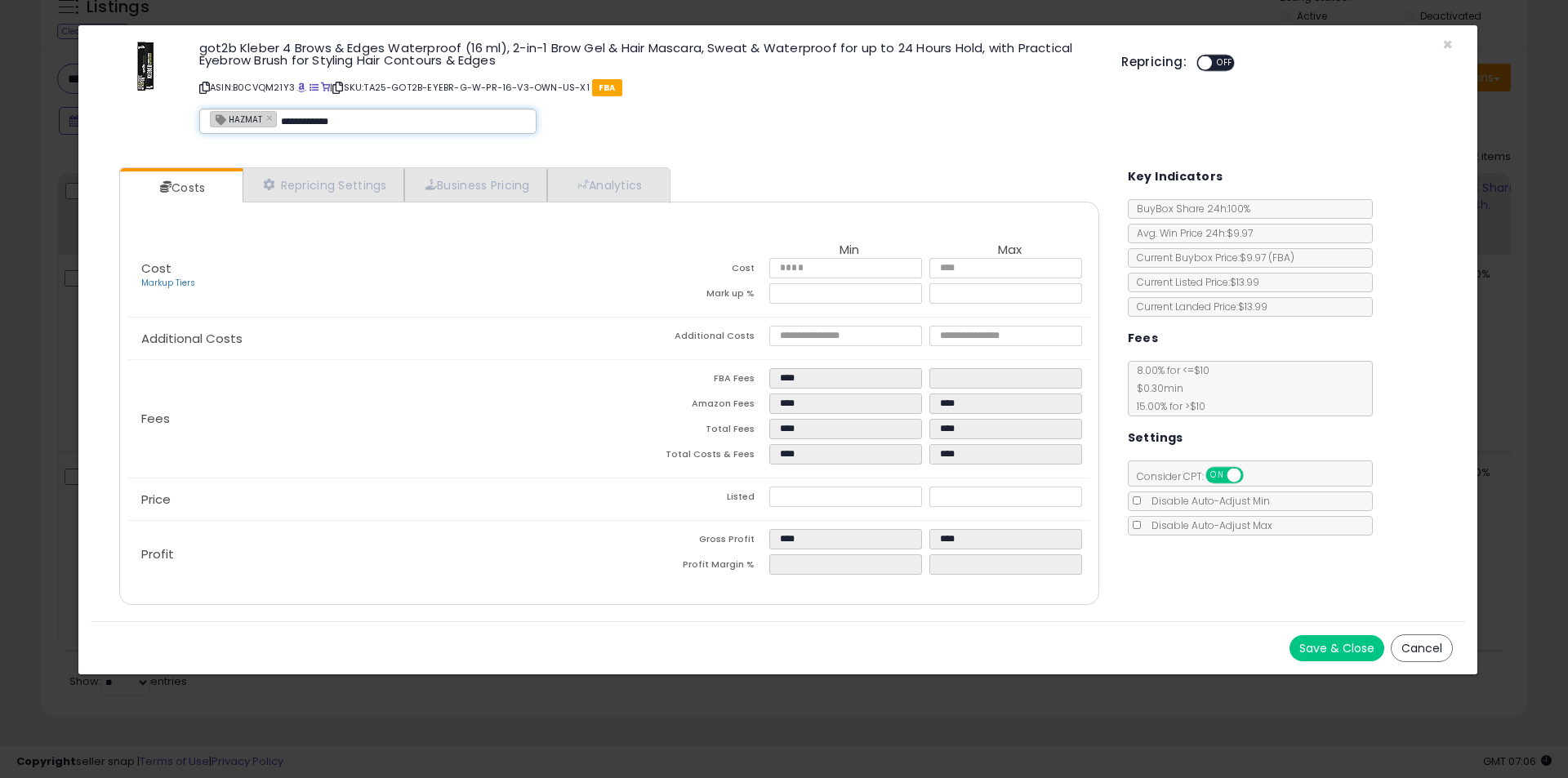 type on "**********" 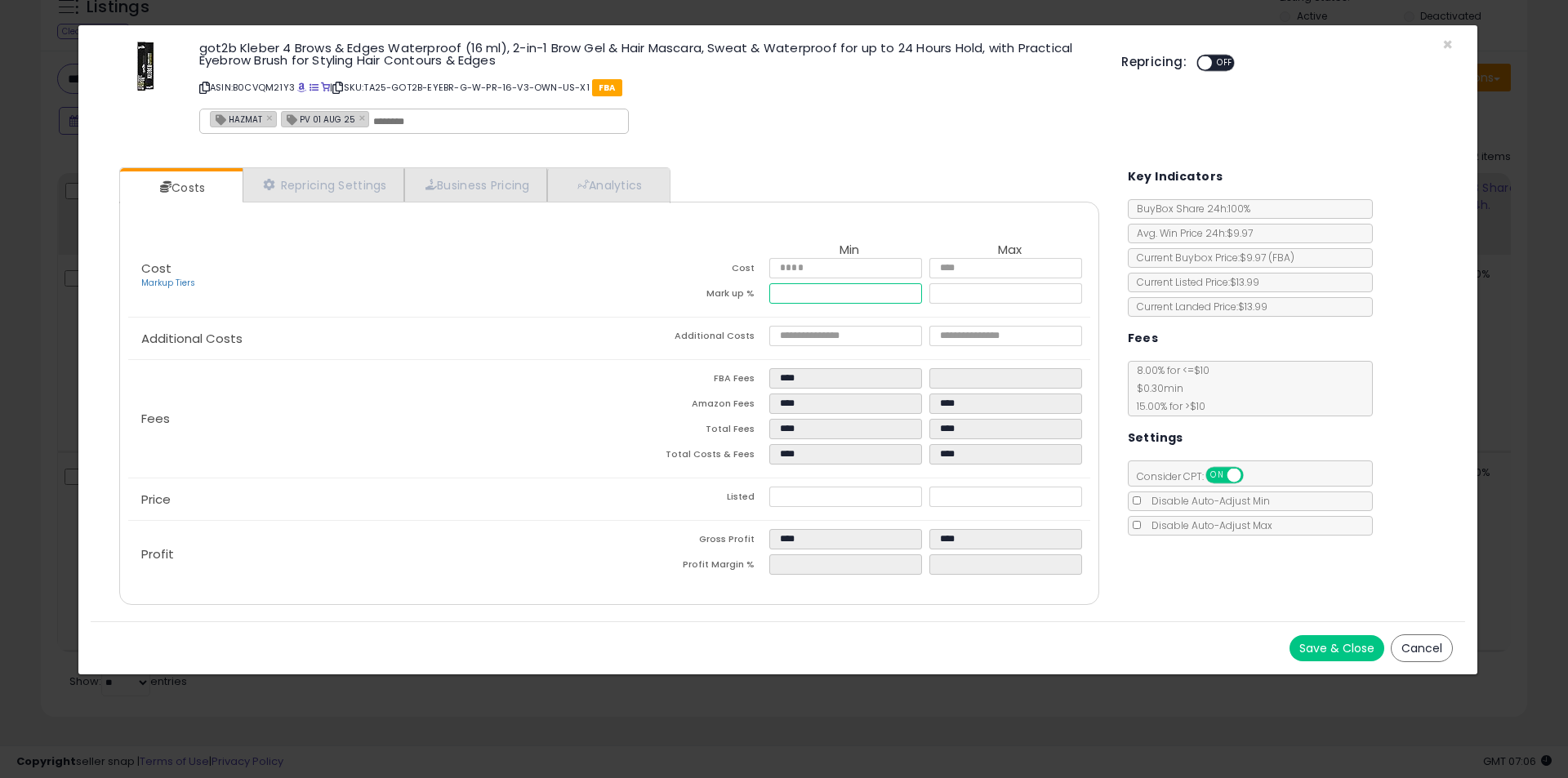 drag, startPoint x: 804, startPoint y: 296, endPoint x: 710, endPoint y: 304, distance: 94.33981 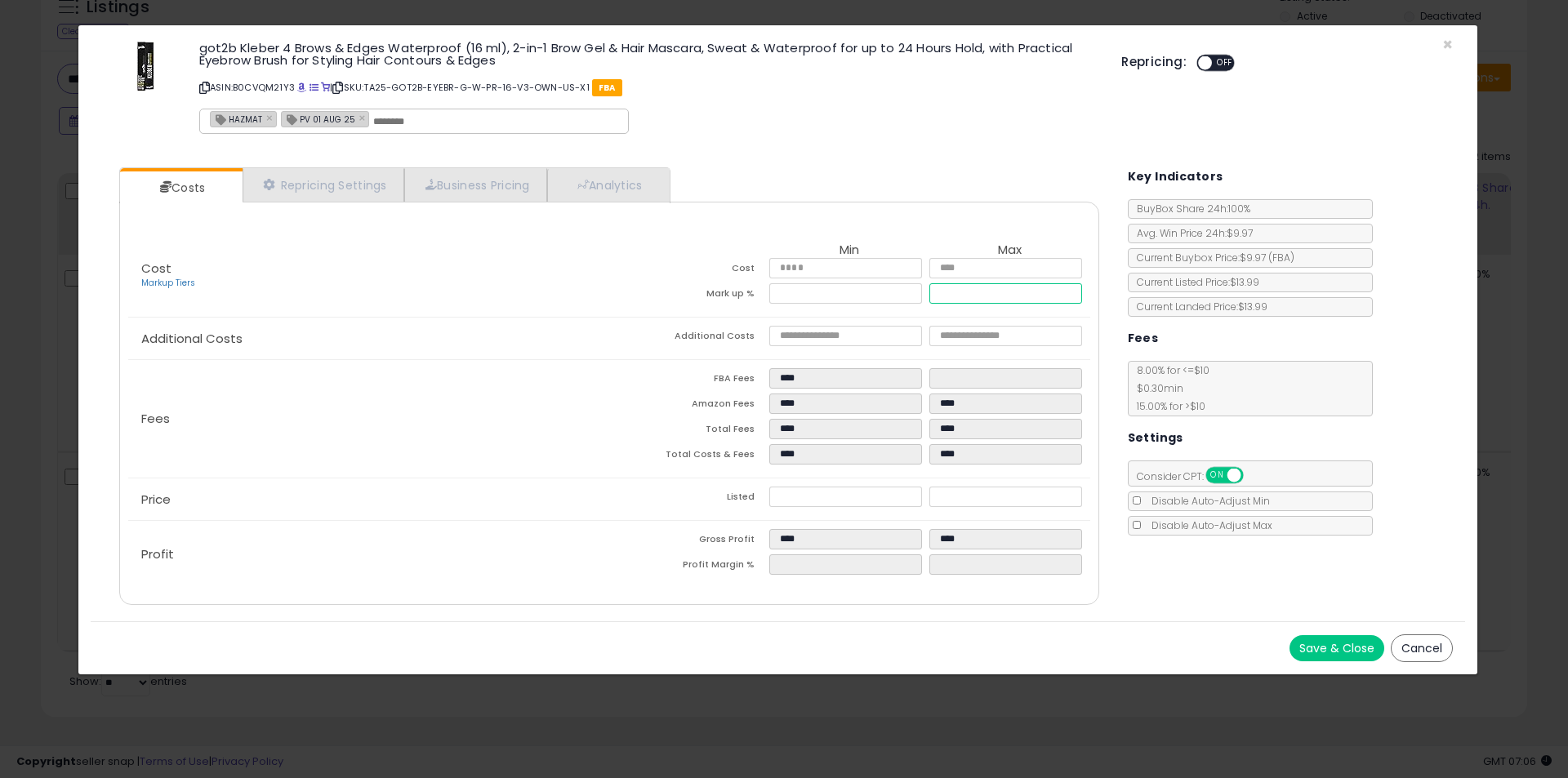 type on "****" 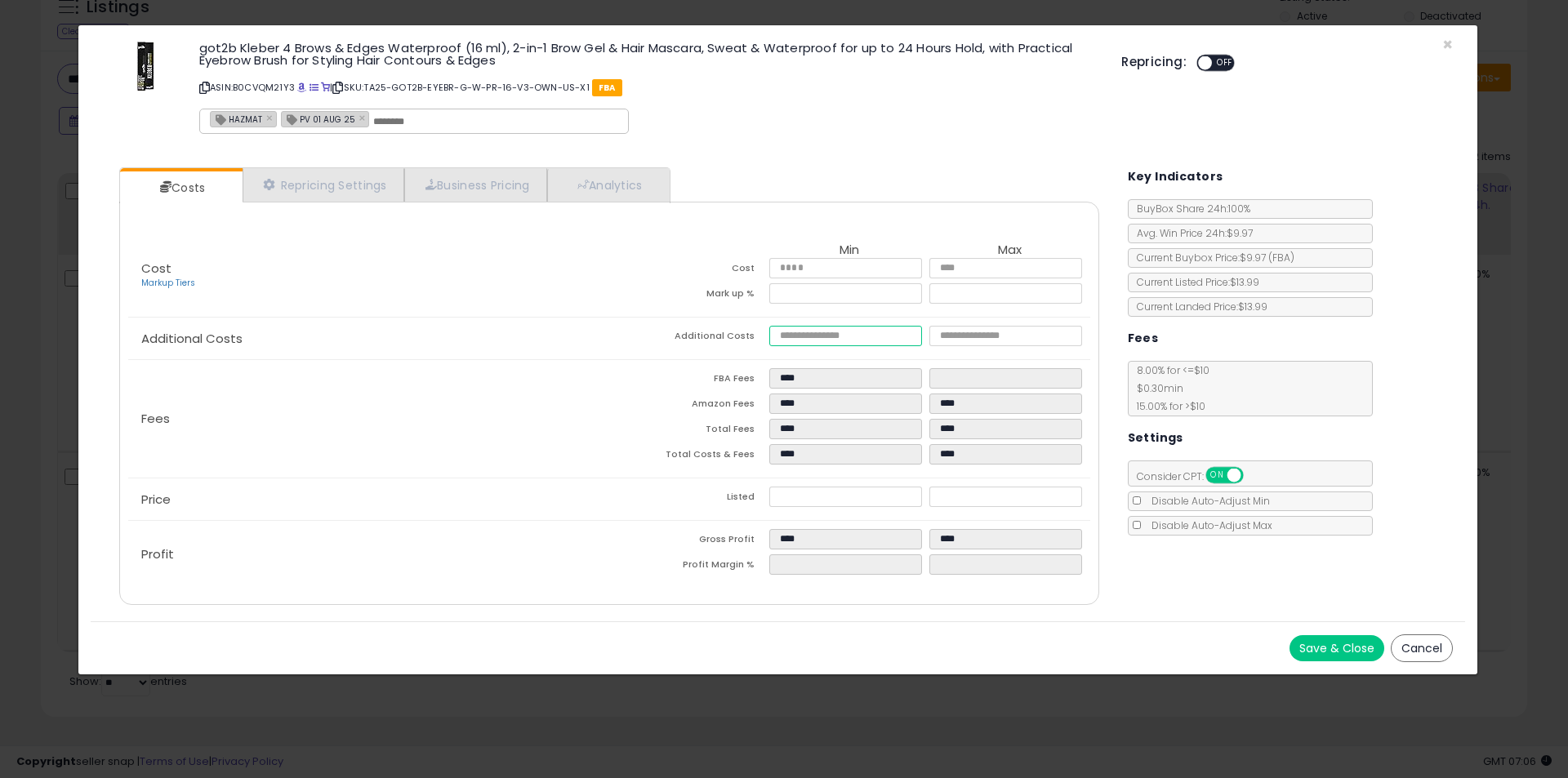 type on "*****" 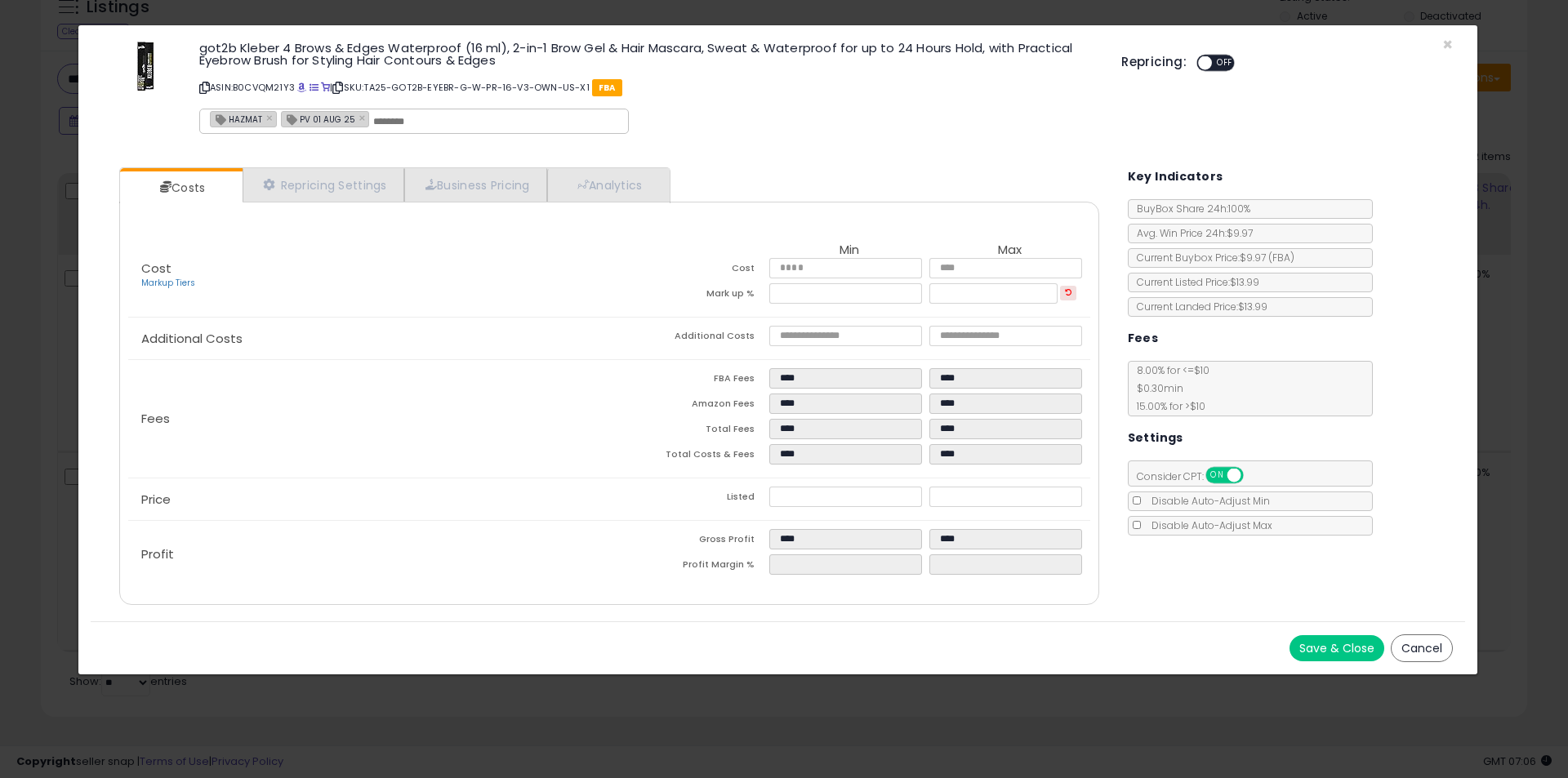 click on "Save & Close" at bounding box center [1337, 648] 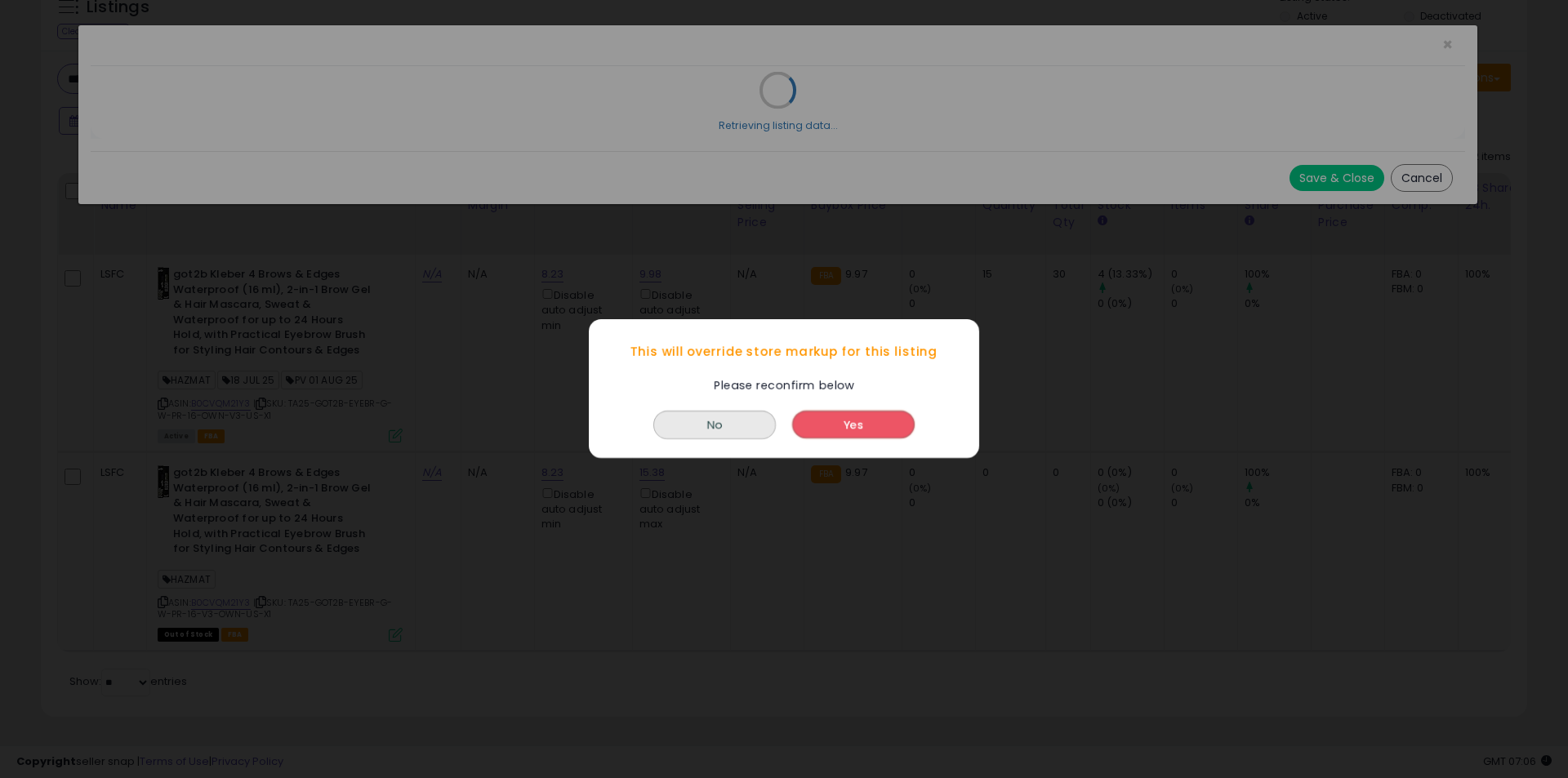 click on "Yes" at bounding box center [853, 425] 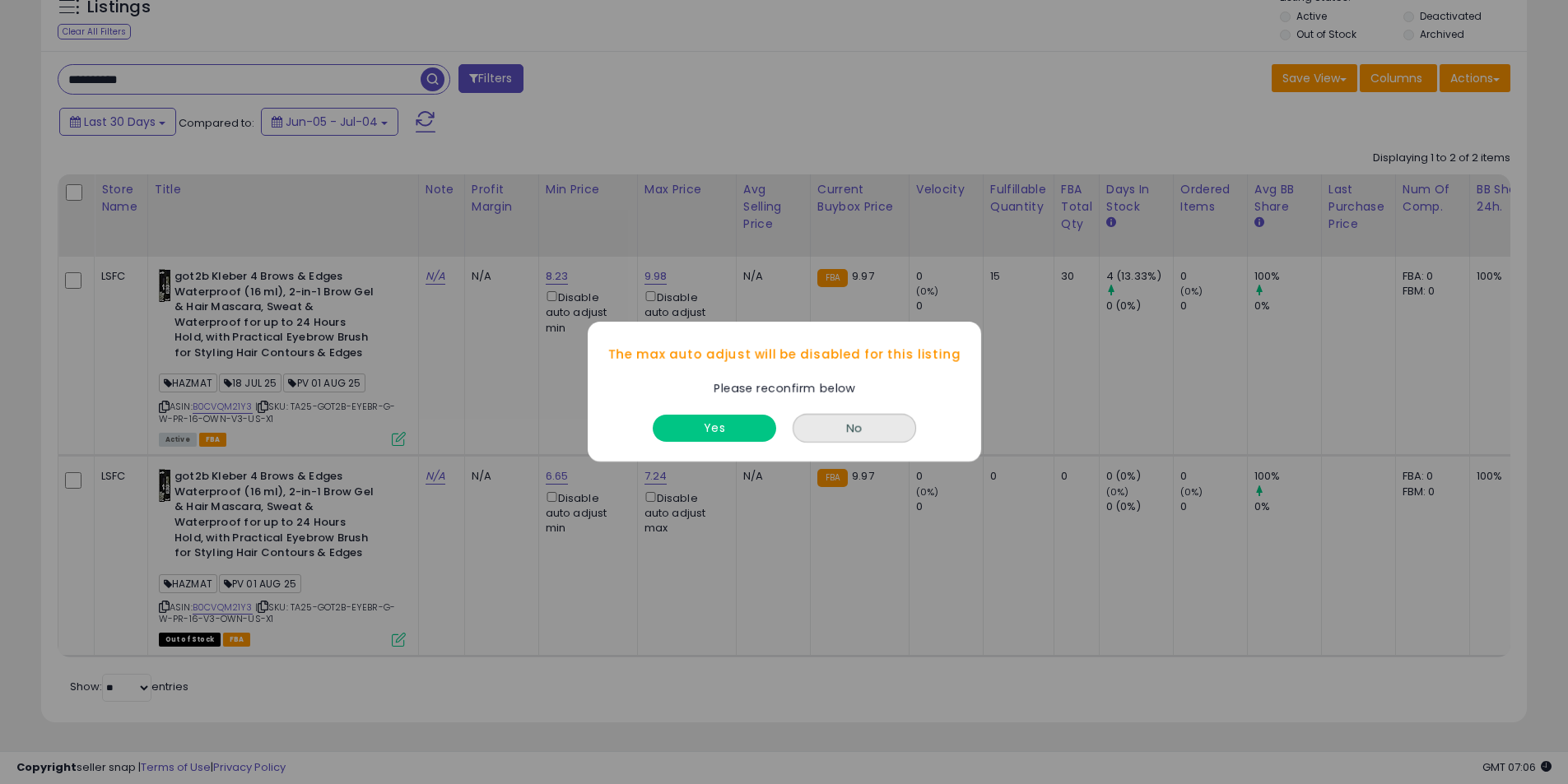 drag, startPoint x: 758, startPoint y: 442, endPoint x: 739, endPoint y: 425, distance: 25.495098 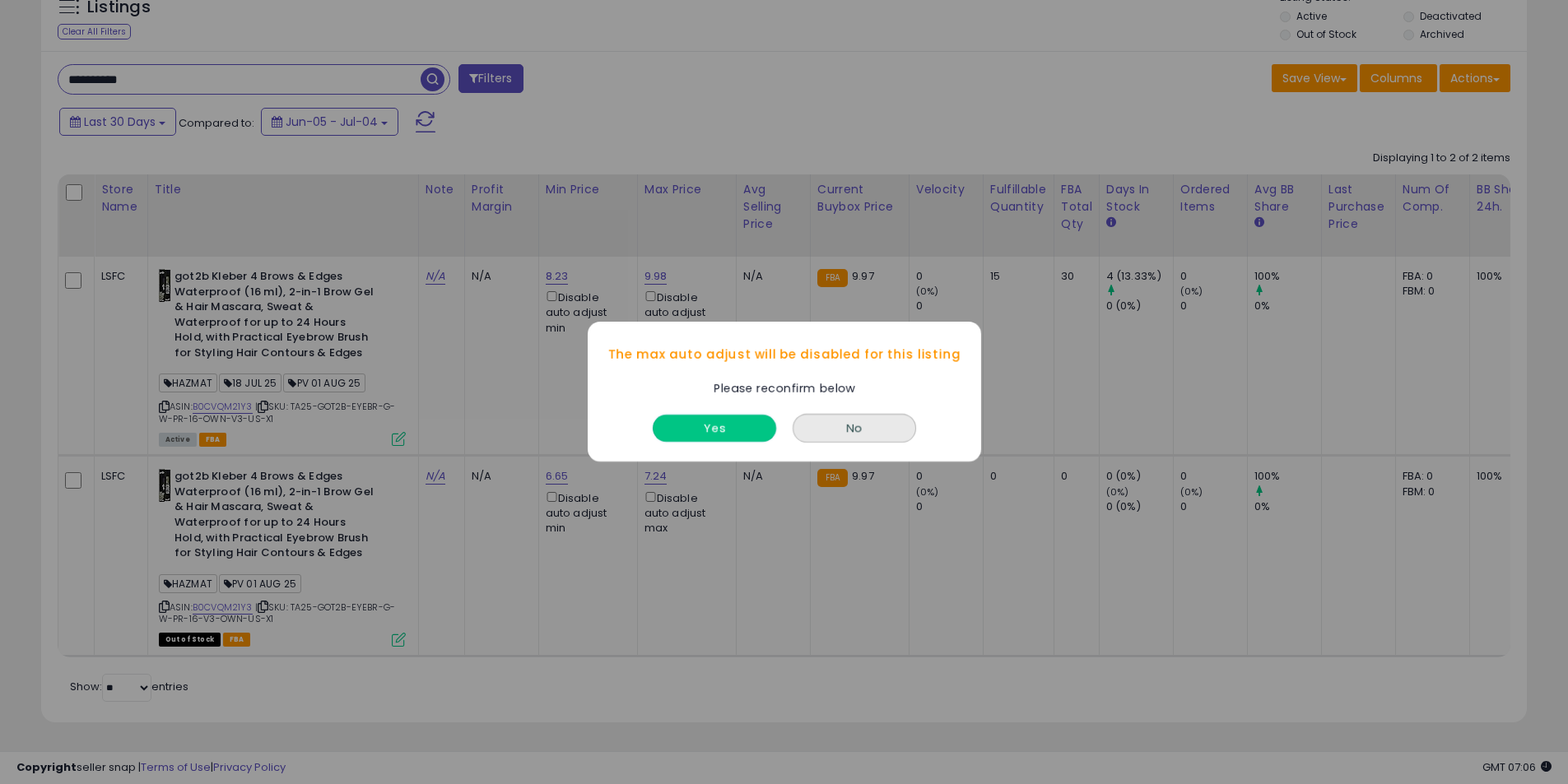 click on "Yes" at bounding box center [714, 429] 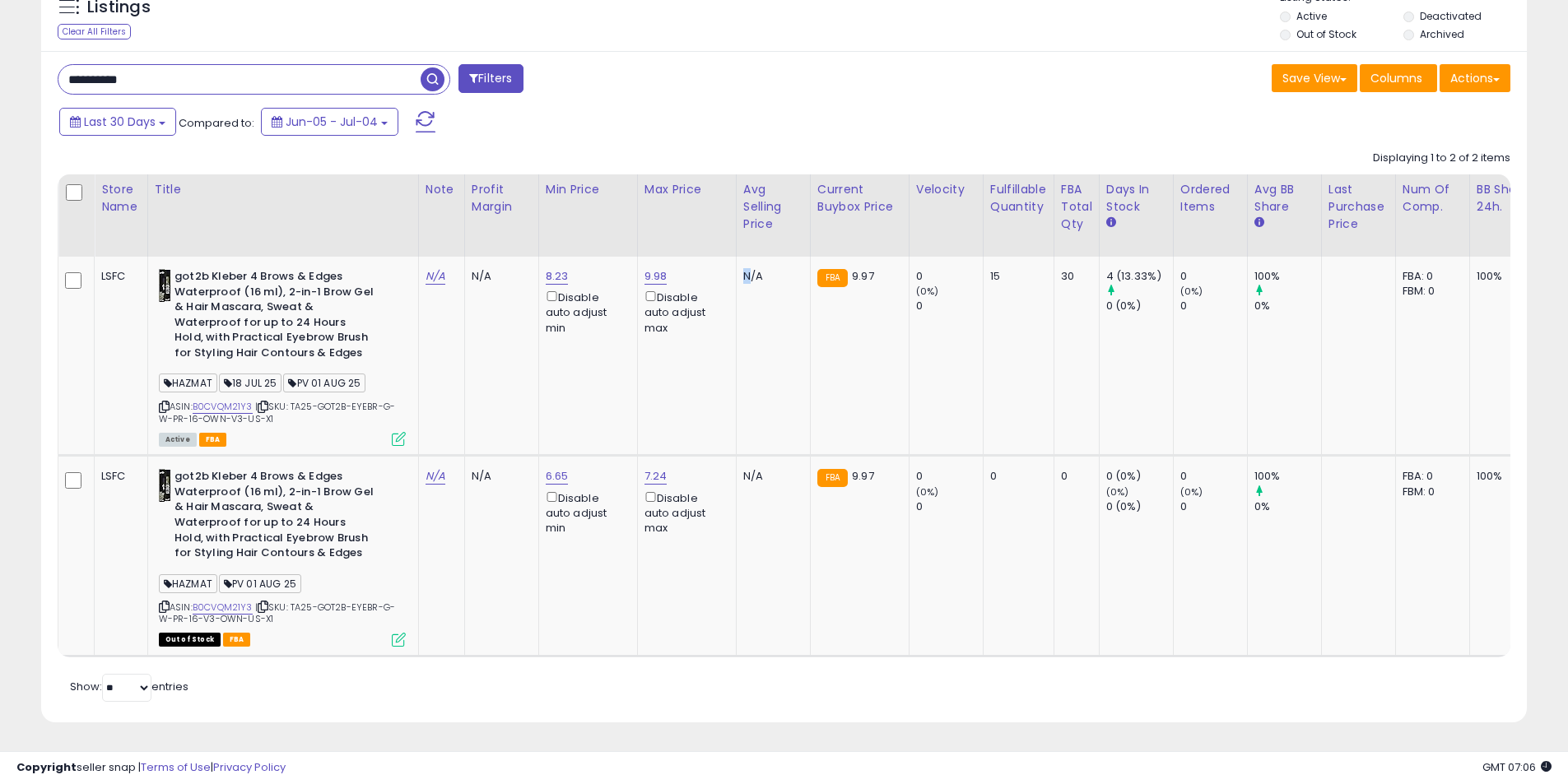 click on "N/A" 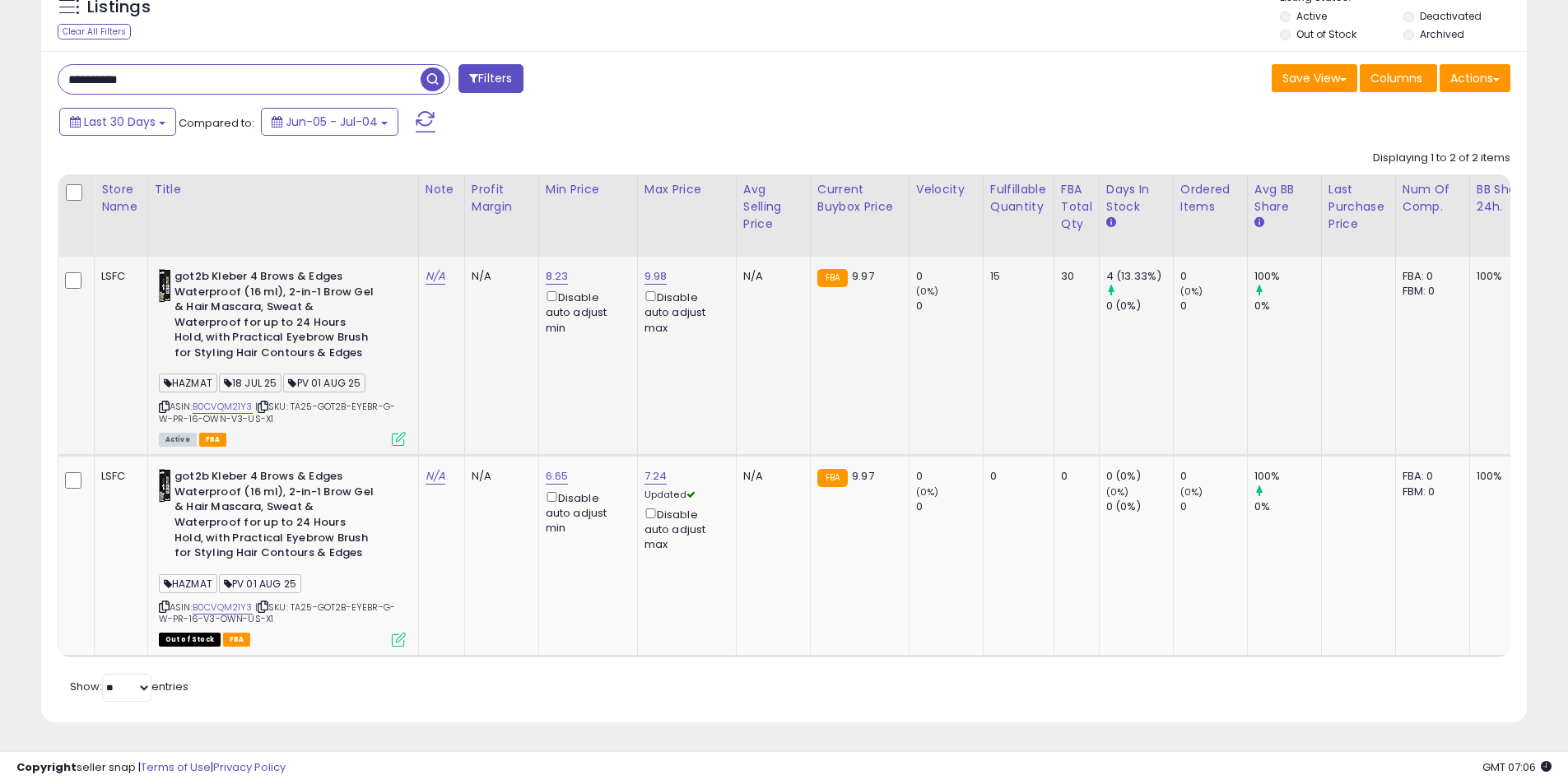 click at bounding box center (398, 438) 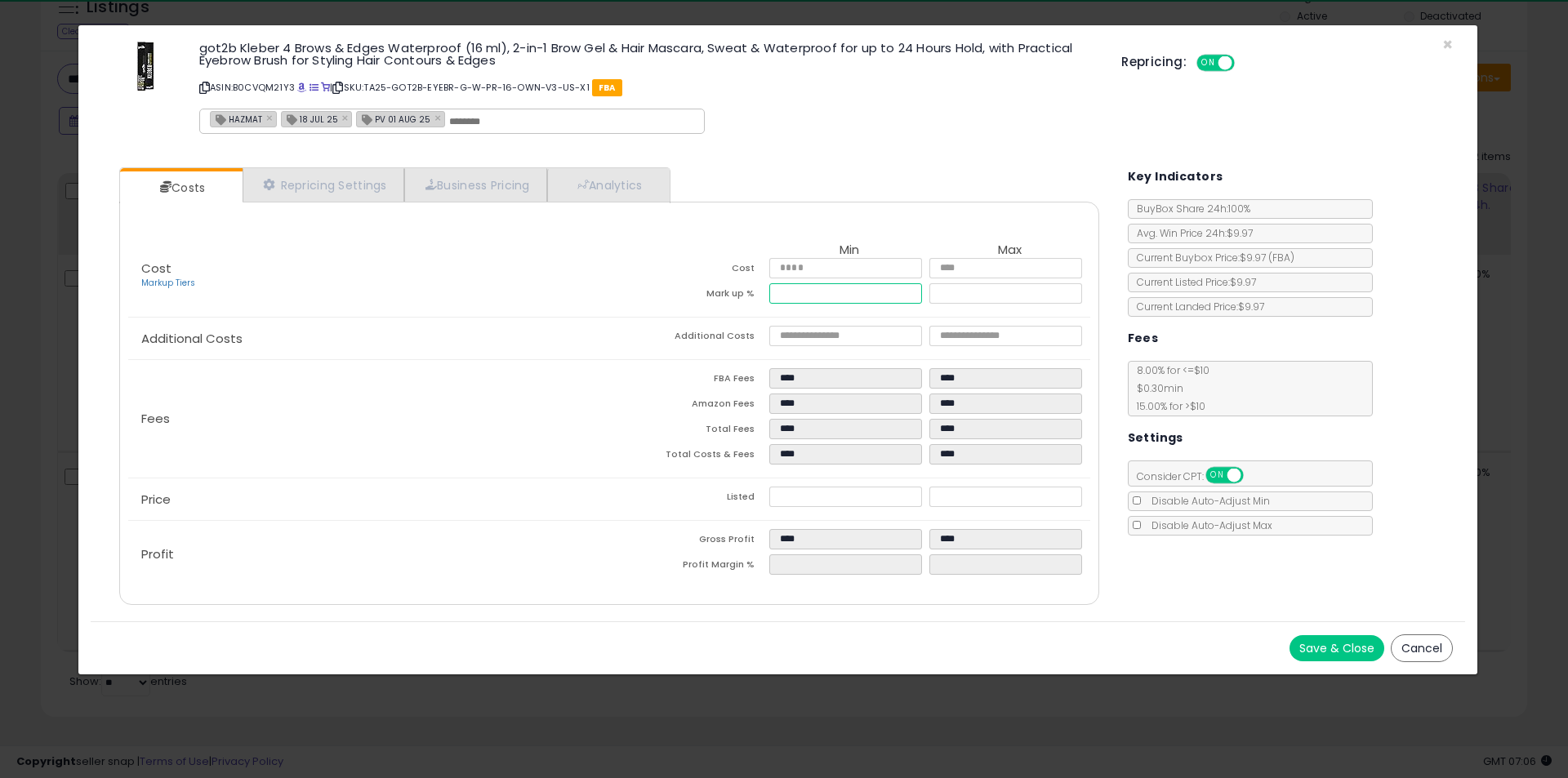 drag, startPoint x: 793, startPoint y: 291, endPoint x: 737, endPoint y: 296, distance: 56.222771 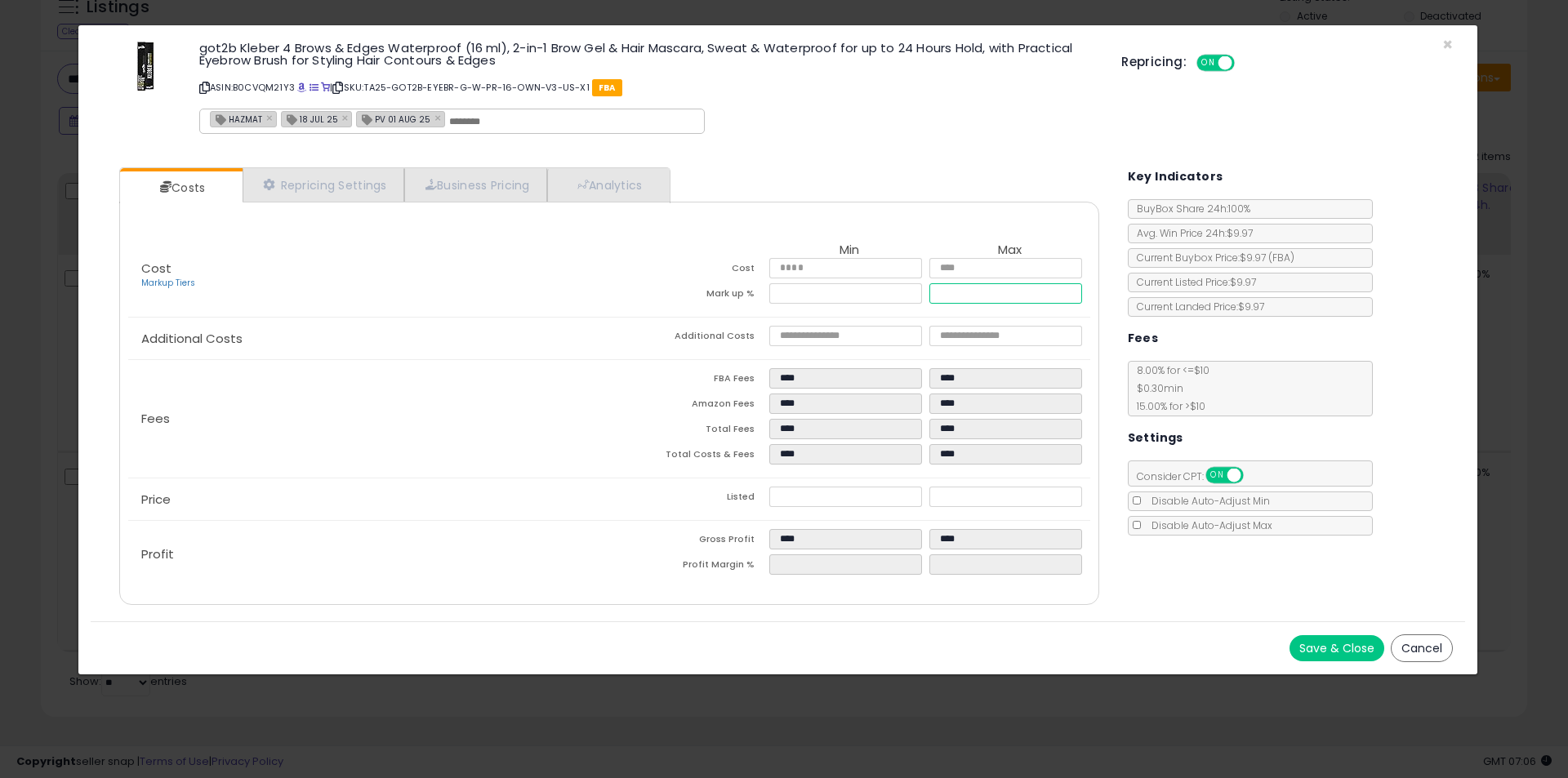 type on "****" 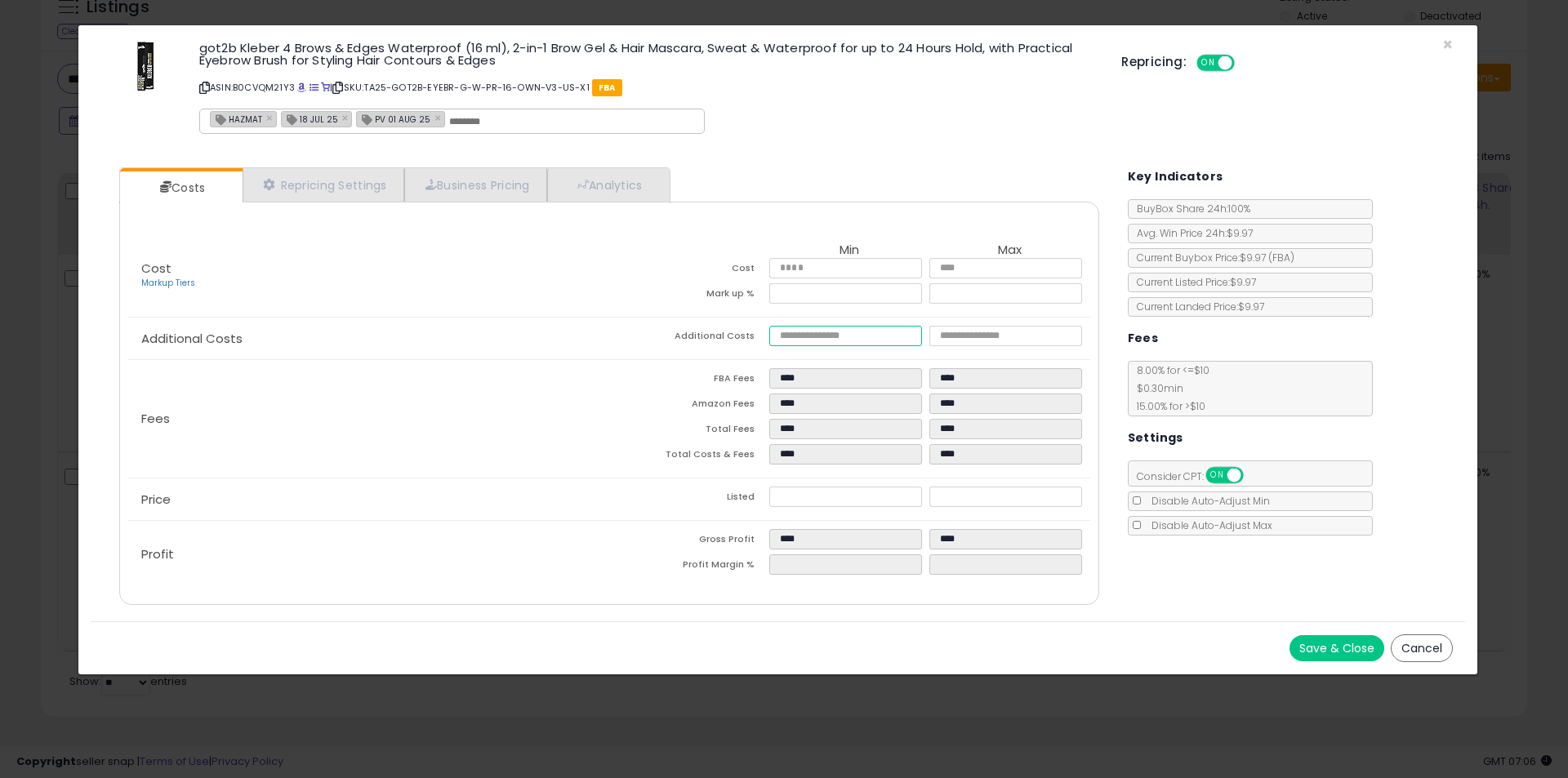 type on "*****" 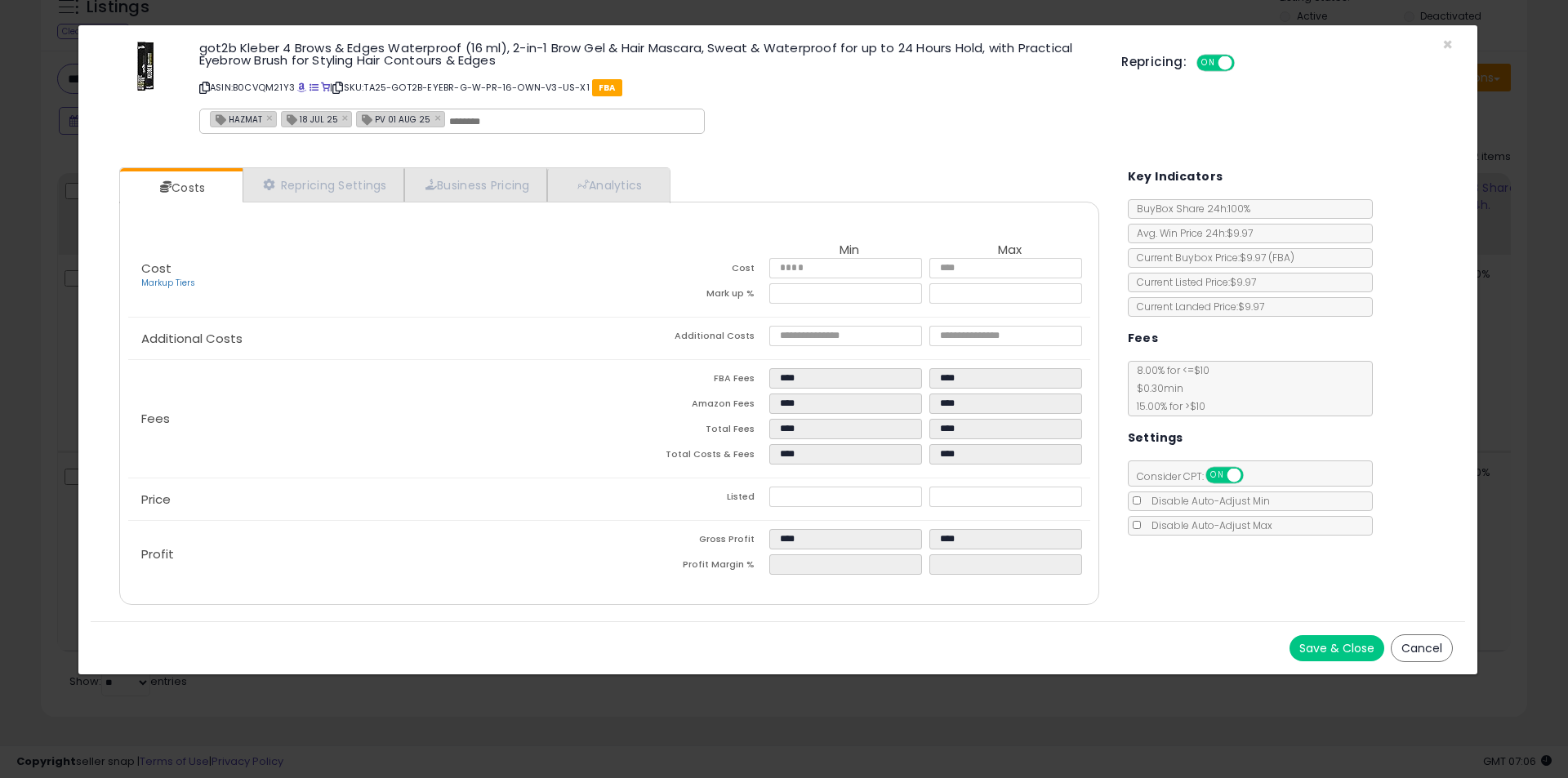 click on "Save & Close" at bounding box center (1337, 648) 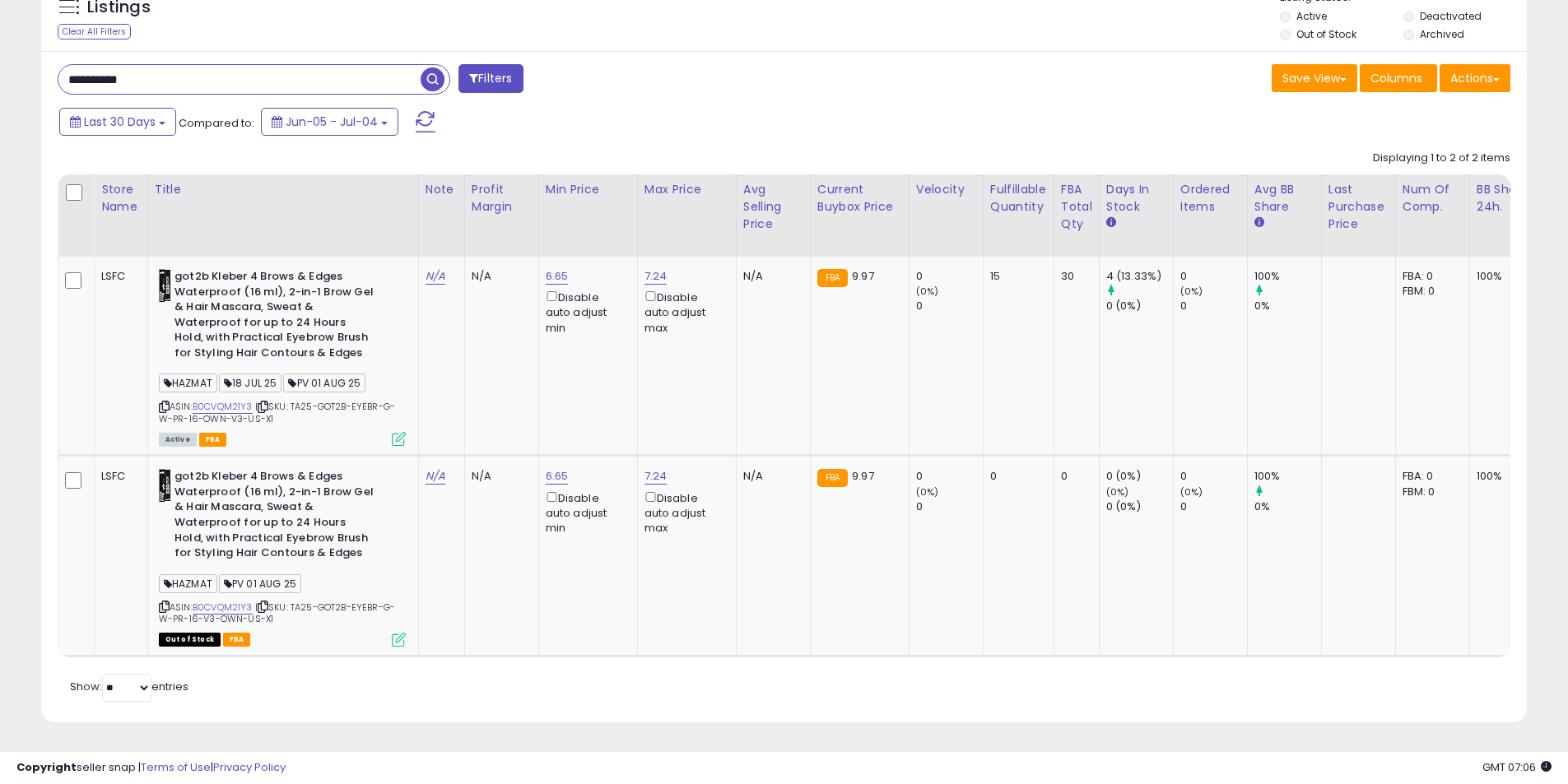 click on "**********" at bounding box center (240, 79) 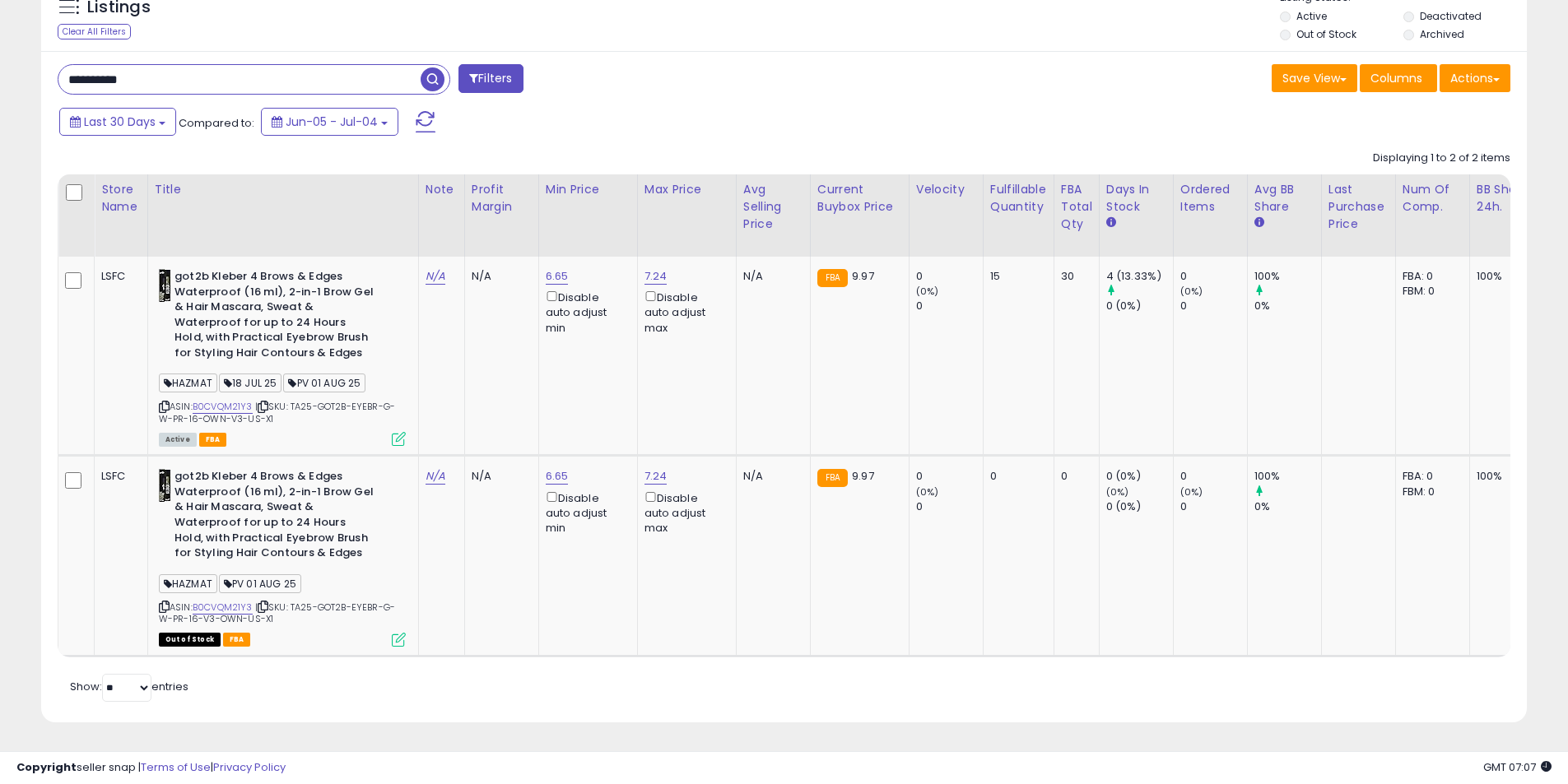 click on "**********" at bounding box center (240, 79) 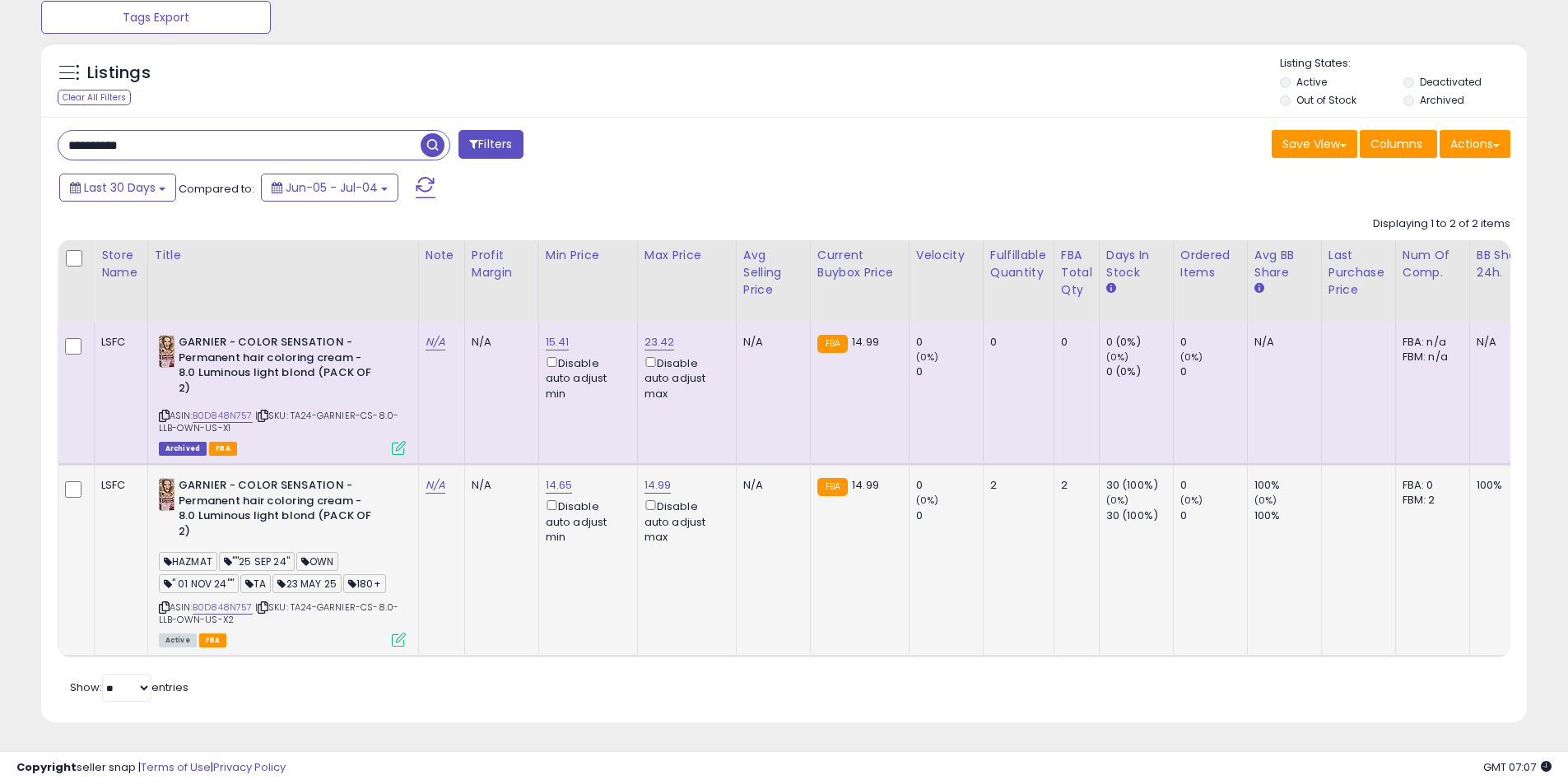 scroll, scrollTop: 188, scrollLeft: 0, axis: vertical 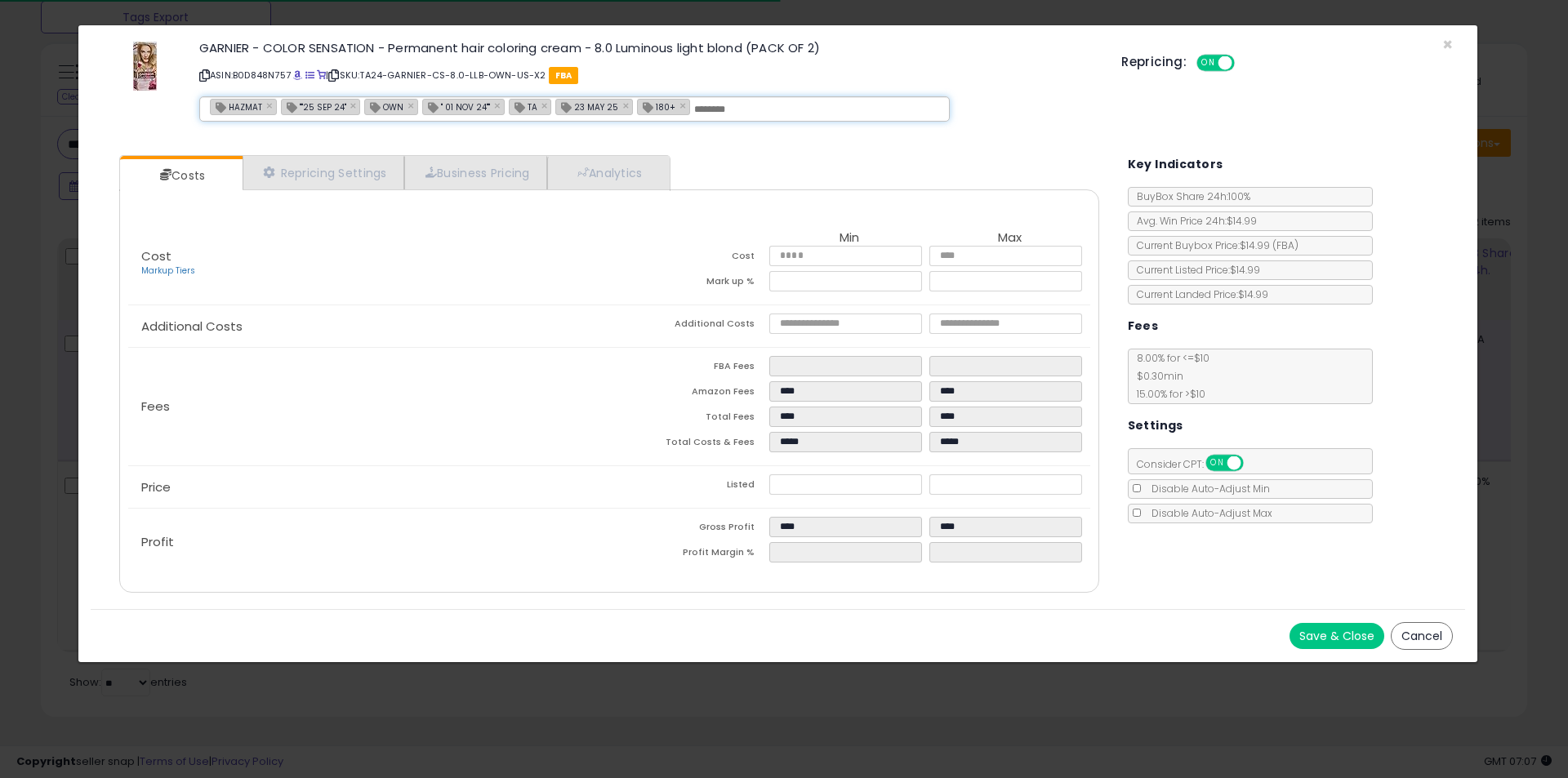 click at bounding box center (817, 109) 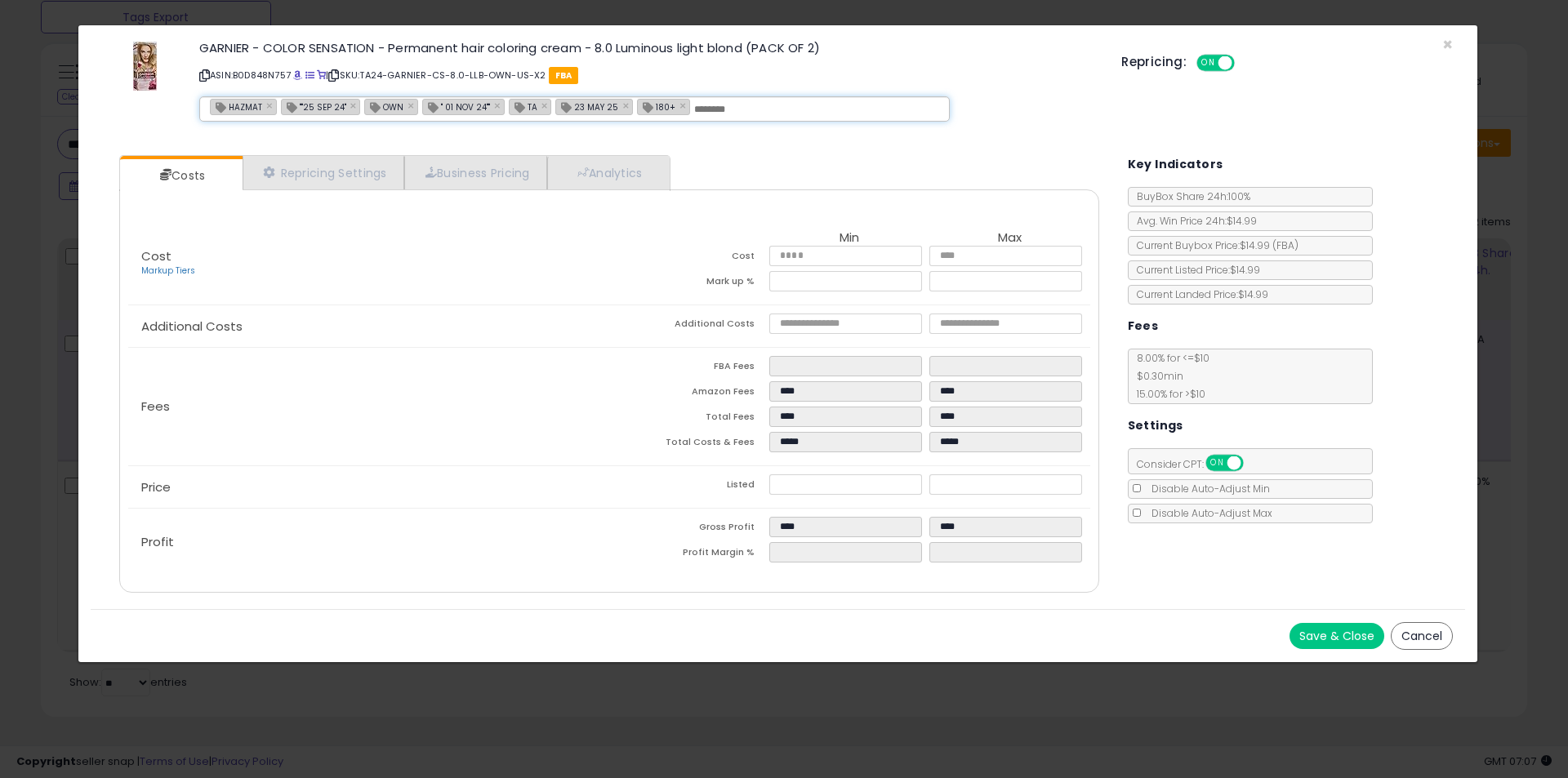 paste on "**********" 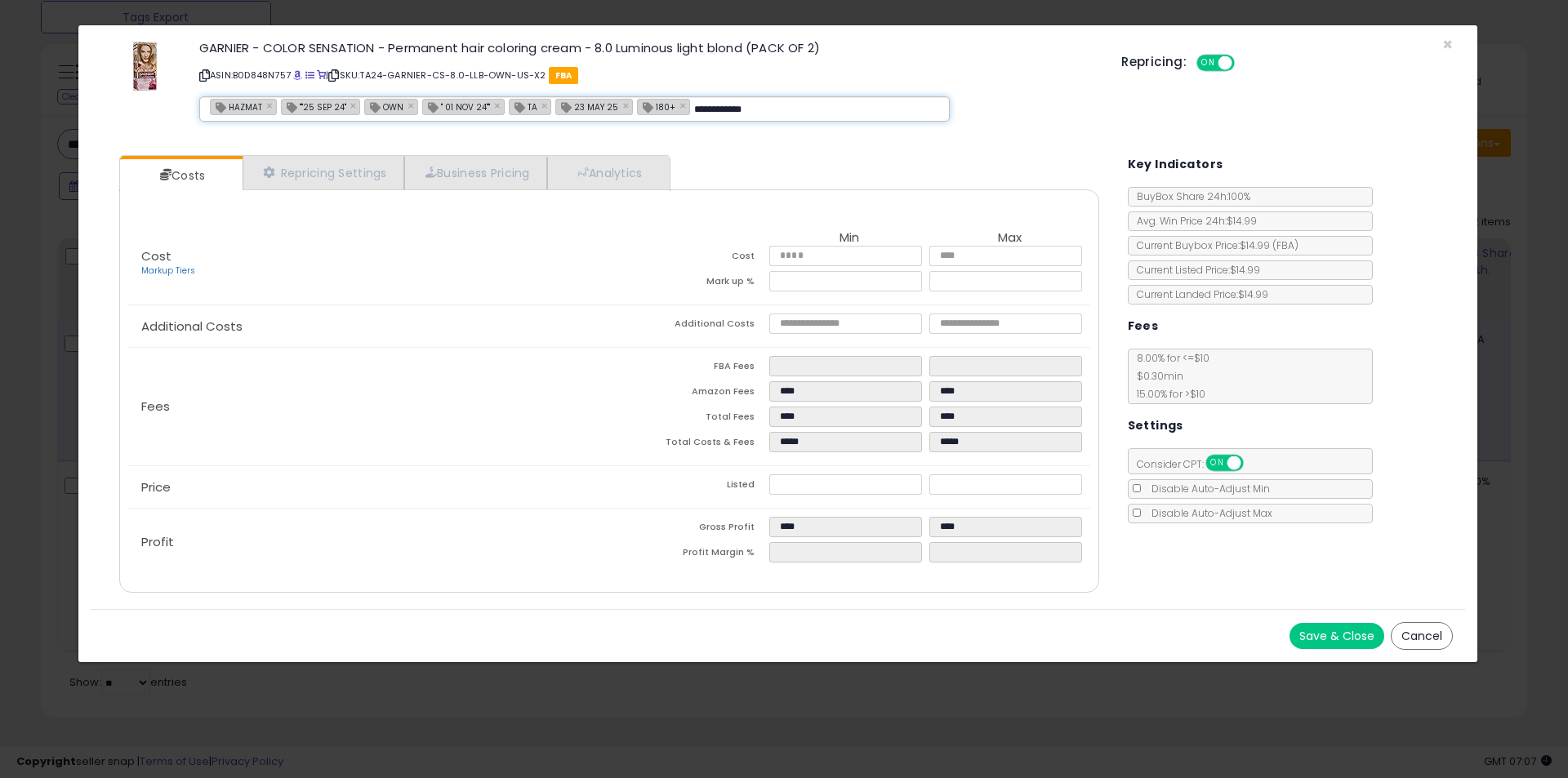 type on "**********" 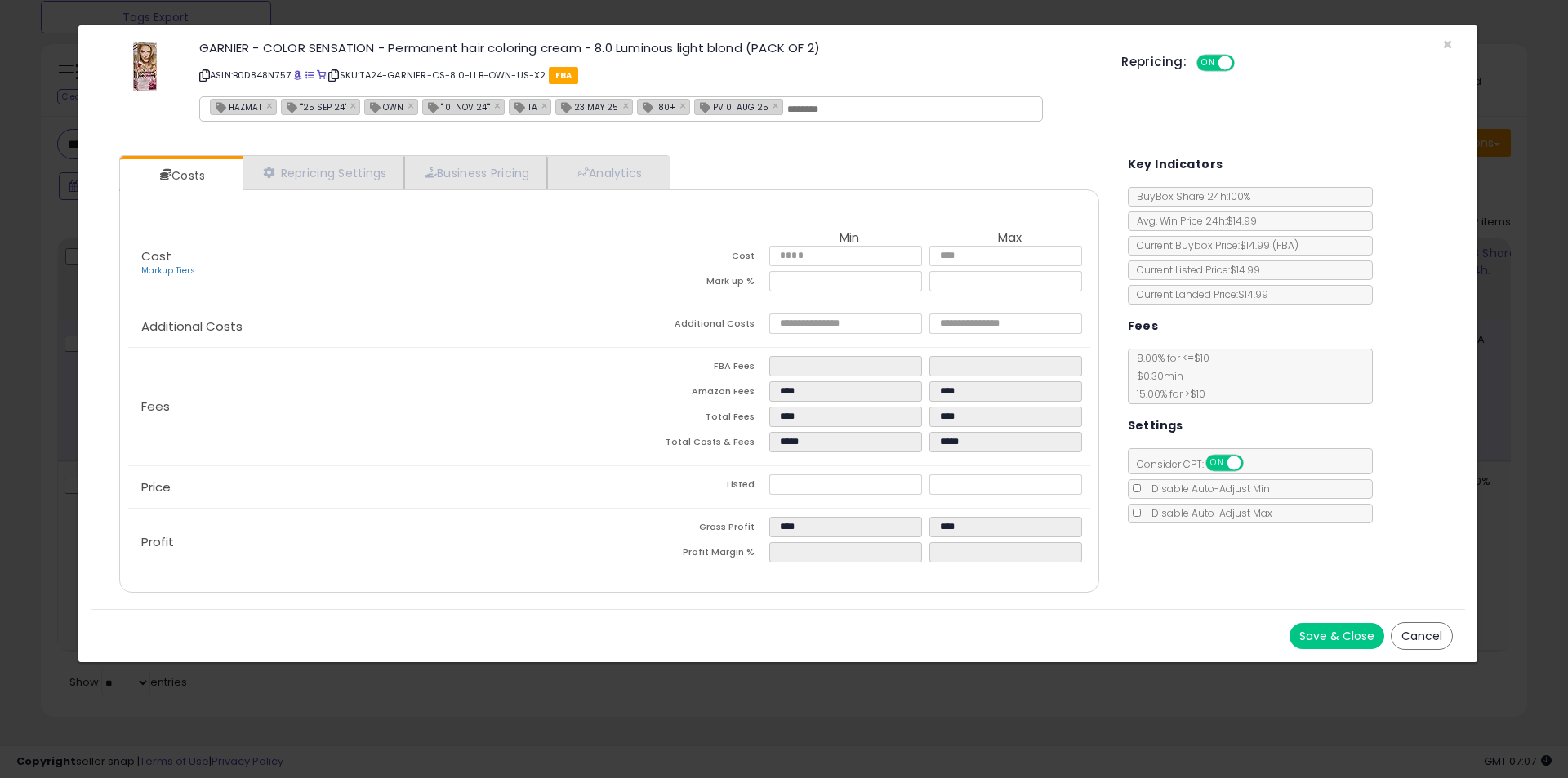 click on "Save & Close" at bounding box center [1337, 636] 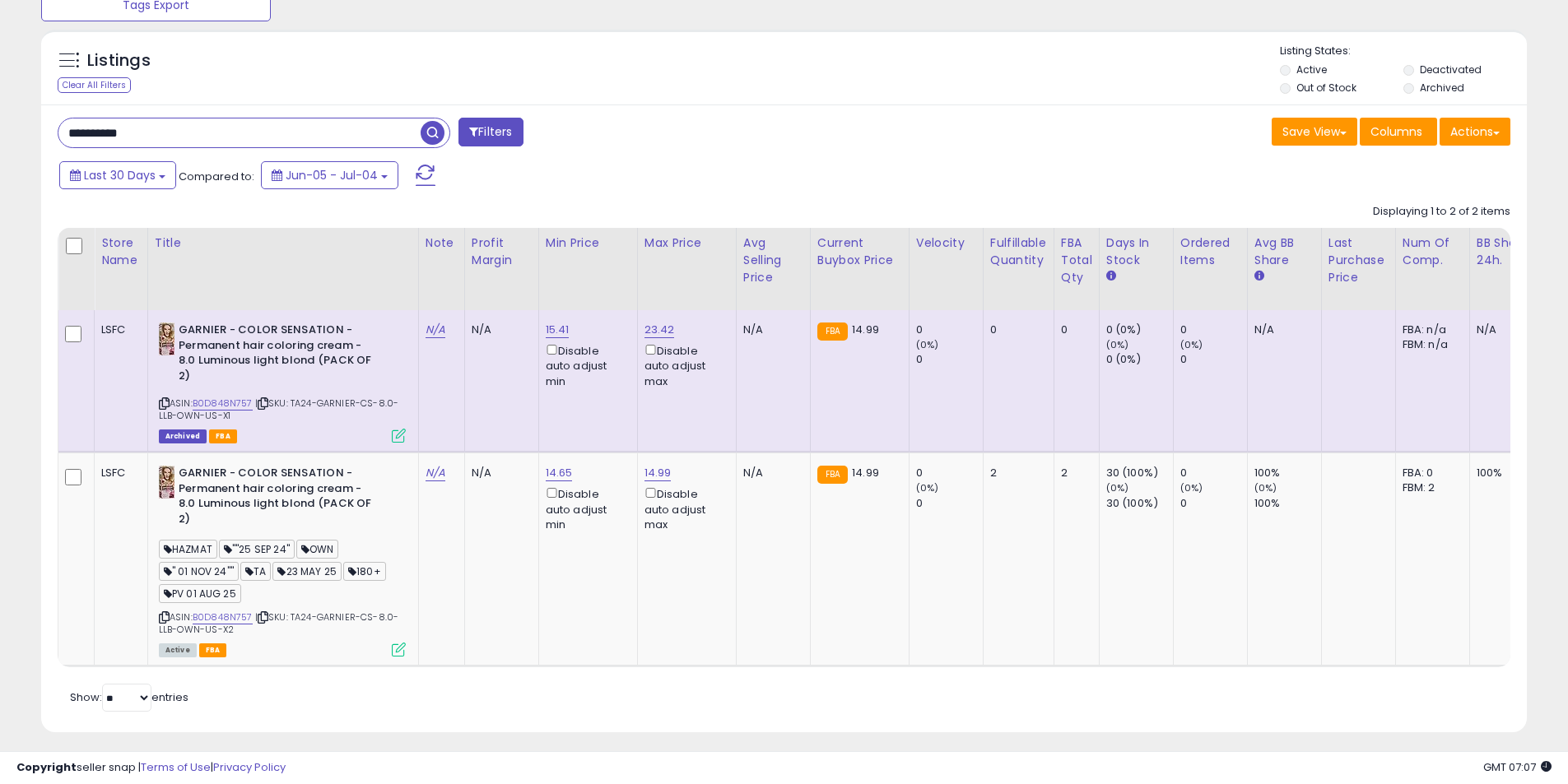 click at bounding box center (398, 435) 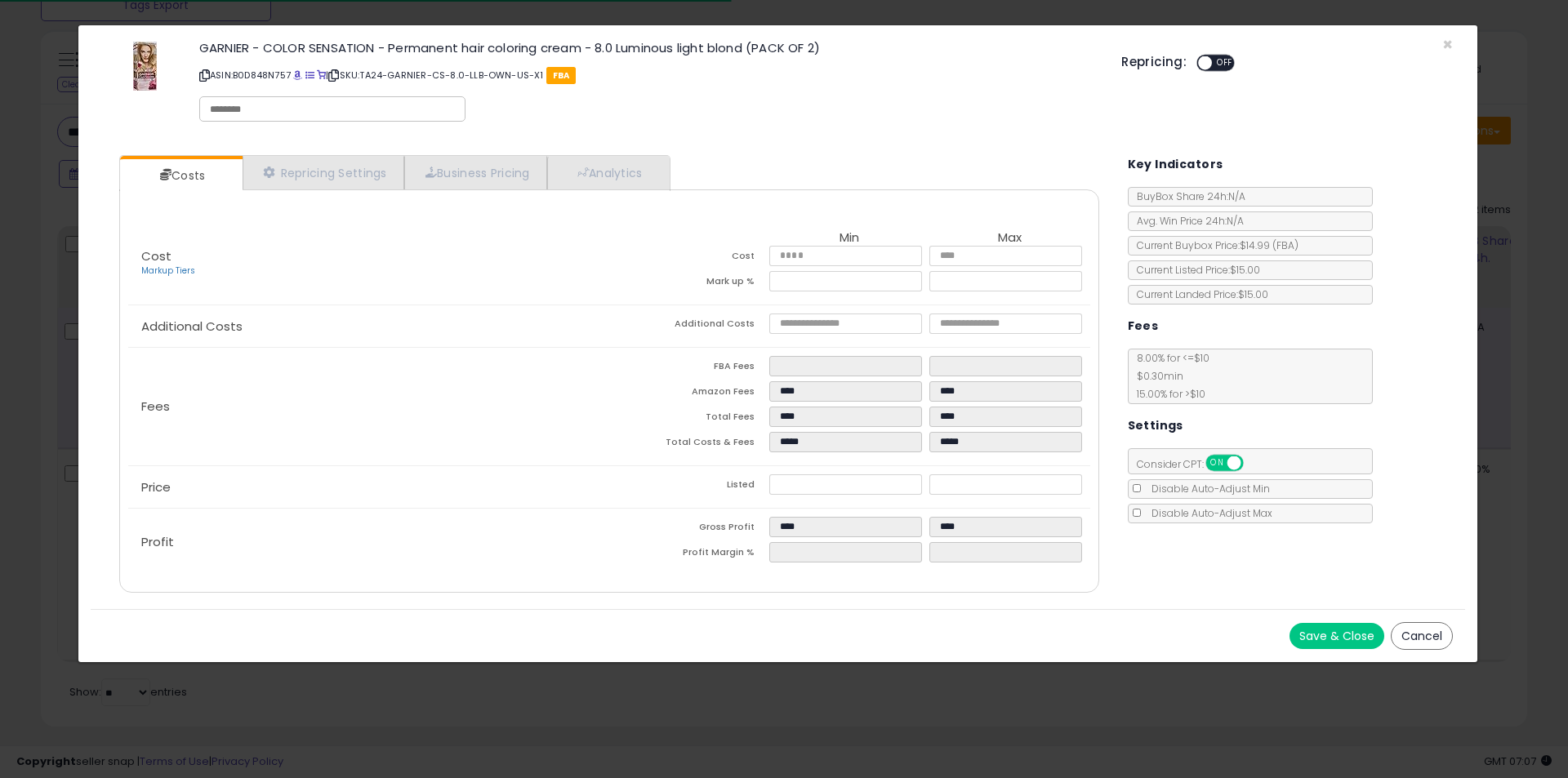 click at bounding box center [332, 109] 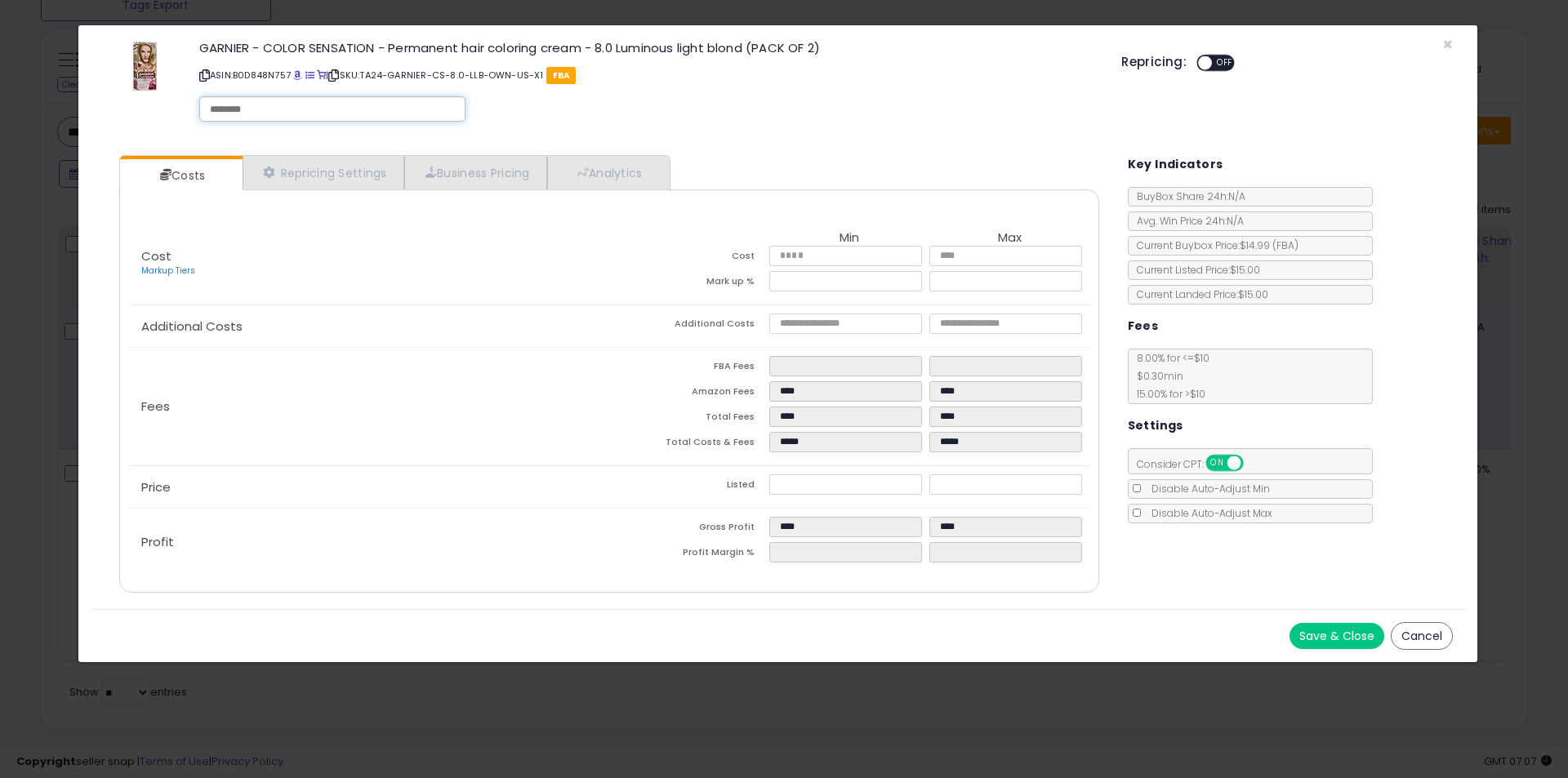 paste on "**********" 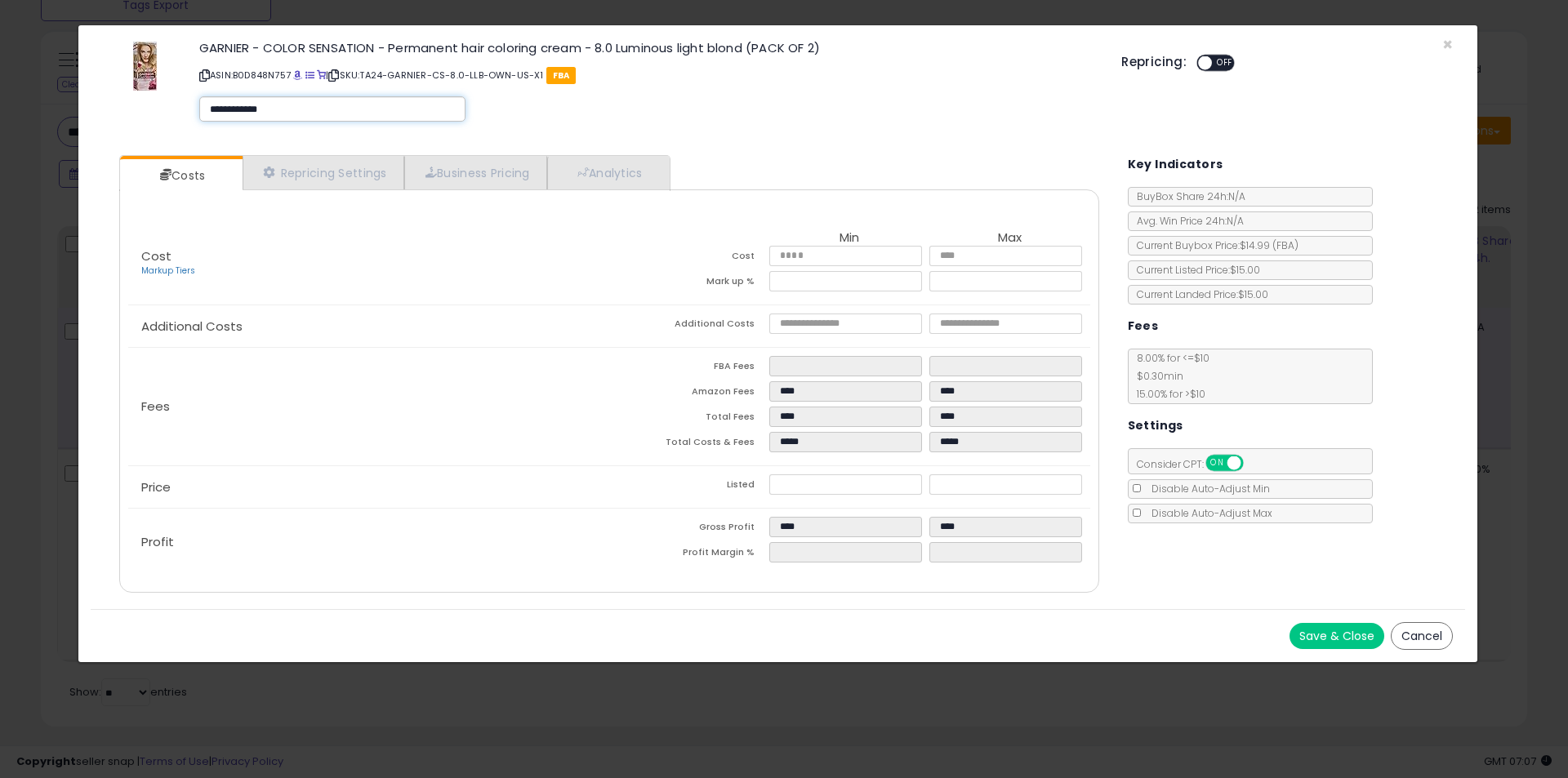type on "**********" 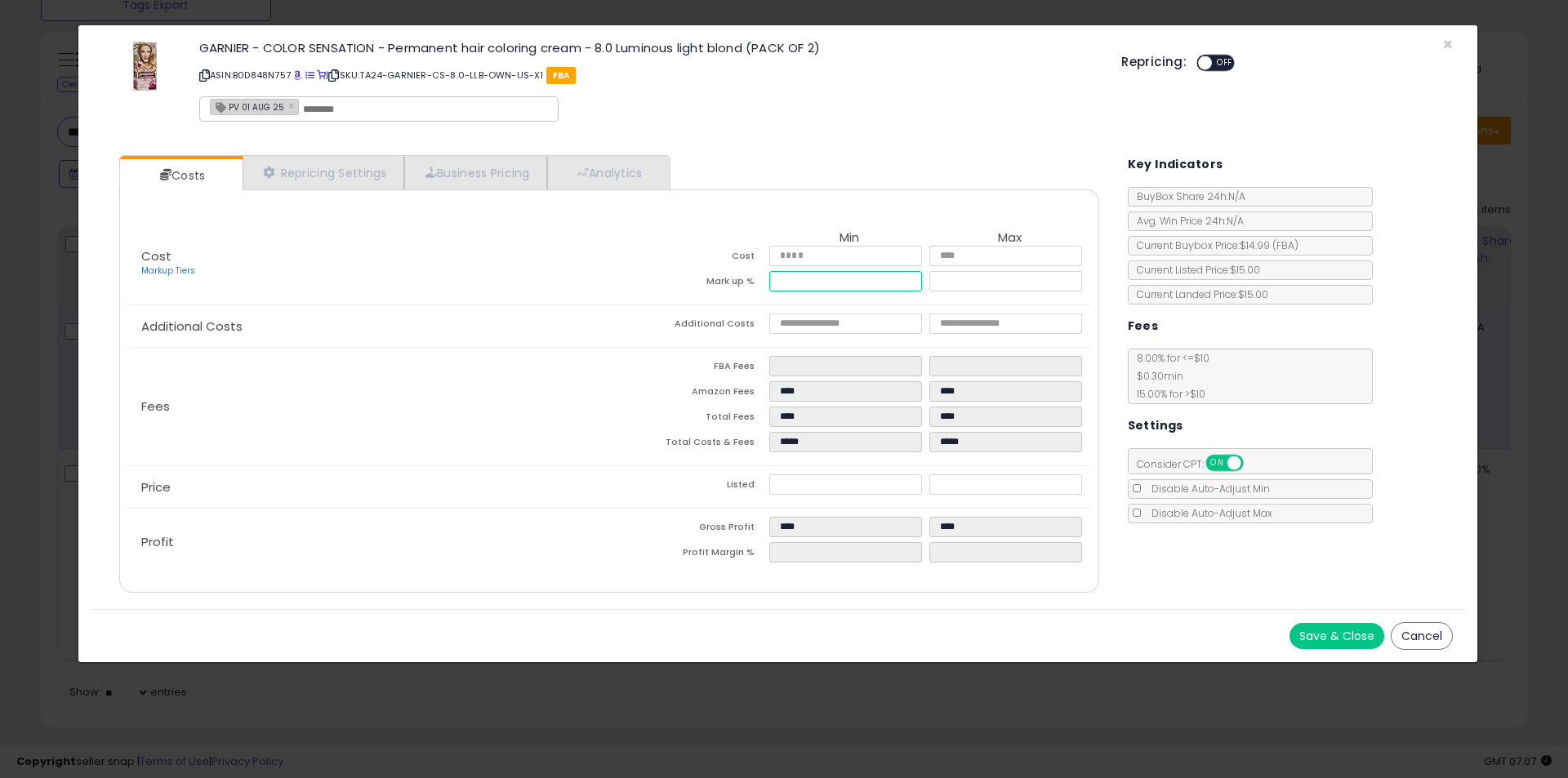 drag, startPoint x: 811, startPoint y: 277, endPoint x: 665, endPoint y: 276, distance: 146.00342 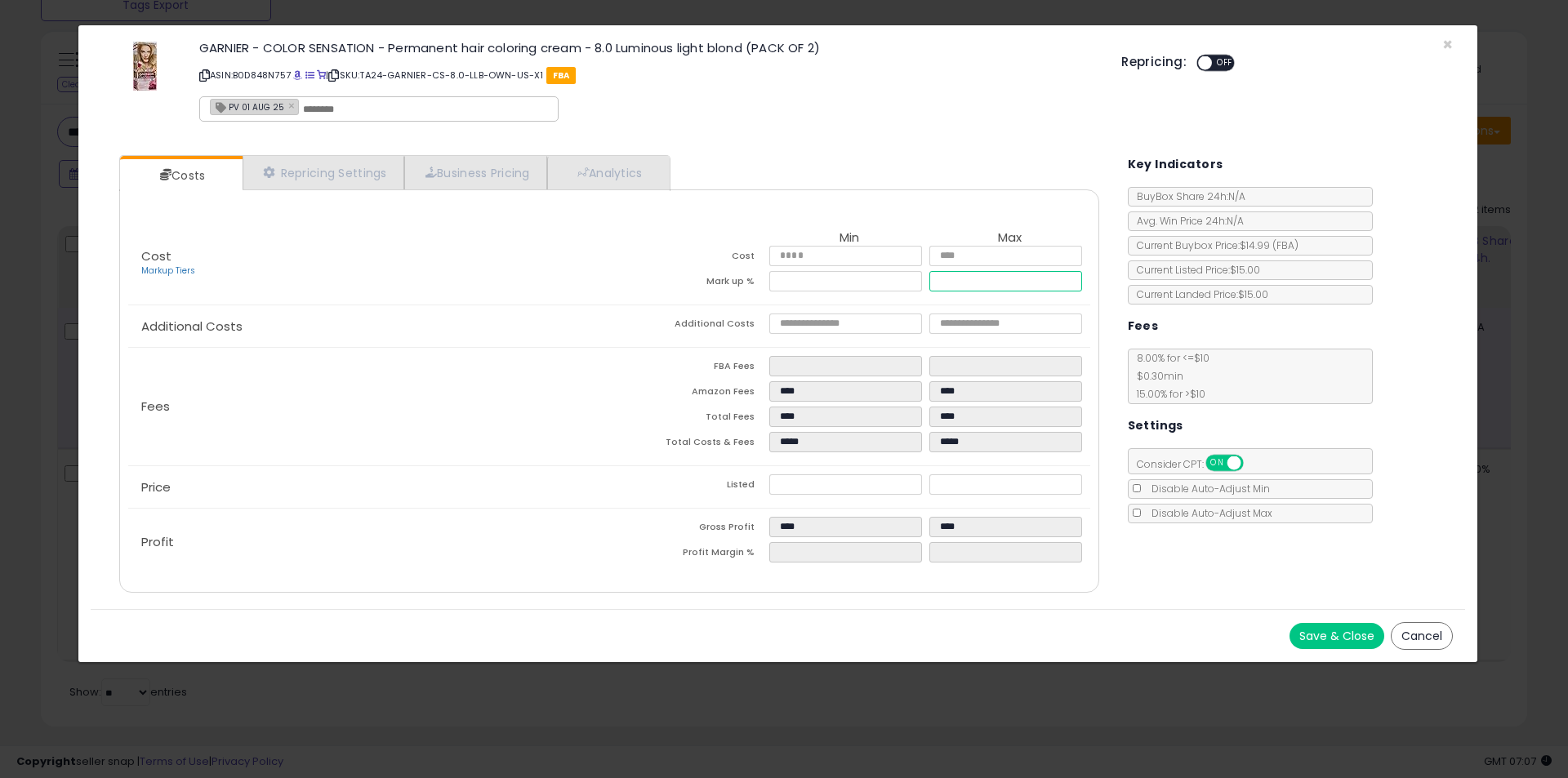type on "****" 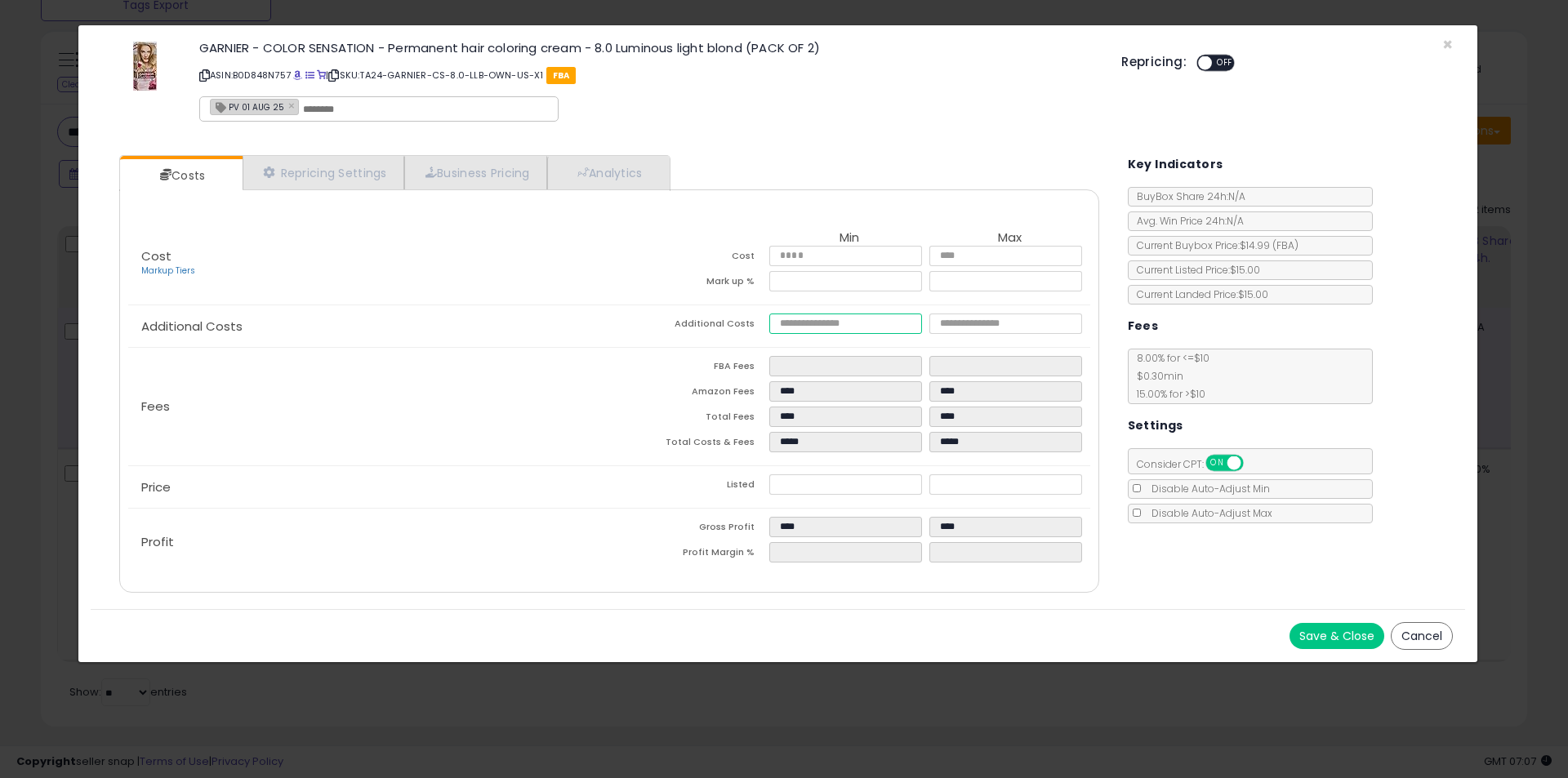 type on "*****" 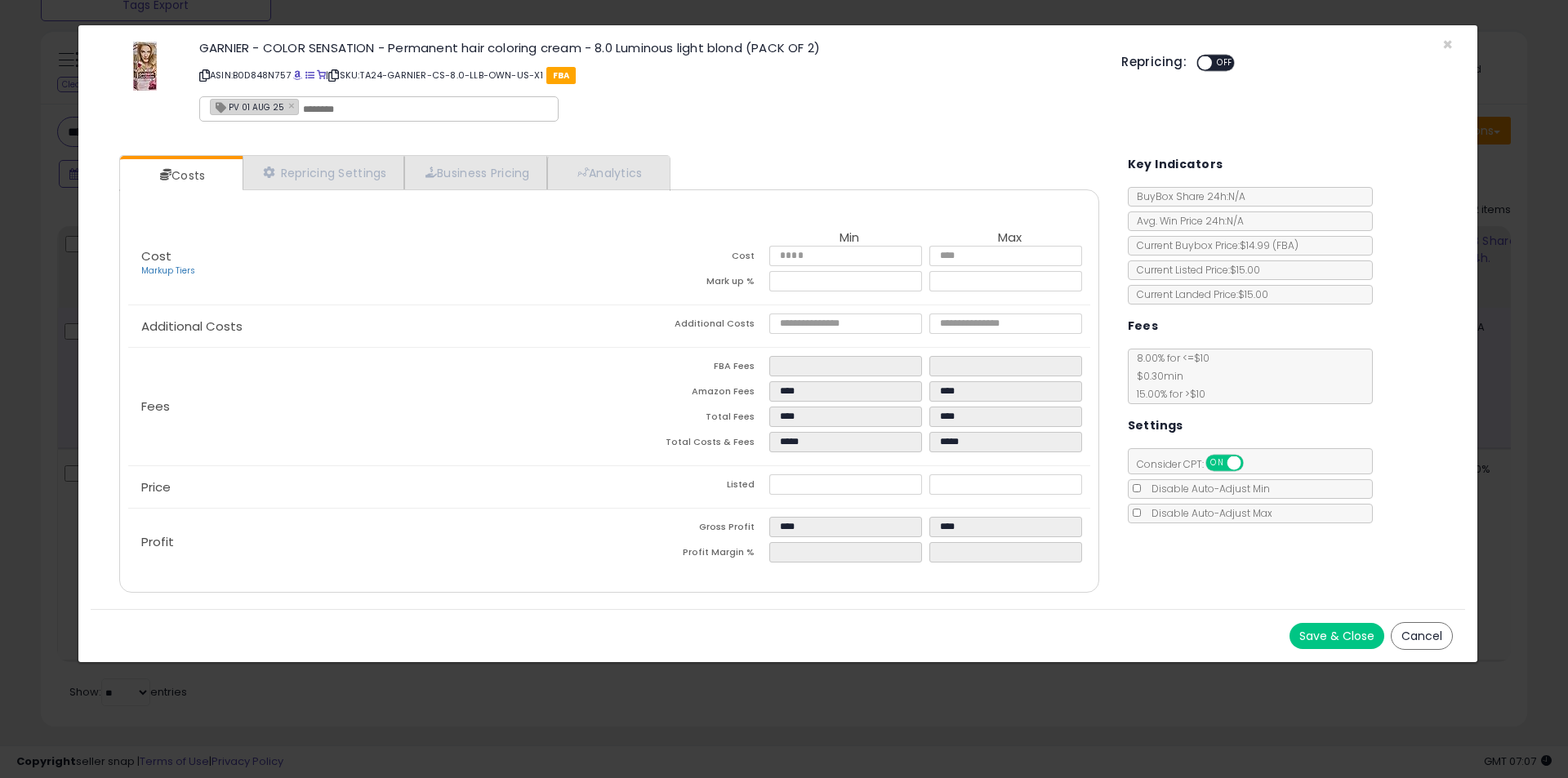 click on "Save & Close" at bounding box center [1337, 636] 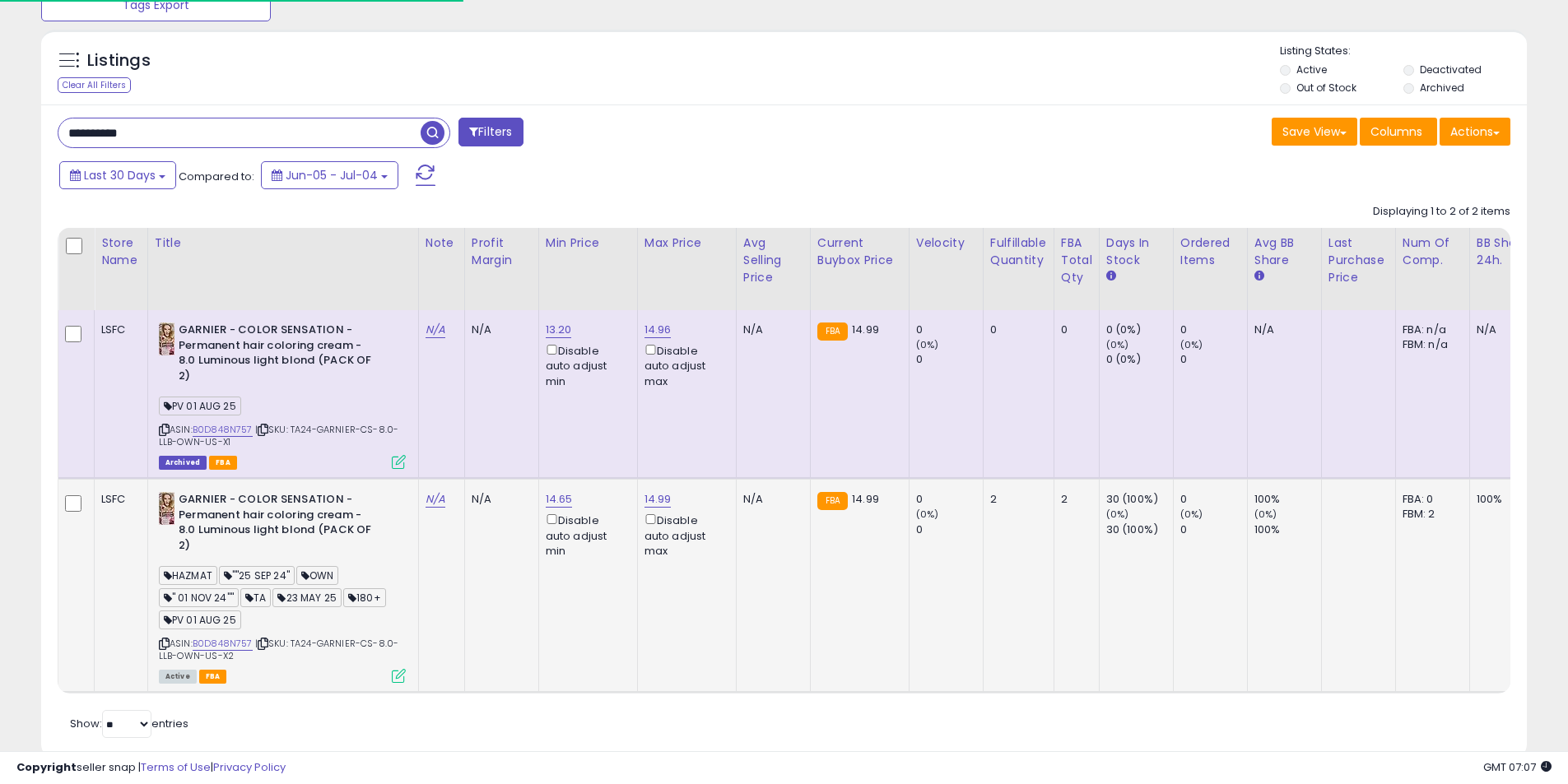 click at bounding box center (398, 675) 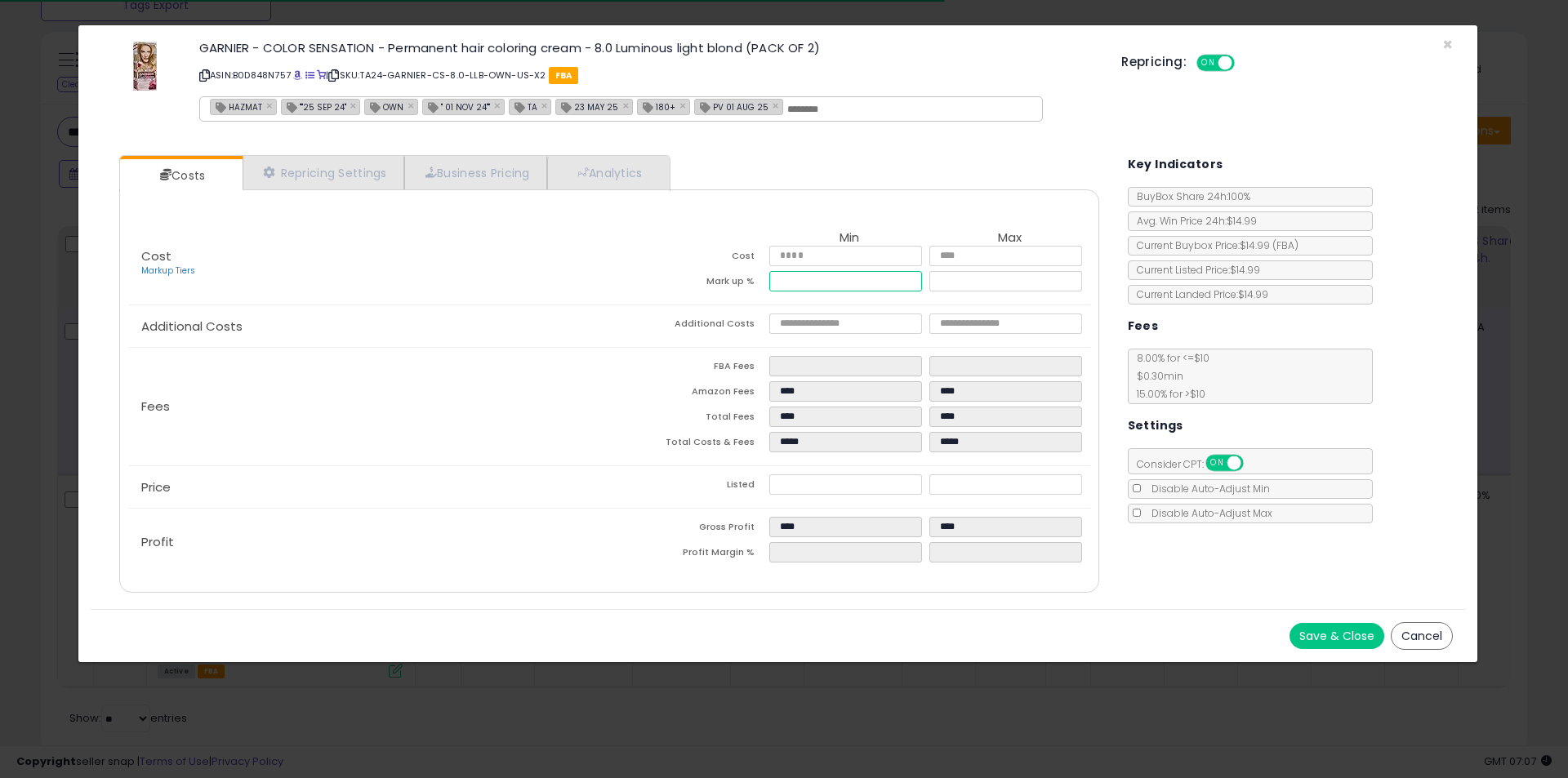 drag, startPoint x: 794, startPoint y: 280, endPoint x: 727, endPoint y: 282, distance: 67.02984 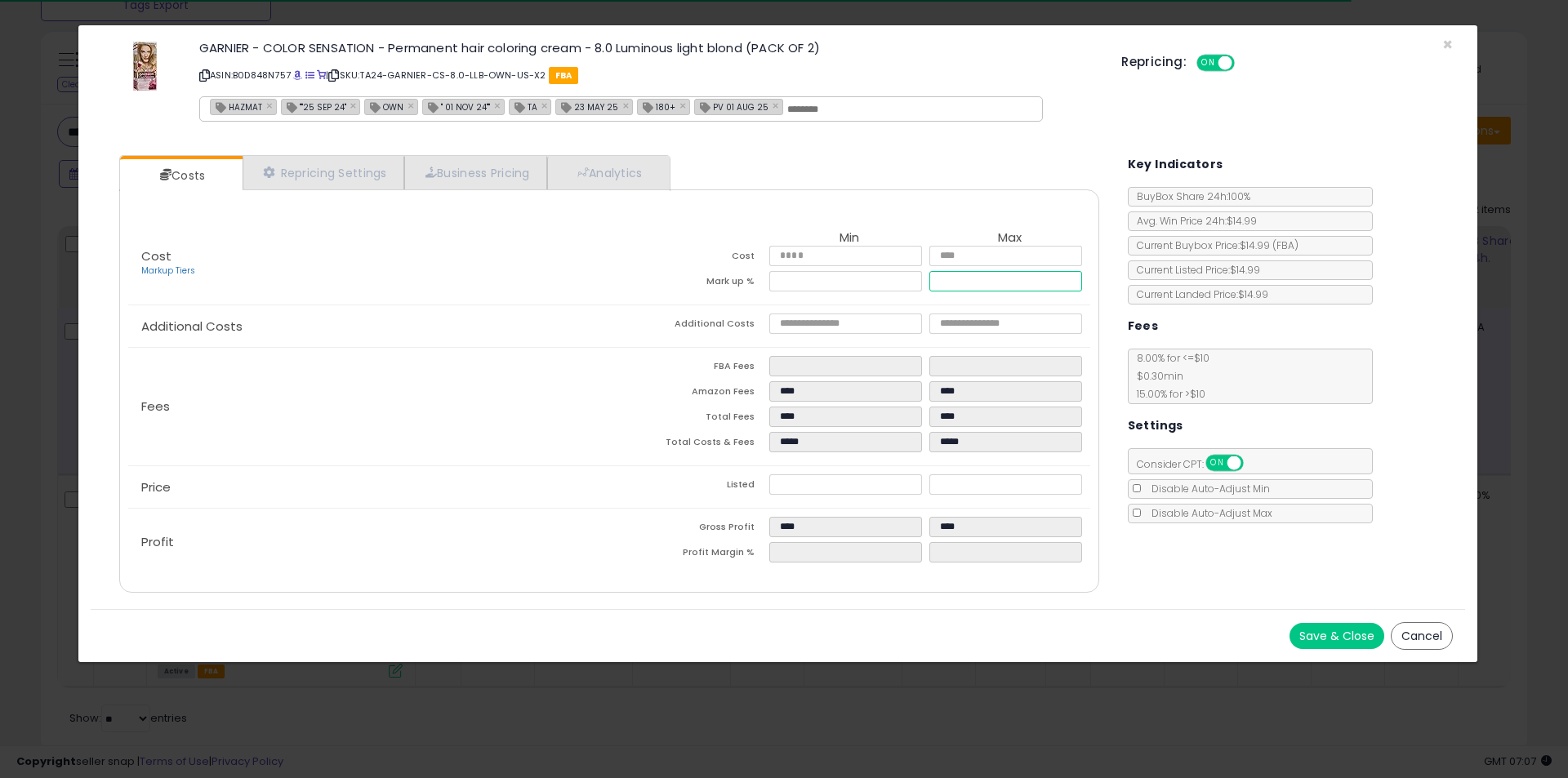 type on "****" 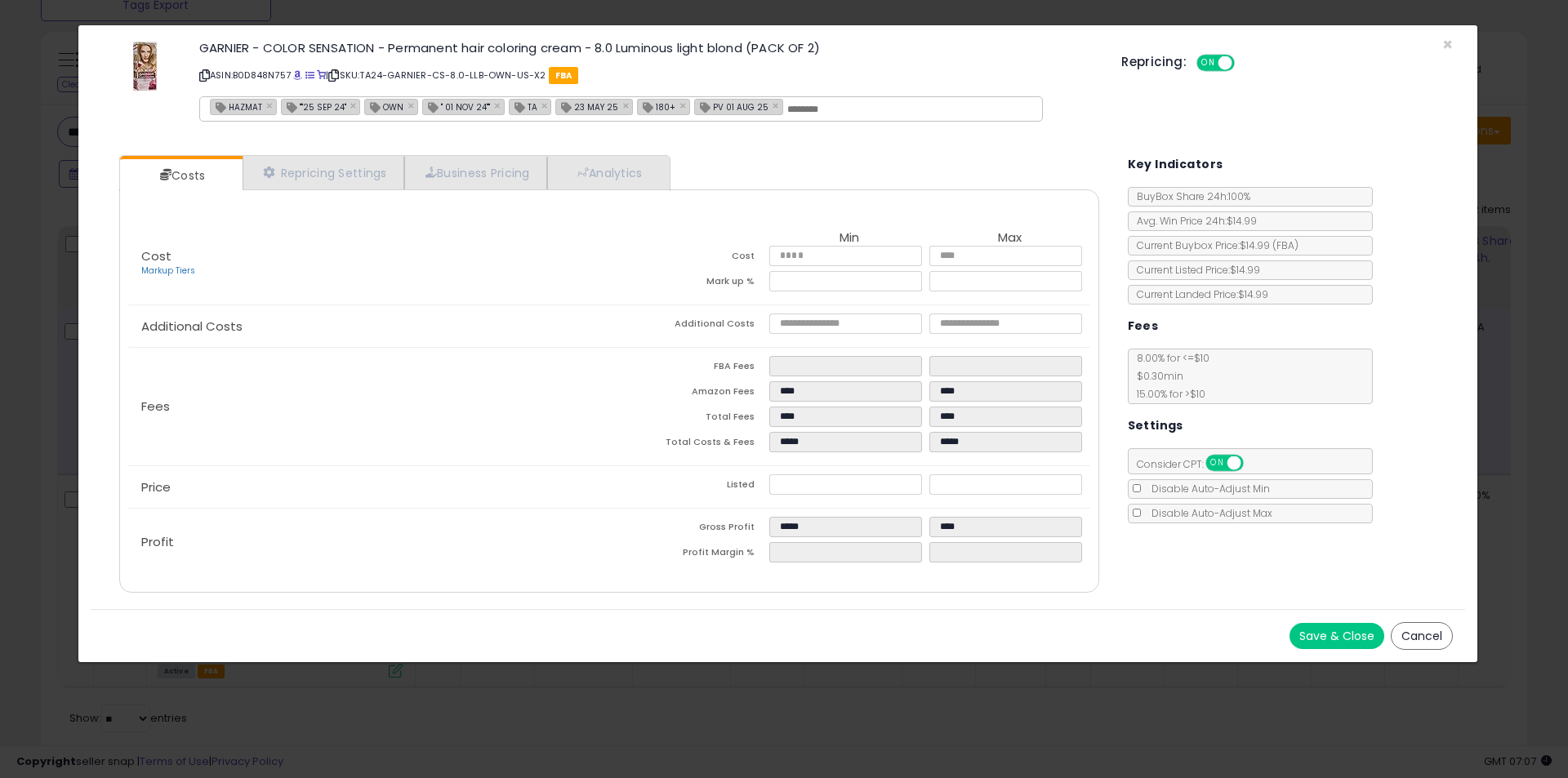 click on "Save & Close" at bounding box center (1337, 636) 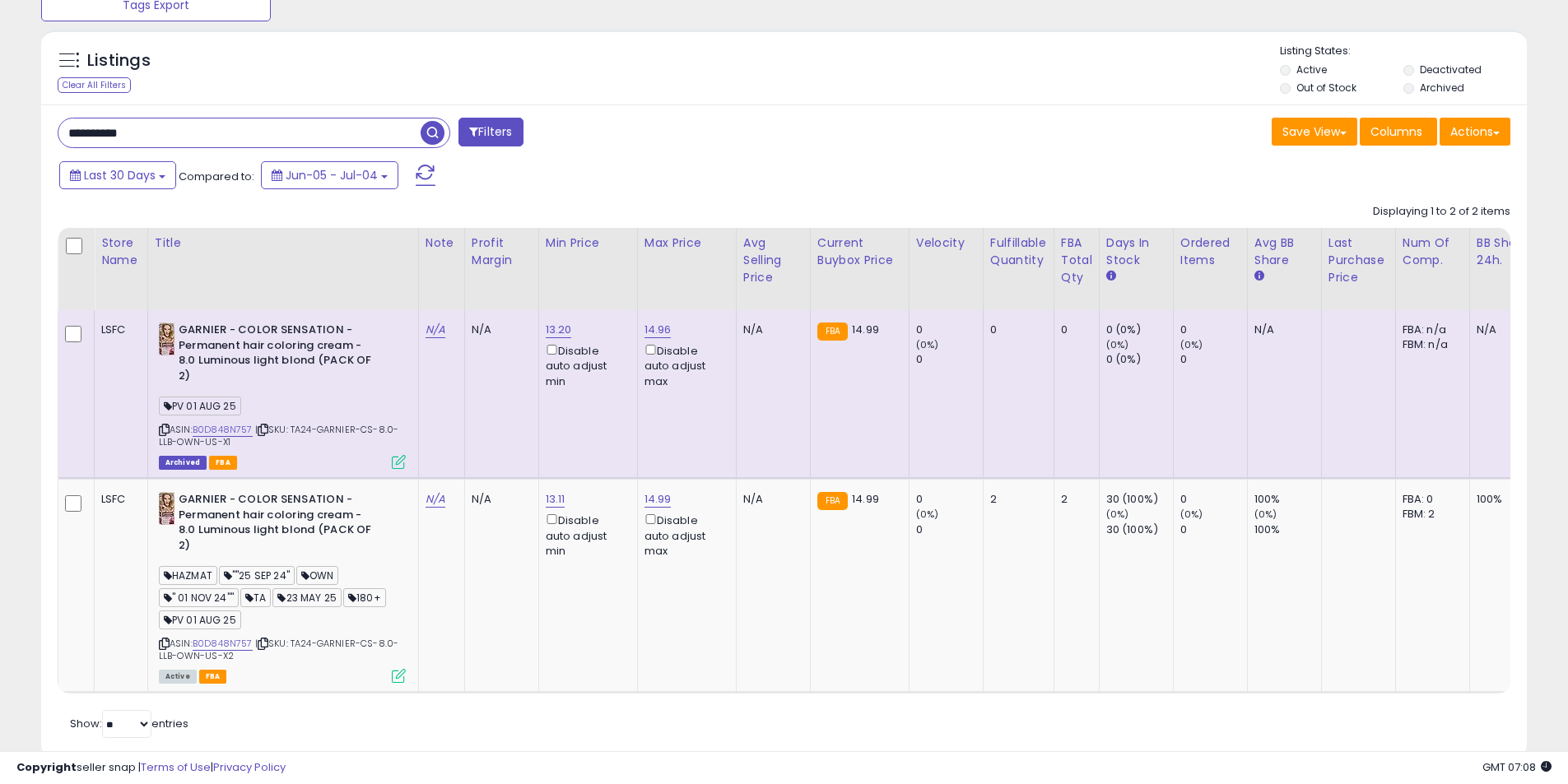 click on "**********" at bounding box center (240, 132) 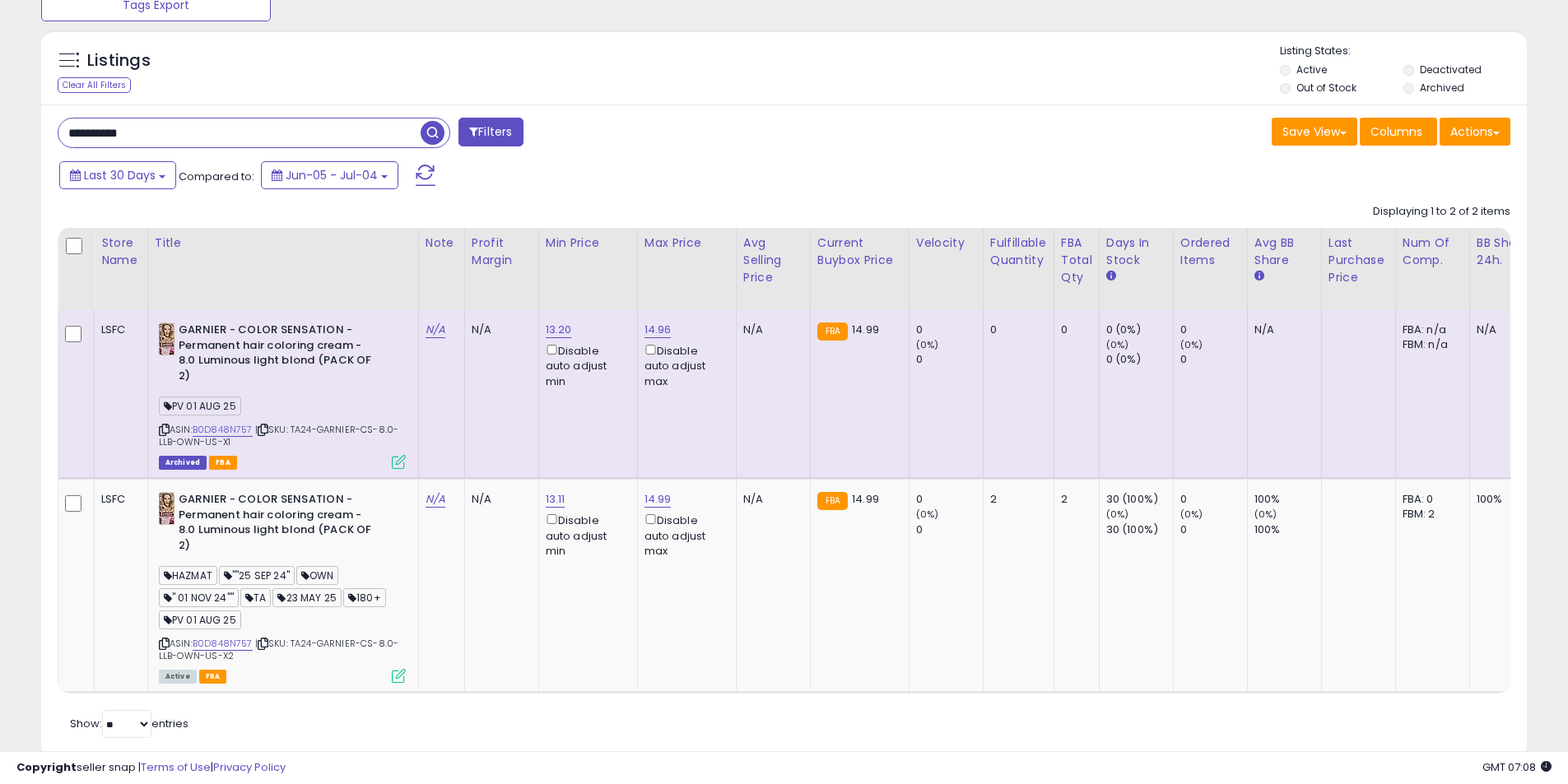 click on "**********" at bounding box center [240, 132] 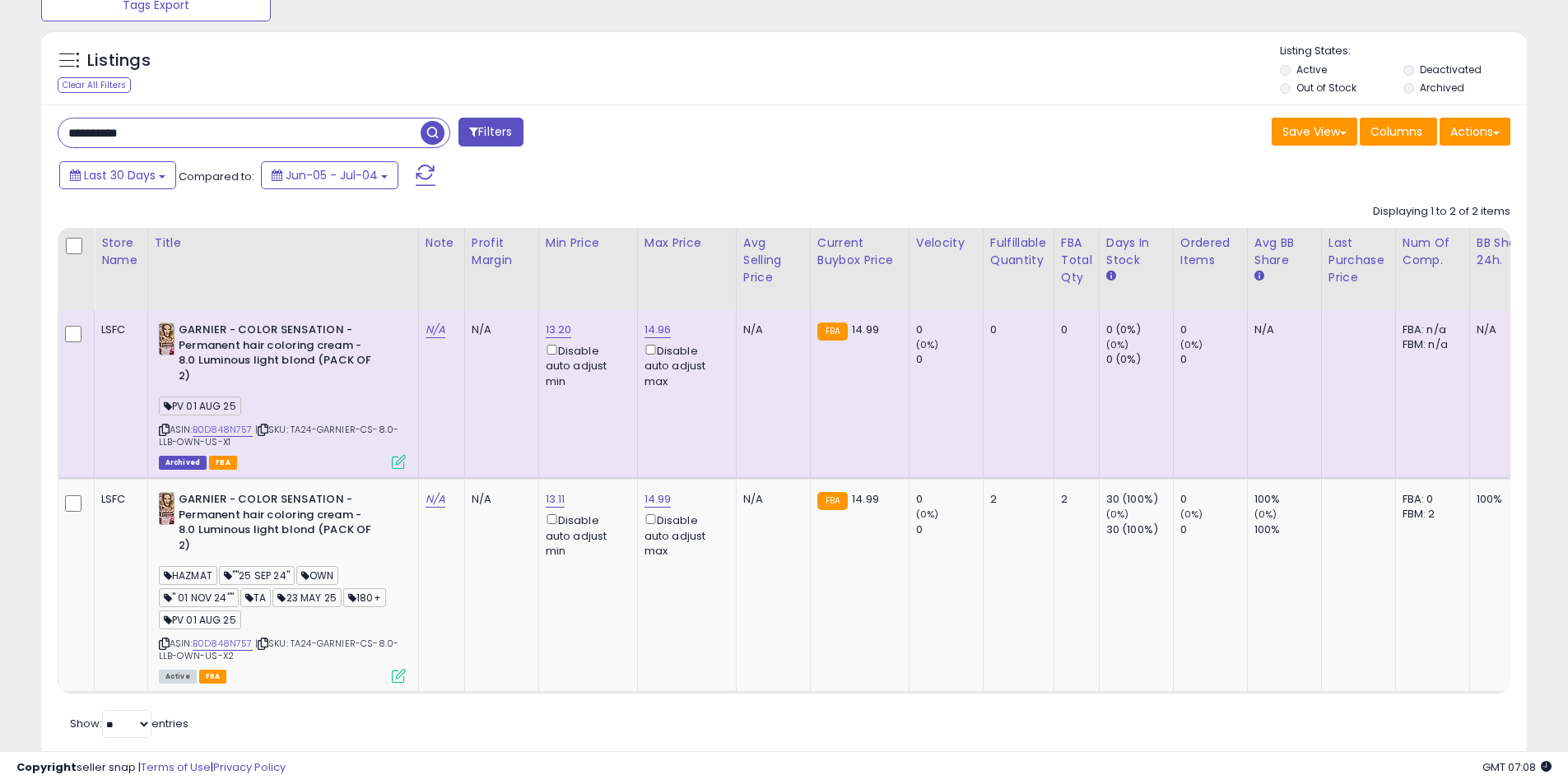 paste 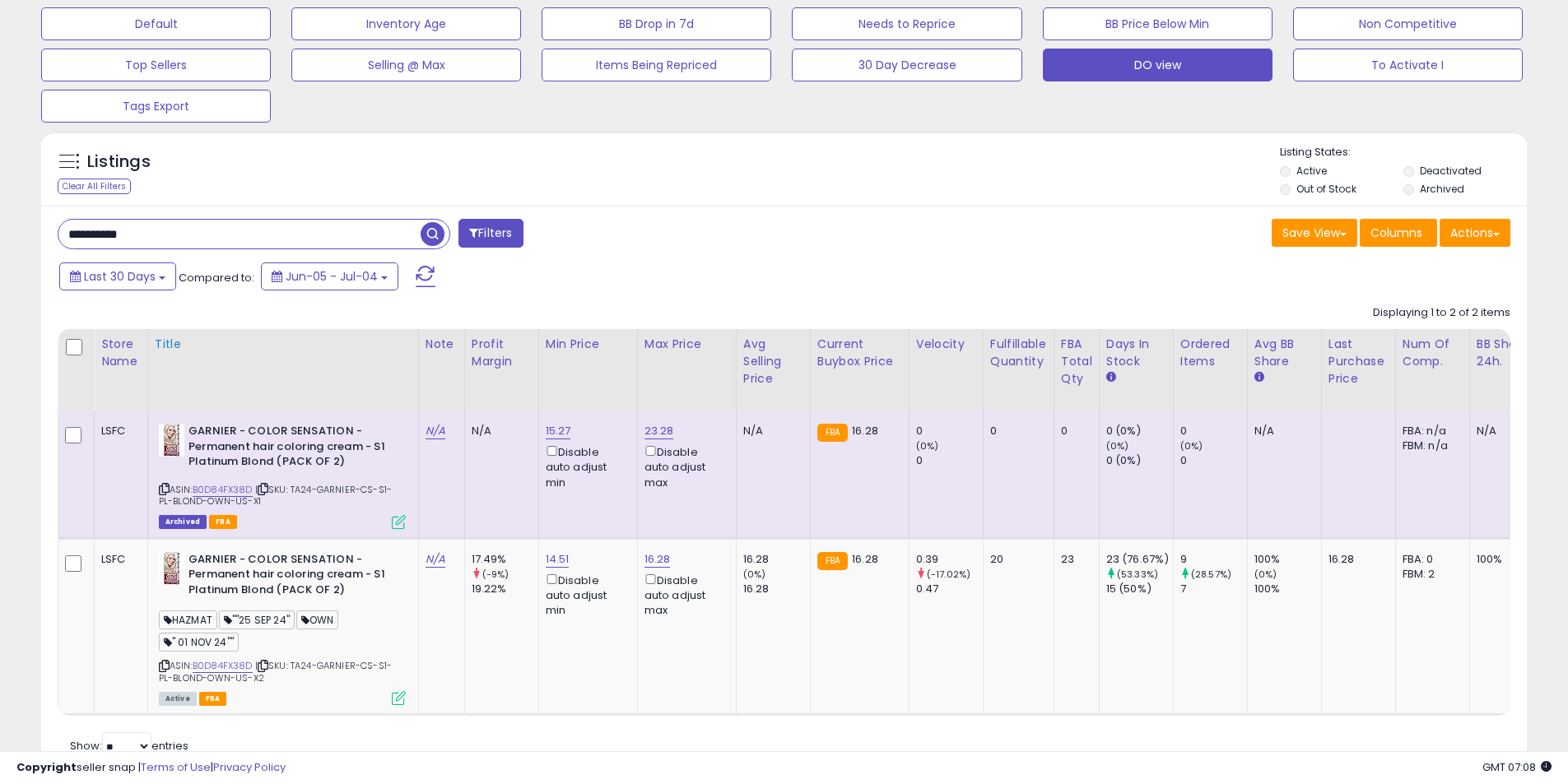 scroll, scrollTop: 157, scrollLeft: 0, axis: vertical 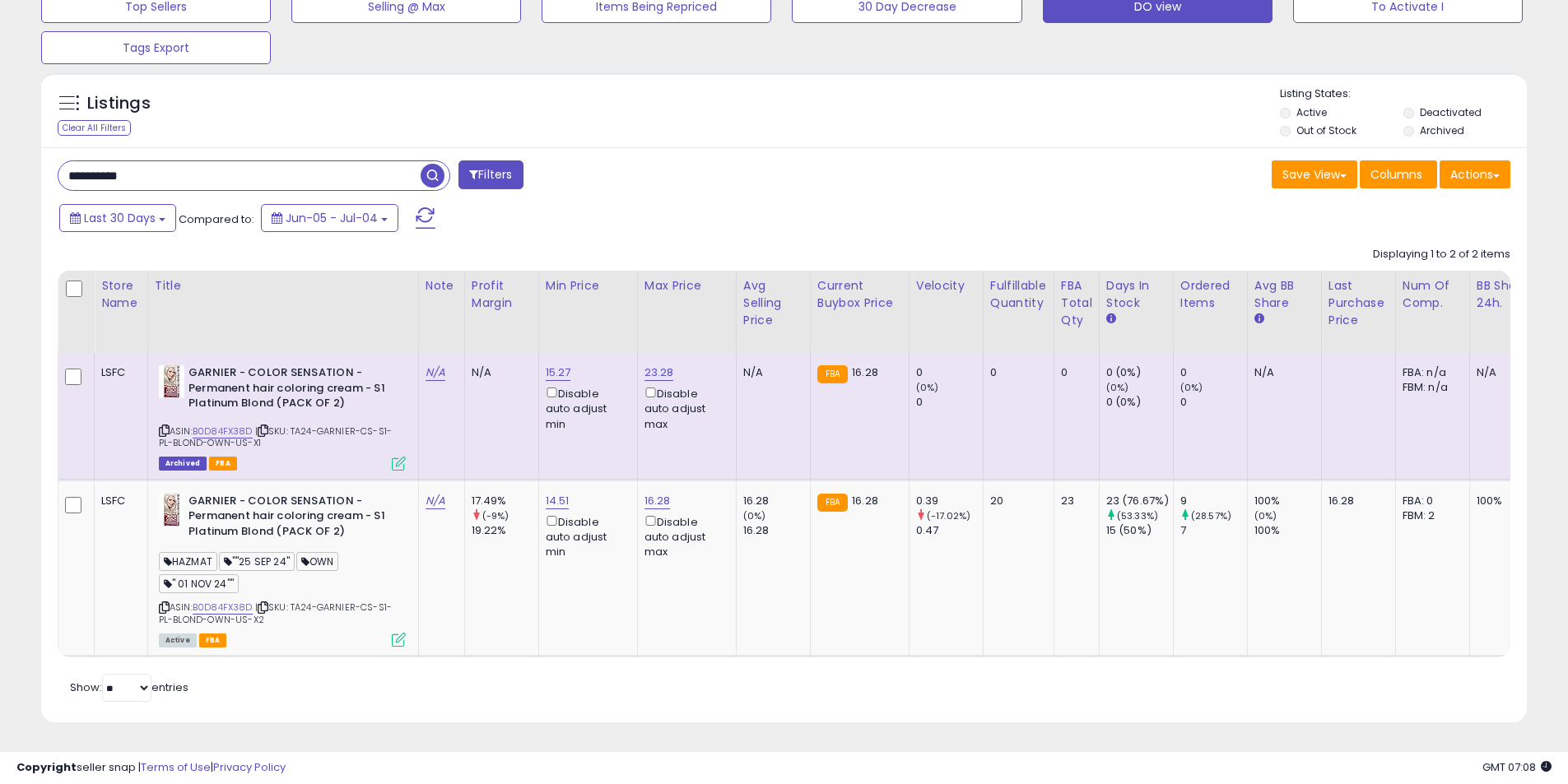 click on "GARNIER - COLOR SENSATION - Permanent hair coloring cream - S1 Platinum Blond (PACK OF 2)  ASIN:  B0D84FX38D    |   SKU: TA24-GARNIER-CS-S1-PL-BLOND-OWN-US-X1 Archived FBA" 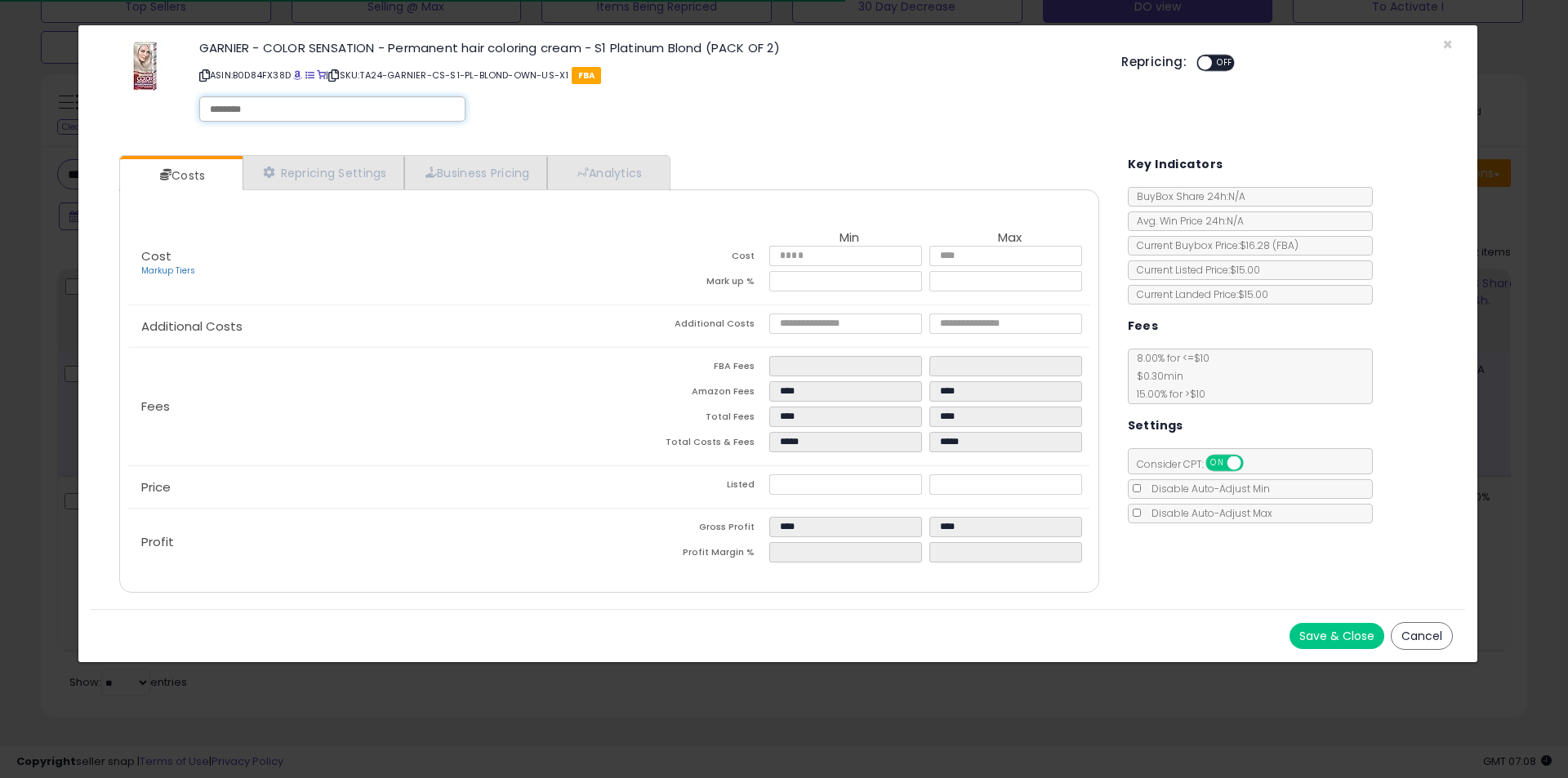 click at bounding box center (332, 109) 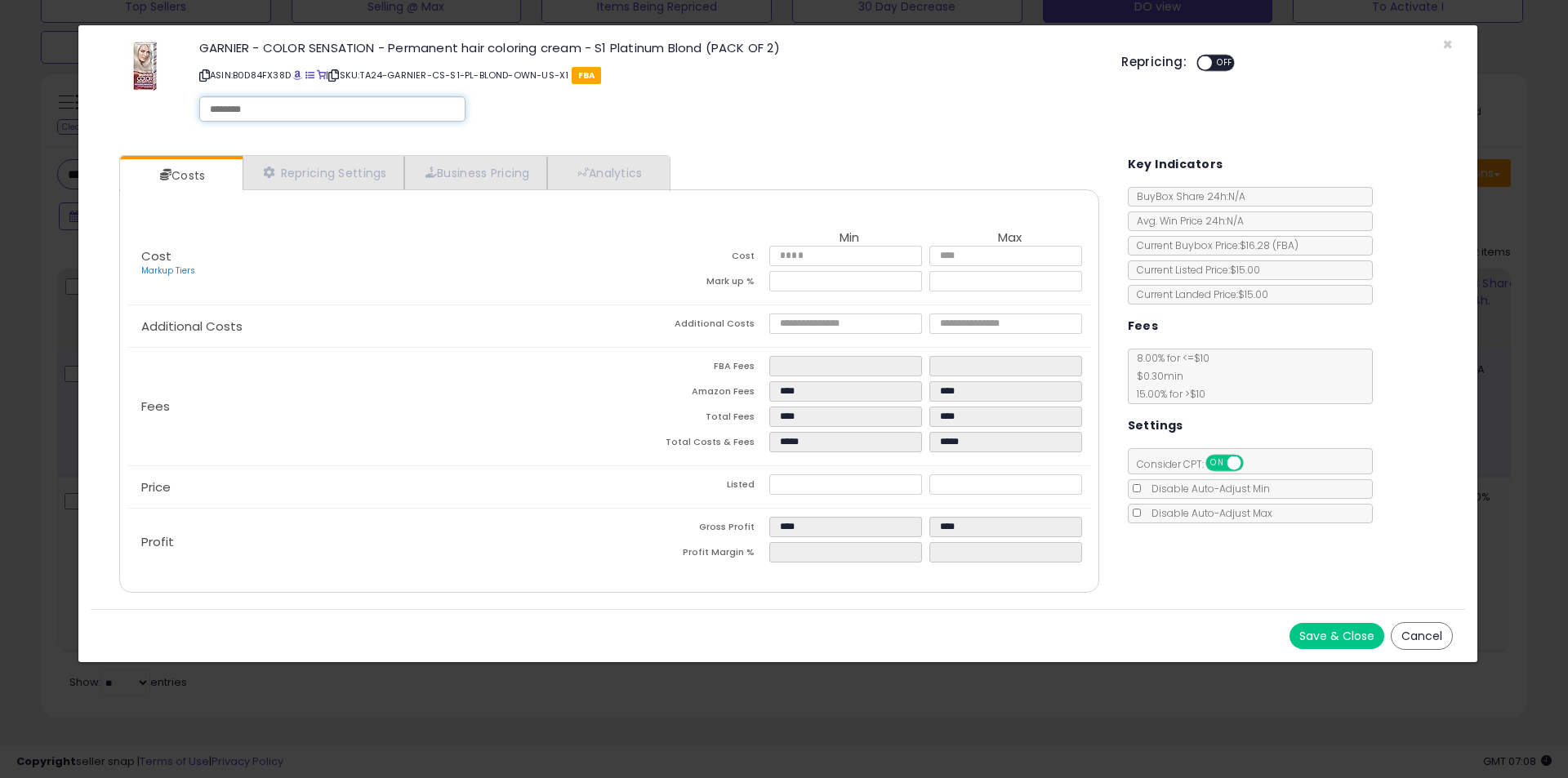 paste on "**********" 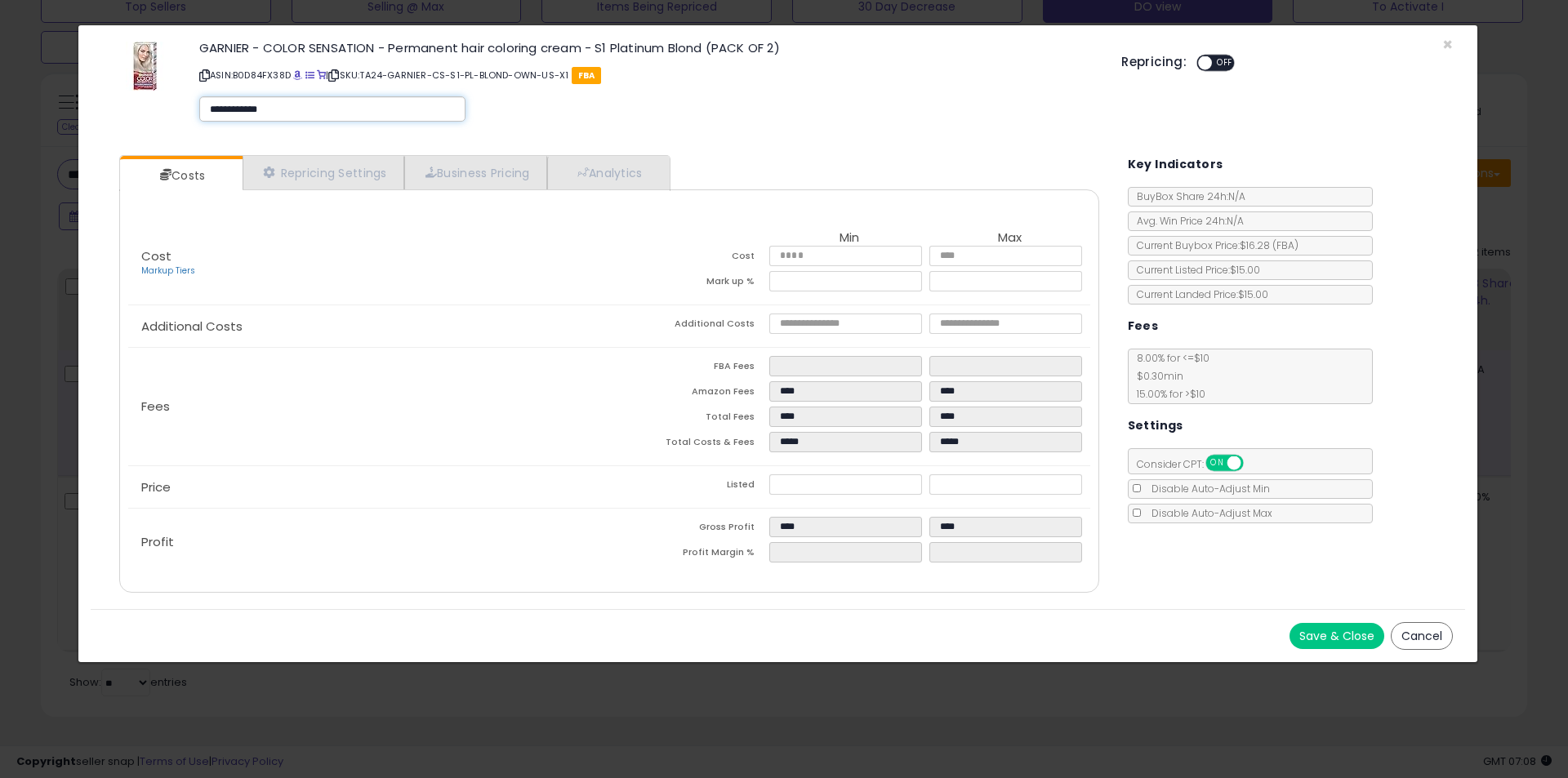 type on "**********" 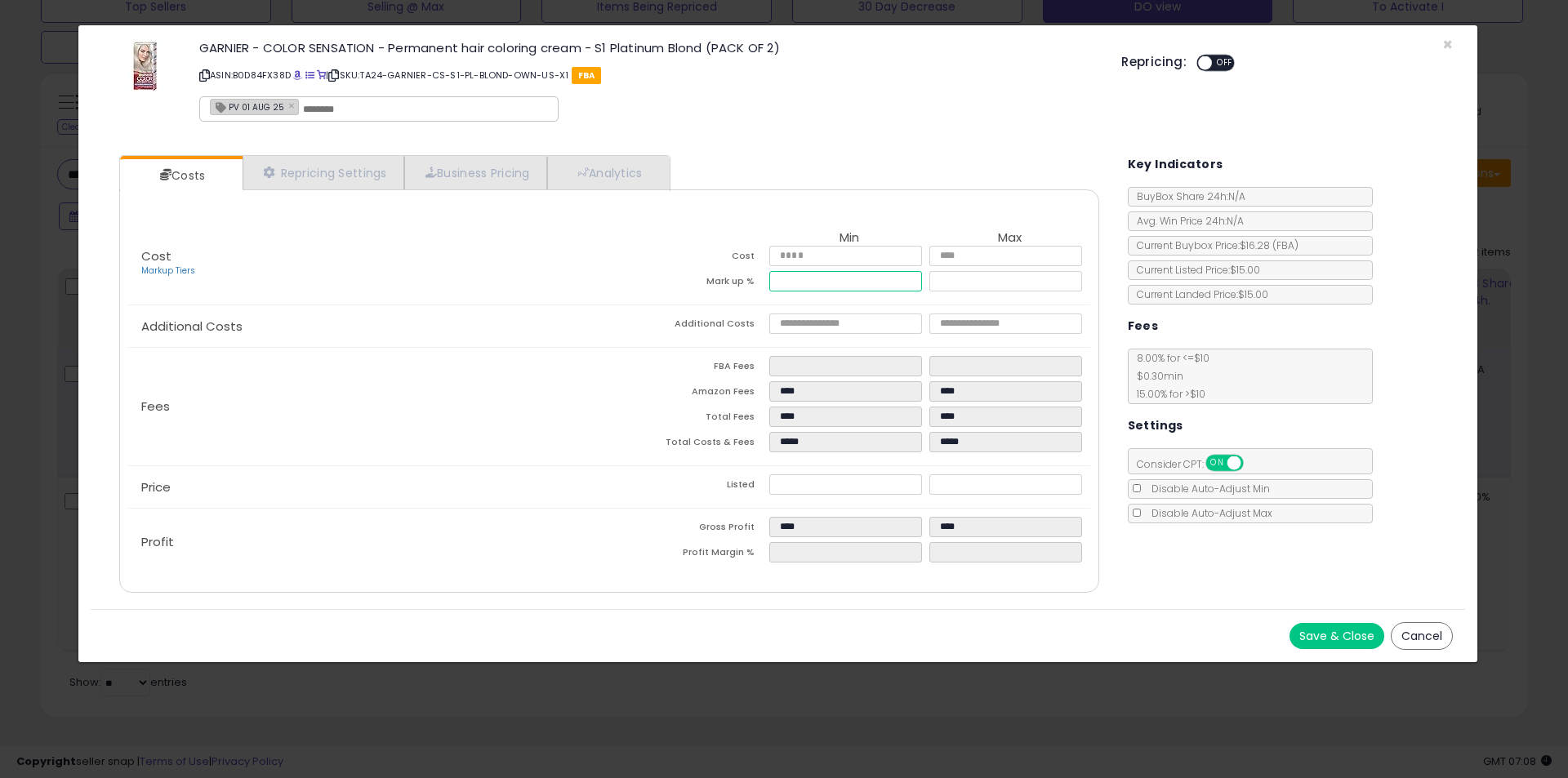 drag, startPoint x: 834, startPoint y: 284, endPoint x: 720, endPoint y: 280, distance: 114.0702 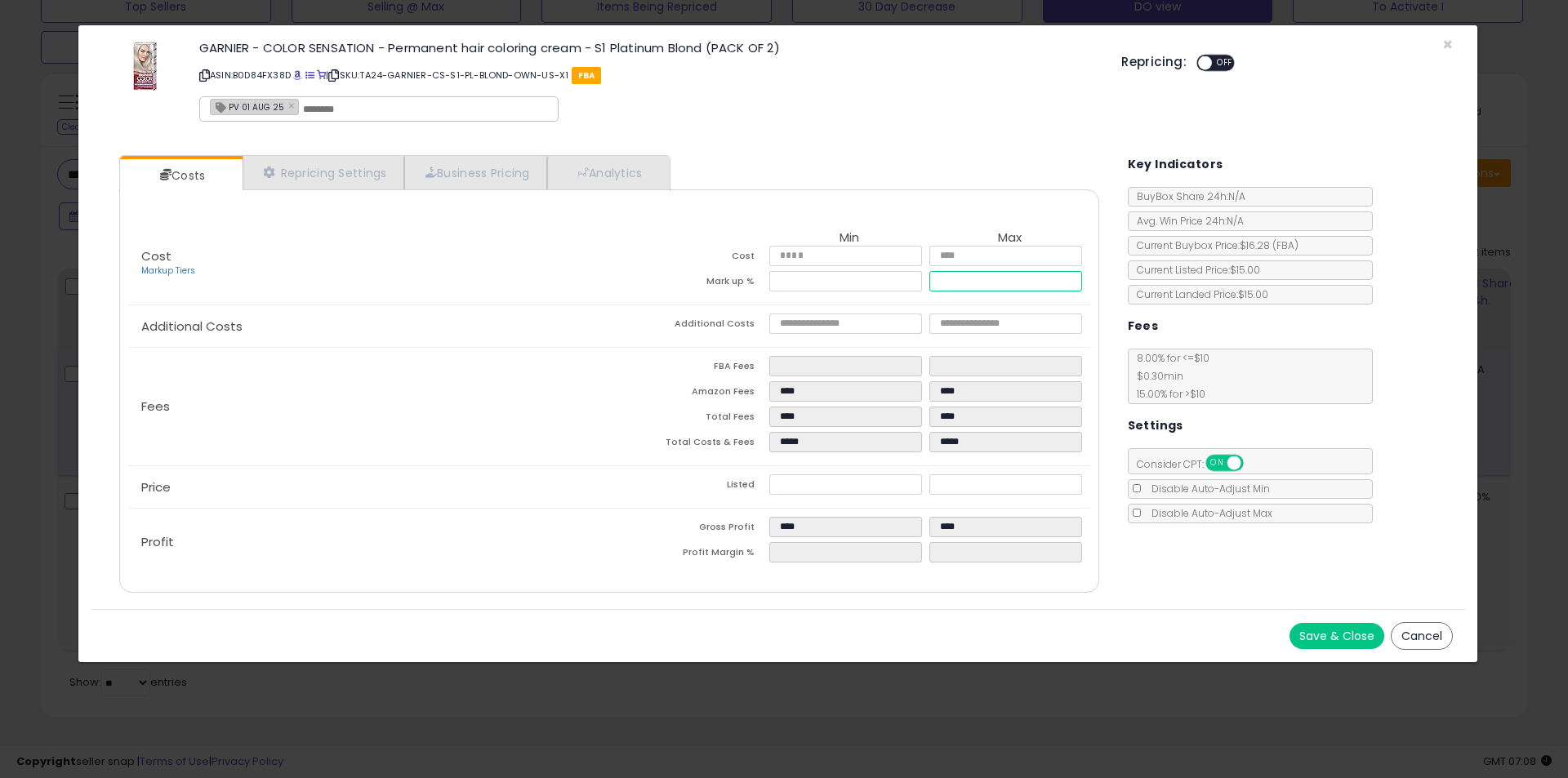 type on "****" 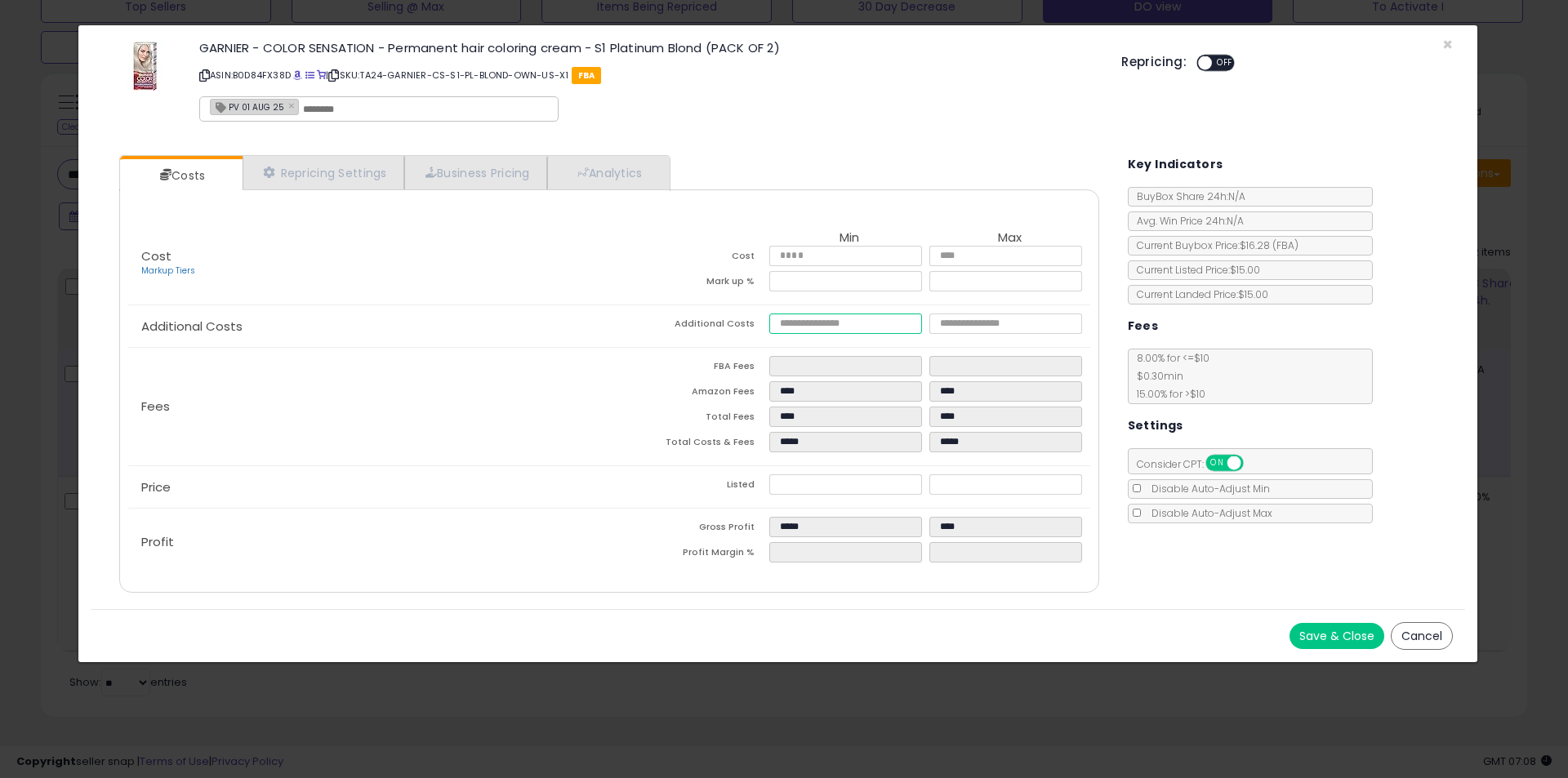 type on "*****" 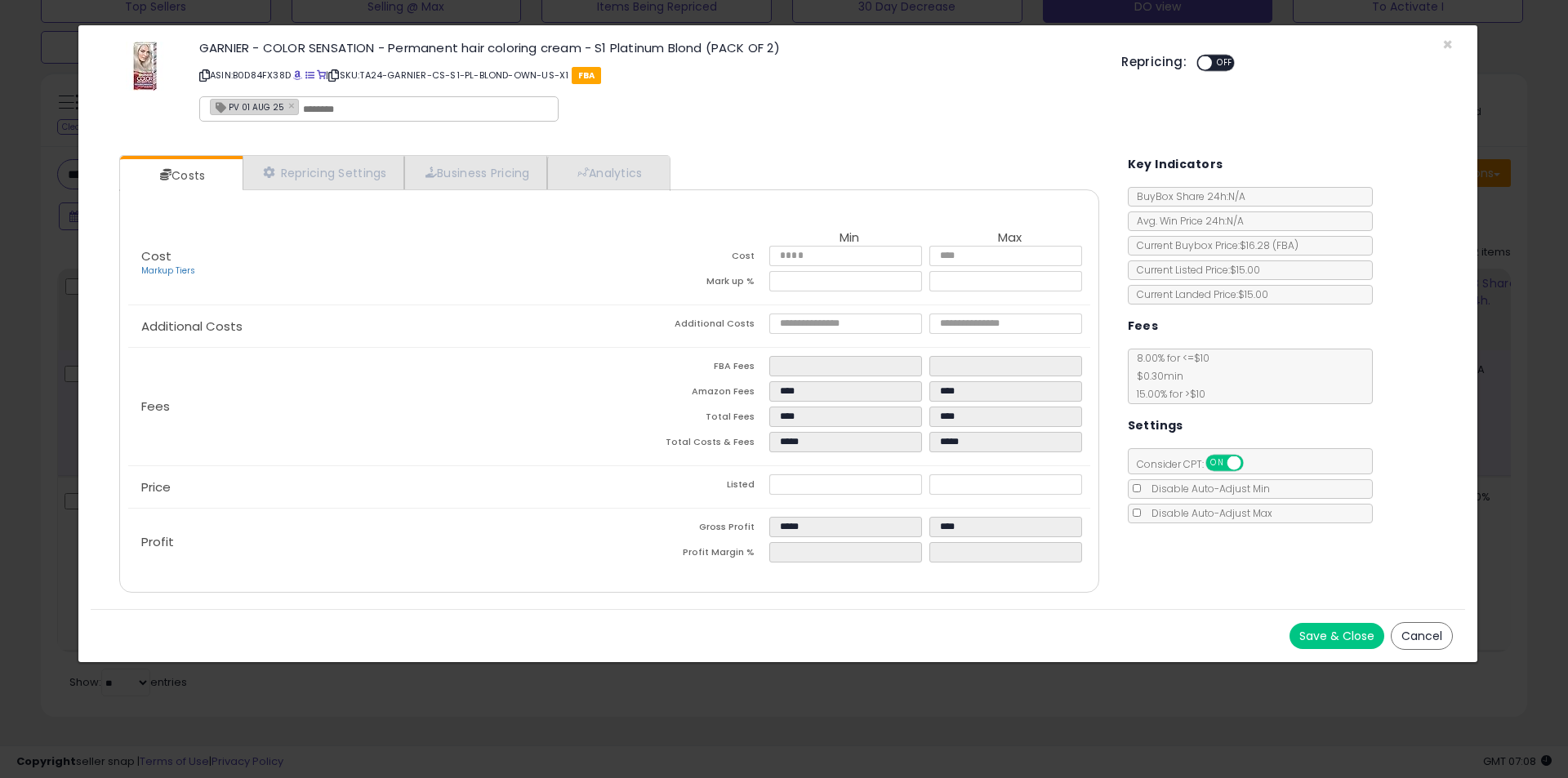 click on "Save & Close" at bounding box center (1337, 636) 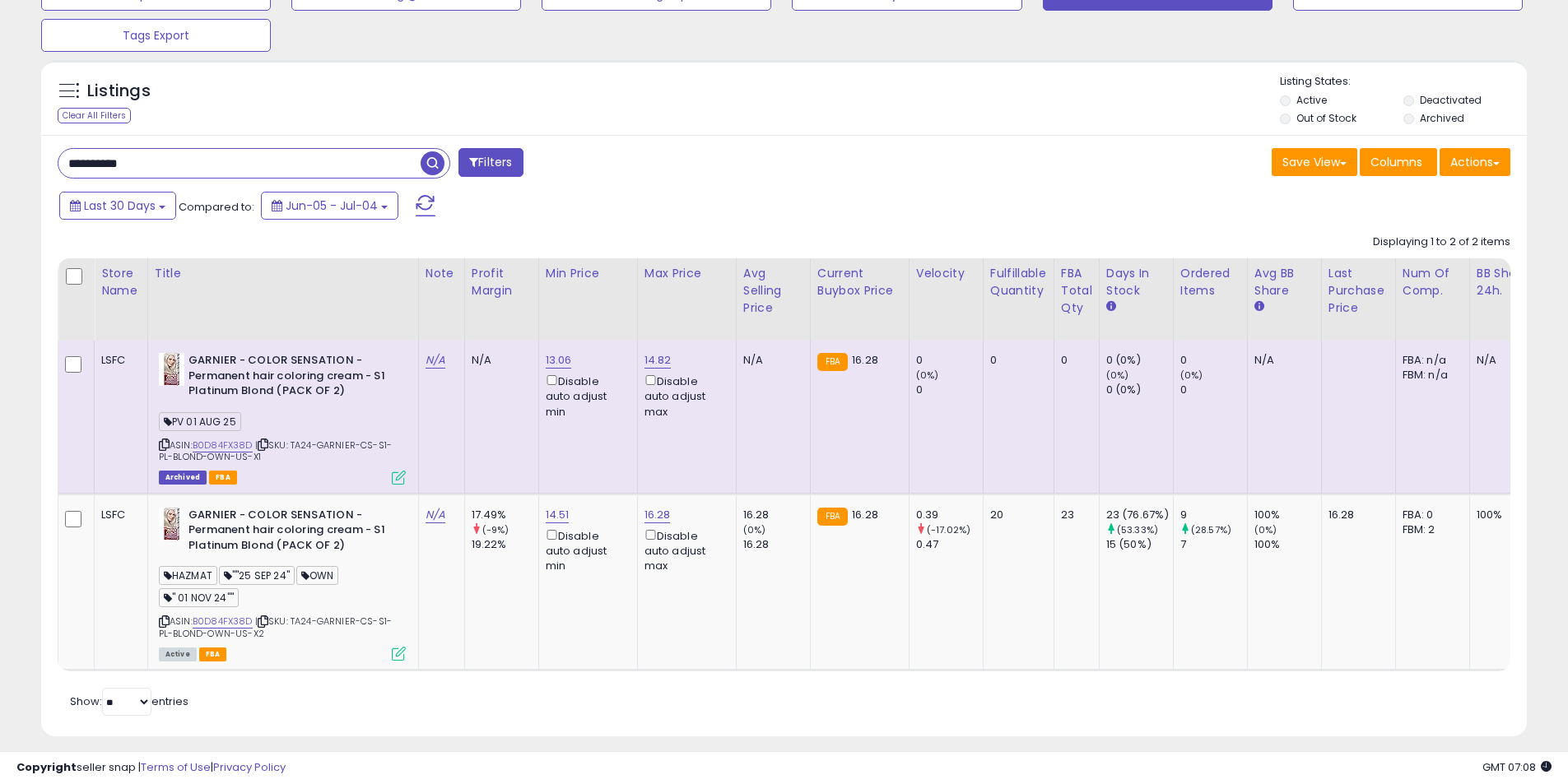 click on "**********" at bounding box center (240, 163) 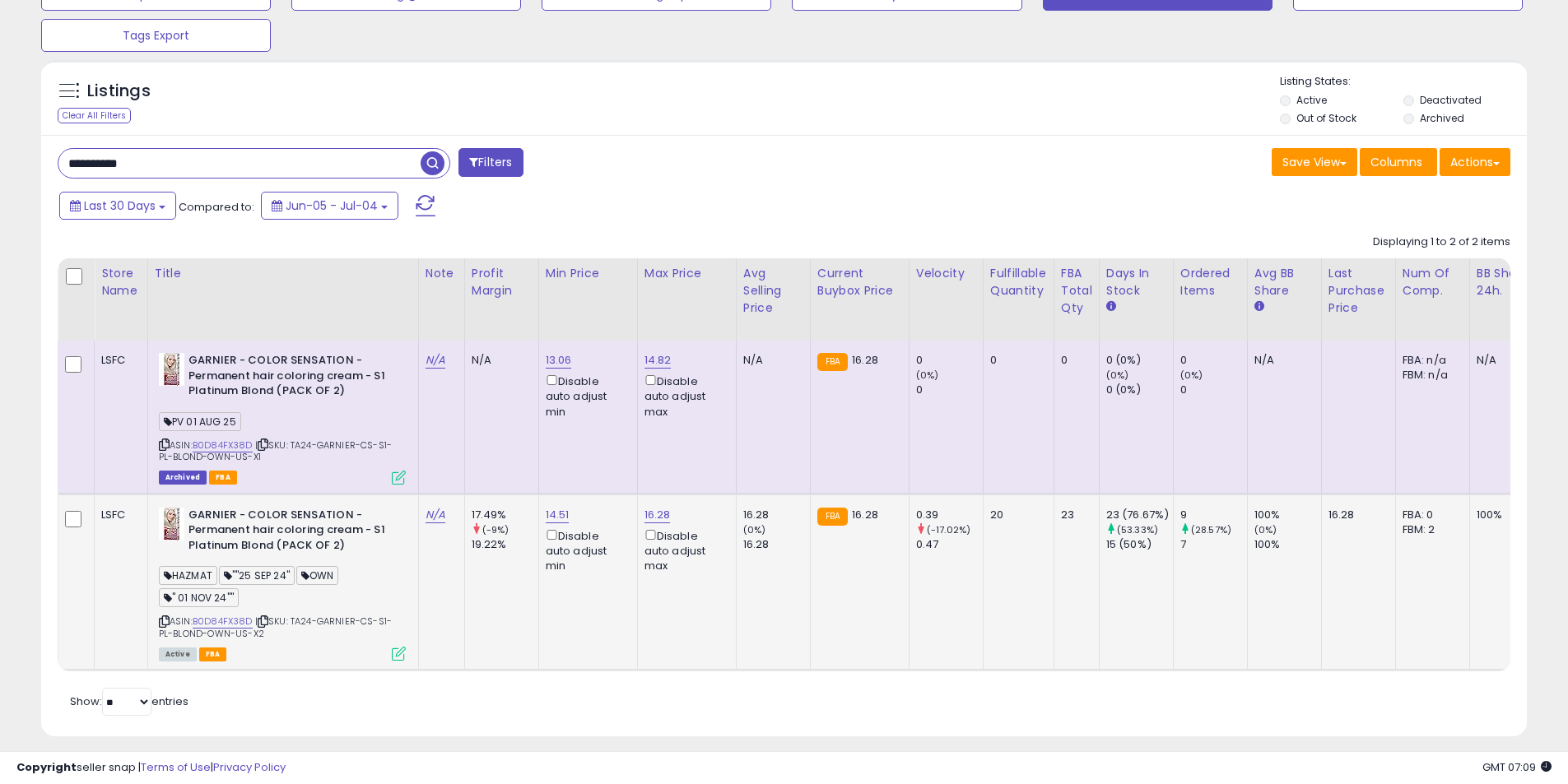 click on "Active FBA" at bounding box center (282, 653) 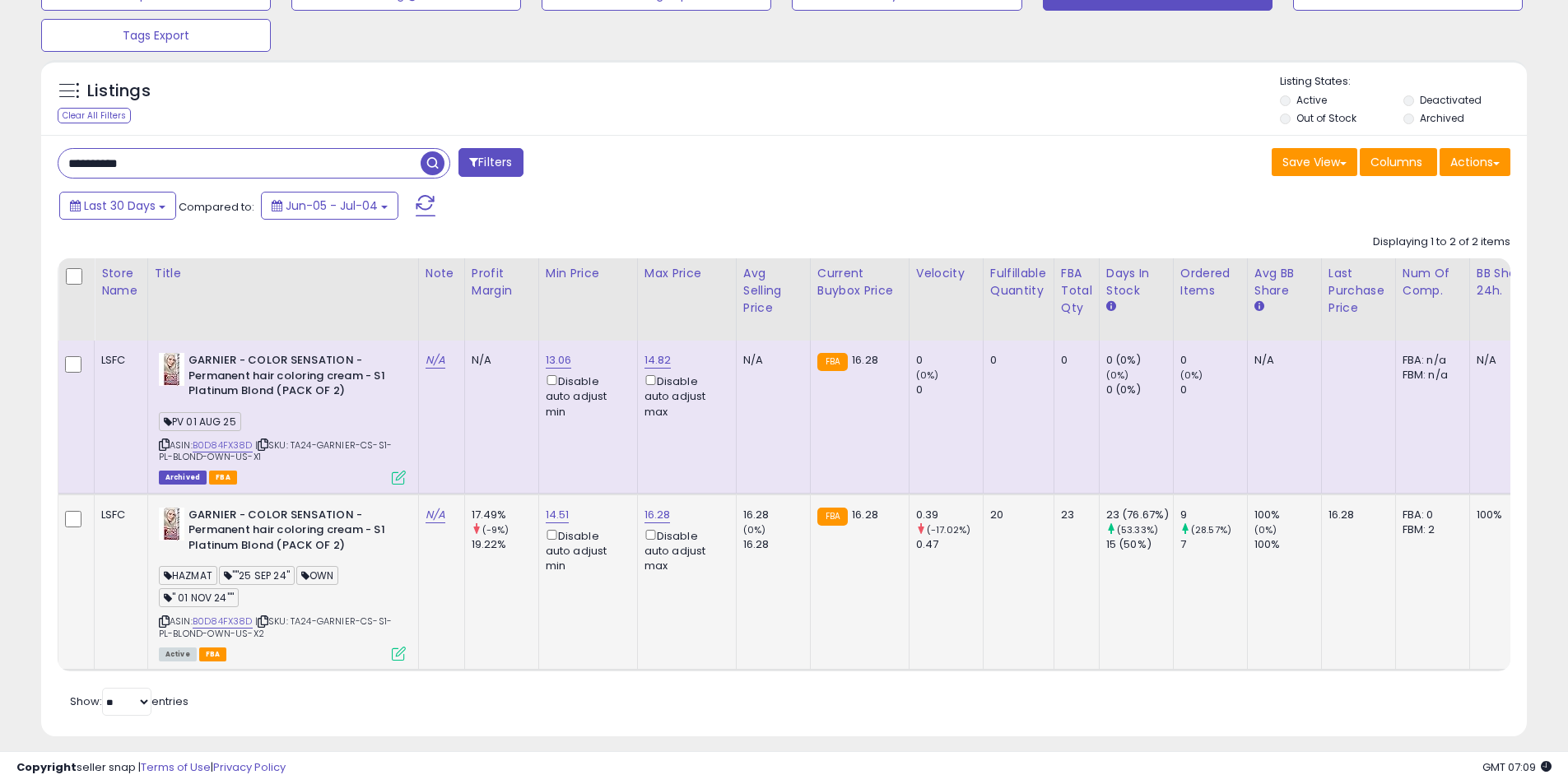 click at bounding box center [398, 653] 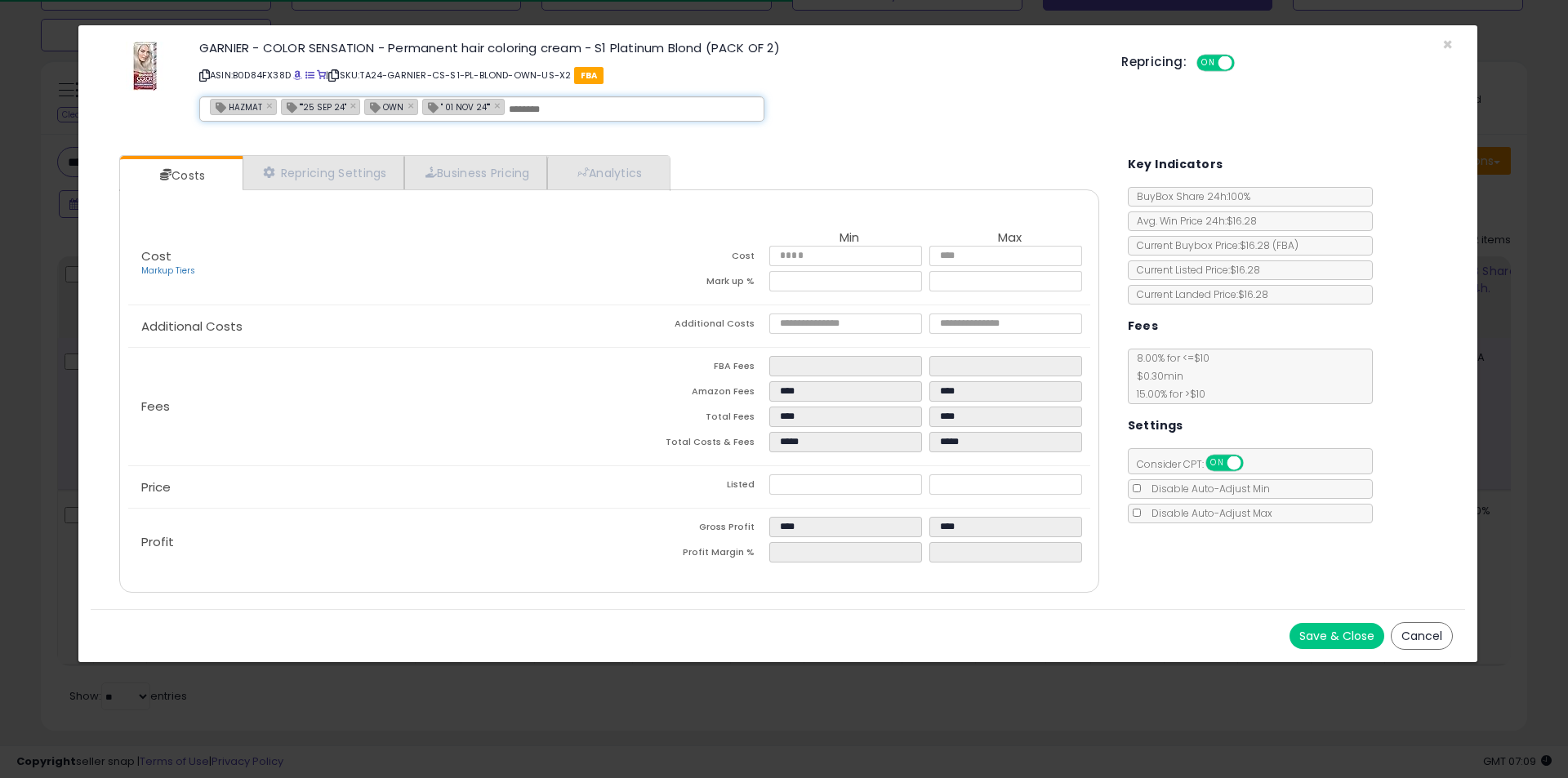 click at bounding box center [631, 109] 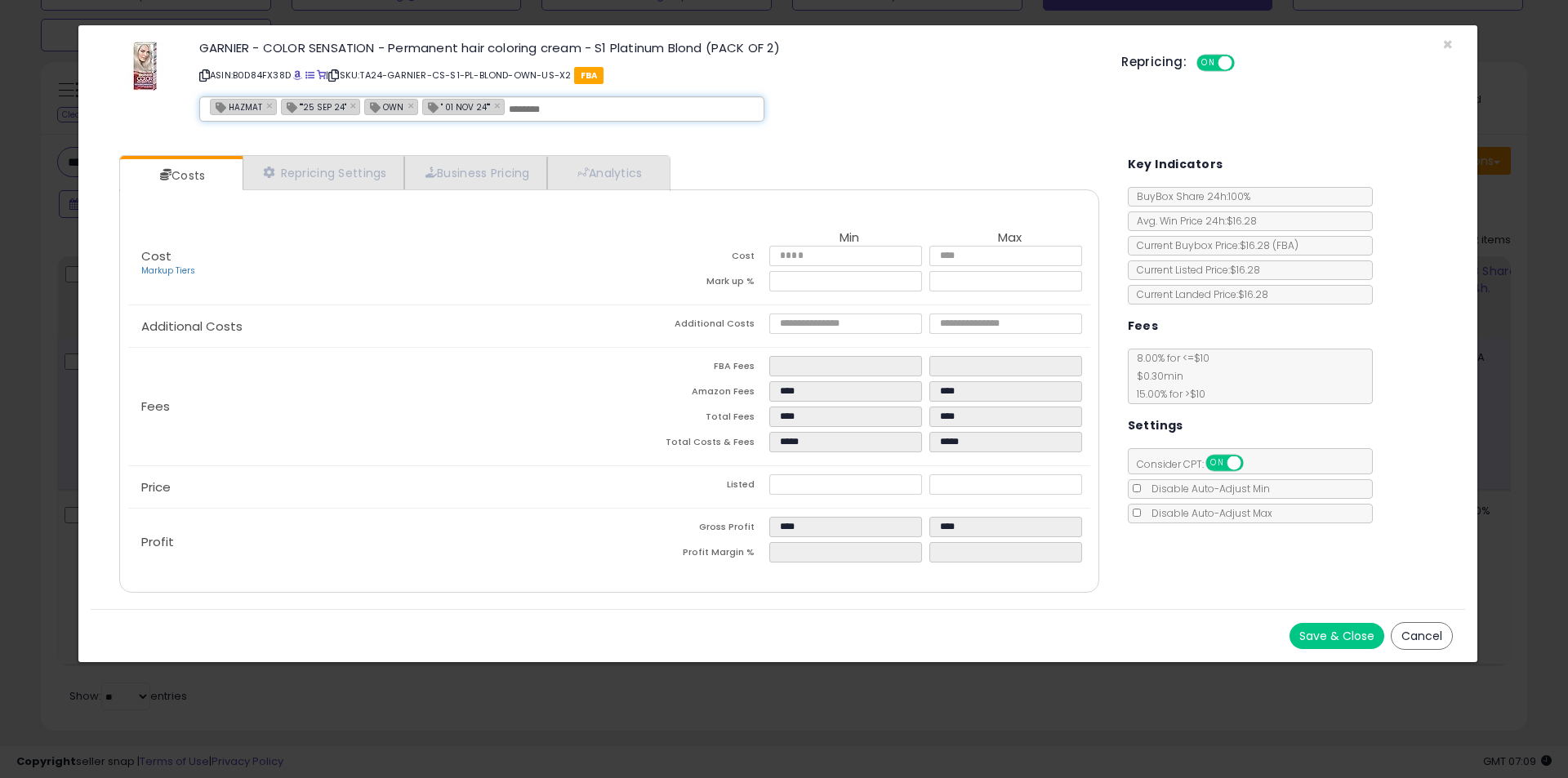 paste on "**********" 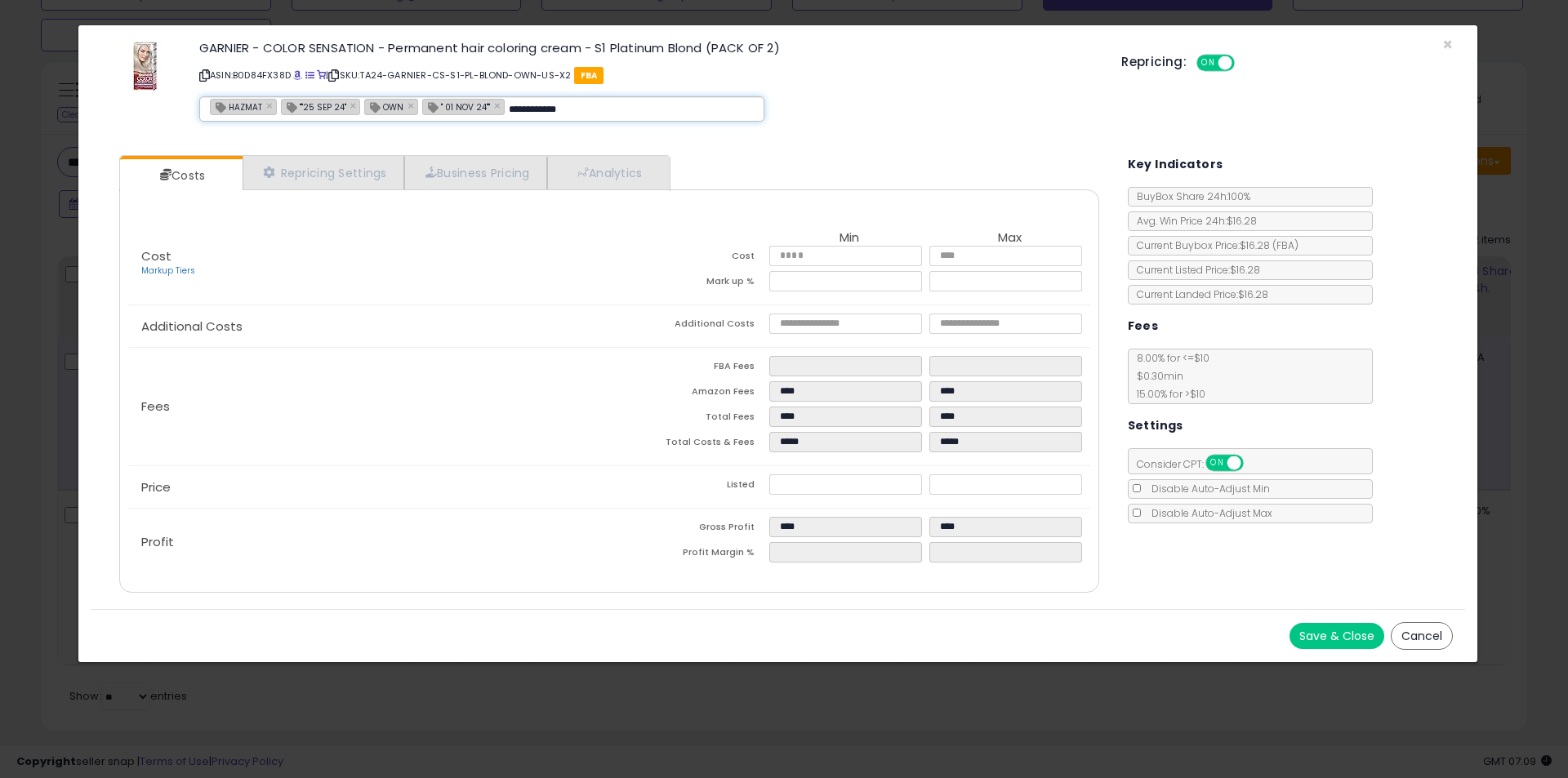 type on "**********" 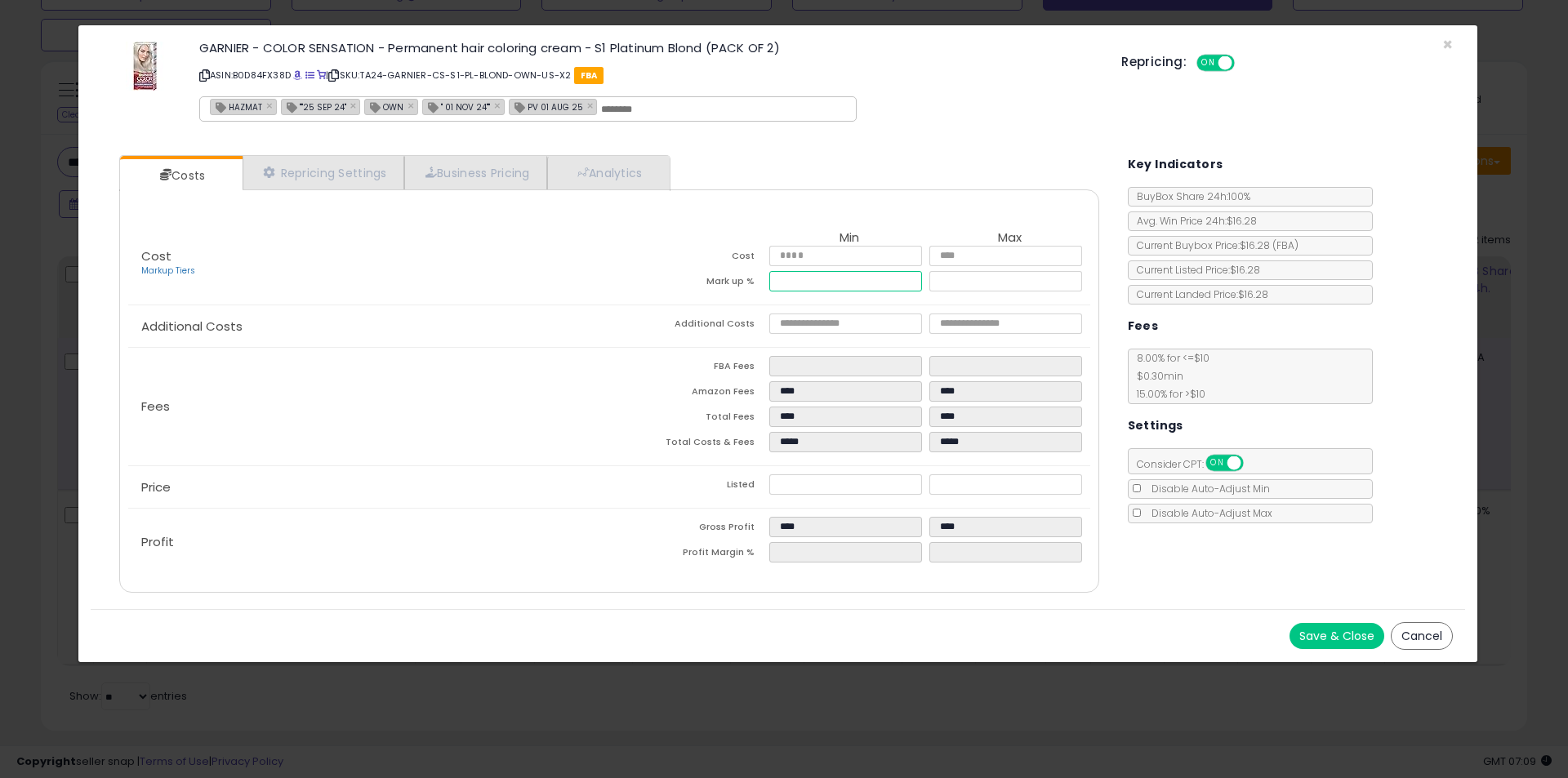 drag, startPoint x: 838, startPoint y: 278, endPoint x: 722, endPoint y: 288, distance: 116.43024 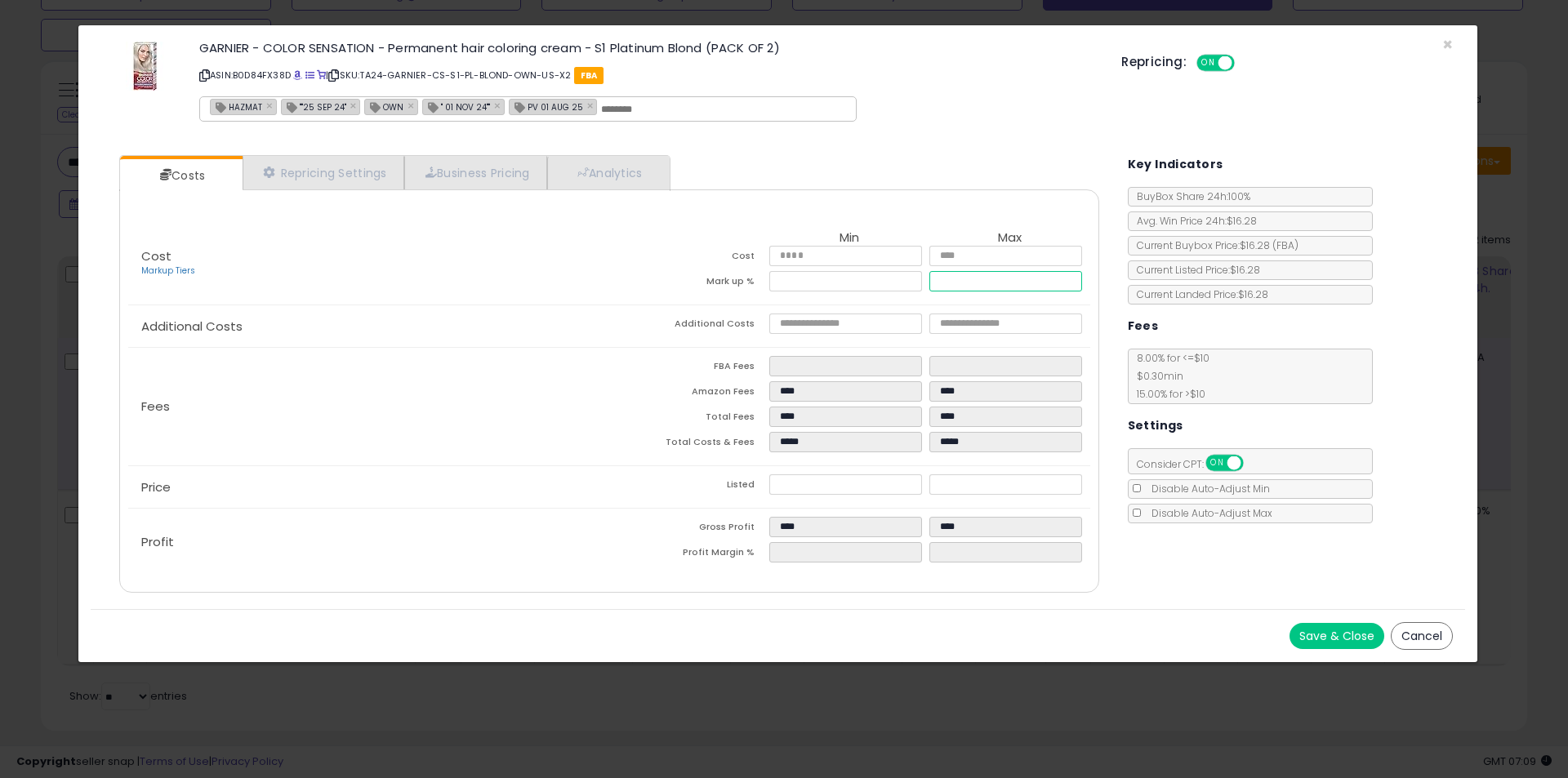 type on "****" 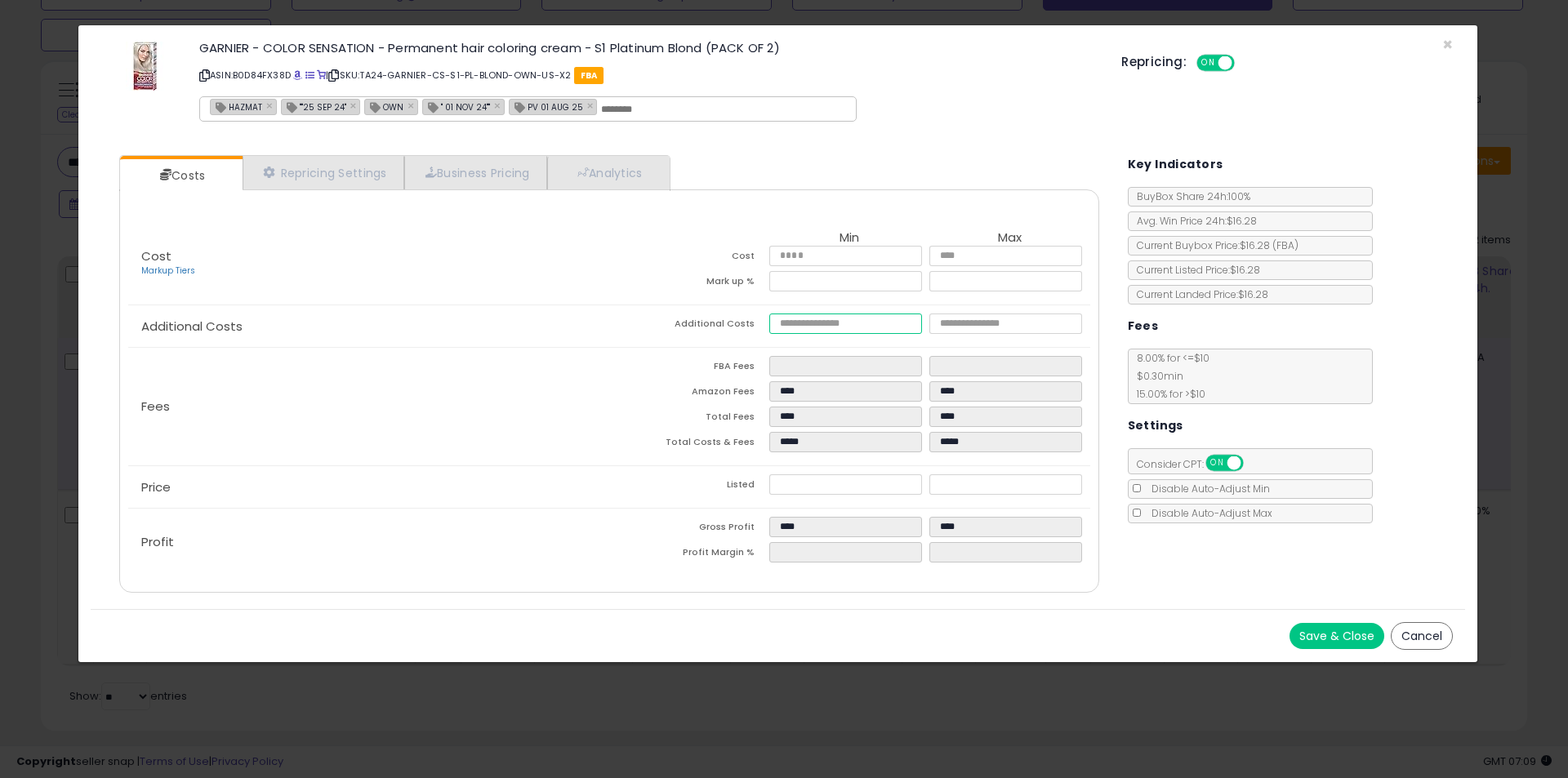 type on "*****" 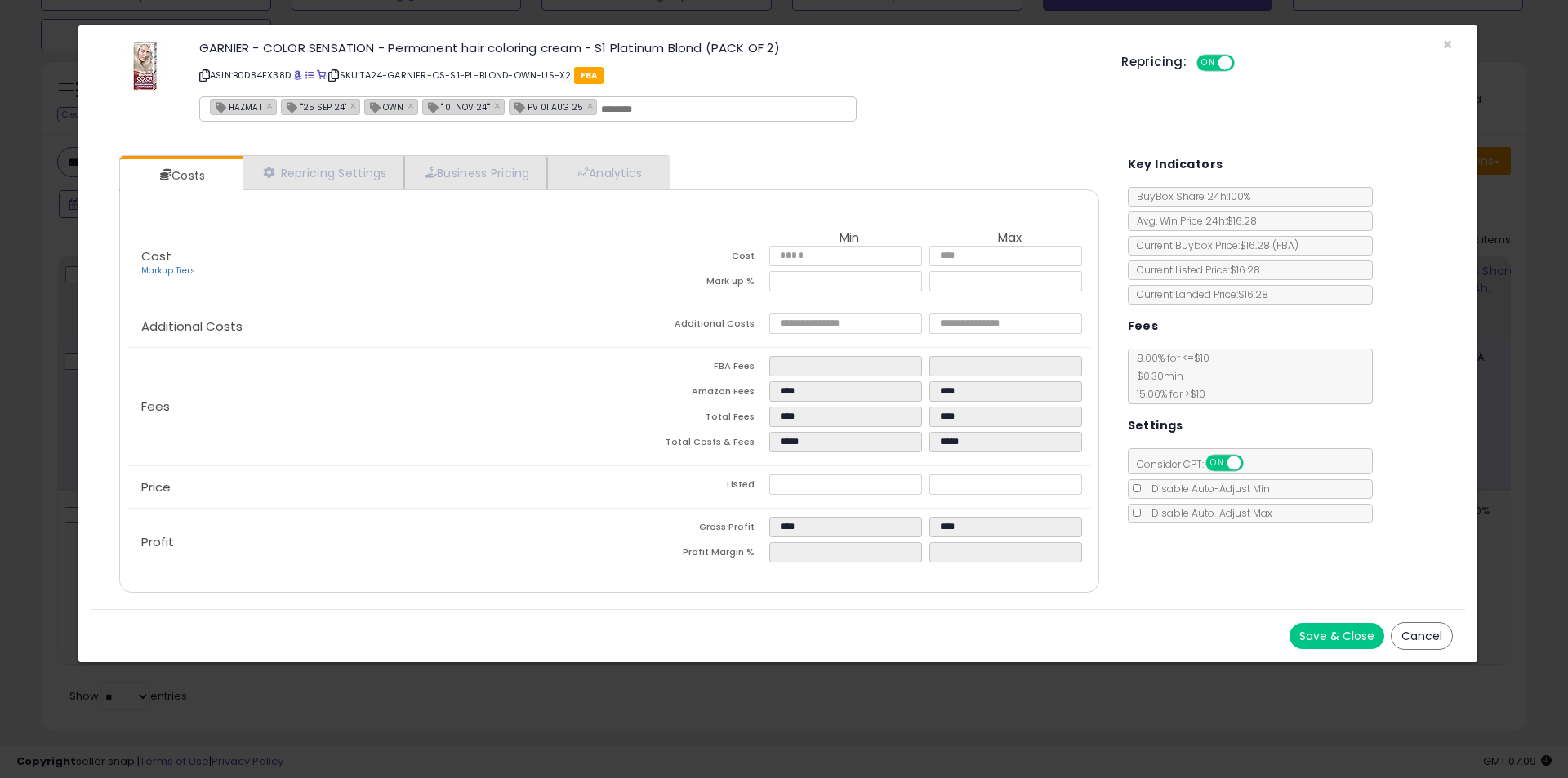 click on "Save & Close" at bounding box center [1337, 636] 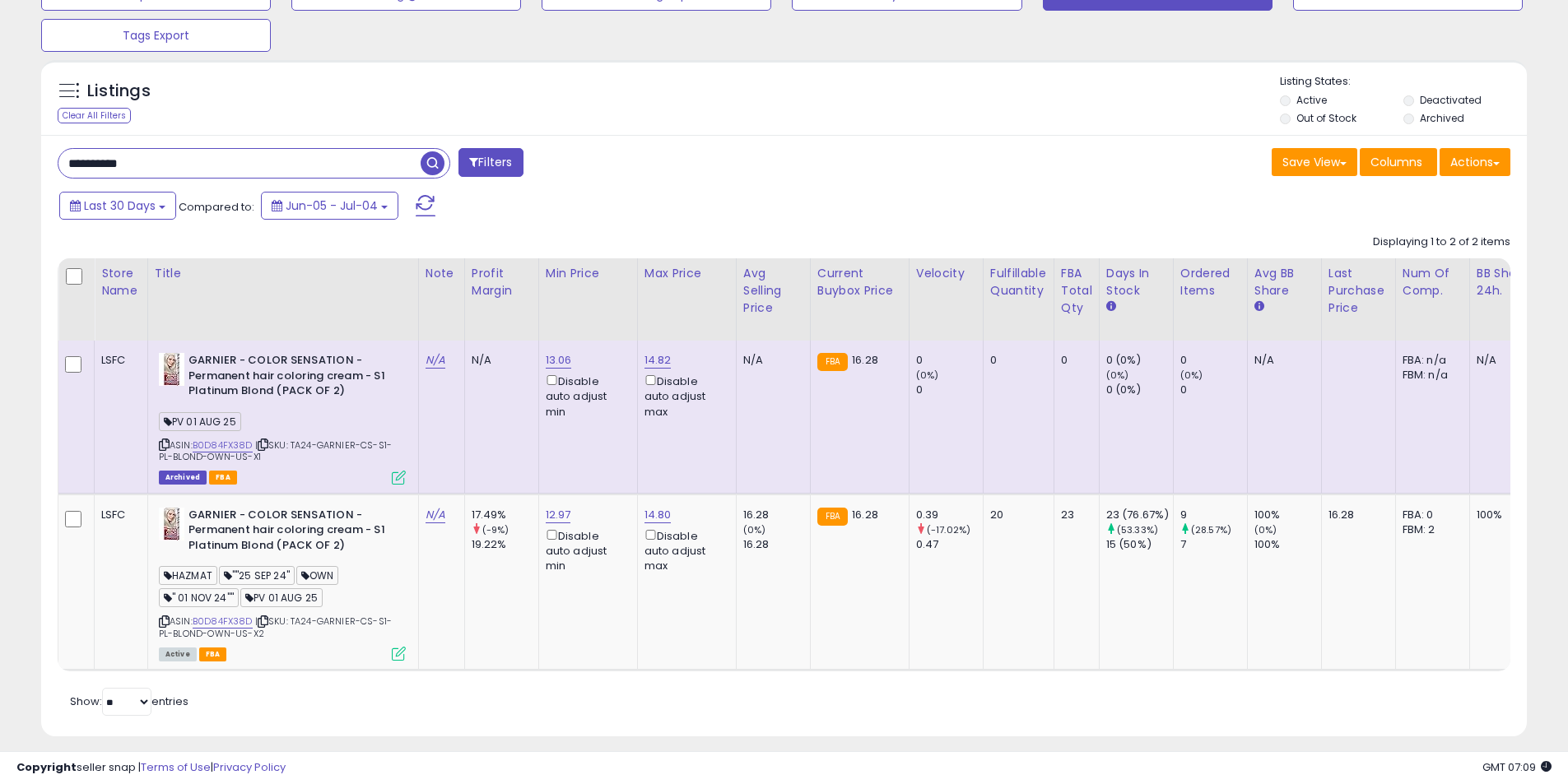 click on "**********" at bounding box center (240, 163) 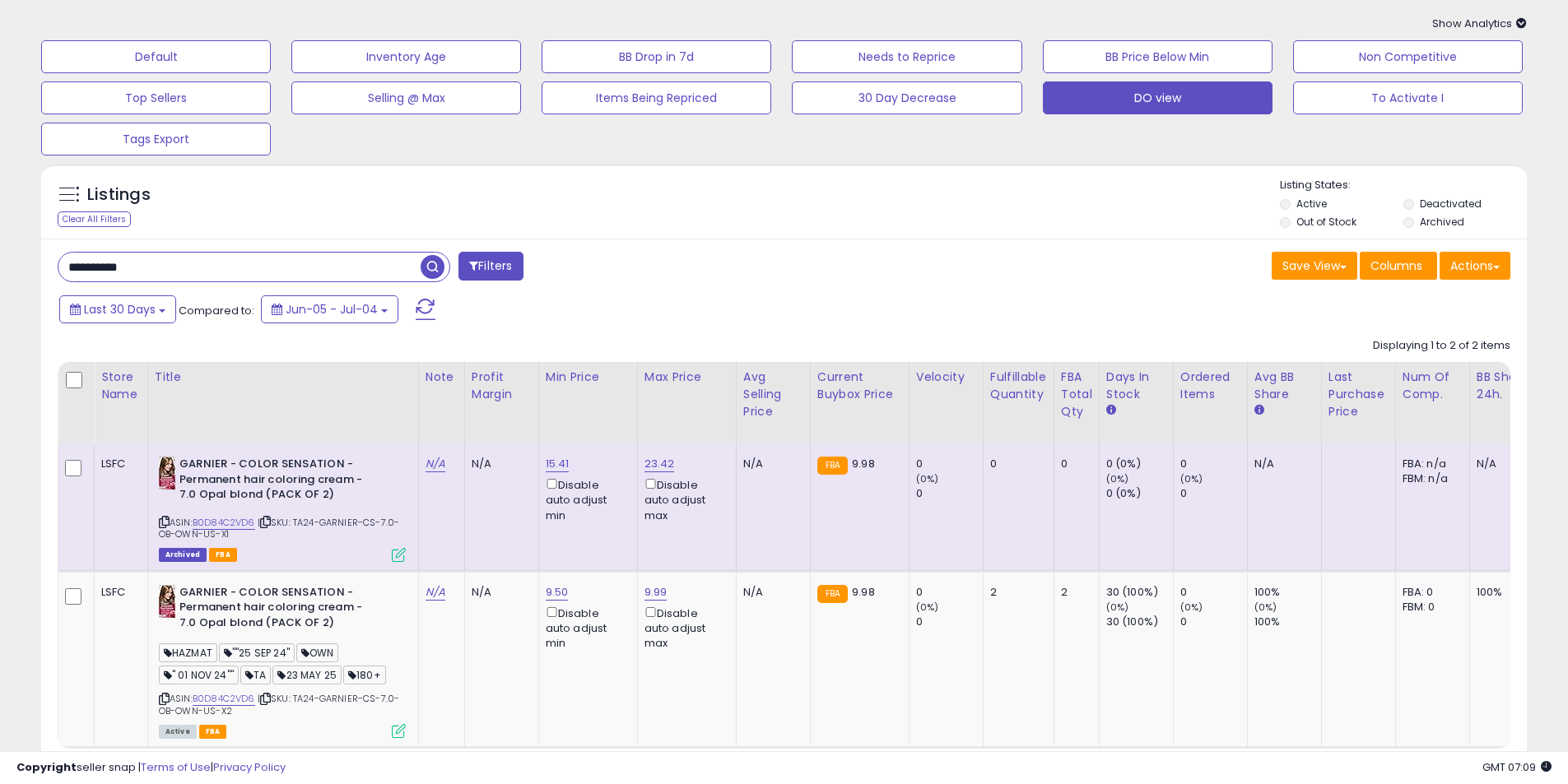 scroll, scrollTop: 82, scrollLeft: 0, axis: vertical 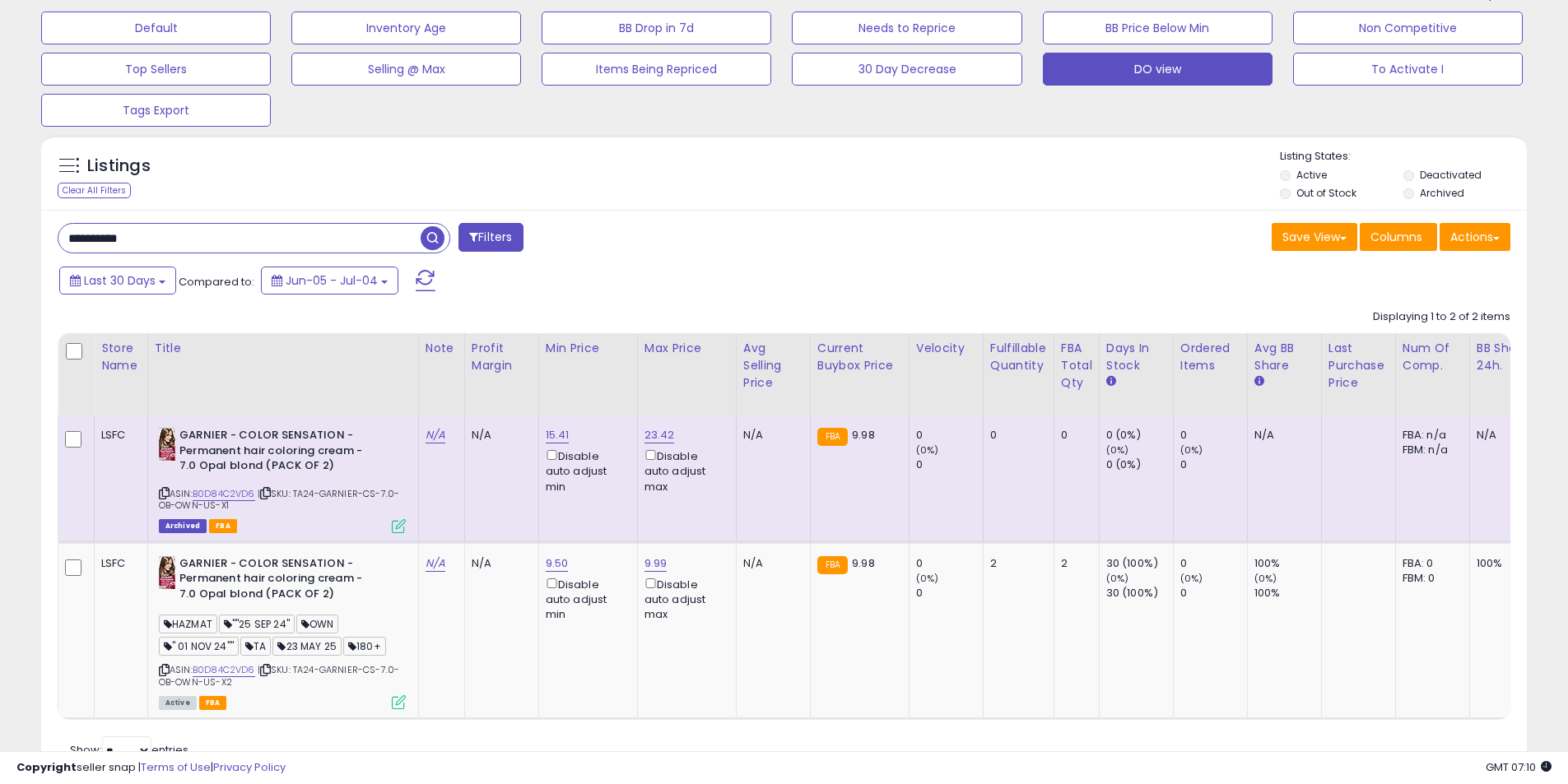 click at bounding box center (398, 526) 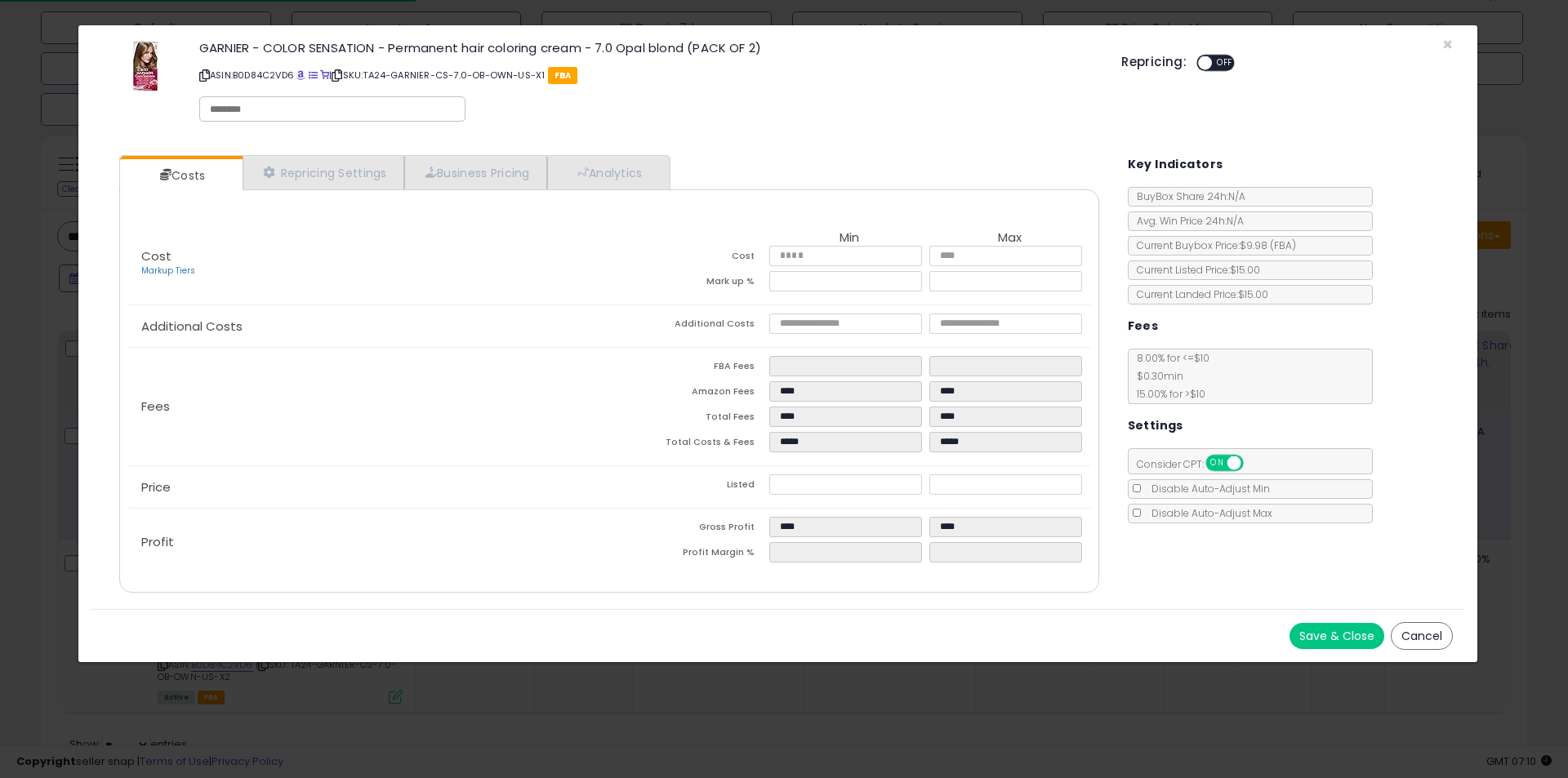 click at bounding box center (332, 109) 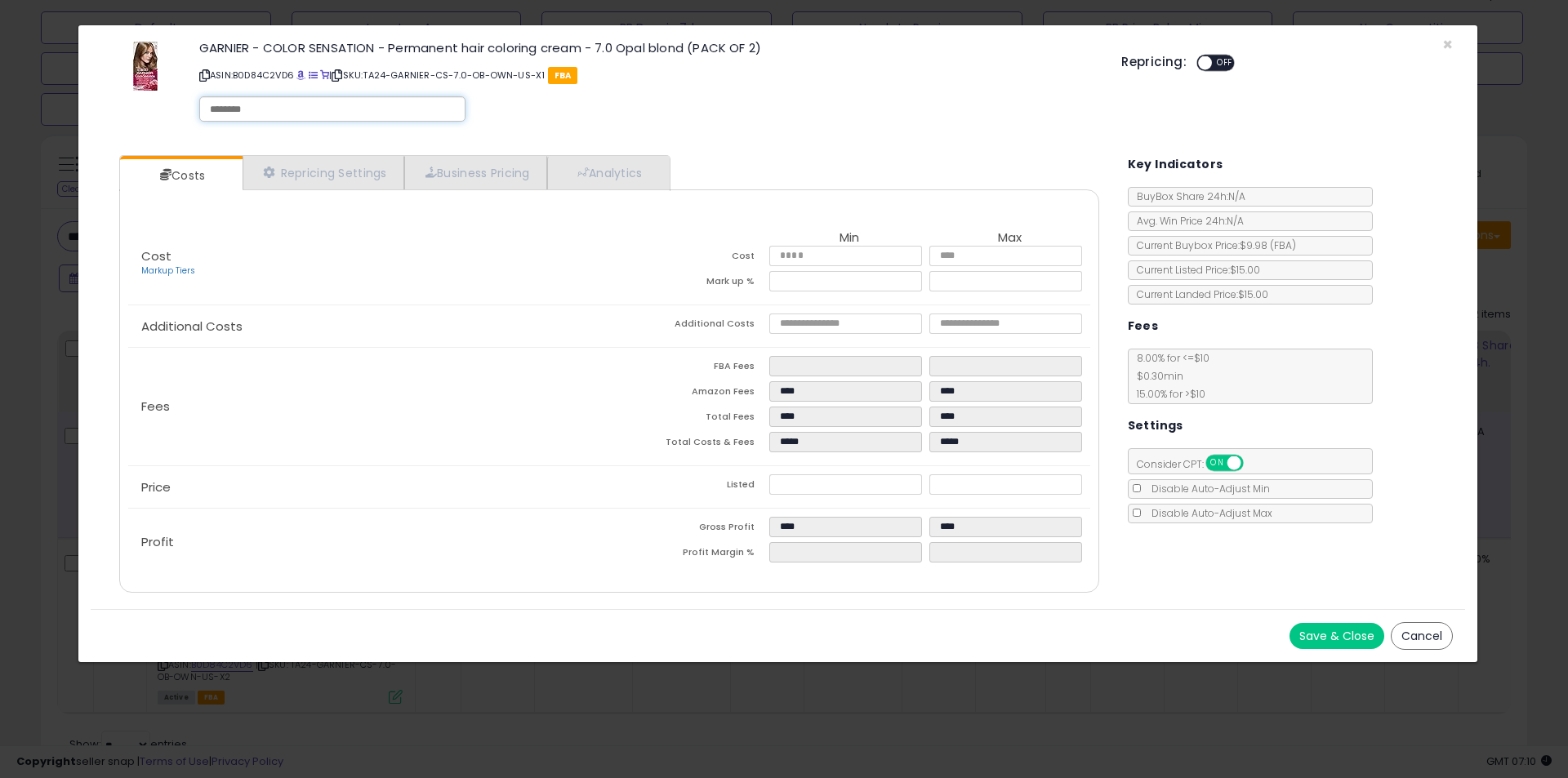 paste on "**********" 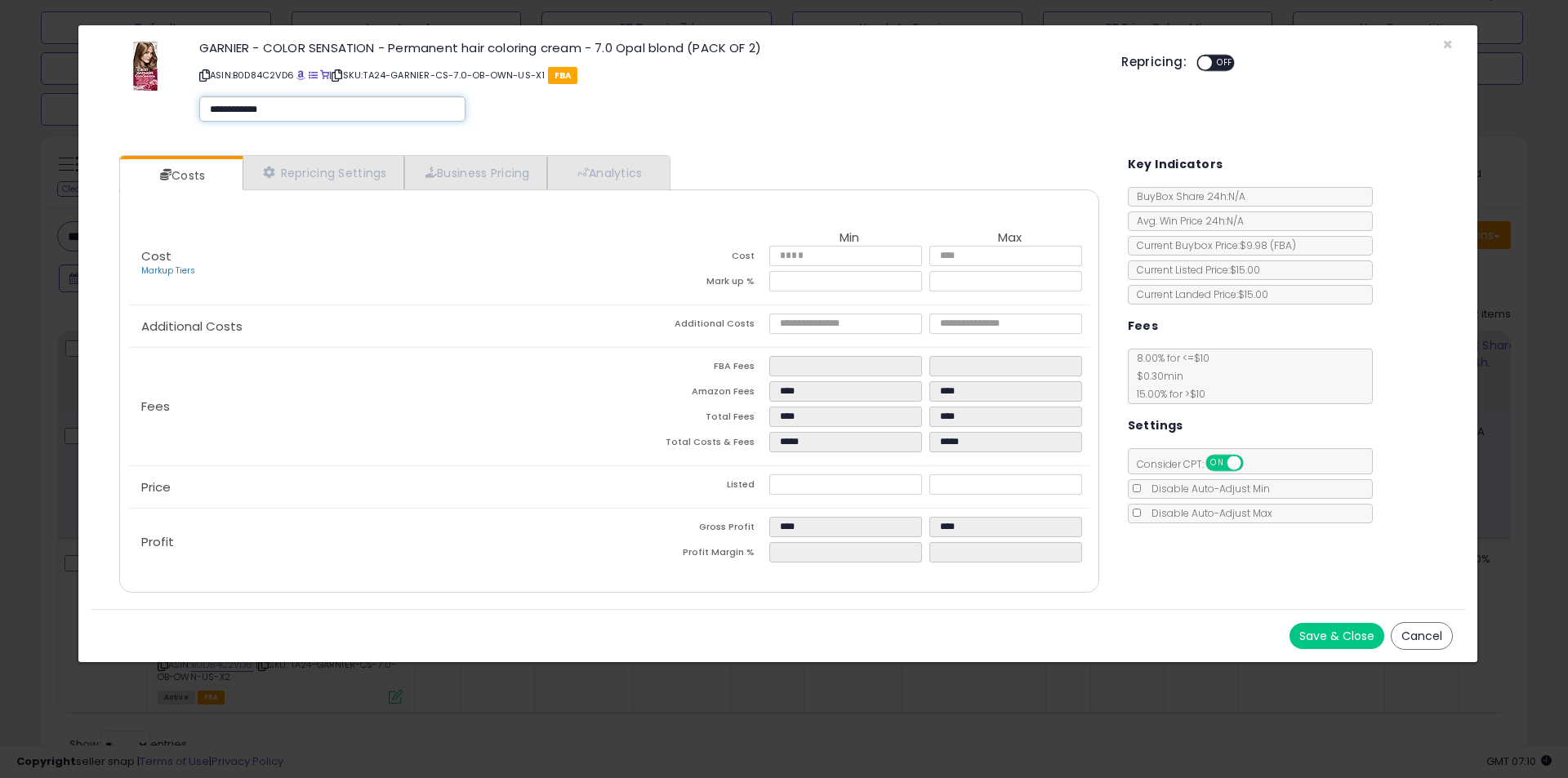 type on "**********" 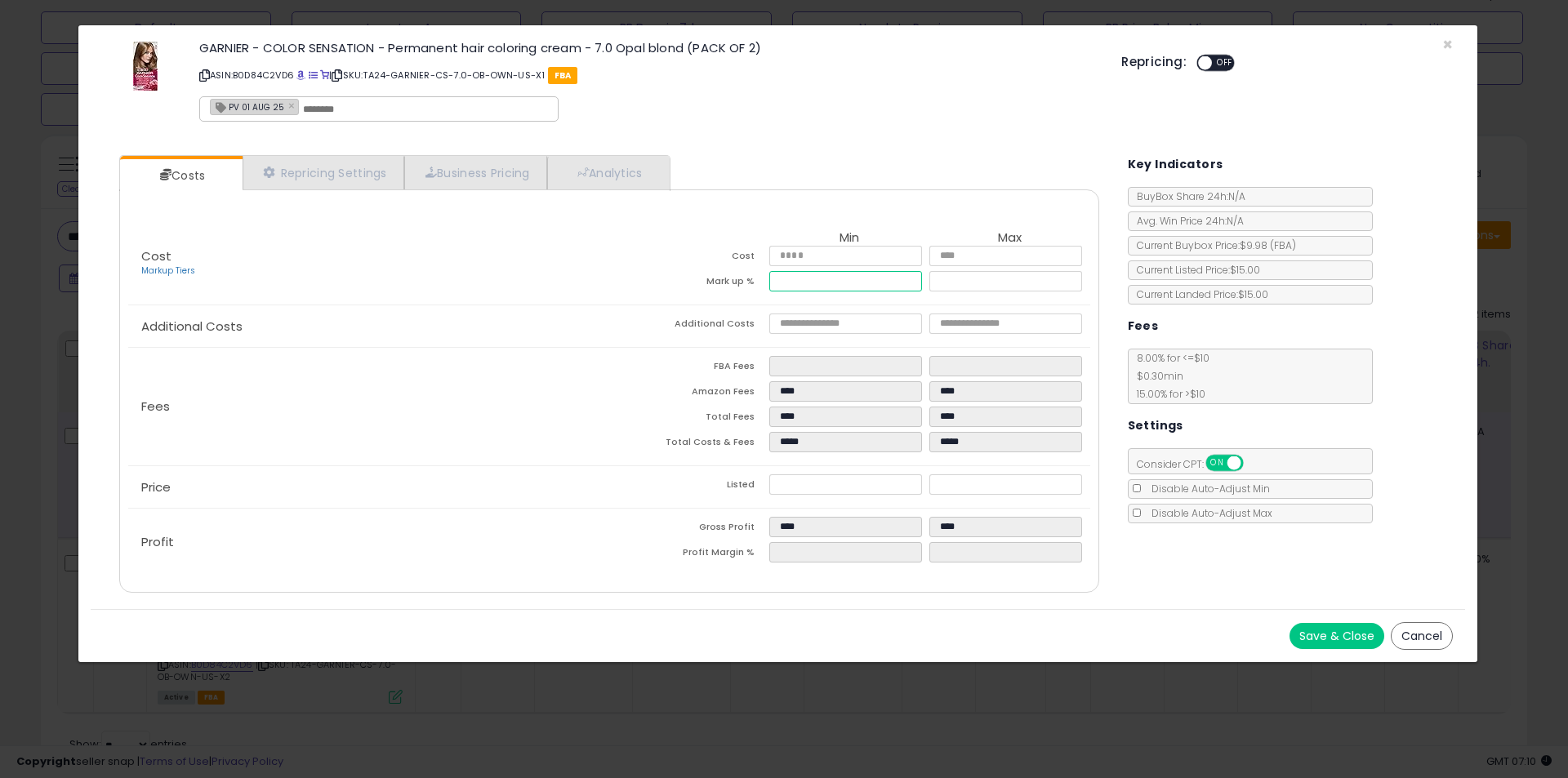 drag, startPoint x: 812, startPoint y: 278, endPoint x: 752, endPoint y: 283, distance: 60.20797 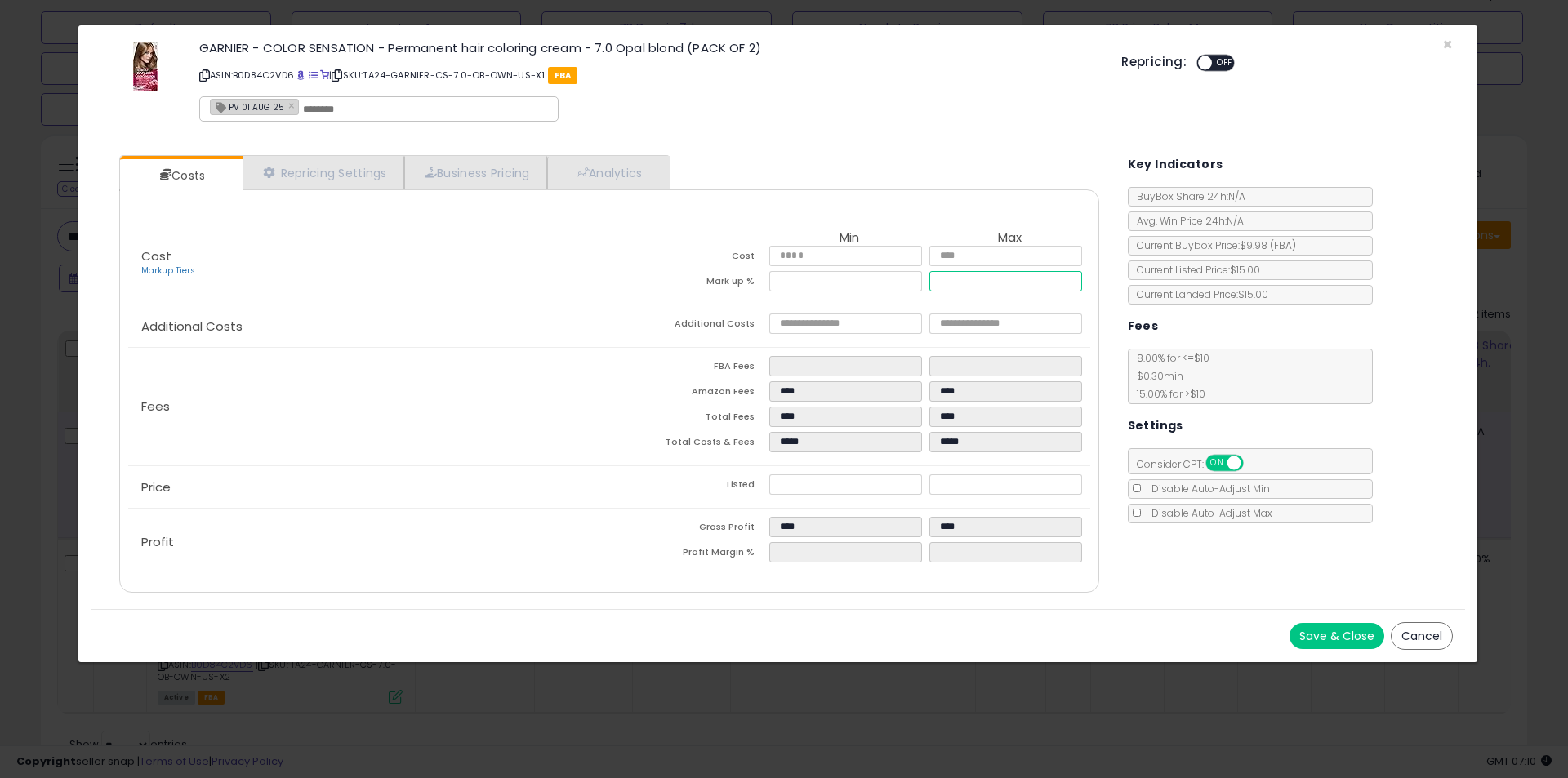 type on "****" 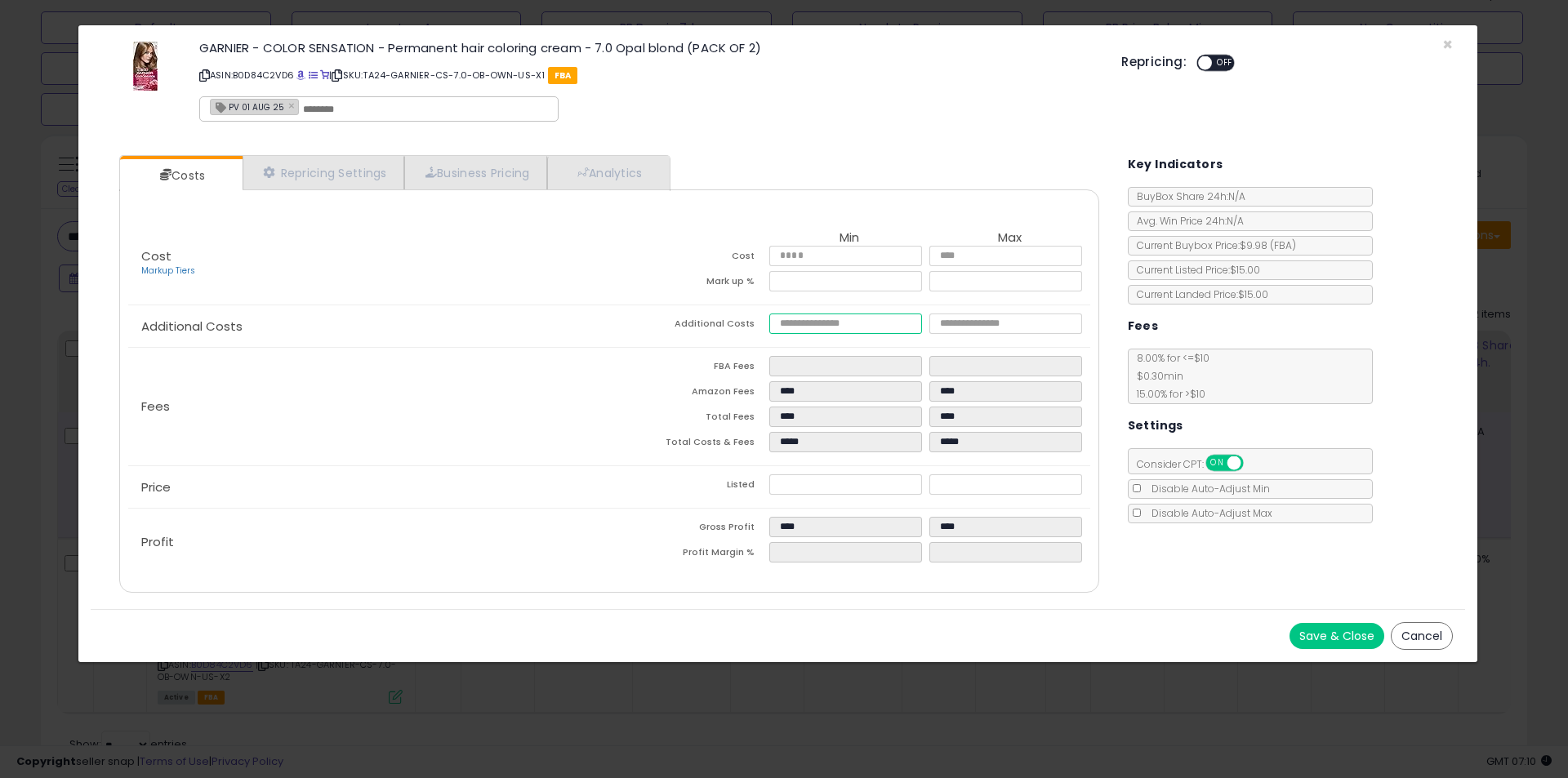type on "*****" 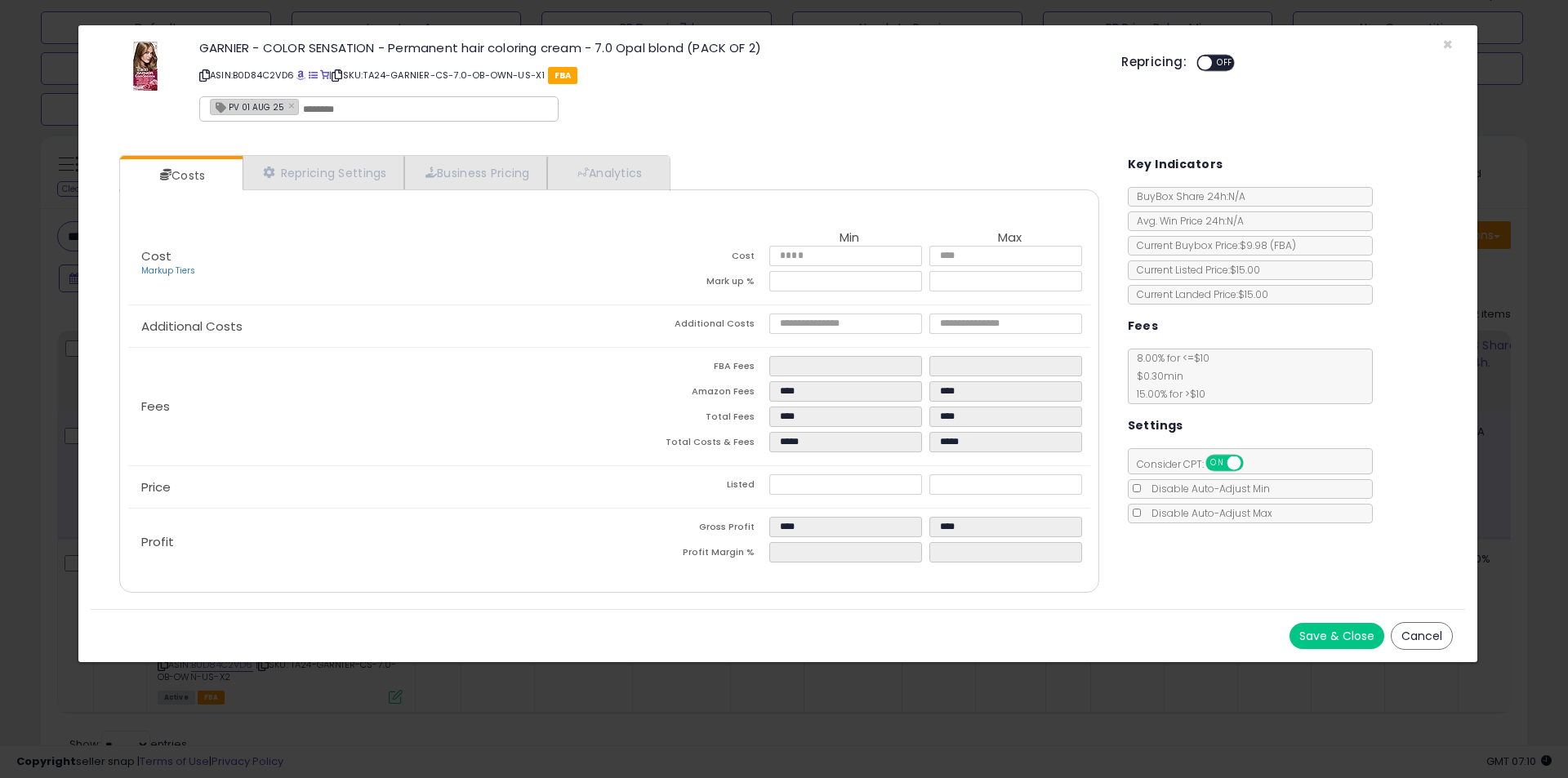 click on "Save & Close
Cancel" at bounding box center [777, 635] 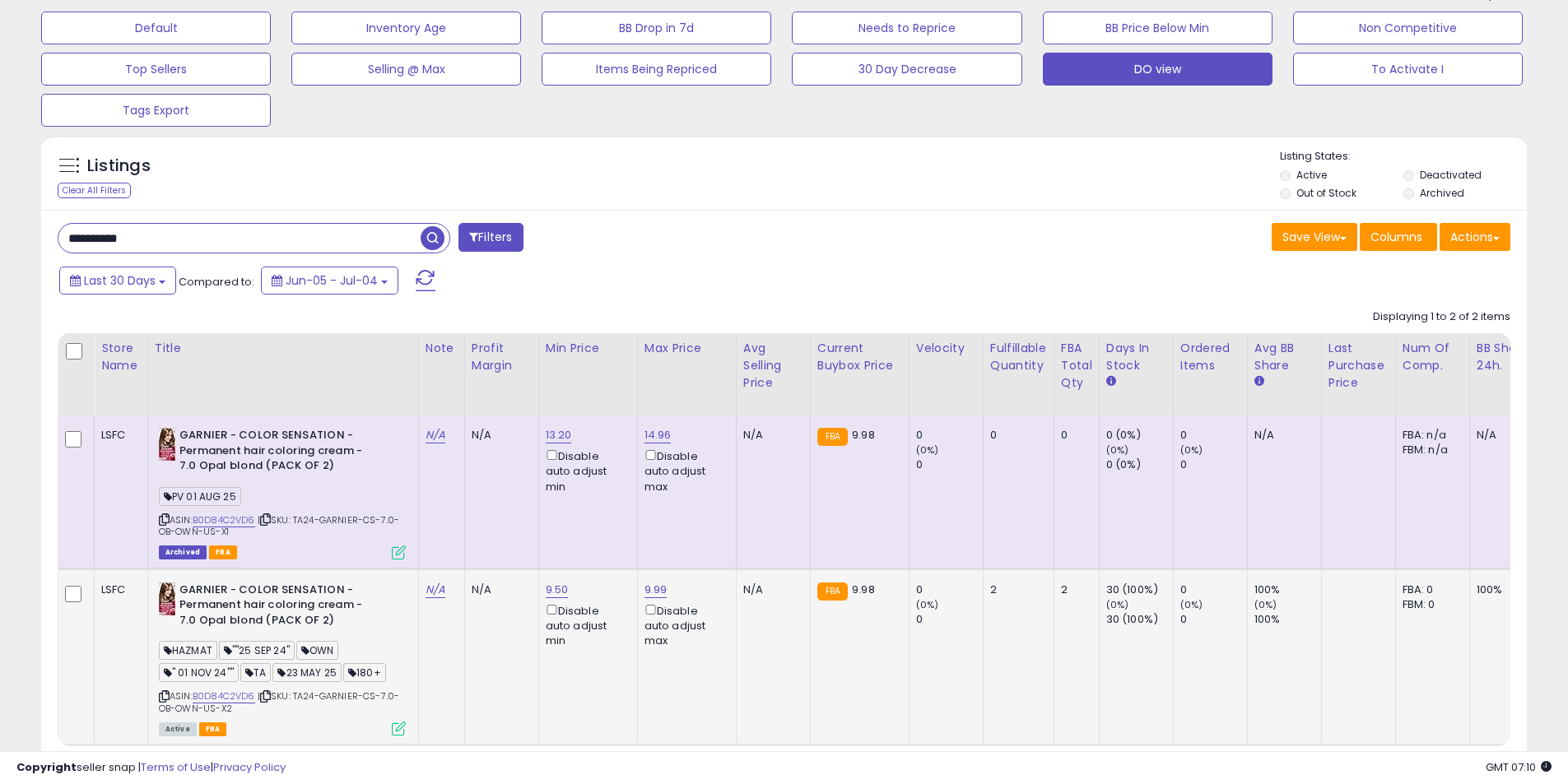 click at bounding box center [398, 728] 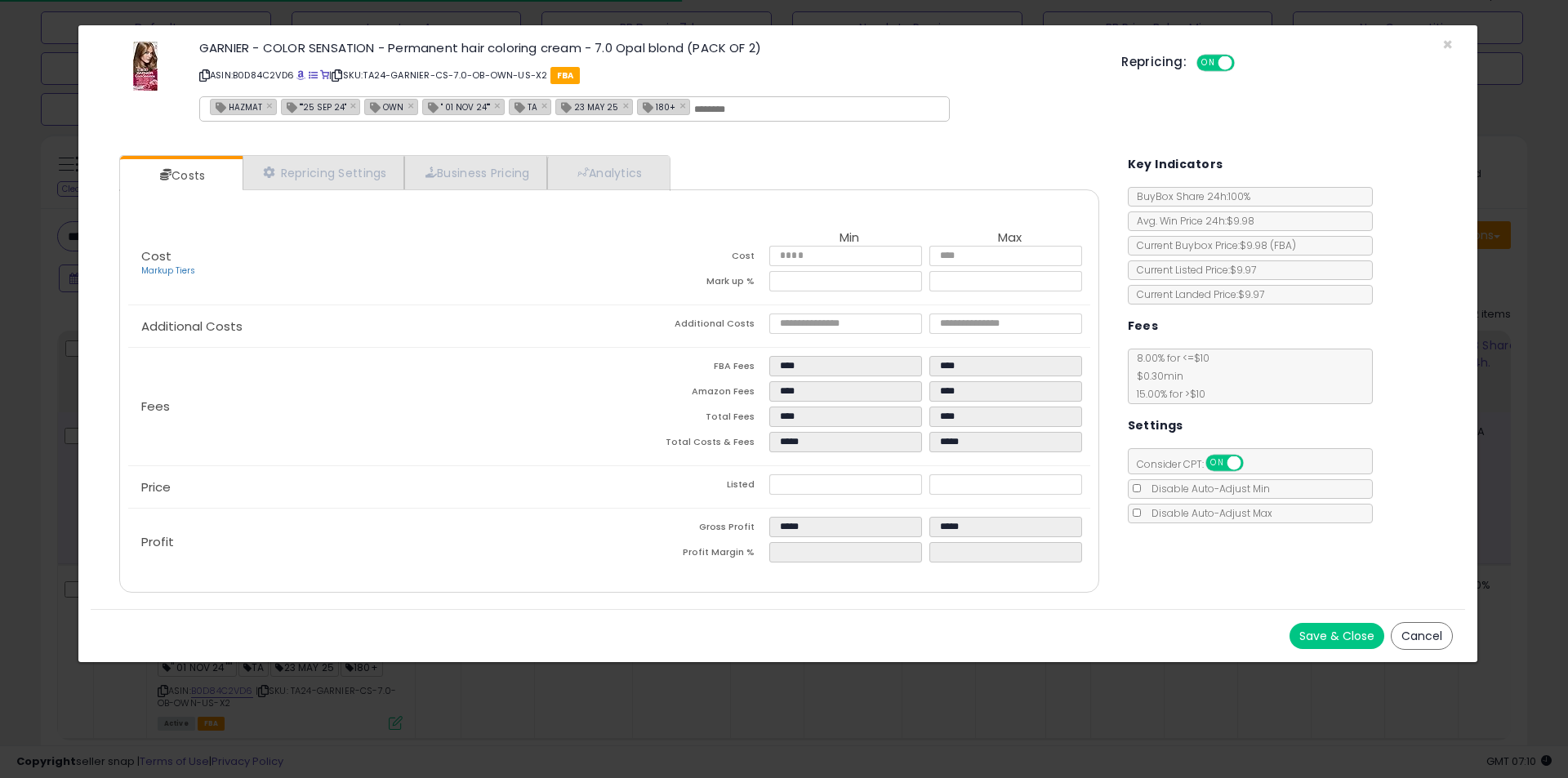 click at bounding box center (817, 109) 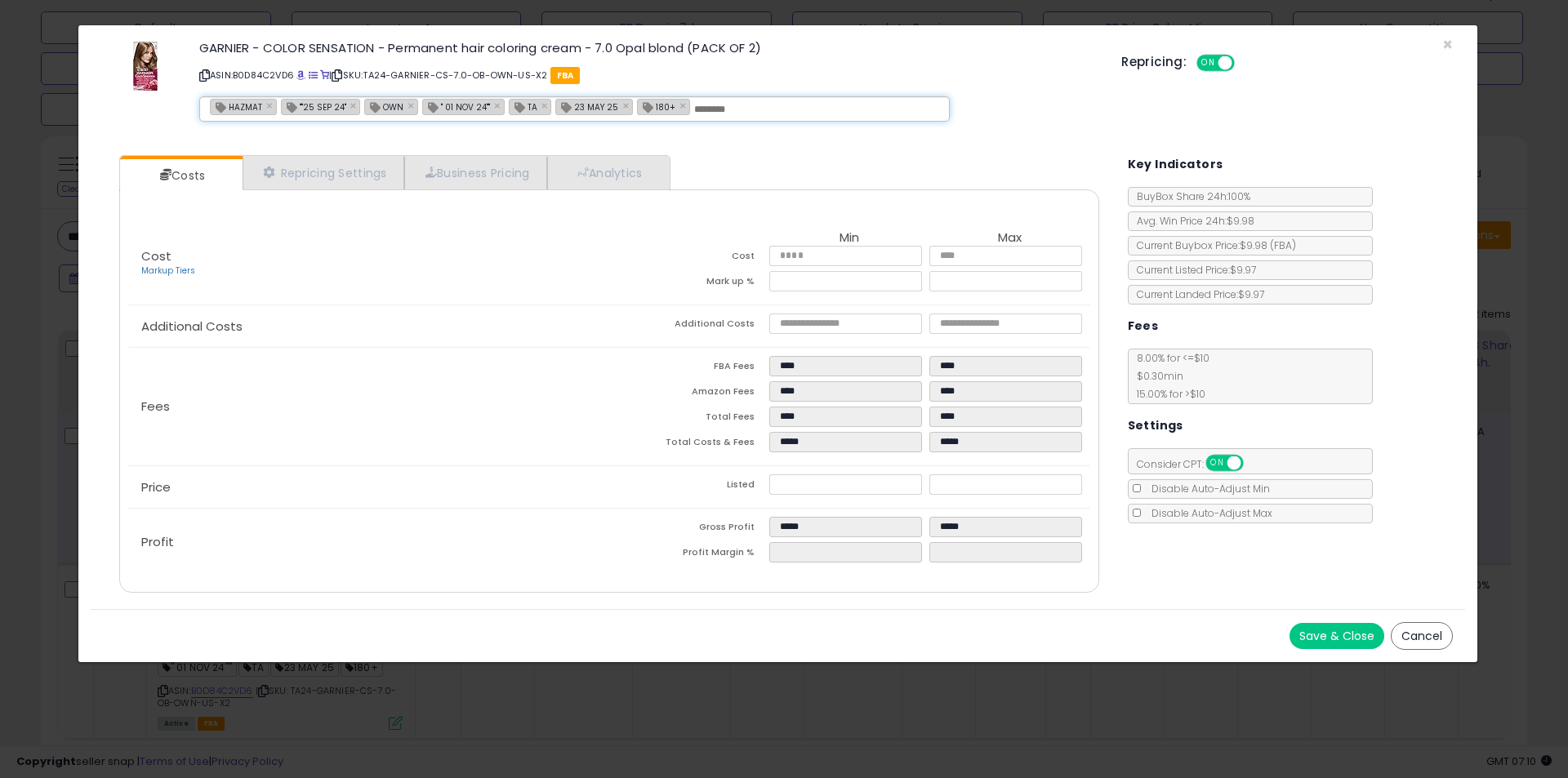 paste on "**********" 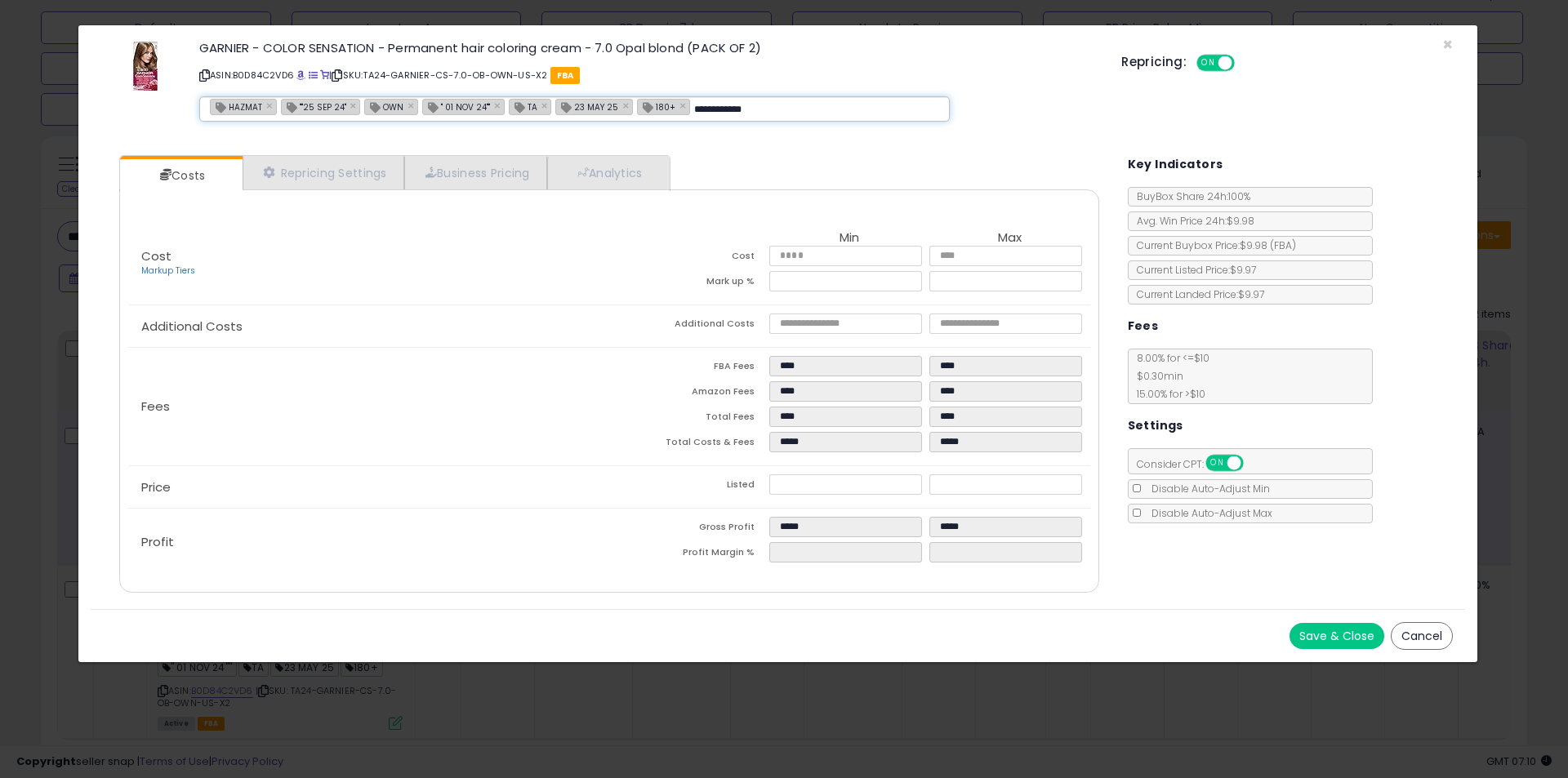 type on "**********" 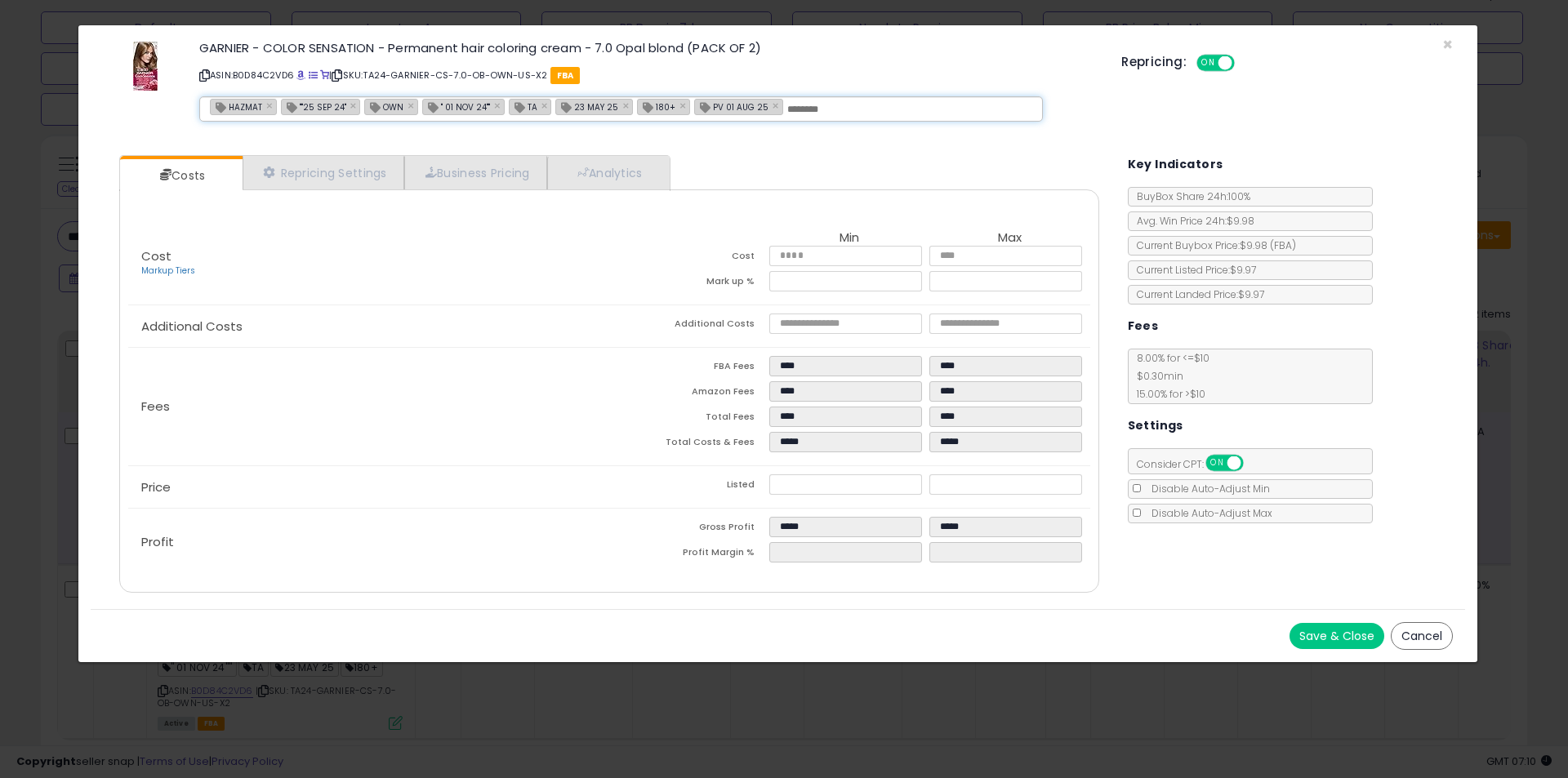 click on "Save & Close" at bounding box center (1337, 636) 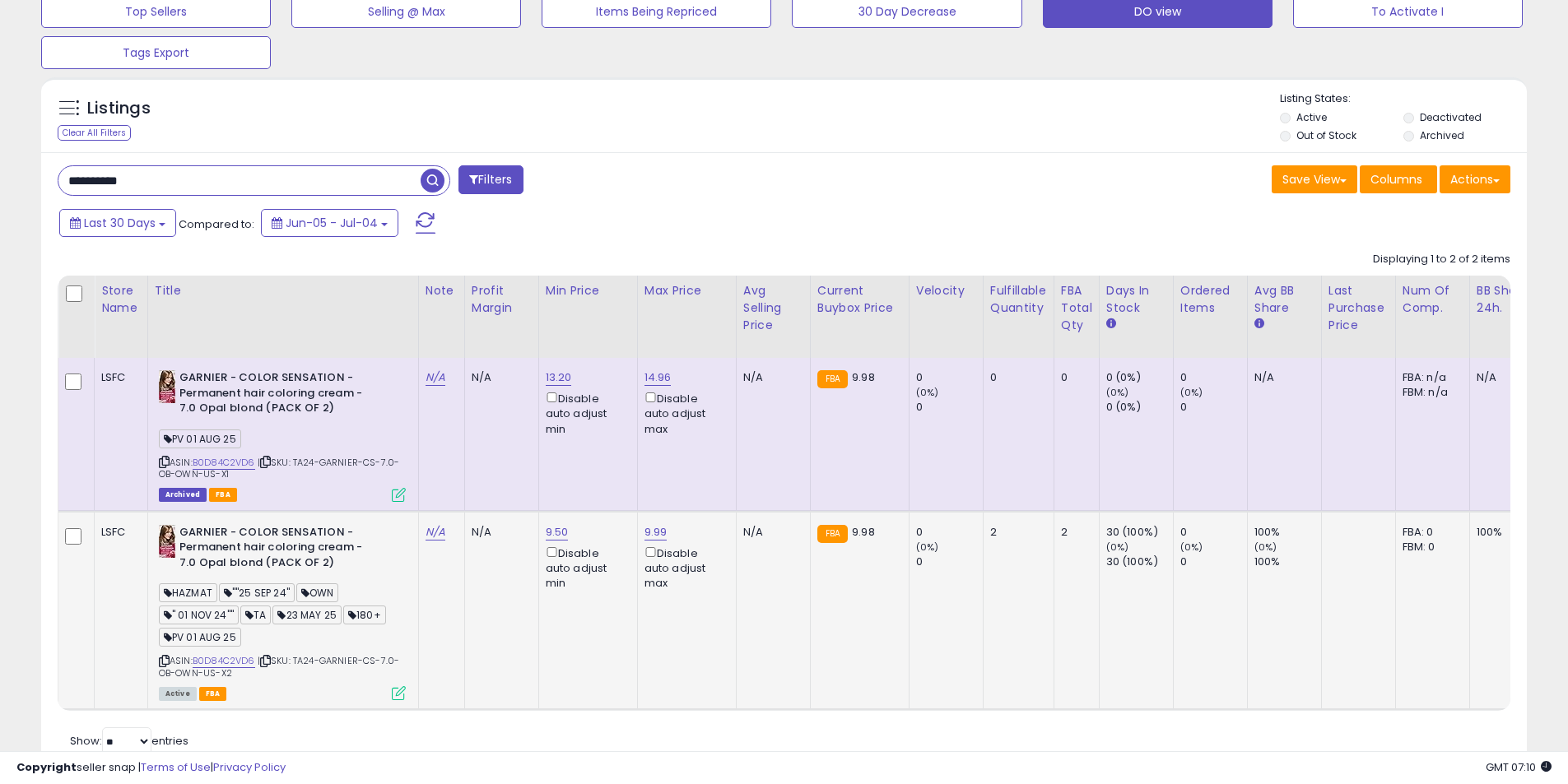scroll, scrollTop: 206, scrollLeft: 0, axis: vertical 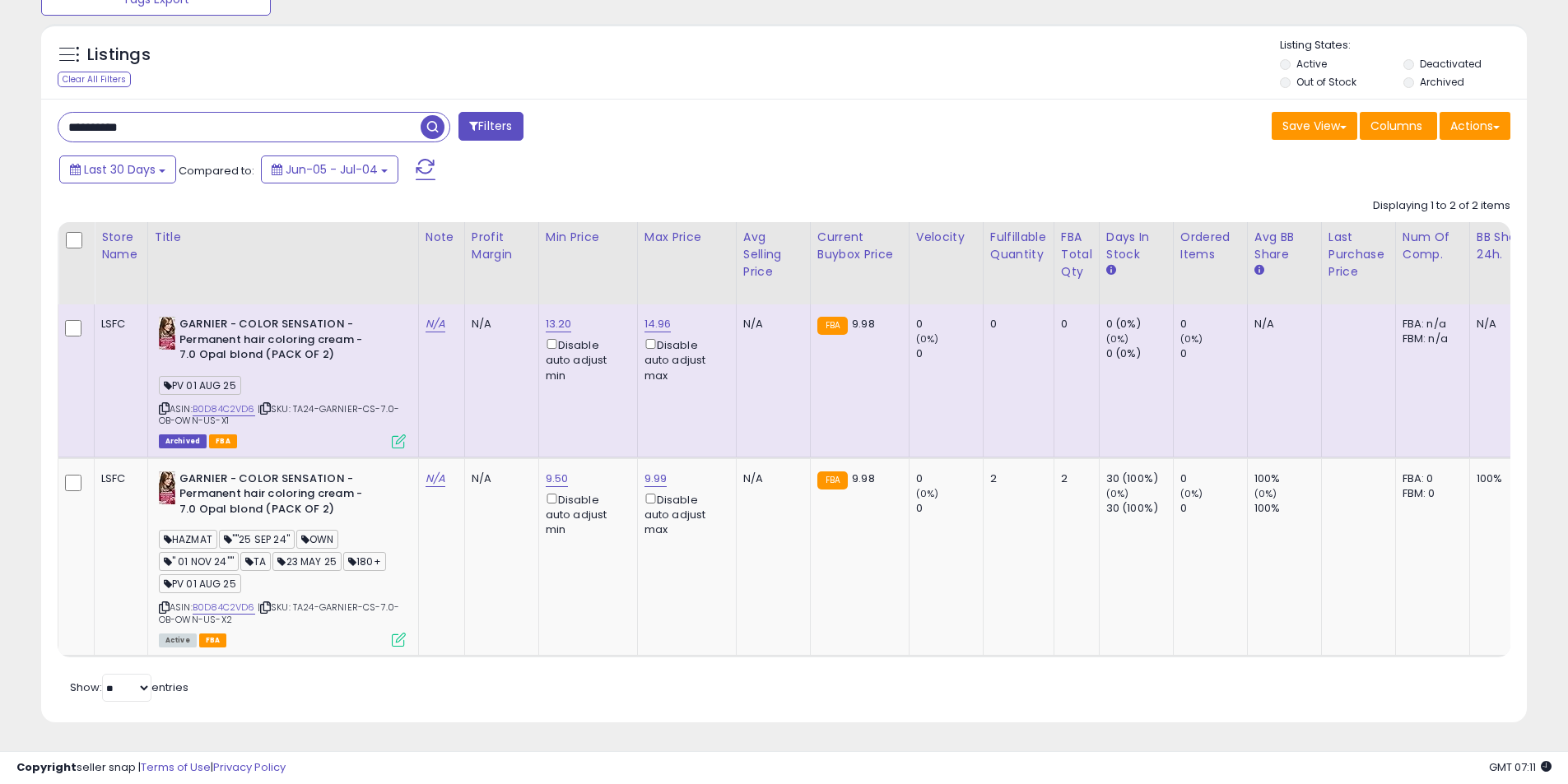 click on "**********" at bounding box center [240, 127] 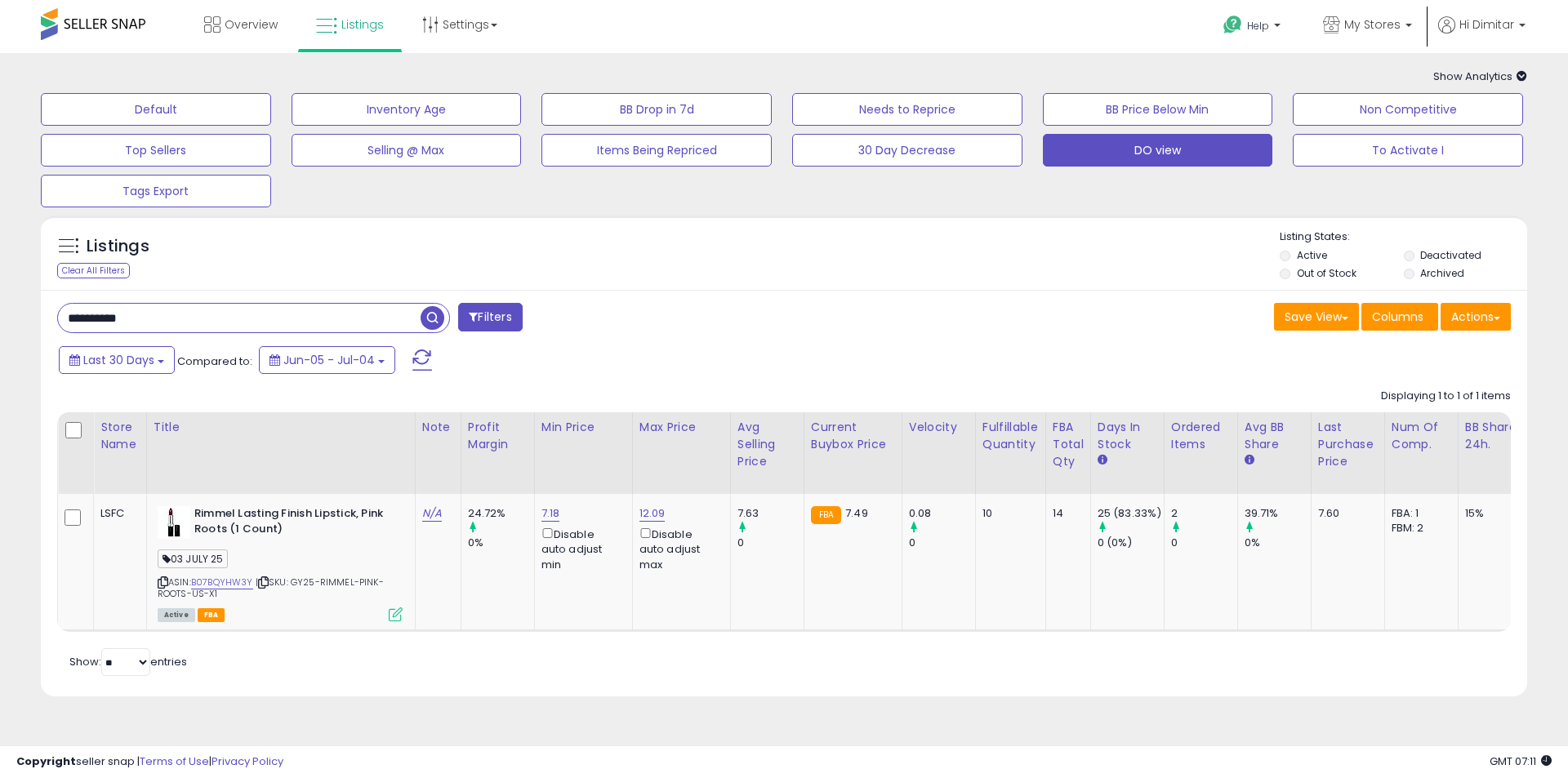 click on "**********" at bounding box center (239, 318) 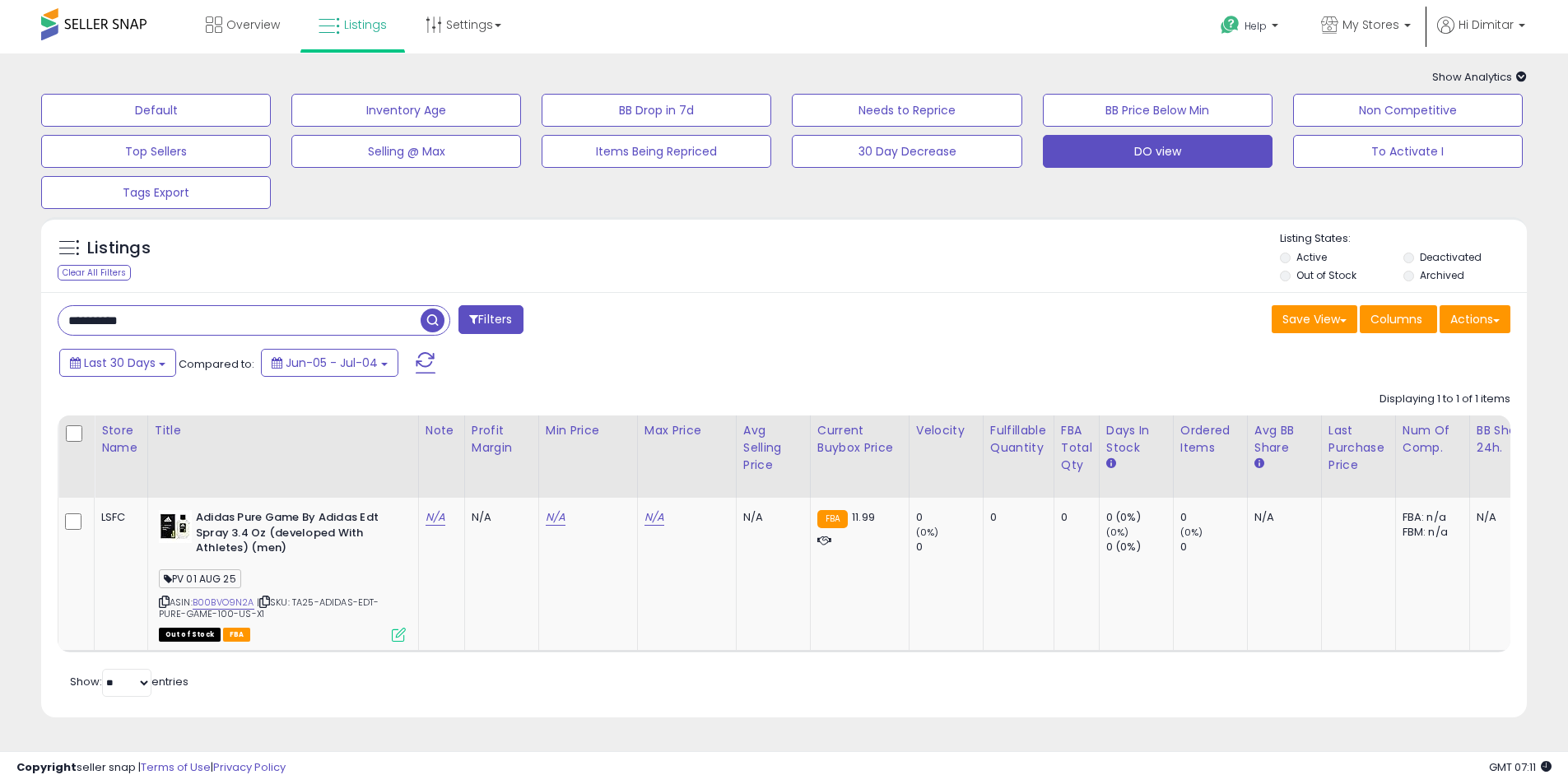 click on "**********" at bounding box center (240, 320) 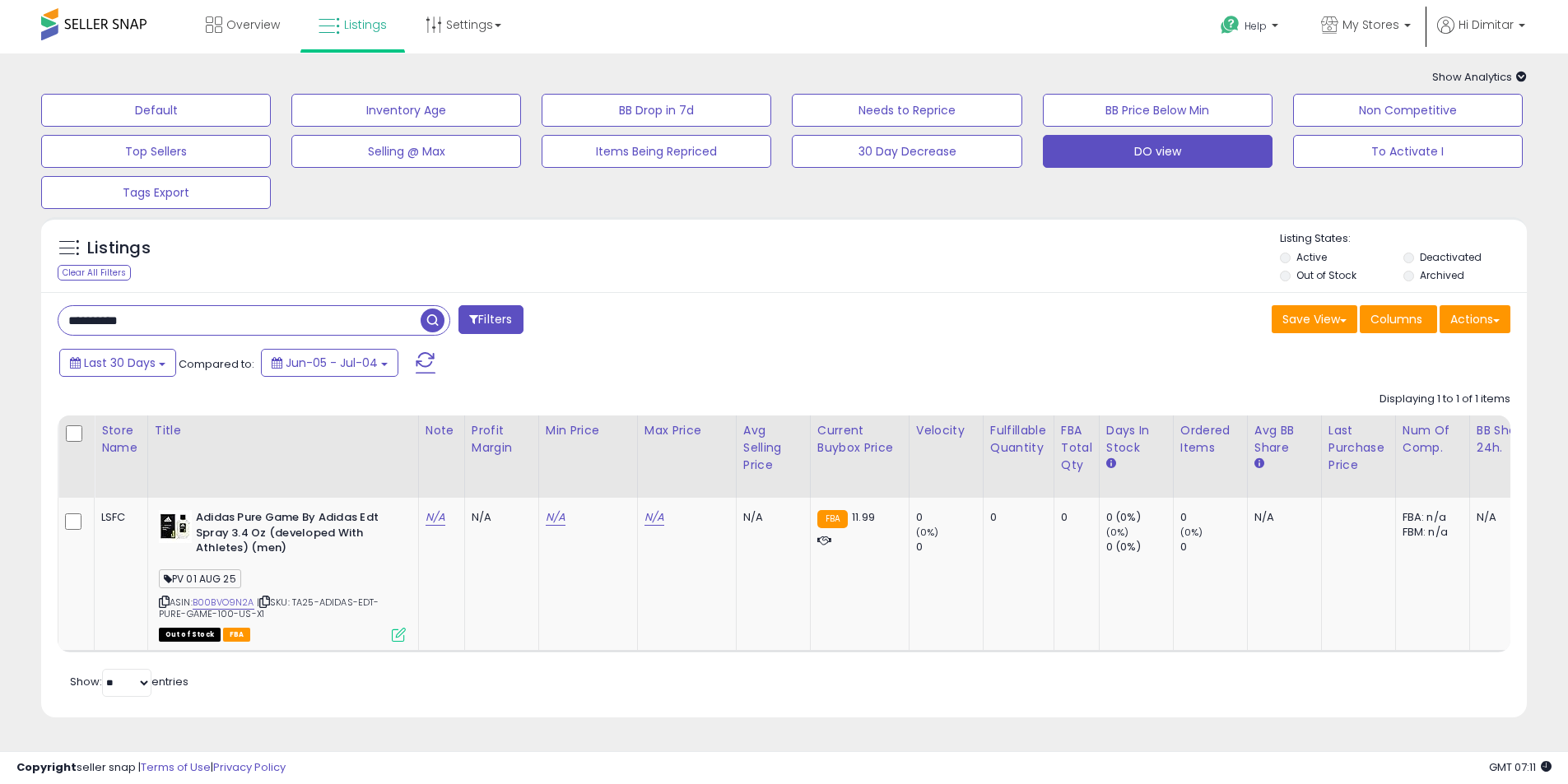 click on "**********" at bounding box center (240, 320) 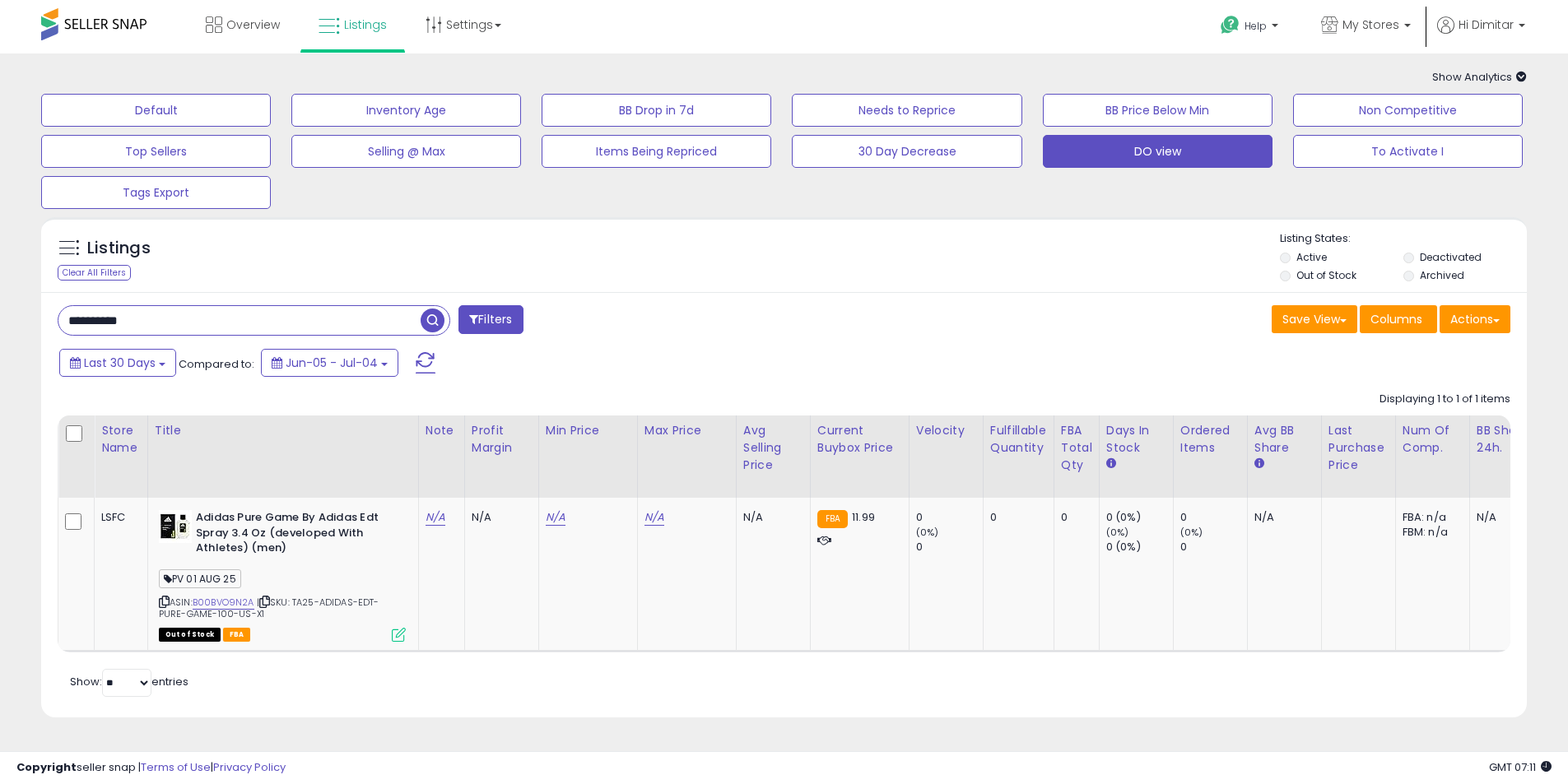 paste 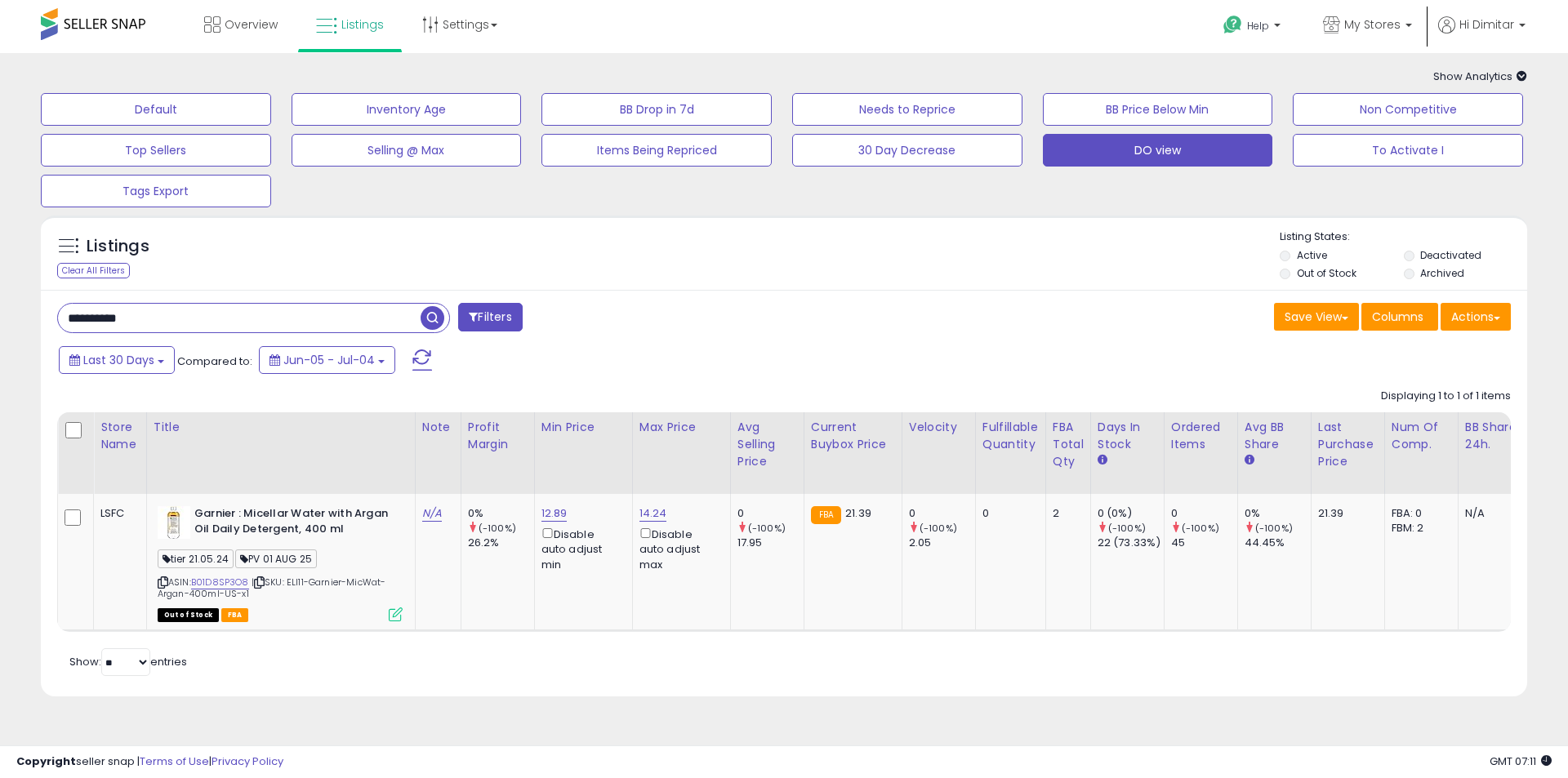 drag, startPoint x: 394, startPoint y: 300, endPoint x: 385, endPoint y: 305, distance: 10.29563 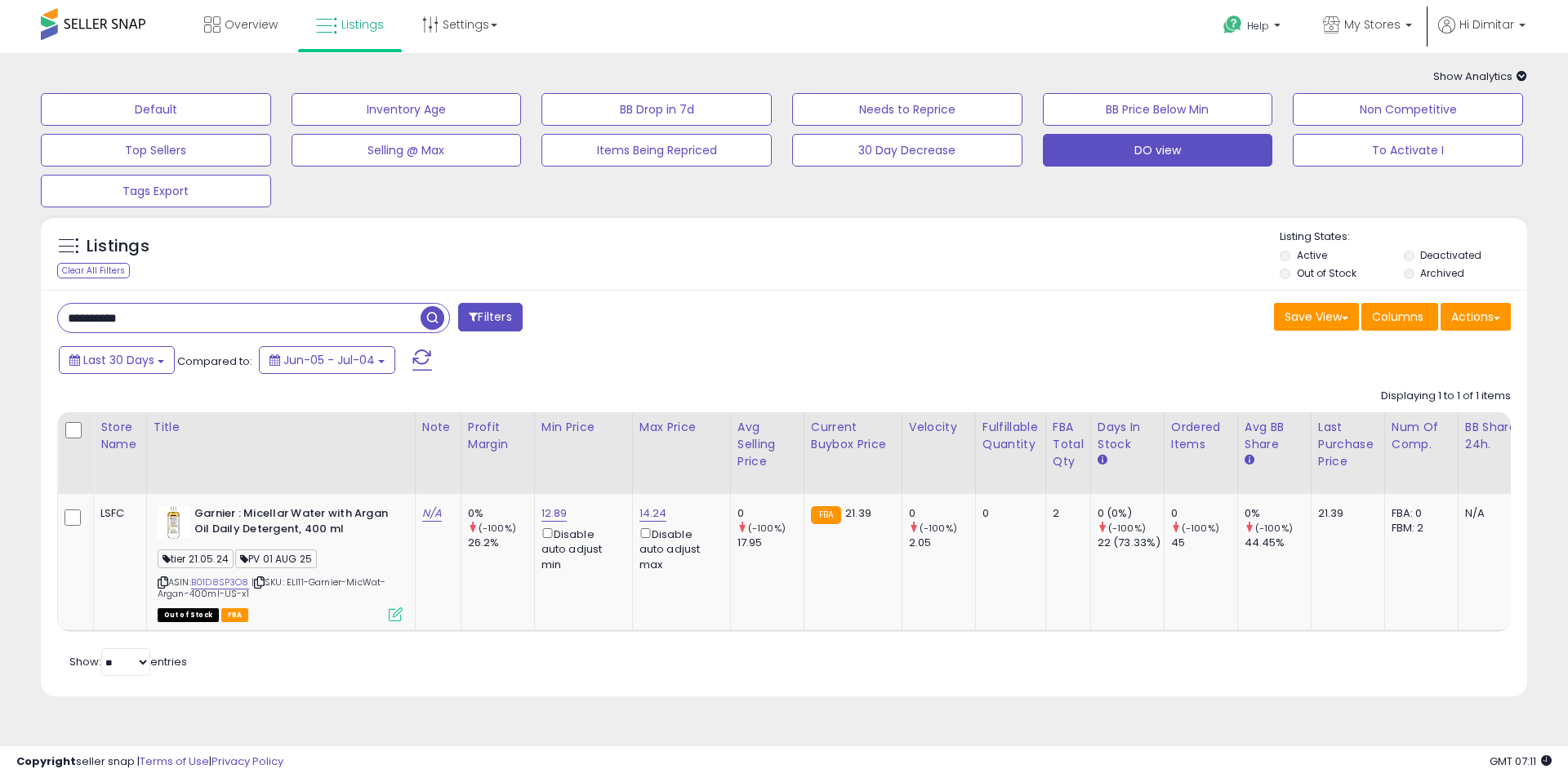 click on "**********" at bounding box center (239, 318) 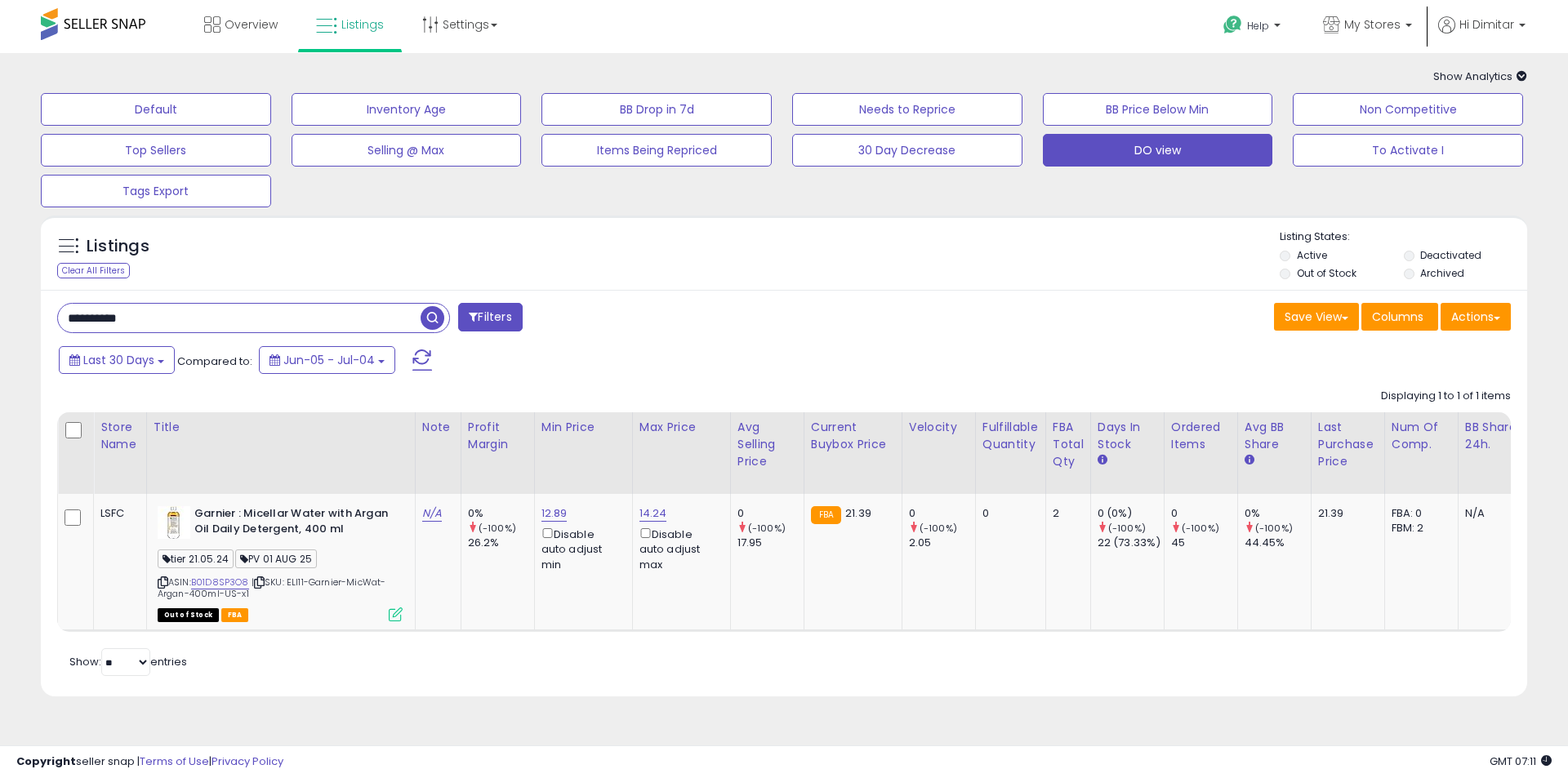 paste 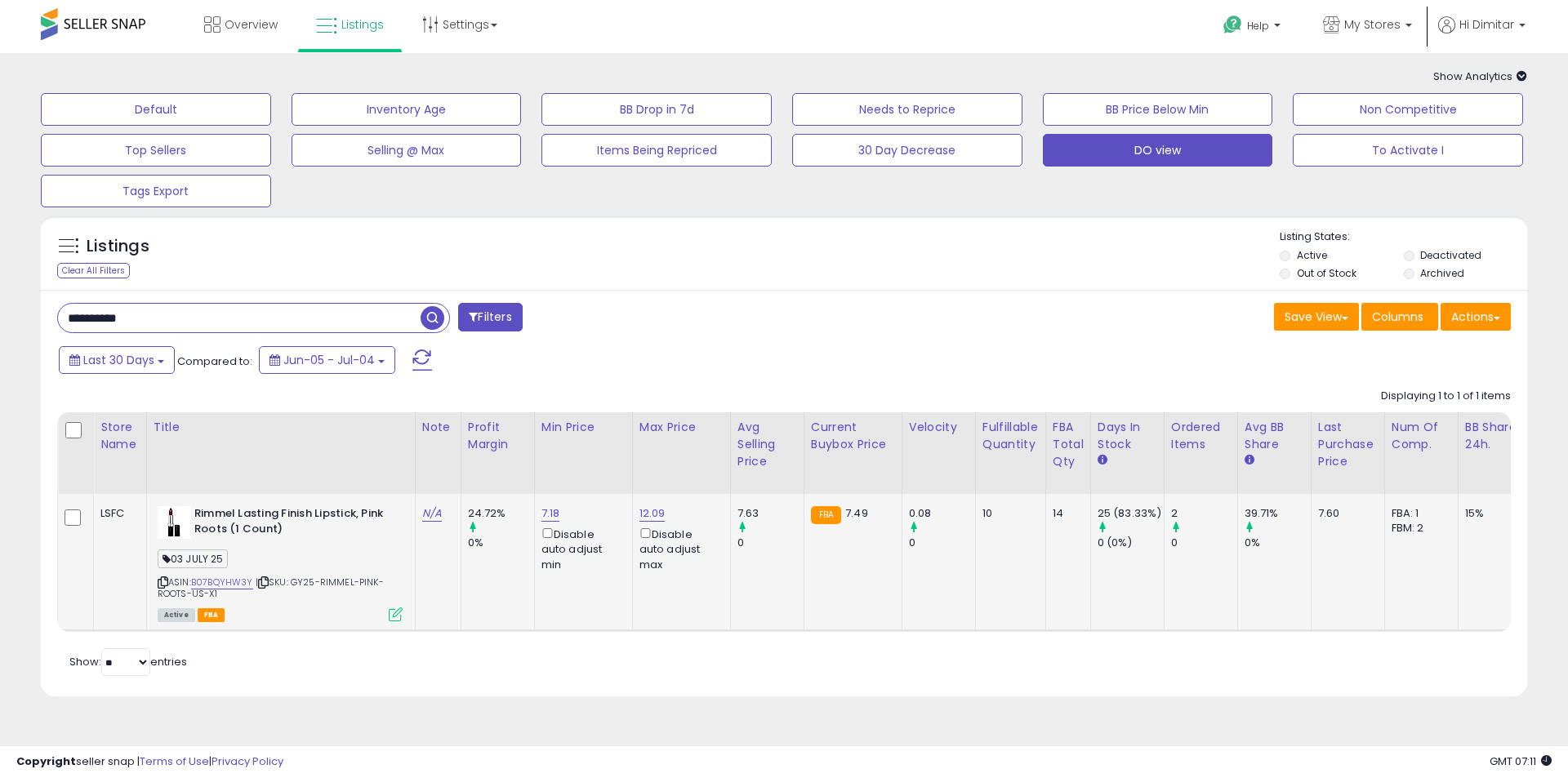 click at bounding box center (395, 614) 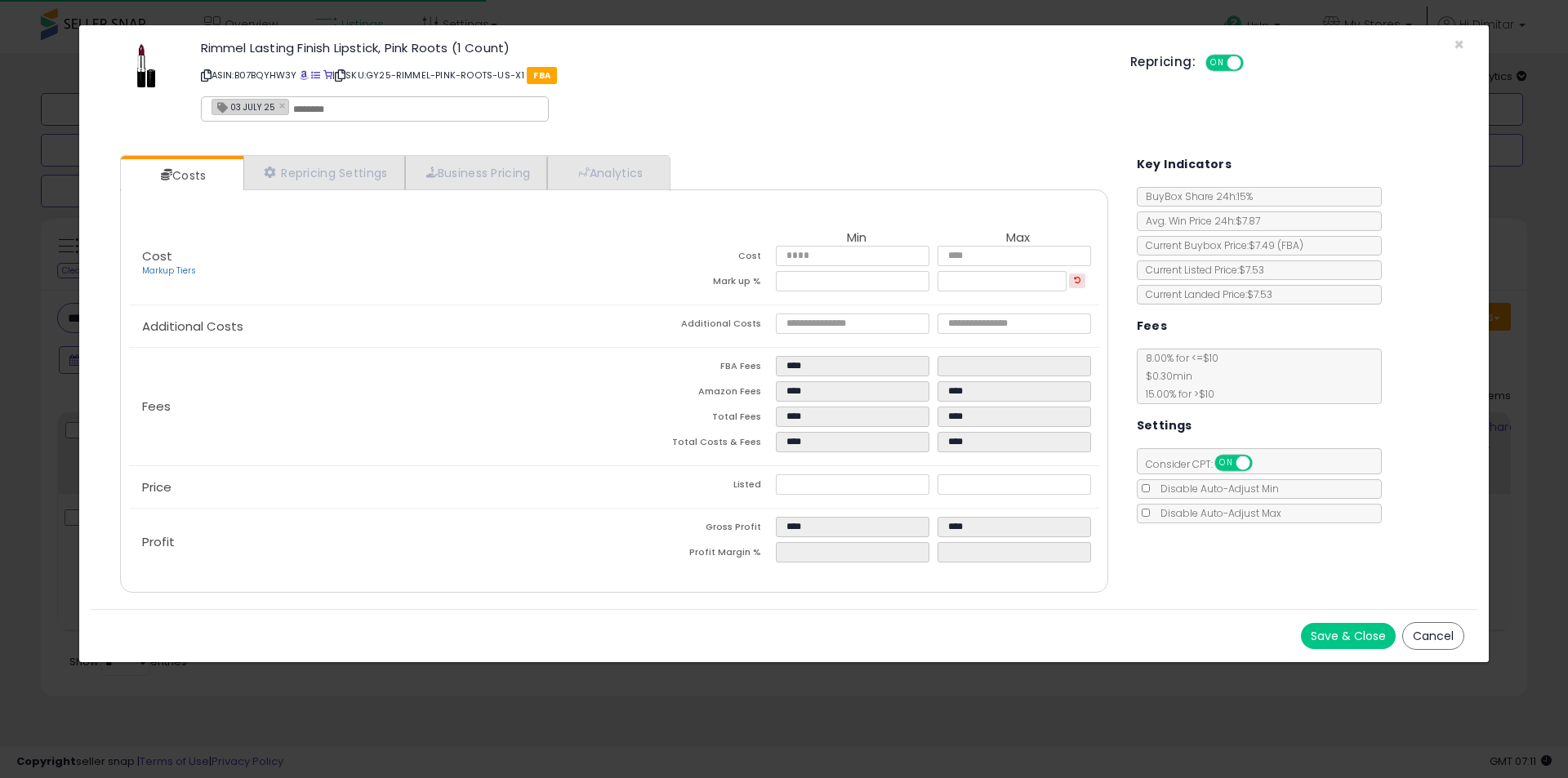 click at bounding box center [416, 109] 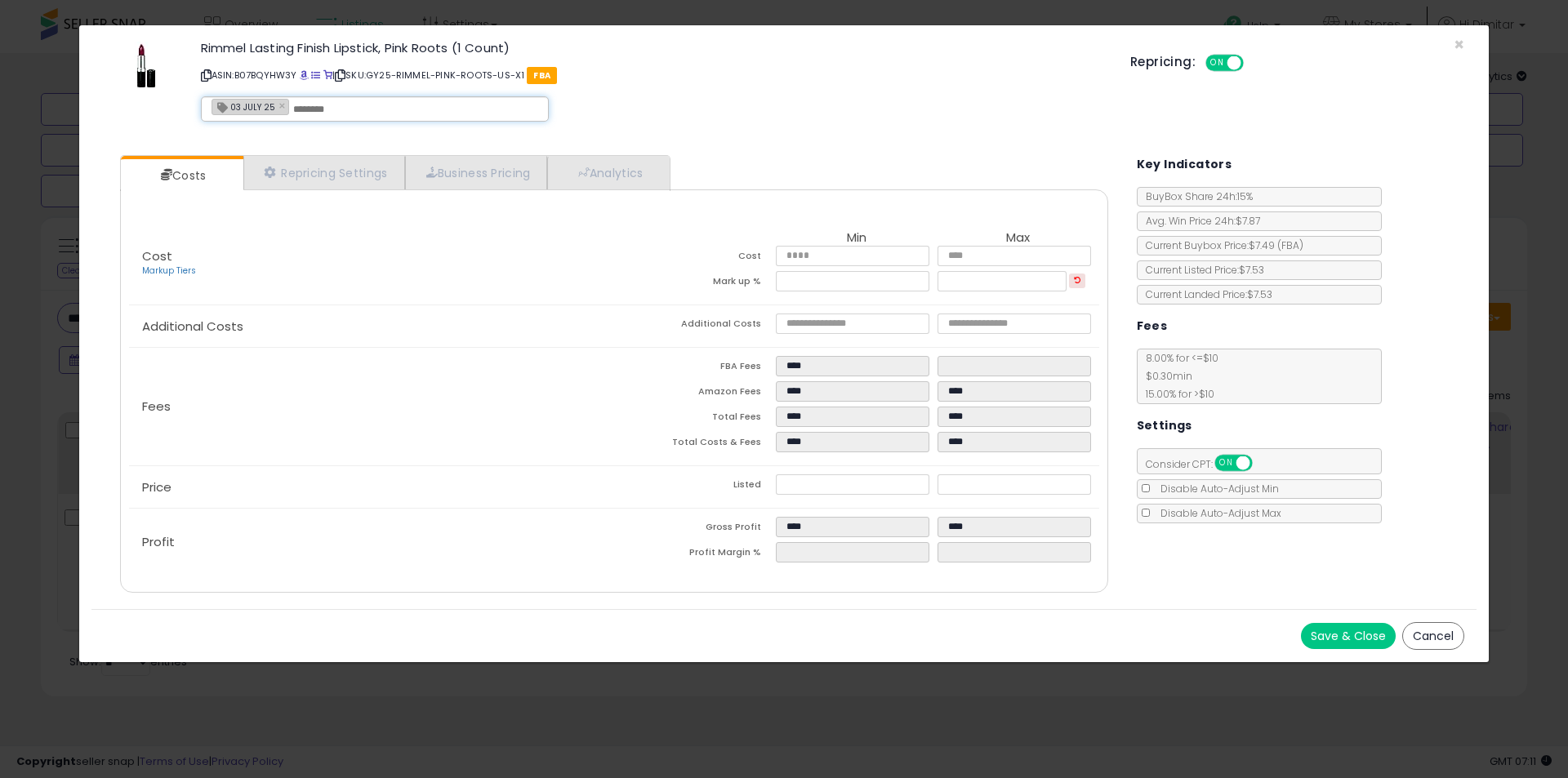 paste on "**********" 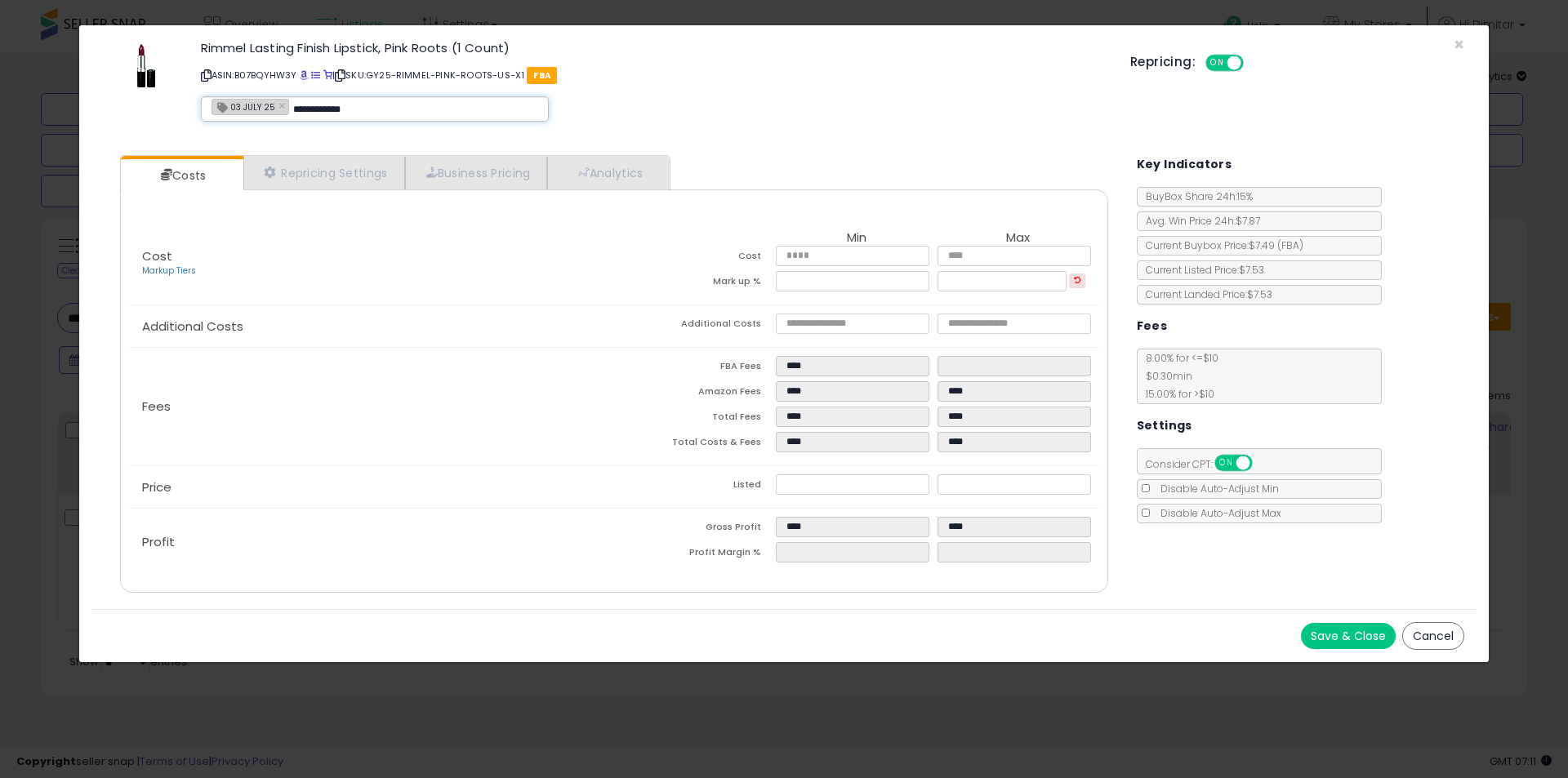 type on "**********" 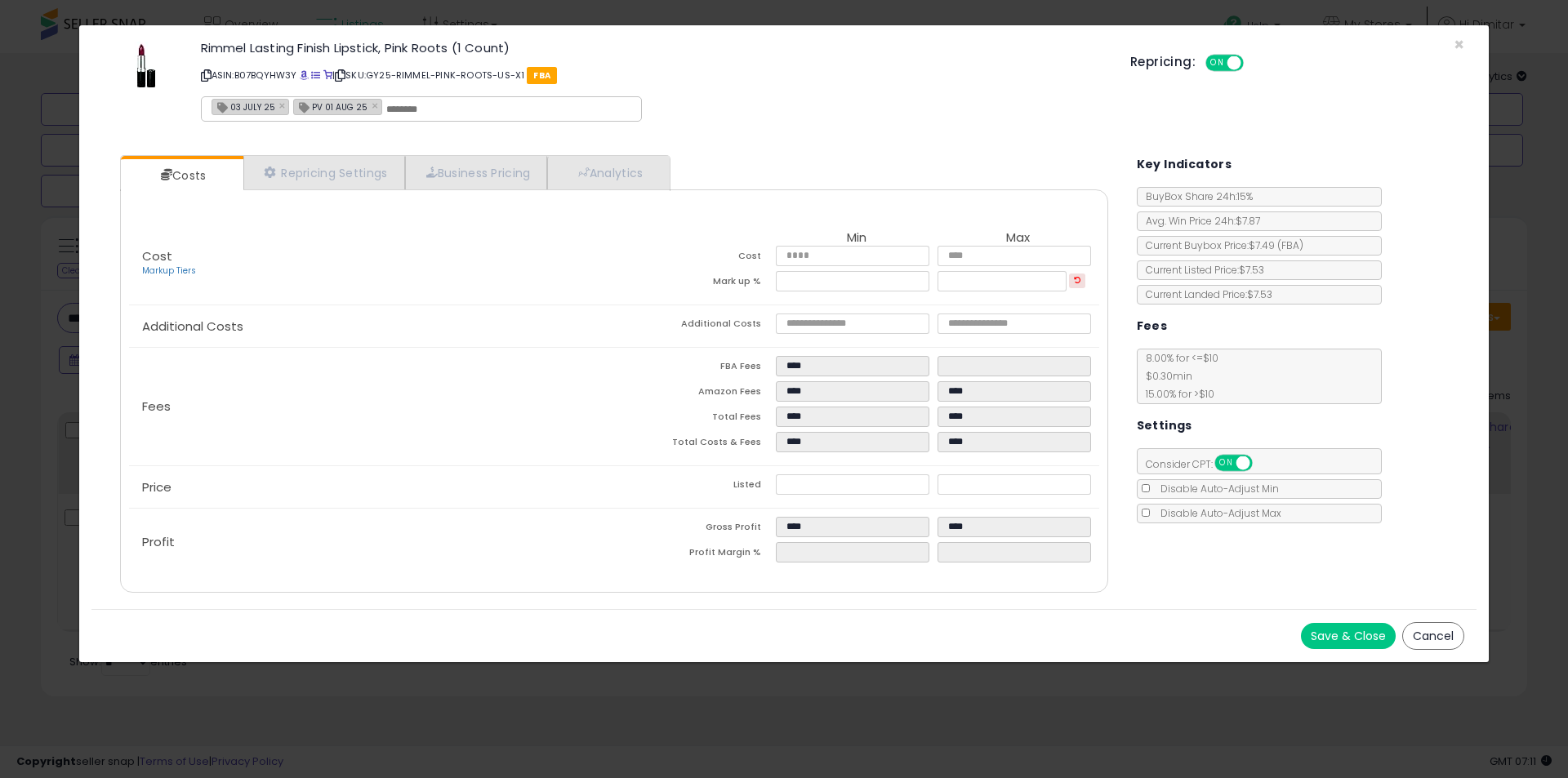 click on "Save & Close" at bounding box center [1348, 636] 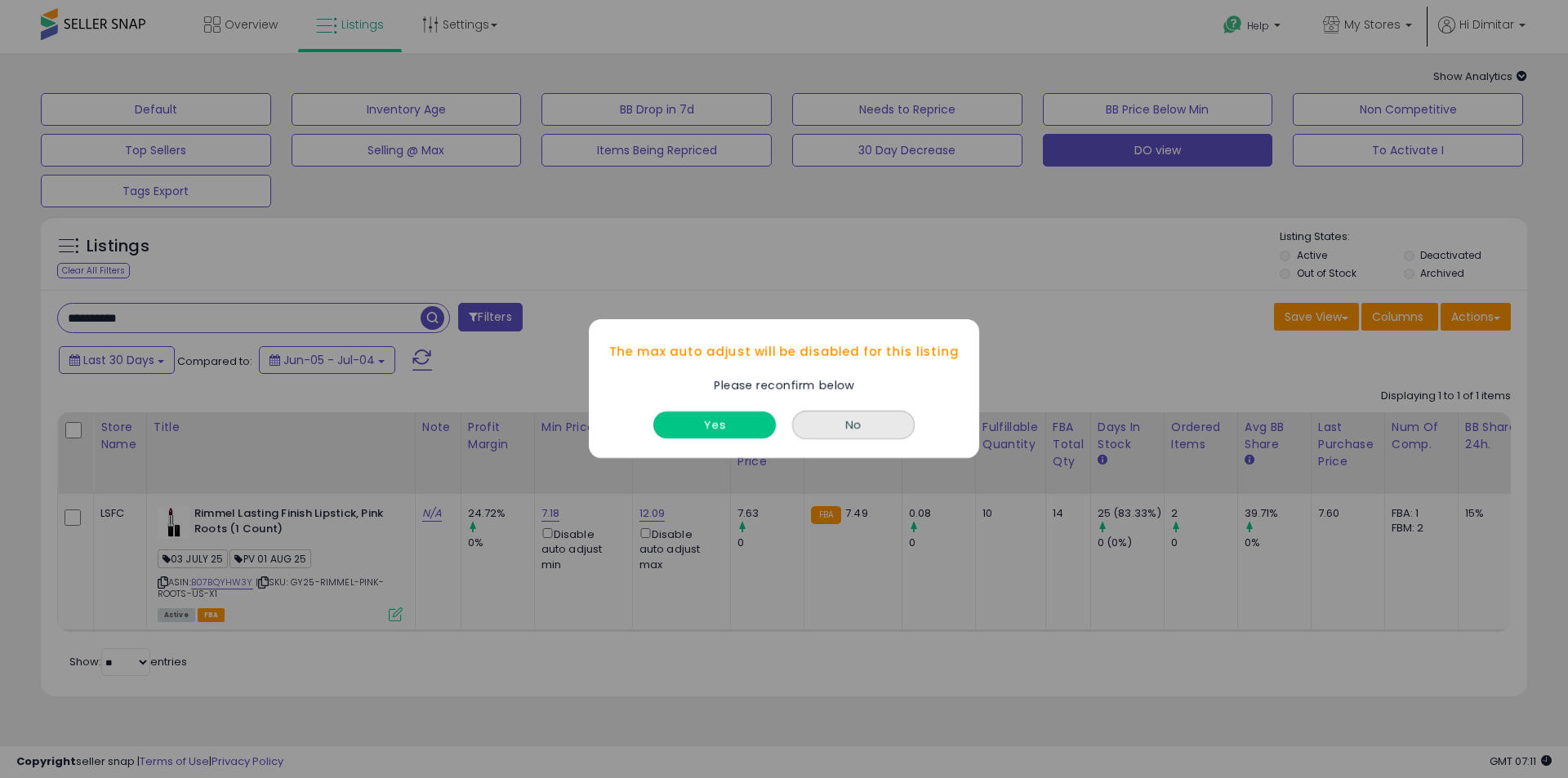 click on "Yes" at bounding box center (715, 425) 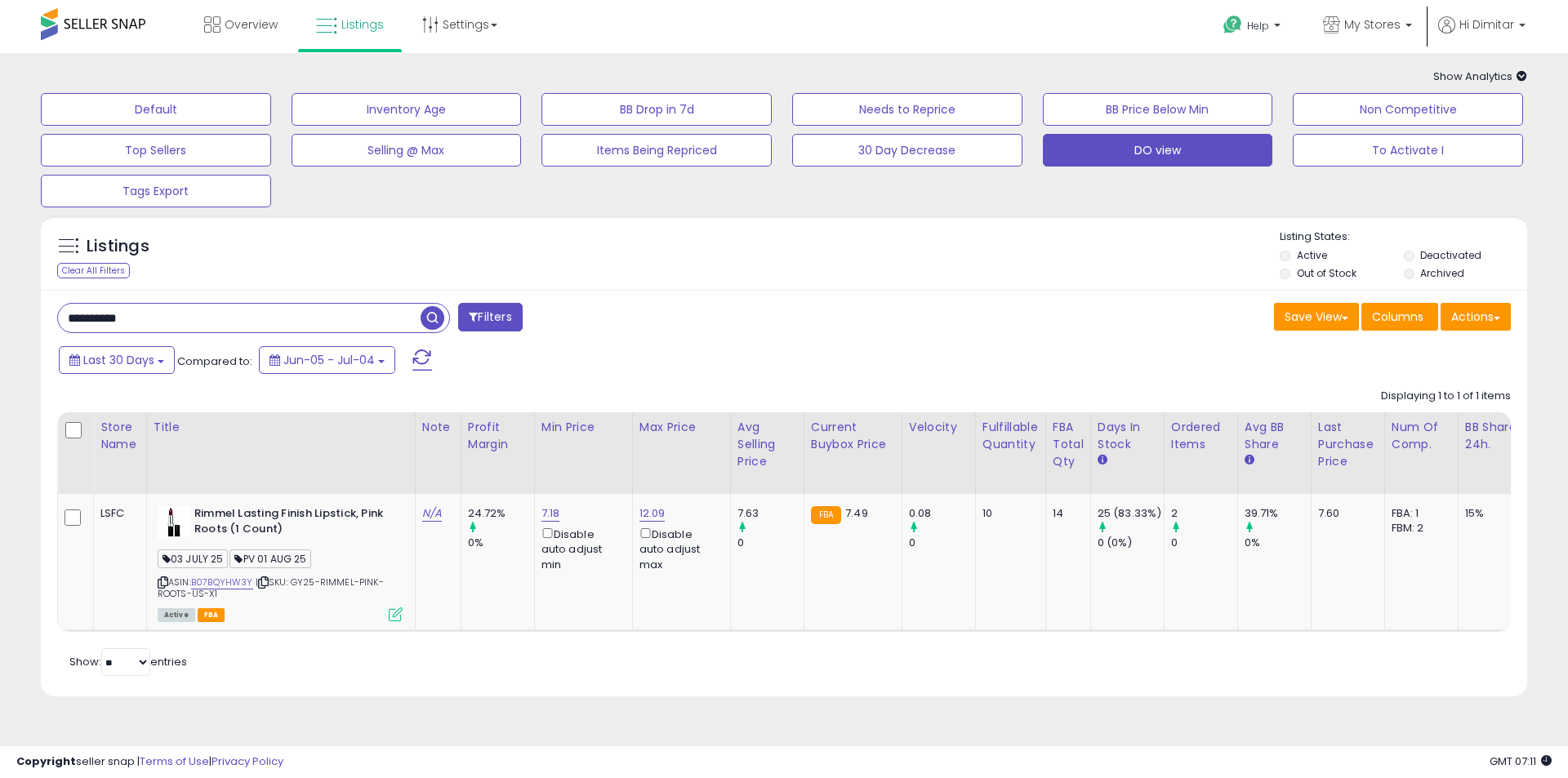 click on "**********" at bounding box center [239, 318] 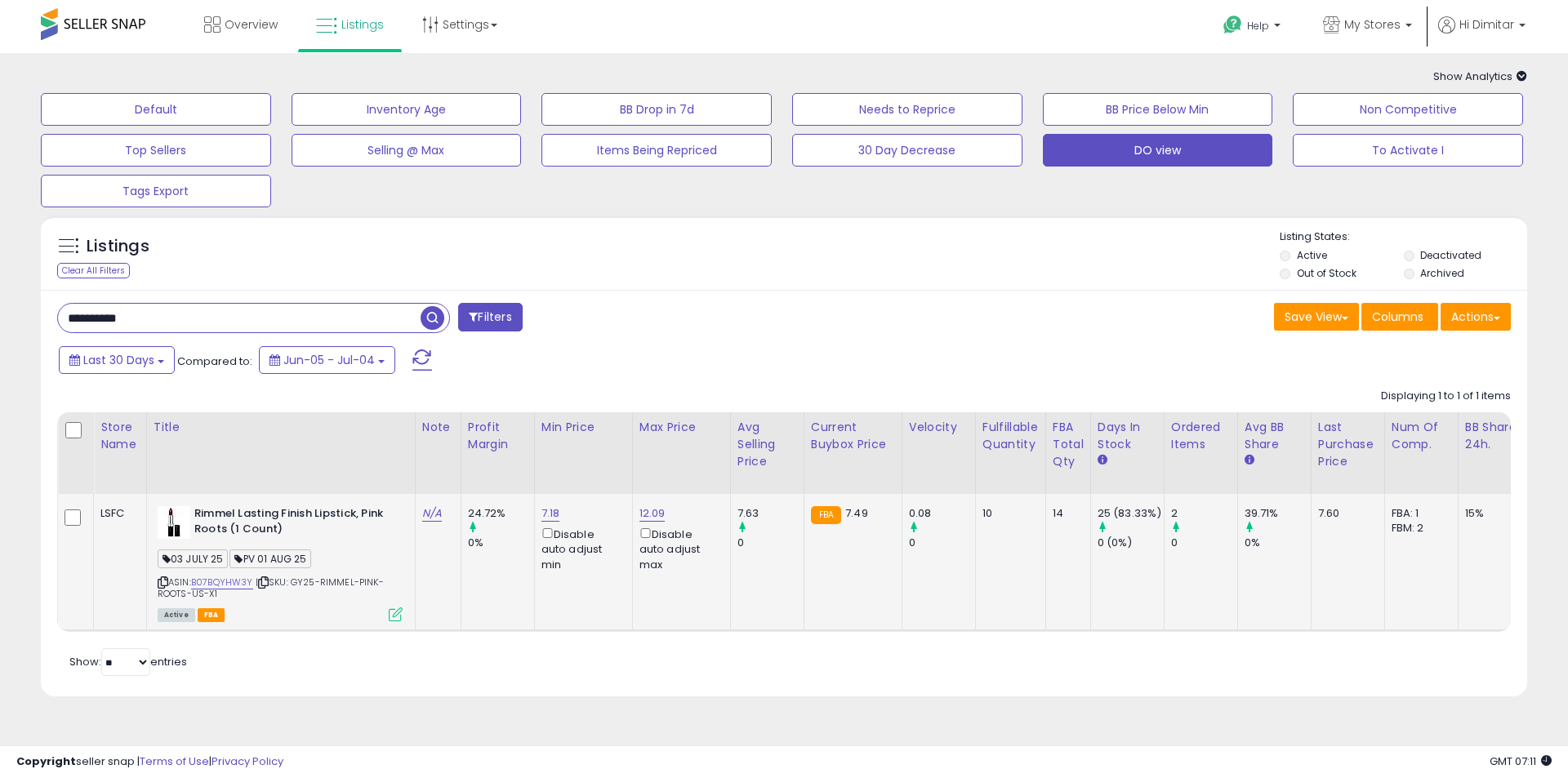 click at bounding box center (395, 614) 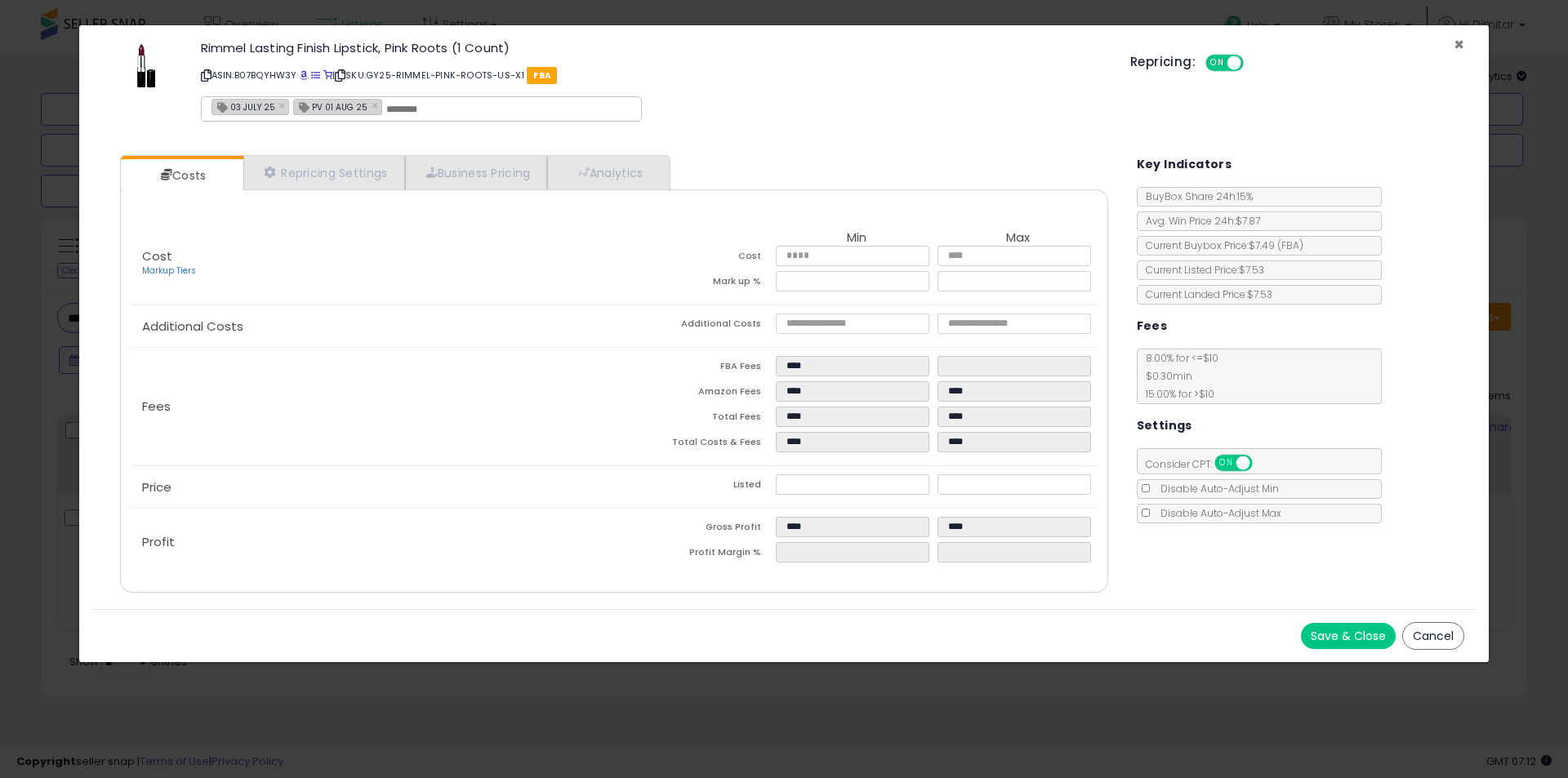 click on "×" at bounding box center (1459, 44) 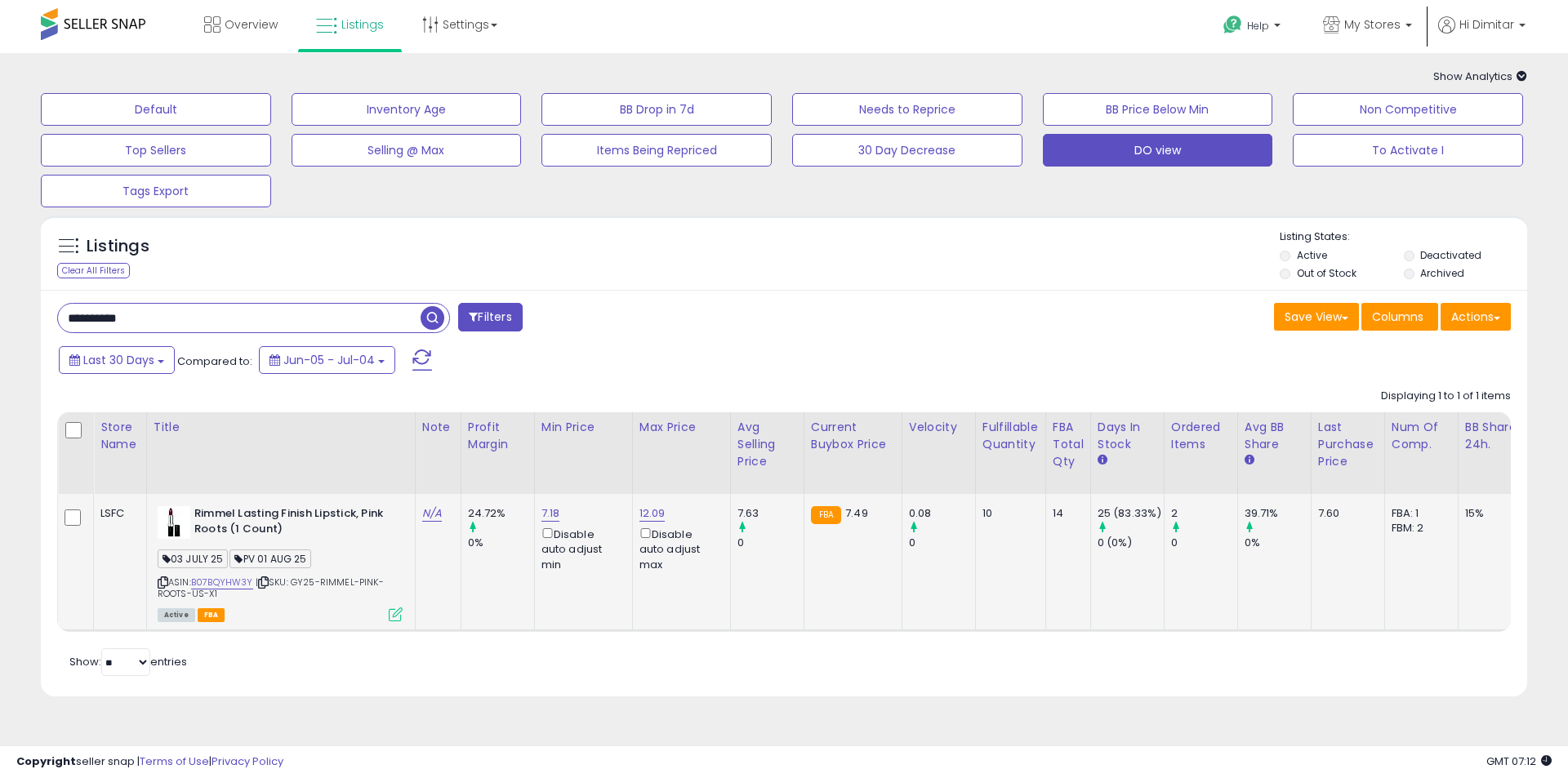 click on "ASIN:  B07BQYHW3Y    |   SKU: GY25-RIMMEL-PINK-ROOTS-US-X1 Active FBA" at bounding box center (280, 562) 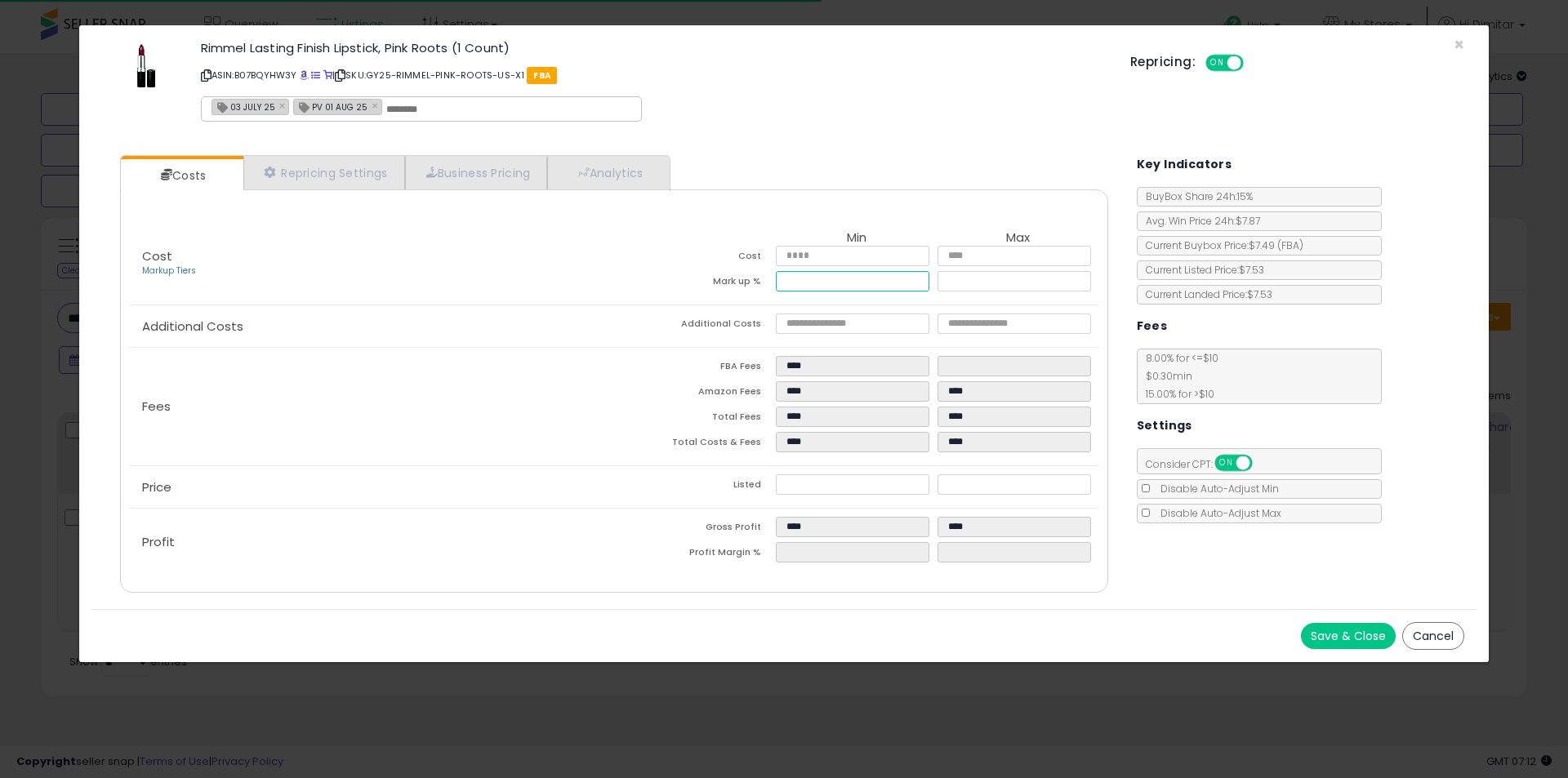 drag, startPoint x: 833, startPoint y: 282, endPoint x: 755, endPoint y: 278, distance: 78.1025 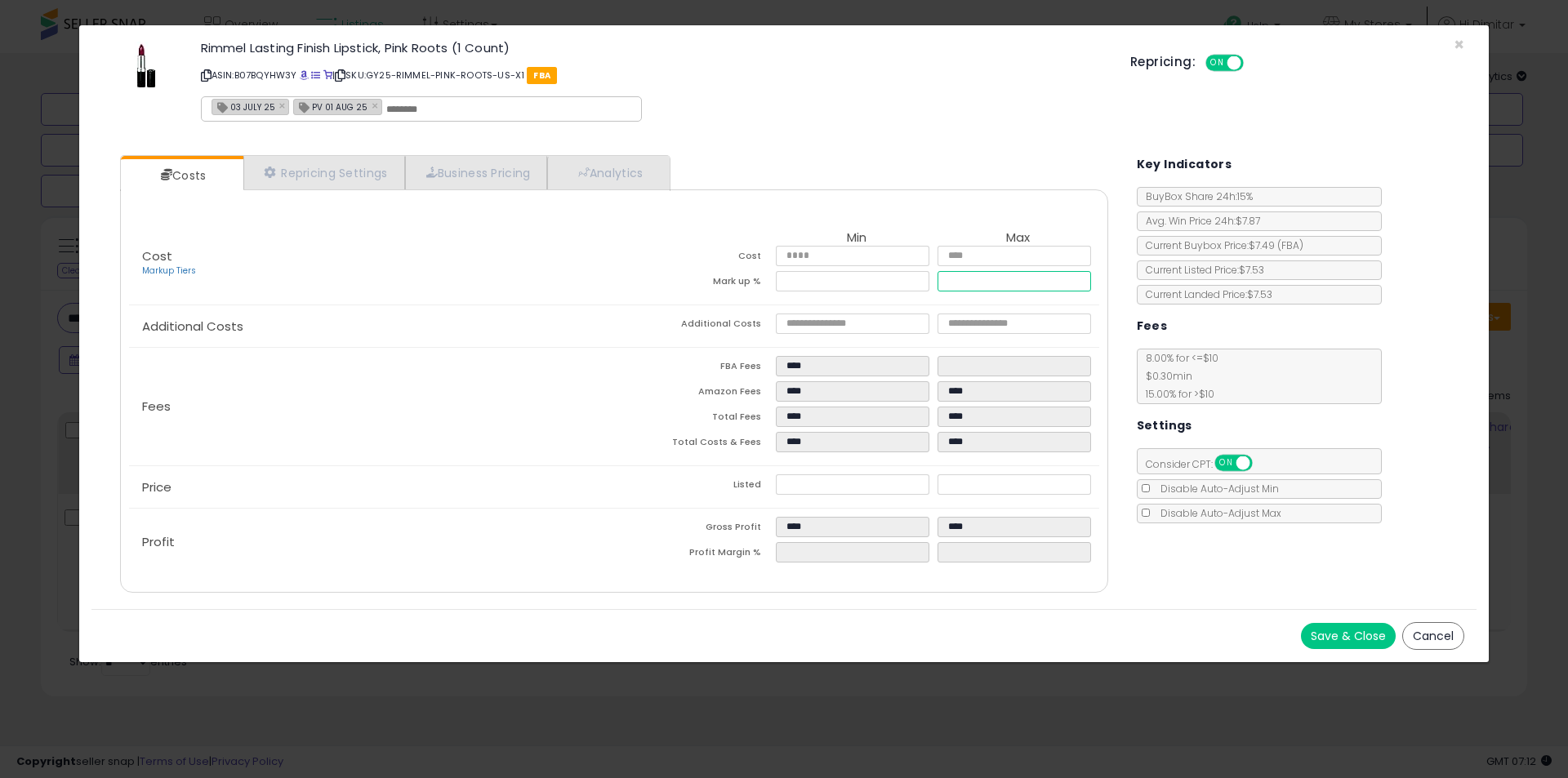 type on "****" 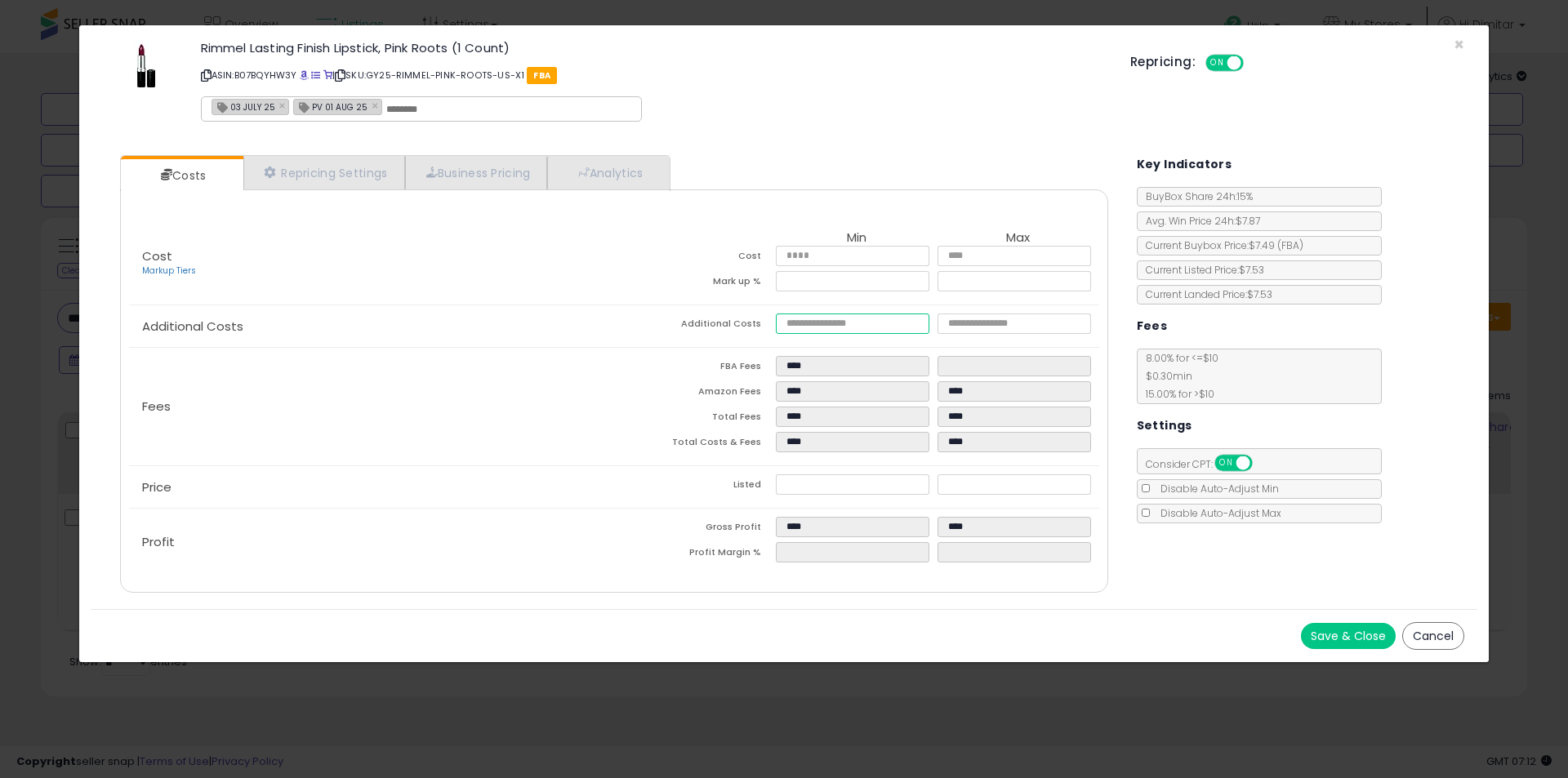 type on "*****" 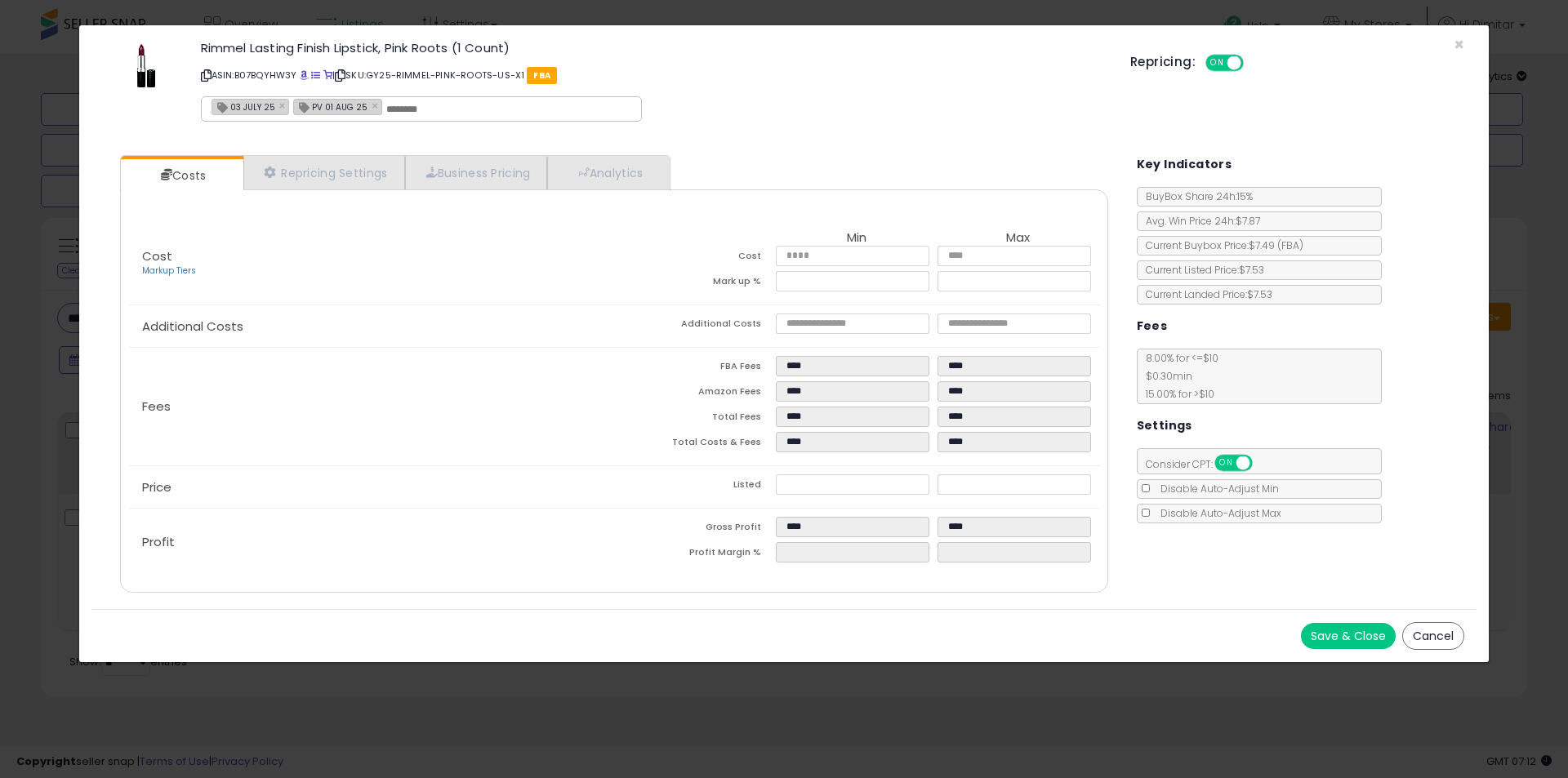 click on "Save & Close" at bounding box center (1348, 636) 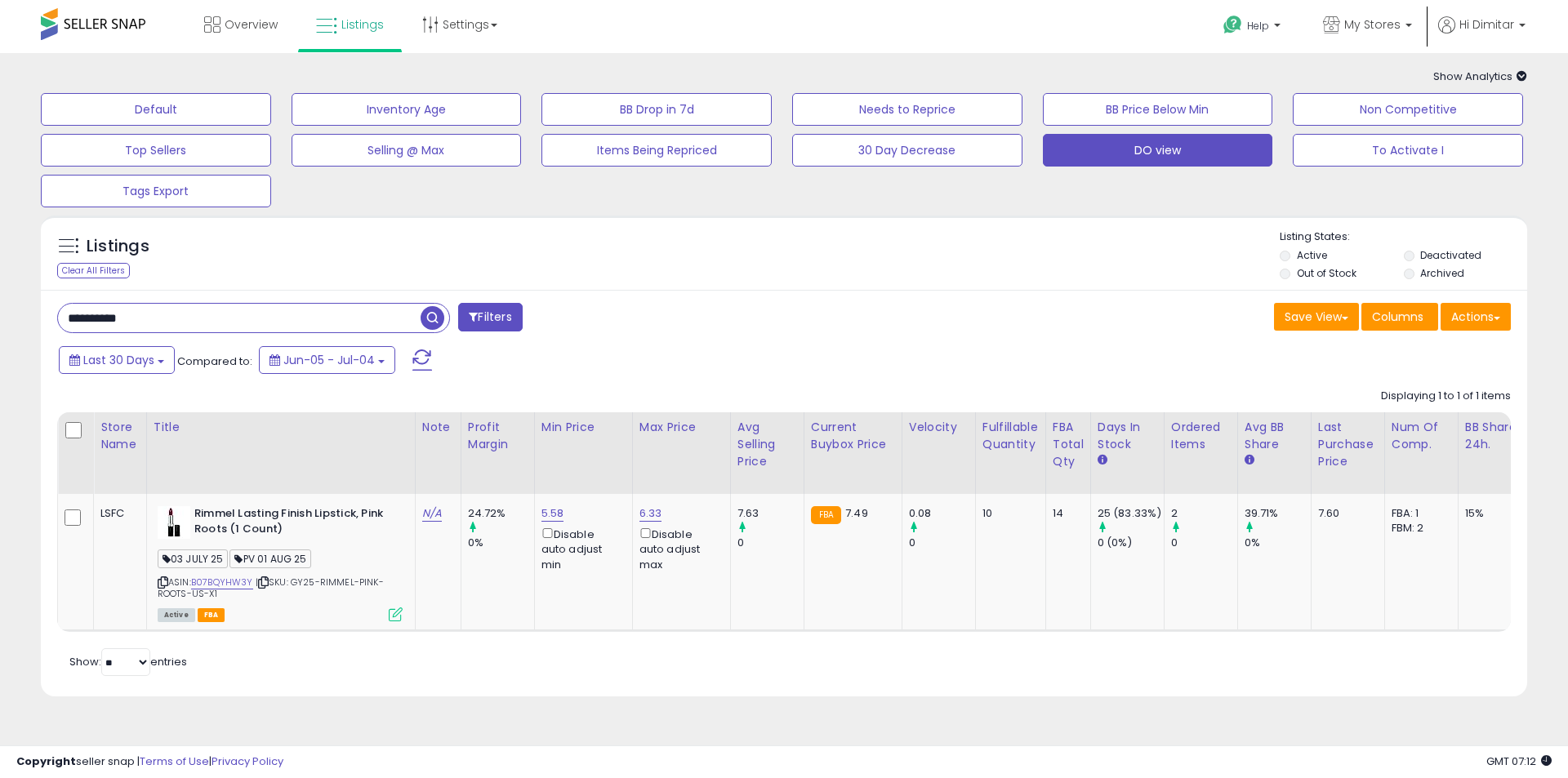 click on "**********" at bounding box center (239, 318) 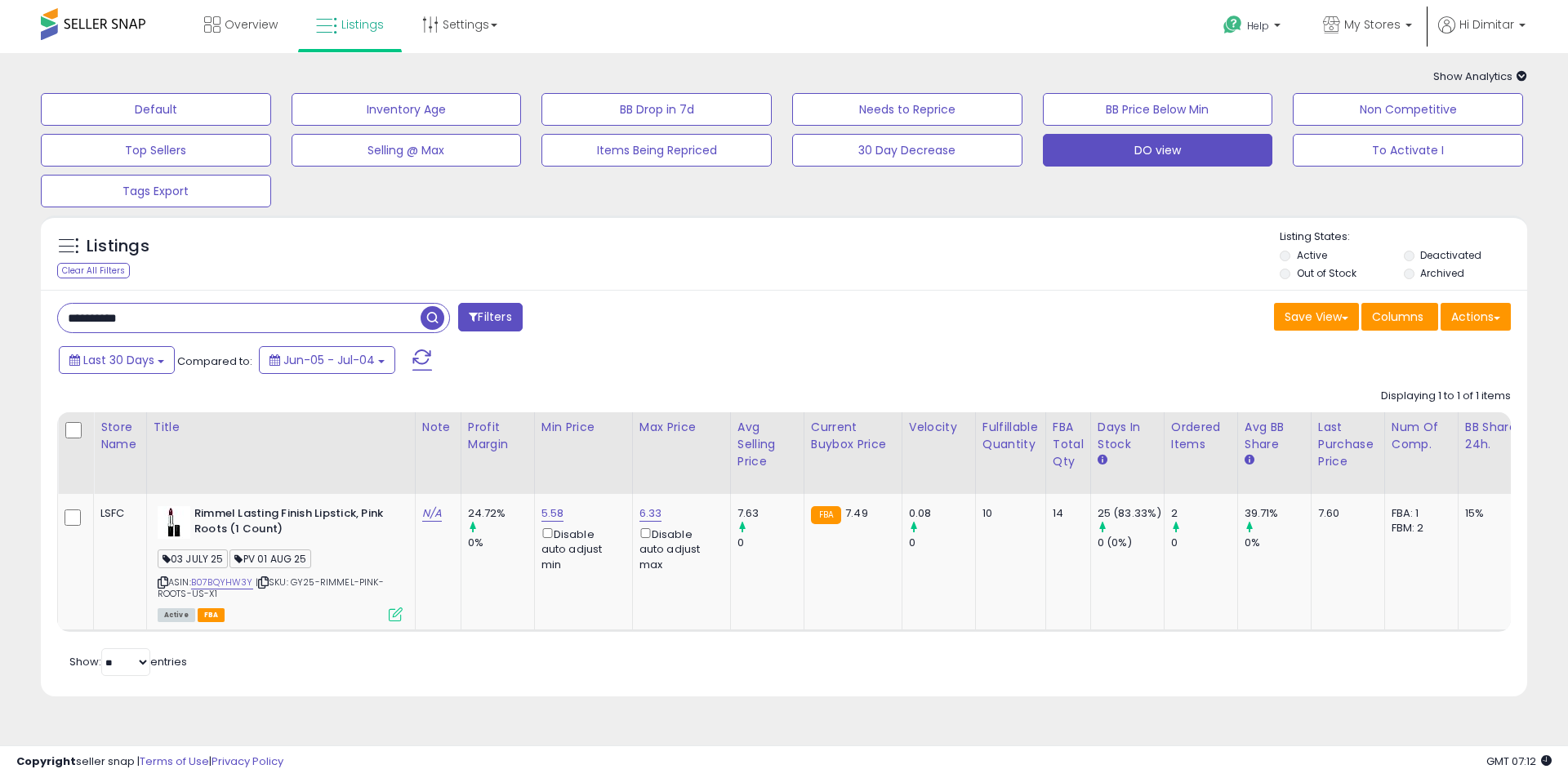 paste 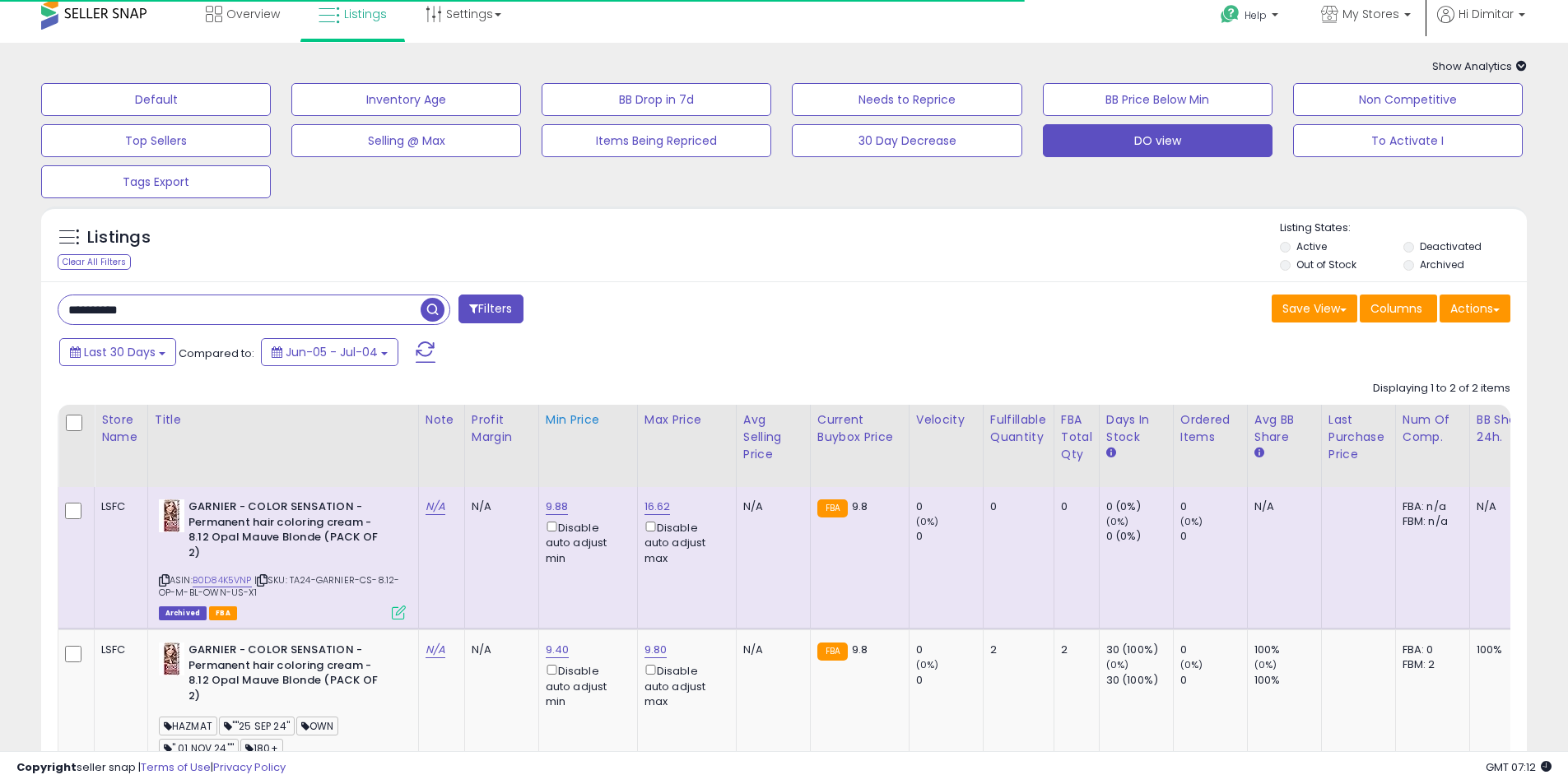 scroll, scrollTop: 165, scrollLeft: 0, axis: vertical 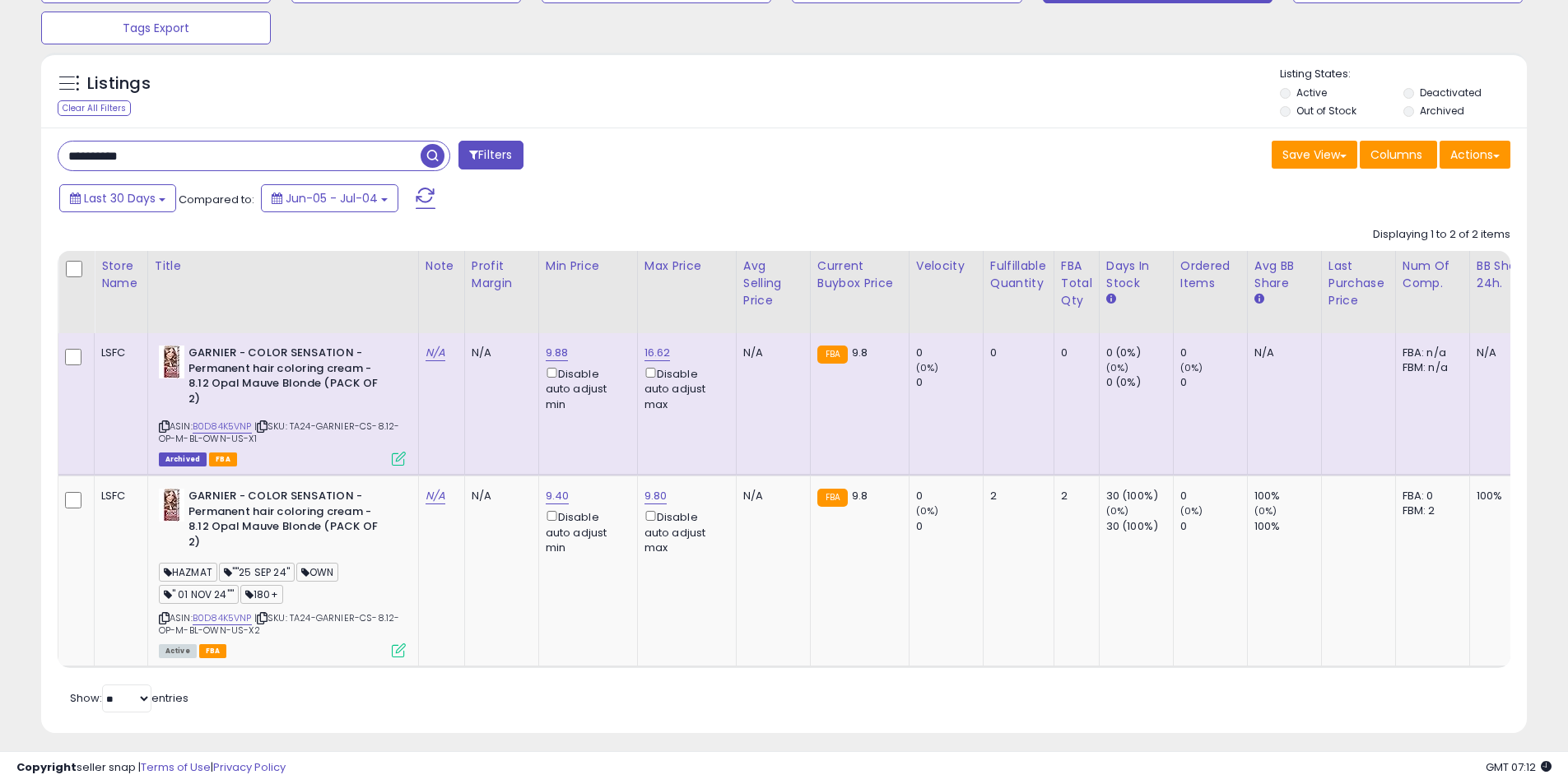 click at bounding box center [398, 458] 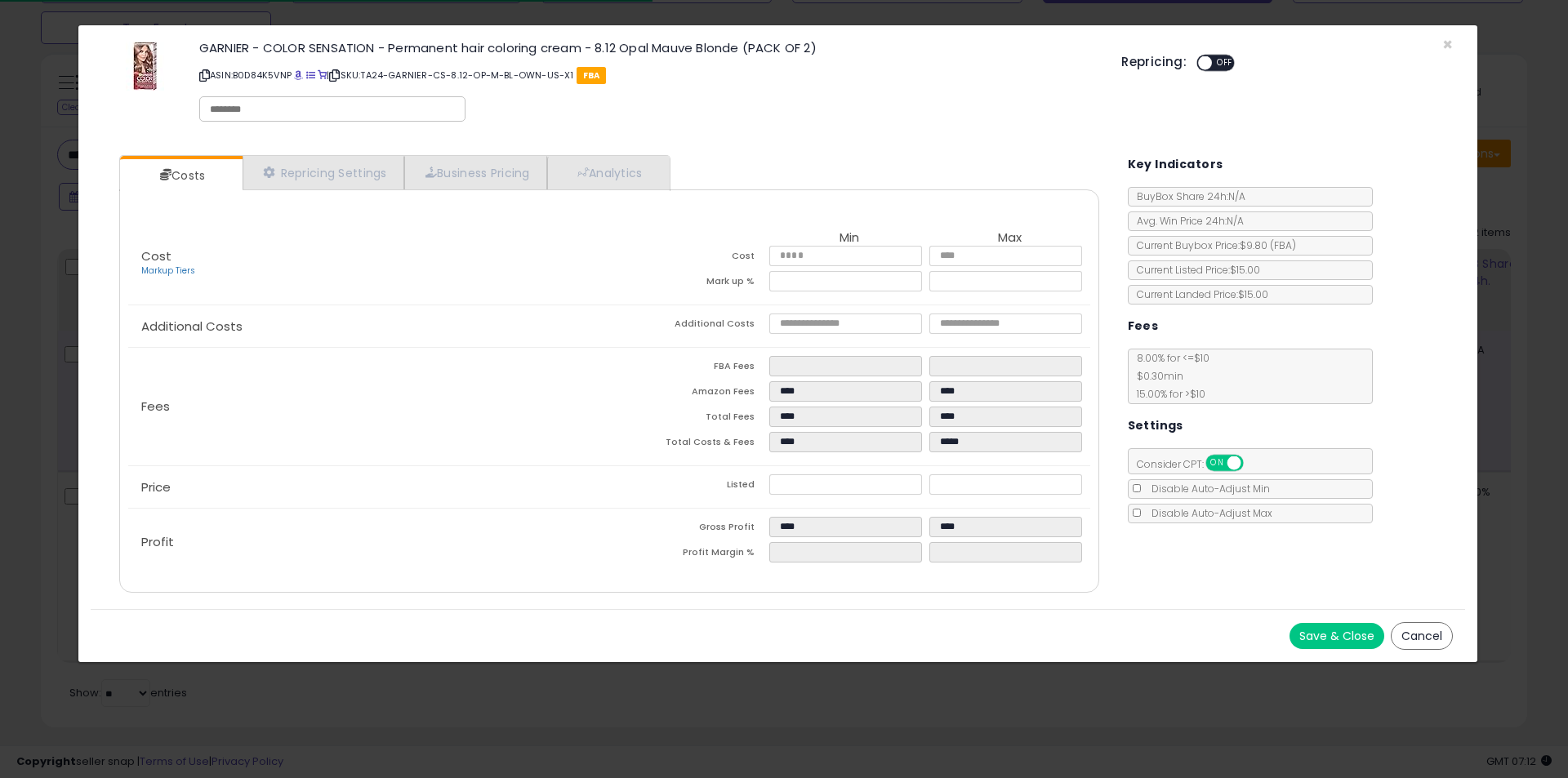 click at bounding box center (332, 109) 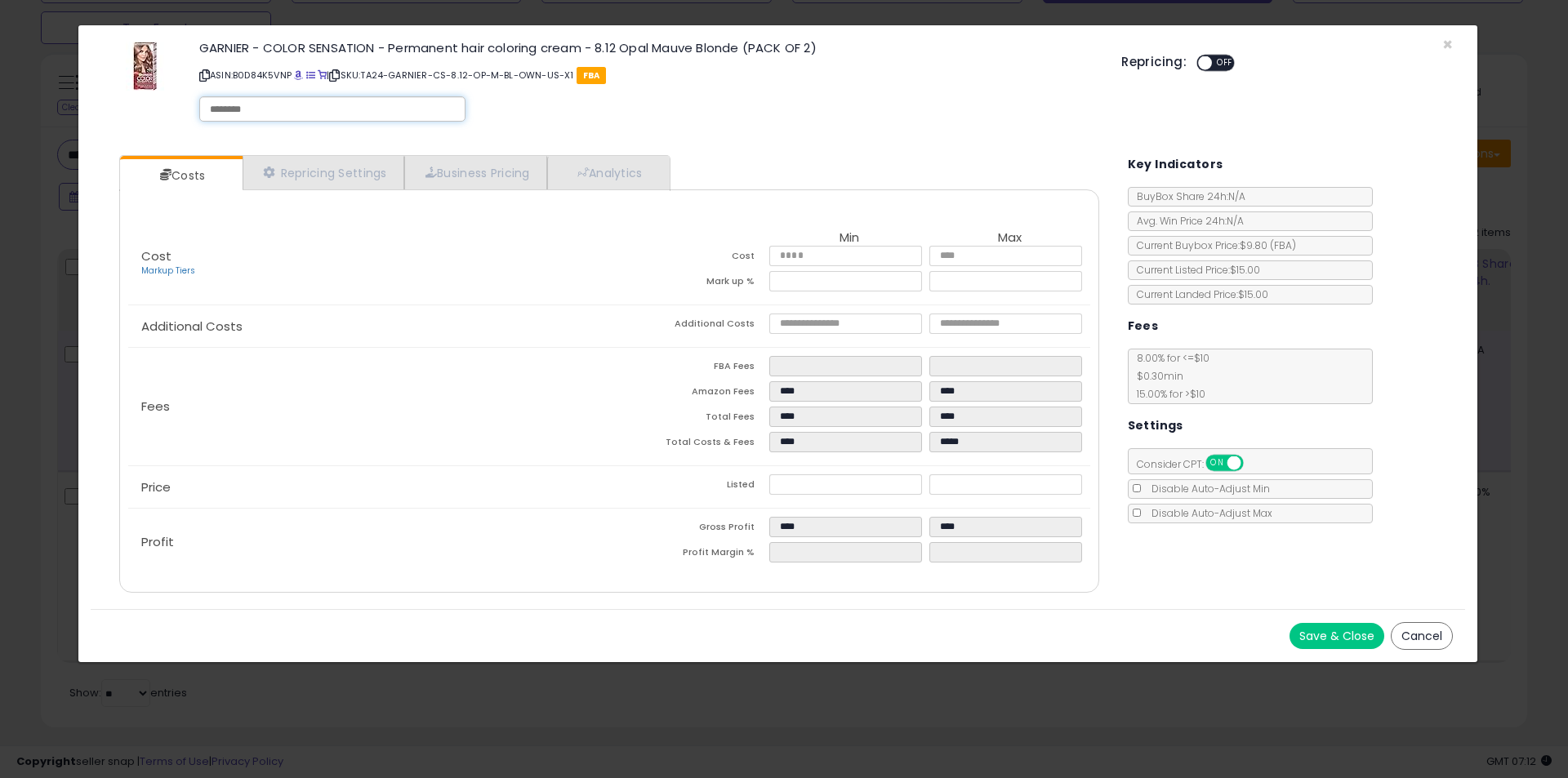 paste on "**********" 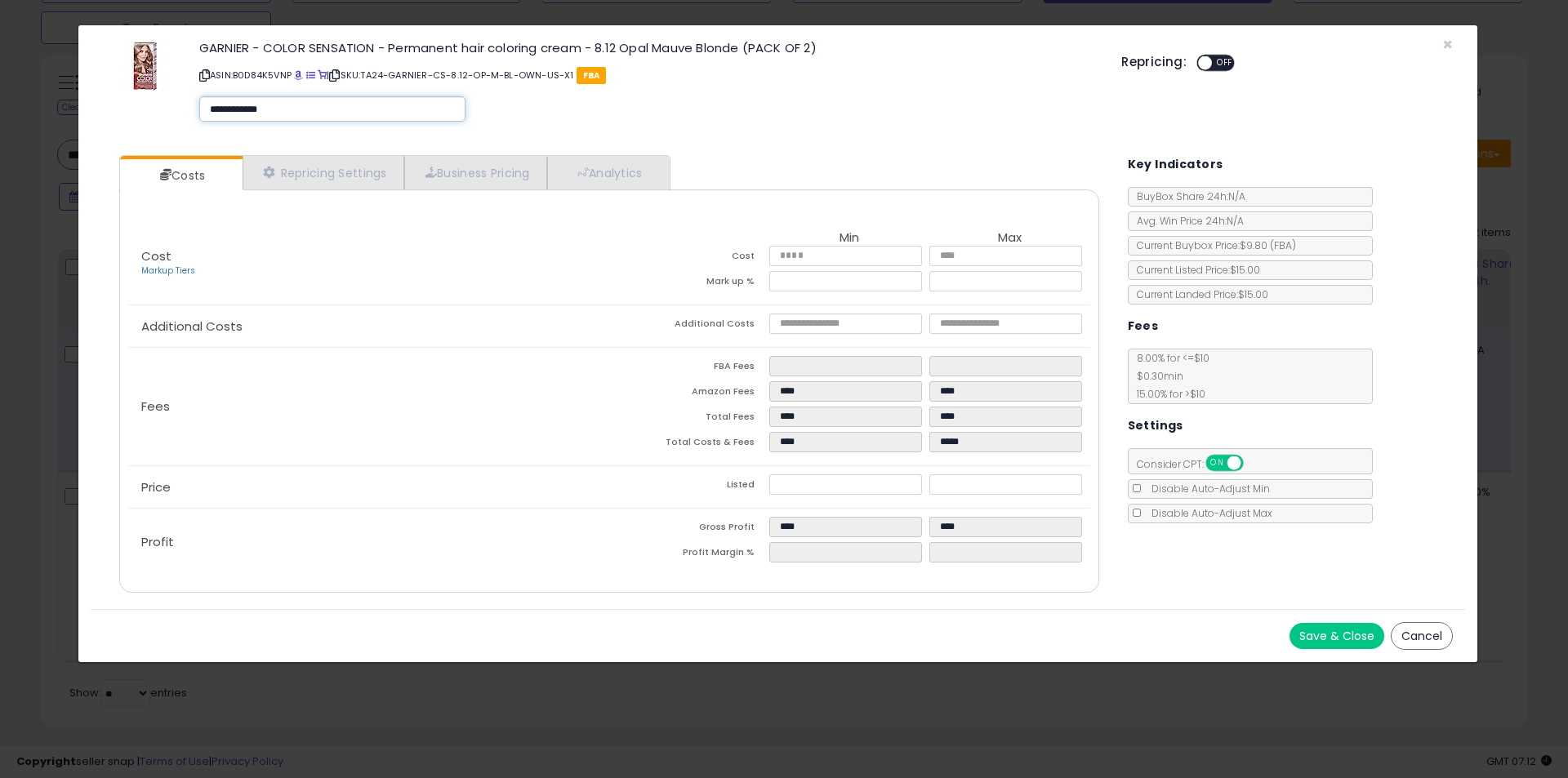 type on "**********" 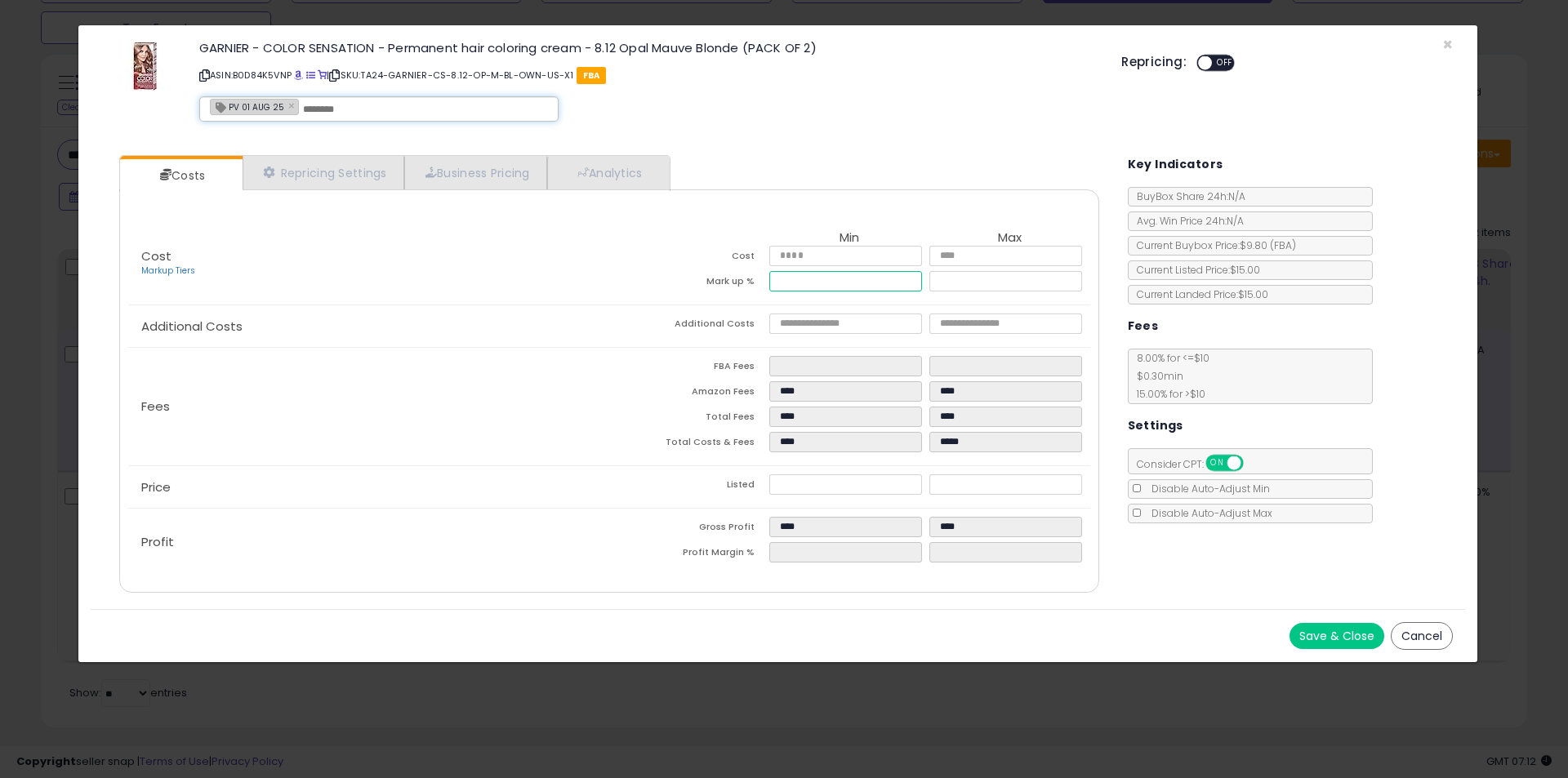 drag, startPoint x: 843, startPoint y: 282, endPoint x: 707, endPoint y: 282, distance: 136 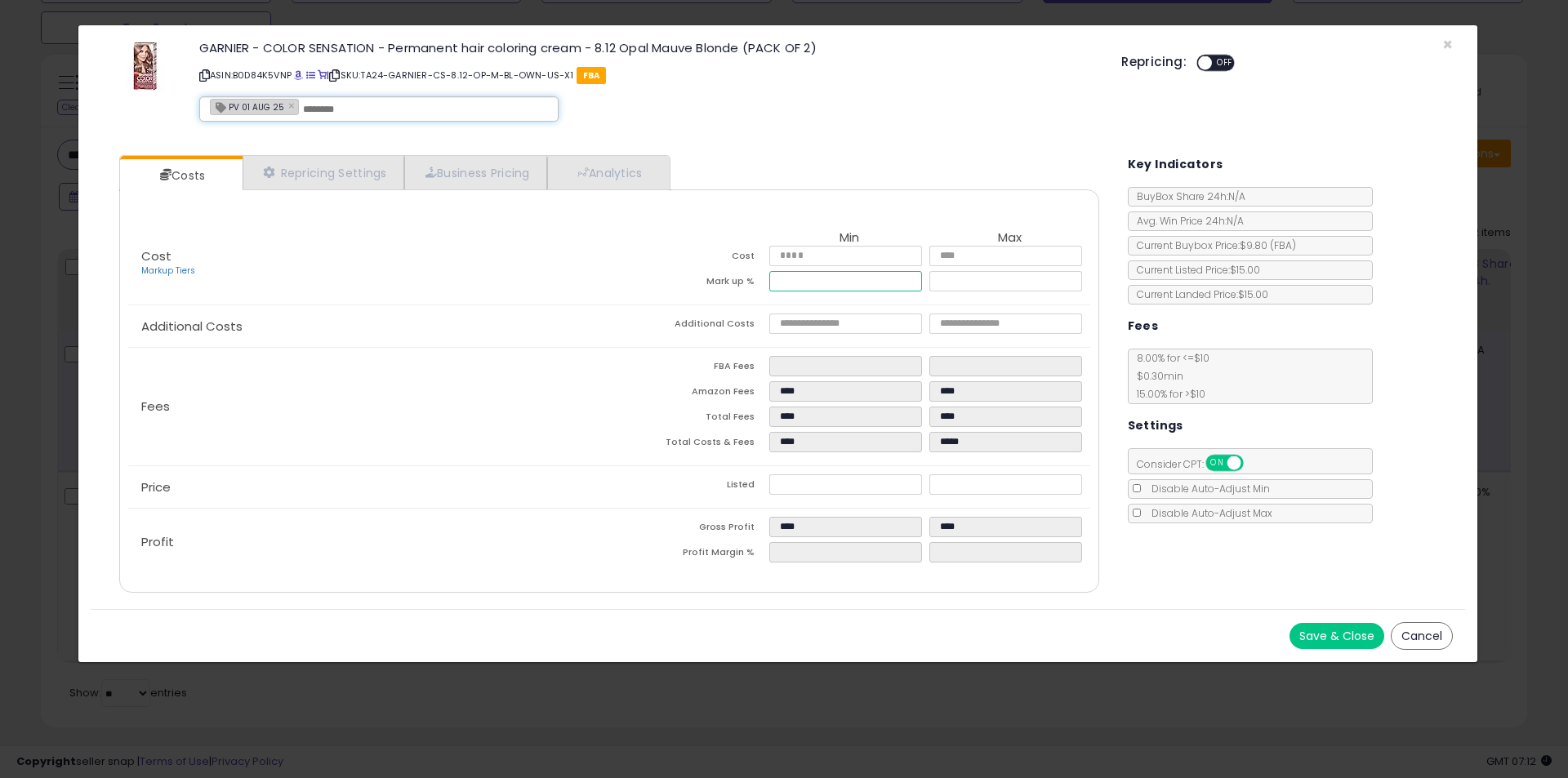 click on "Mark up %
*****
******" at bounding box center [849, 283] 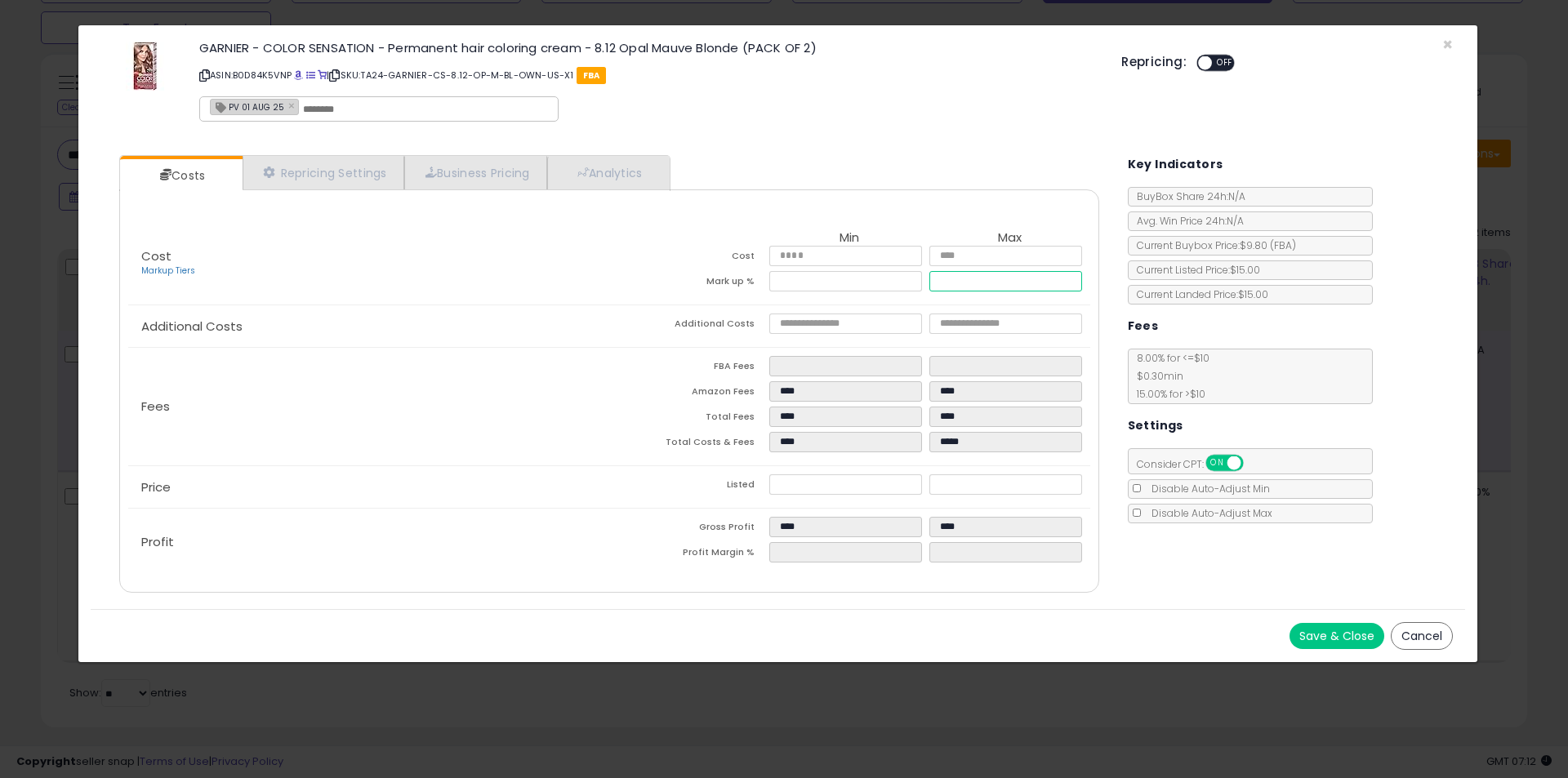 type on "****" 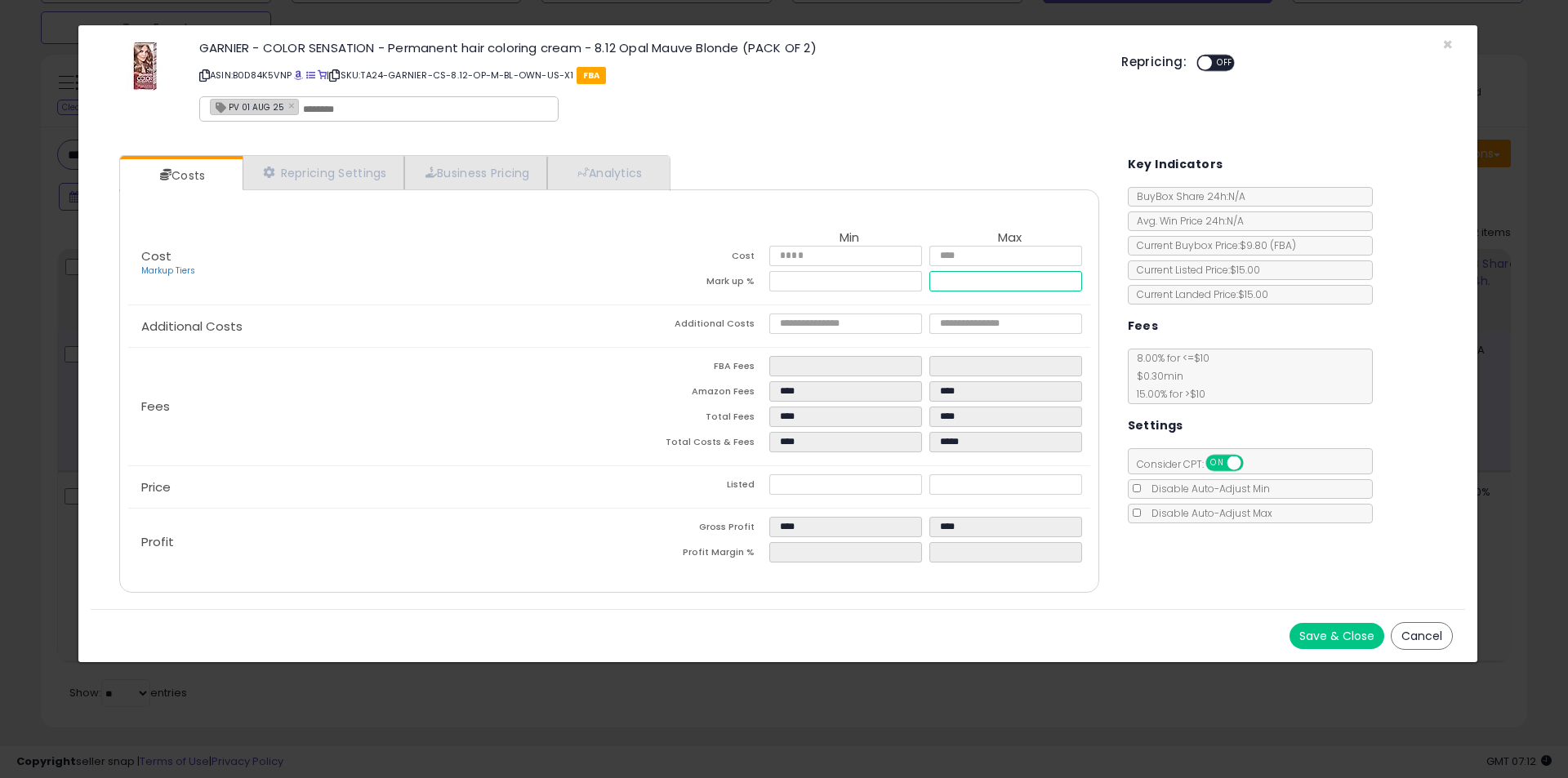 type on "****" 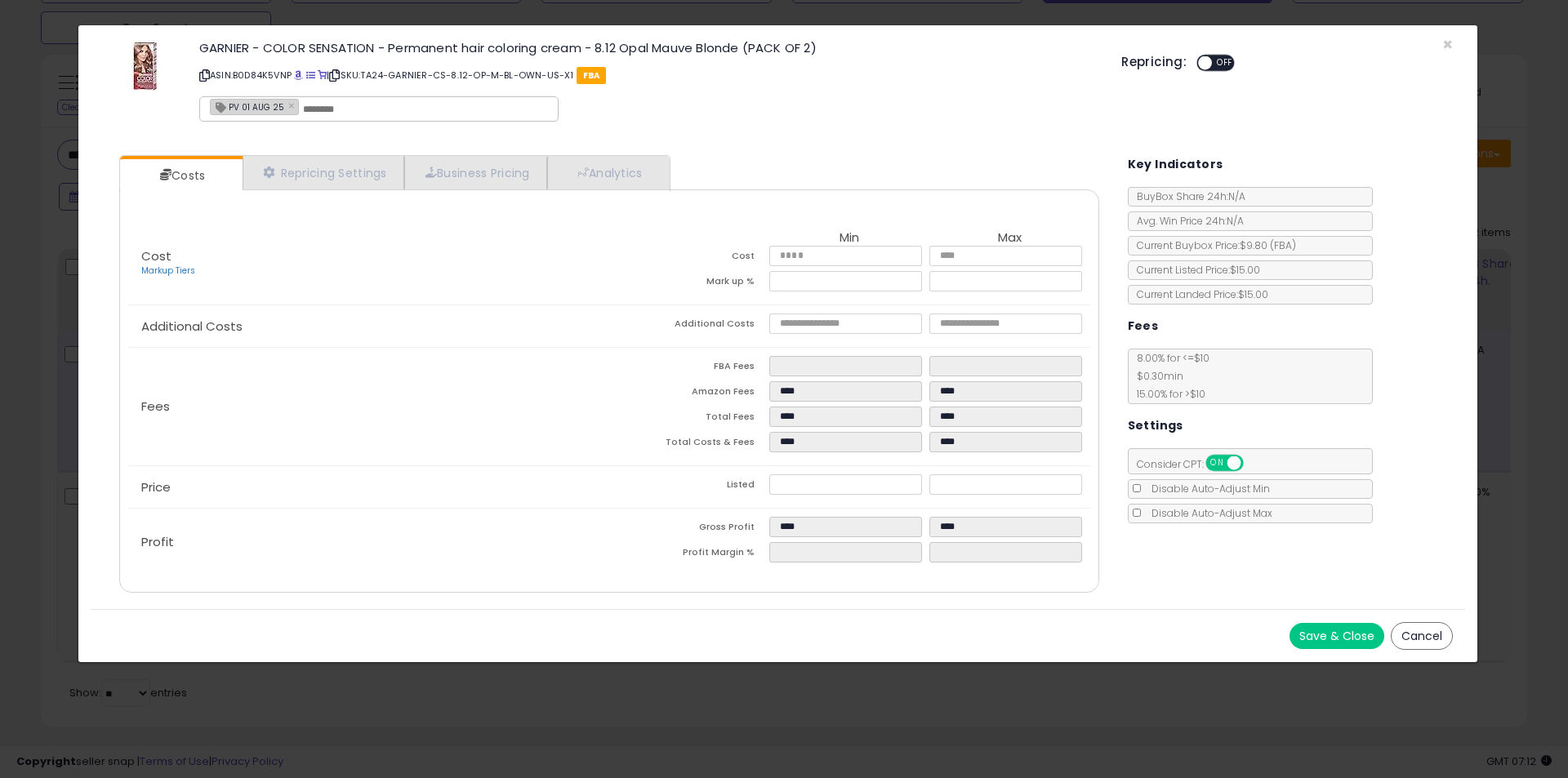 click on "Save & Close" at bounding box center [1337, 636] 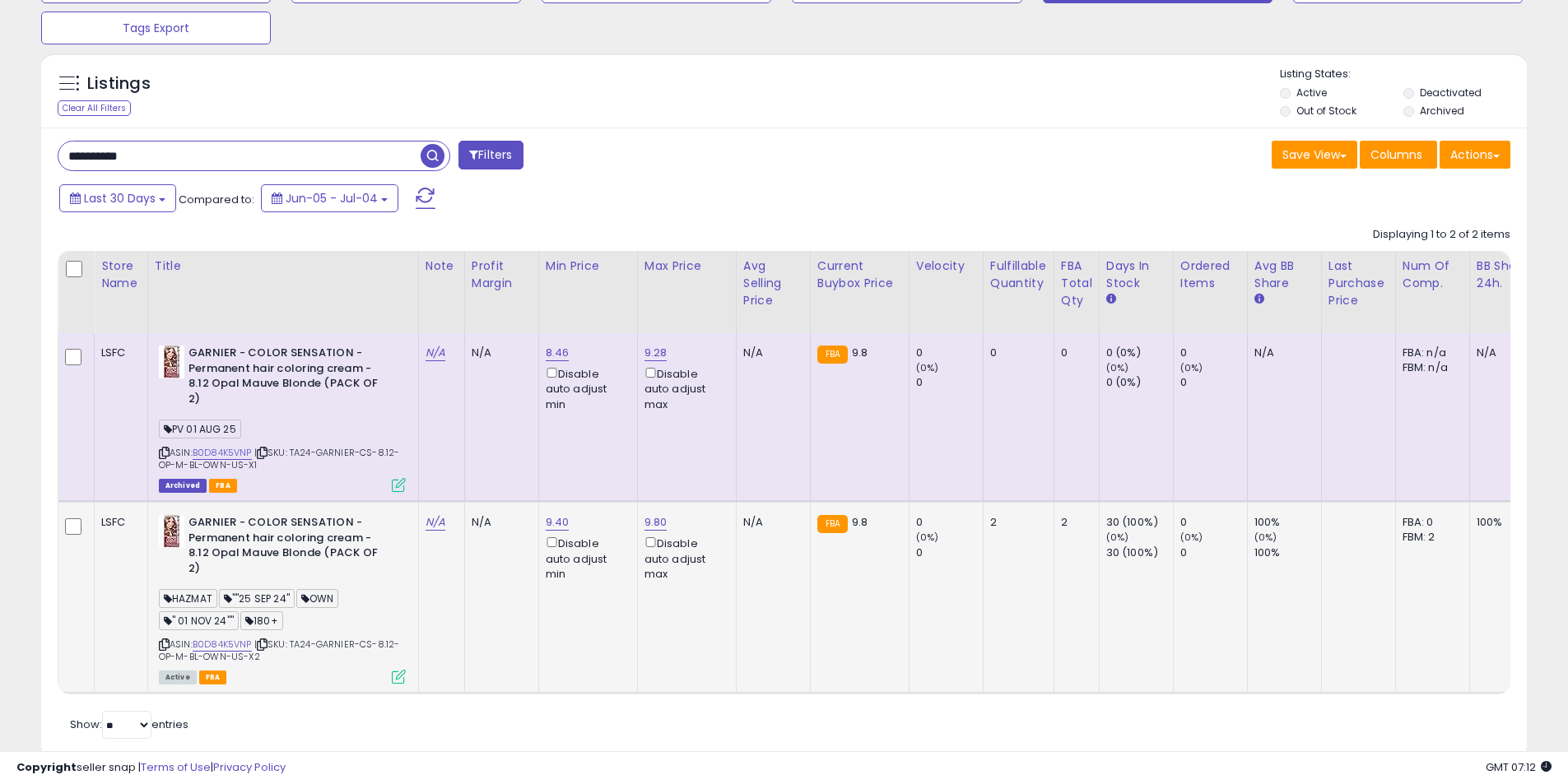 click at bounding box center [398, 676] 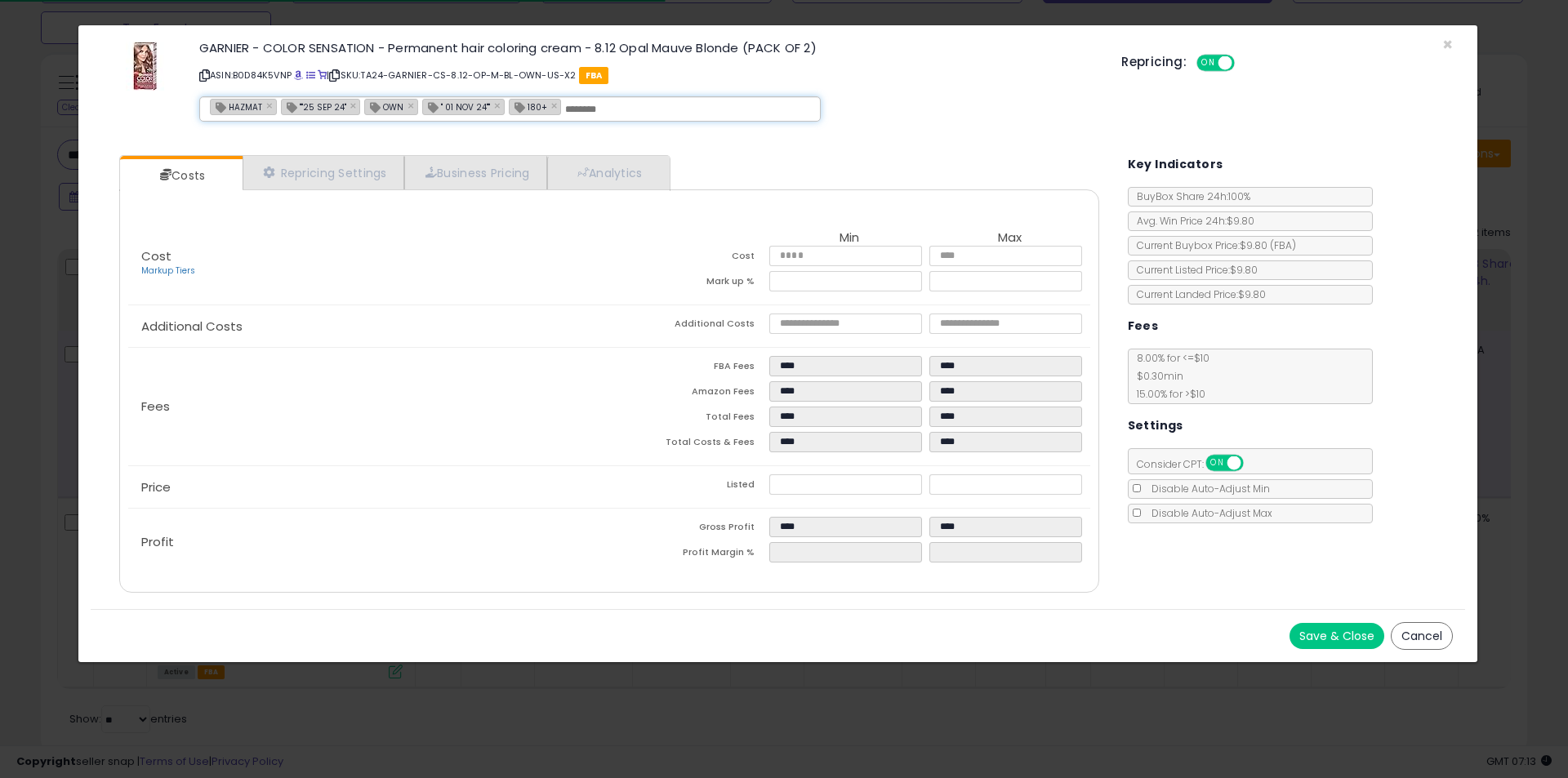 click at bounding box center [688, 109] 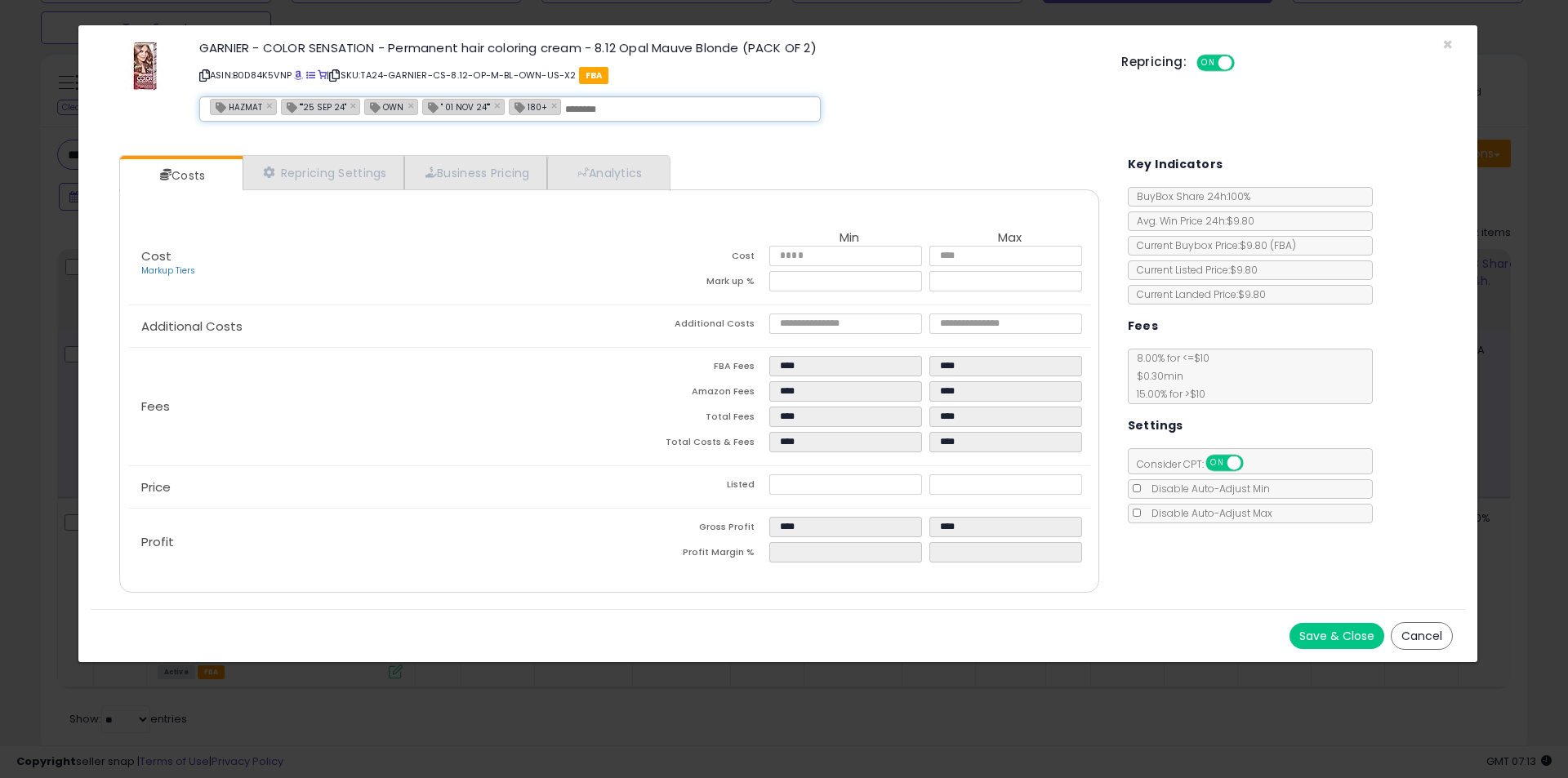 paste on "**********" 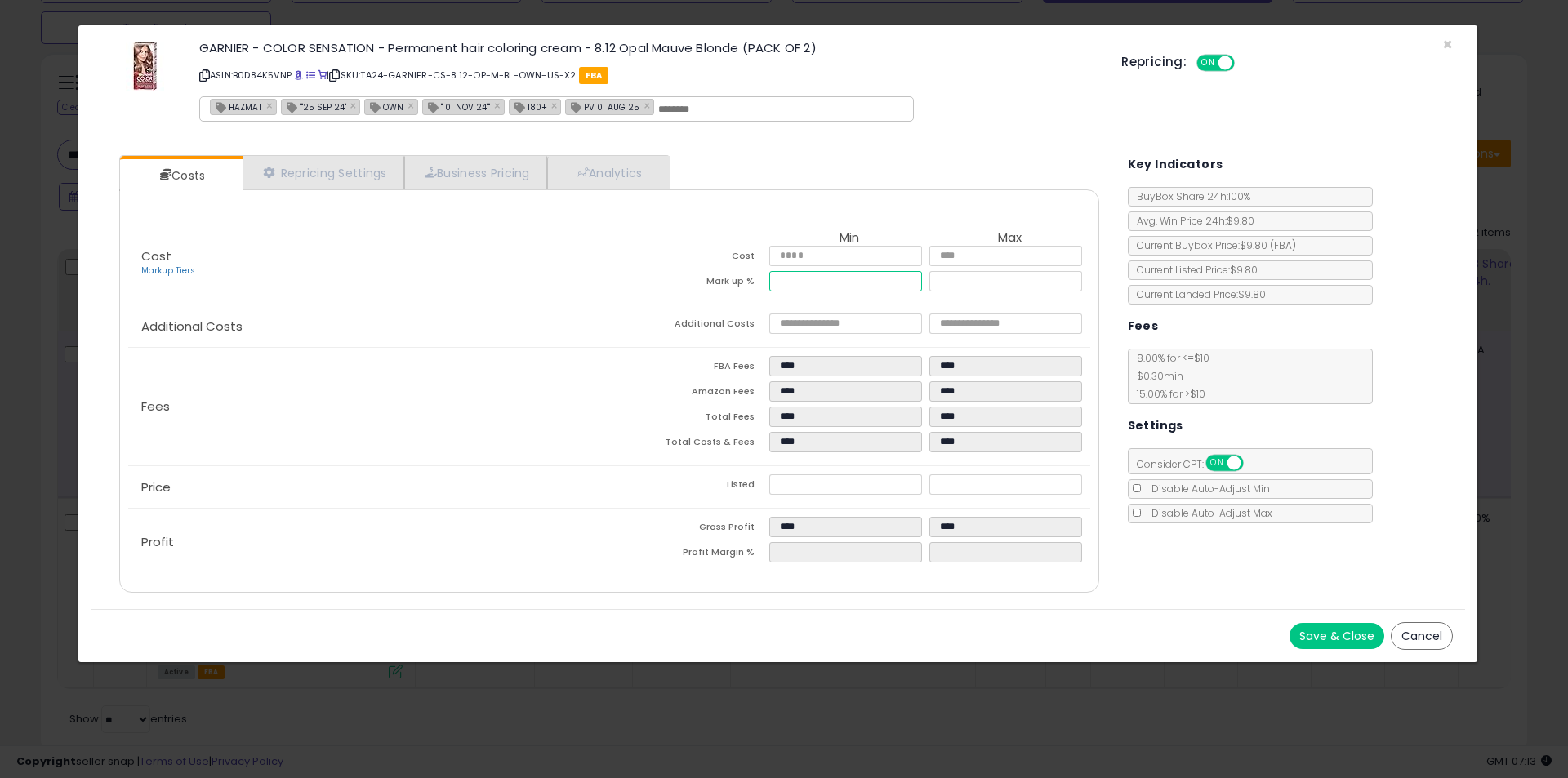 drag, startPoint x: 842, startPoint y: 280, endPoint x: 734, endPoint y: 282, distance: 108.01852 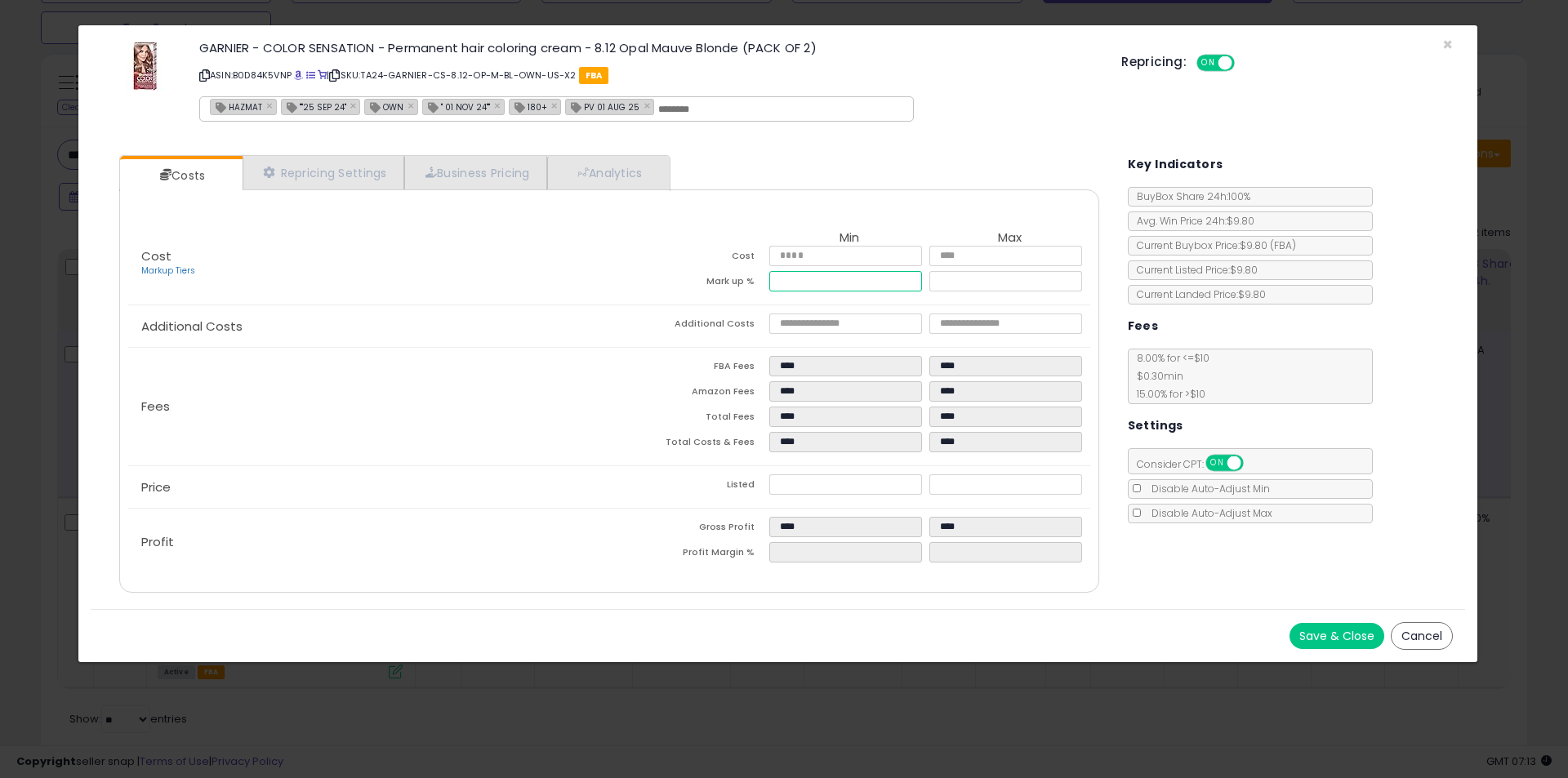 click on "Mark up %
*****
*****" at bounding box center [849, 283] 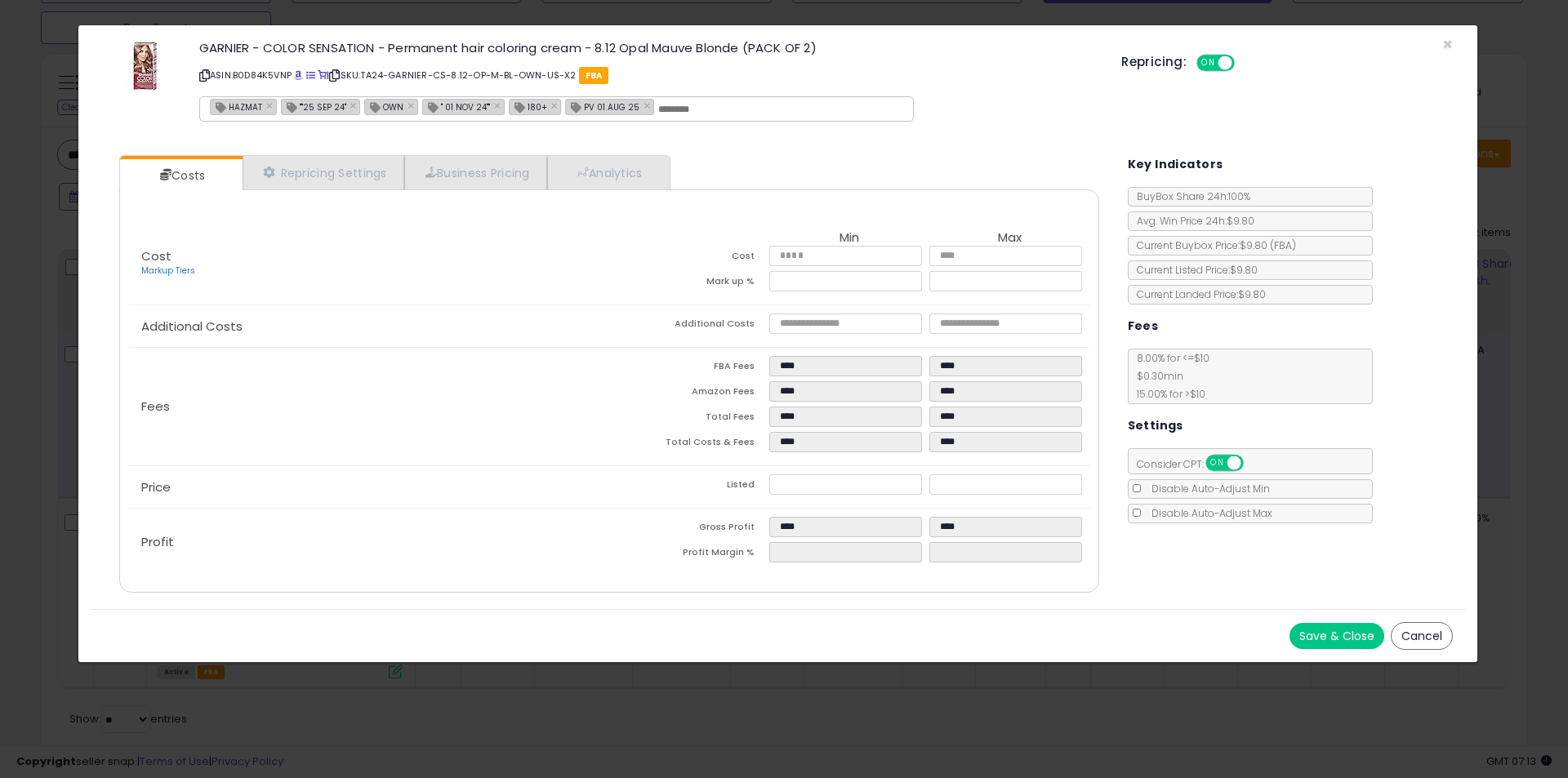click on "Save & Close" at bounding box center (1337, 636) 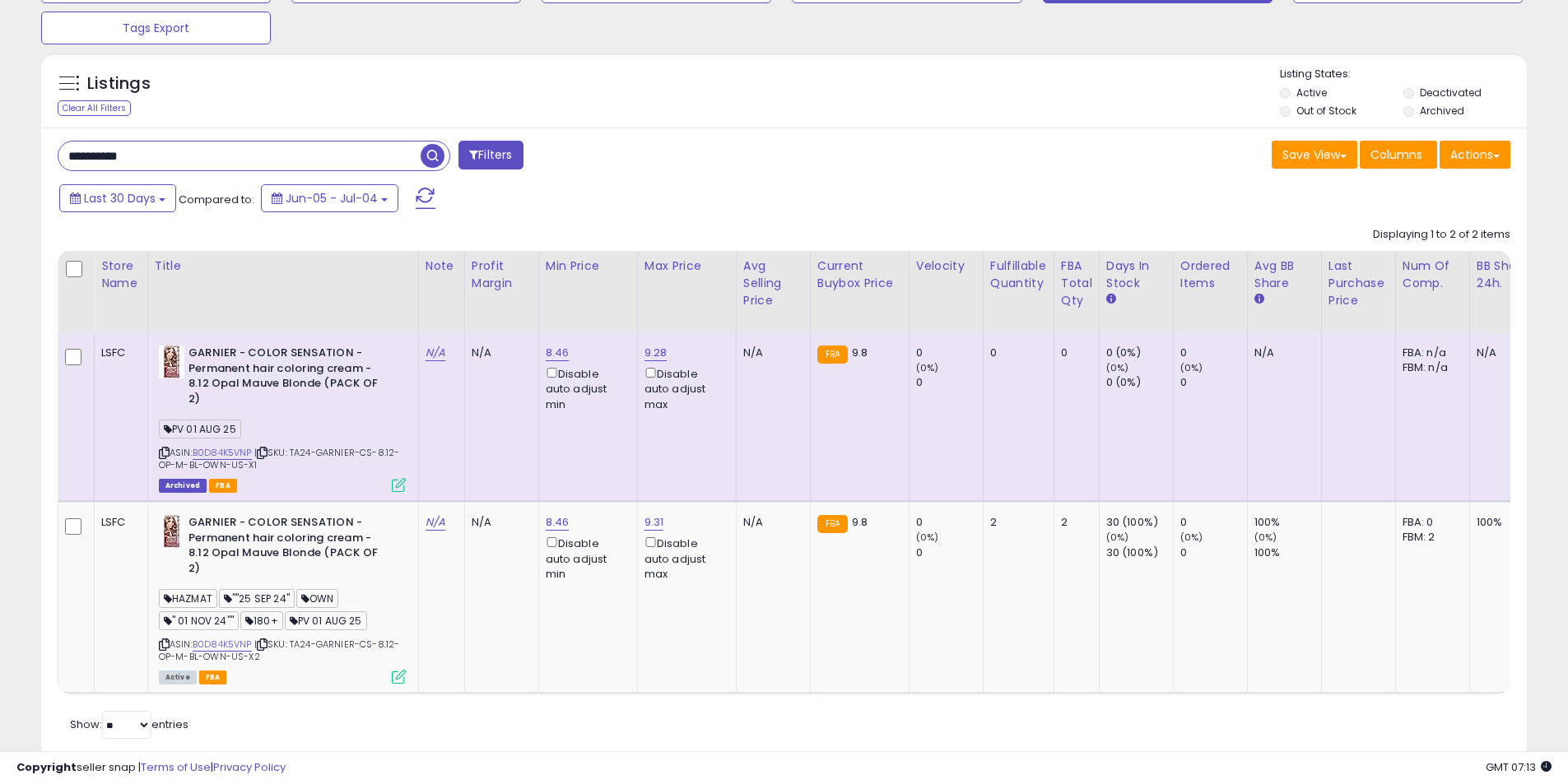 click on "**********" at bounding box center [240, 155] 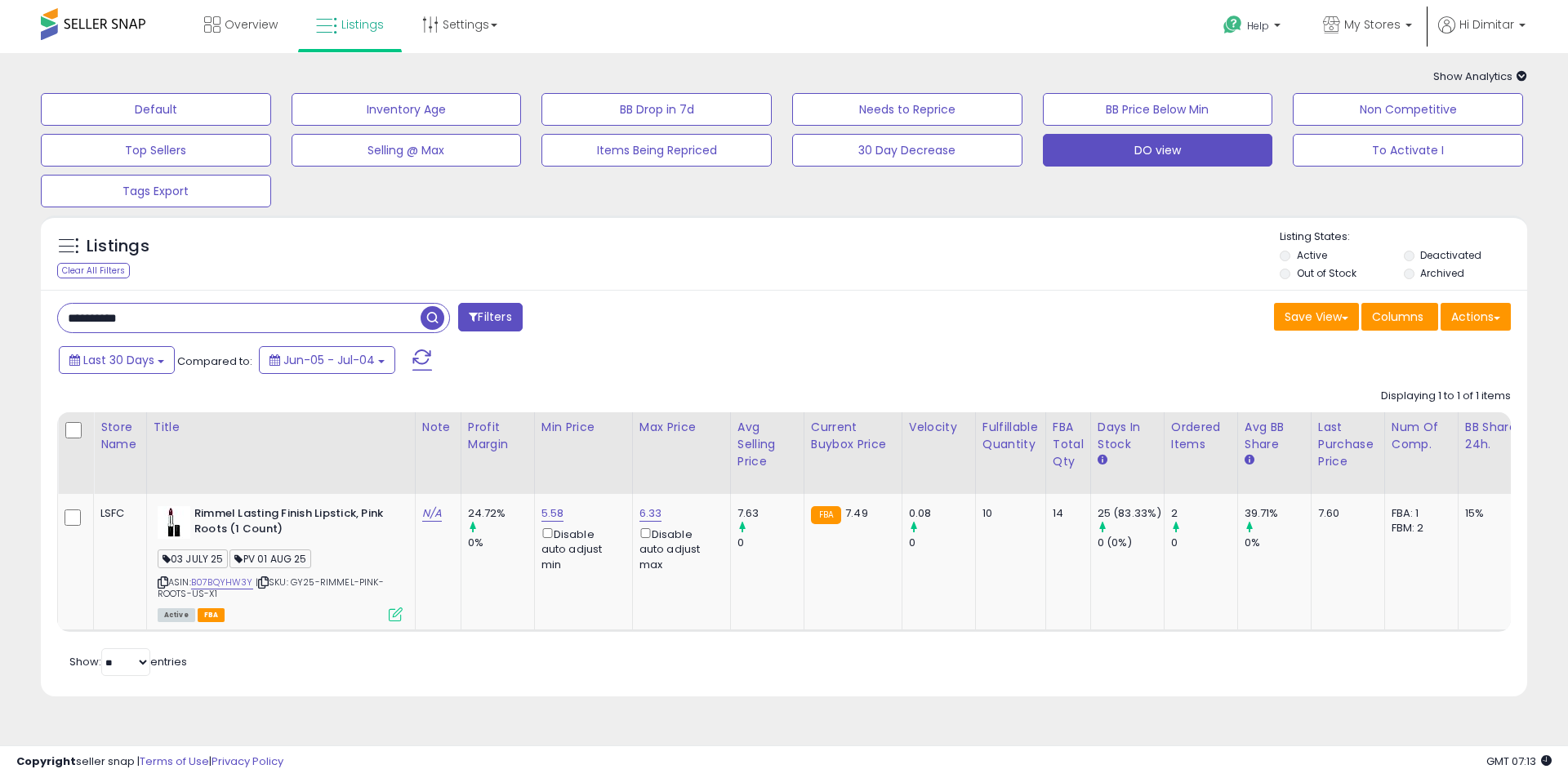 click on "**********" at bounding box center (239, 318) 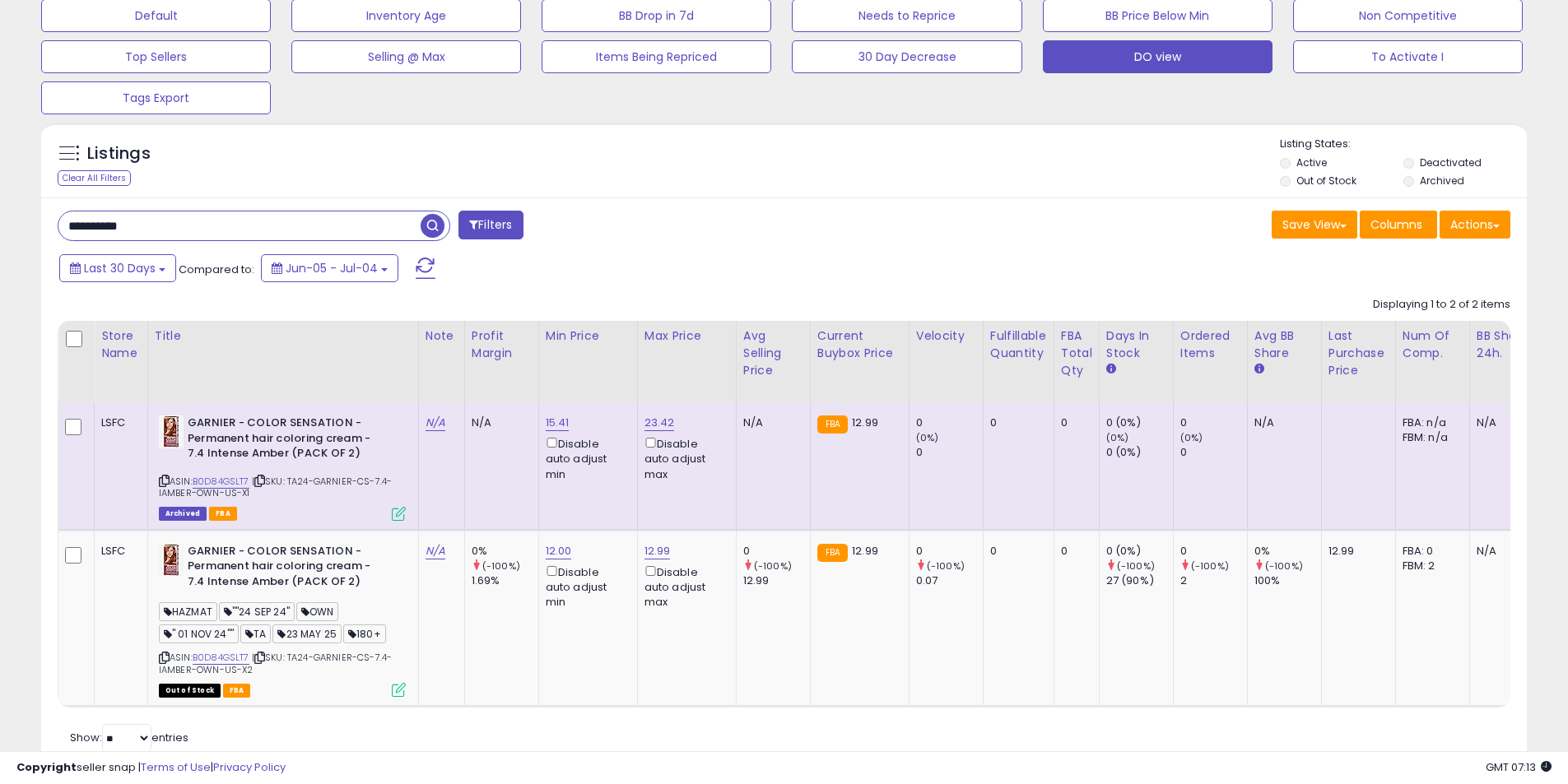 scroll, scrollTop: 157, scrollLeft: 0, axis: vertical 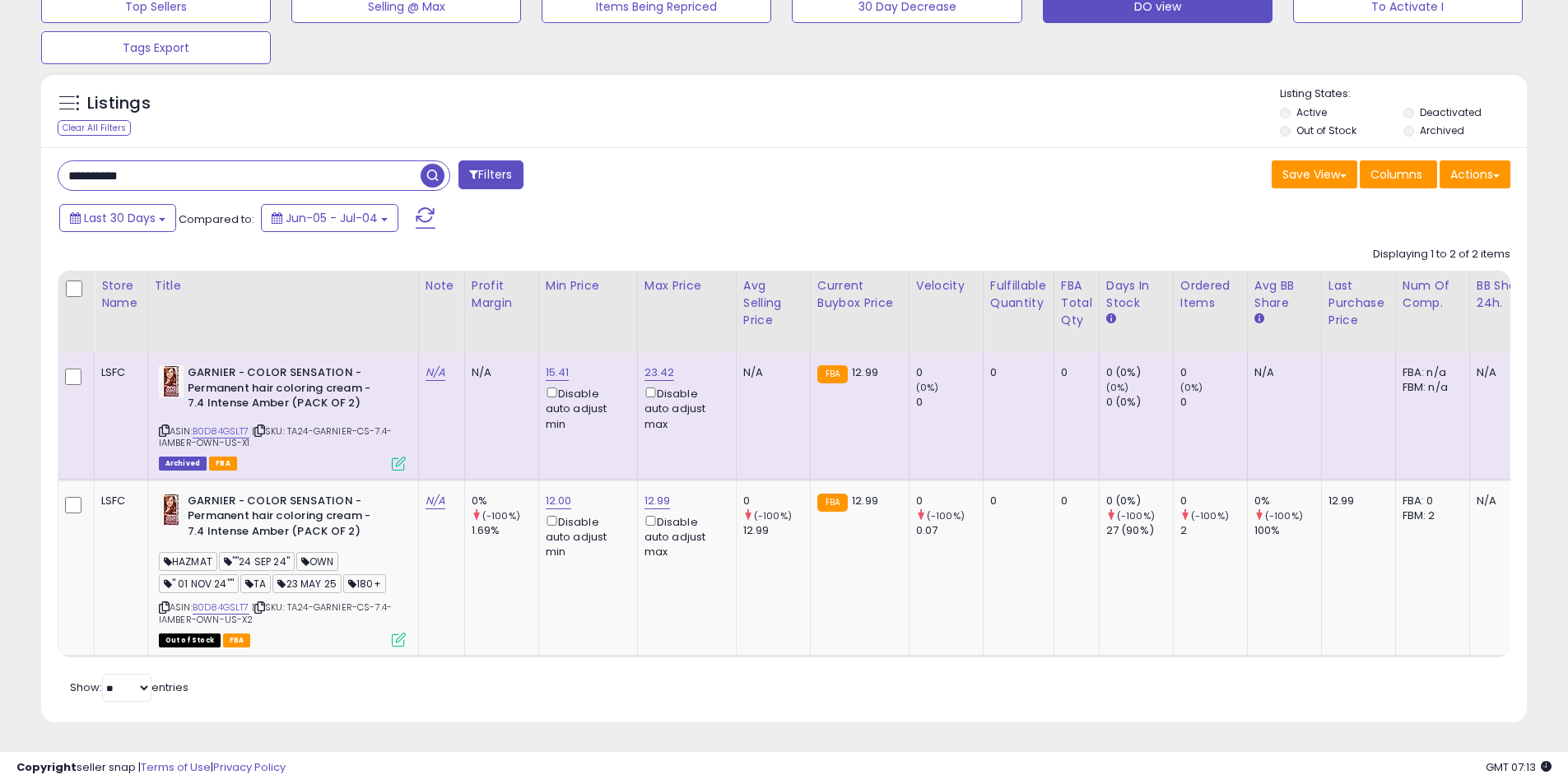 click at bounding box center [398, 463] 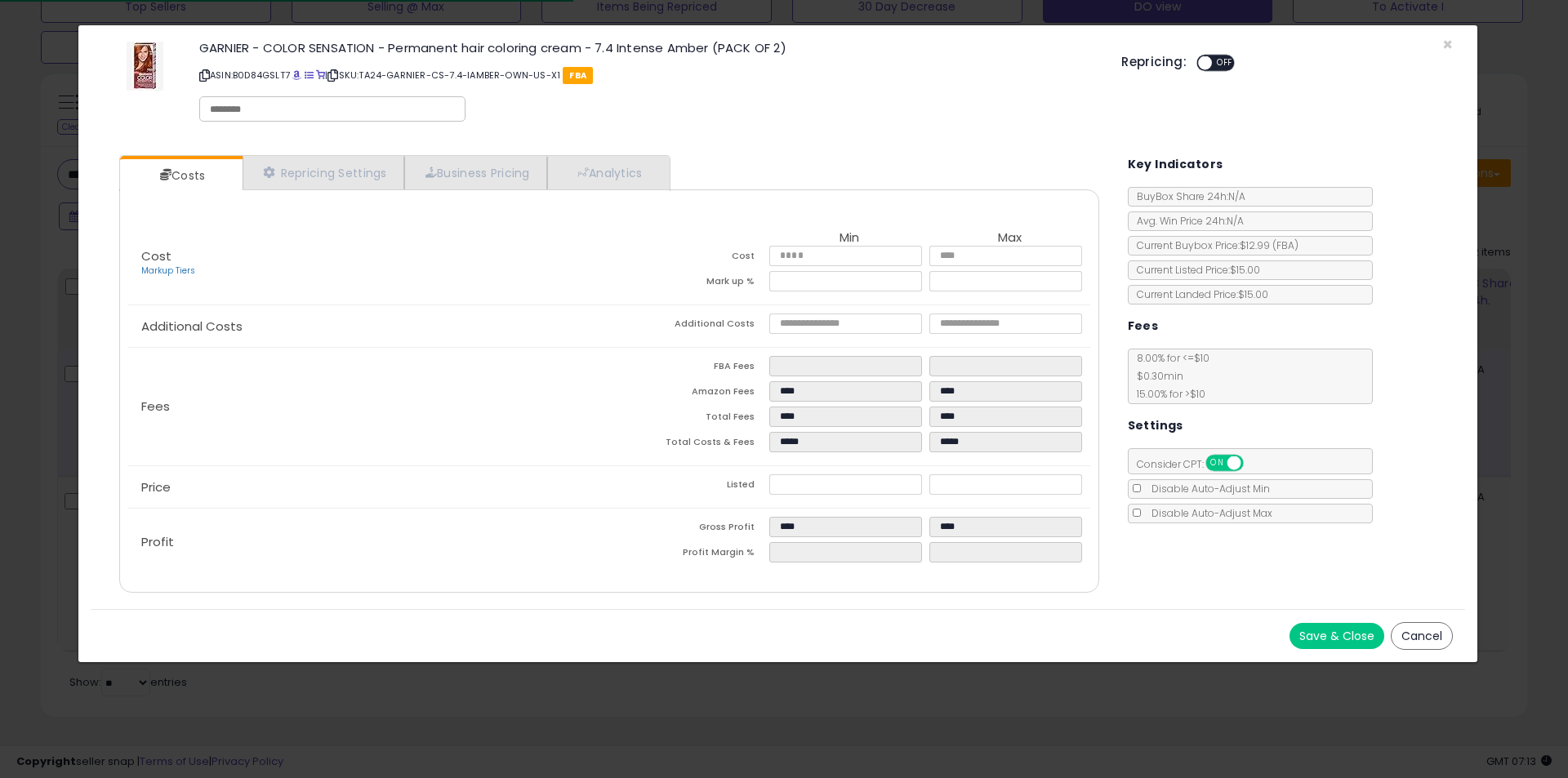 click at bounding box center [332, 109] 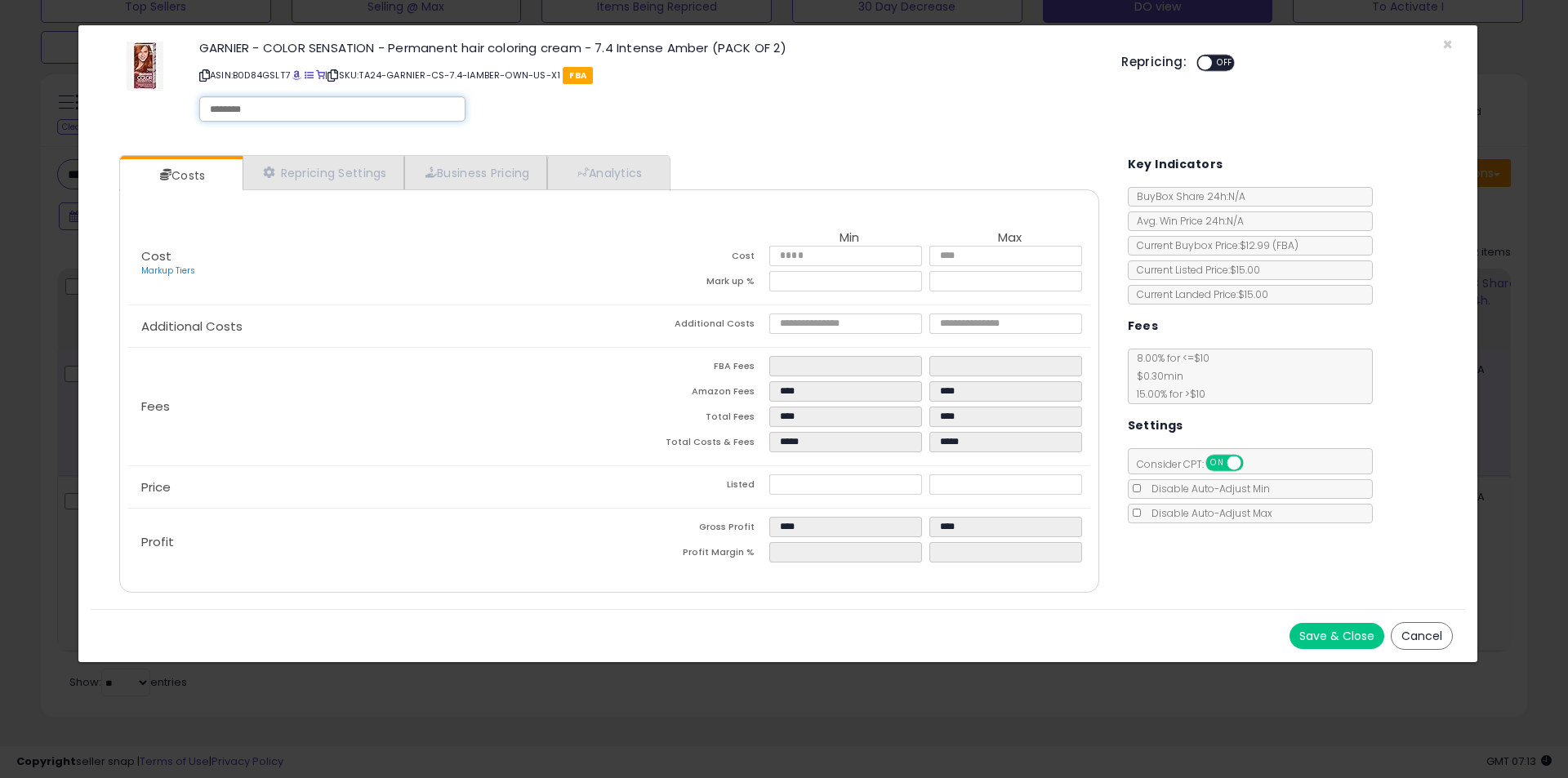 paste on "**********" 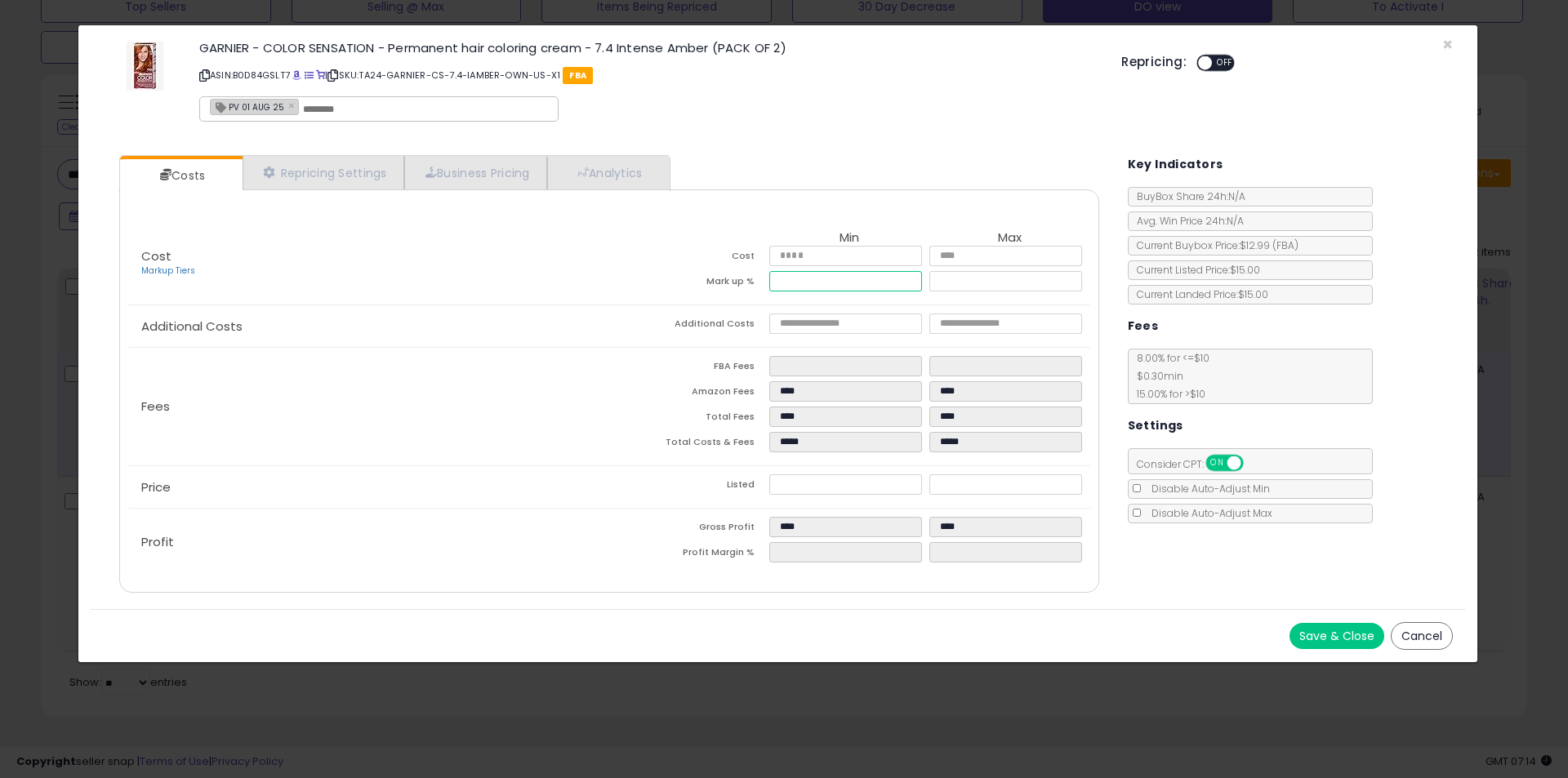 drag, startPoint x: 819, startPoint y: 288, endPoint x: 755, endPoint y: 280, distance: 64.49806 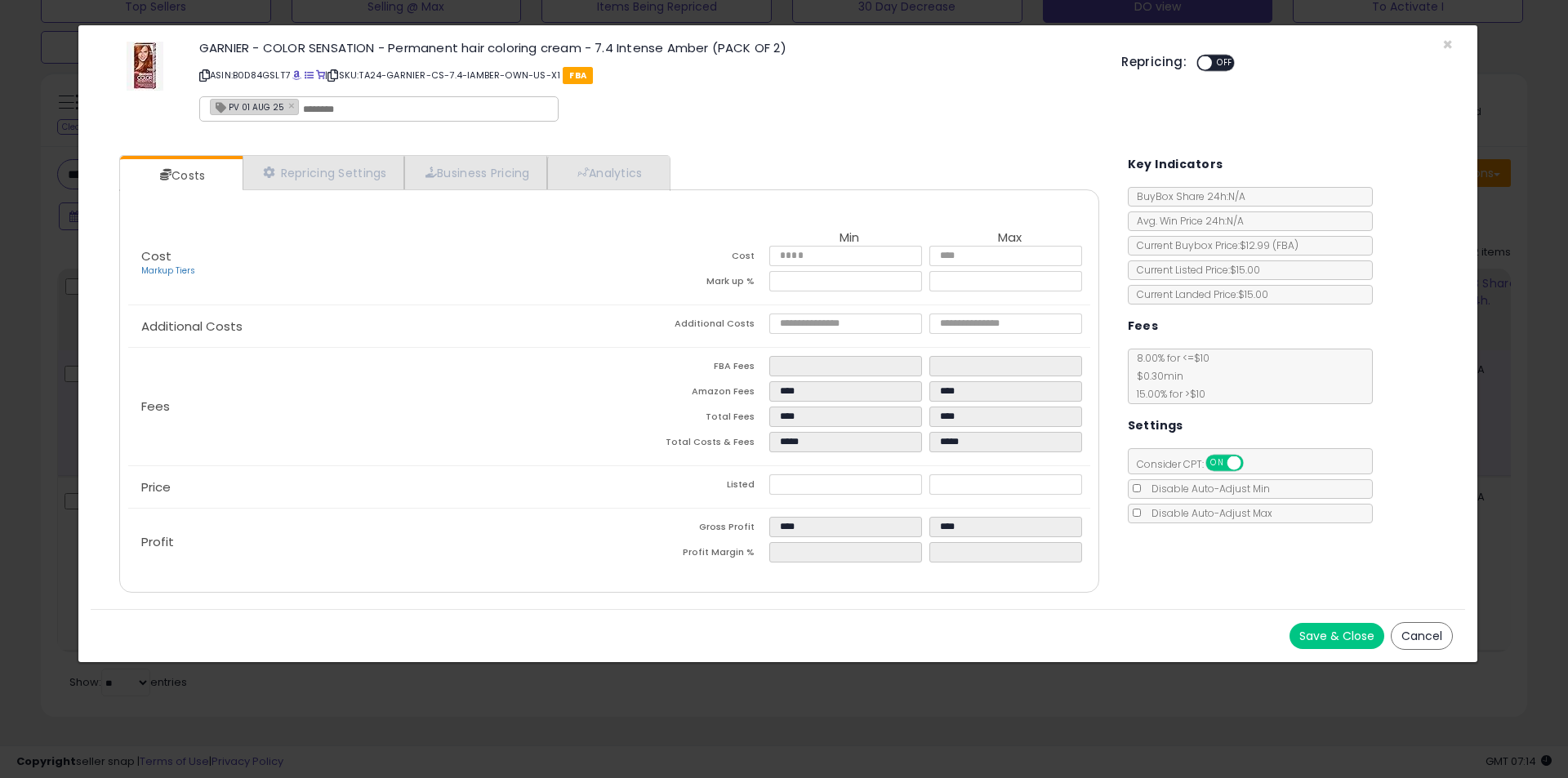 click on "Save & Close" at bounding box center (1337, 636) 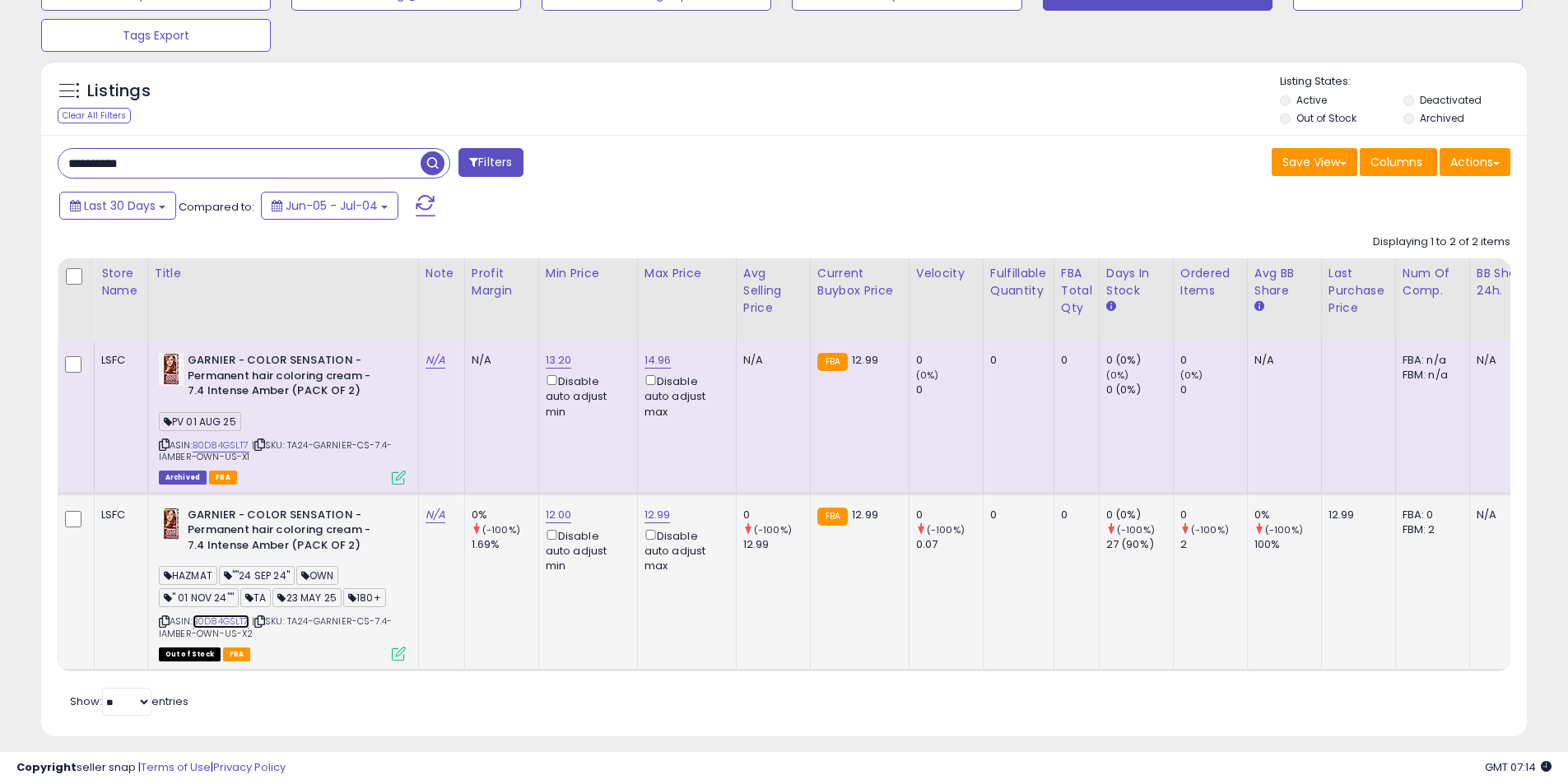 click on "B0D84GSLT7" at bounding box center [221, 621] 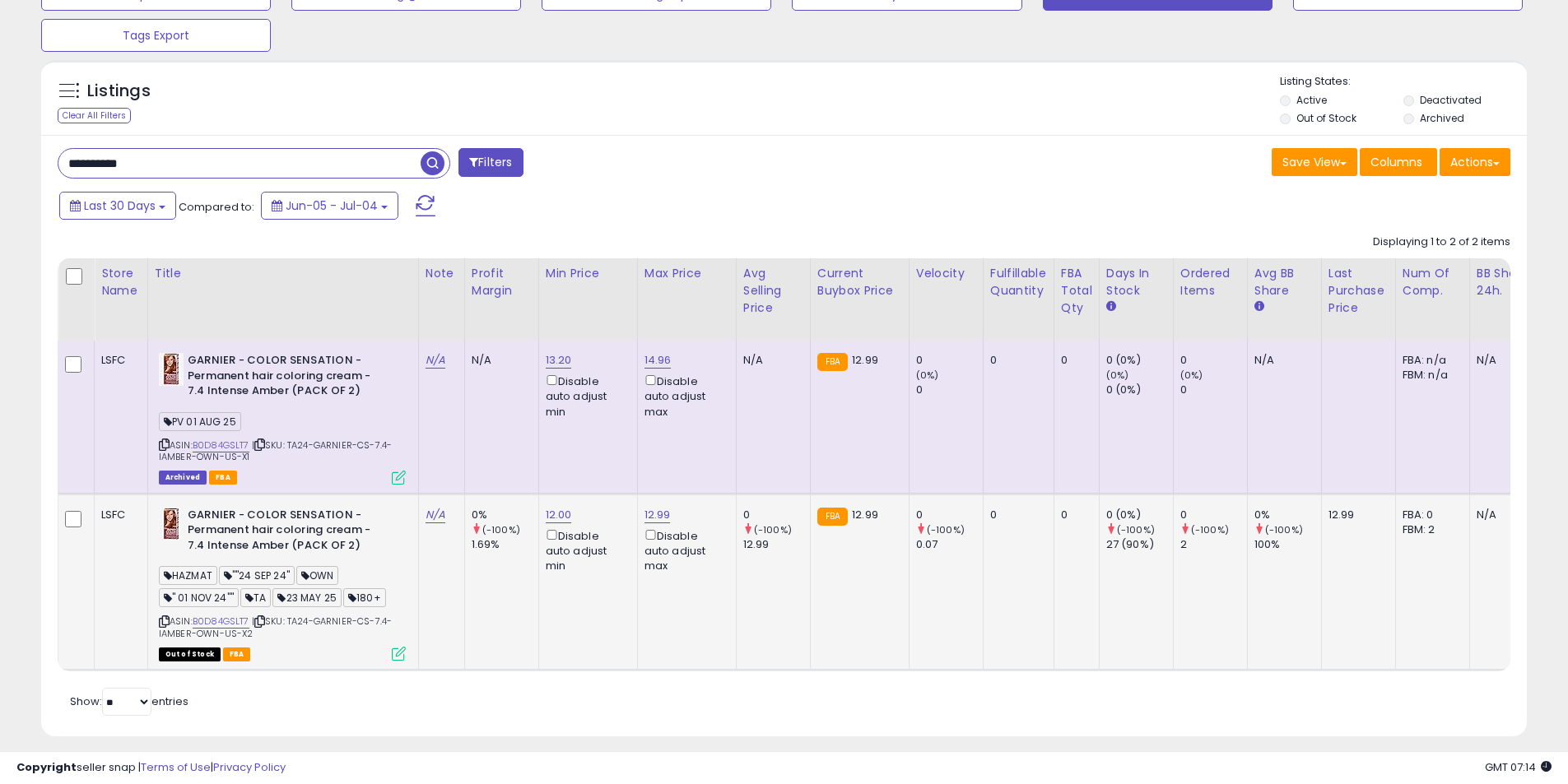 click at bounding box center (398, 653) 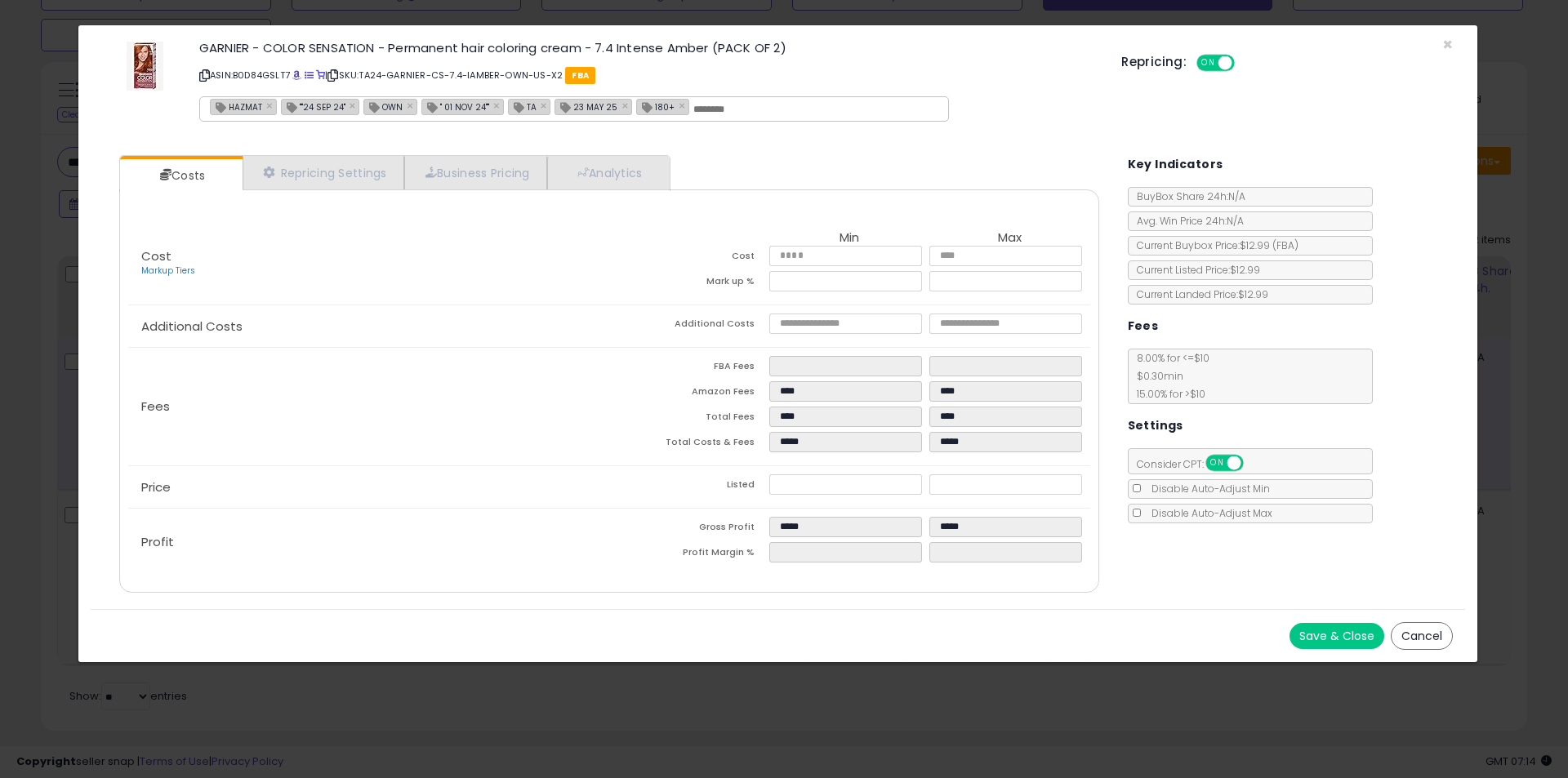 click on "HAZMAT × ""24 SEP 24" × OWN × " 01 NOV 24"" × TA × 23 MAY 25 × 180+ ×" at bounding box center (574, 109) 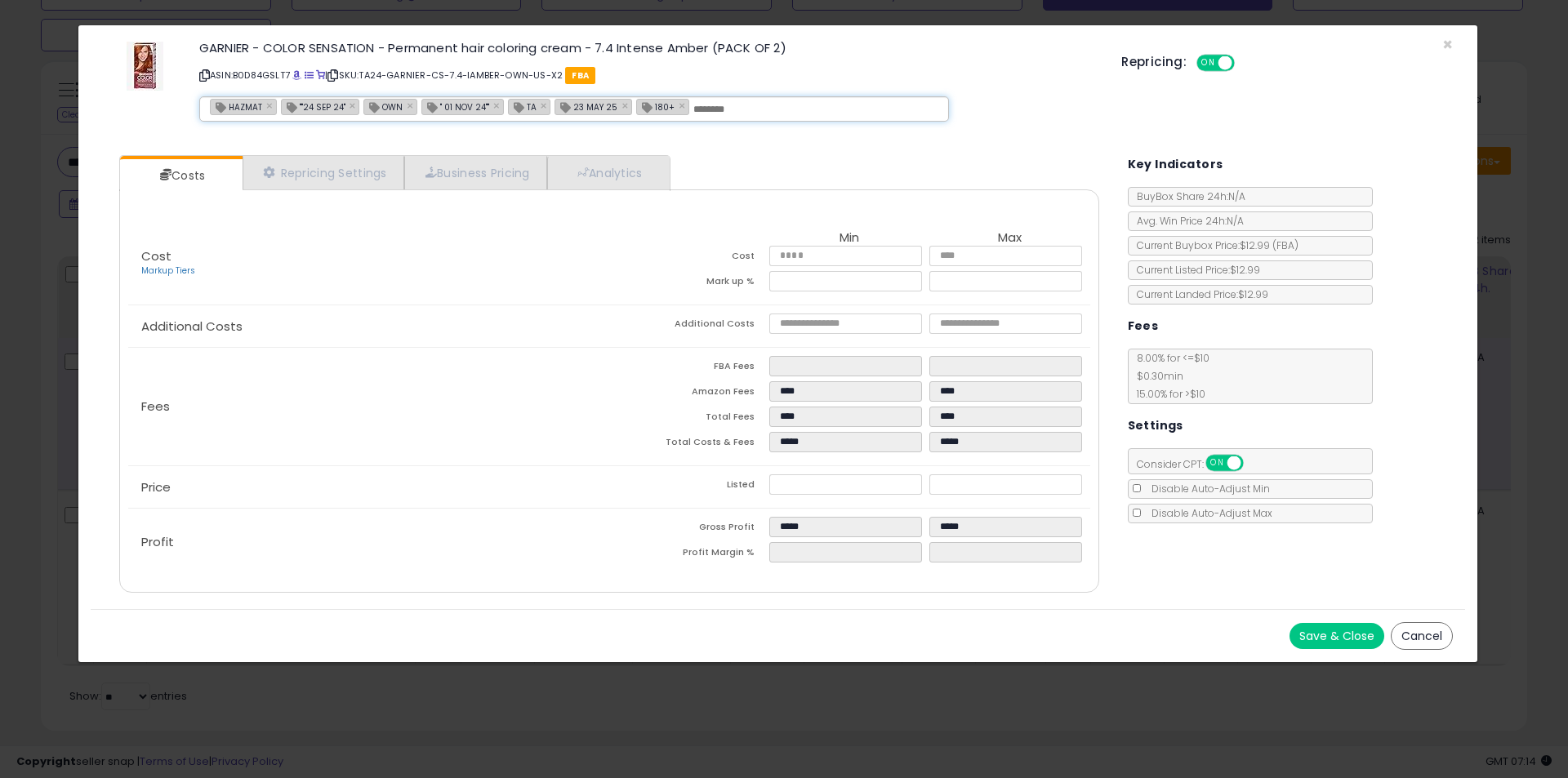 paste on "**********" 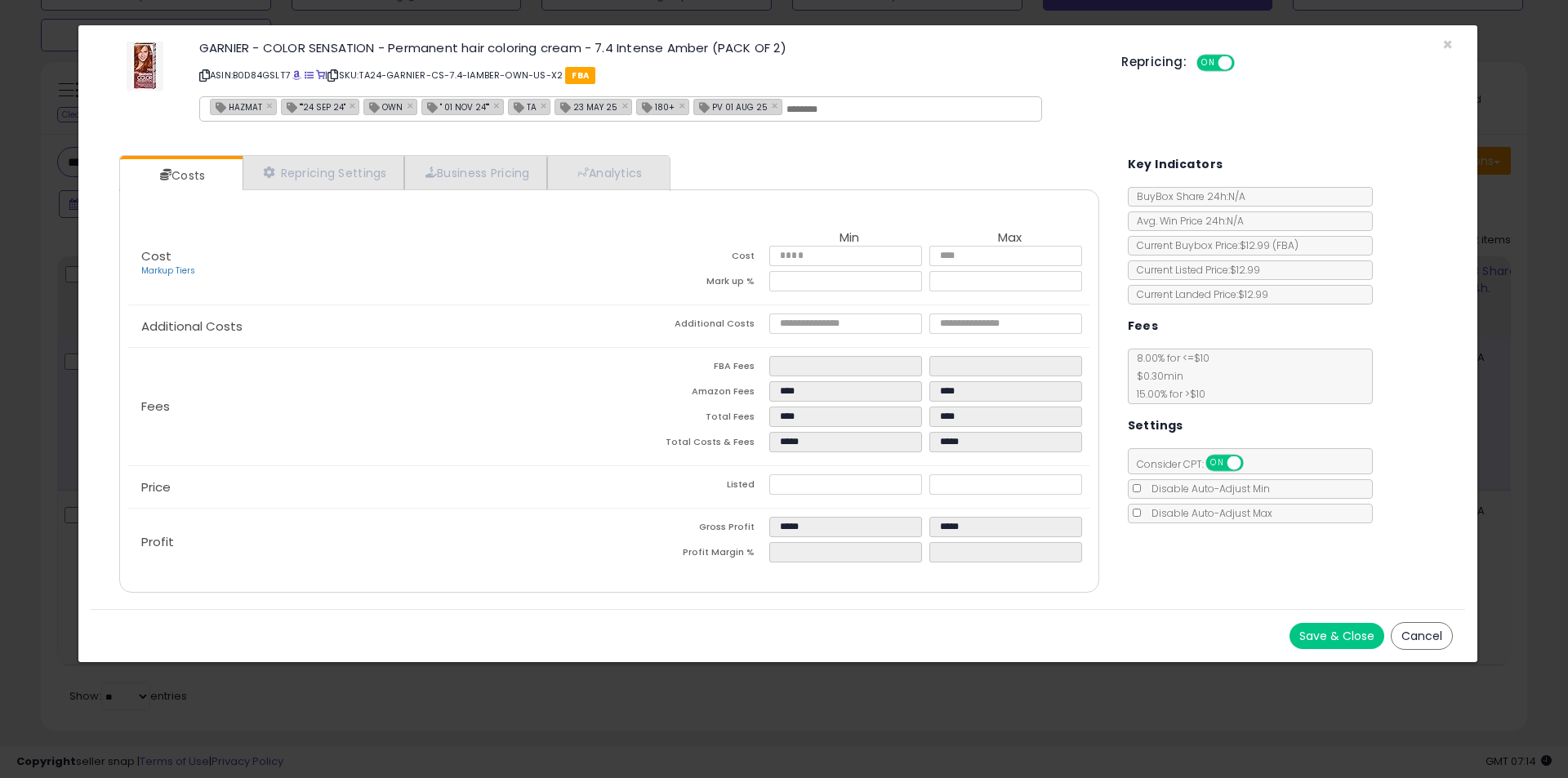 click on "Save & Close" at bounding box center (1337, 636) 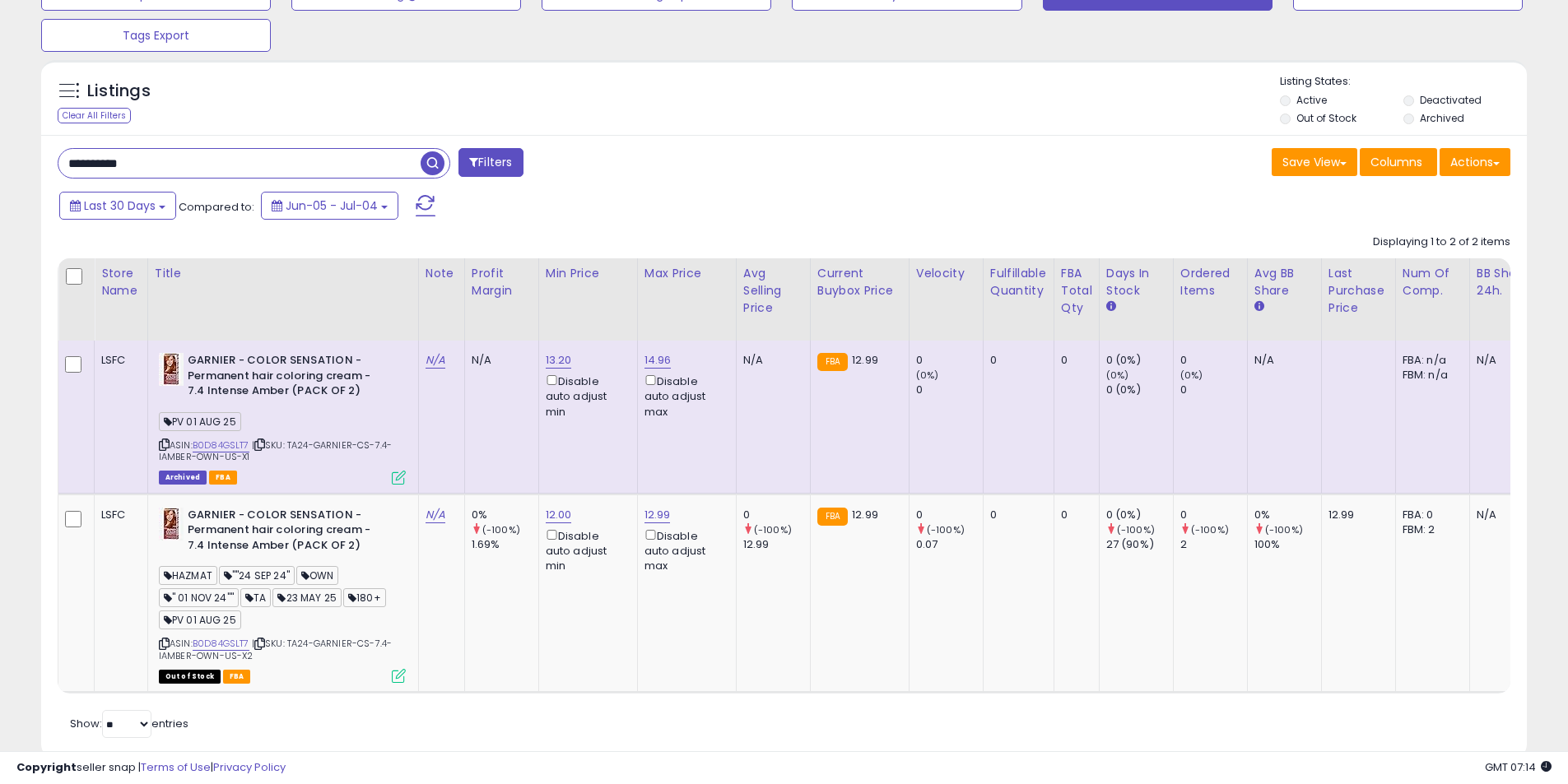 click on "**********" at bounding box center (240, 163) 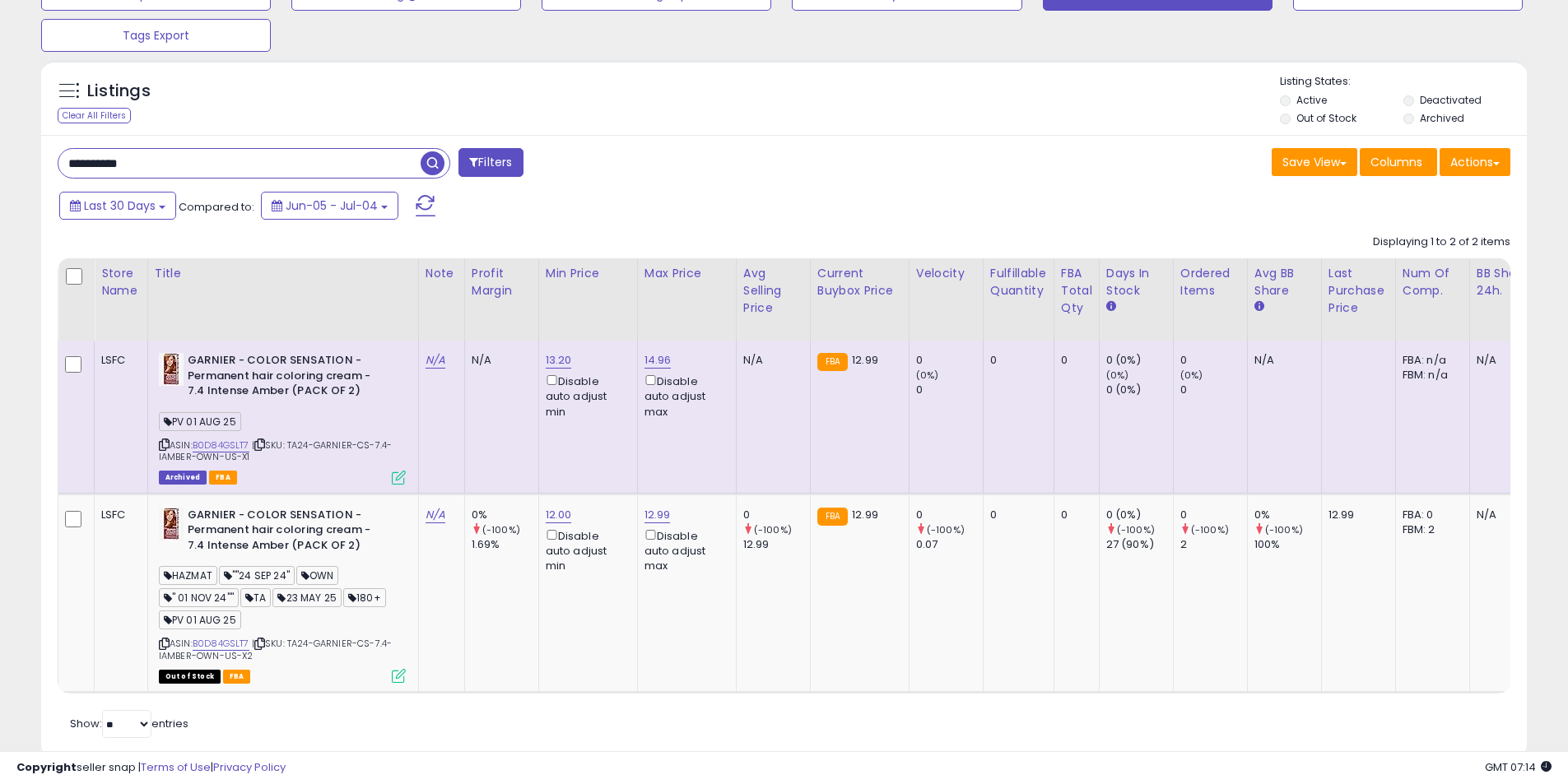 click on "**********" at bounding box center [240, 163] 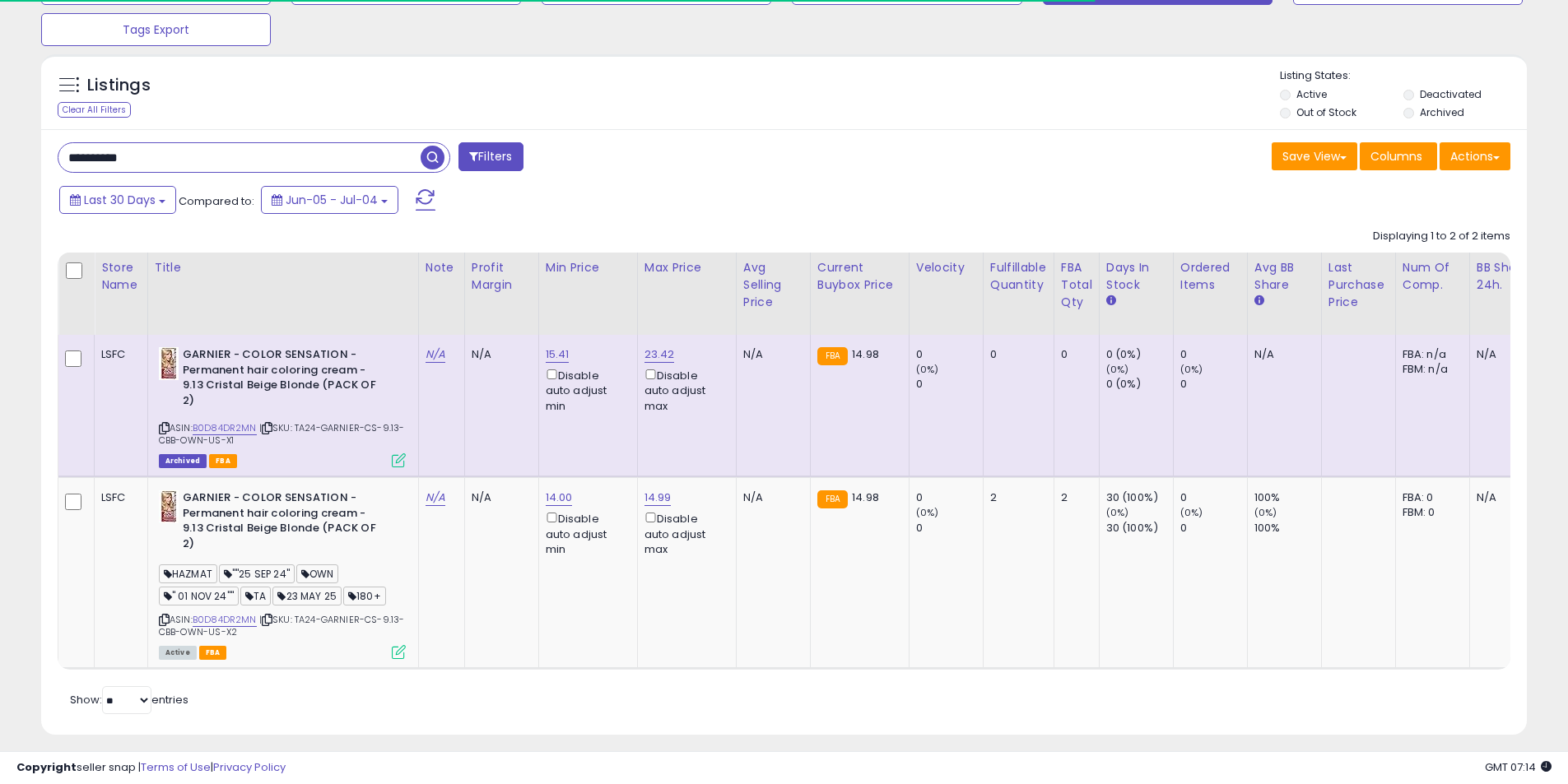 scroll, scrollTop: 165, scrollLeft: 0, axis: vertical 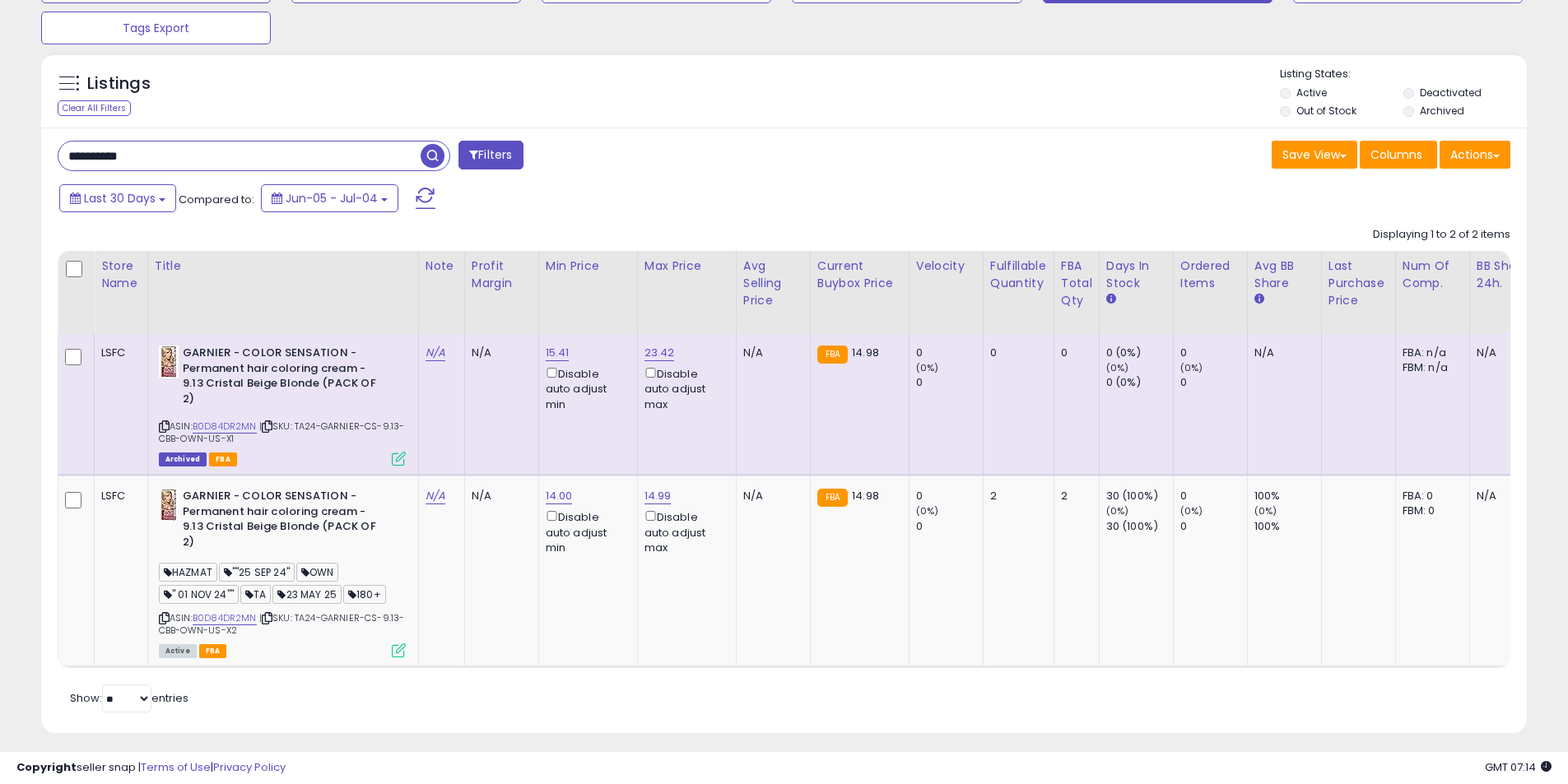 click at bounding box center (398, 458) 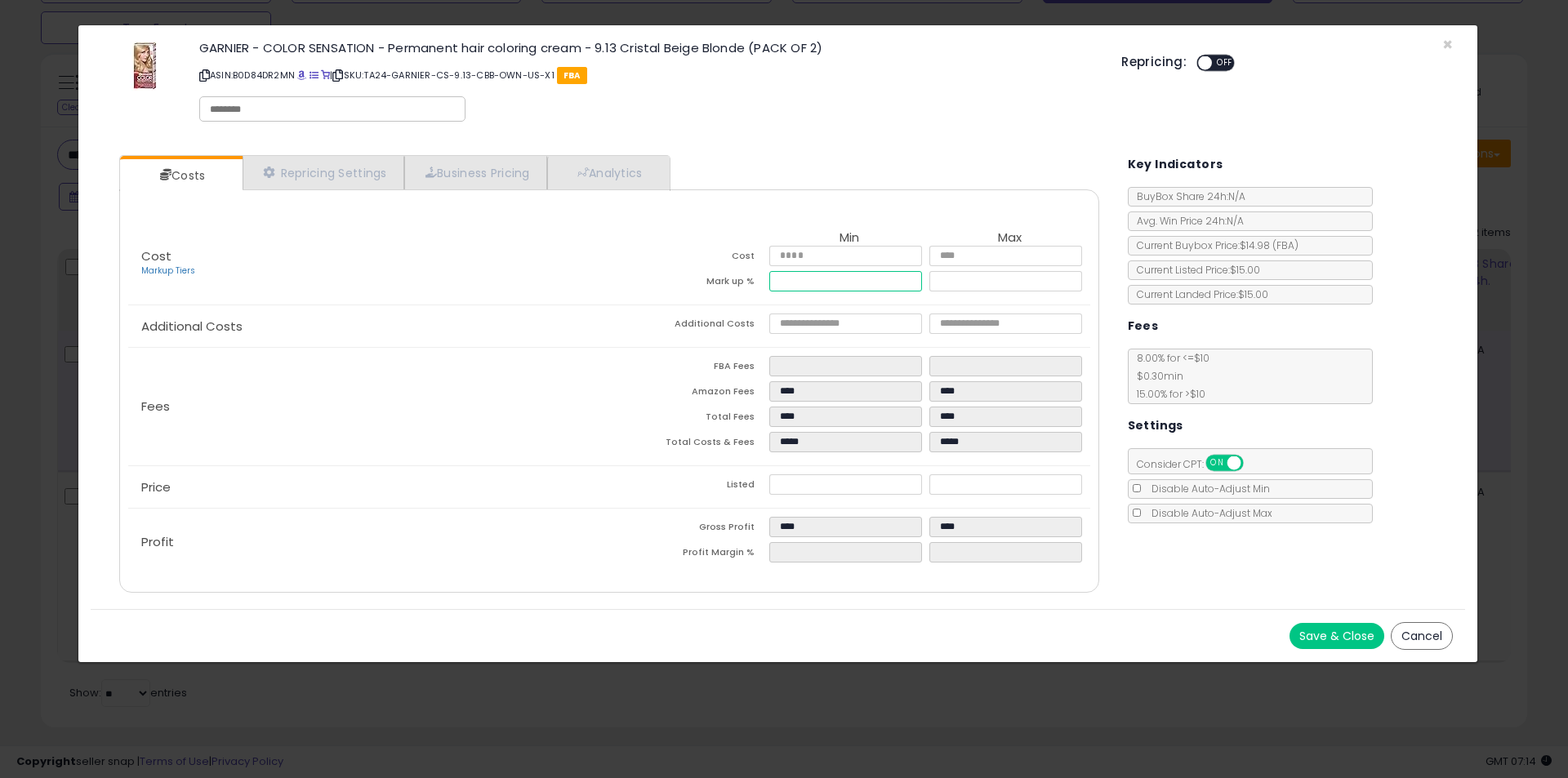 drag, startPoint x: 836, startPoint y: 275, endPoint x: 719, endPoint y: 282, distance: 117.20921 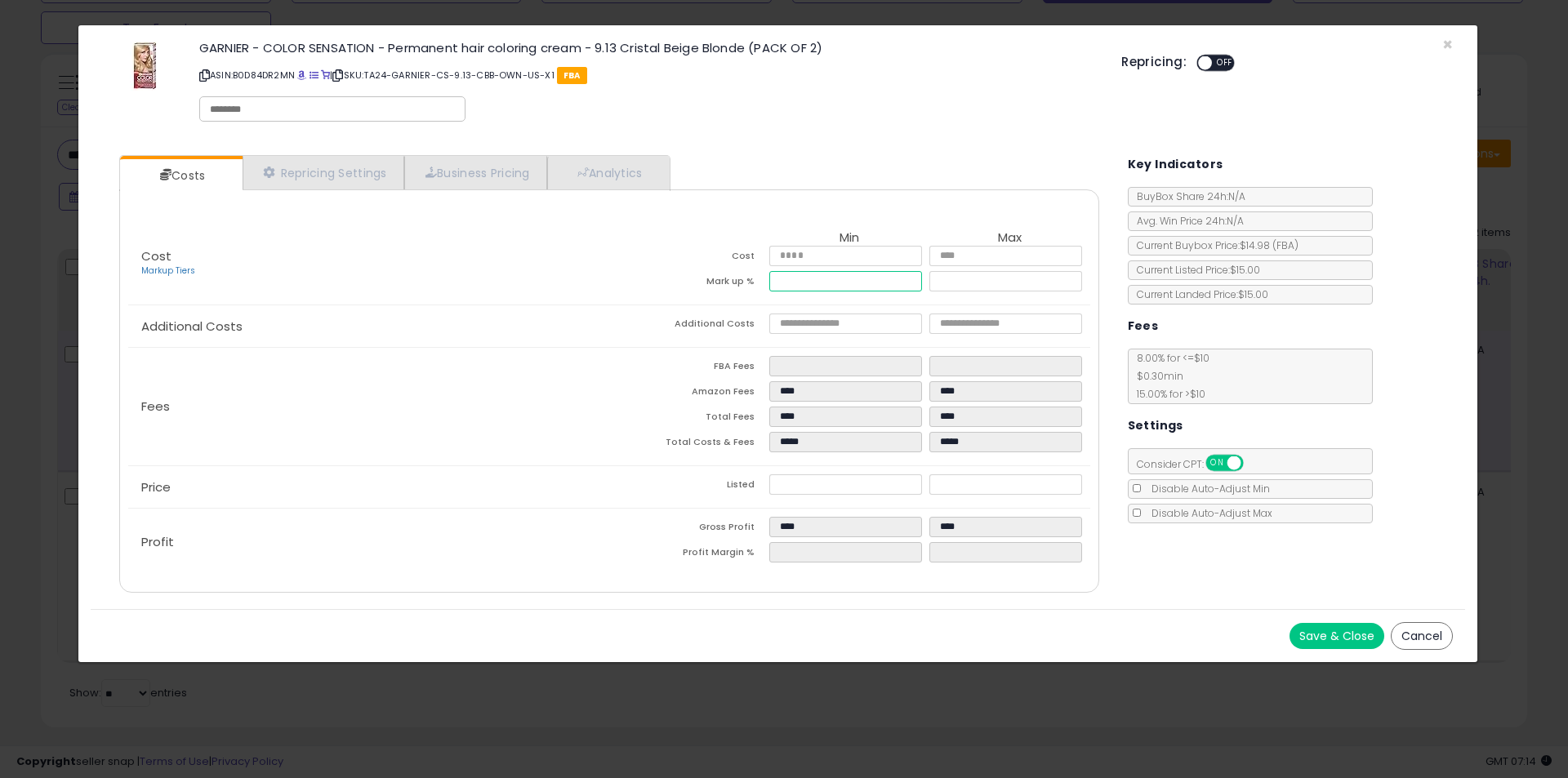 click on "Mark up %
*****
******" at bounding box center [849, 283] 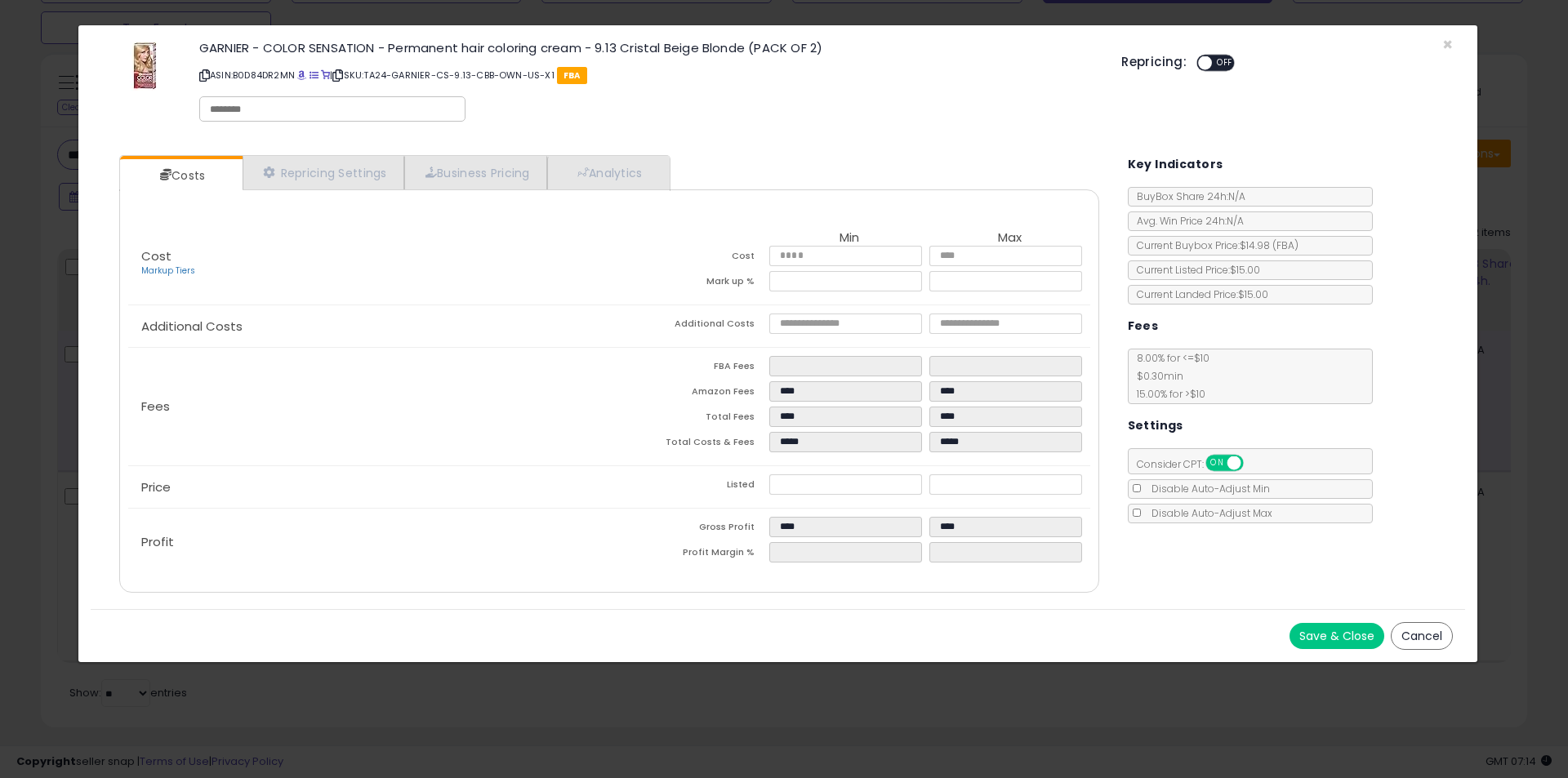 click at bounding box center (332, 109) 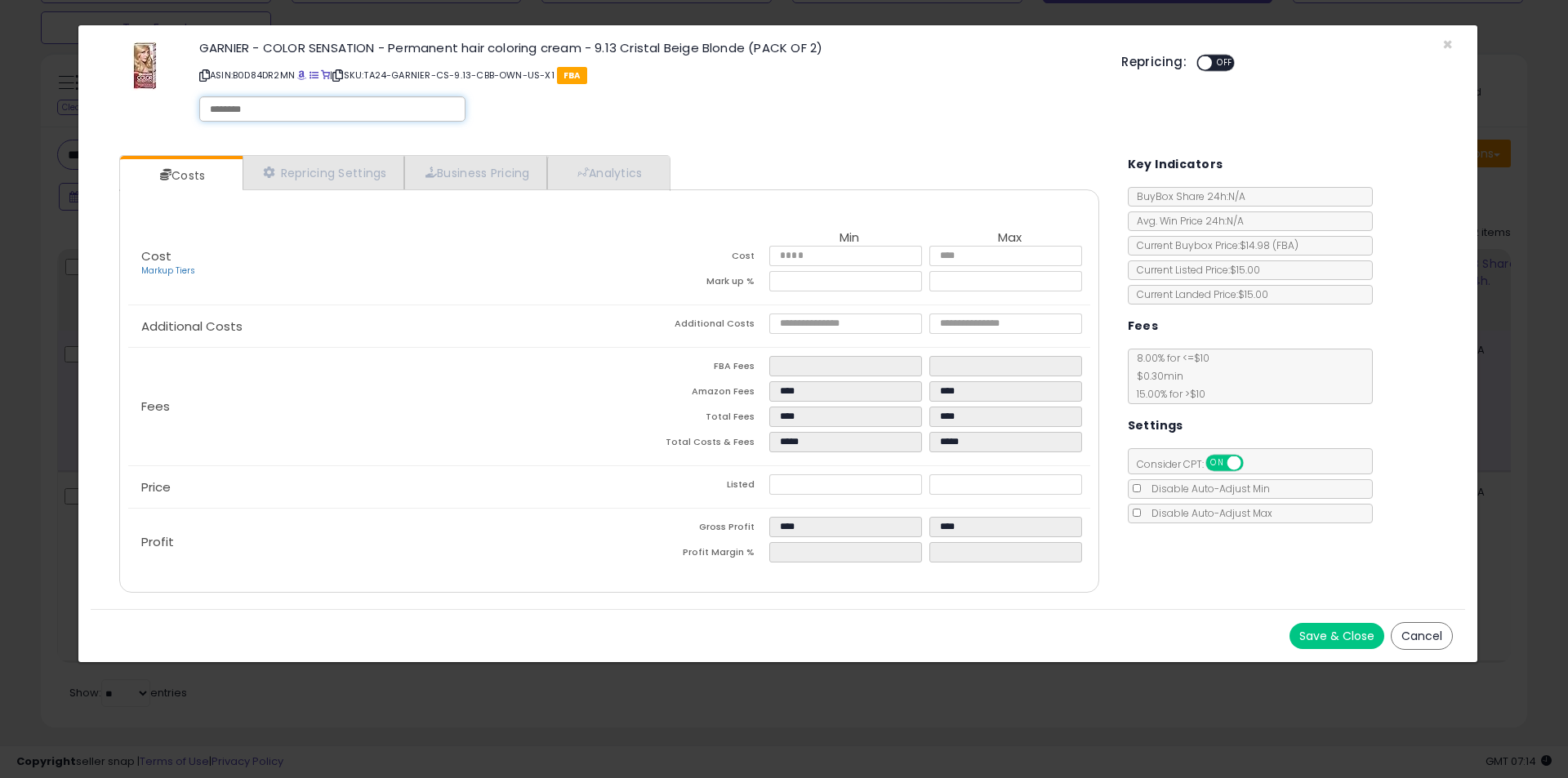 paste on "**********" 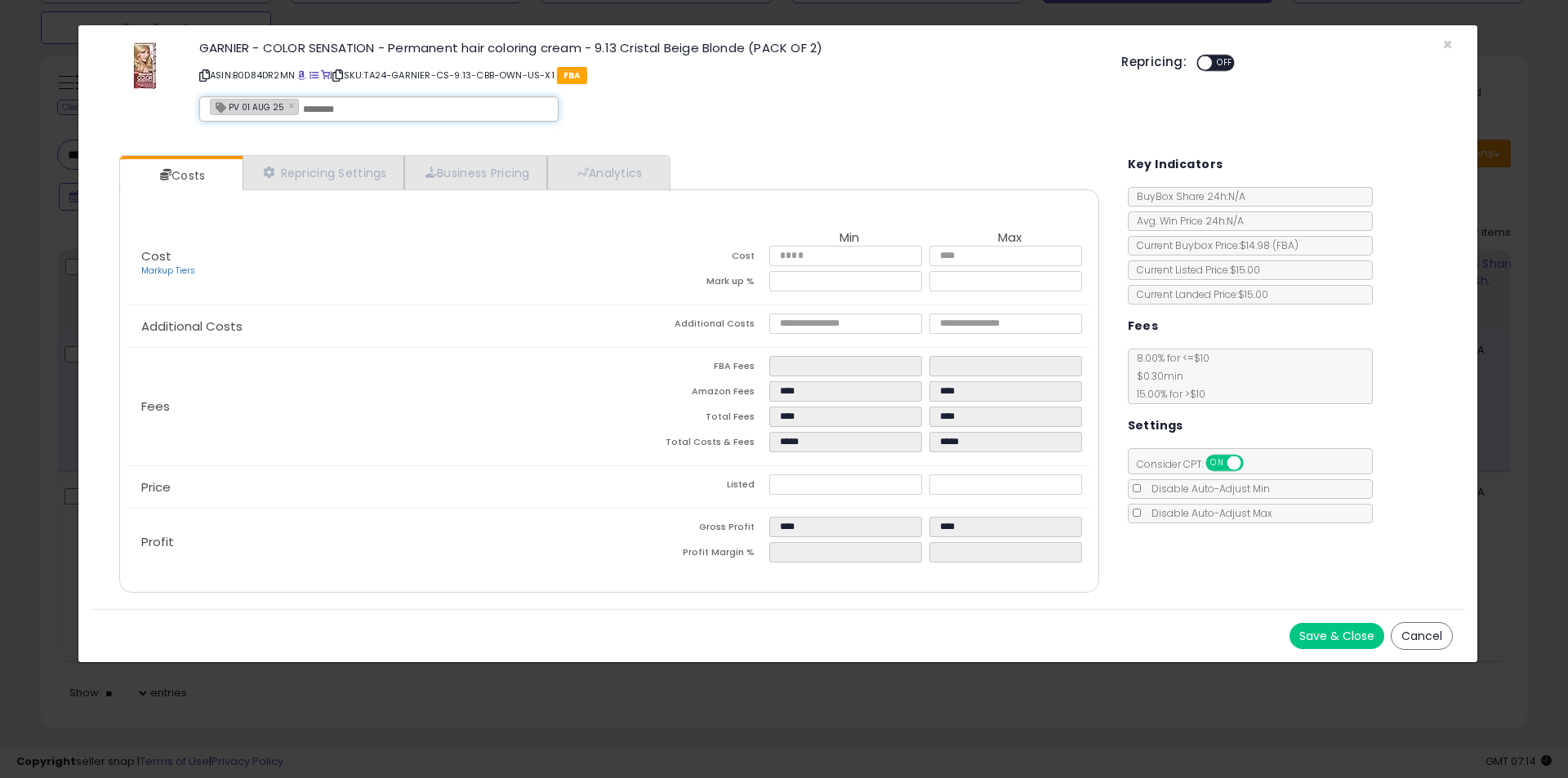 click on "Save & Close" at bounding box center [1337, 636] 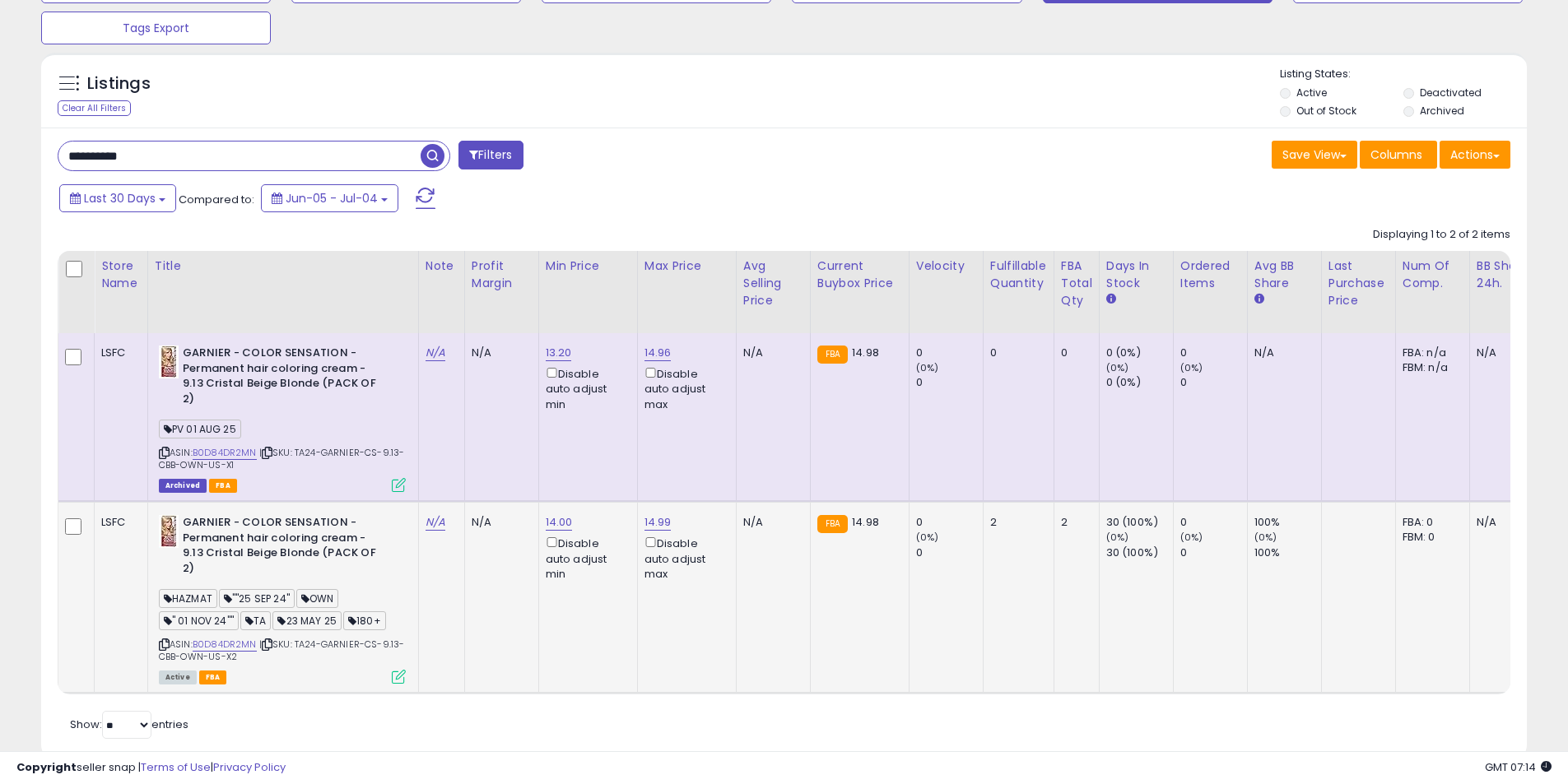 click at bounding box center (398, 676) 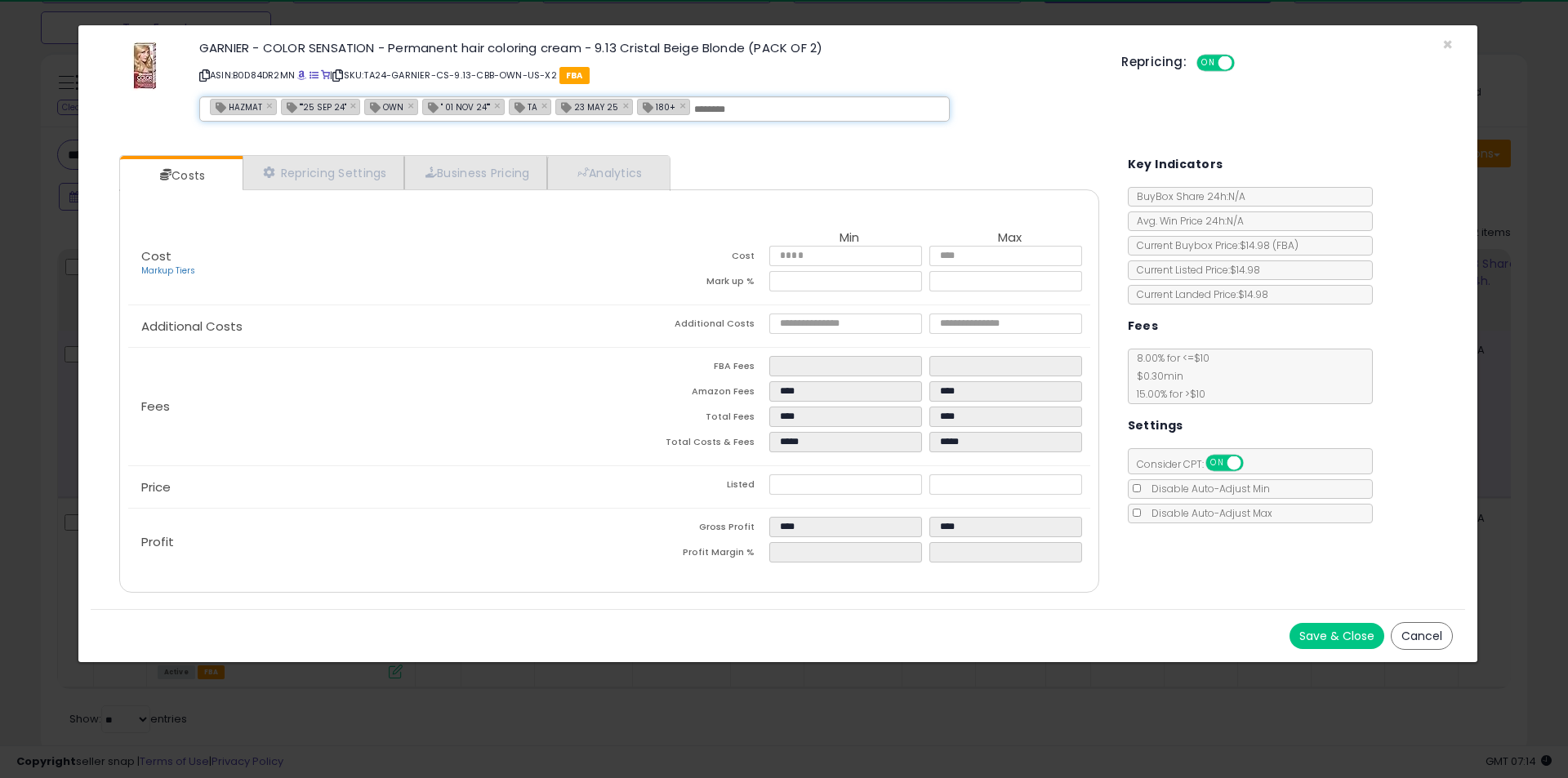 click at bounding box center [817, 109] 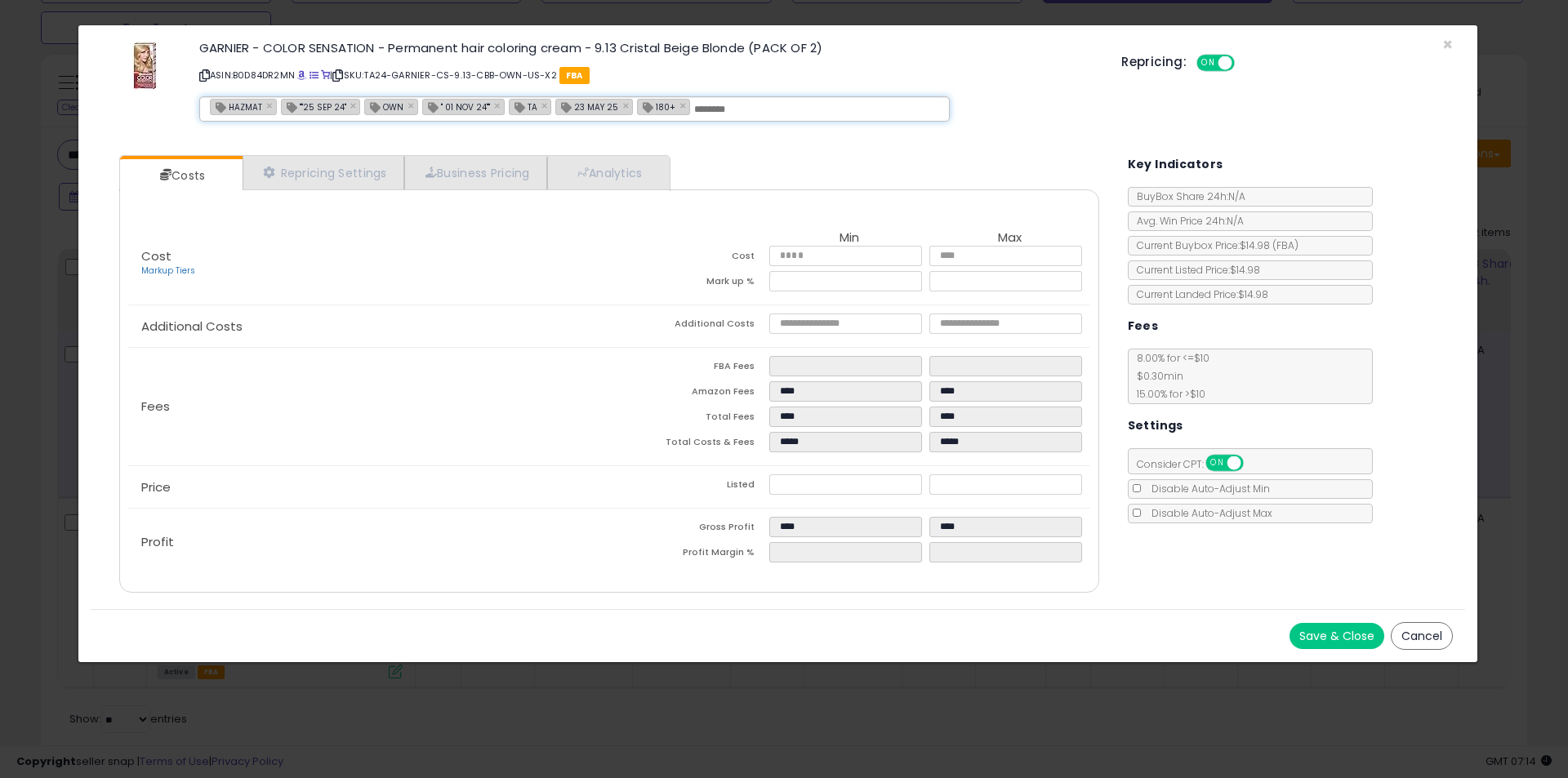 paste on "**********" 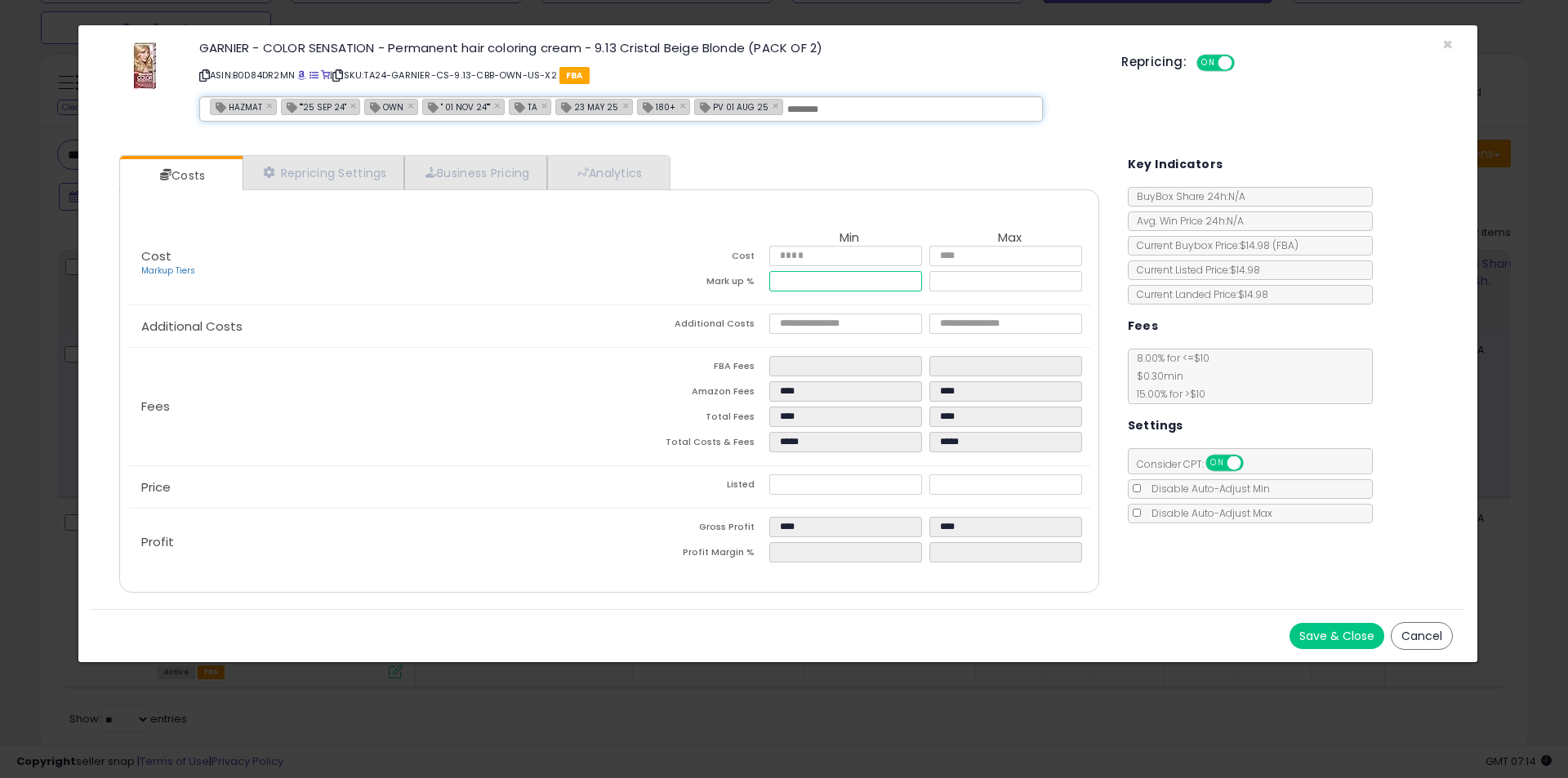 drag, startPoint x: 821, startPoint y: 282, endPoint x: 708, endPoint y: 287, distance: 113.11057 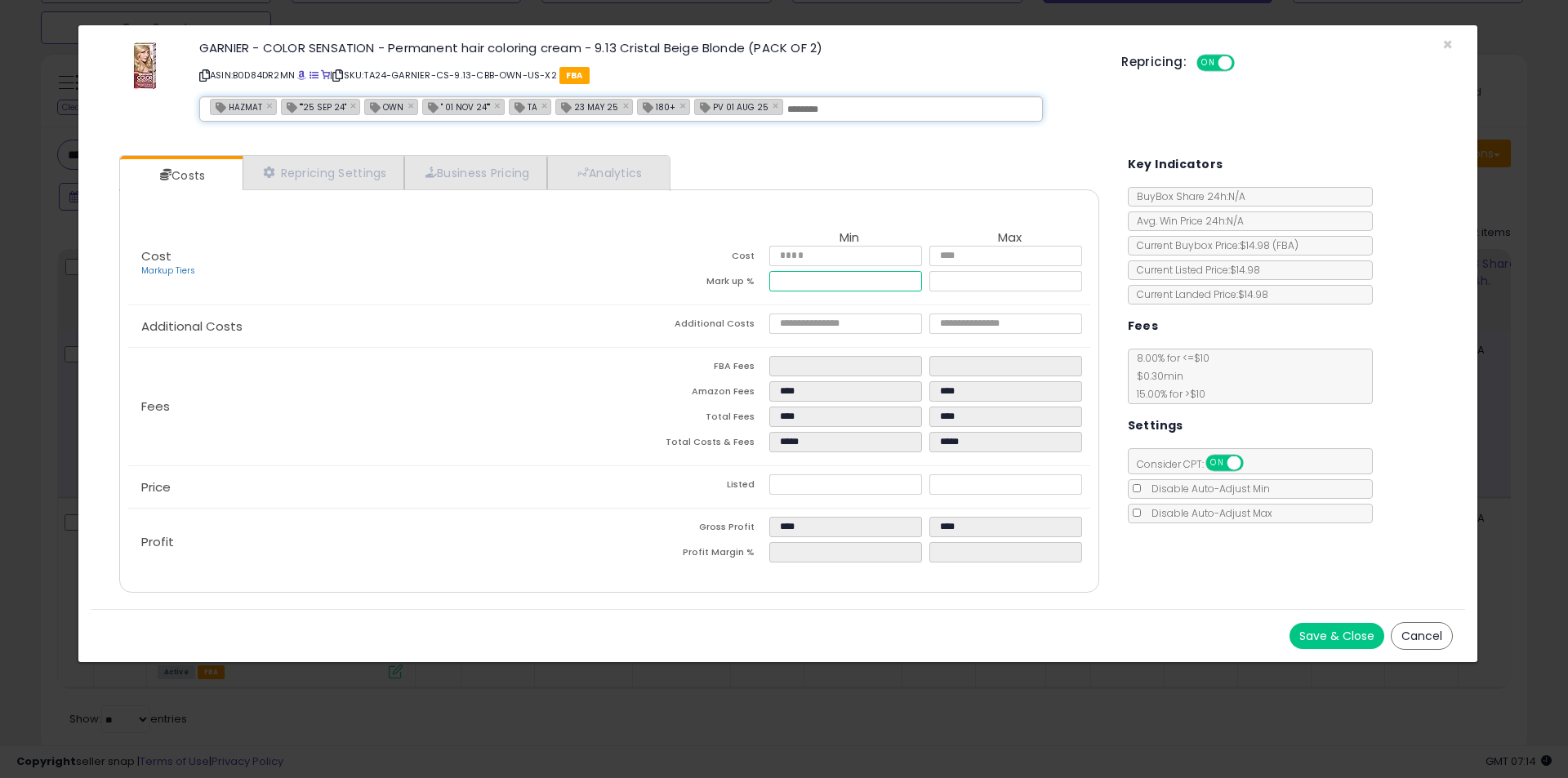 click on "Mark up %
*****
*****" at bounding box center [849, 283] 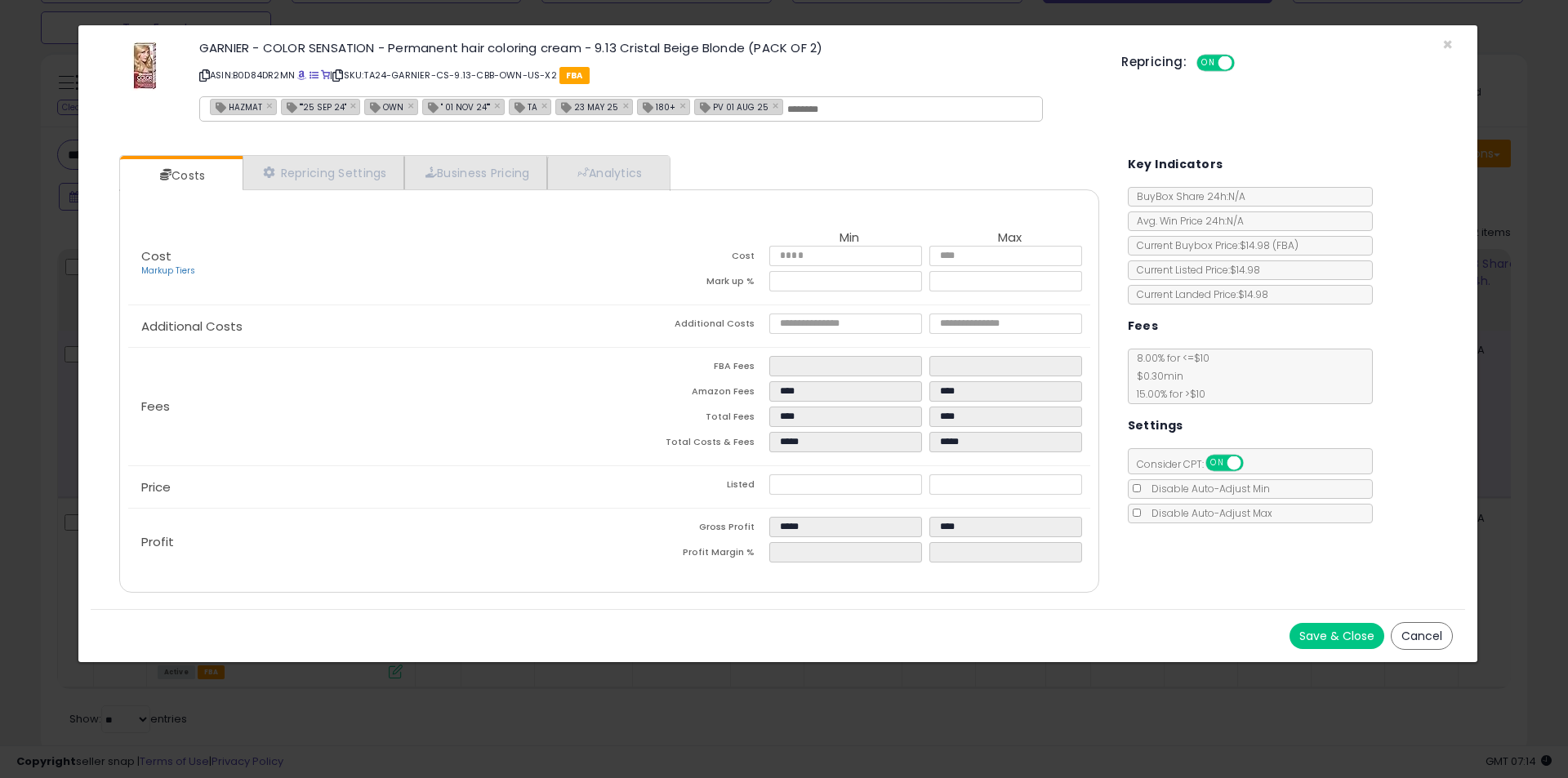 click on "Save & Close" at bounding box center [1337, 636] 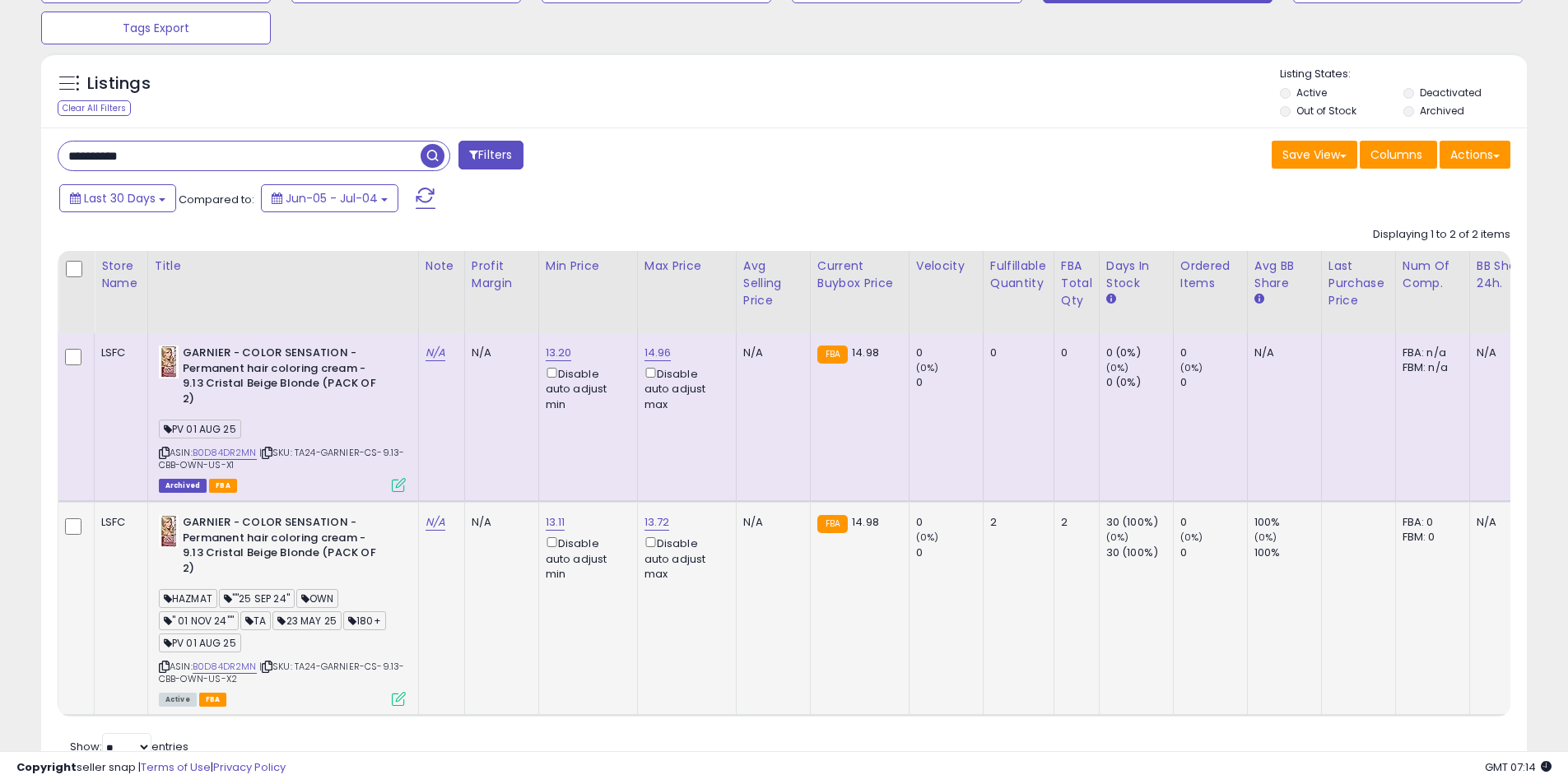 click at bounding box center [398, 698] 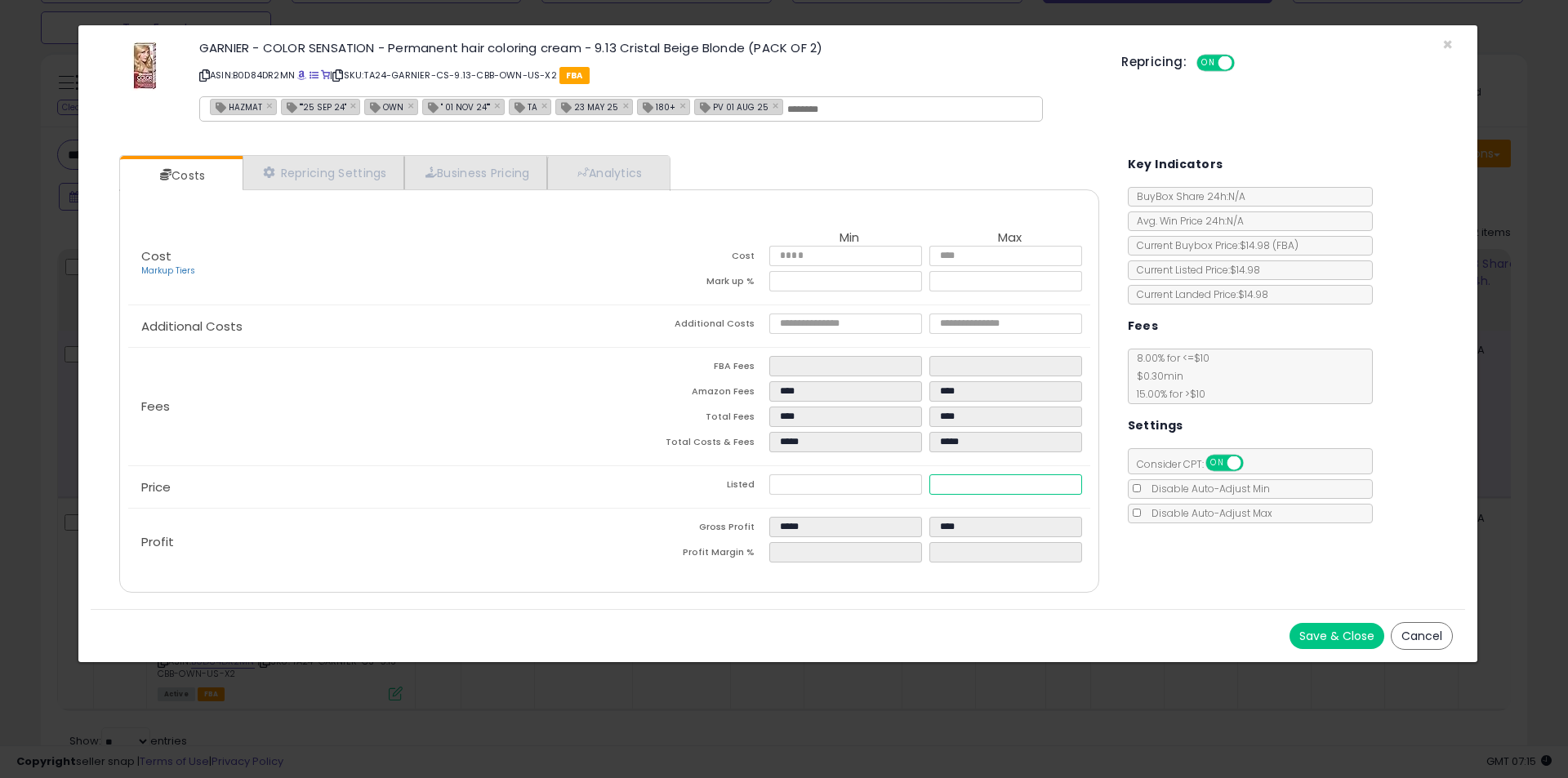 drag, startPoint x: 966, startPoint y: 479, endPoint x: 911, endPoint y: 472, distance: 55.443665 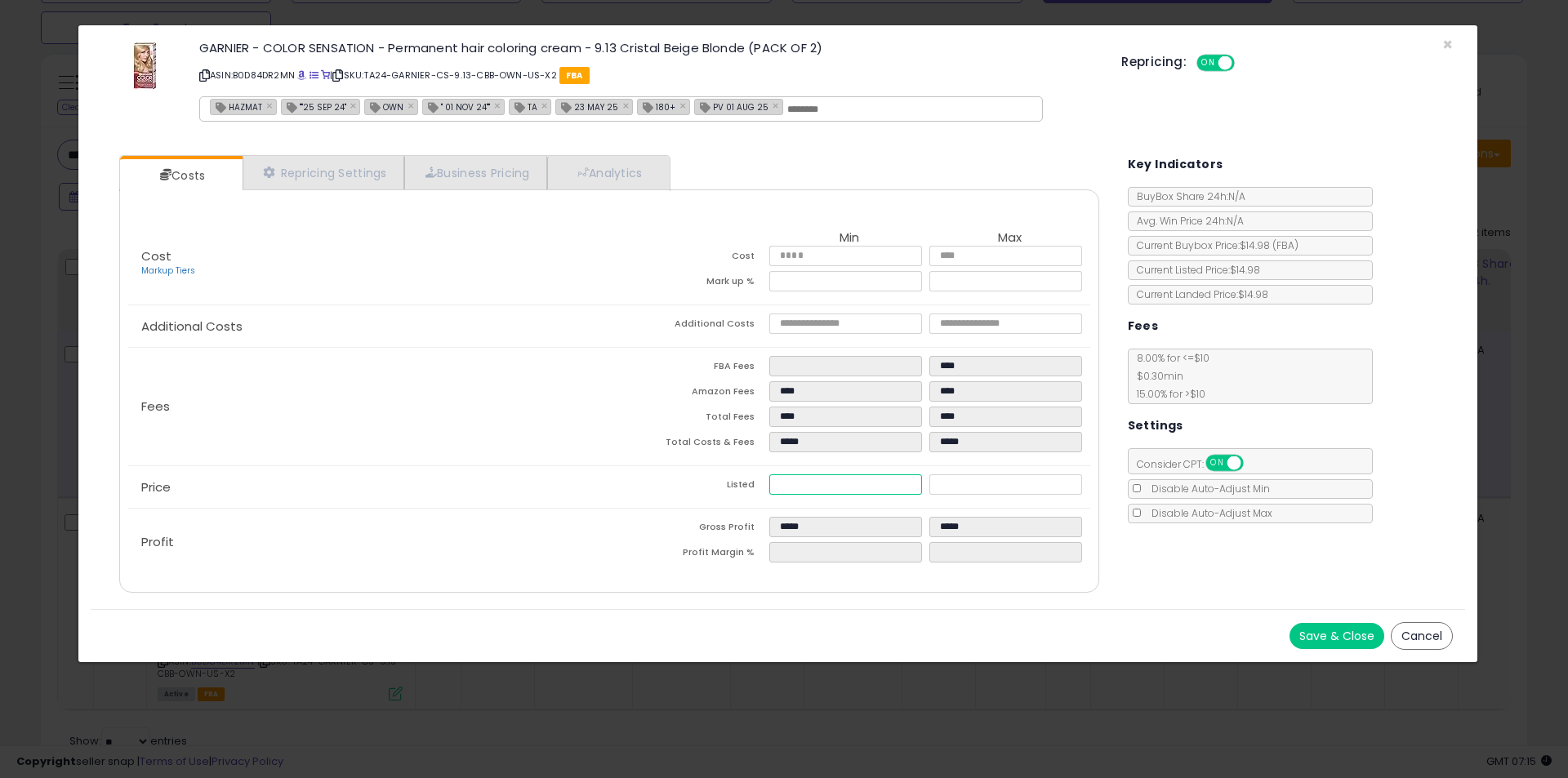 click on "*****" at bounding box center (845, 484) 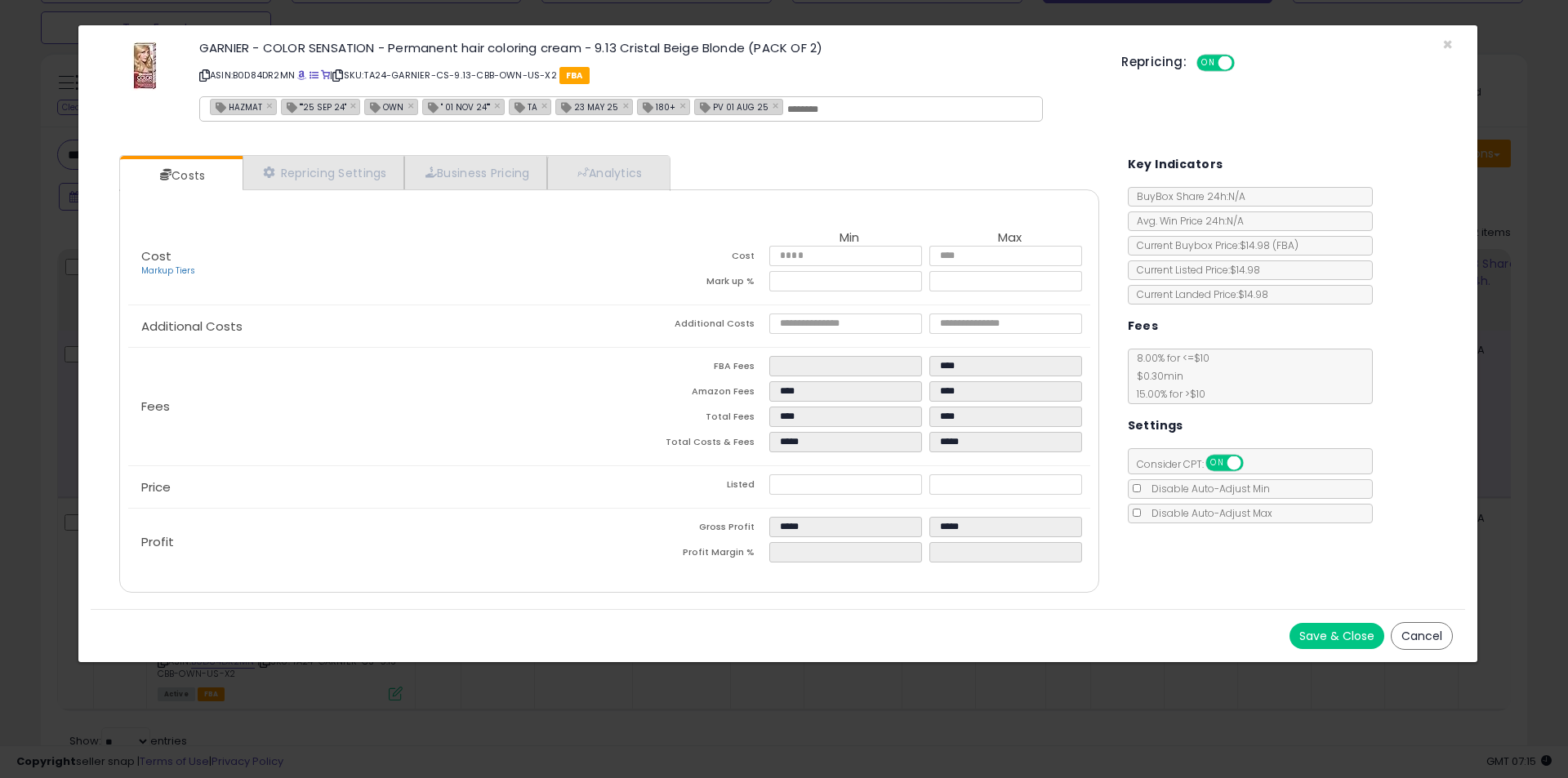 click on "Cancel" at bounding box center [1422, 636] 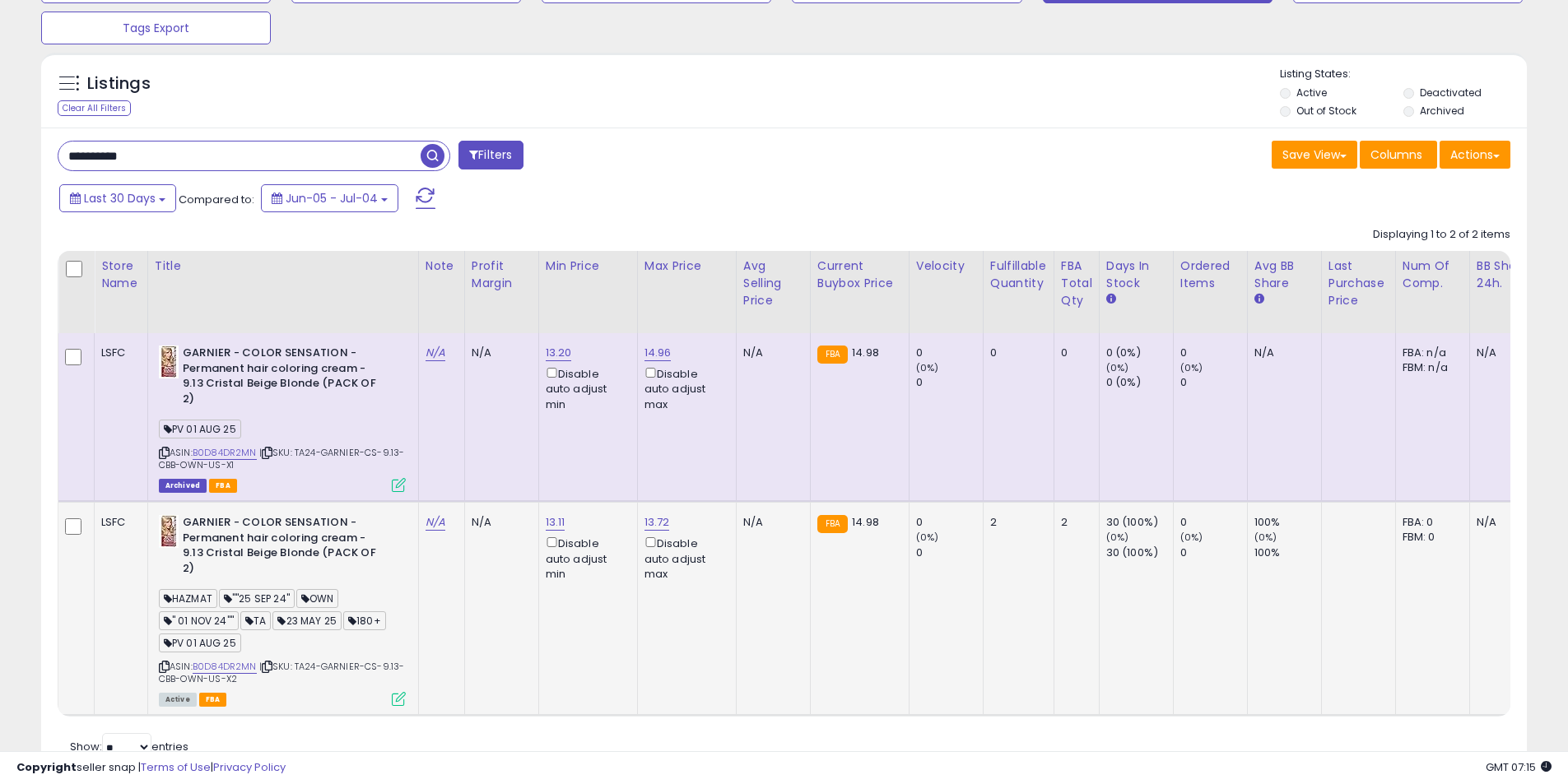 click at bounding box center [398, 698] 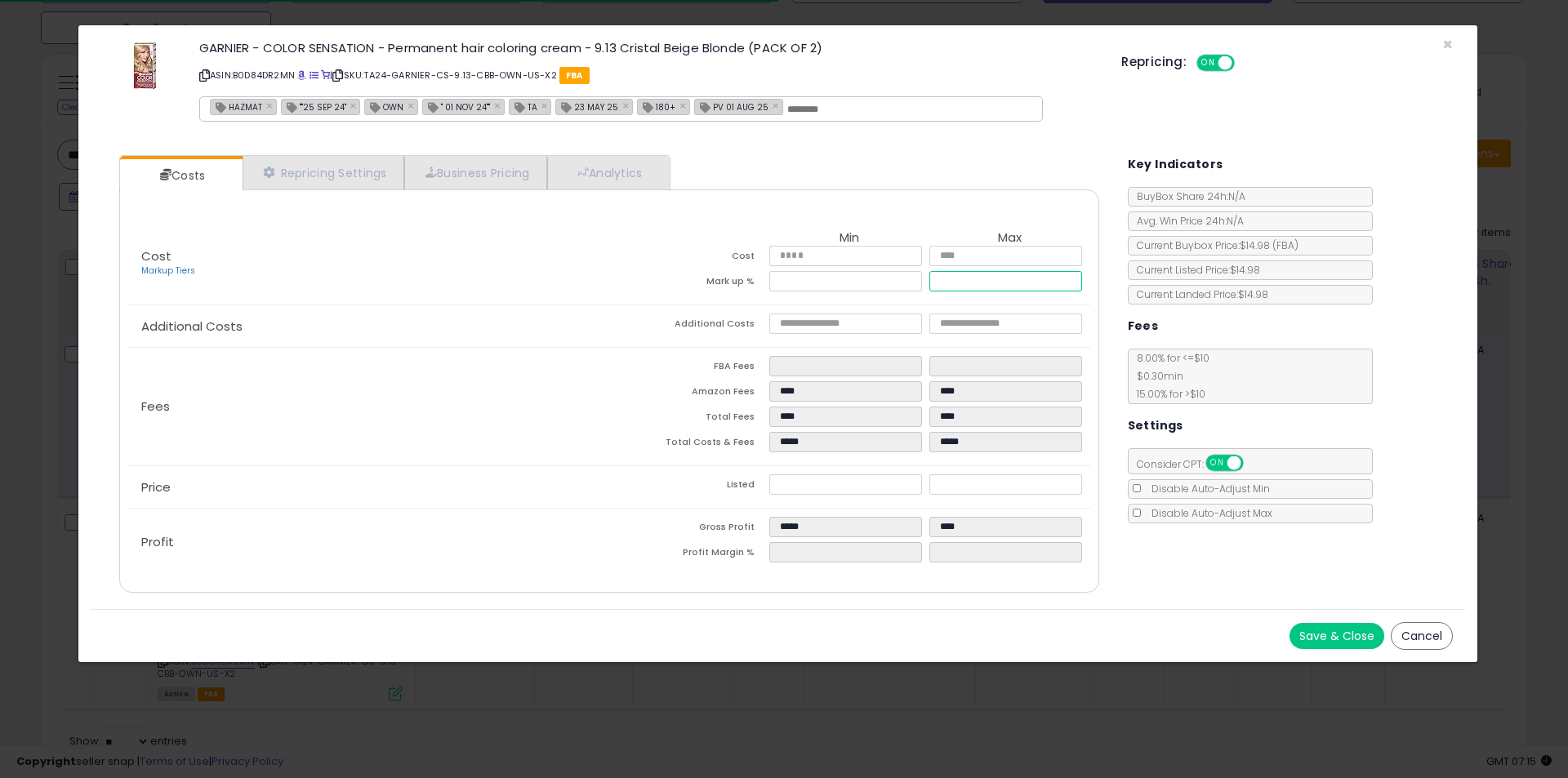 drag, startPoint x: 981, startPoint y: 275, endPoint x: 886, endPoint y: 274, distance: 95.00526 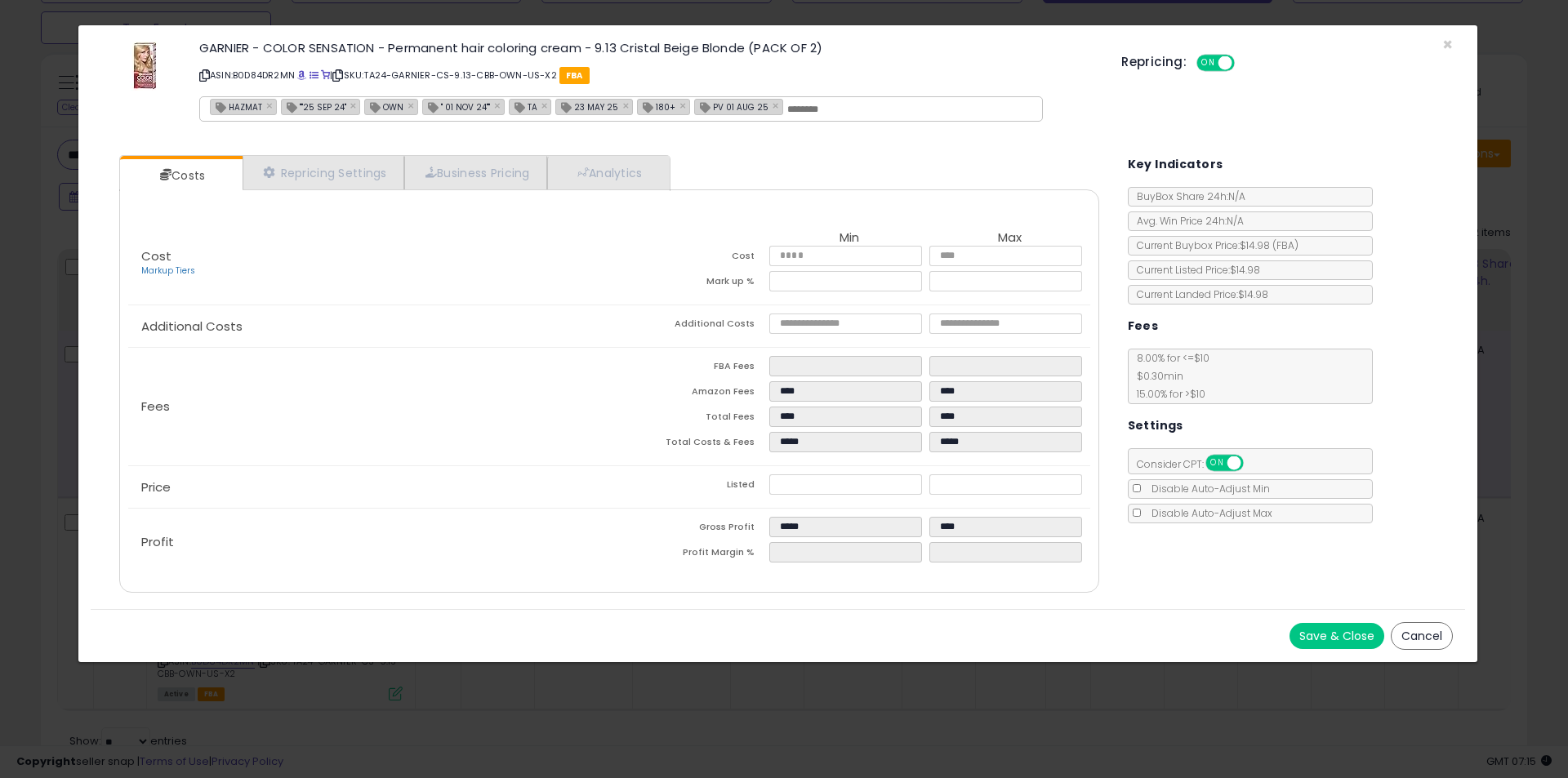 click on "Additional Costs" at bounding box center (368, 327) 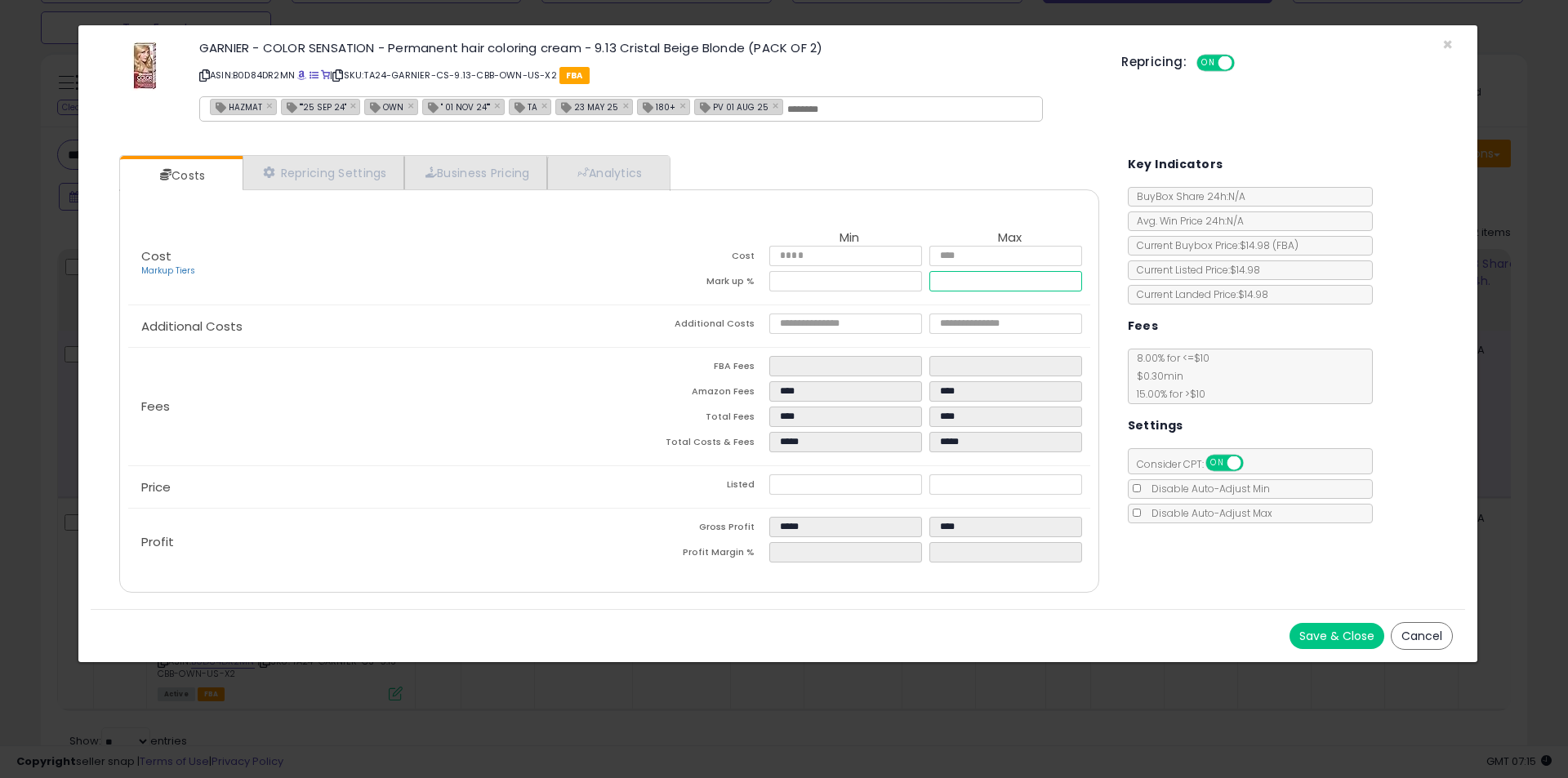 drag, startPoint x: 969, startPoint y: 280, endPoint x: 881, endPoint y: 275, distance: 88.14193 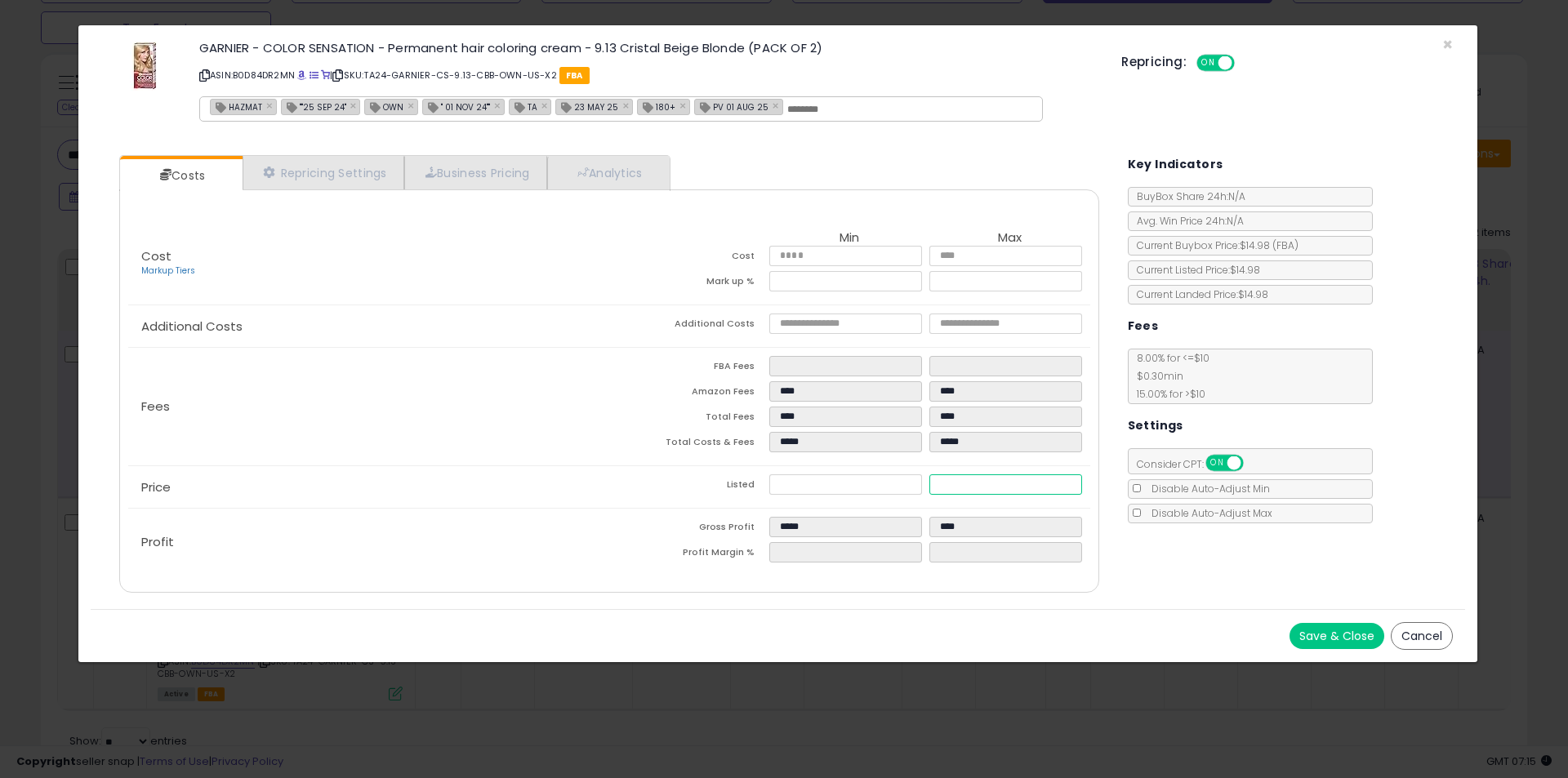 drag, startPoint x: 943, startPoint y: 481, endPoint x: 893, endPoint y: 478, distance: 50.089919 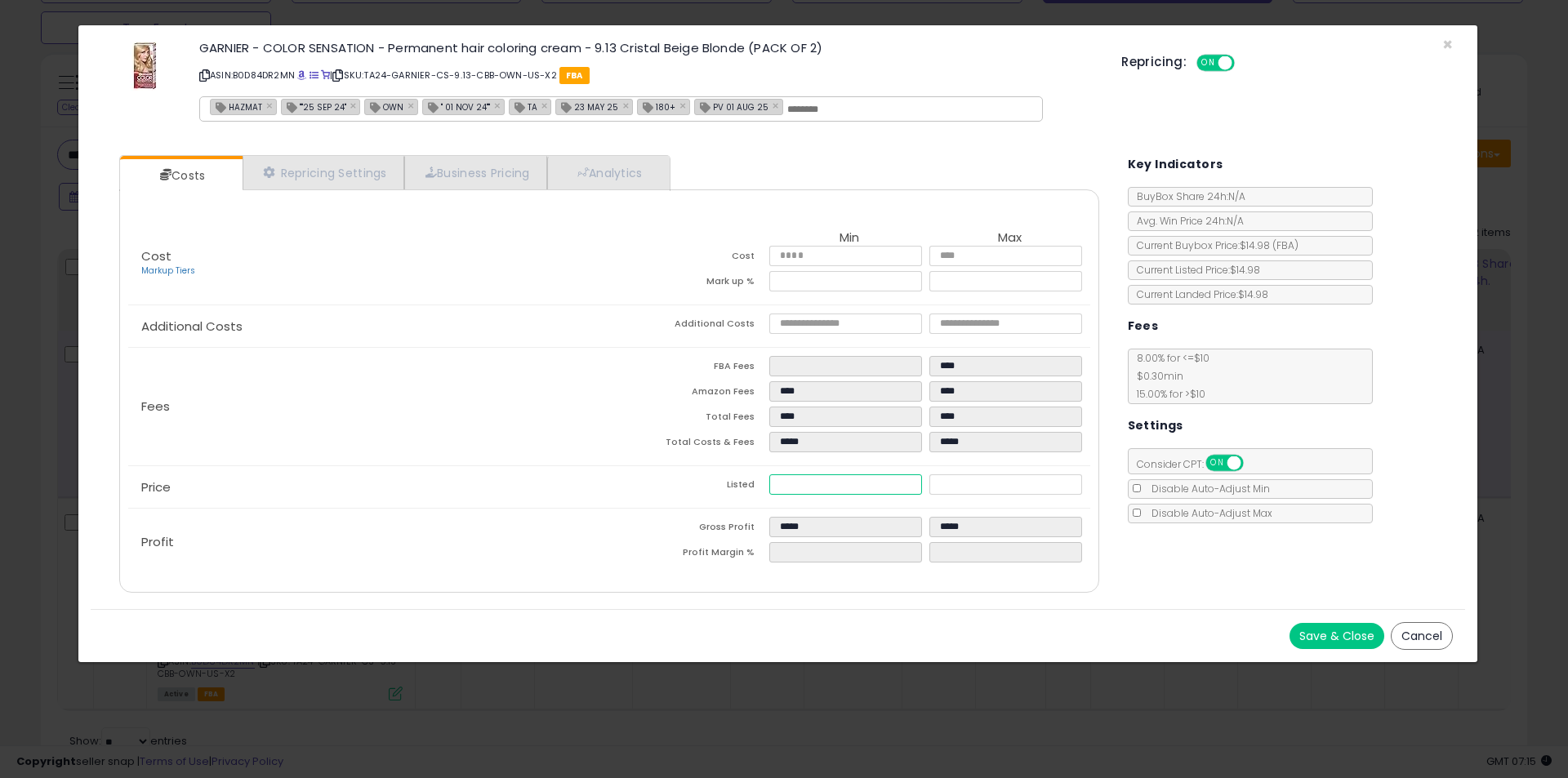 click on "*****" at bounding box center [845, 484] 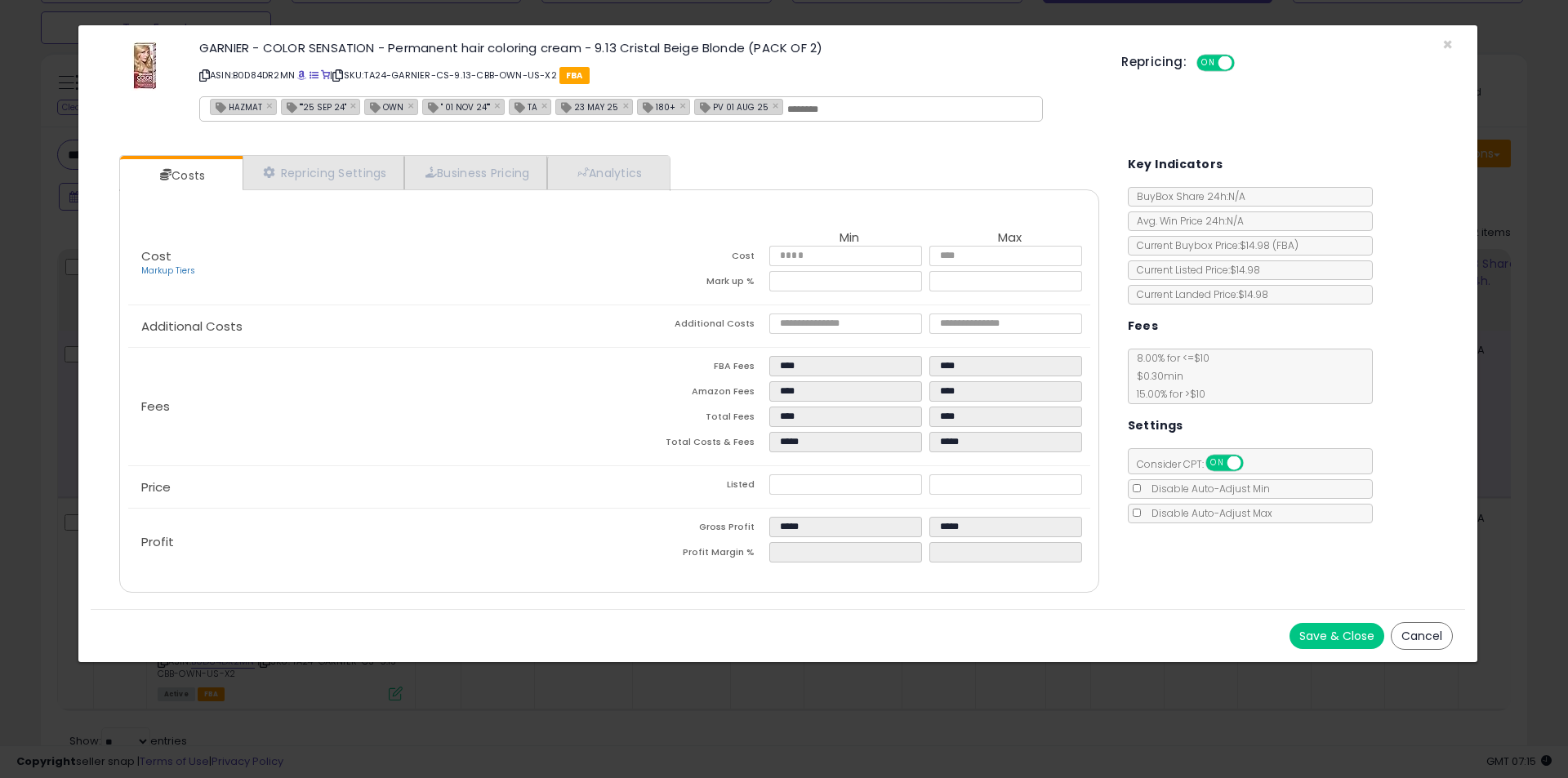 click on "Cost
Markup Tiers" at bounding box center (368, 264) 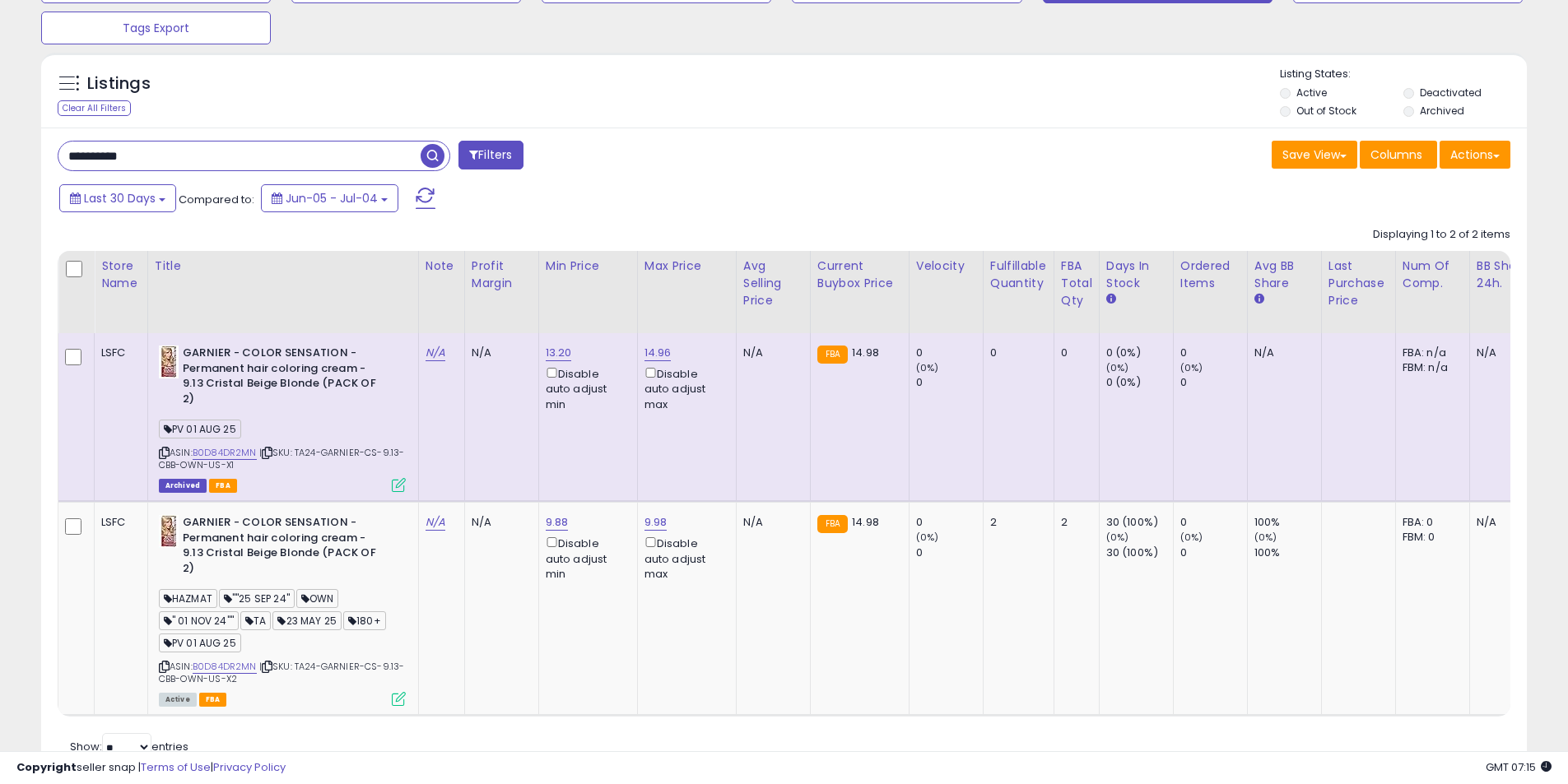 click on "**********" at bounding box center [240, 155] 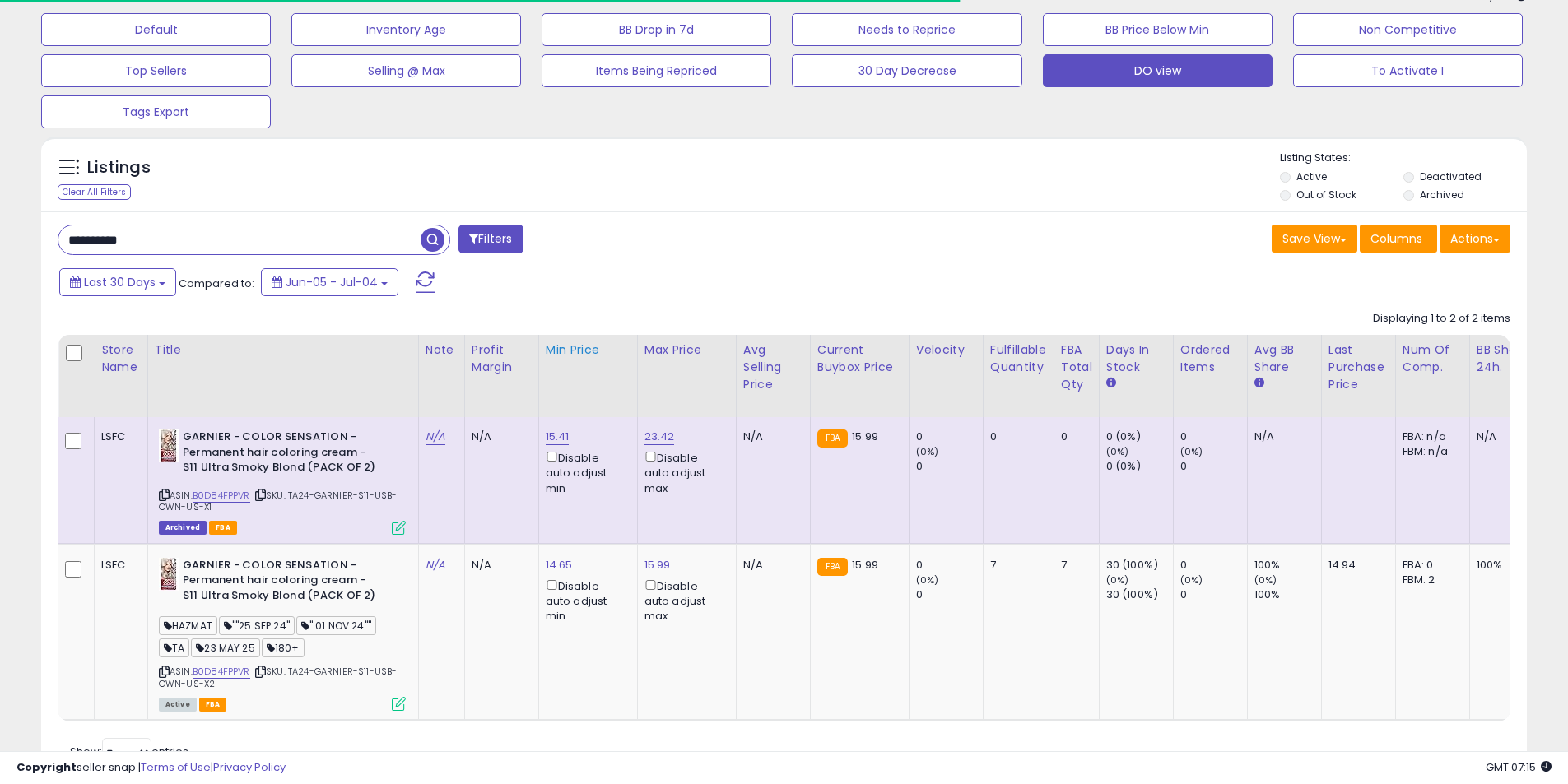 scroll, scrollTop: 157, scrollLeft: 0, axis: vertical 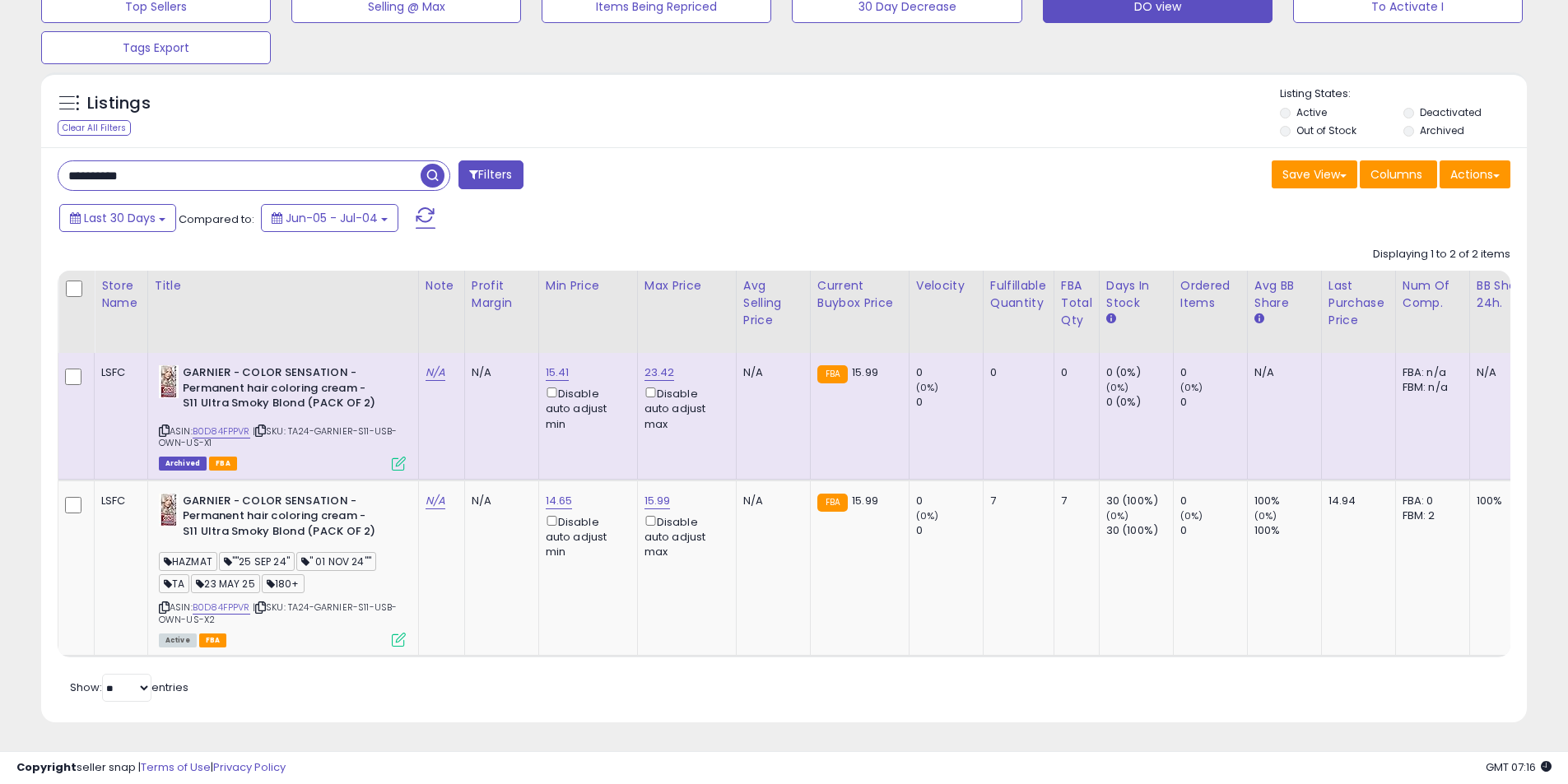 click at bounding box center (398, 463) 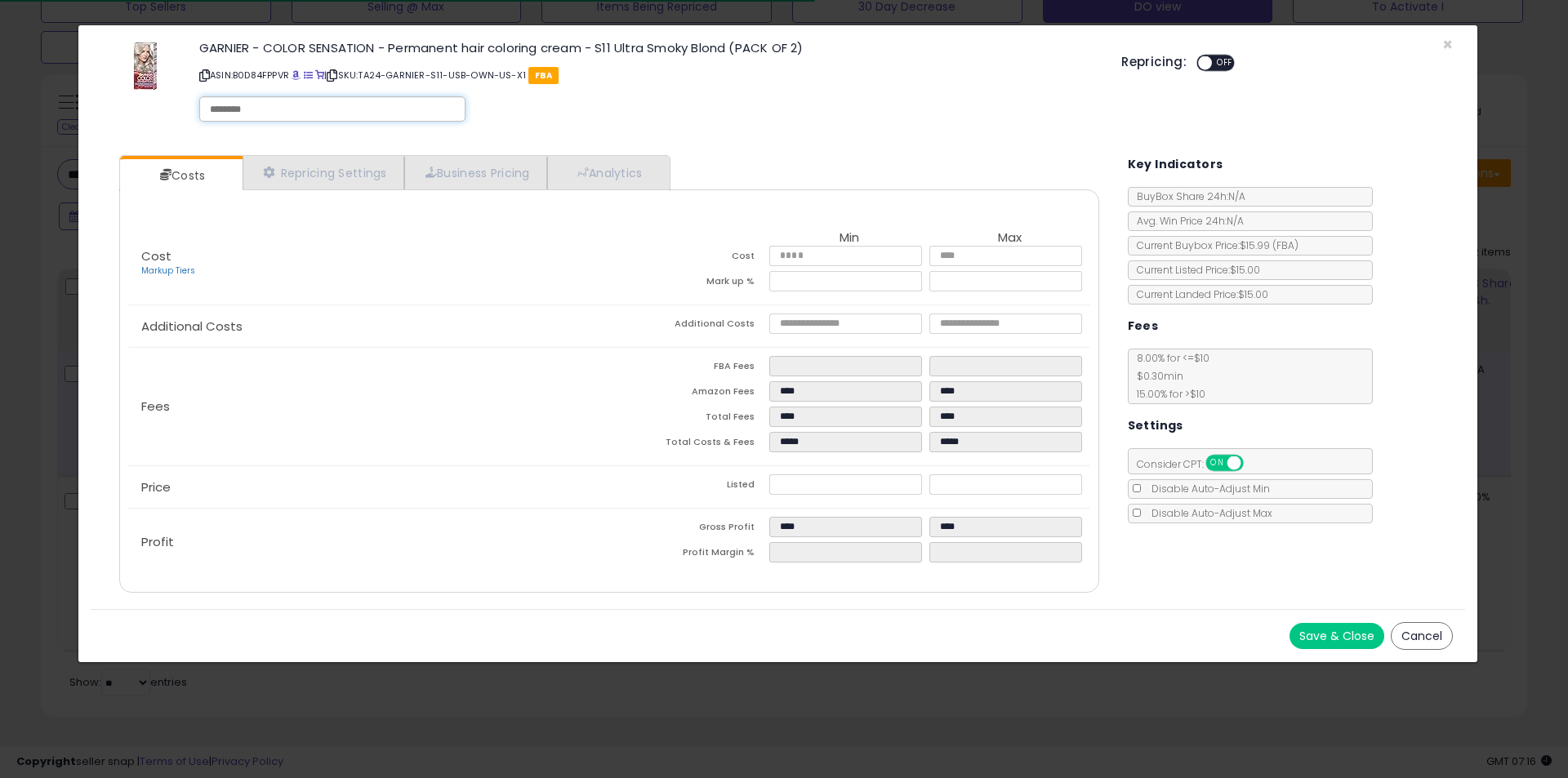 click at bounding box center [332, 109] 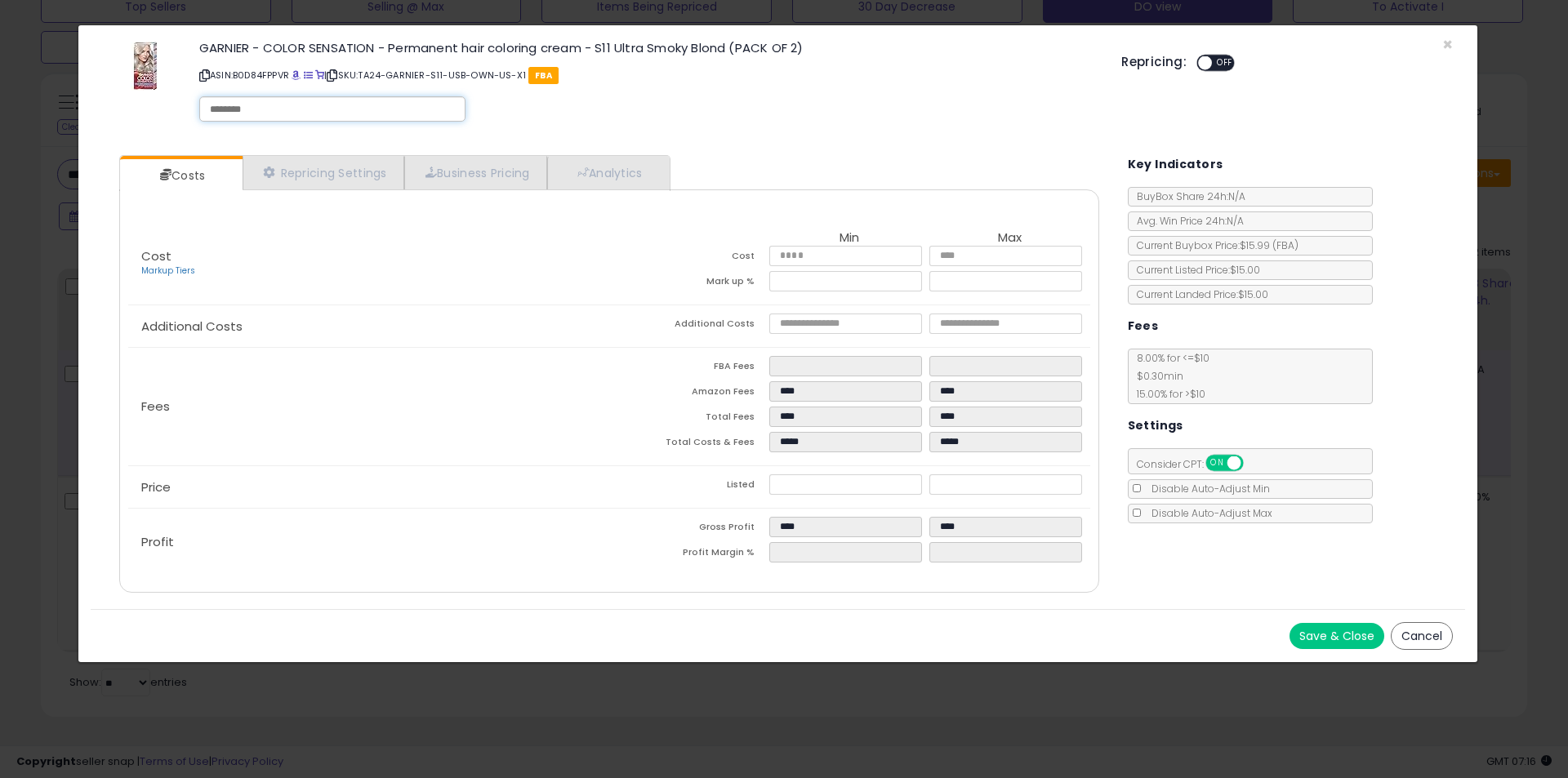 paste on "**********" 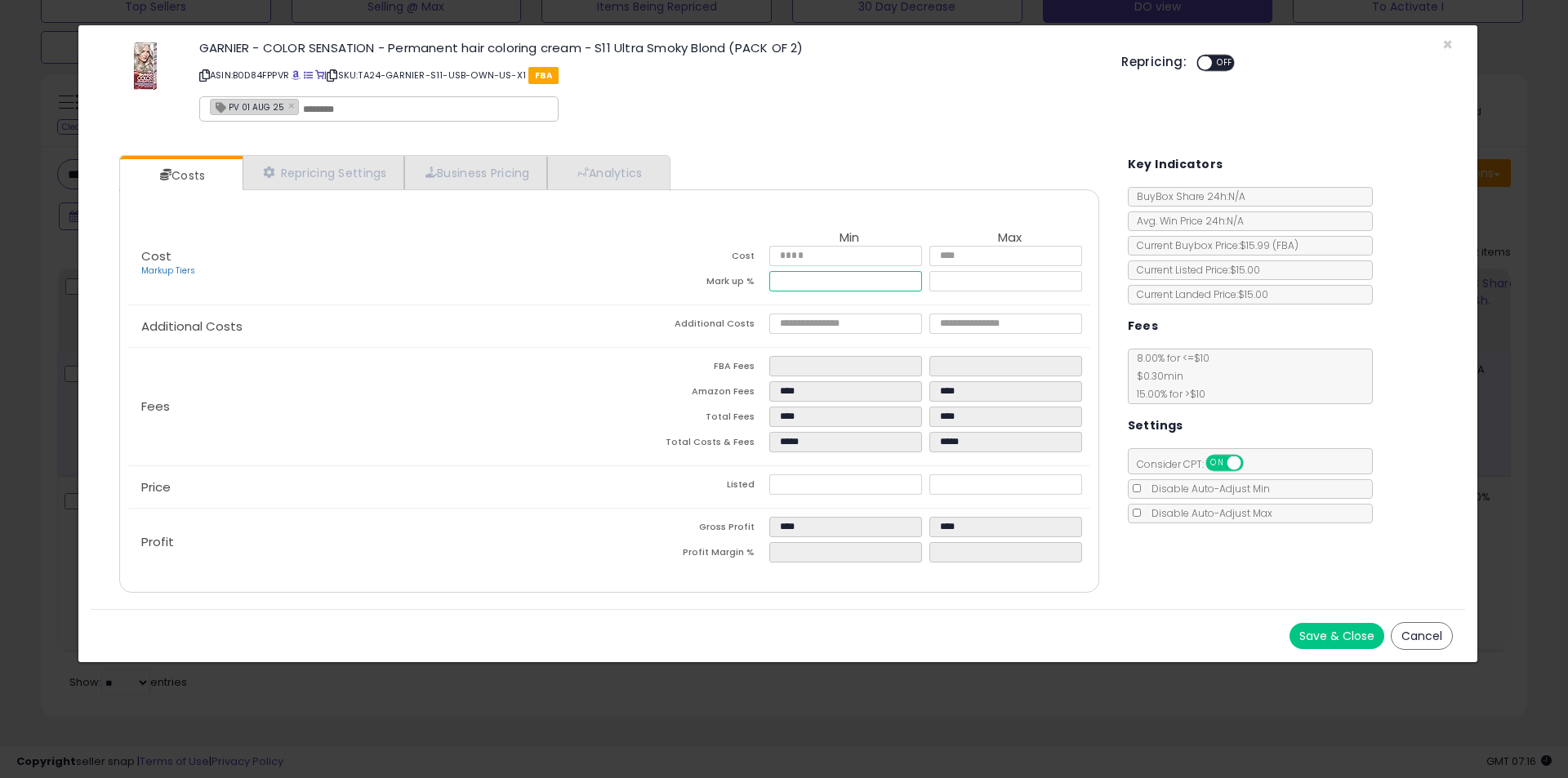 drag, startPoint x: 820, startPoint y: 282, endPoint x: 724, endPoint y: 268, distance: 97.01546 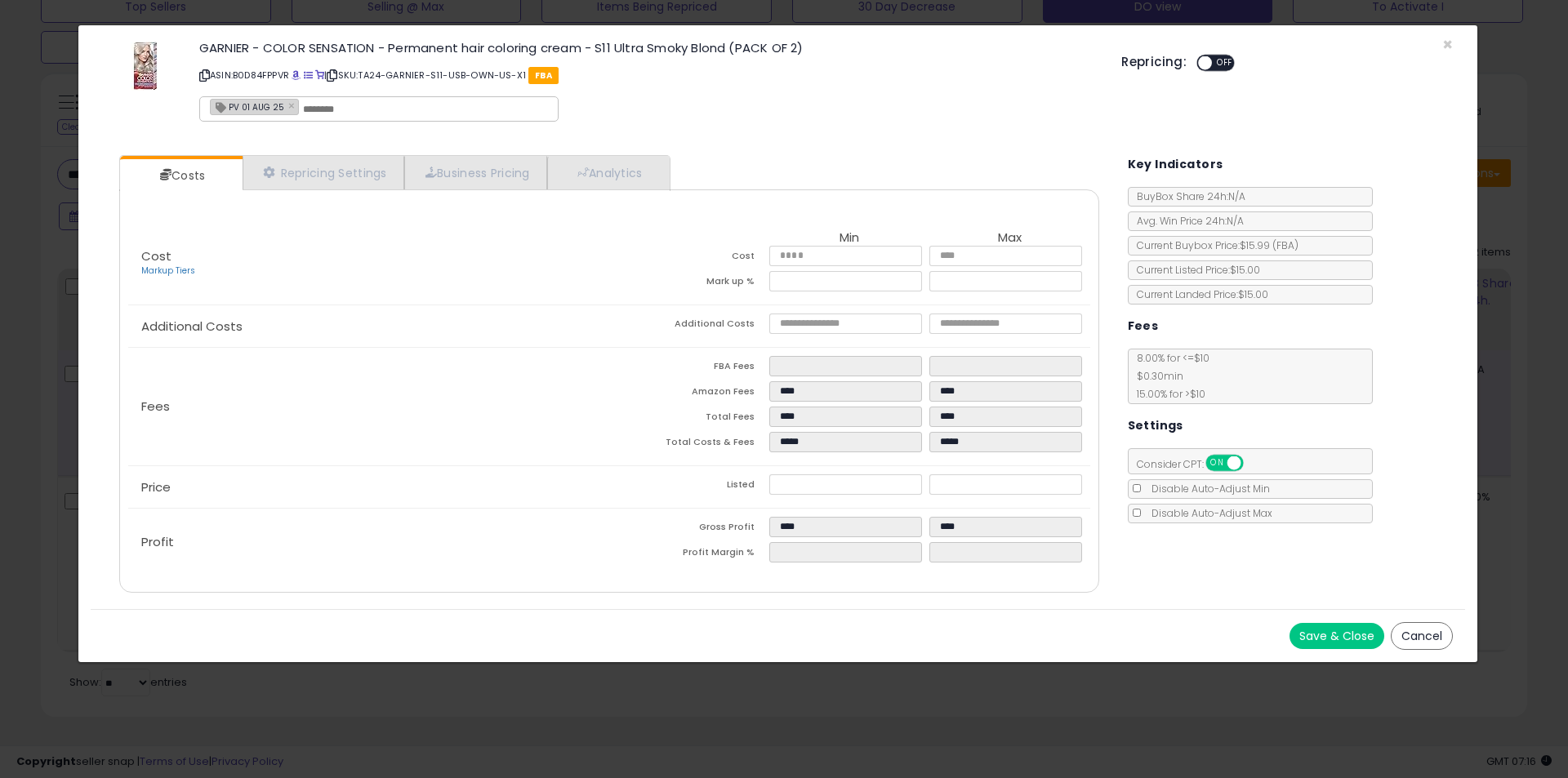 click on "Save & Close" at bounding box center [1337, 636] 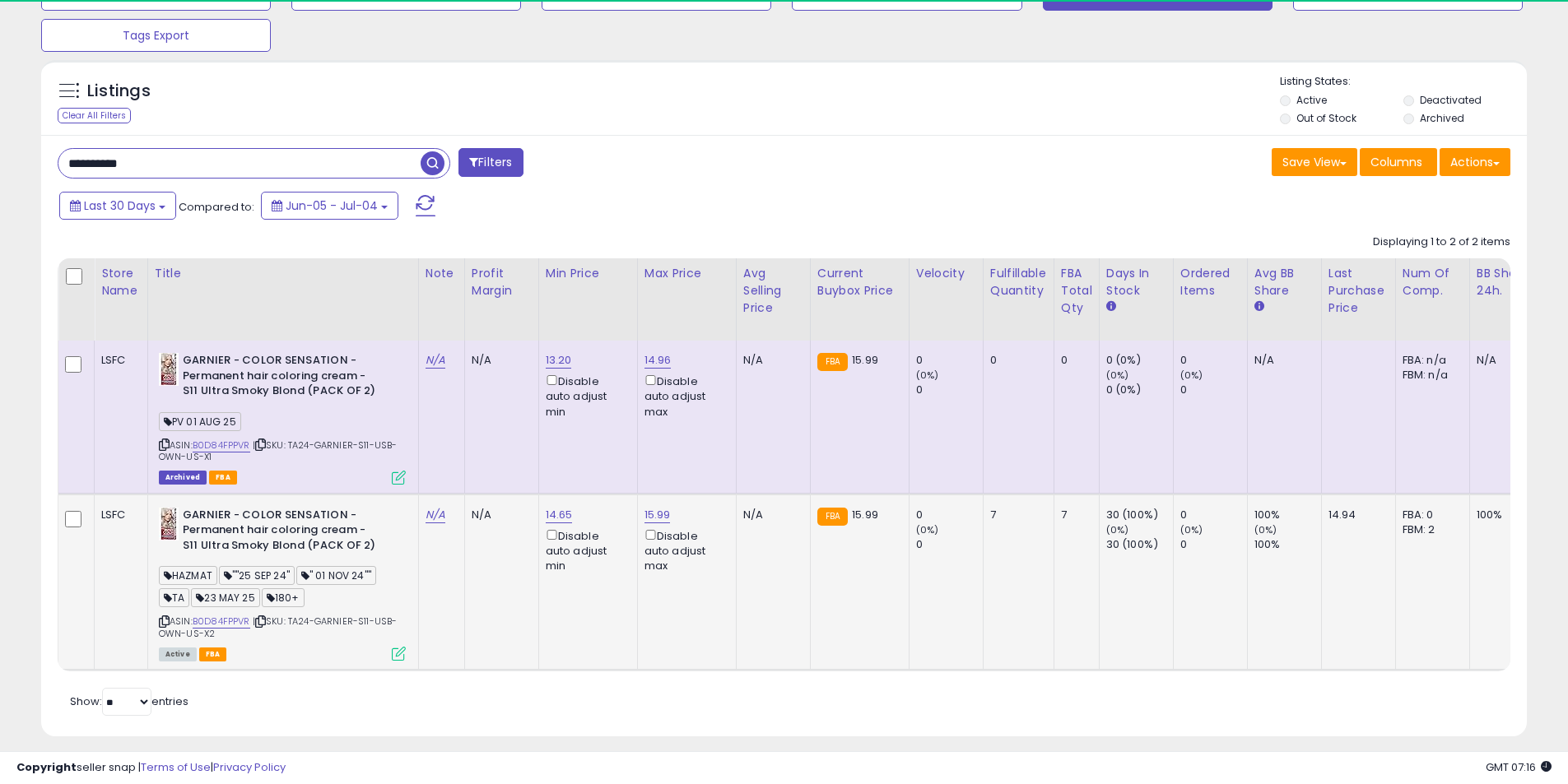 click at bounding box center [398, 653] 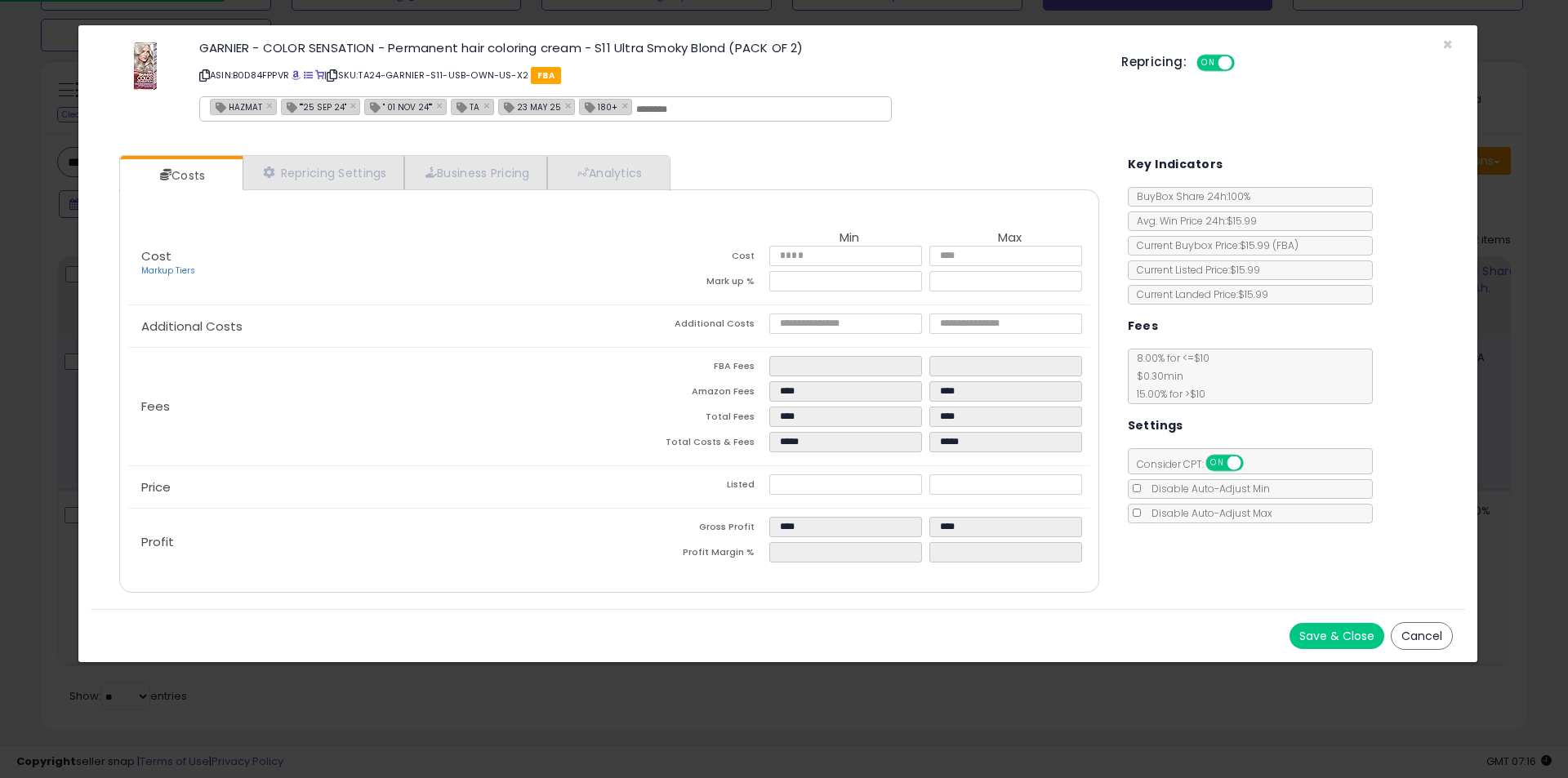 click on """25 SEP 24"" at bounding box center (314, 106) 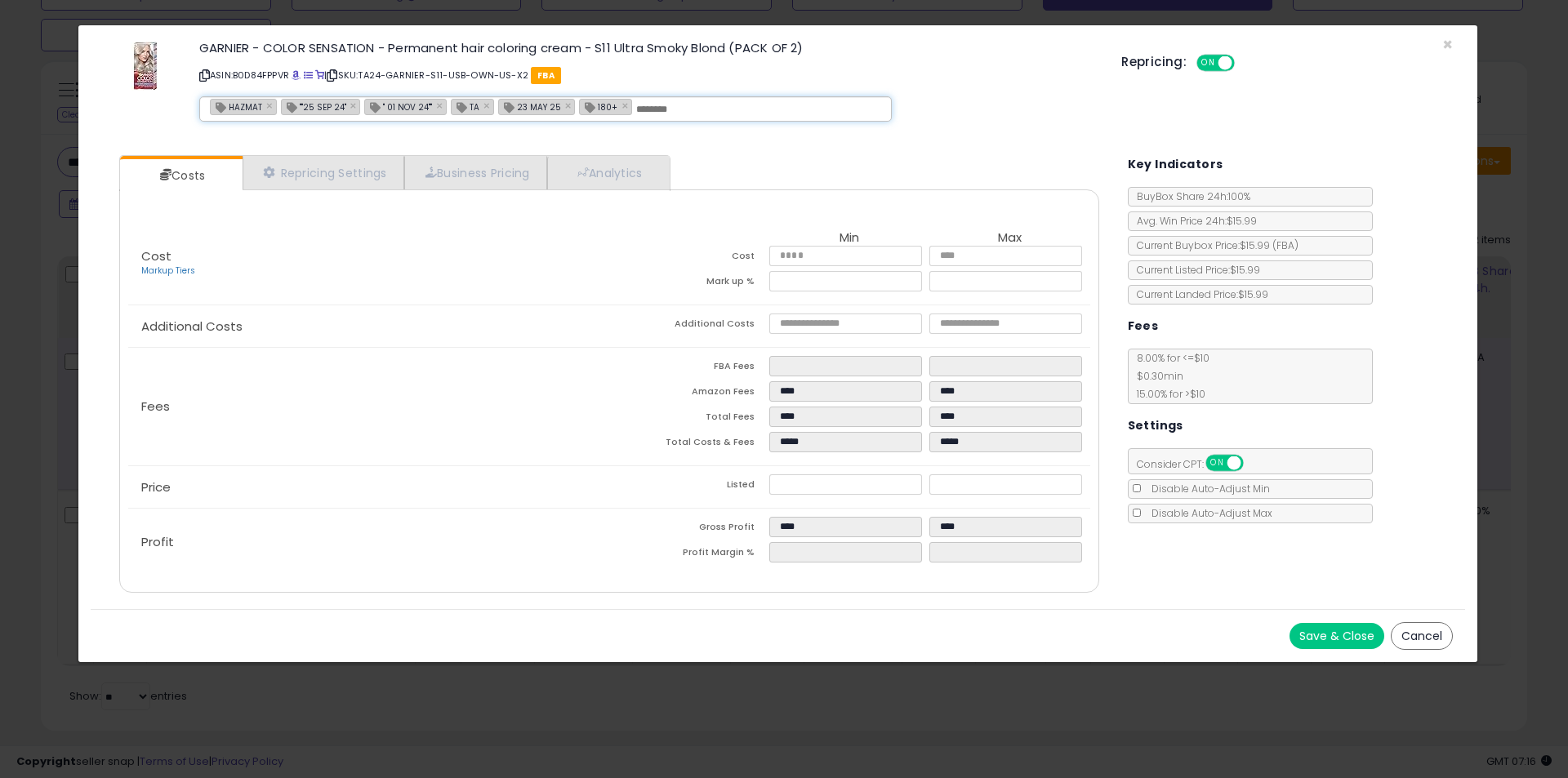 click at bounding box center (759, 109) 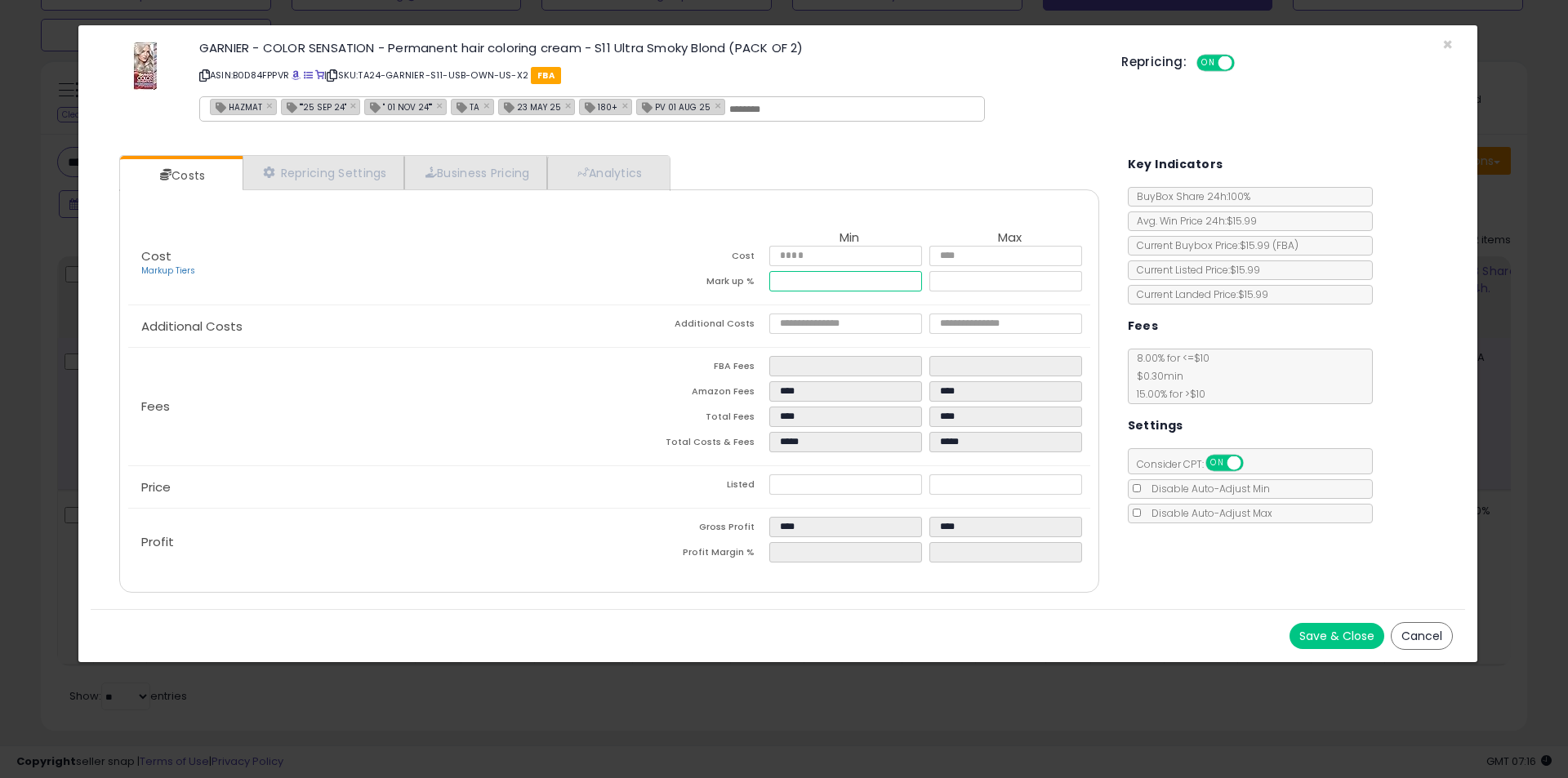 drag, startPoint x: 775, startPoint y: 288, endPoint x: 683, endPoint y: 283, distance: 92.13577 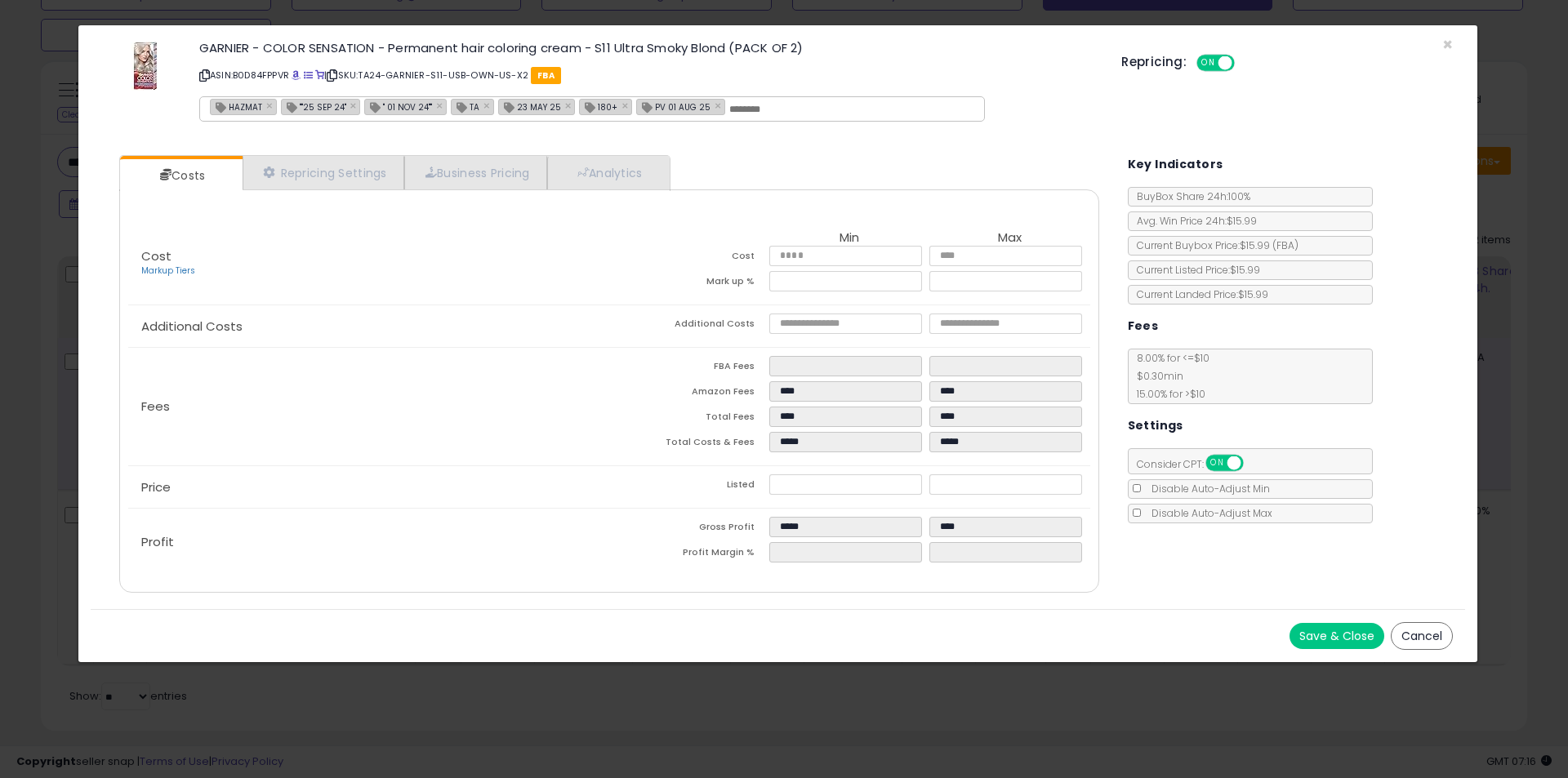 click on "Save & Close" at bounding box center (1337, 636) 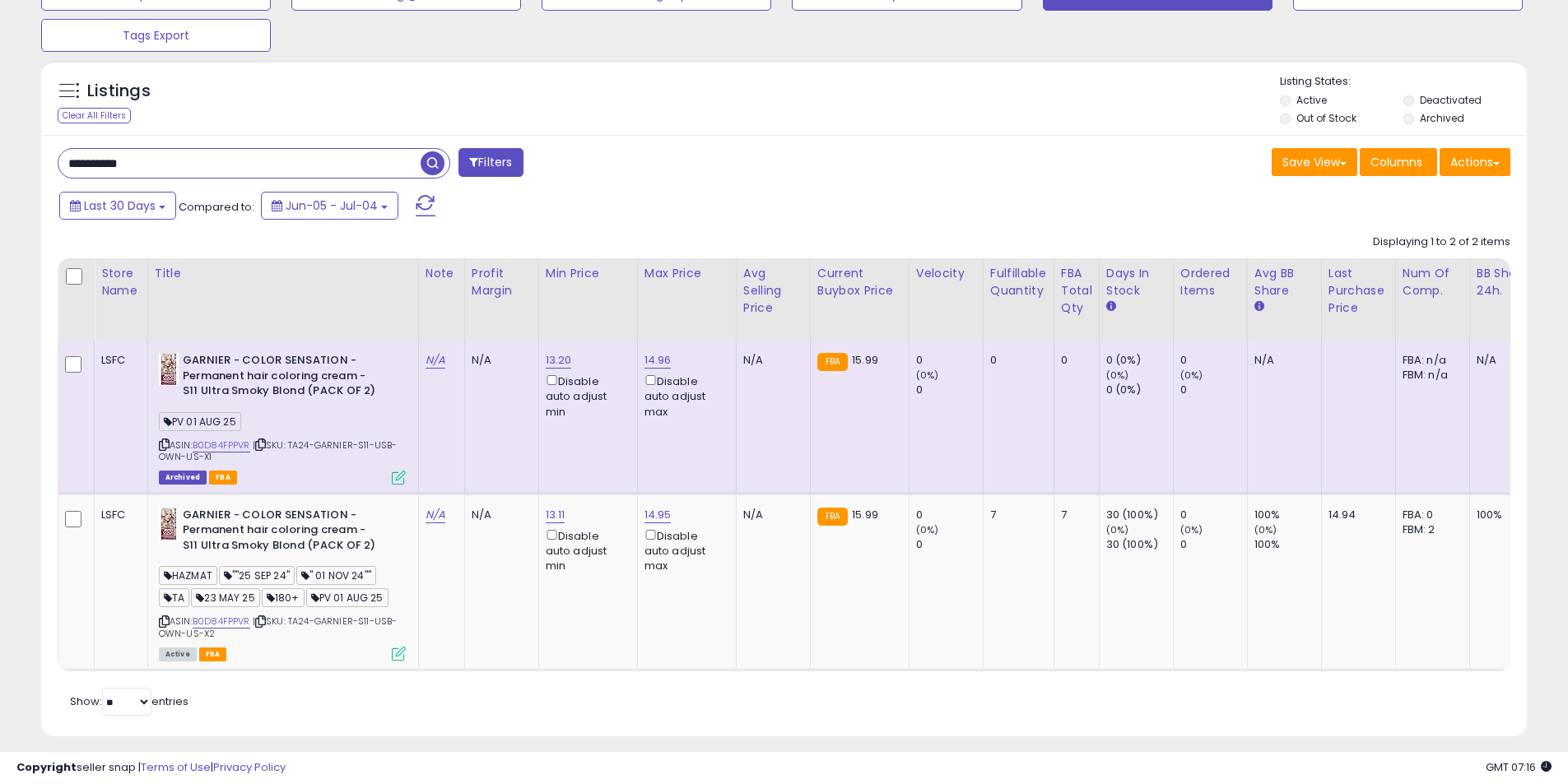 scroll, scrollTop: 0, scrollLeft: 56, axis: horizontal 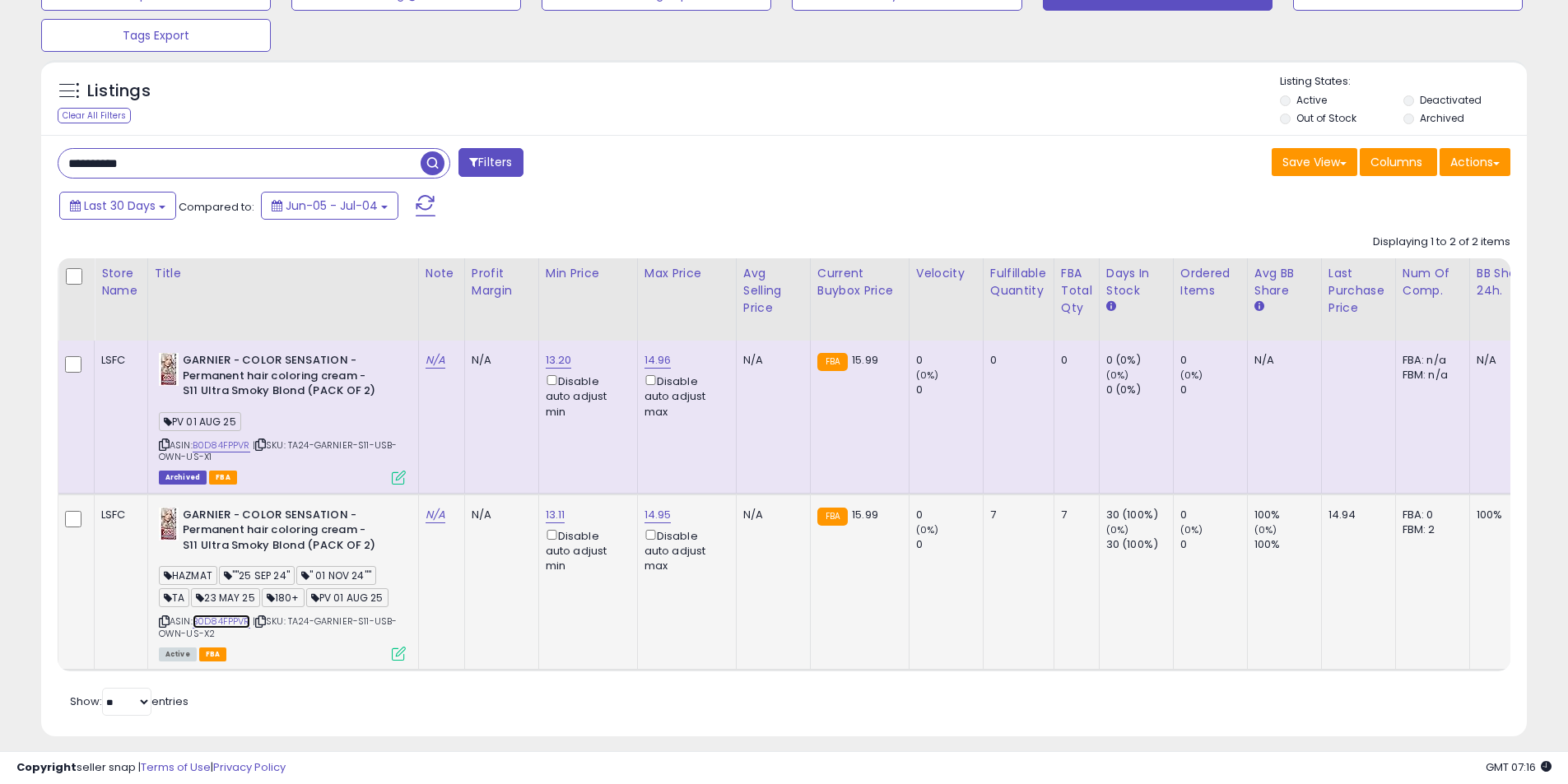 click on "B0D84FPPVR" at bounding box center (221, 621) 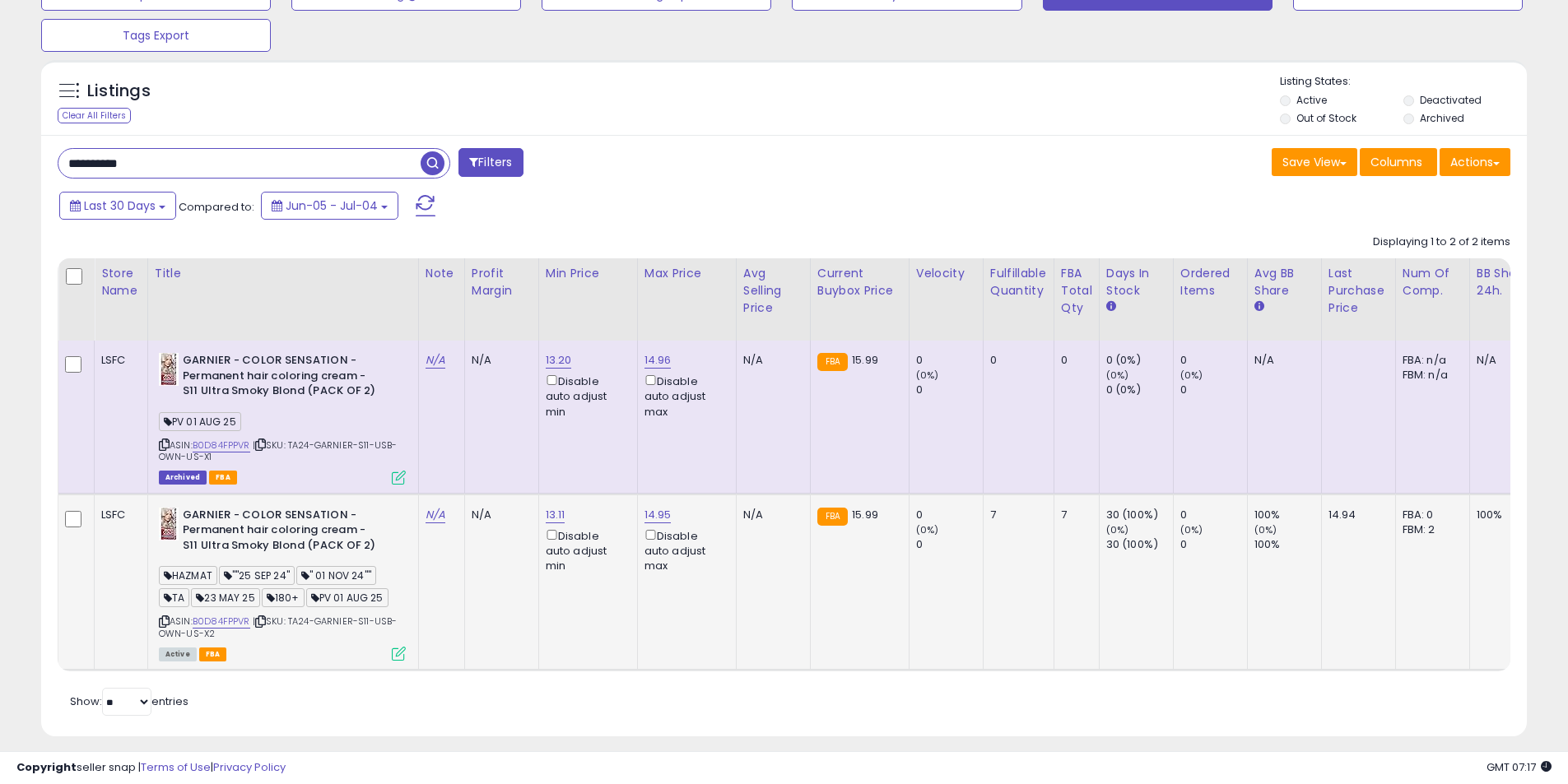 click at bounding box center [260, 621] 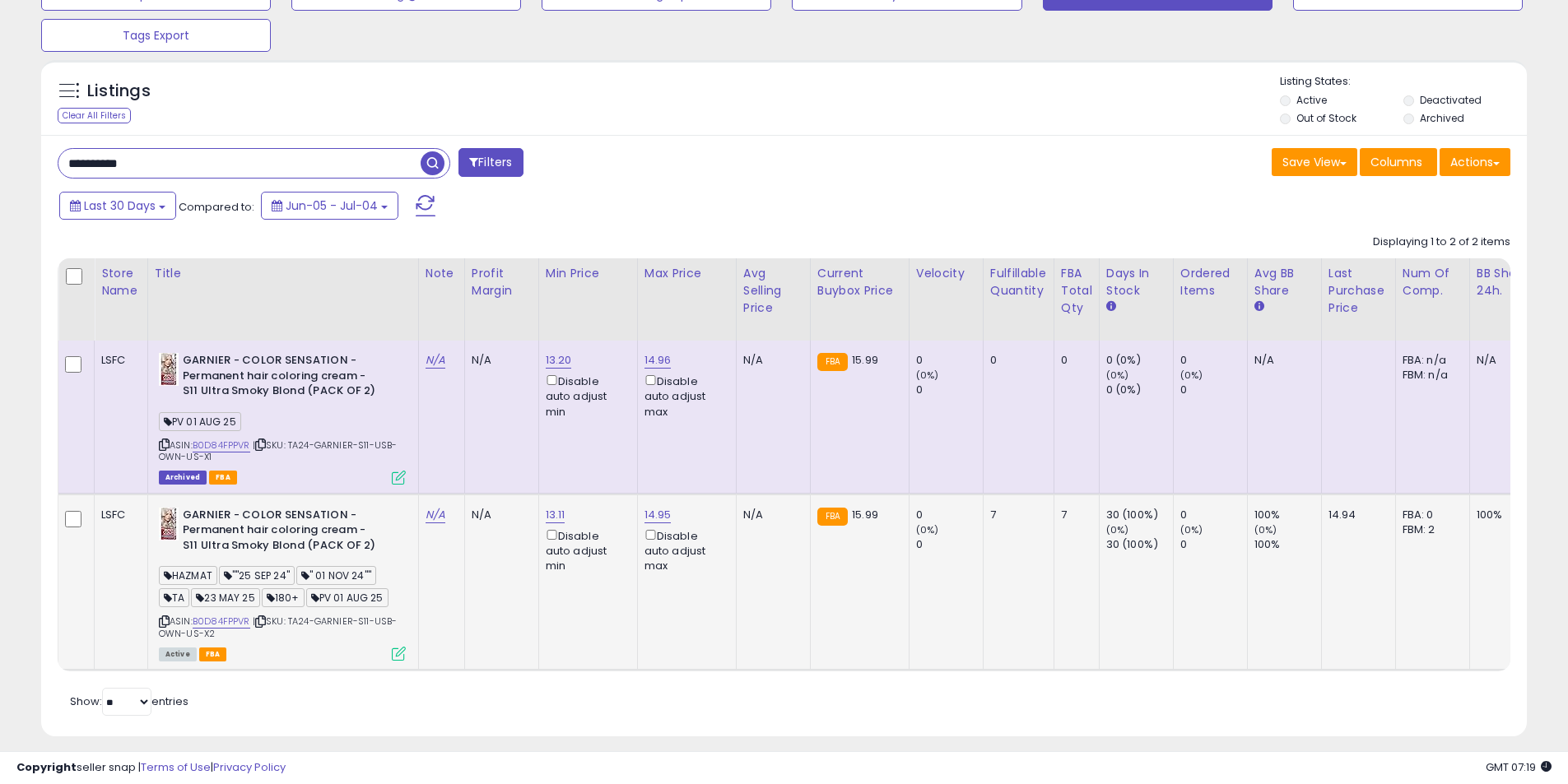 click at bounding box center [398, 653] 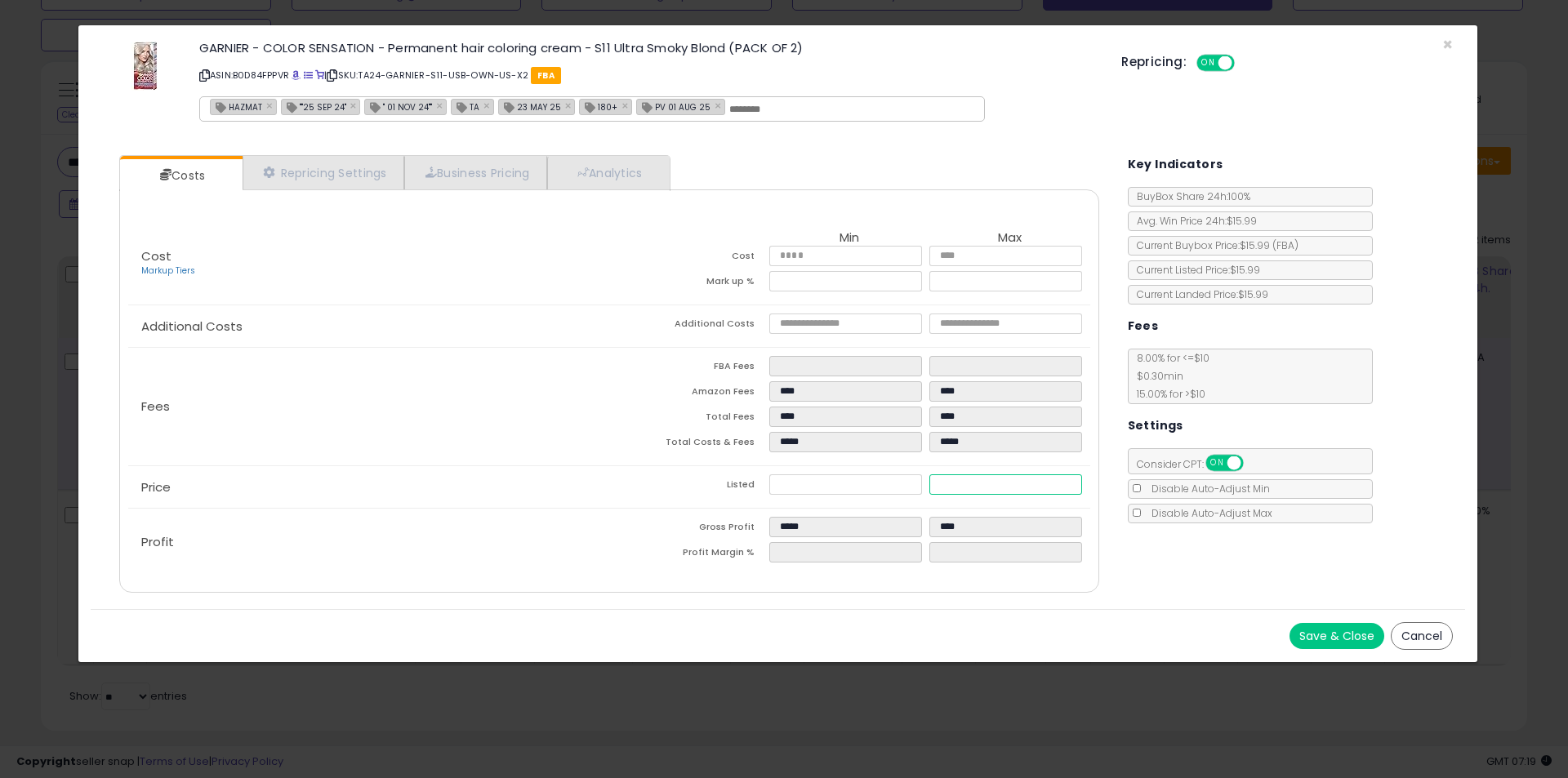 drag, startPoint x: 916, startPoint y: 487, endPoint x: 964, endPoint y: 508, distance: 52.39275 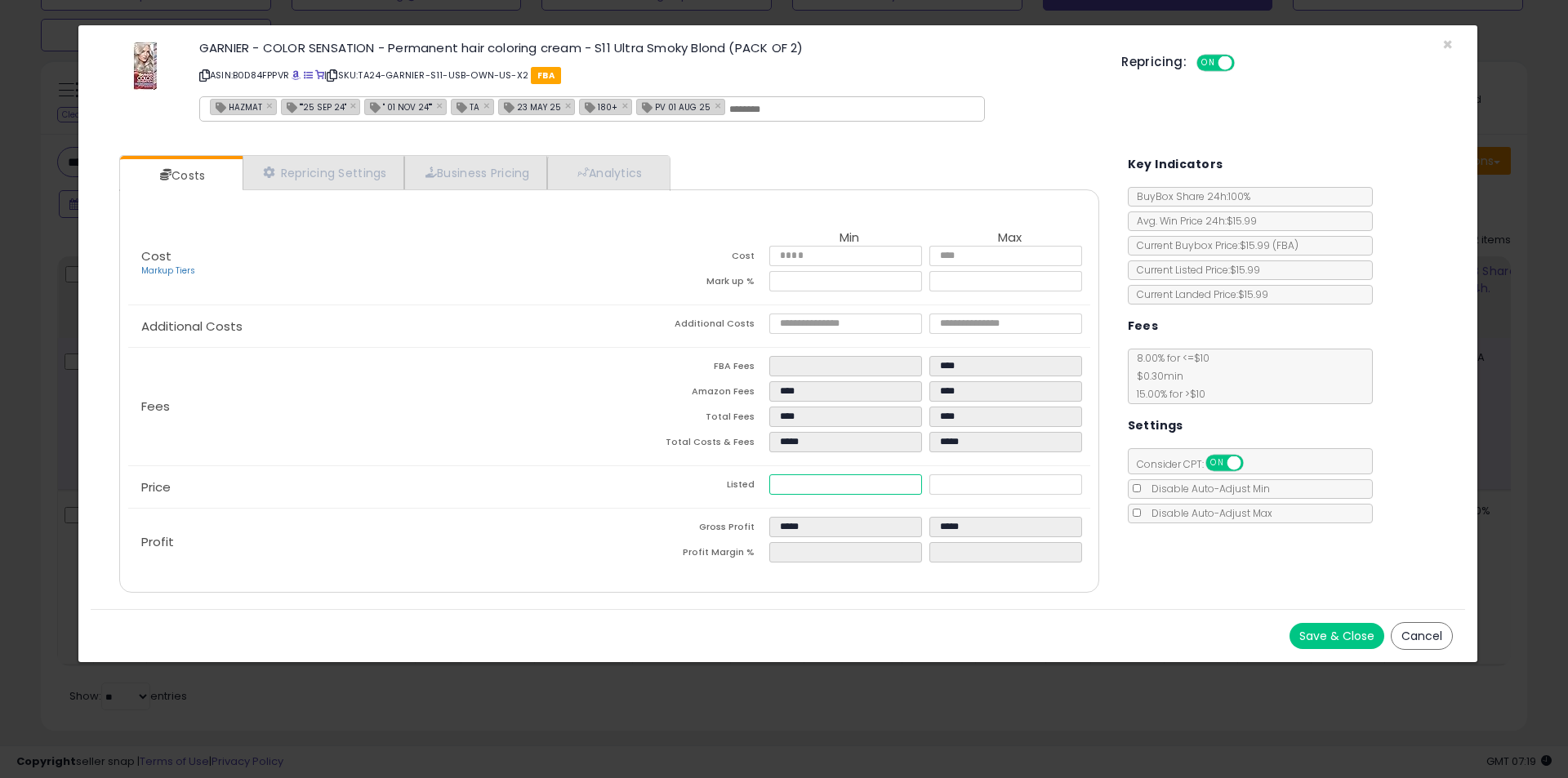click on "*****" at bounding box center (845, 484) 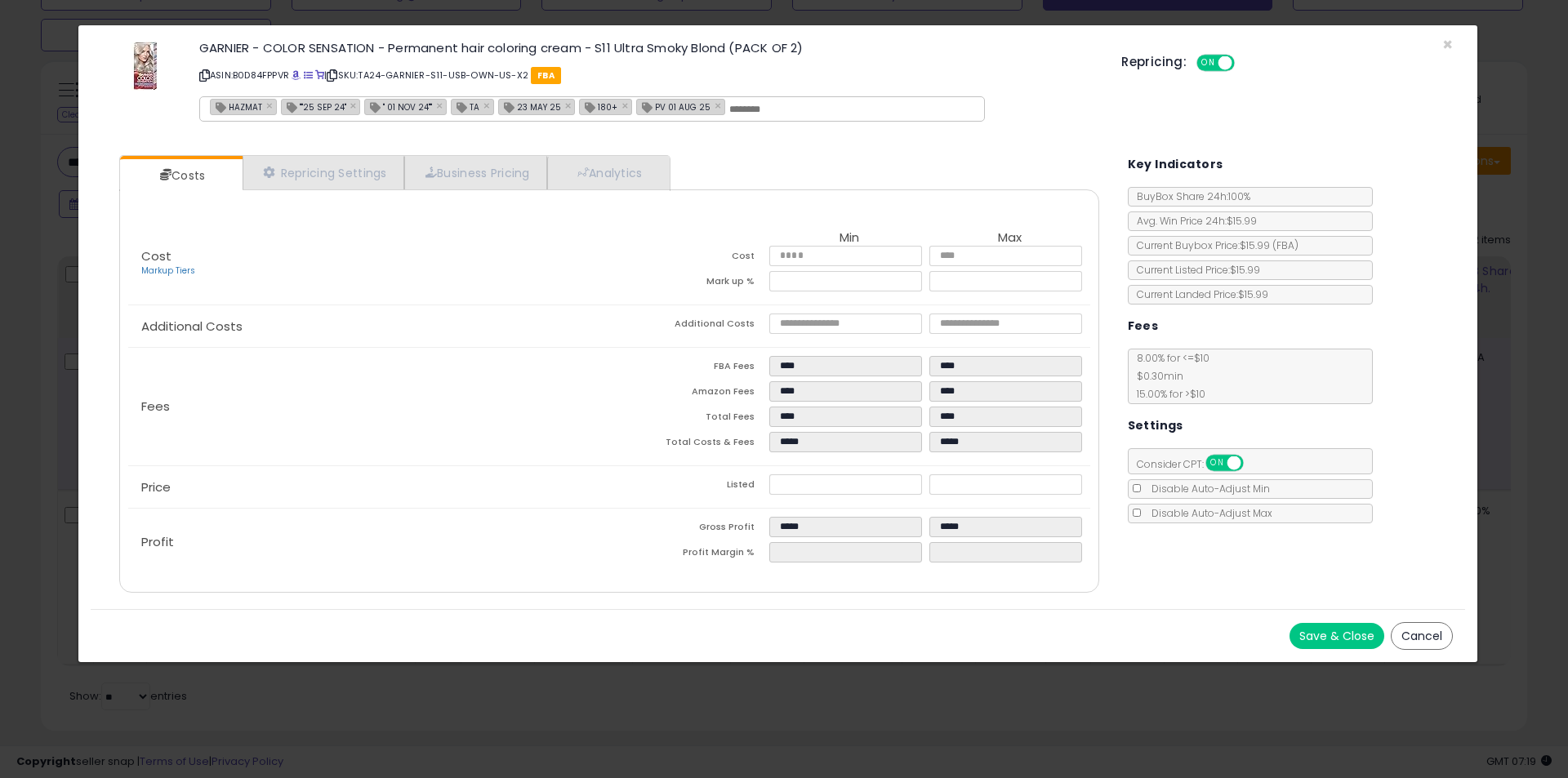click on "Listed" at bounding box center [689, 487] 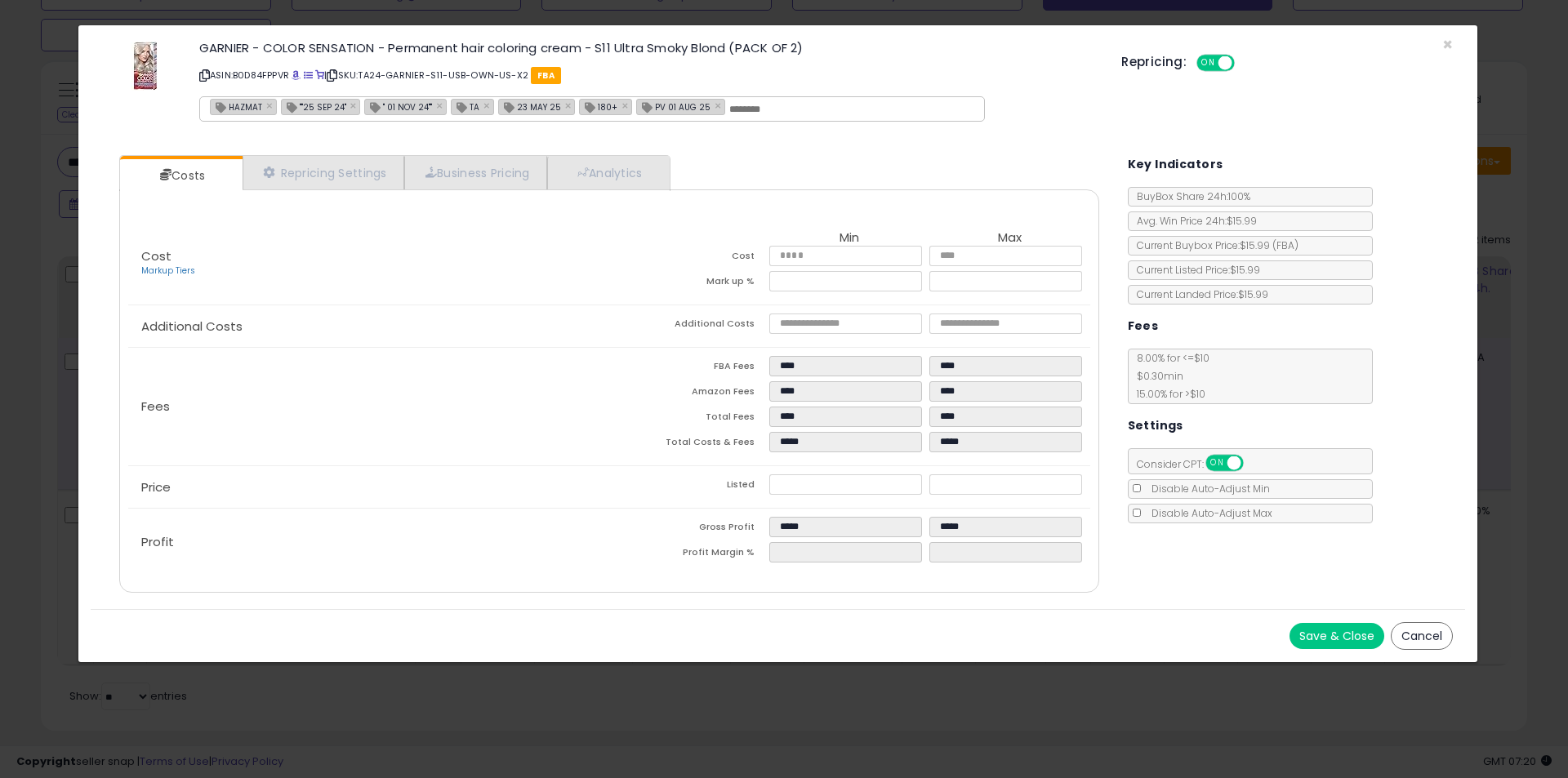 click on "Save & Close" at bounding box center [1337, 636] 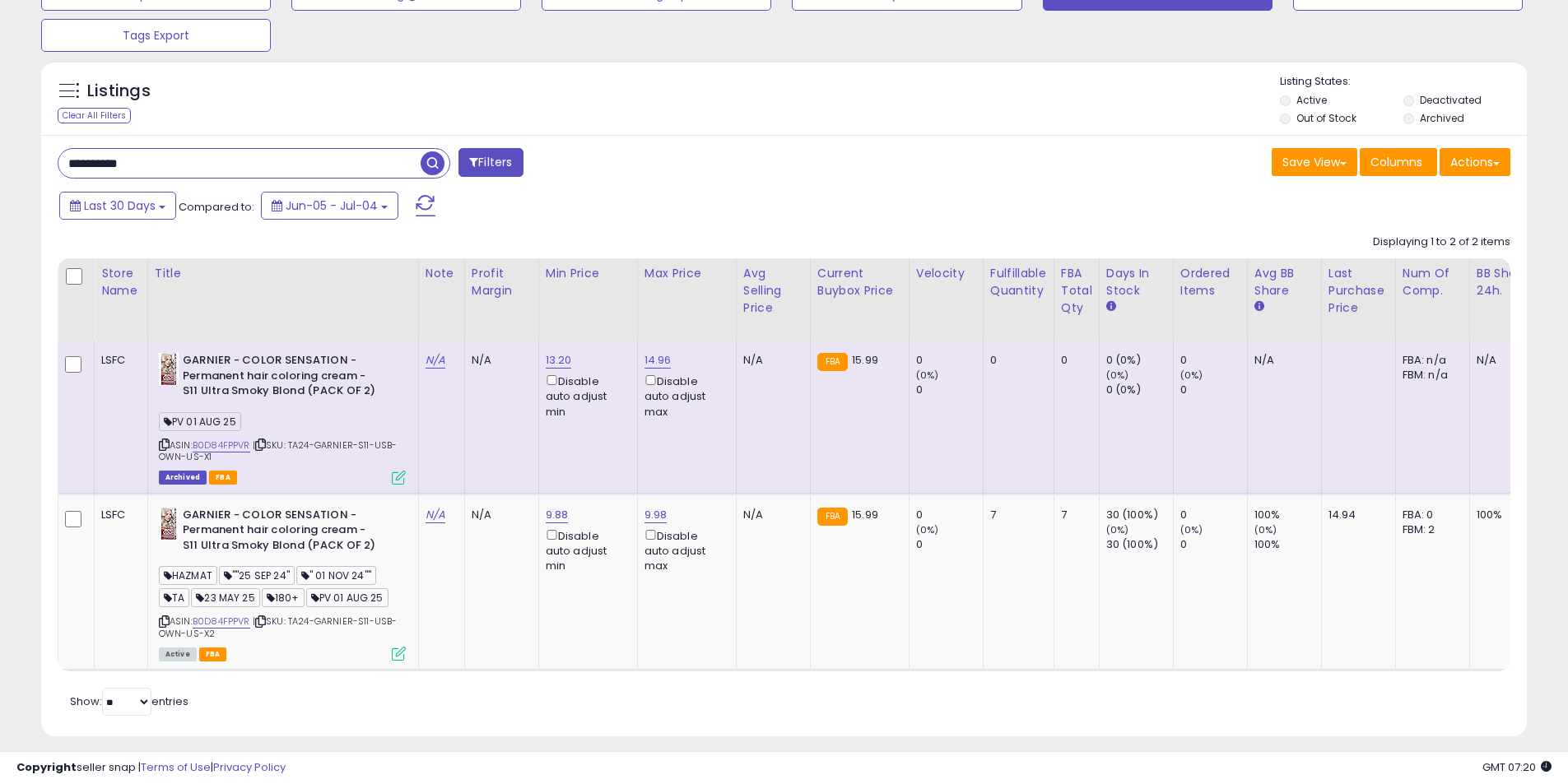 click on "**********" at bounding box center [240, 163] 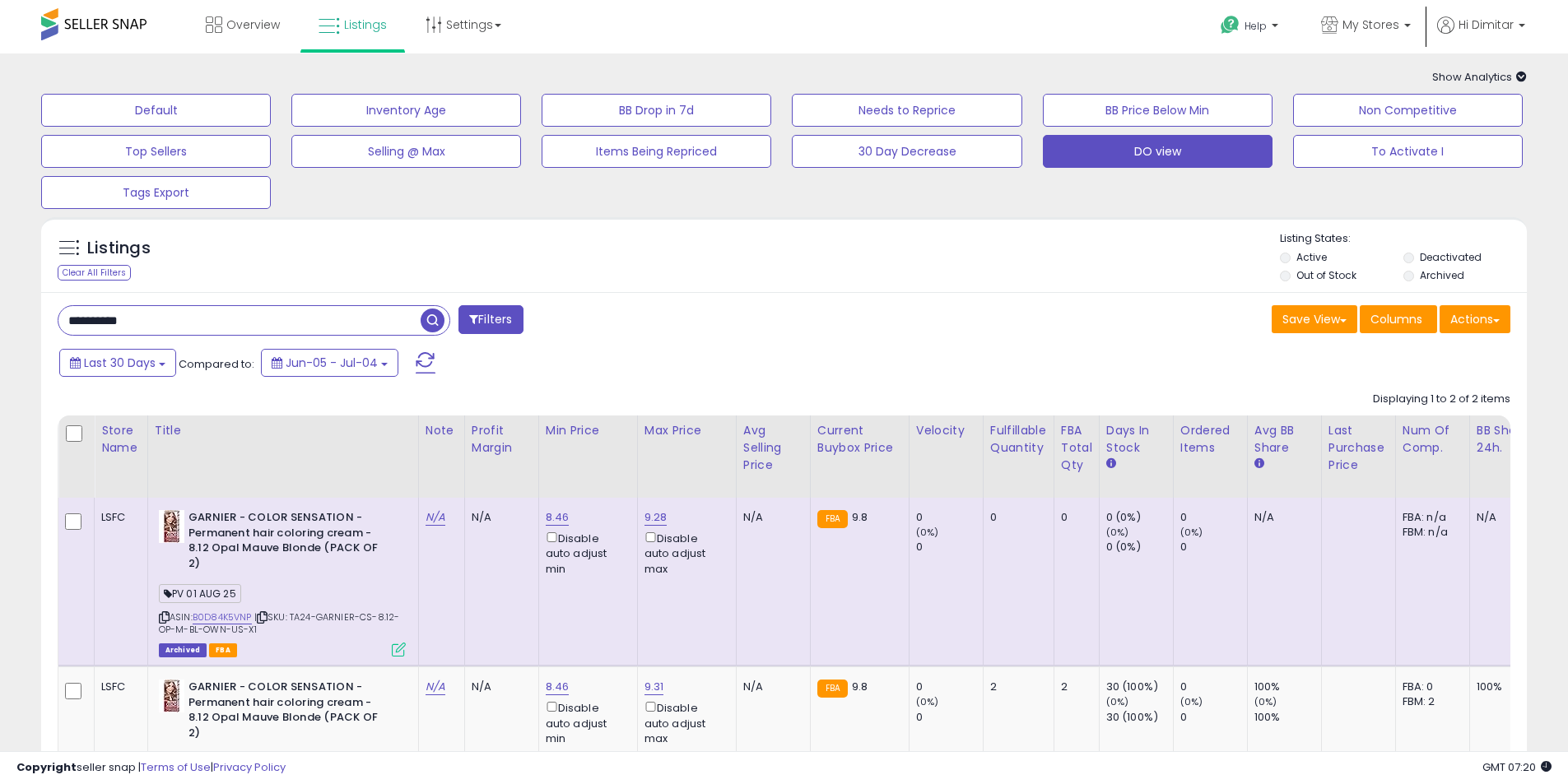 scroll, scrollTop: 214, scrollLeft: 0, axis: vertical 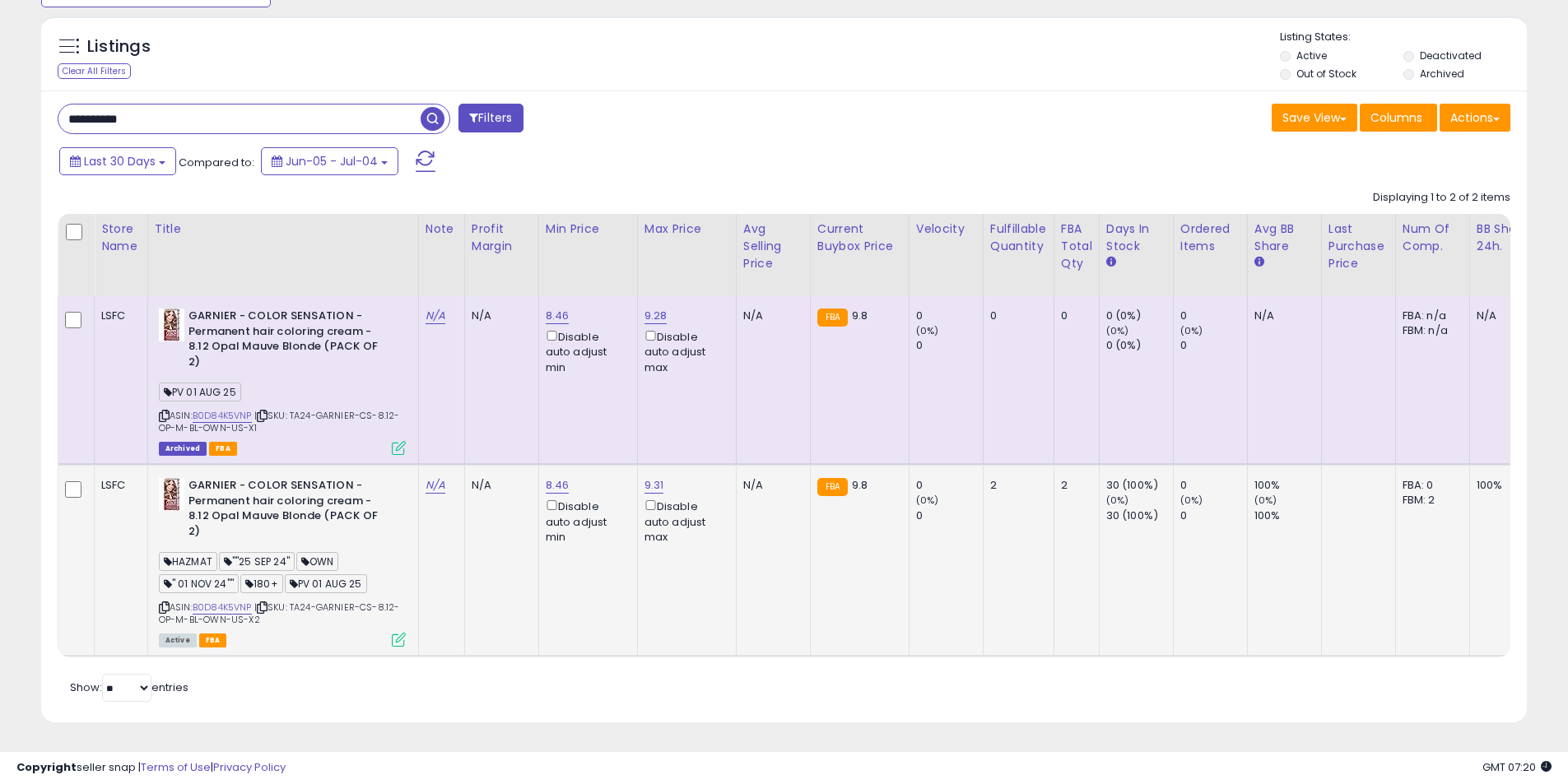 click at bounding box center (398, 639) 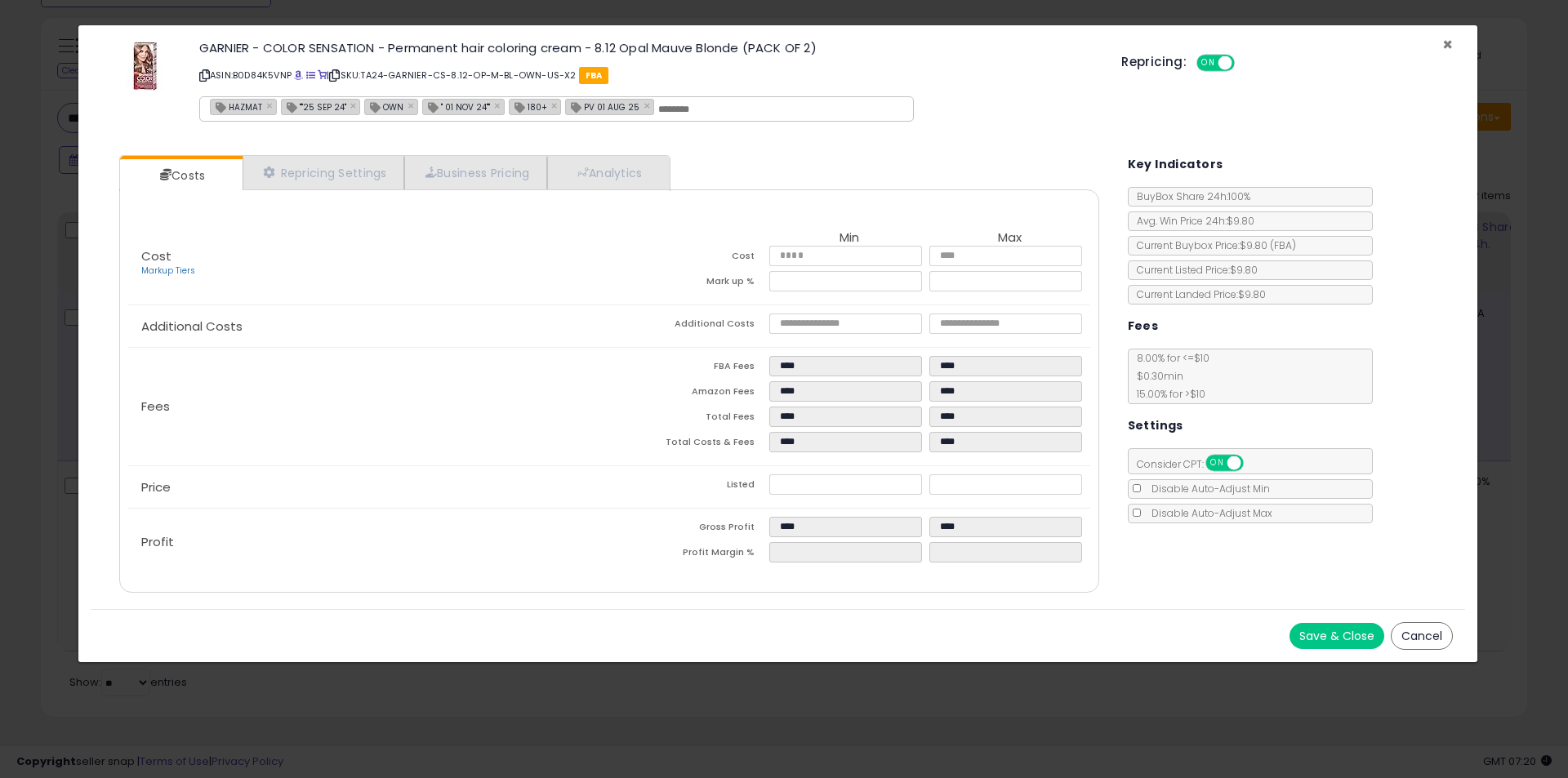 click on "×" at bounding box center [1447, 44] 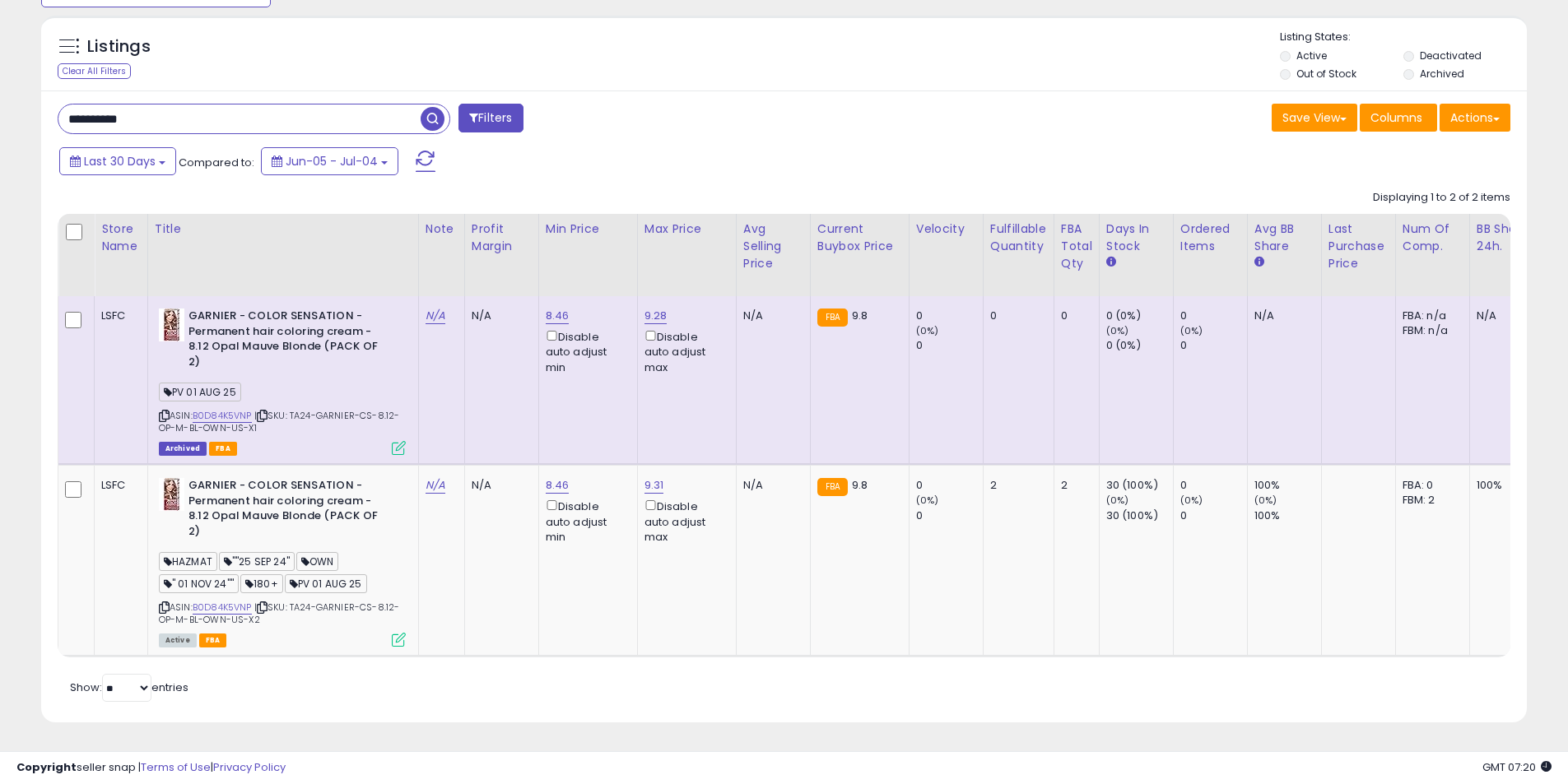 click on "**********" at bounding box center [240, 118] 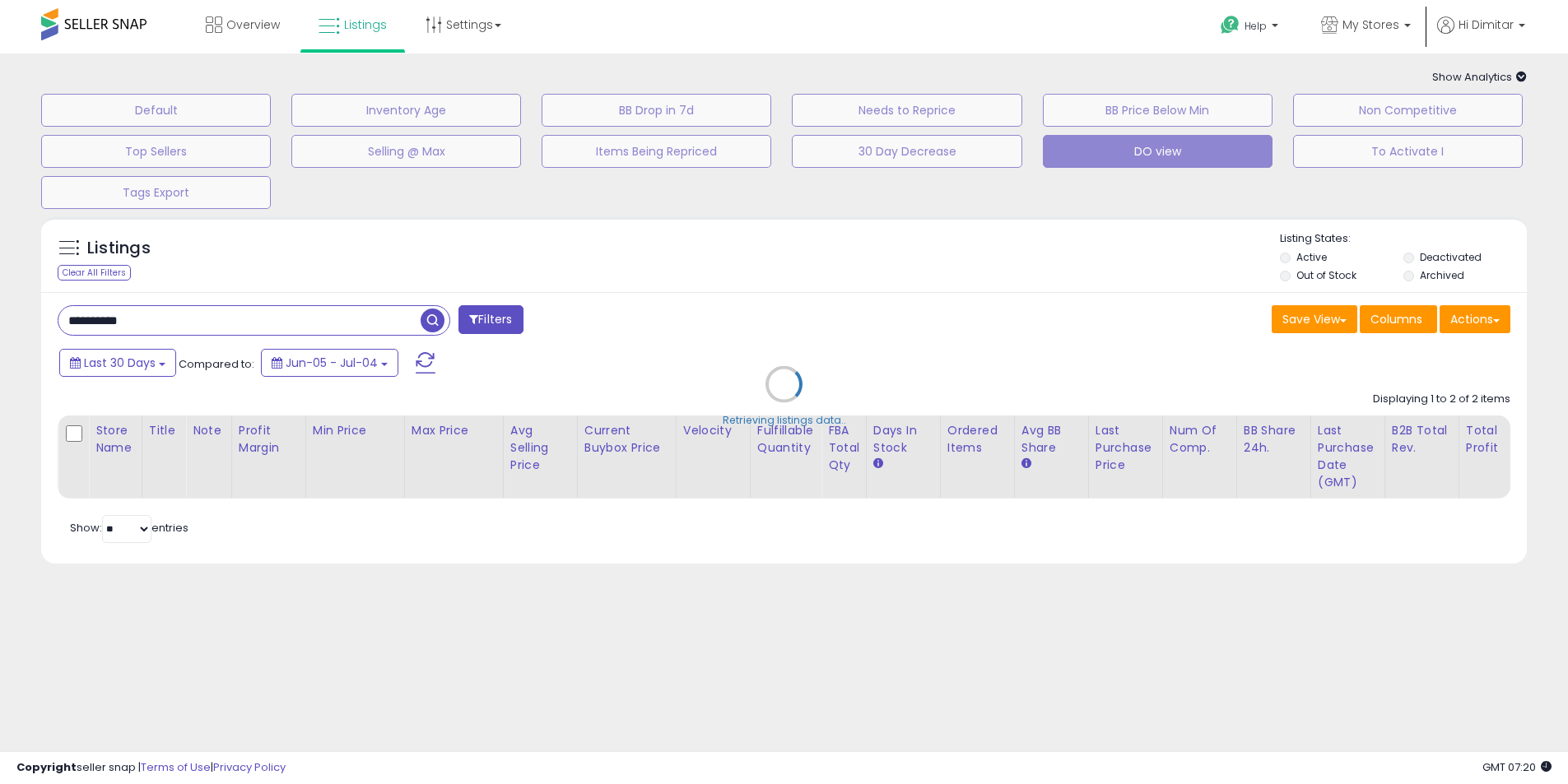 scroll, scrollTop: 0, scrollLeft: 0, axis: both 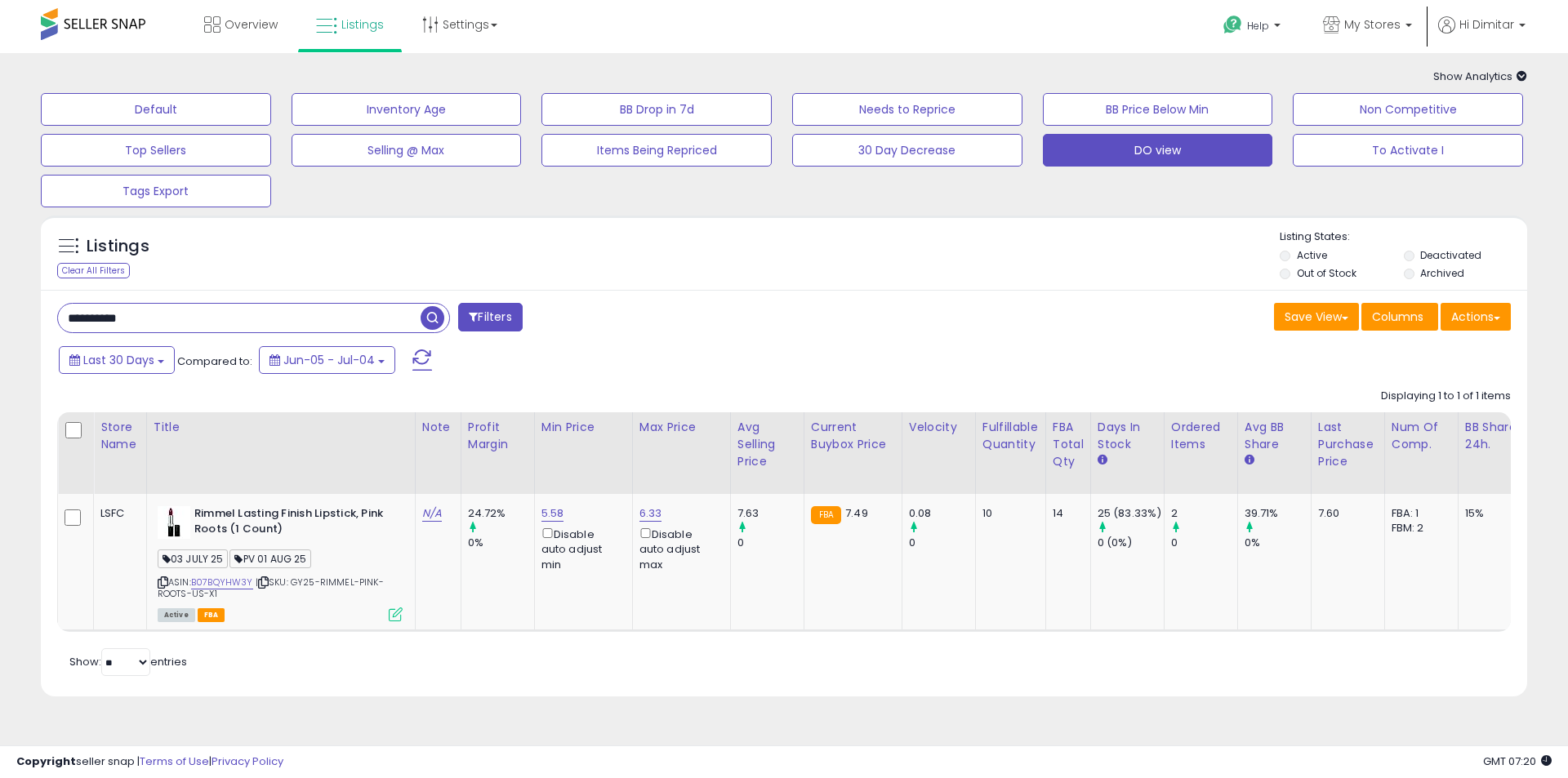 click on "**********" at bounding box center [239, 318] 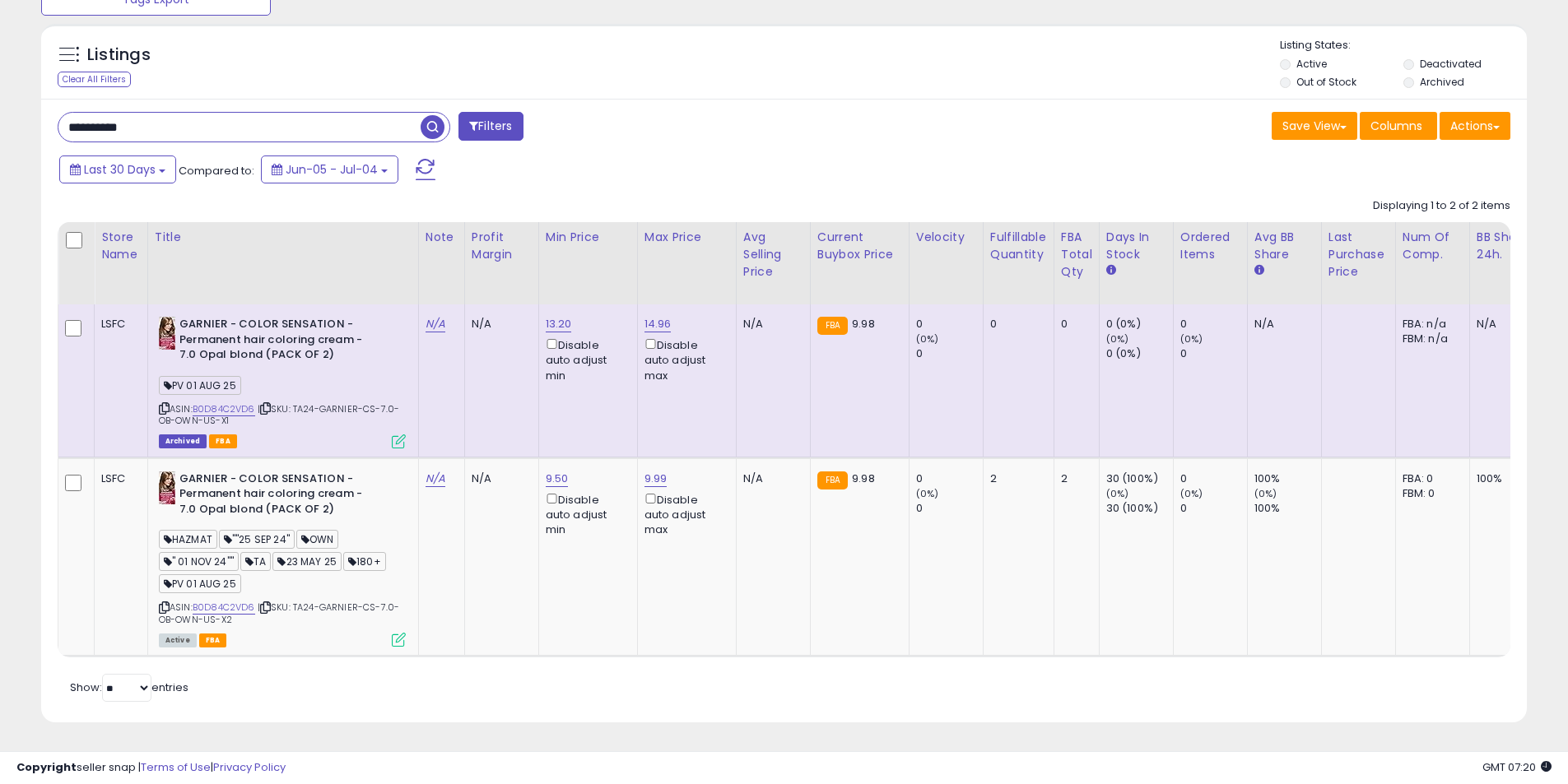 scroll, scrollTop: 206, scrollLeft: 0, axis: vertical 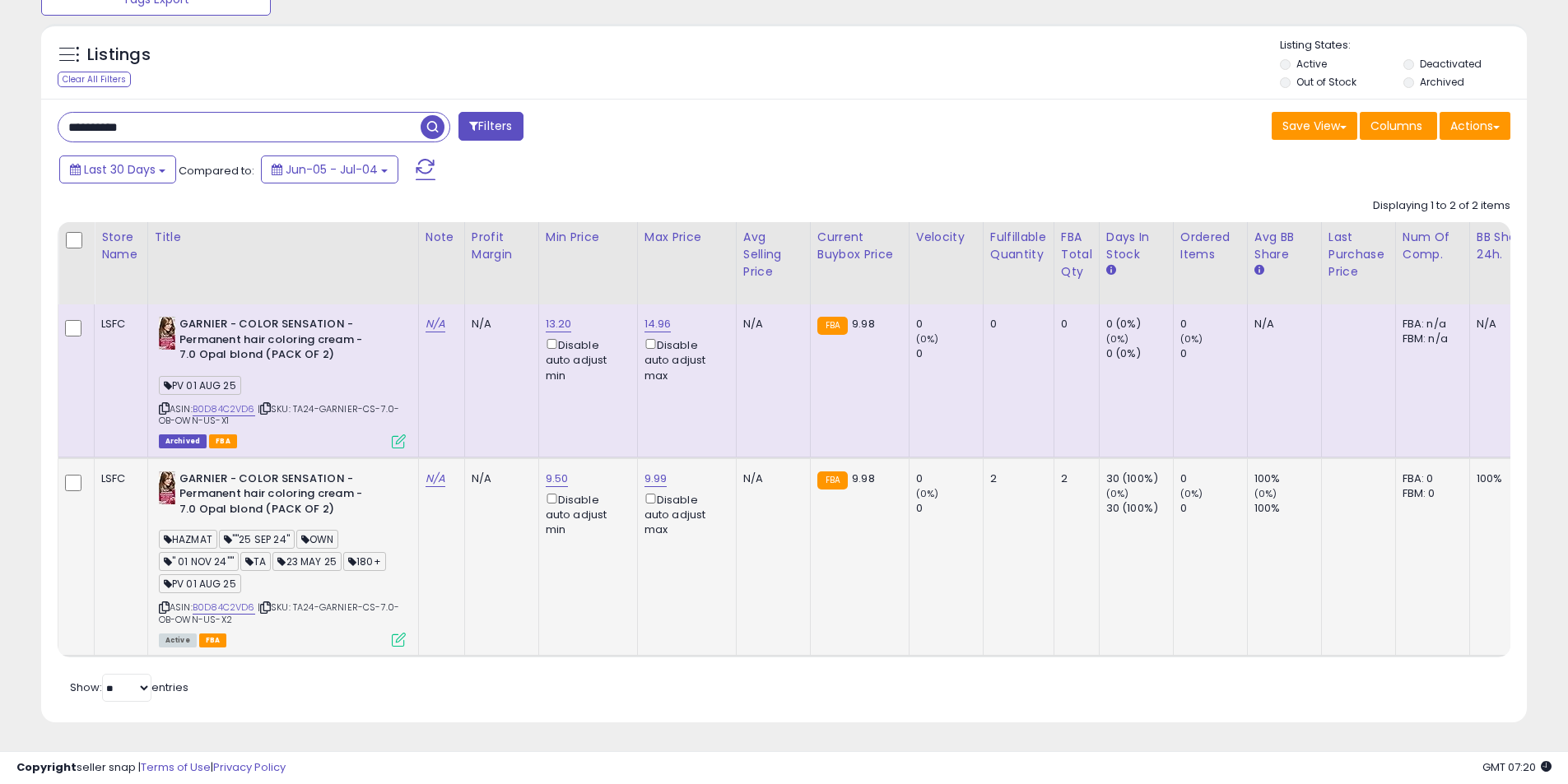 click at bounding box center [398, 639] 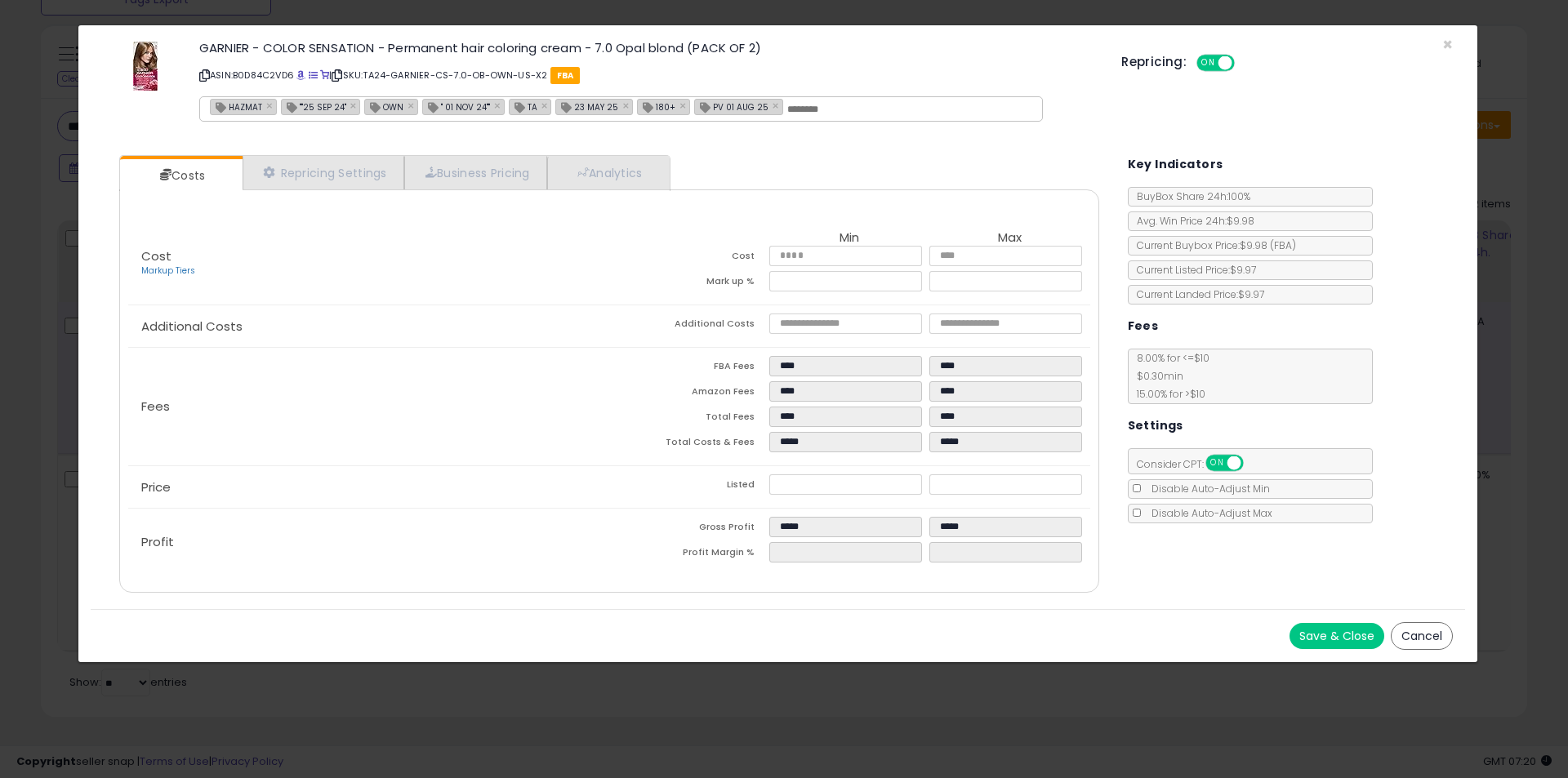 click on "Cancel" at bounding box center [1422, 636] 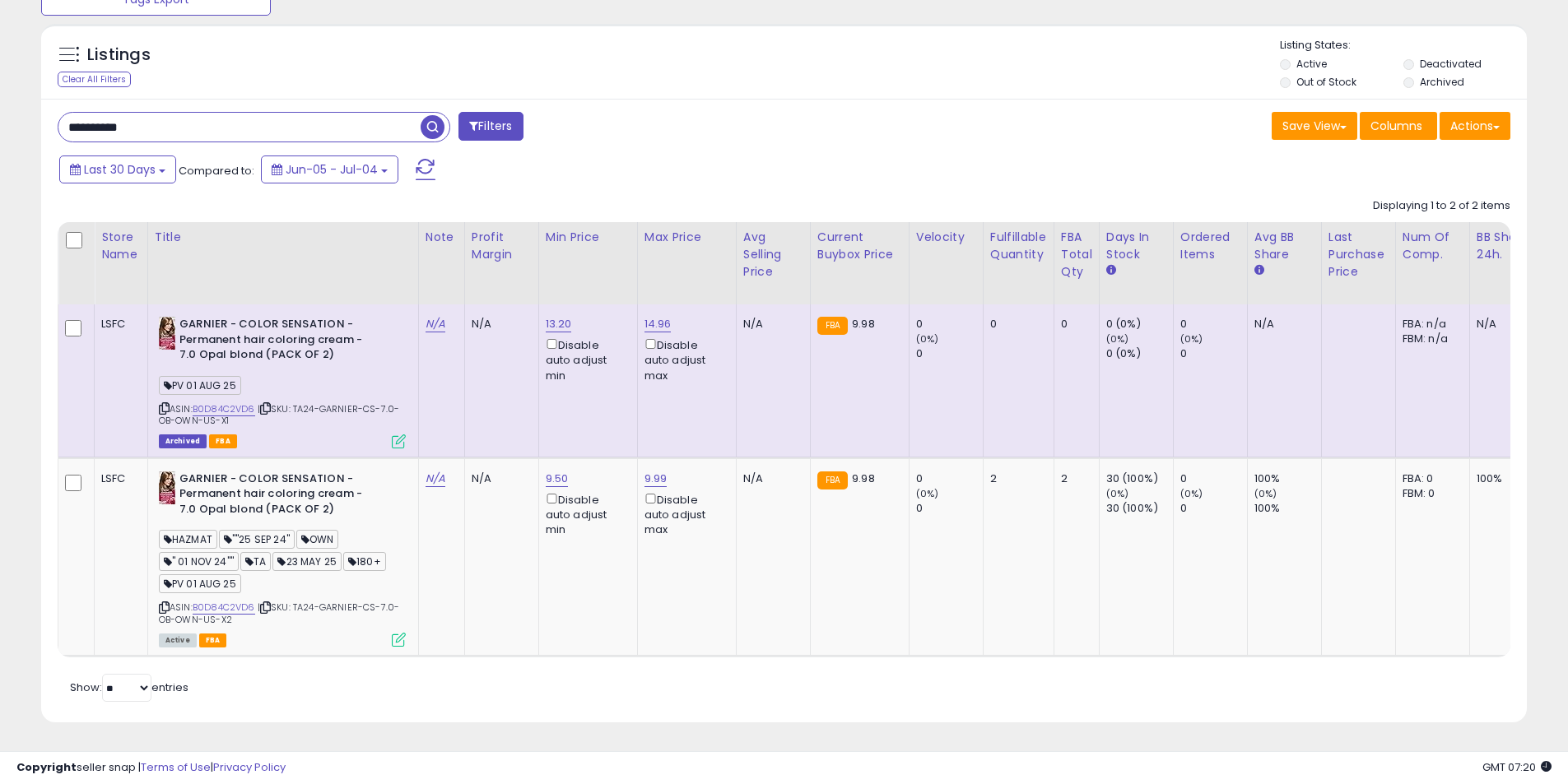 click on "**********" at bounding box center (240, 127) 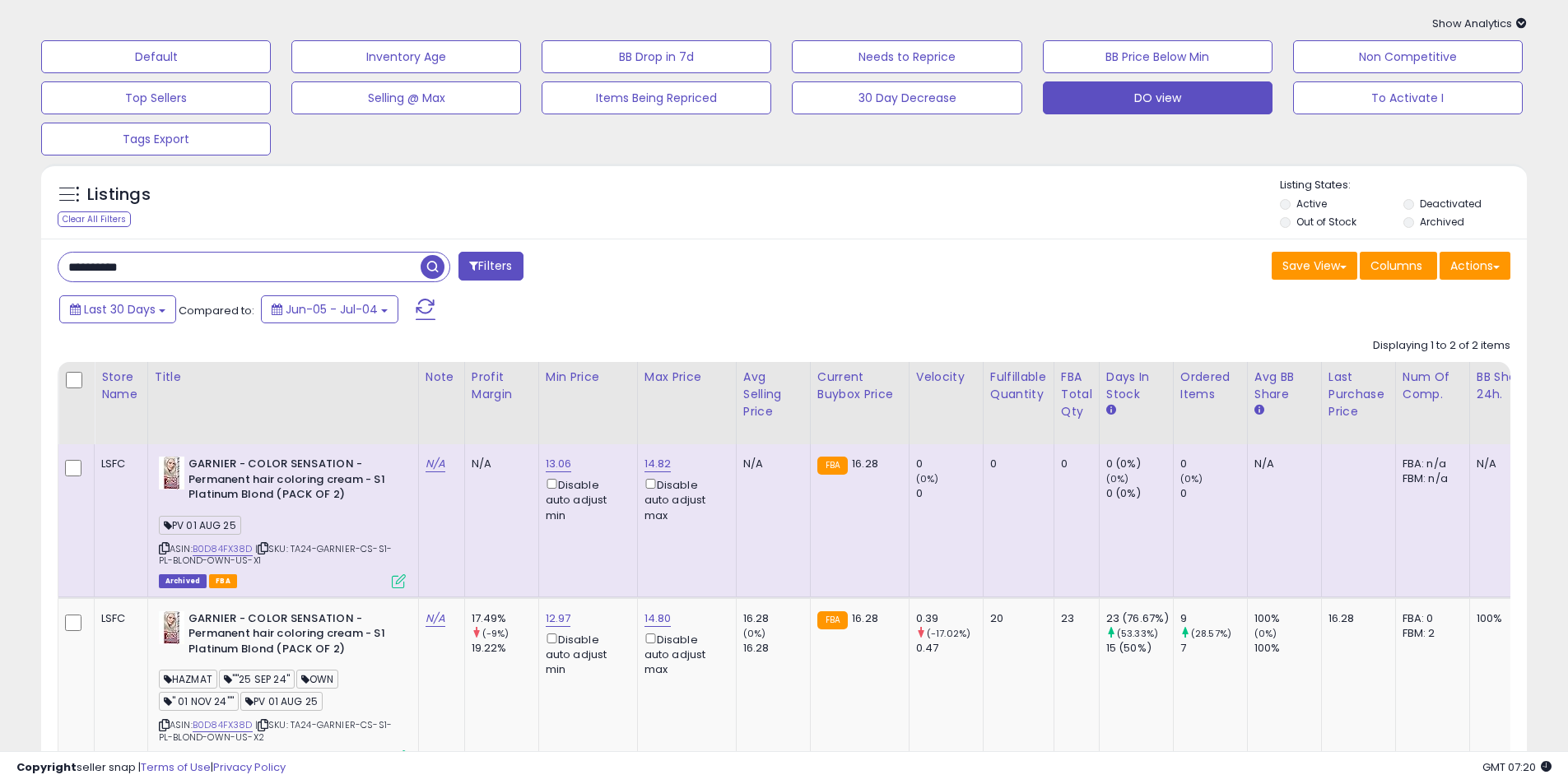 scroll, scrollTop: 82, scrollLeft: 0, axis: vertical 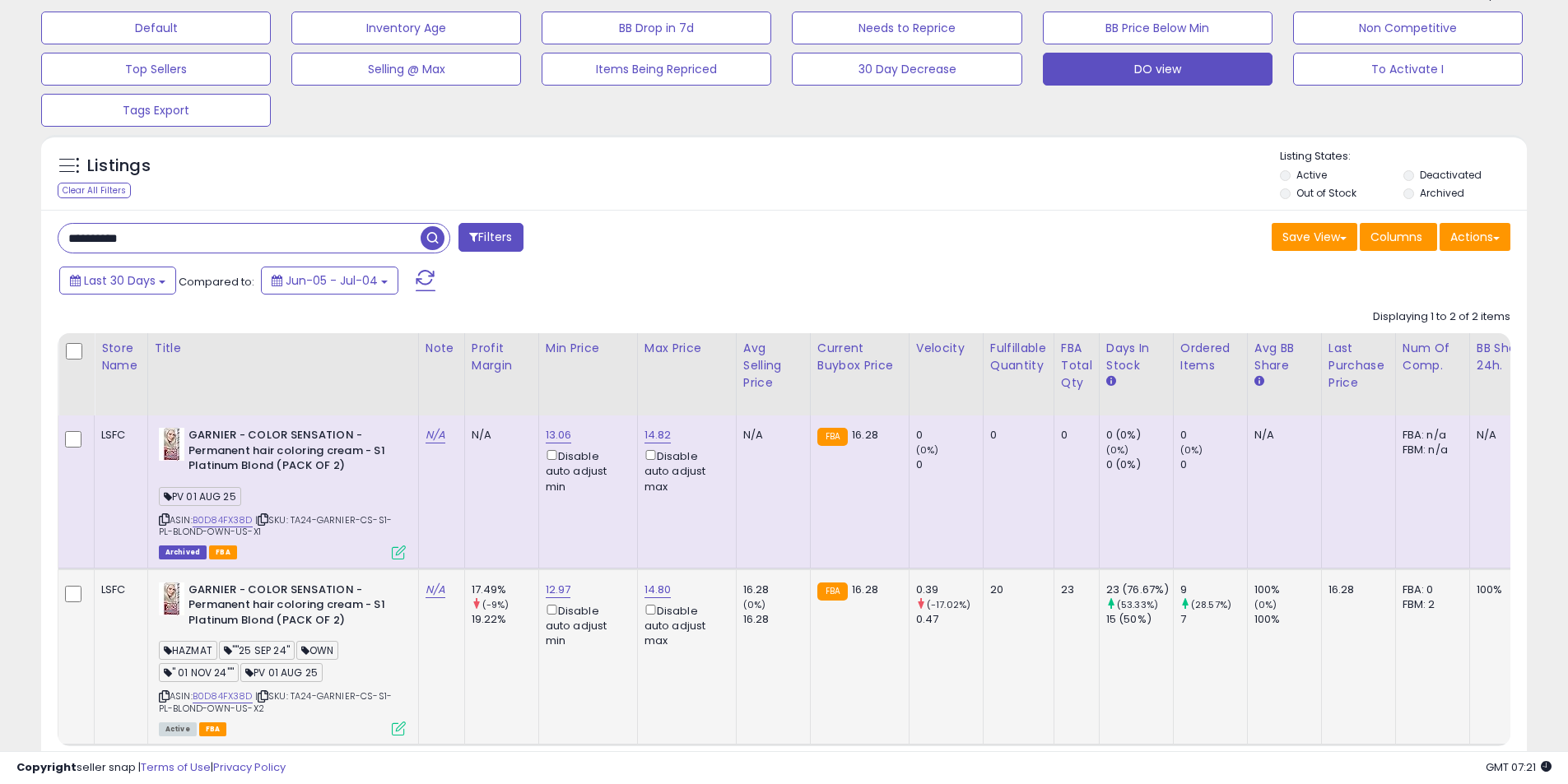 click at bounding box center [398, 728] 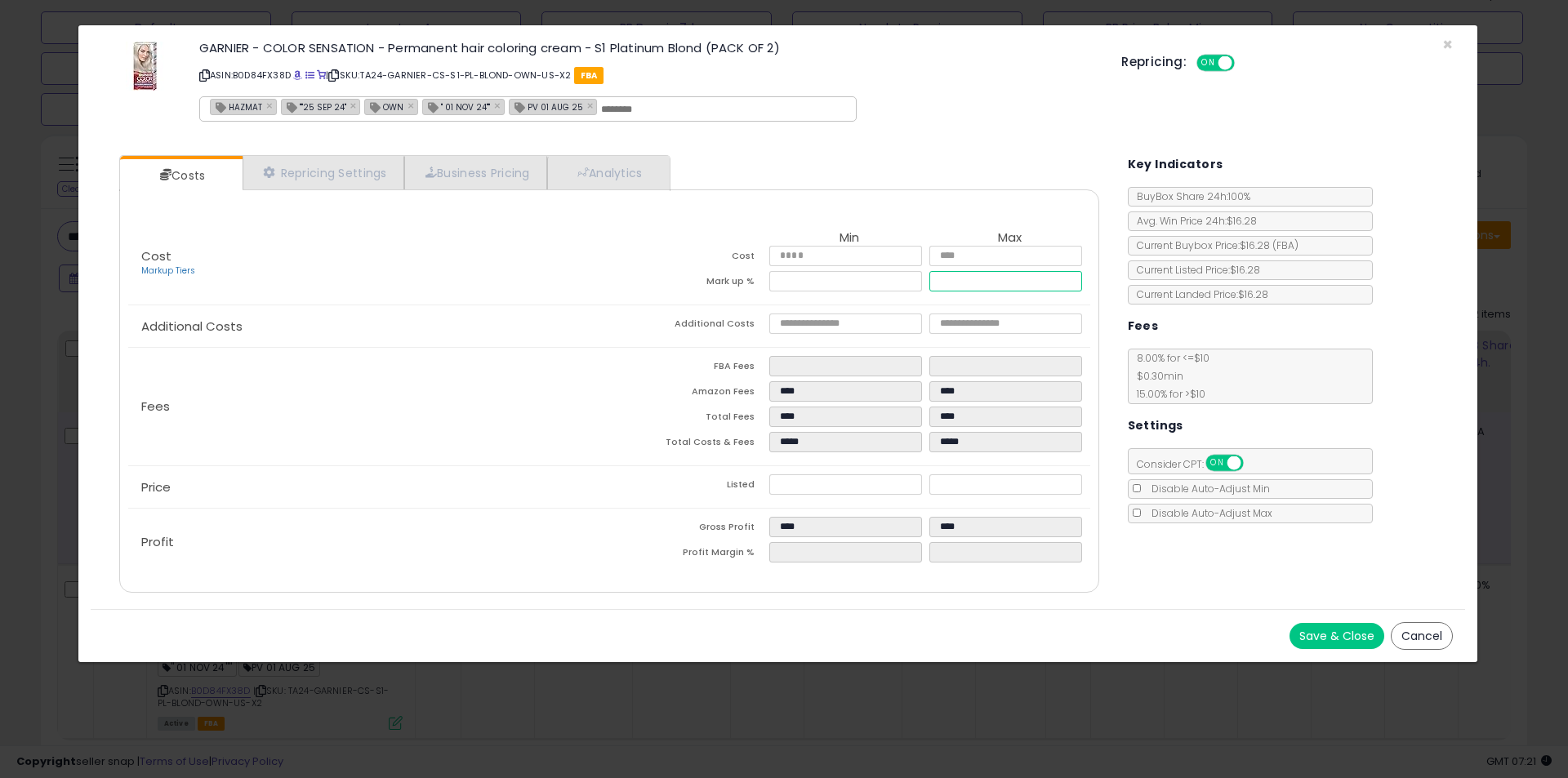 drag, startPoint x: 986, startPoint y: 279, endPoint x: 935, endPoint y: 277, distance: 51.039201 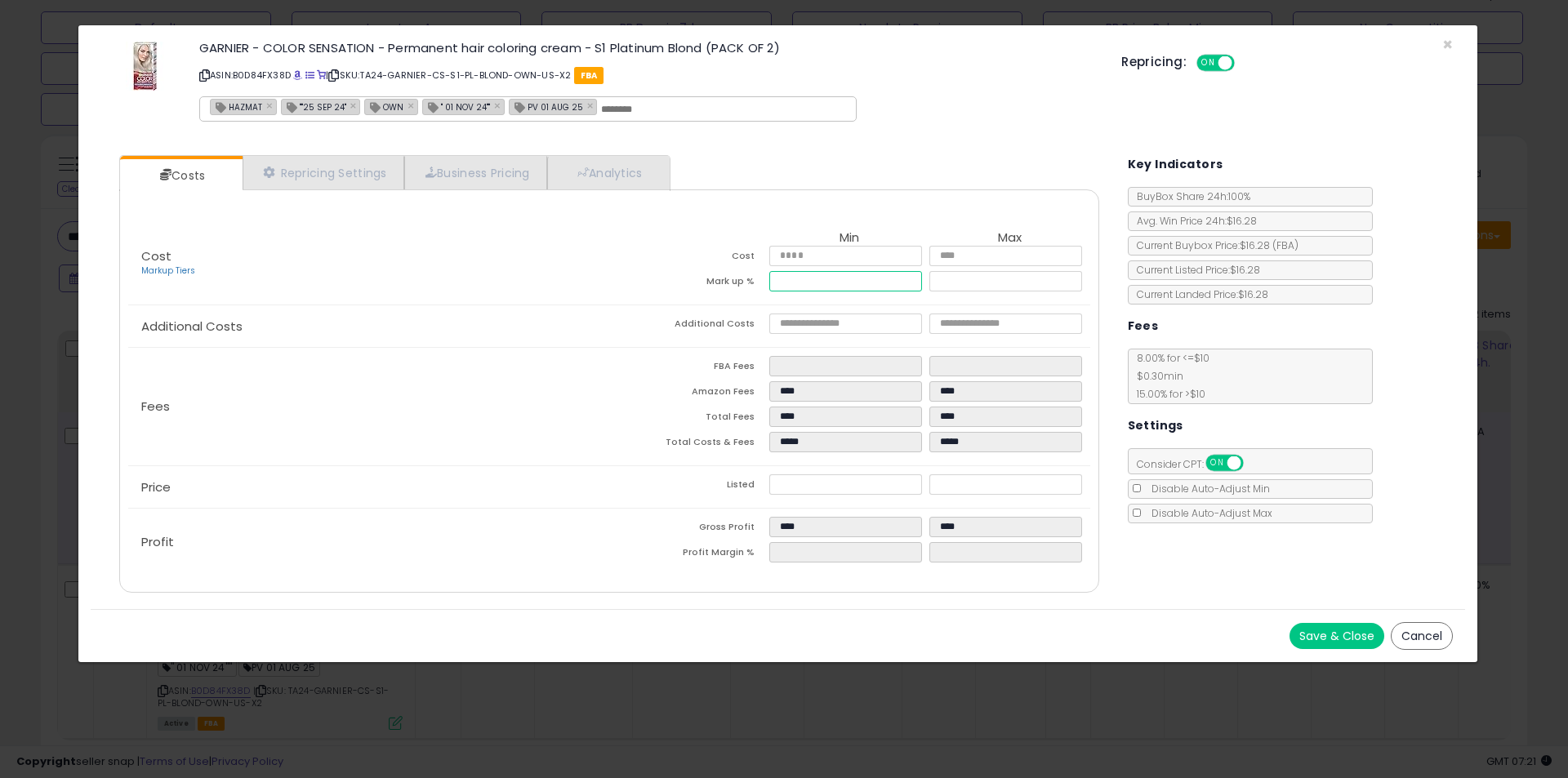 click on "****" at bounding box center (845, 281) 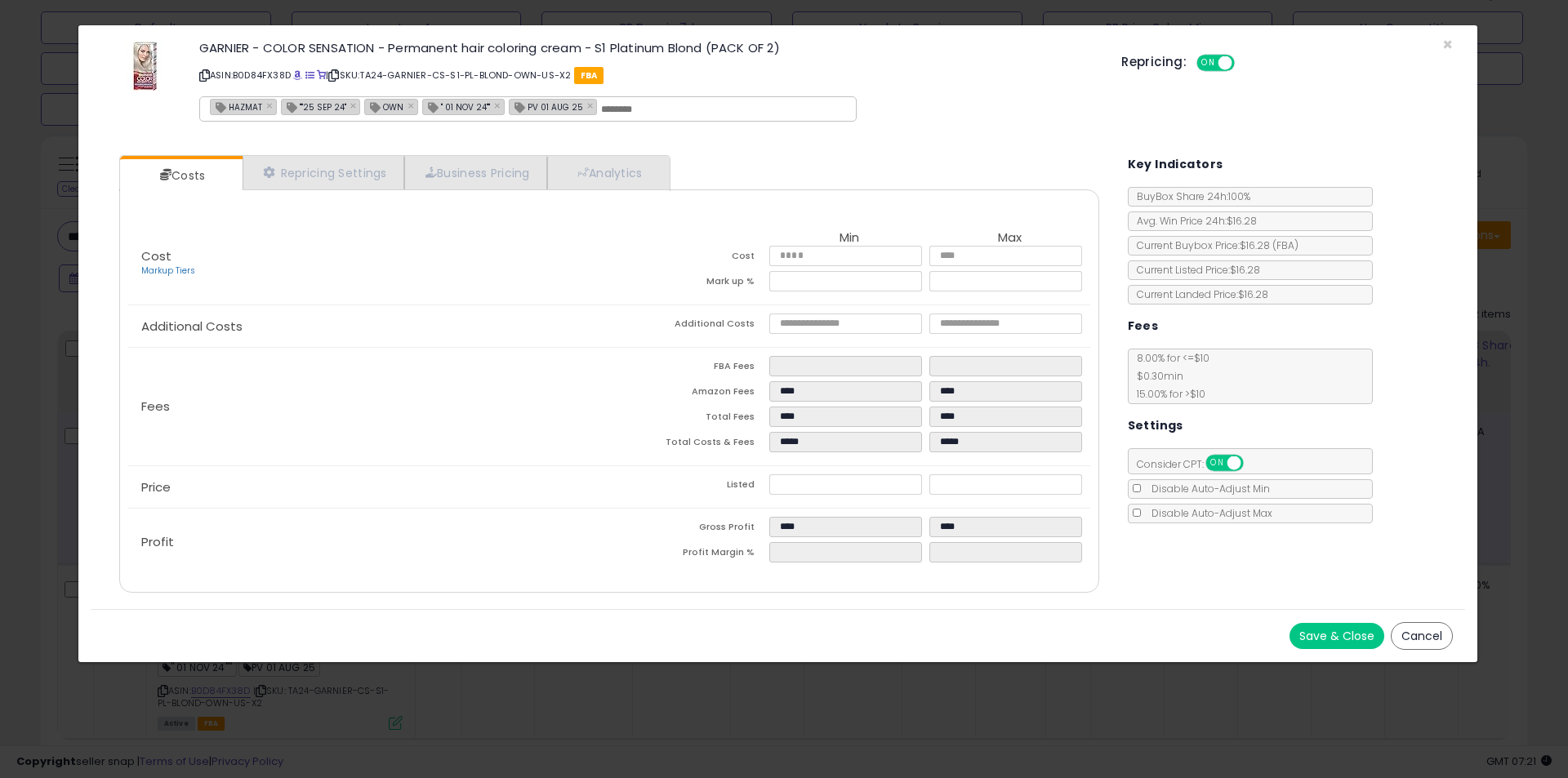 click on "Save & Close" at bounding box center [1337, 636] 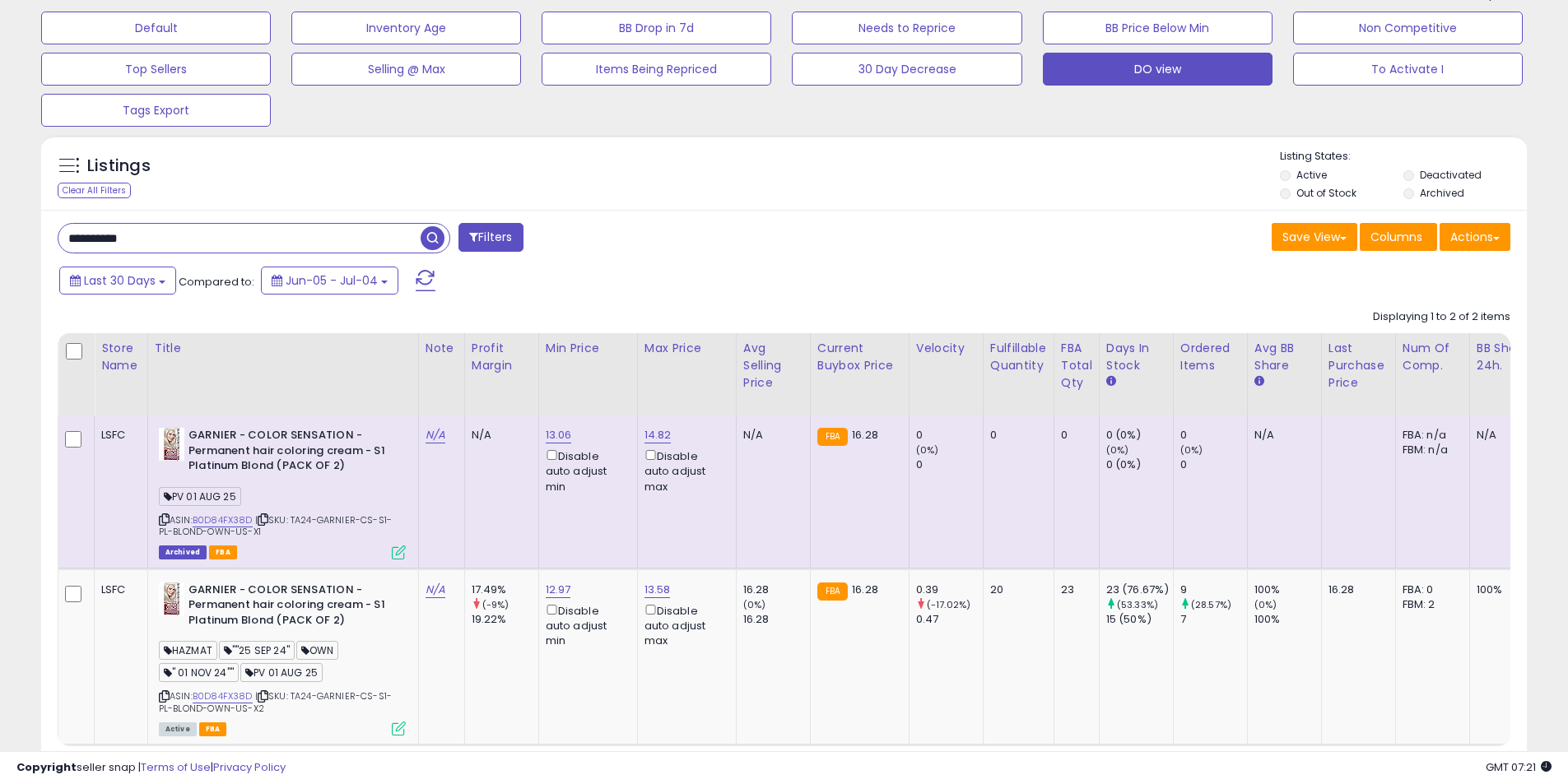 click on "**********" at bounding box center [240, 238] 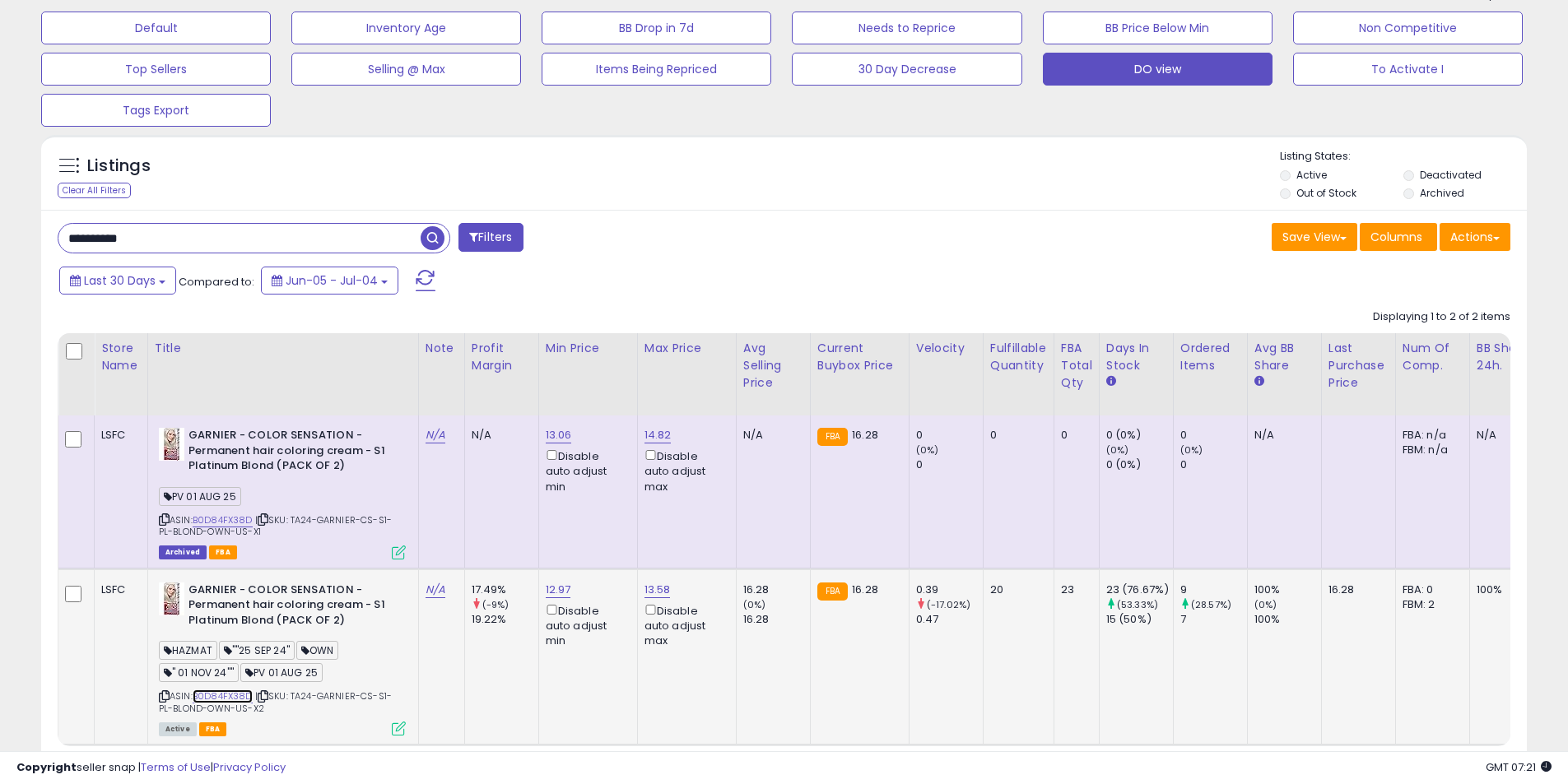 click on "B0D84FX38D" at bounding box center [222, 696] 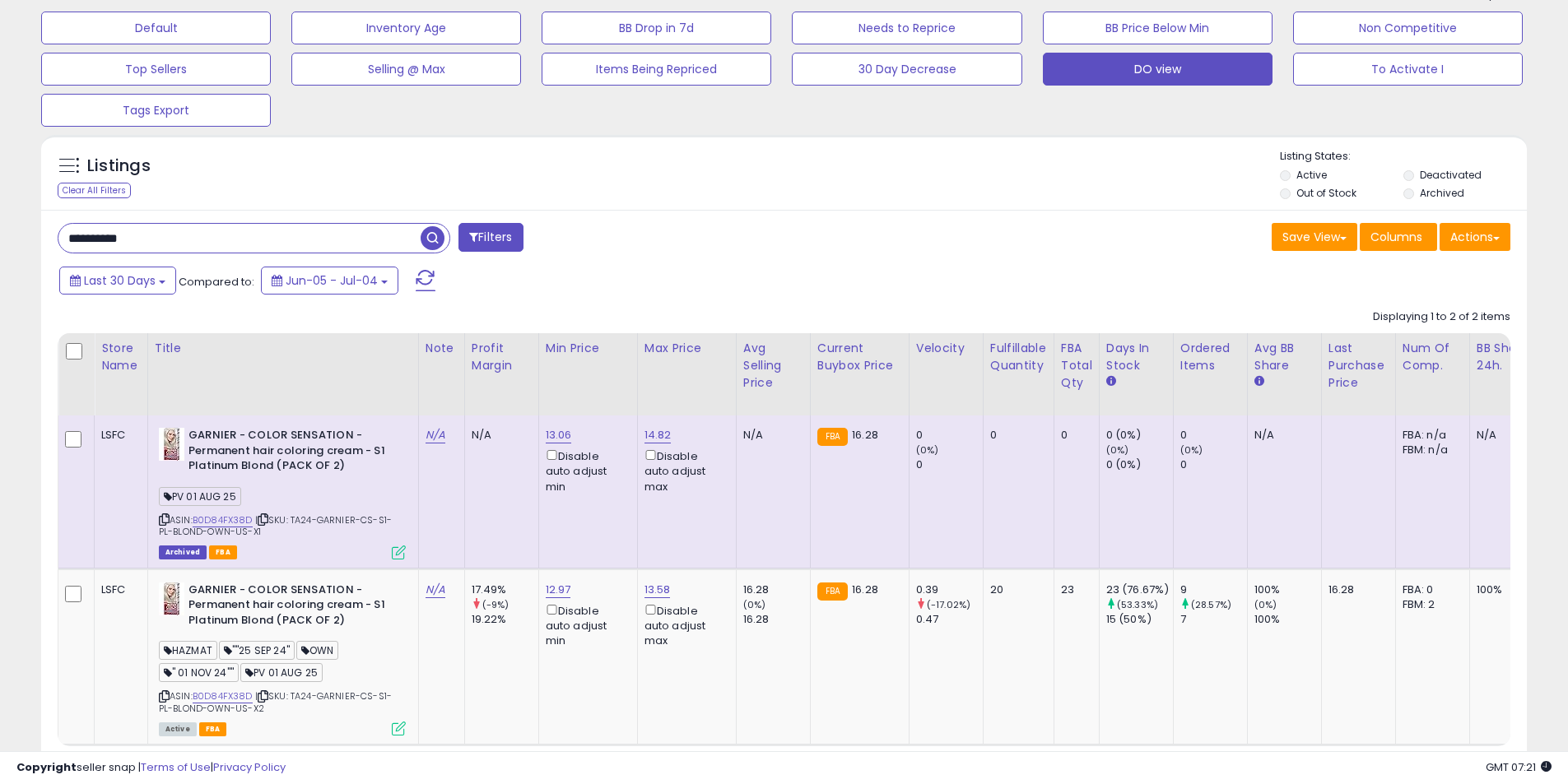 click on "**********" at bounding box center [240, 238] 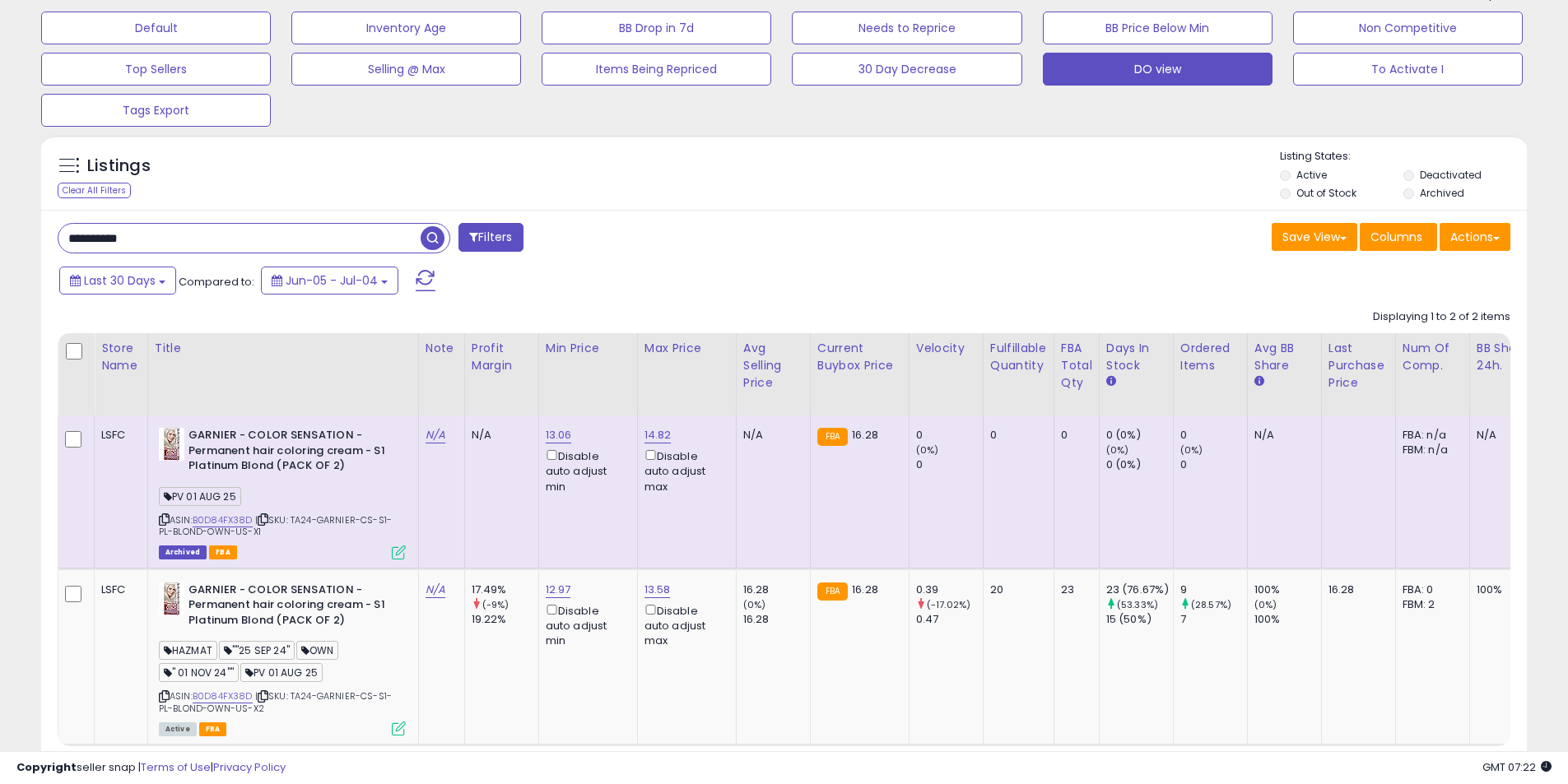 click on "**********" at bounding box center [240, 238] 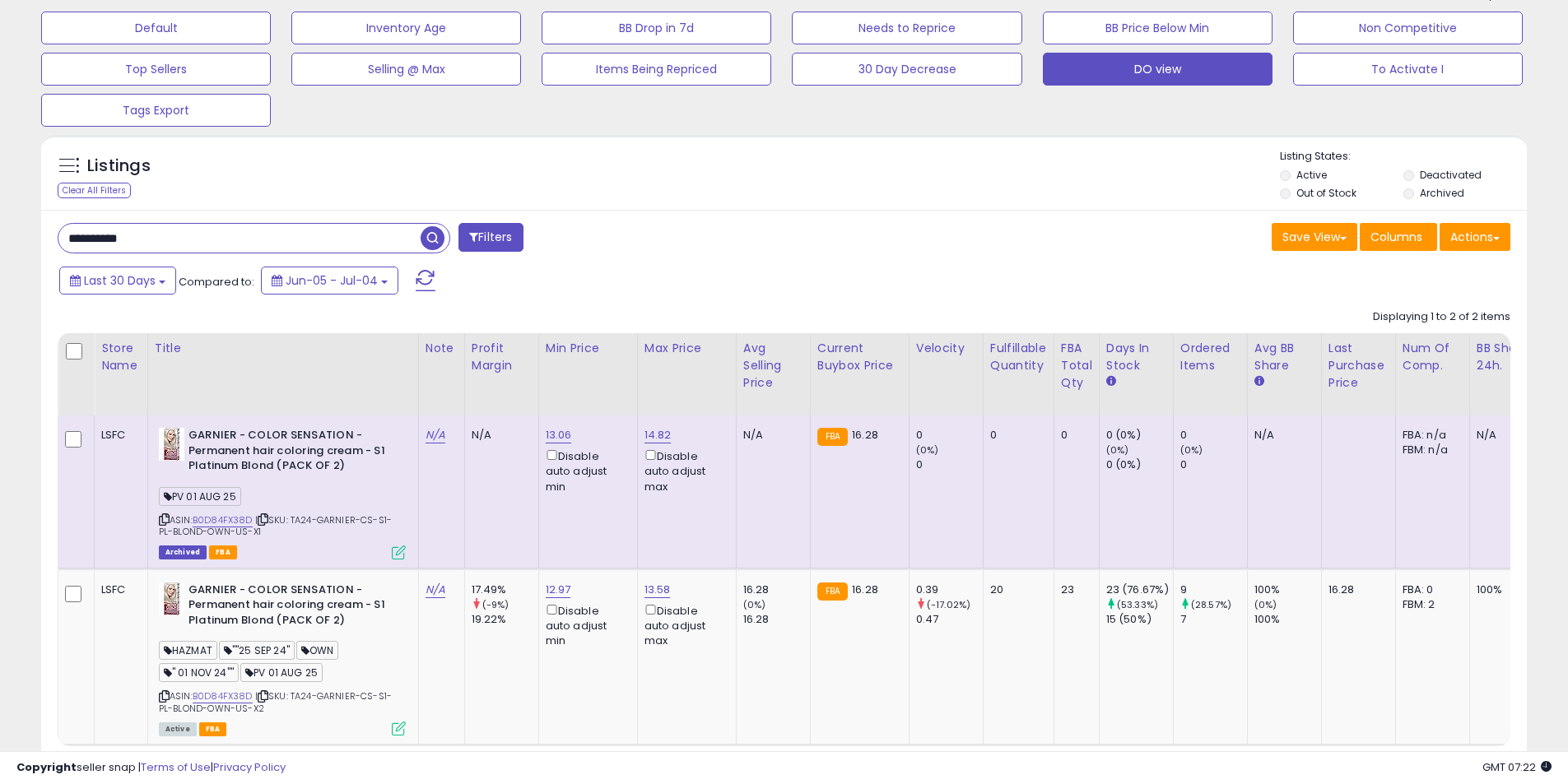 paste 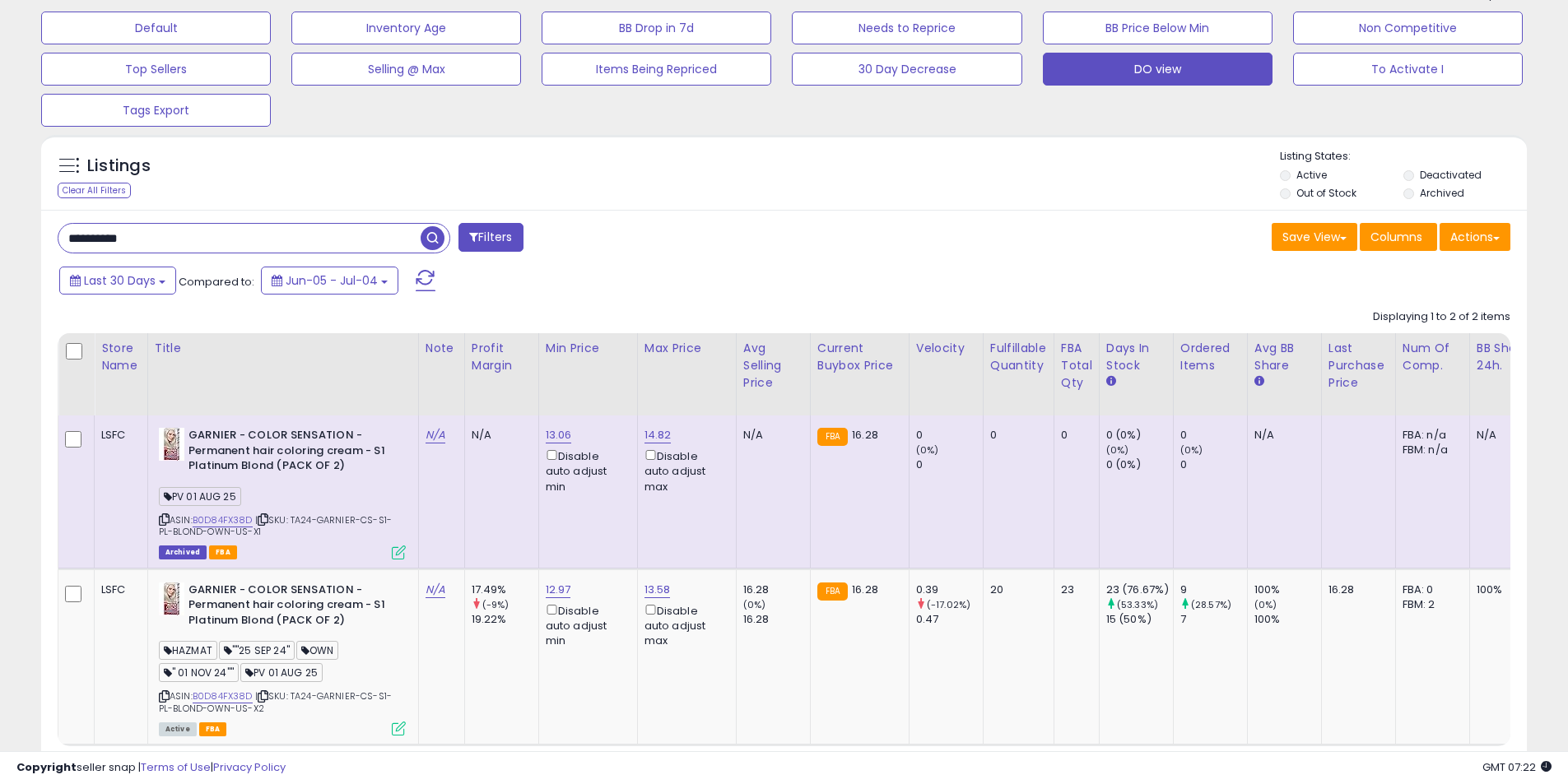 click at bounding box center (432, 238) 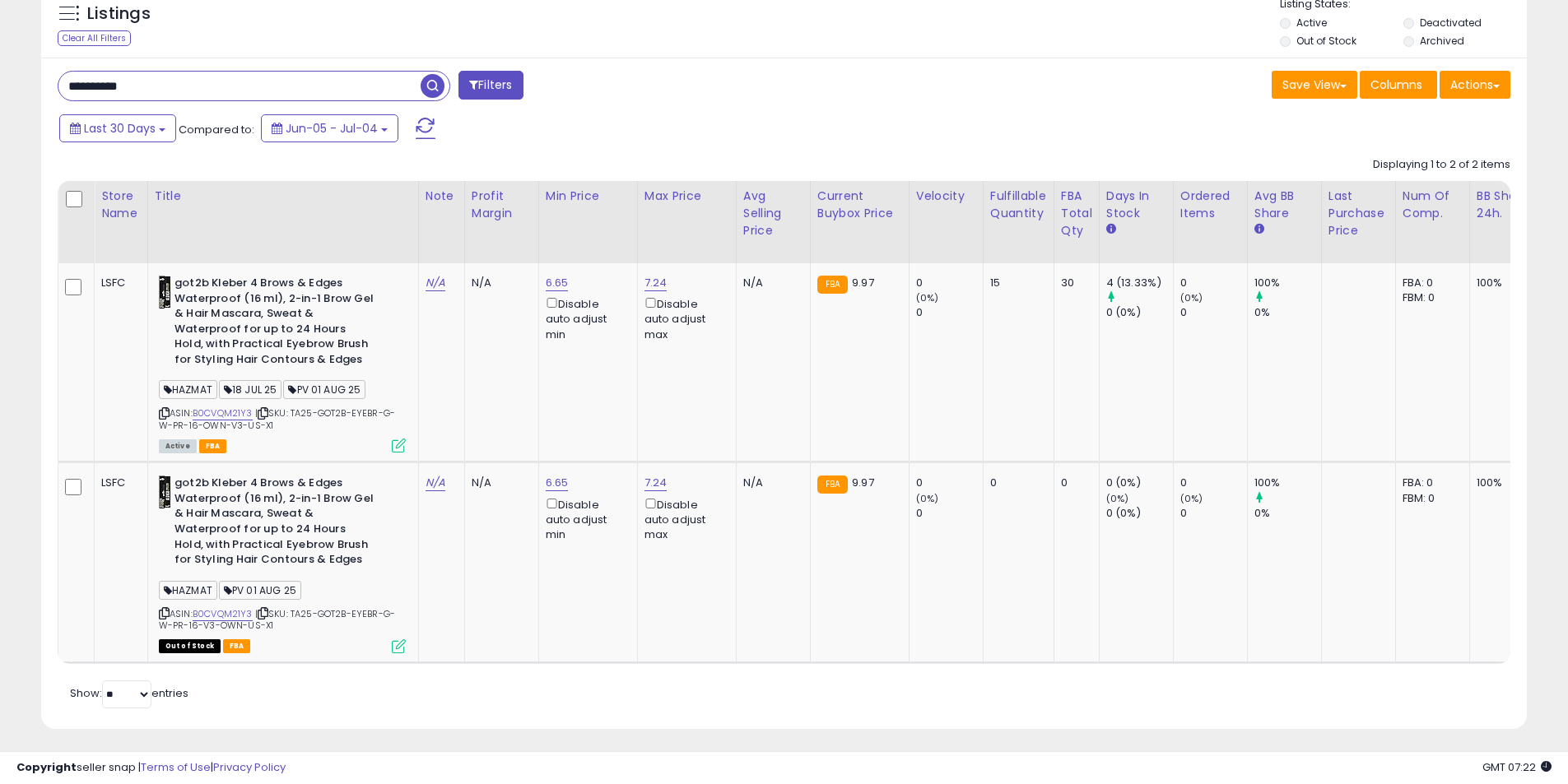 scroll, scrollTop: 247, scrollLeft: 0, axis: vertical 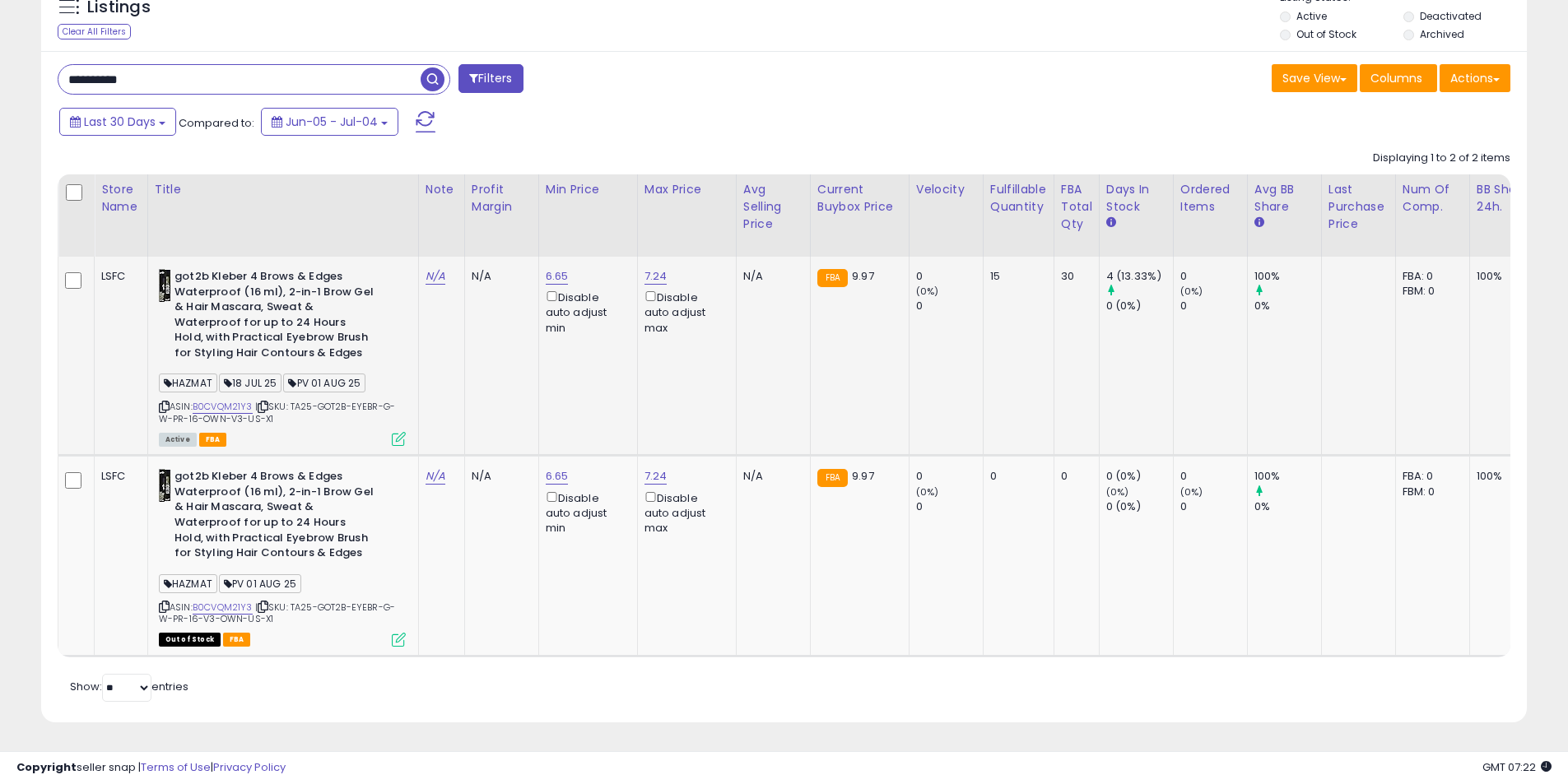 click at bounding box center [398, 438] 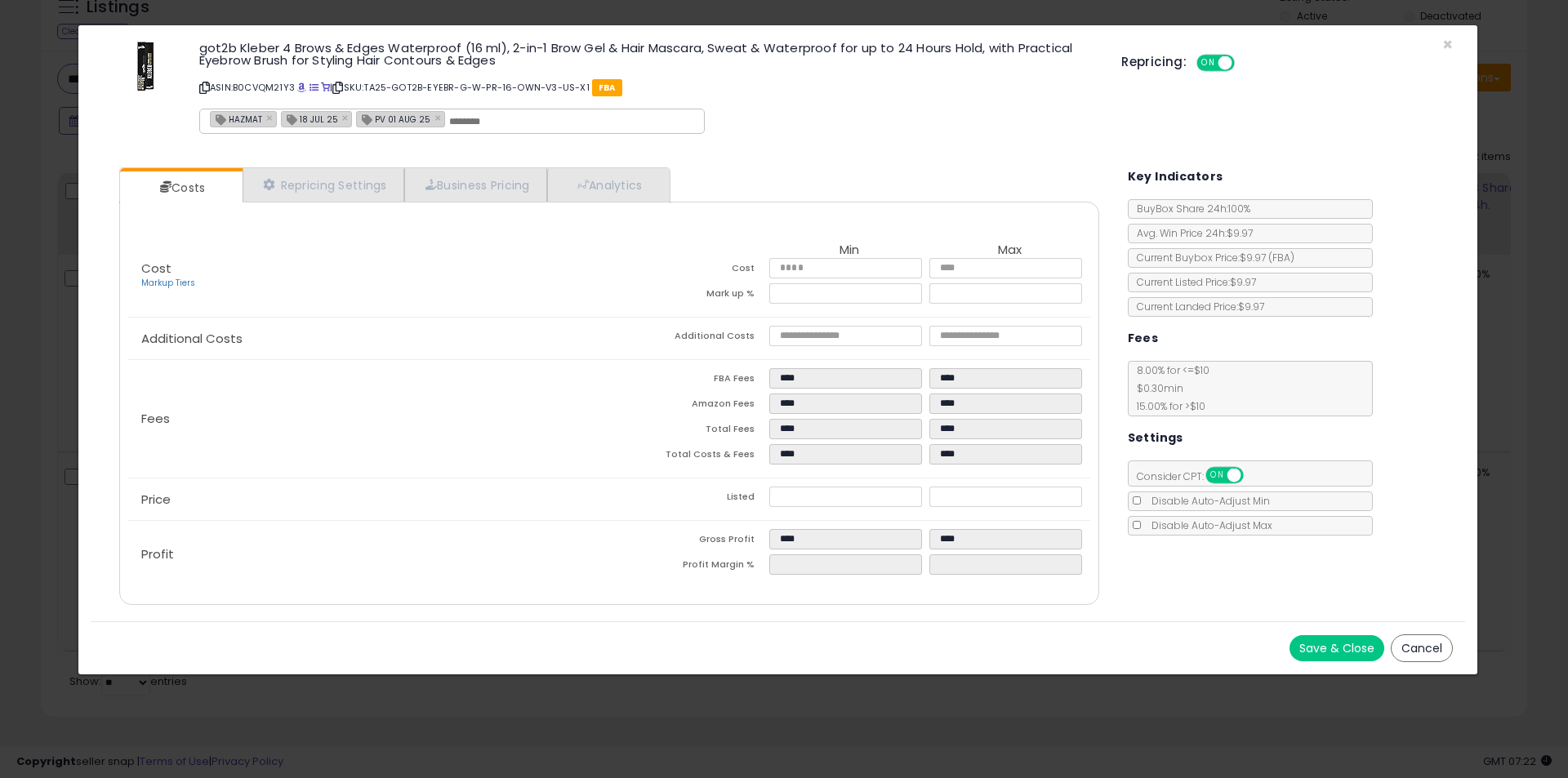 click on "got2b Kleber 4 Brows & Edges Waterproof (16 ml), 2-in-1 Brow Gel & Hair Mascara, Sweat & Waterproof for up to 24 Hours Hold, with Practical Eyebrow Brush for Styling Hair Contours & Edges
ASIN:  B0CVQM21Y3
|
SKU:  TA25-GOT2B-EYEBR-G-W-PR-16-OWN-V3-US-X1
FBA
HAZMAT × 18 [MONTH] 25 × PV 01 [MONTH] 25 ×
Repricing:
ON   OFF" at bounding box center [777, 90] 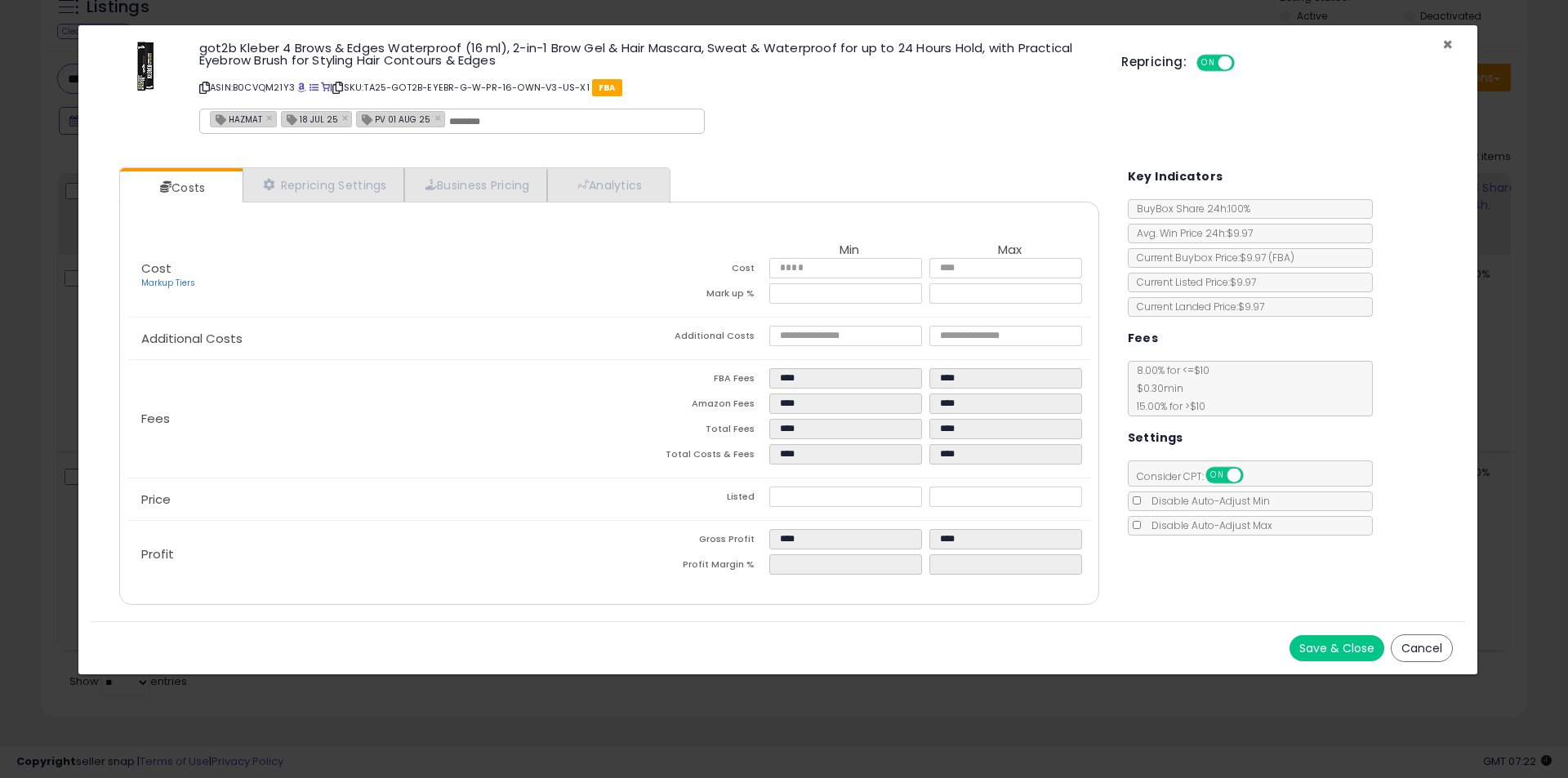 click on "×" at bounding box center (1447, 44) 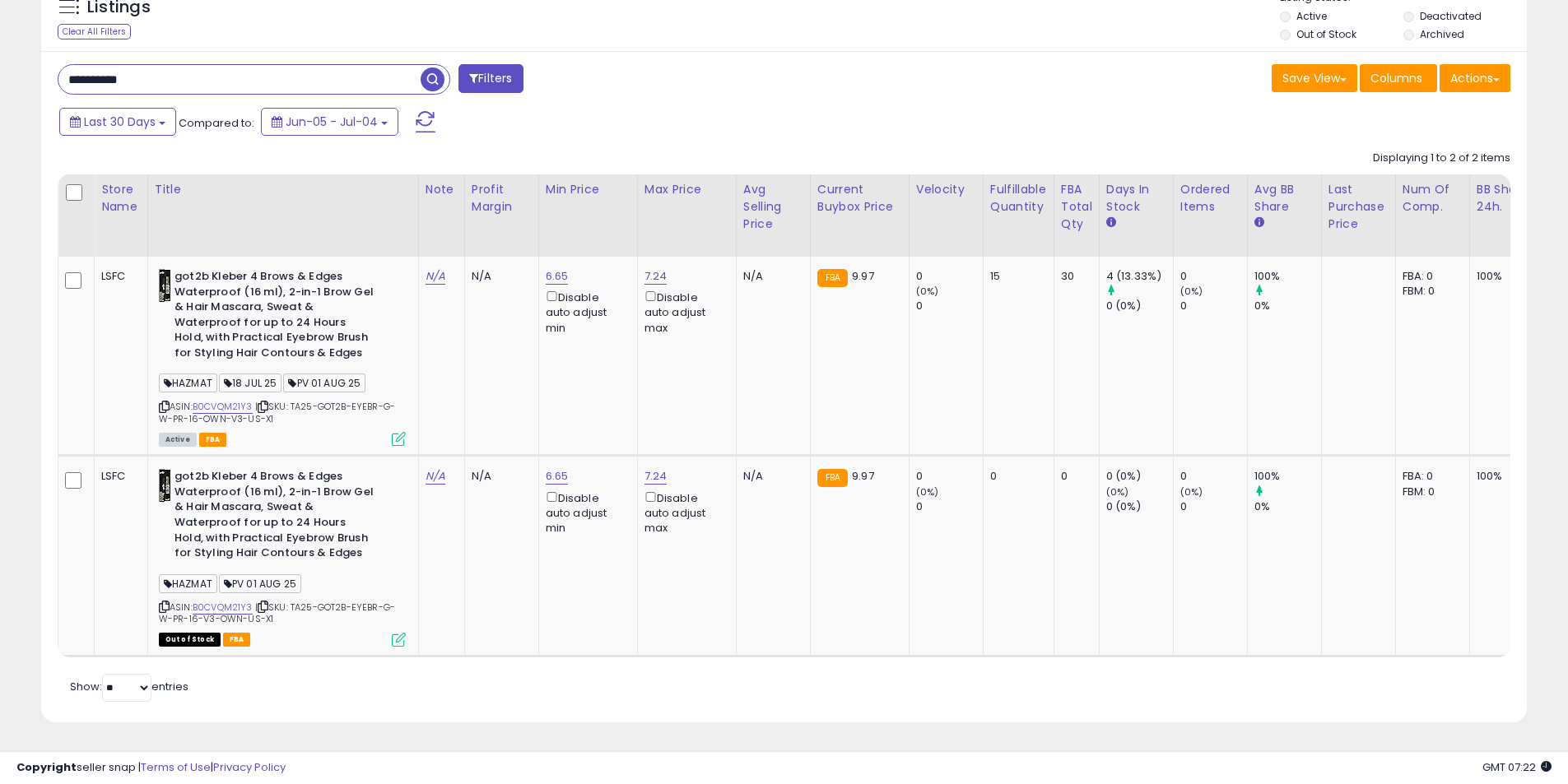 click on "**********" at bounding box center (240, 79) 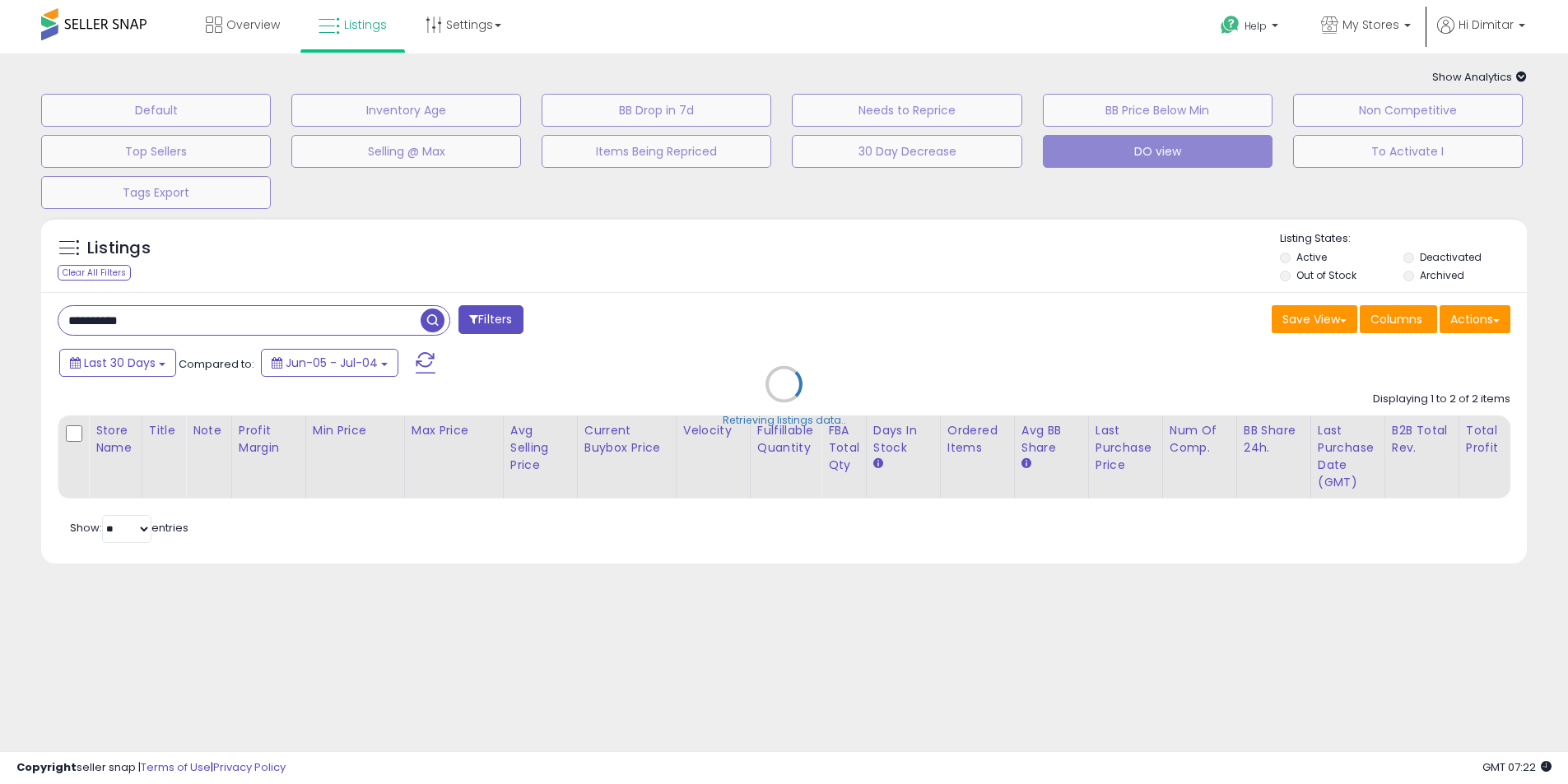 scroll, scrollTop: 0, scrollLeft: 0, axis: both 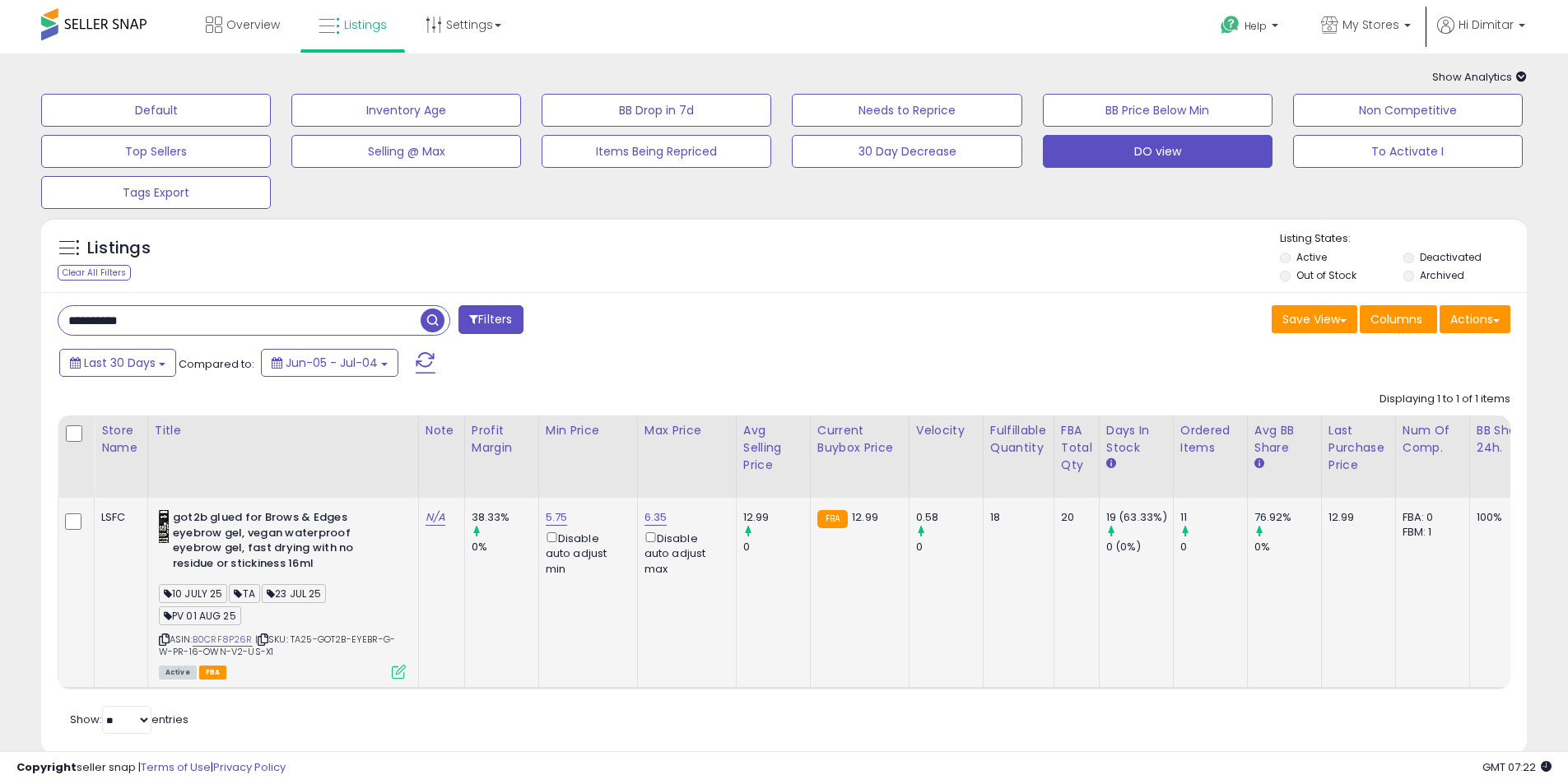 click at bounding box center (398, 671) 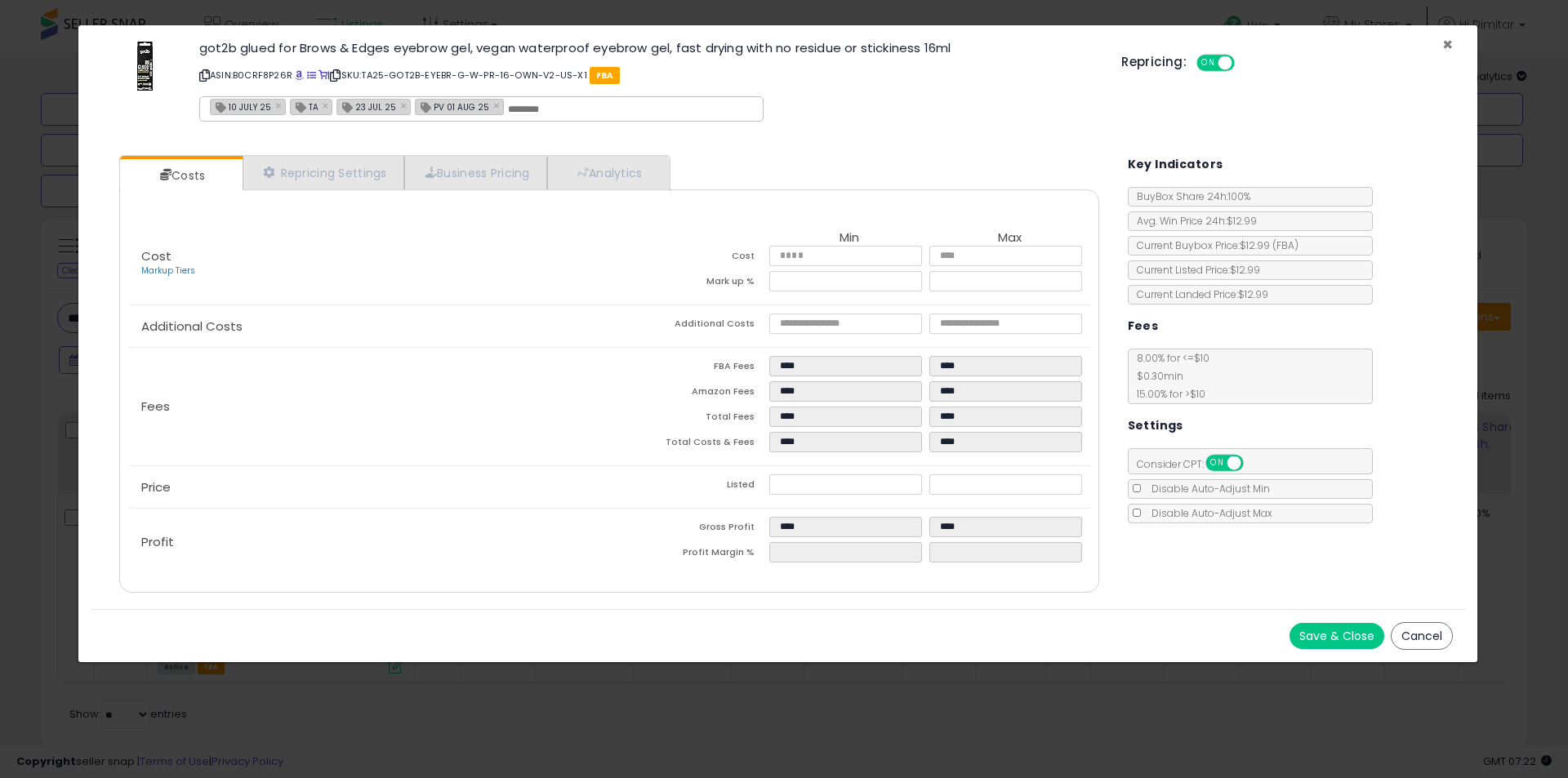 click on "×" at bounding box center [1447, 44] 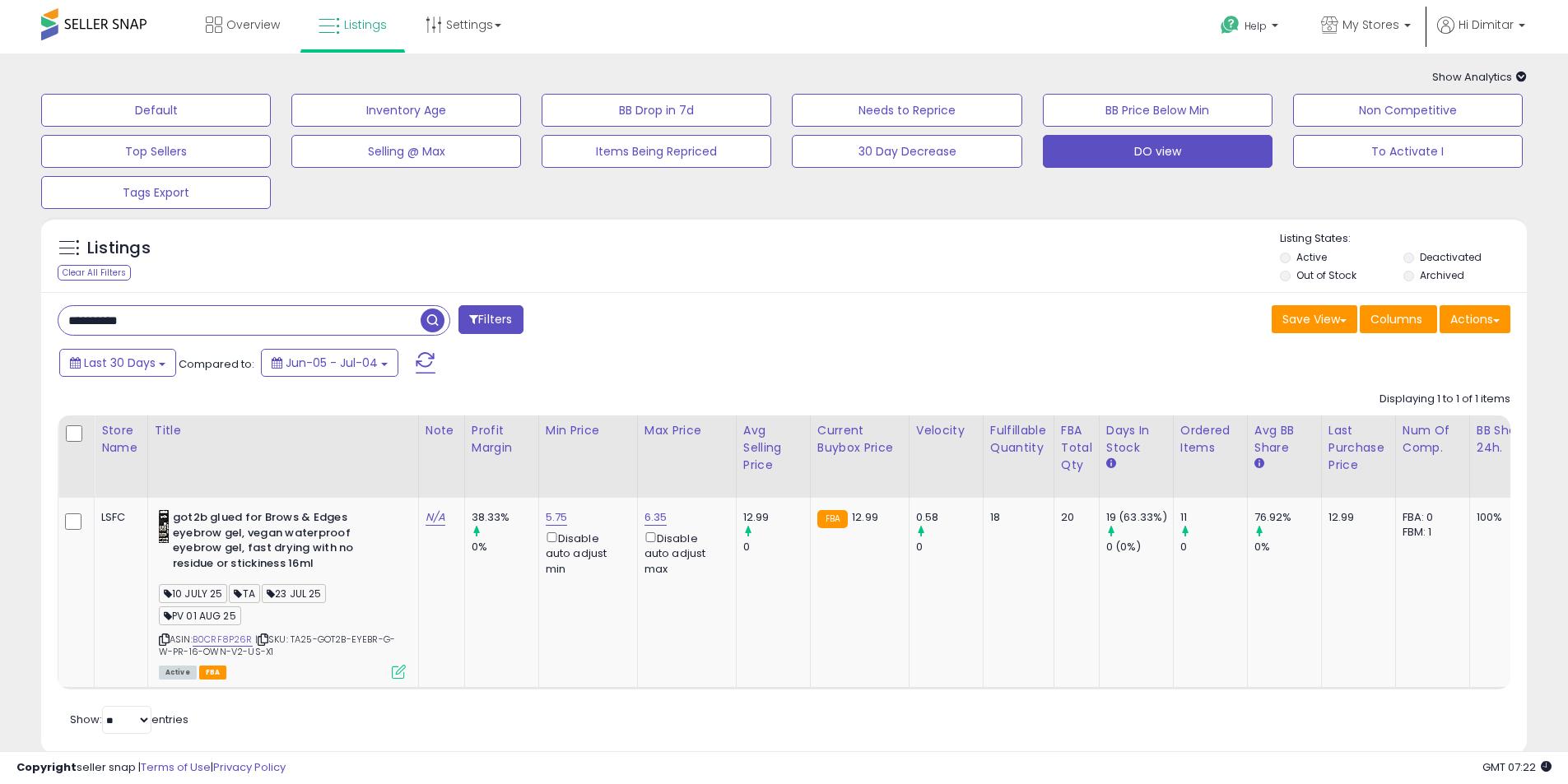 click on "**********" at bounding box center (240, 320) 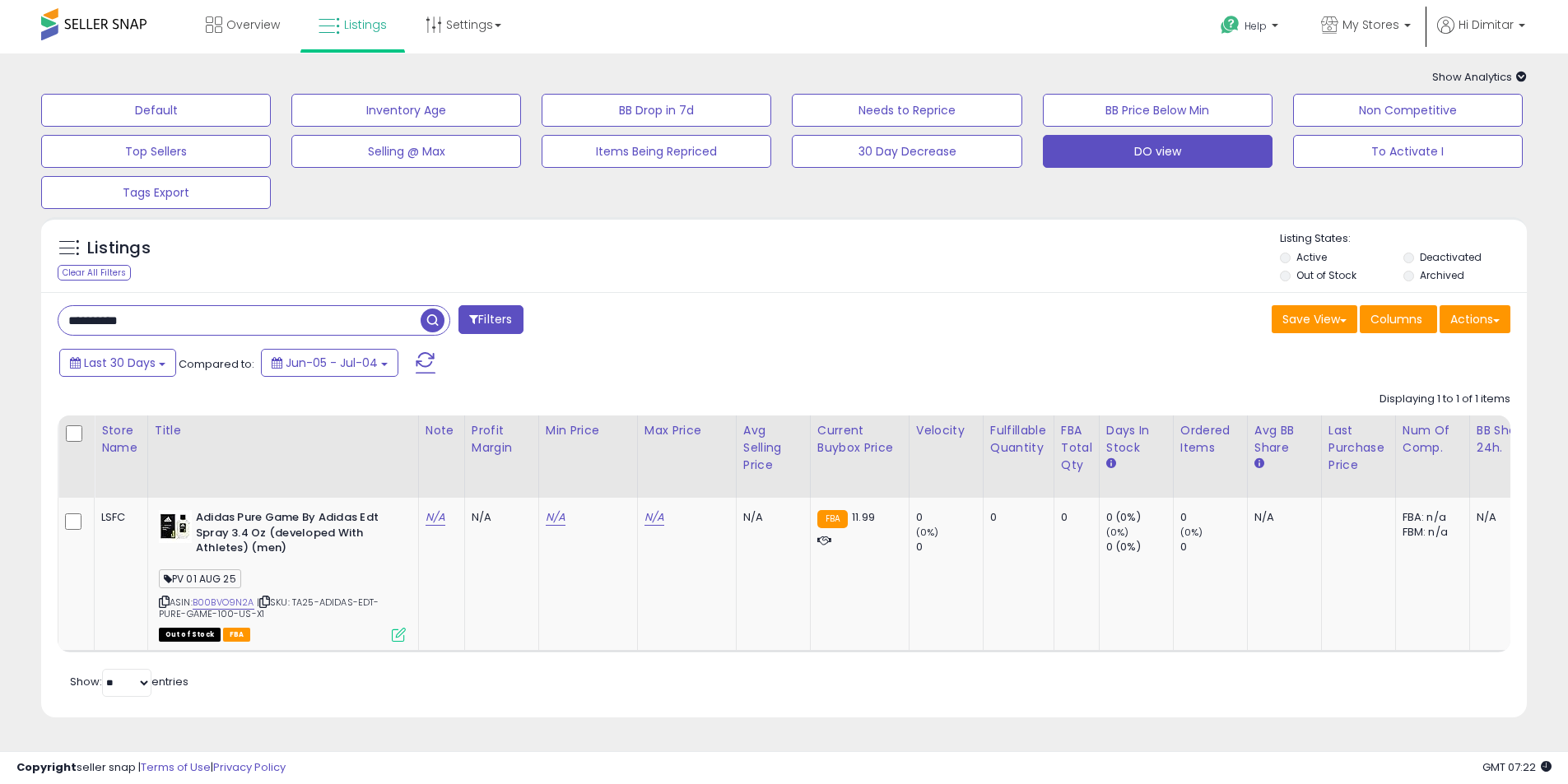 click on "**********" at bounding box center [240, 320] 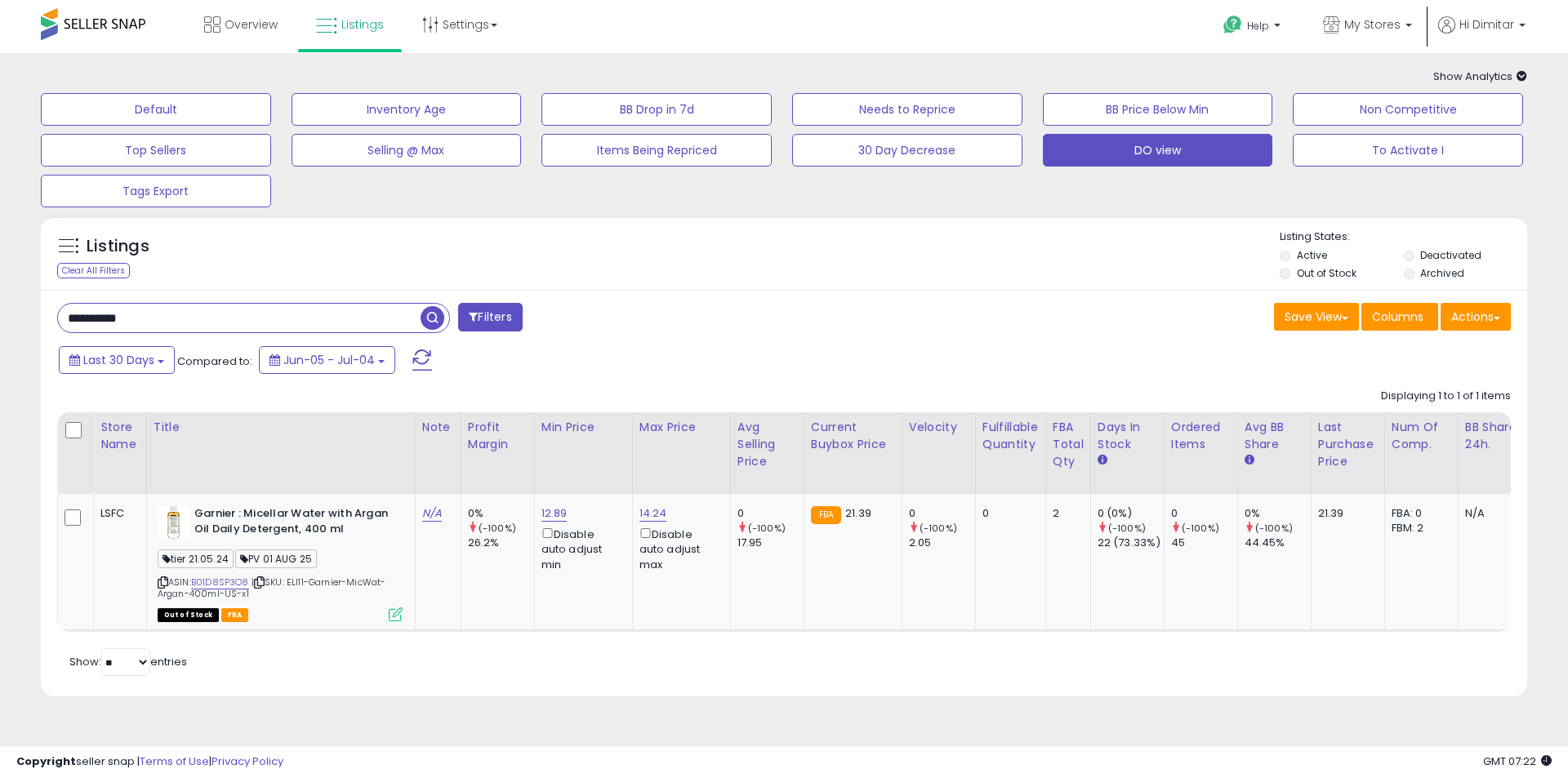 click on "**********" at bounding box center (239, 318) 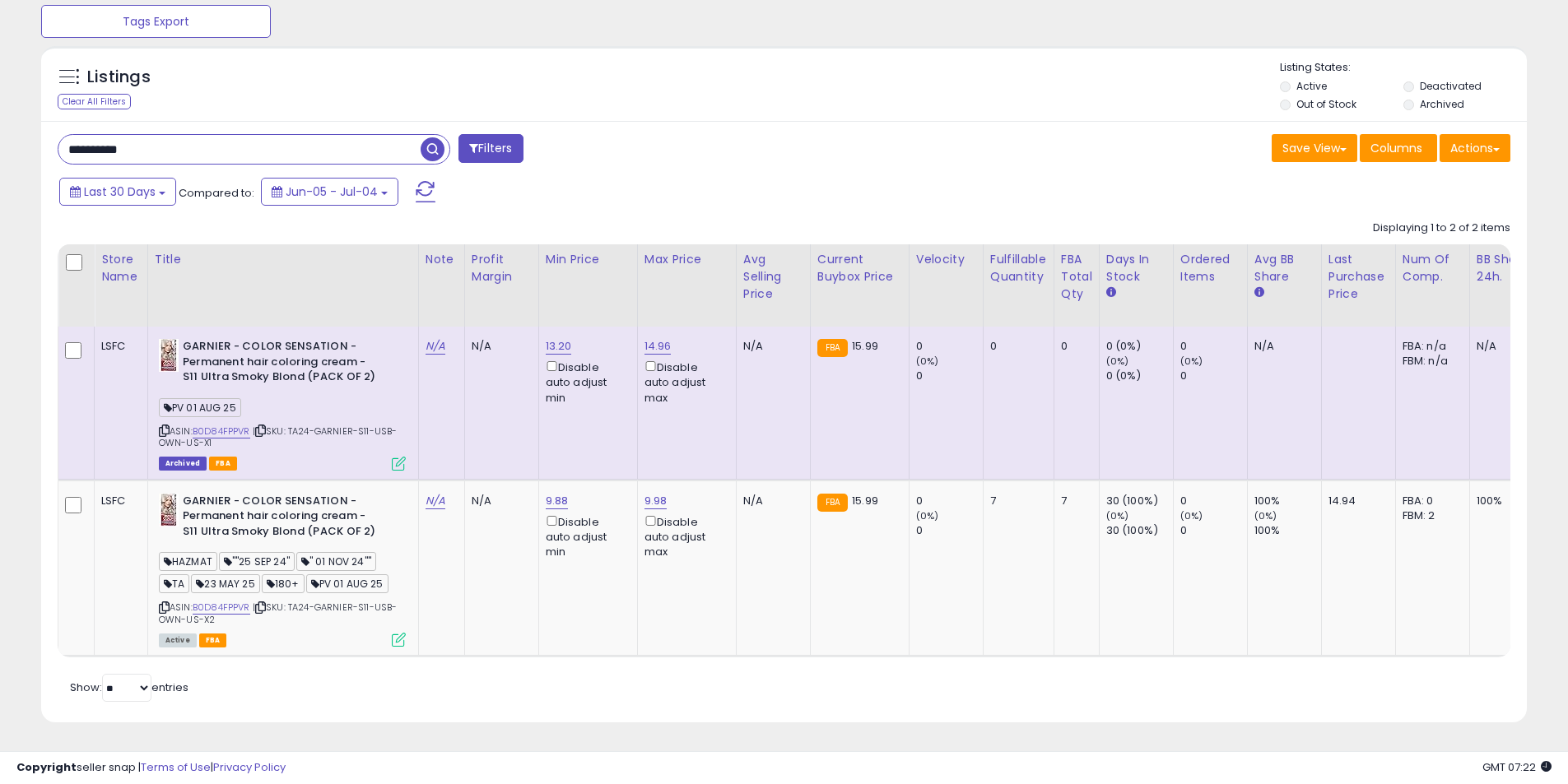 scroll, scrollTop: 183, scrollLeft: 0, axis: vertical 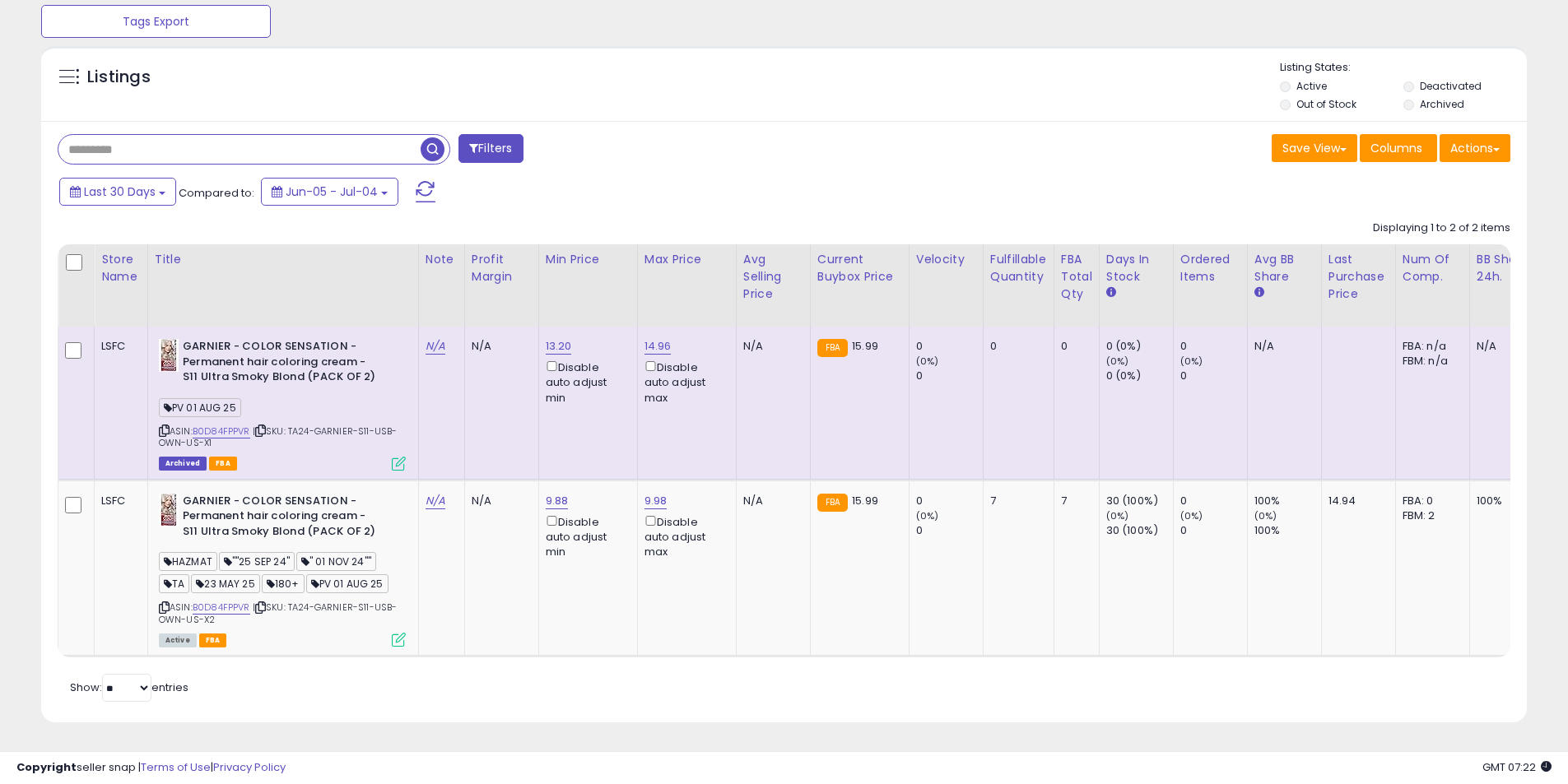 paste on "**********" 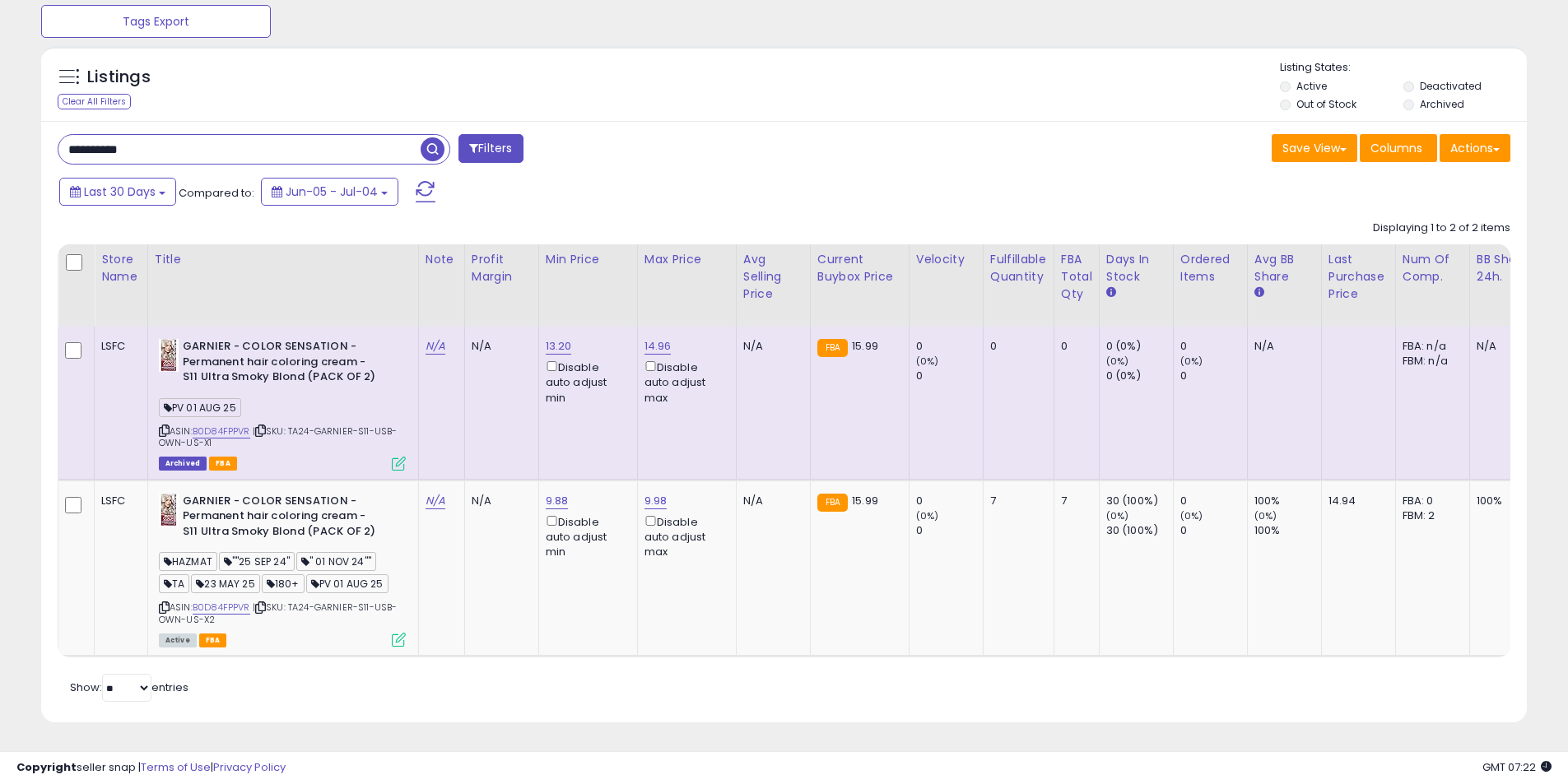 click at bounding box center (432, 149) 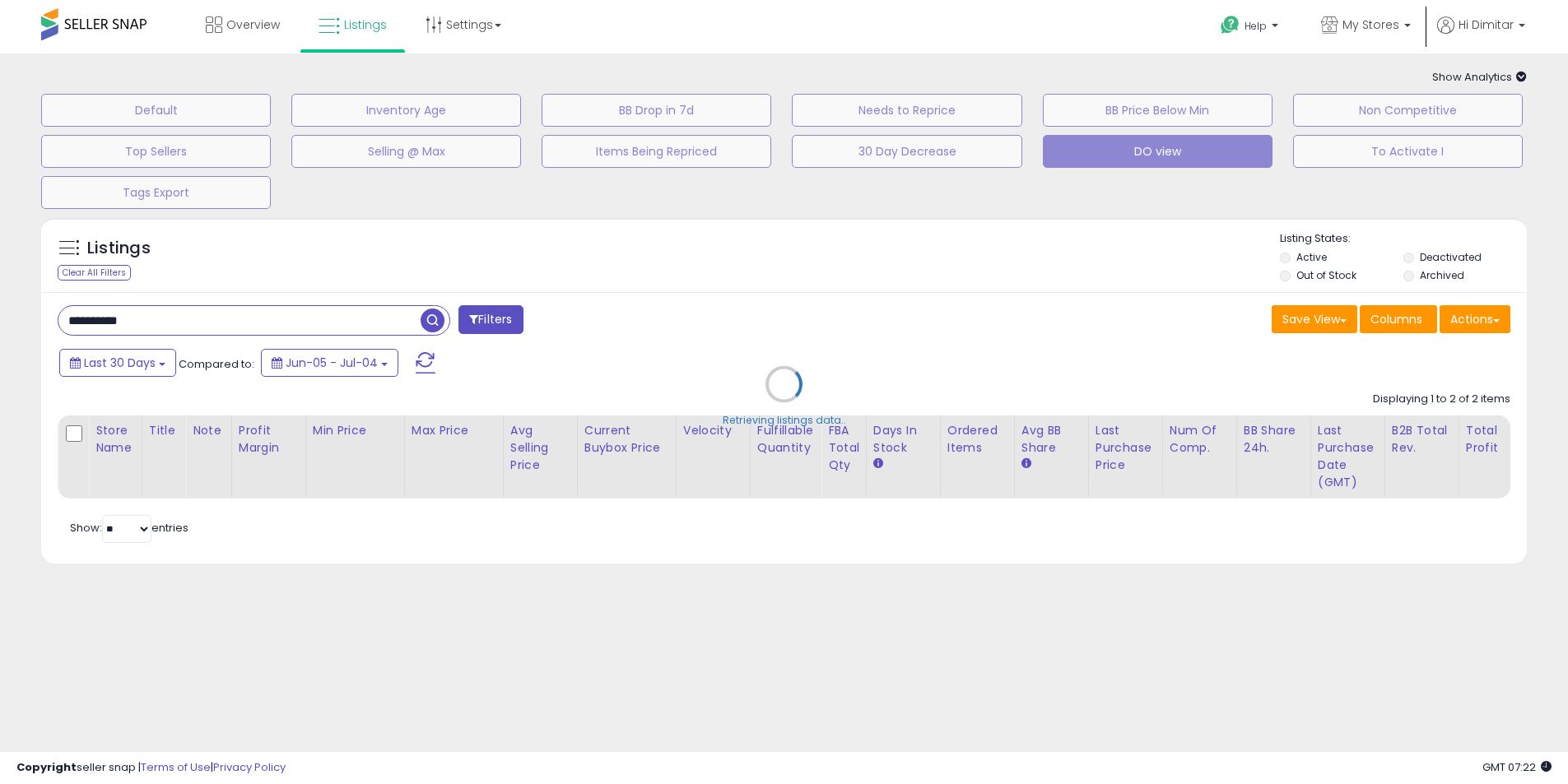 scroll, scrollTop: 0, scrollLeft: 0, axis: both 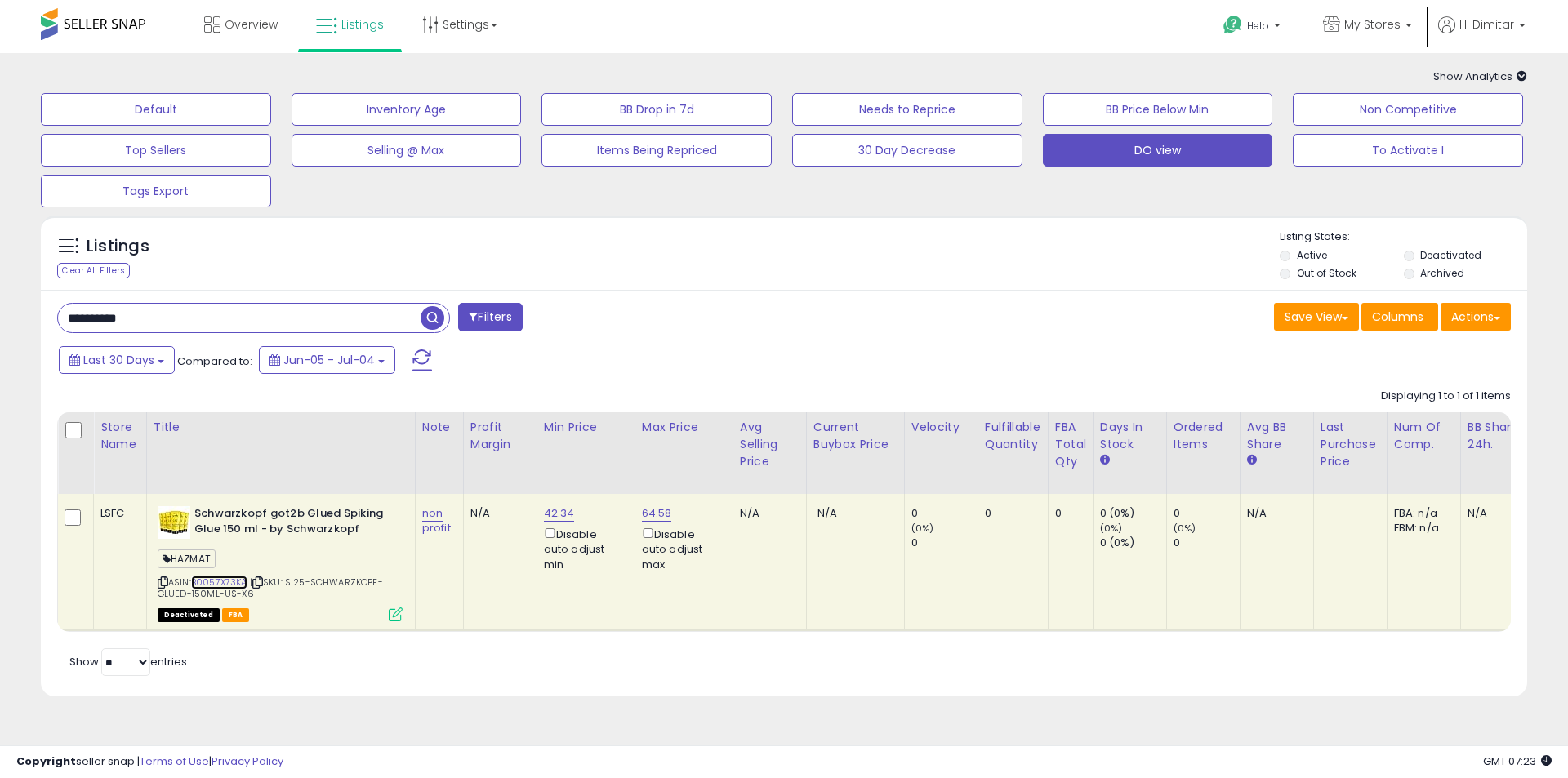 click on "B0057X73KA" at bounding box center (219, 582) 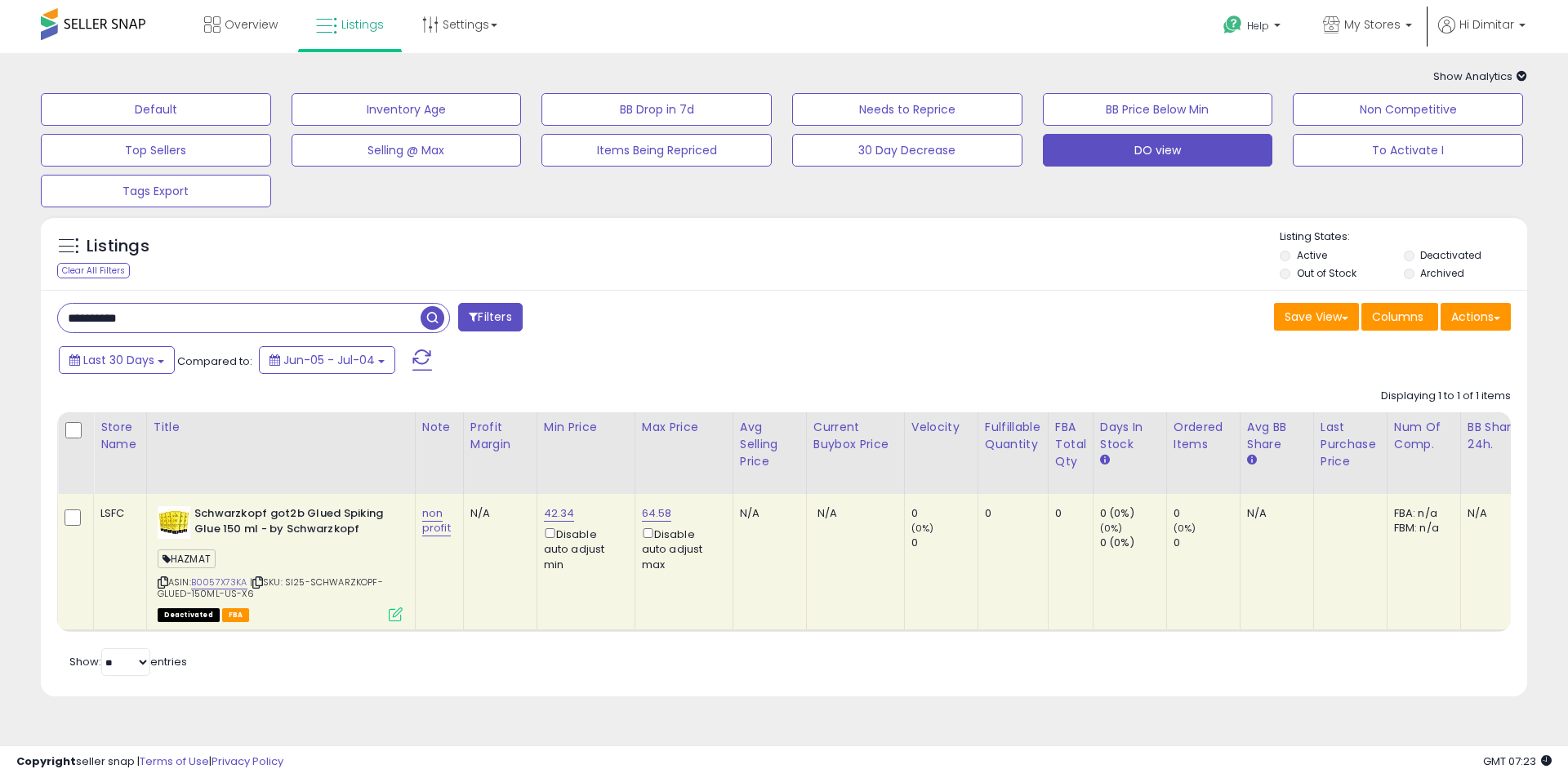 click at bounding box center (395, 614) 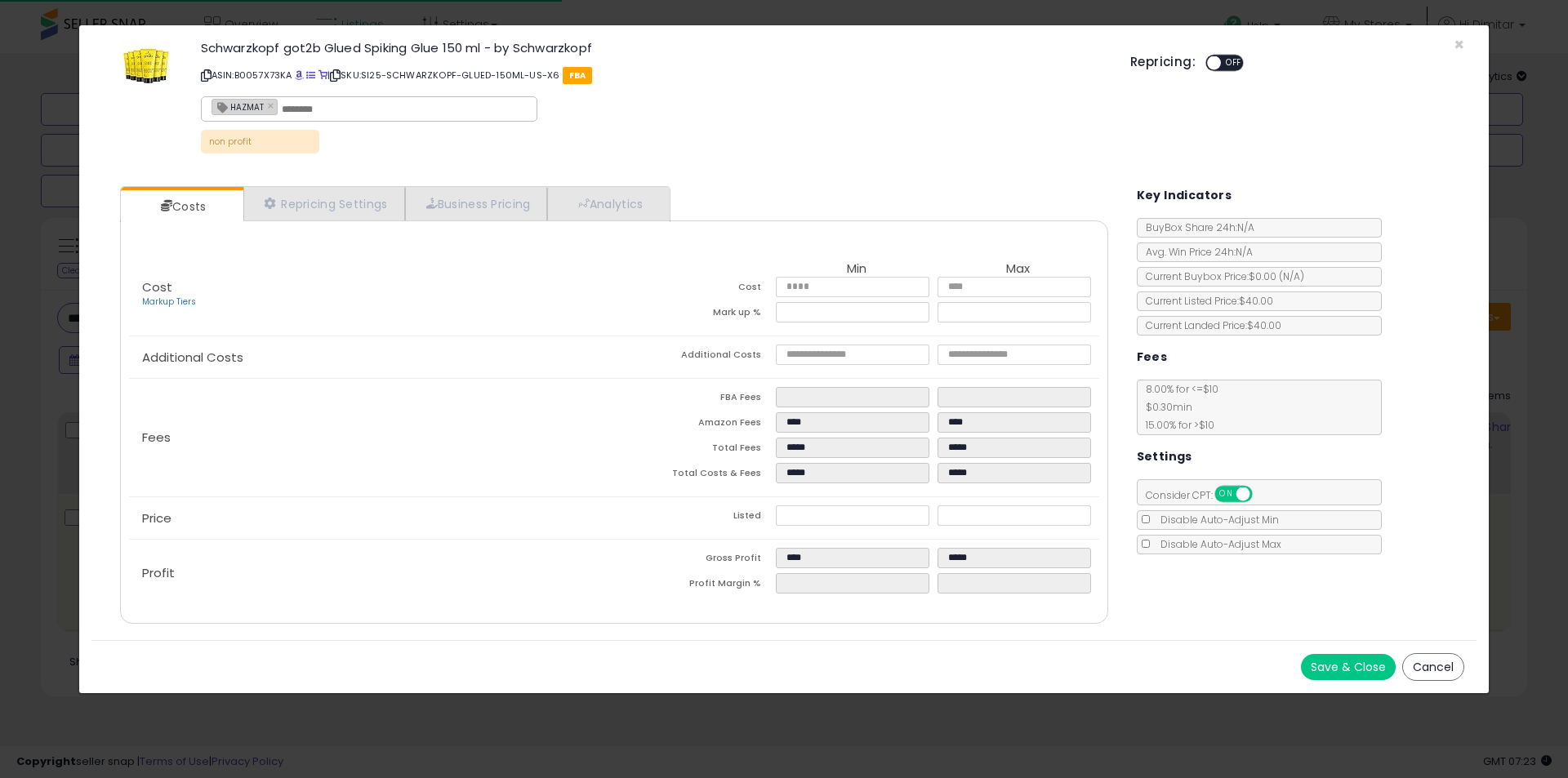 click at bounding box center (404, 109) 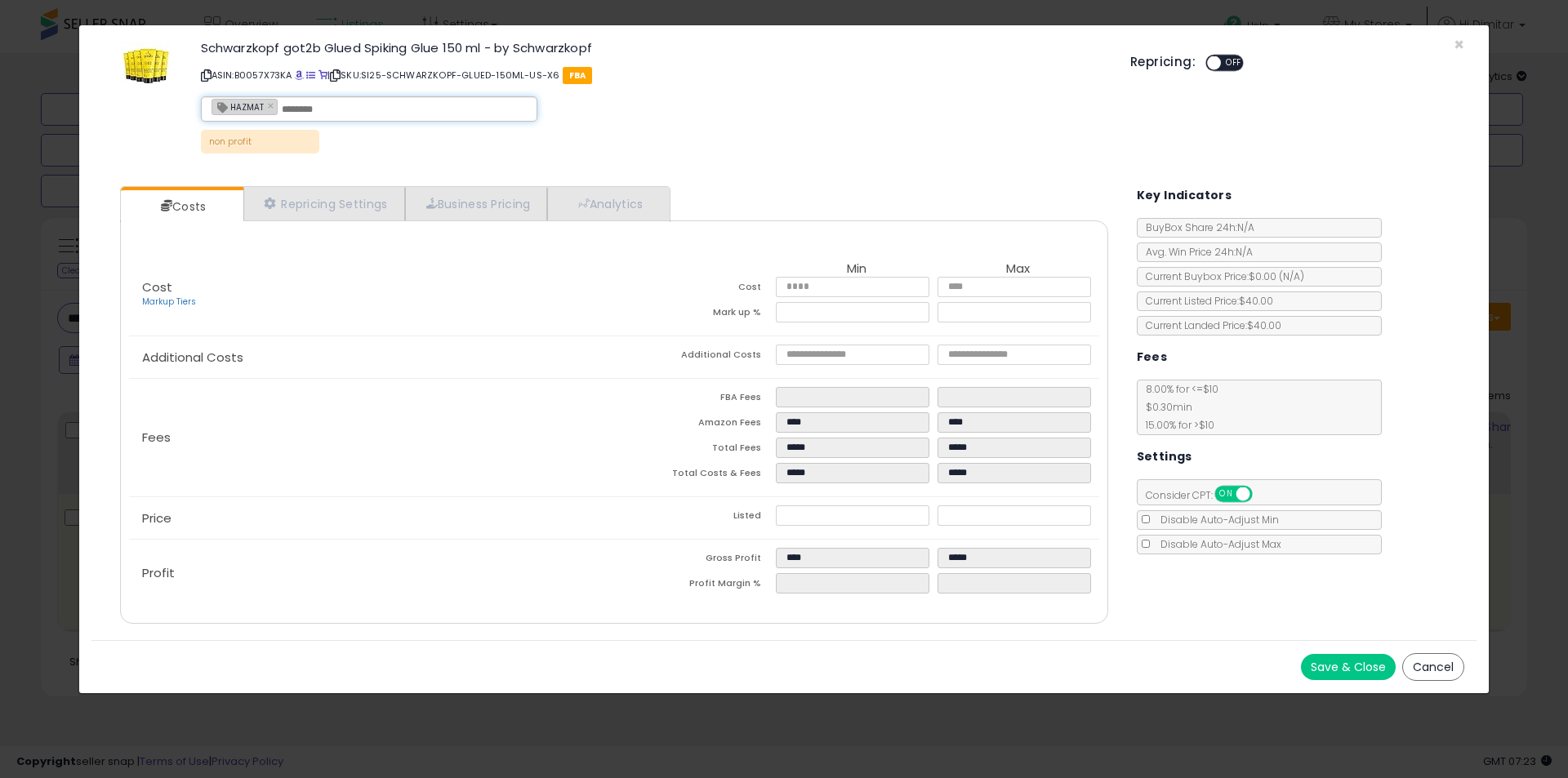 click at bounding box center [404, 109] 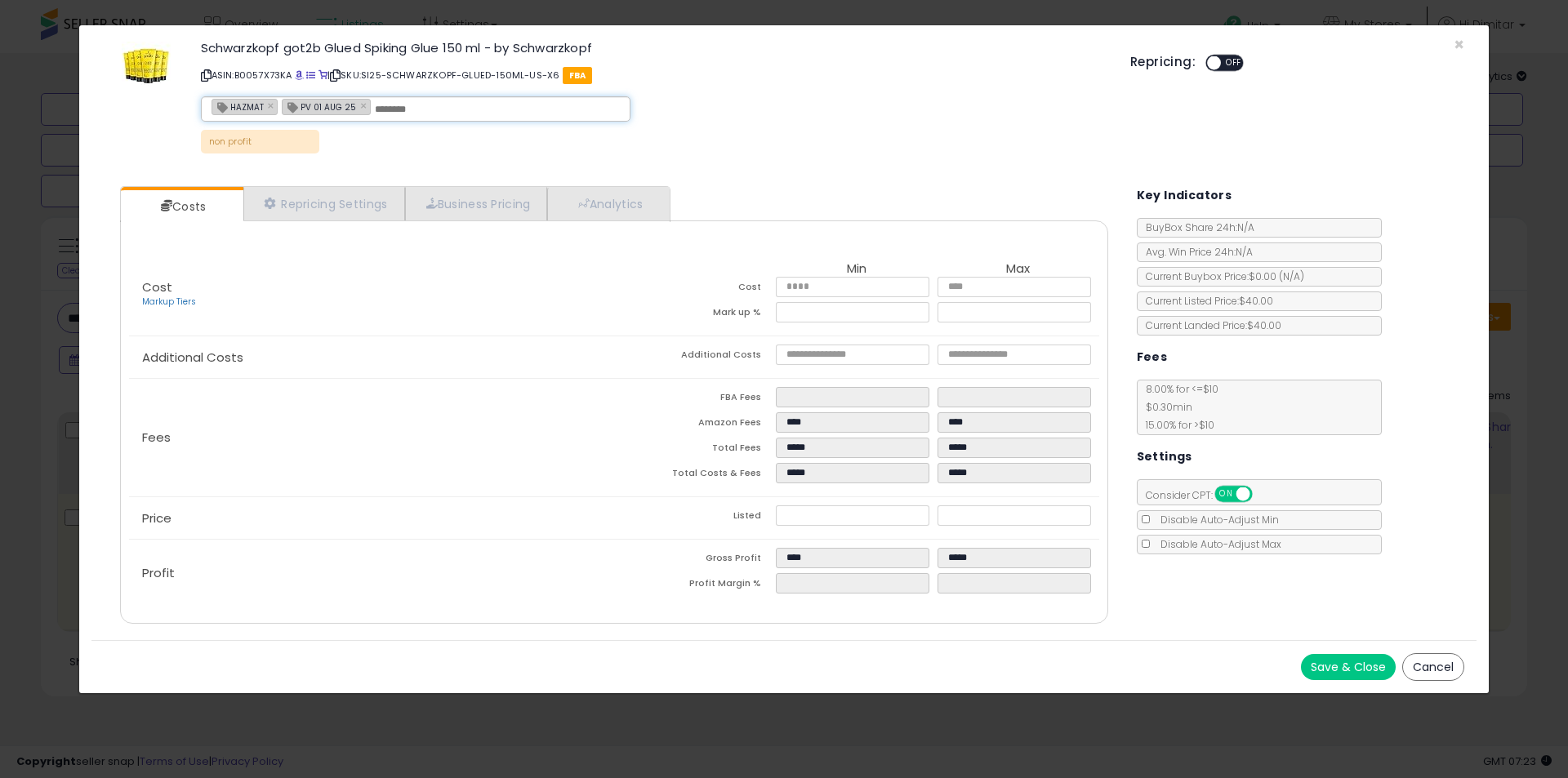 click on "Cost
Markup Tiers" at bounding box center [372, 295] 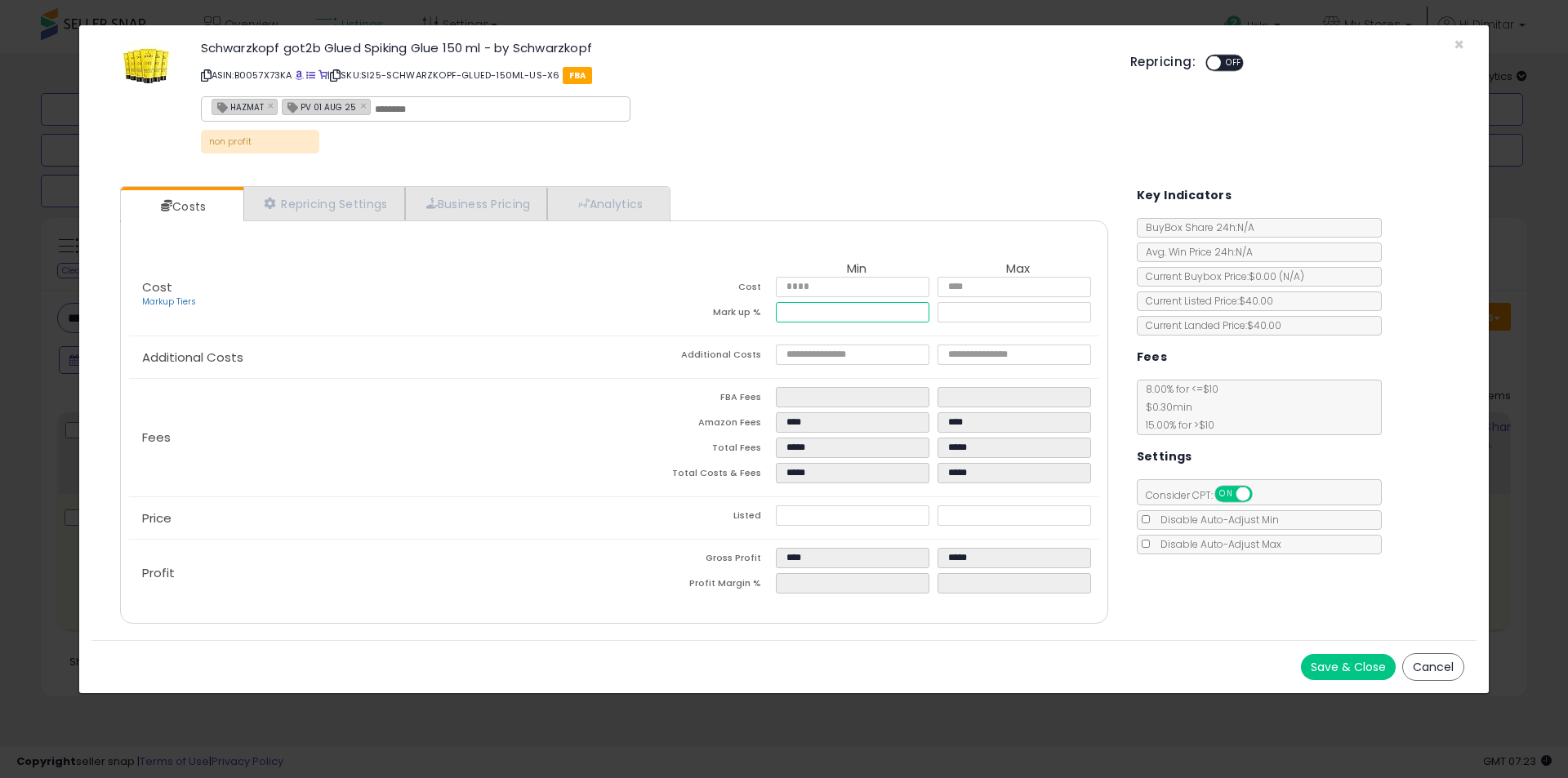 drag, startPoint x: 825, startPoint y: 308, endPoint x: 726, endPoint y: 308, distance: 99 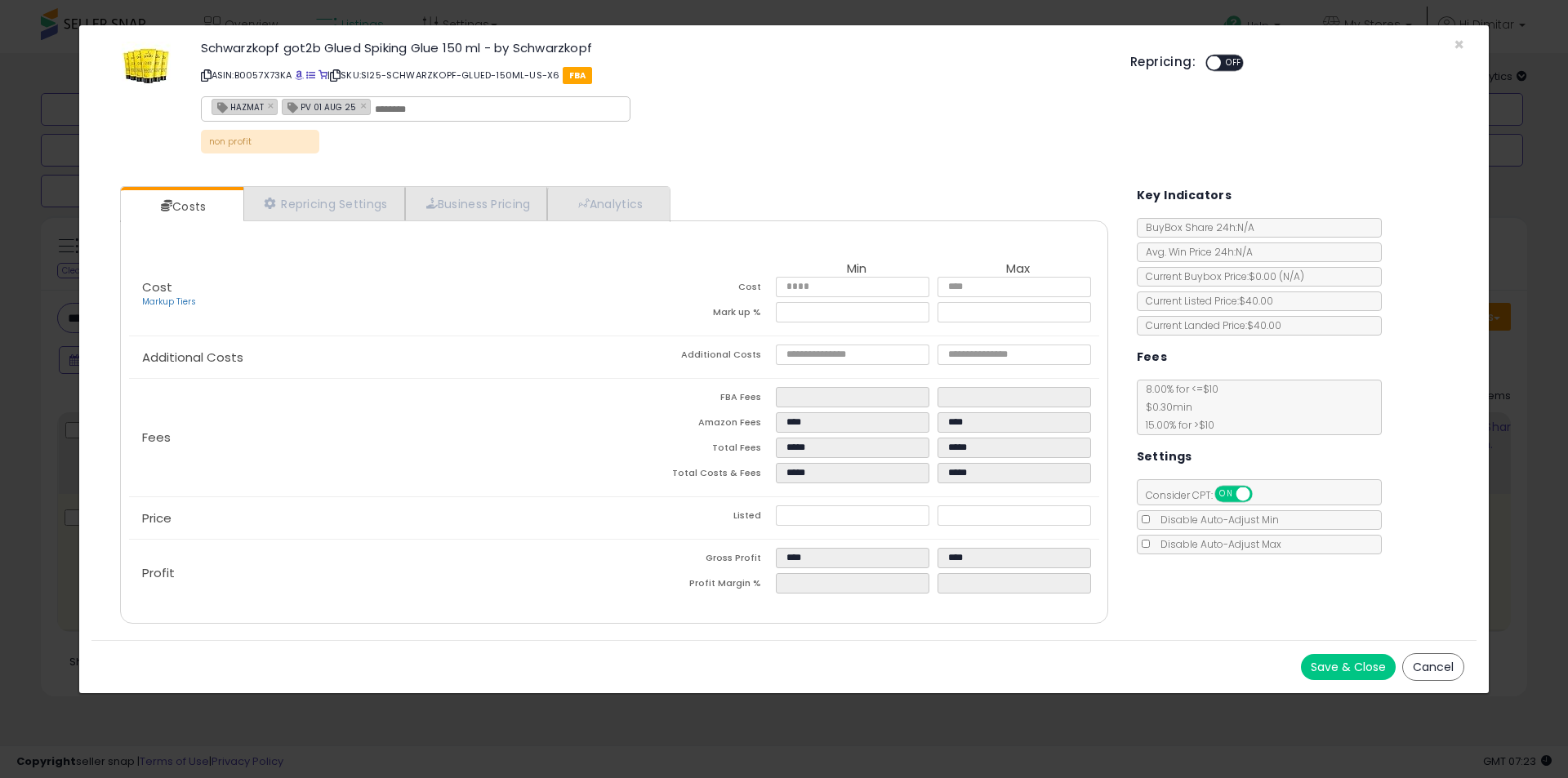 click on "Save & Close" at bounding box center (1348, 667) 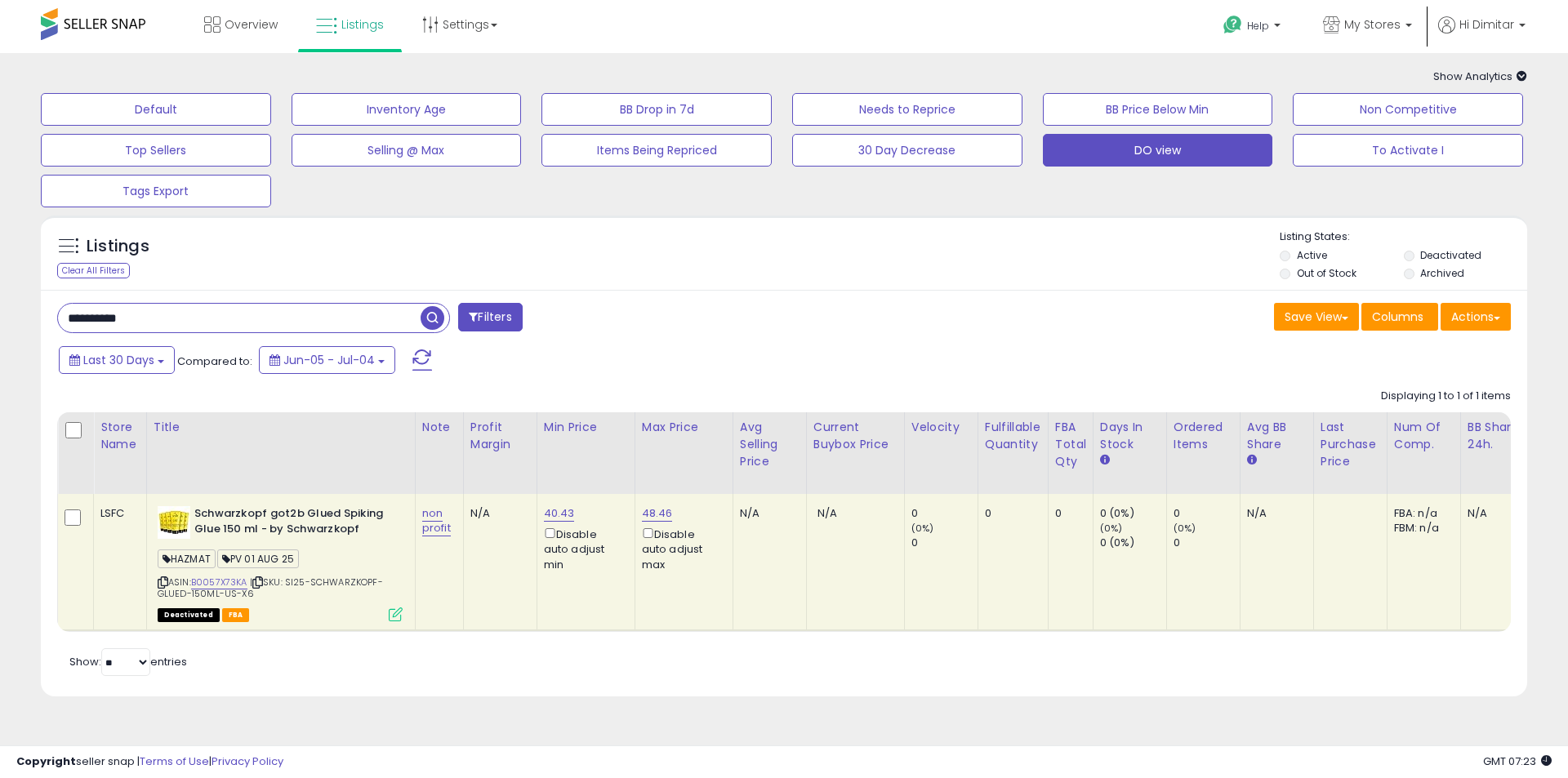 click on "**********" at bounding box center (239, 318) 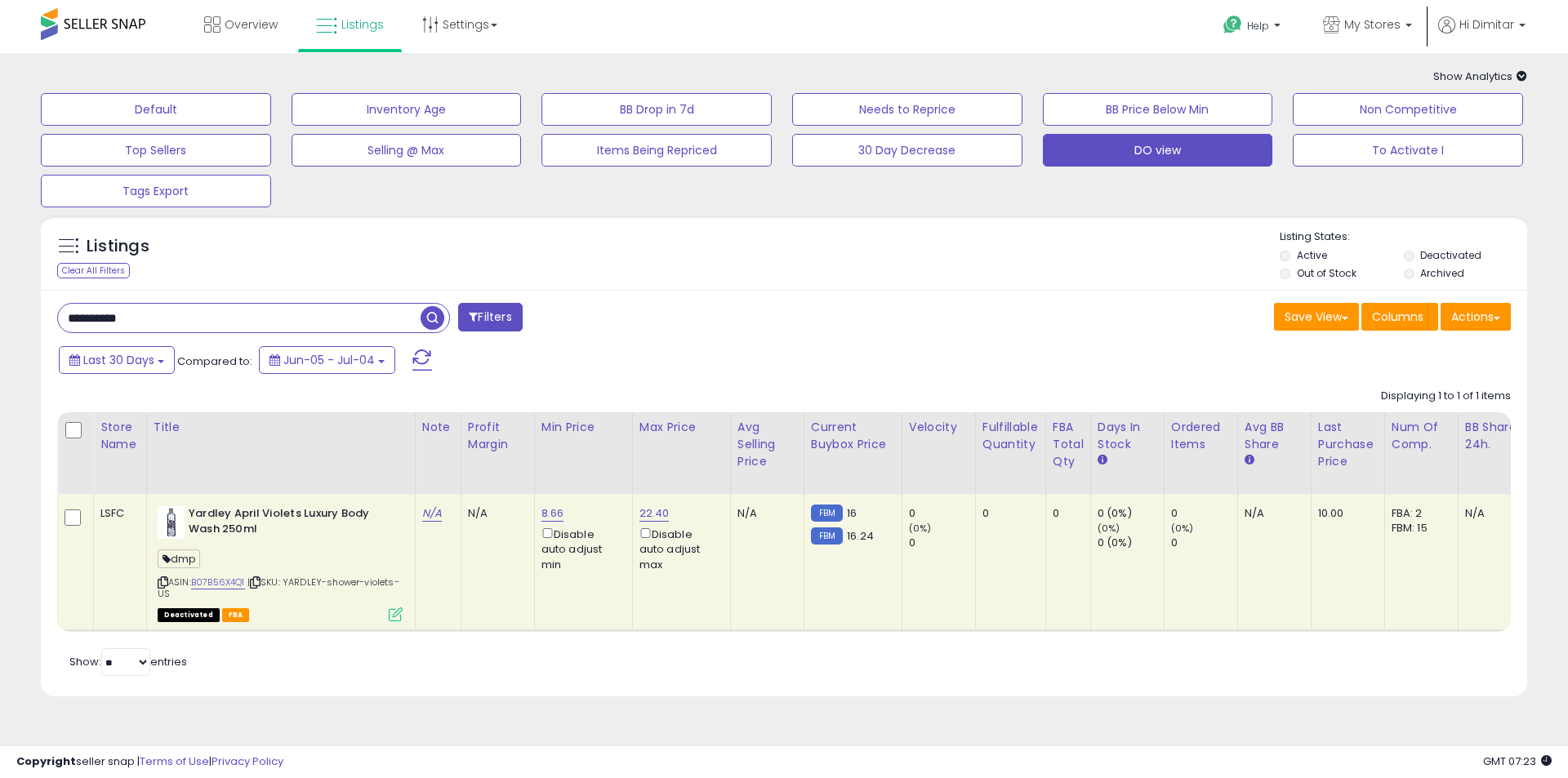 click at bounding box center (395, 614) 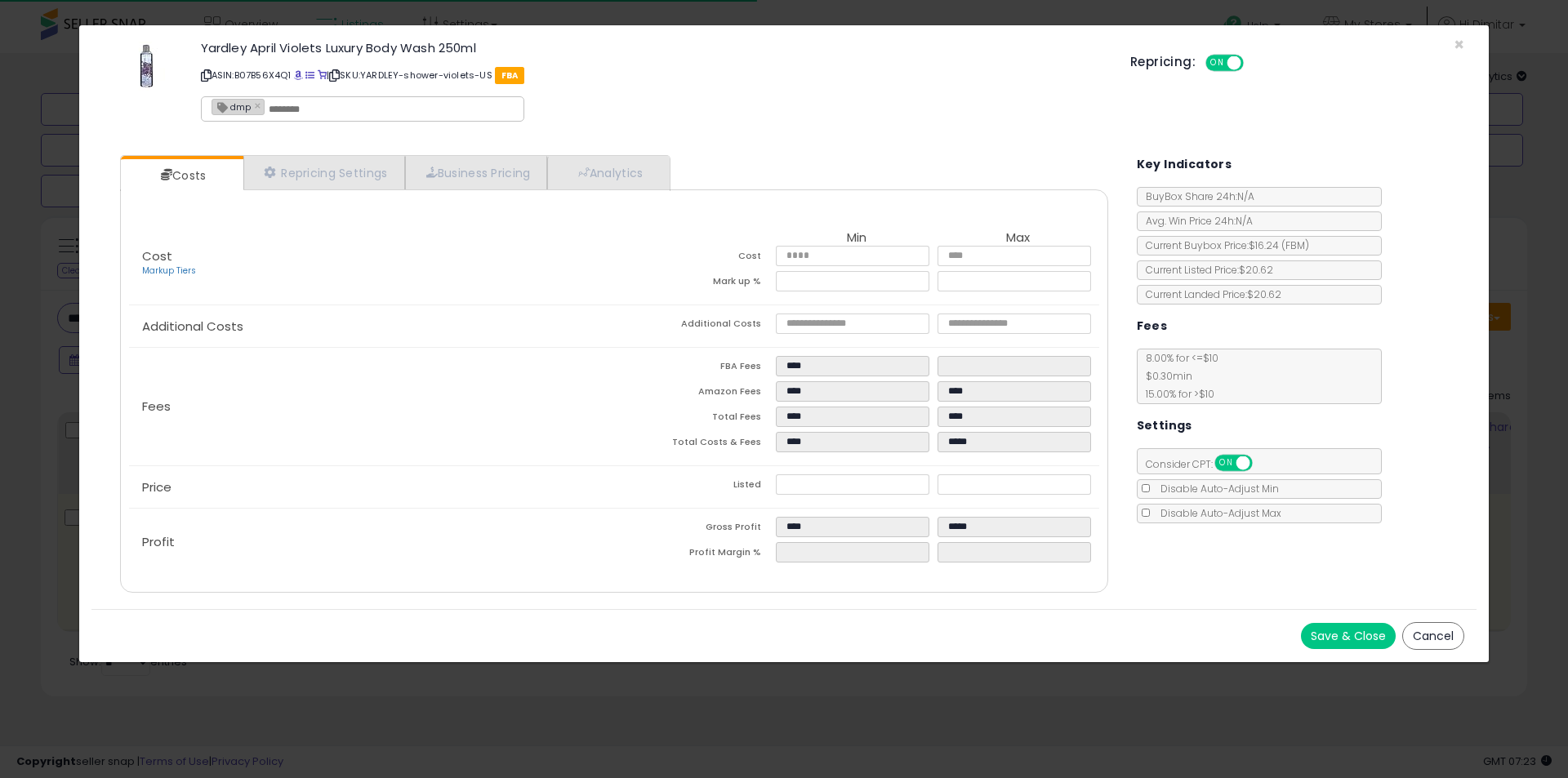 click at bounding box center (391, 109) 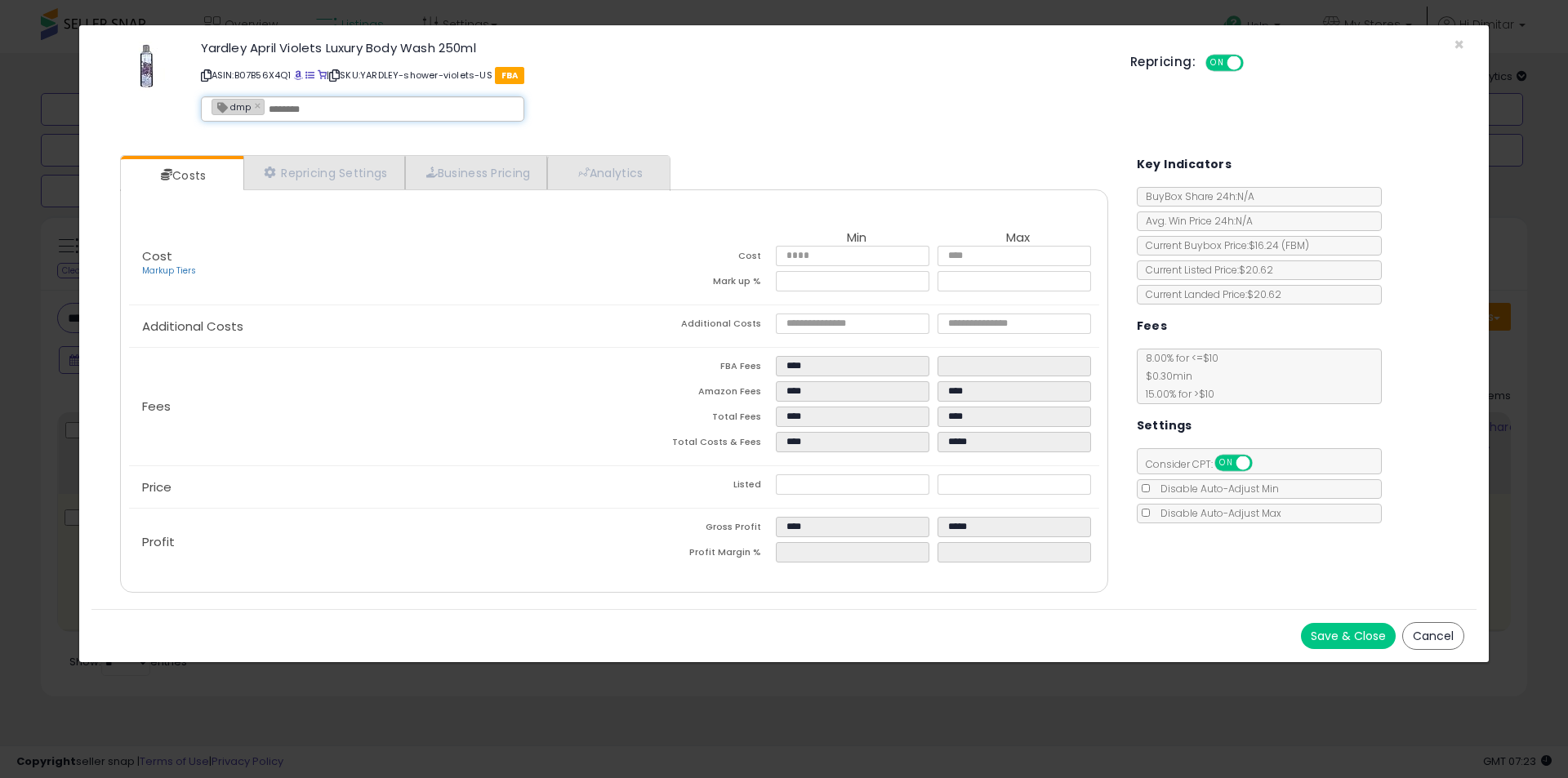 paste on "**********" 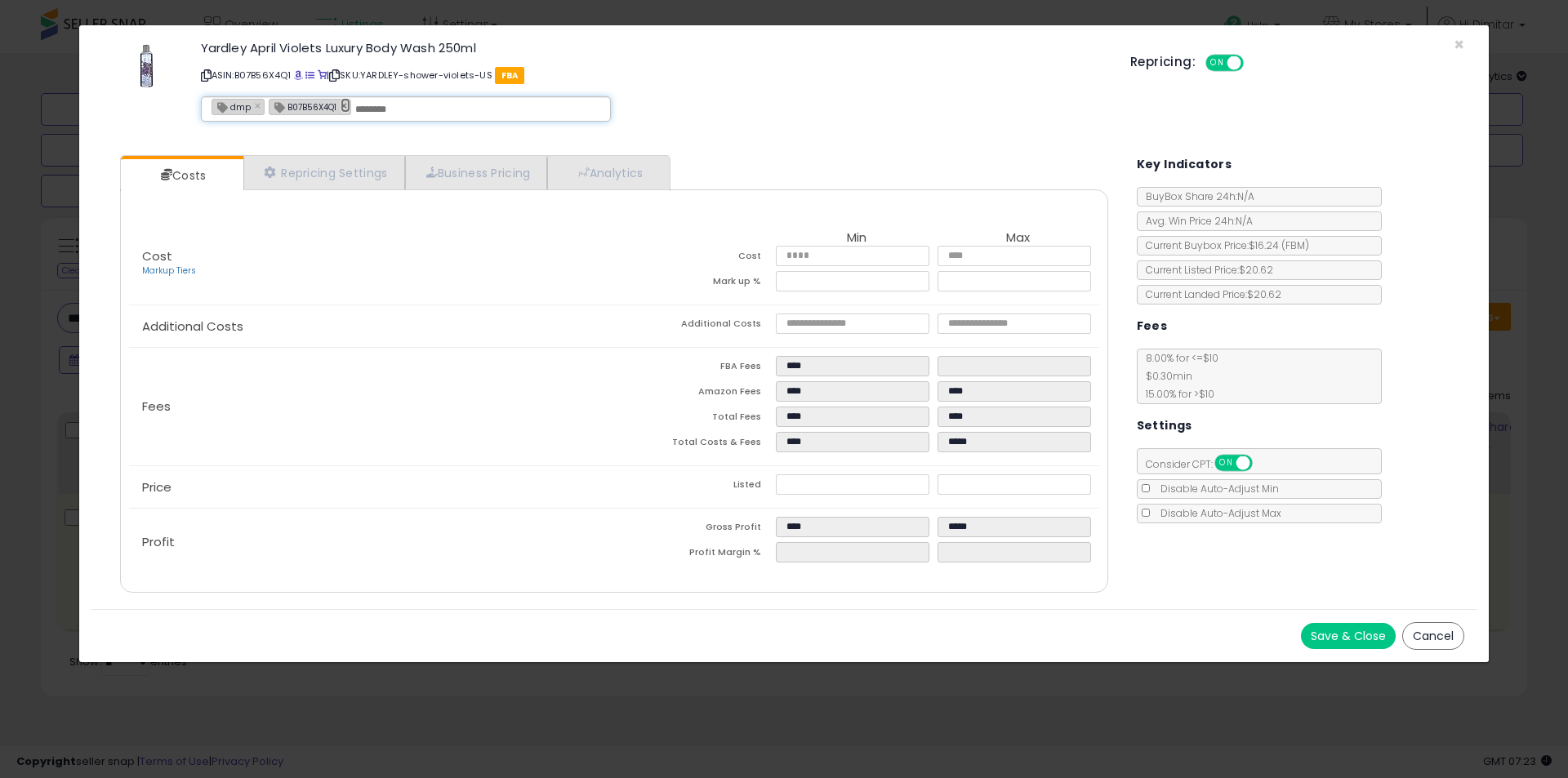 click on "×" at bounding box center (345, 105) 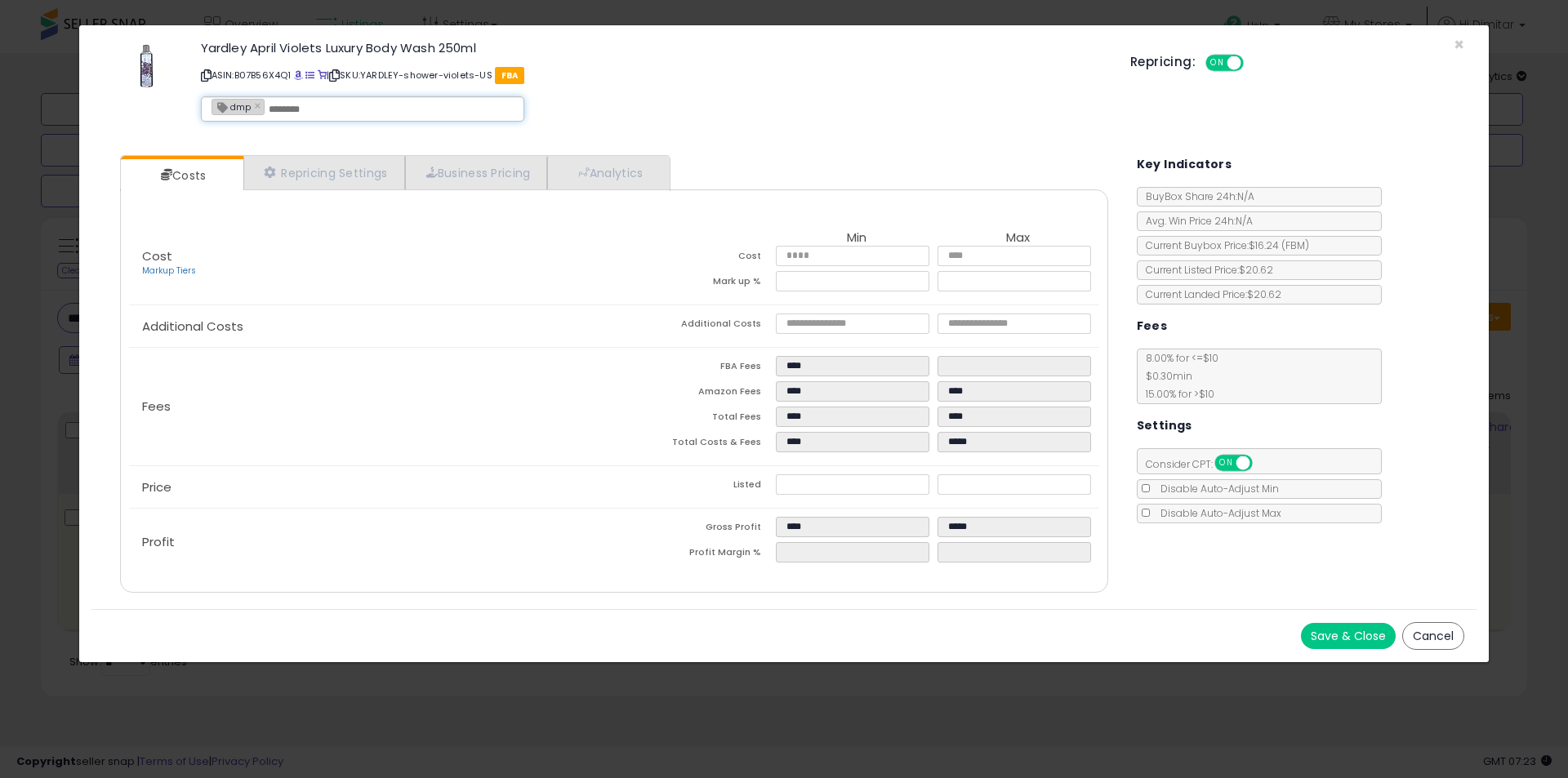 click at bounding box center [391, 109] 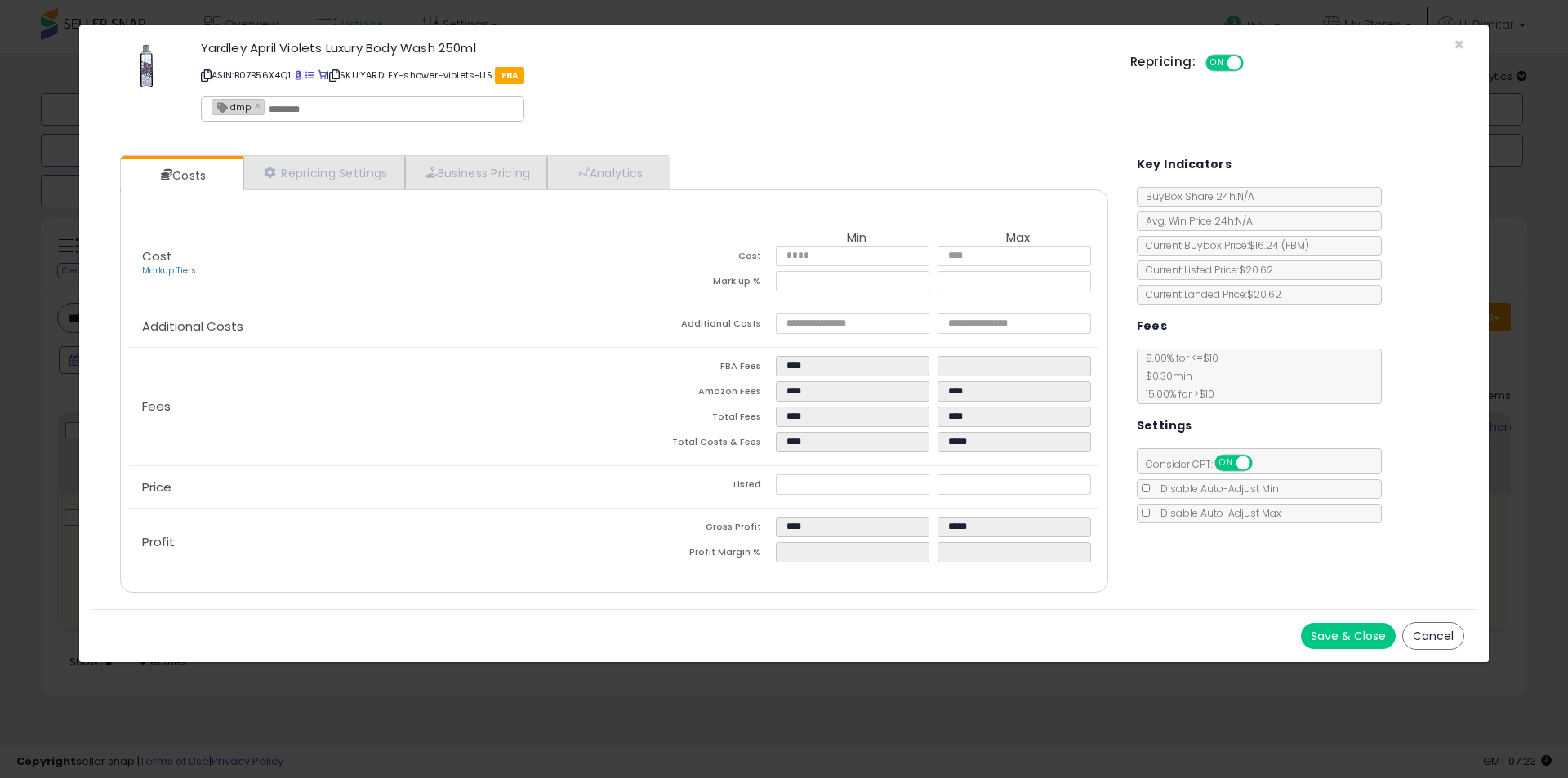 click on "*** dmp ×" at bounding box center (363, 109) 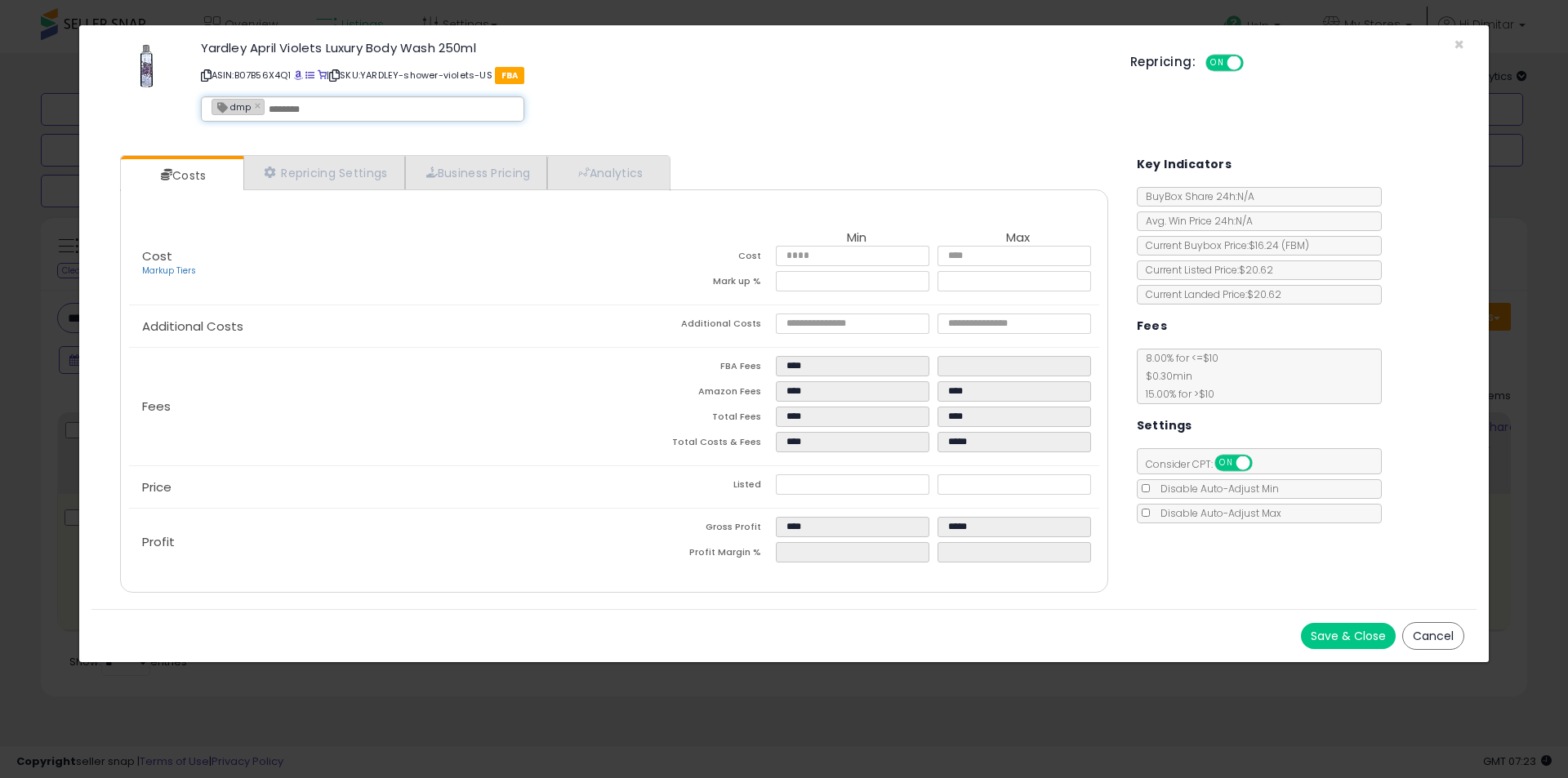 click at bounding box center (391, 109) 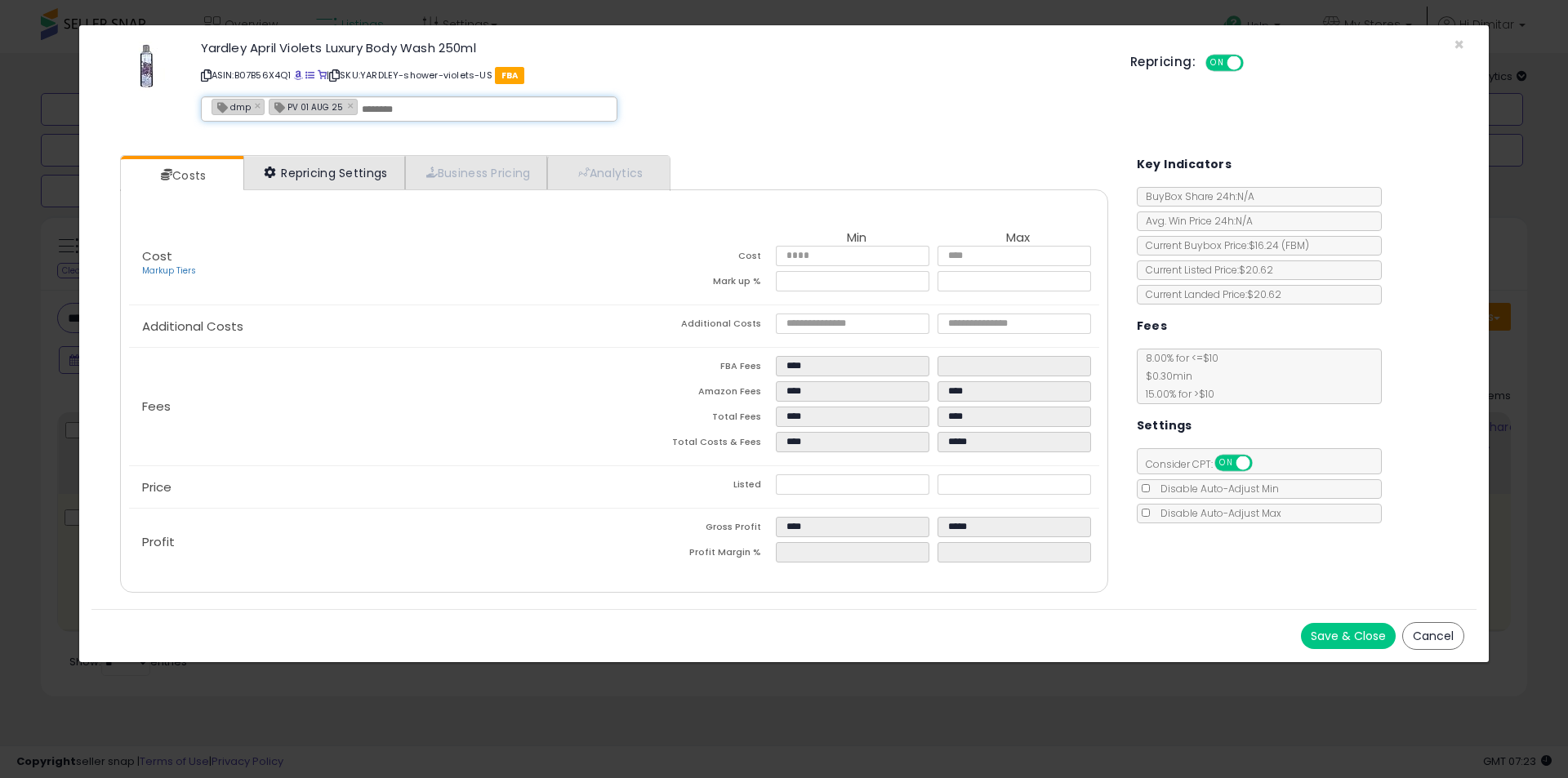 drag, startPoint x: 409, startPoint y: 132, endPoint x: 403, endPoint y: 168, distance: 36.49658 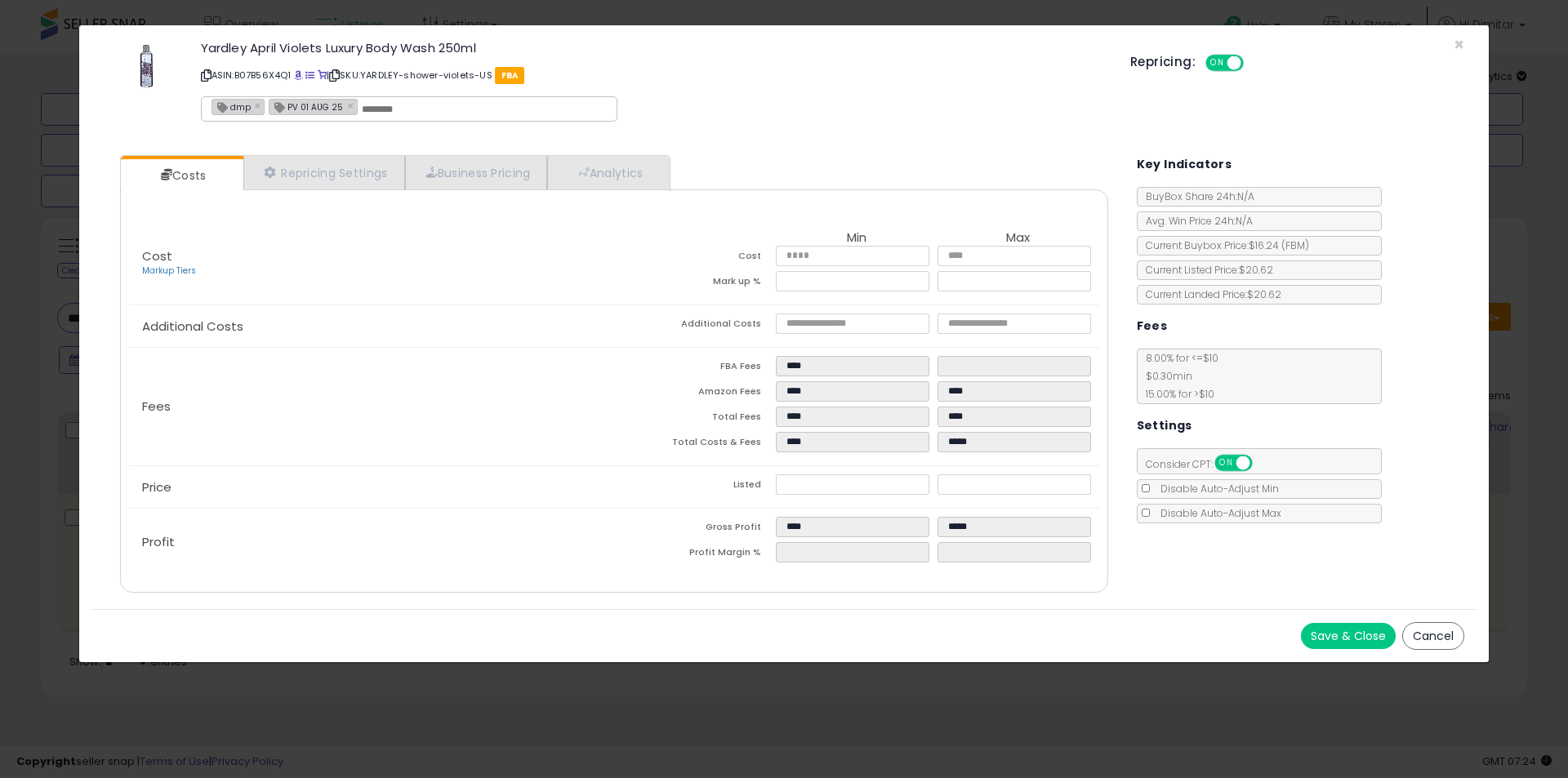 click on "Cost
Markup Tiers" at bounding box center [372, 264] 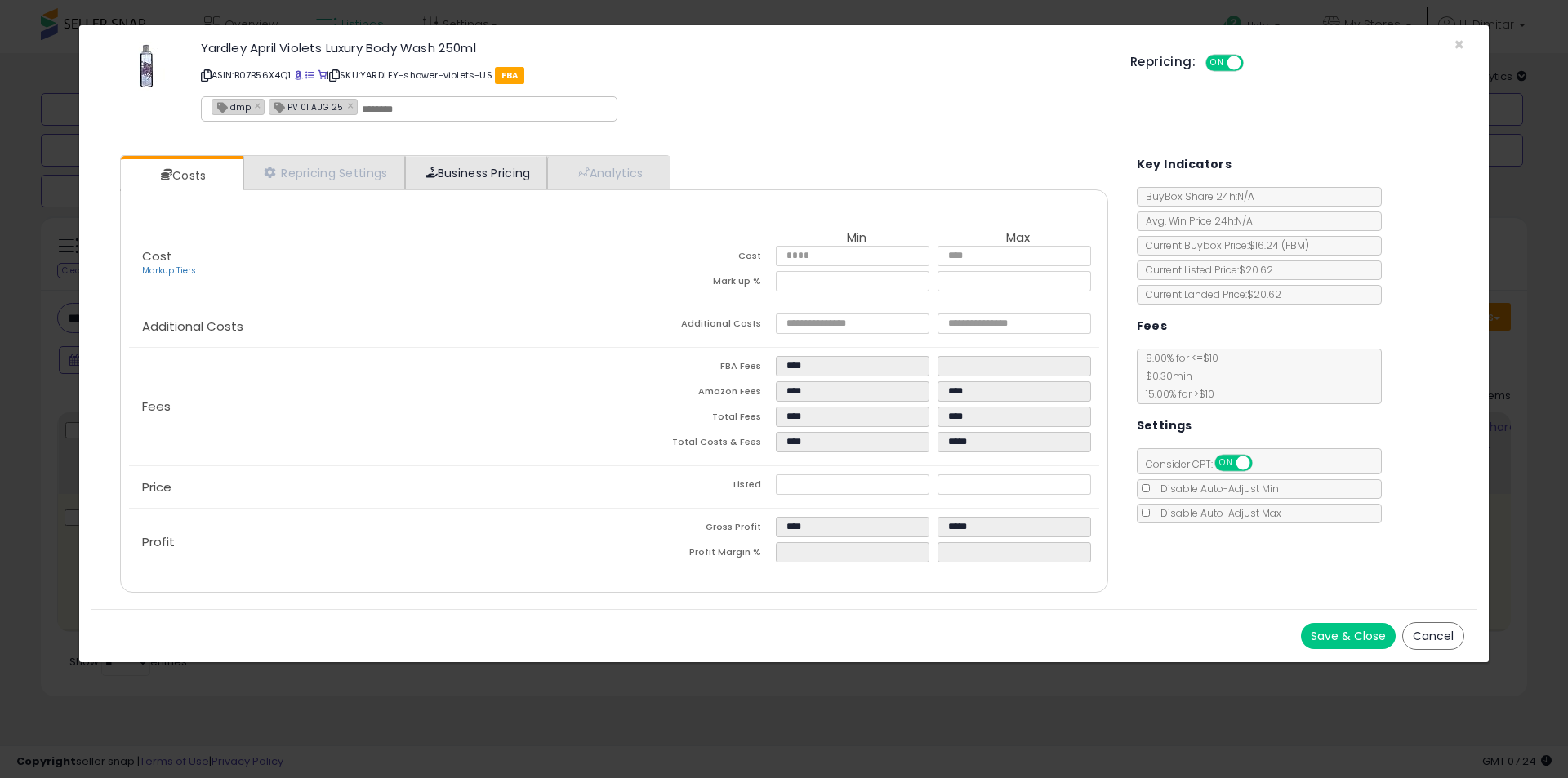 click on "Cost
Markup Tiers" at bounding box center [372, 264] 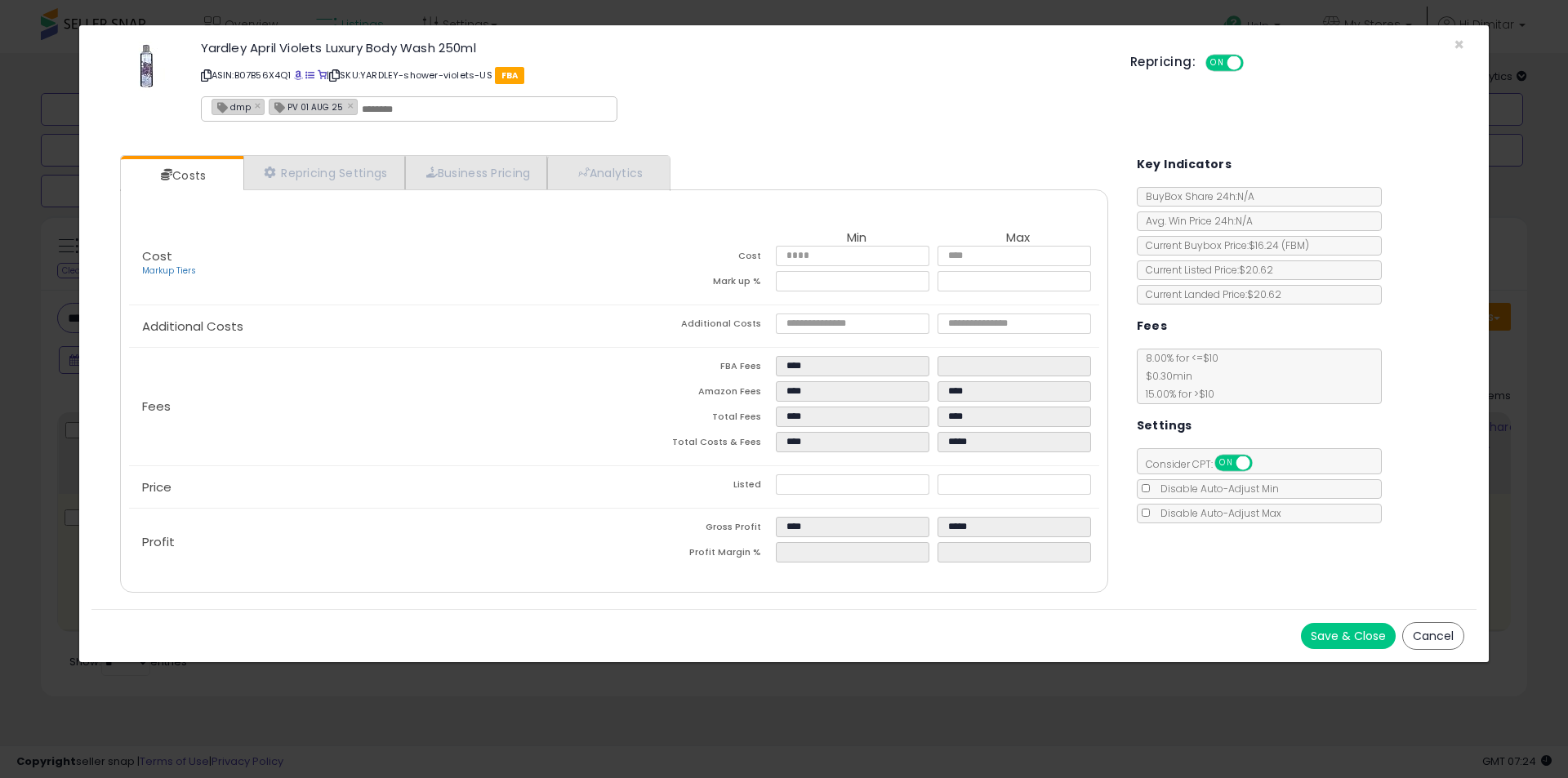 click on "**********" at bounding box center (409, 109) 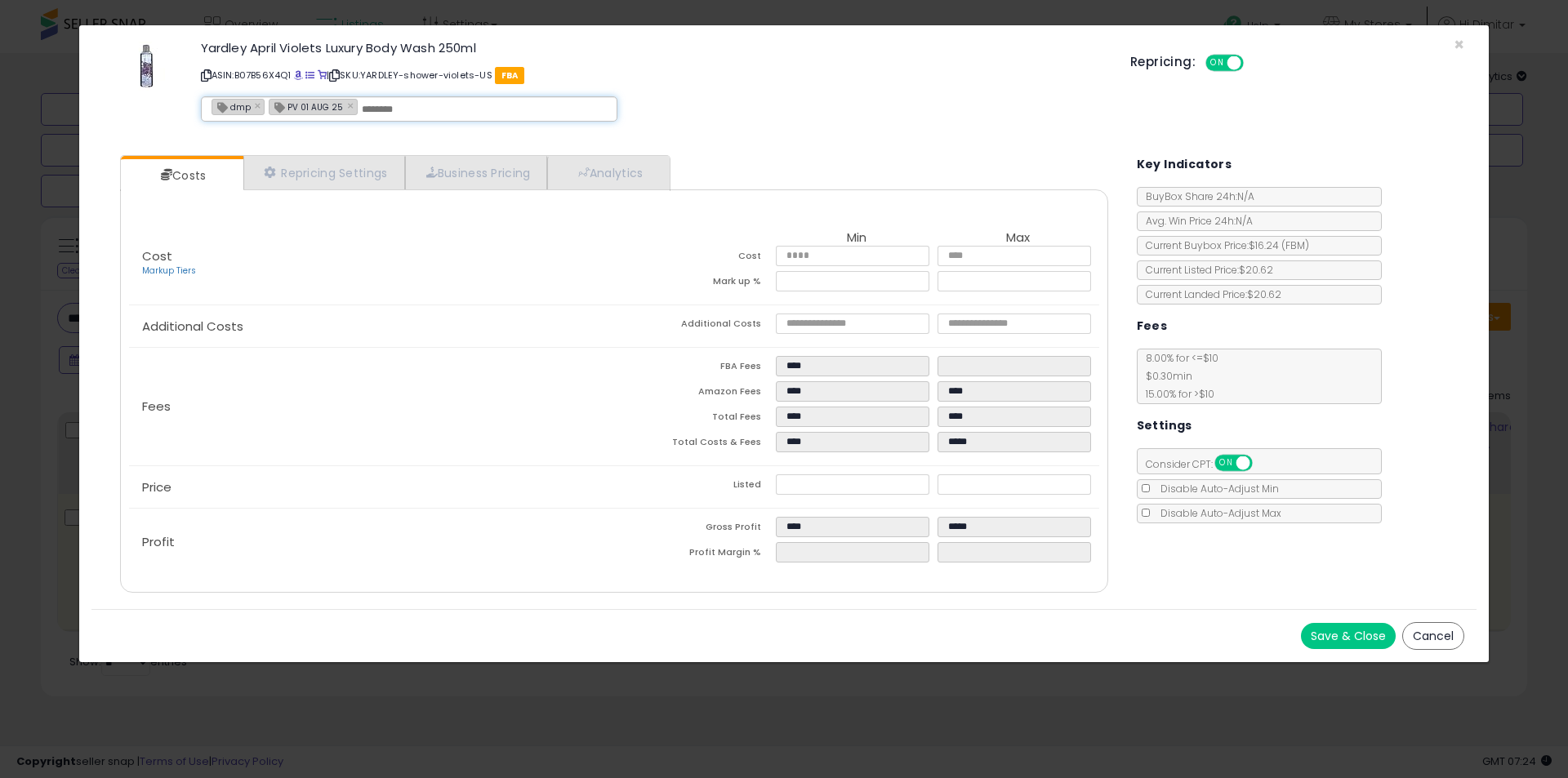 click at bounding box center [484, 109] 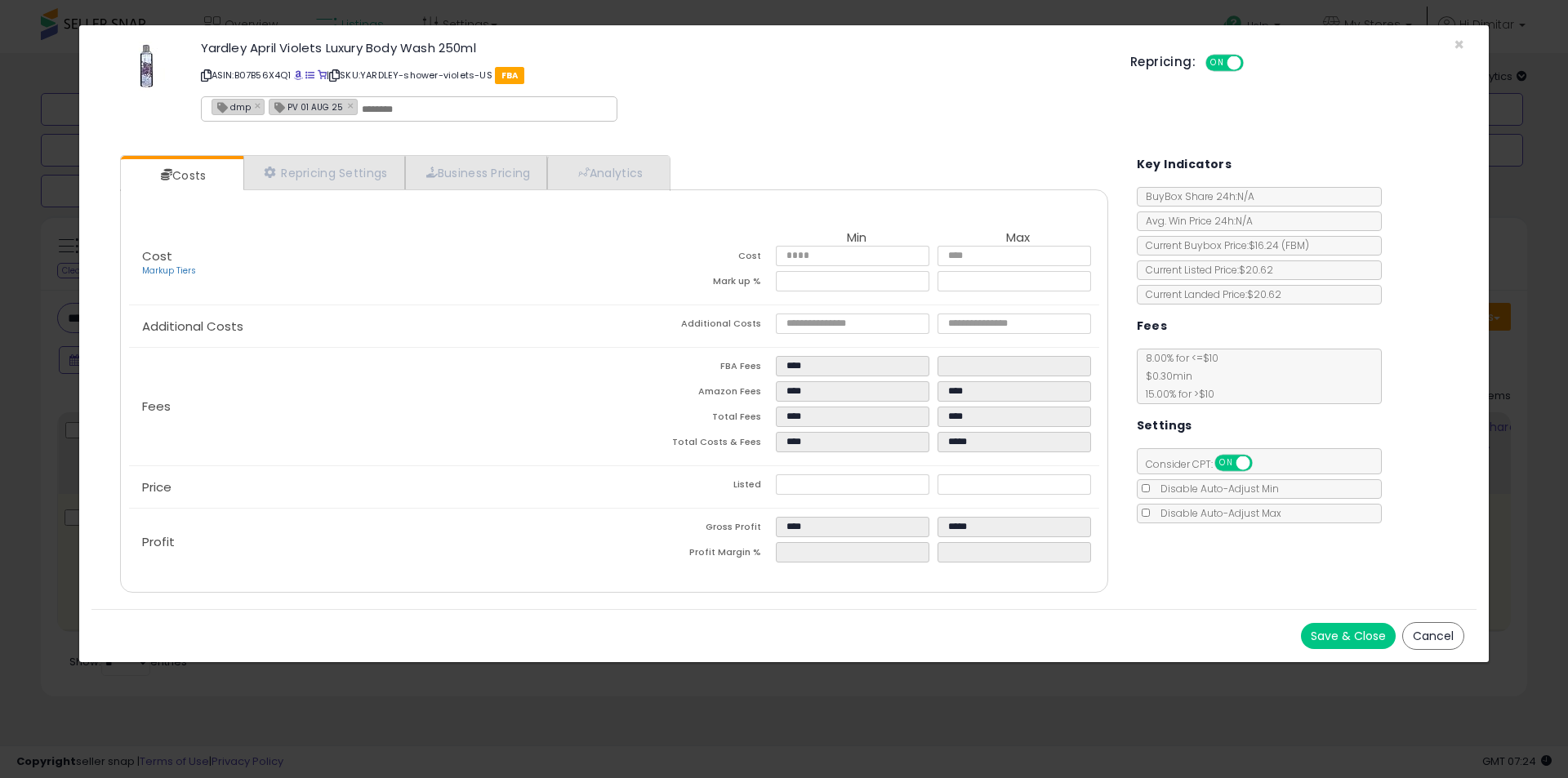 click on "Cost" at bounding box center [695, 258] 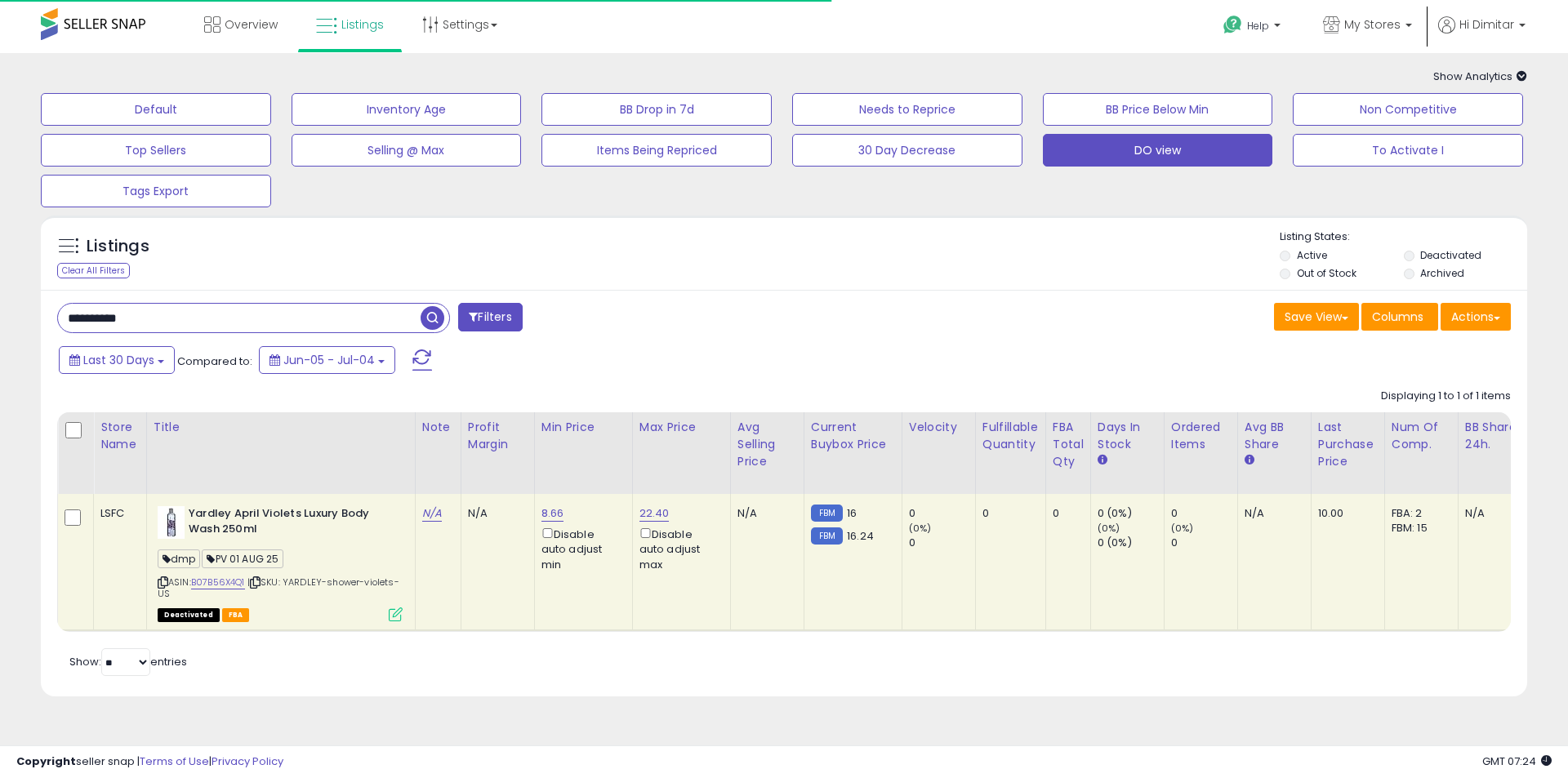 click at bounding box center [395, 614] 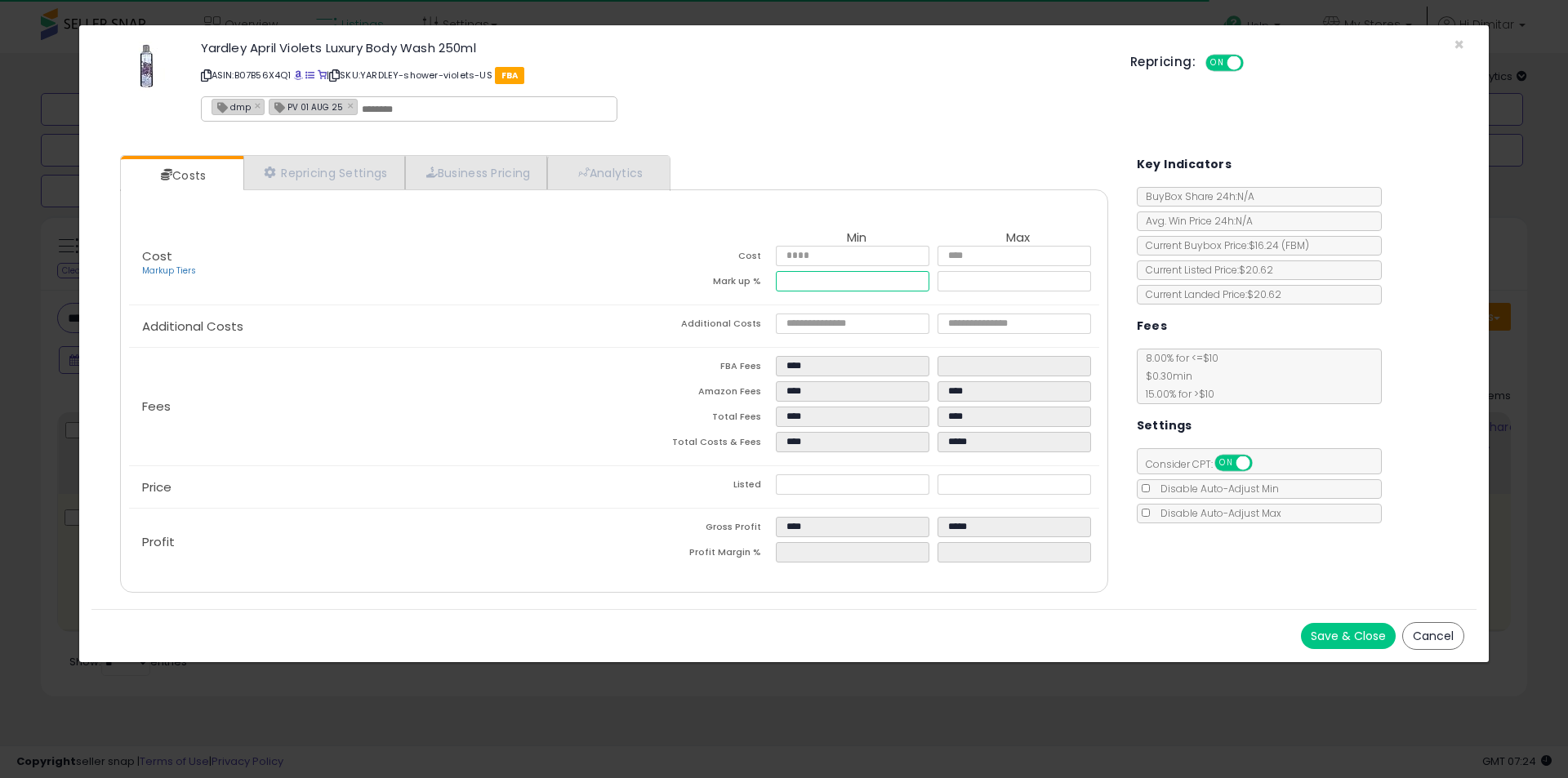 drag, startPoint x: 822, startPoint y: 280, endPoint x: 728, endPoint y: 266, distance: 95.036835 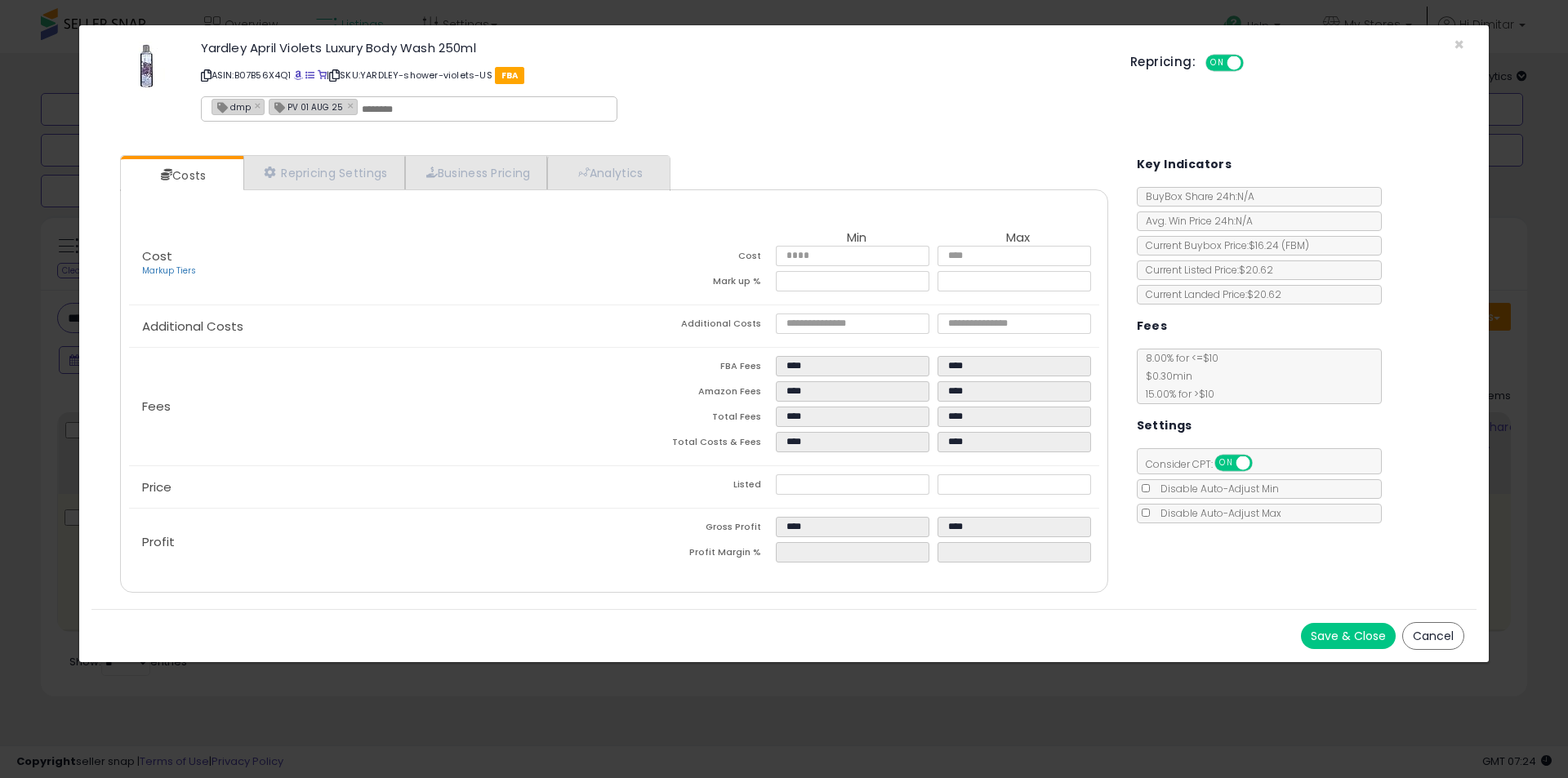 click on "Save & Close" at bounding box center [1348, 636] 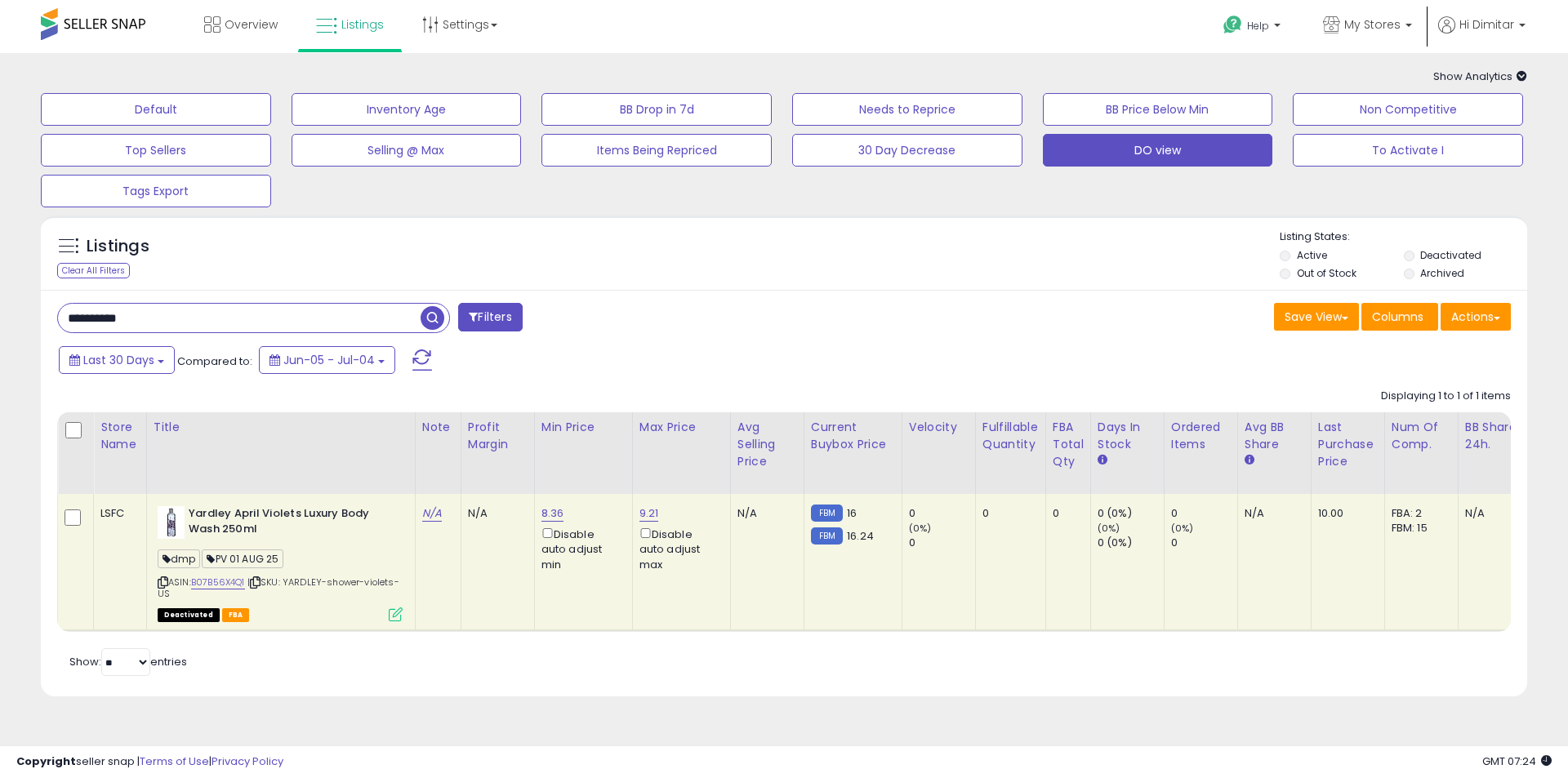 click on "**********" at bounding box center (239, 318) 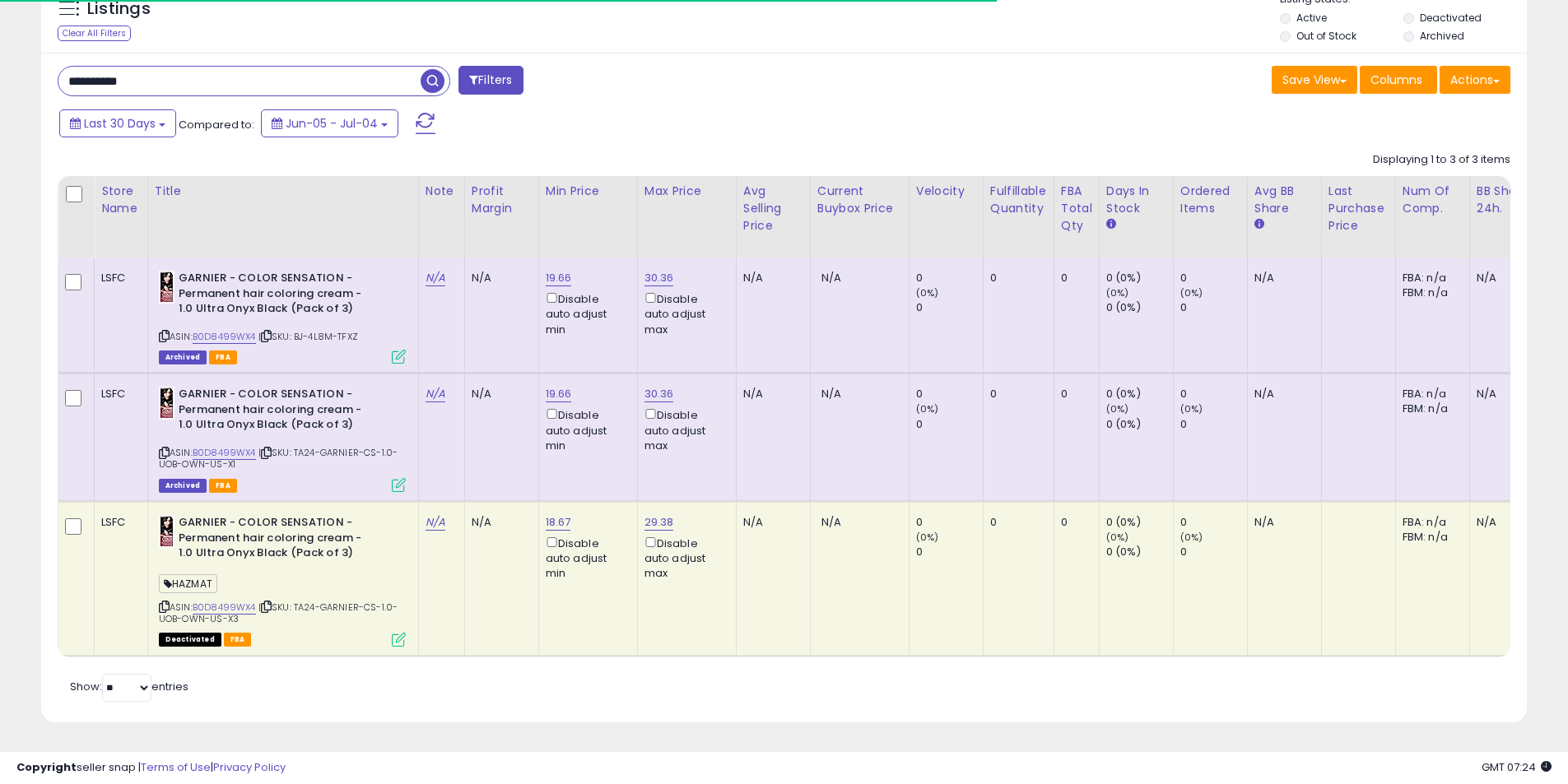scroll, scrollTop: 247, scrollLeft: 0, axis: vertical 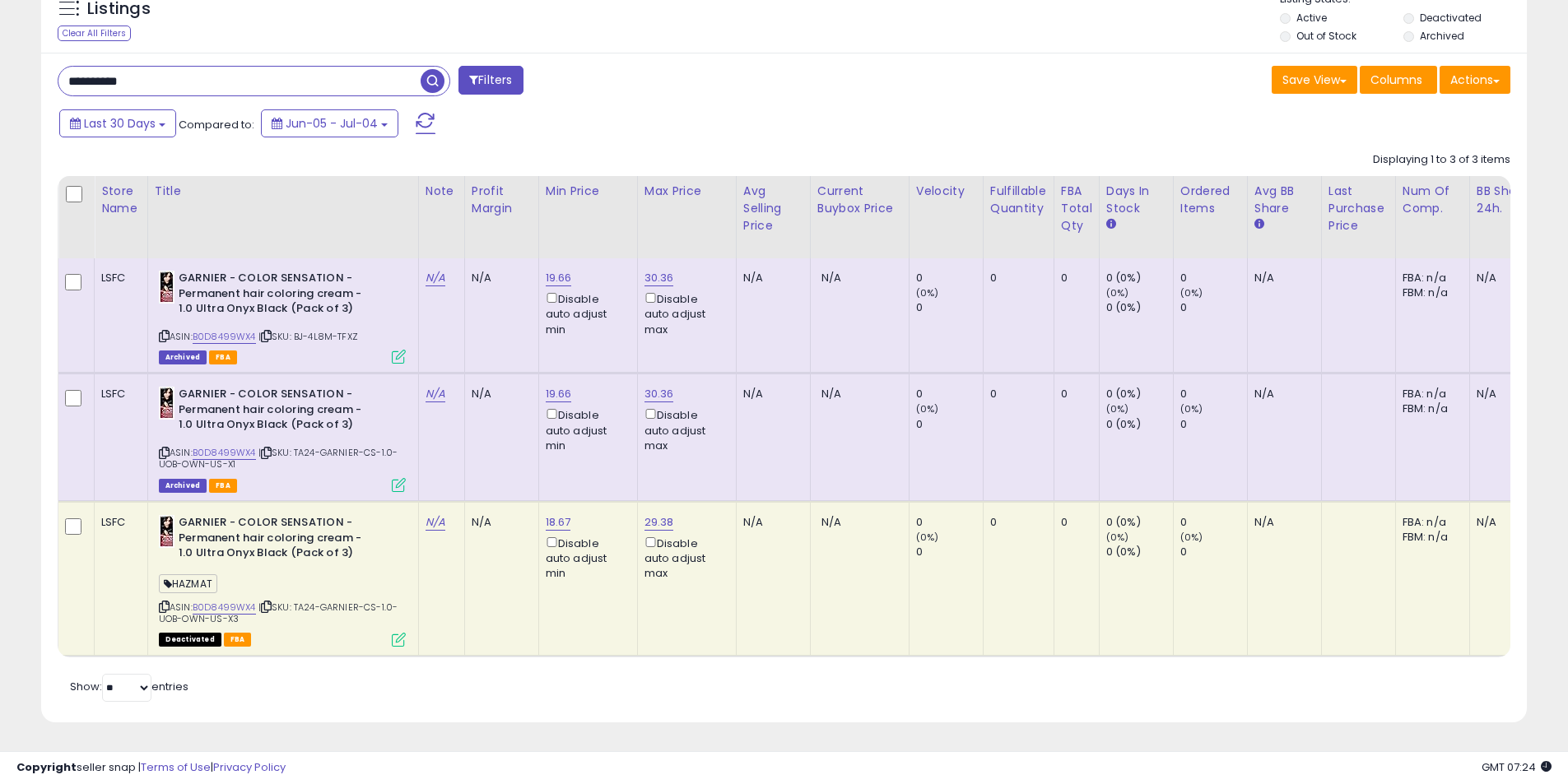 click at bounding box center [398, 356] 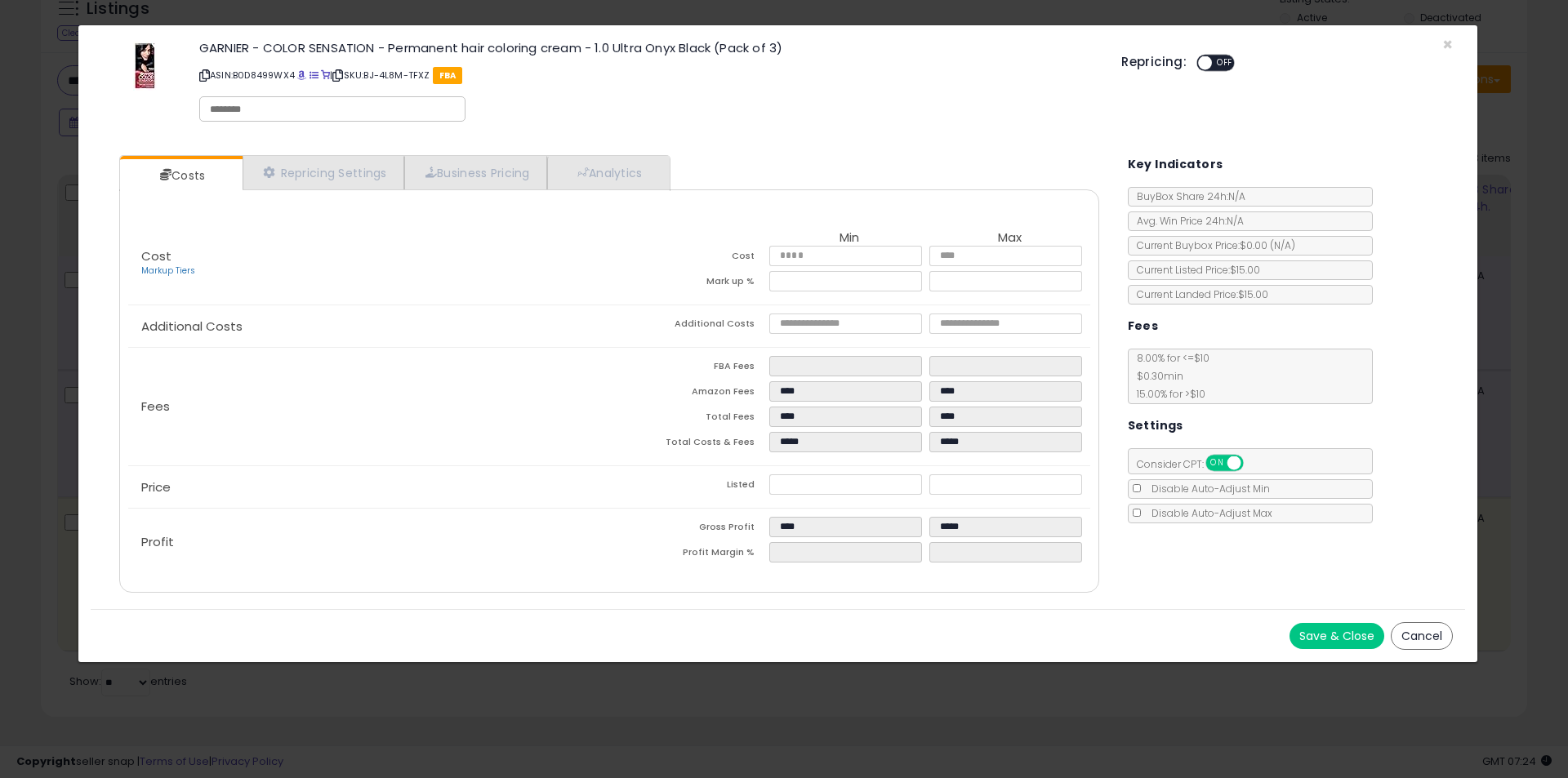 click at bounding box center (332, 109) 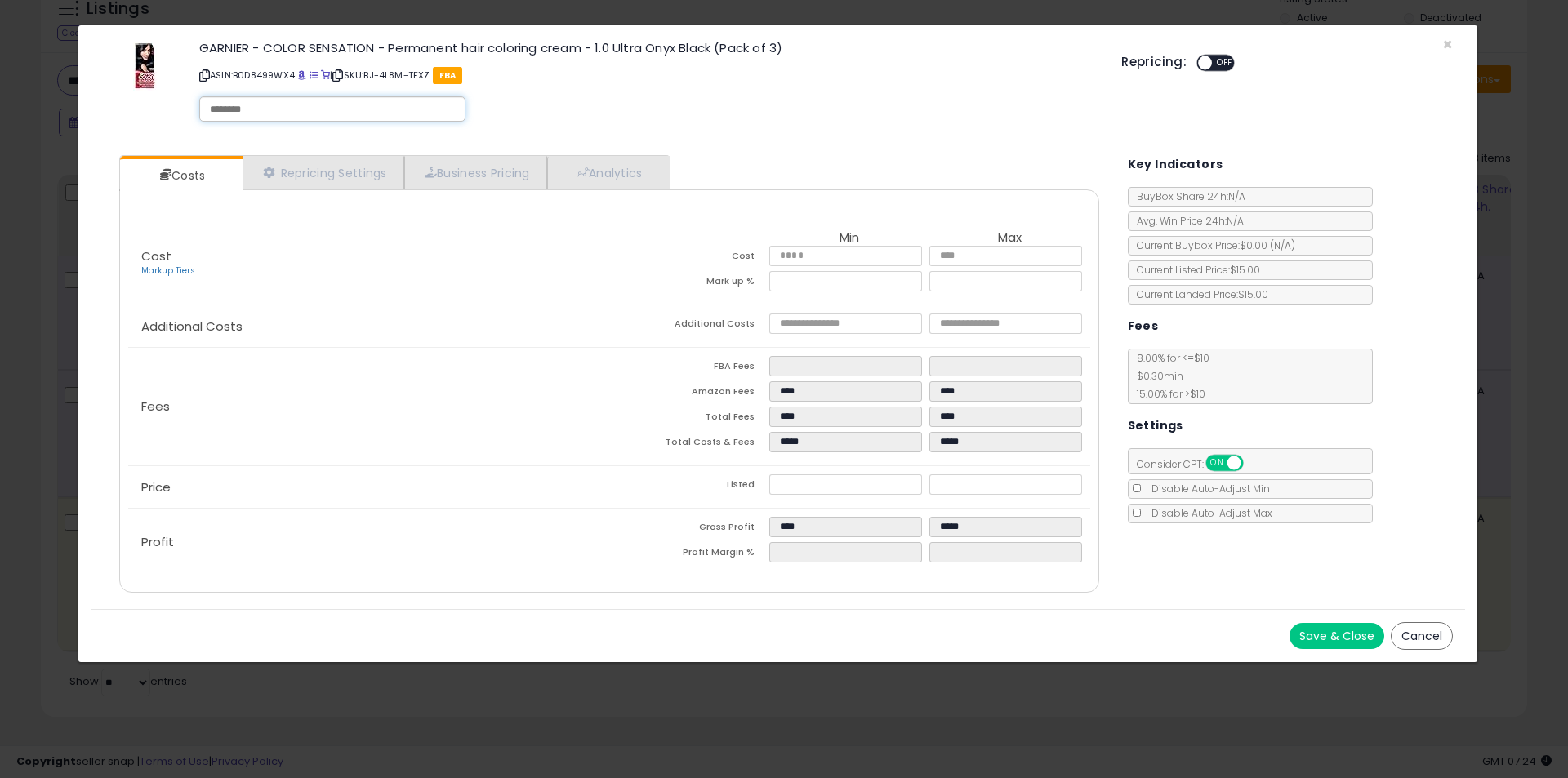 paste on "**********" 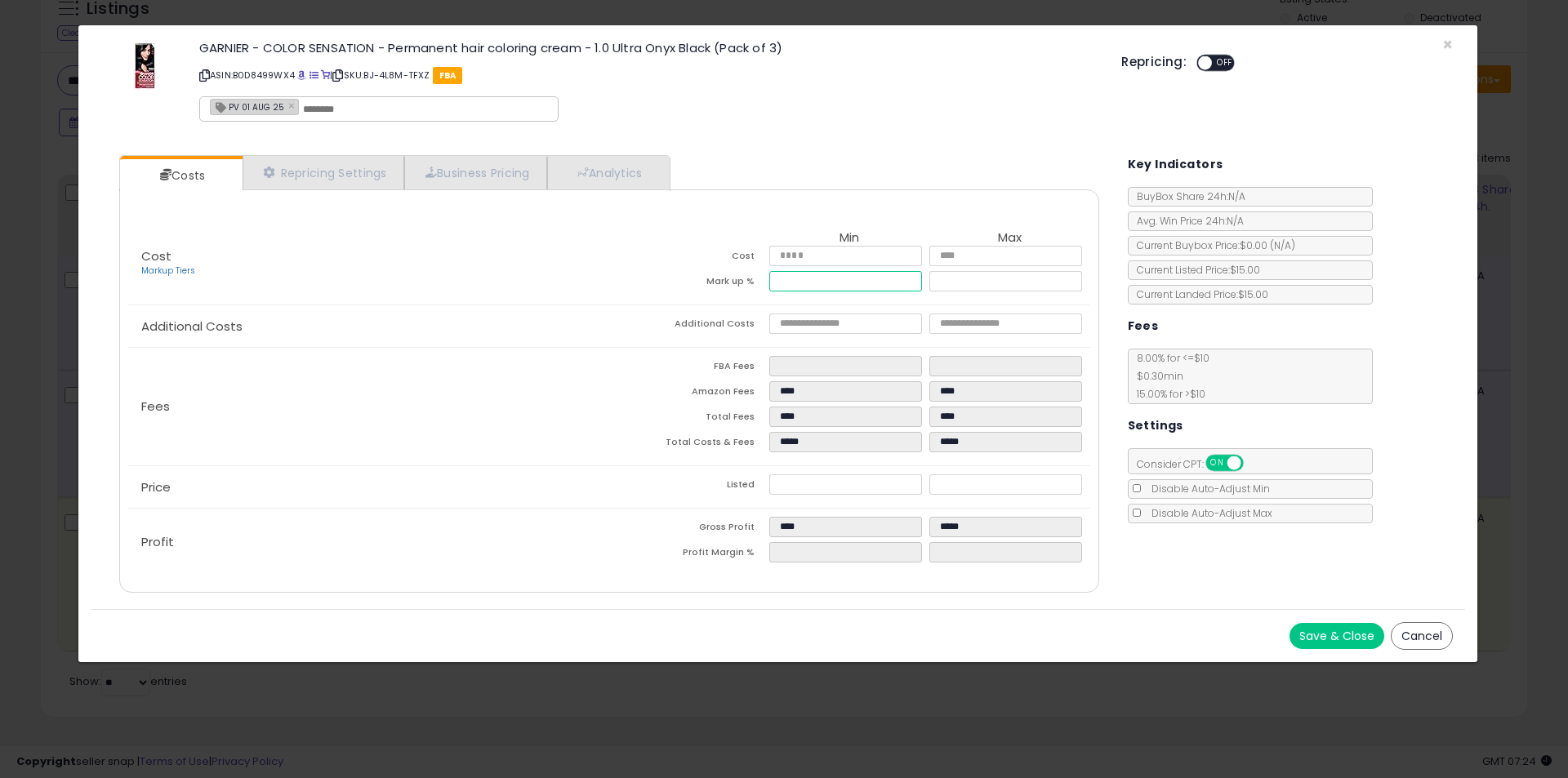 drag, startPoint x: 866, startPoint y: 285, endPoint x: 588, endPoint y: 296, distance: 278.2175 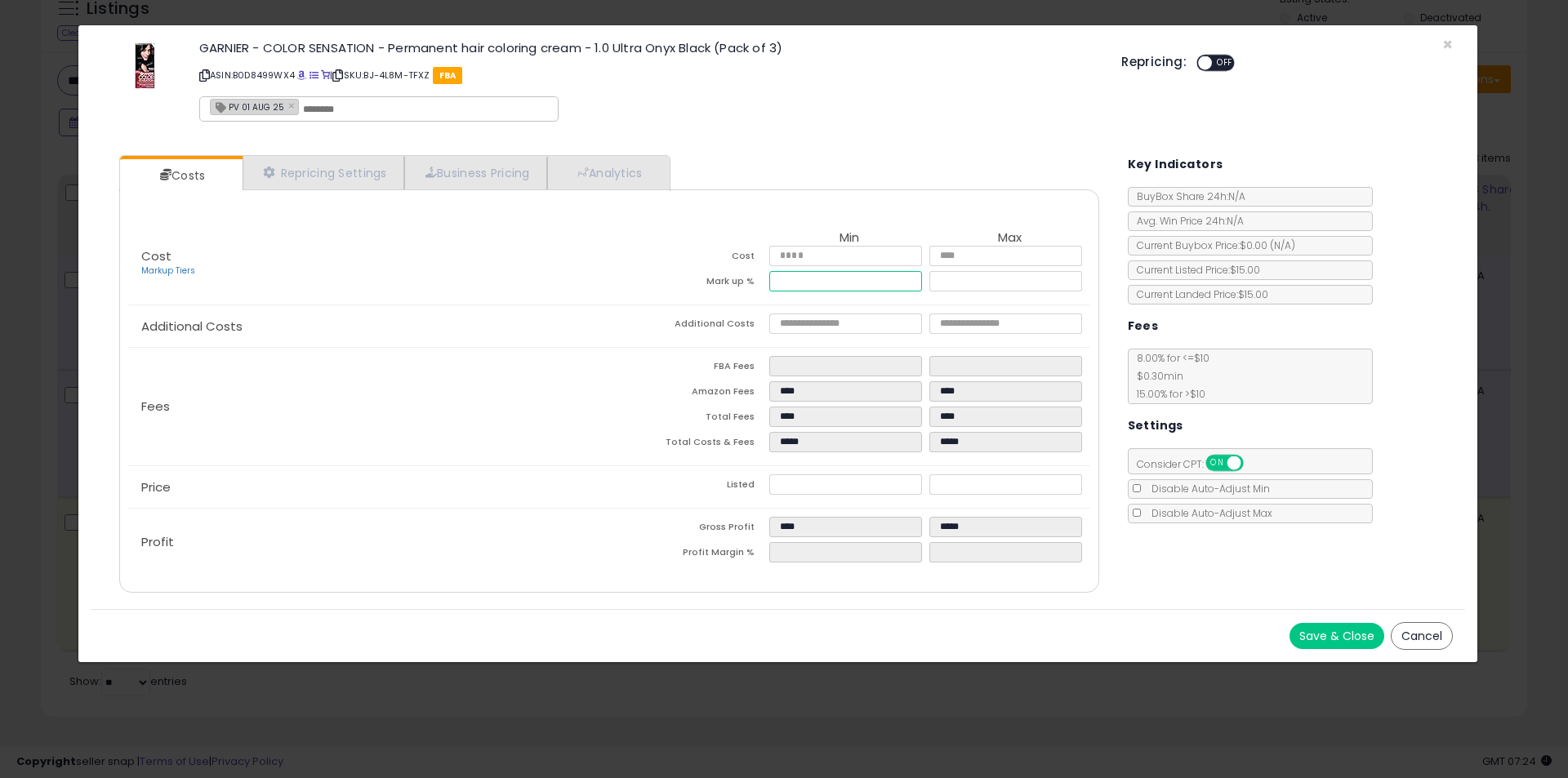 click on "Cost
Markup Tiers
Min
Max
Cost
****
****
Mark up %
*****
******" at bounding box center [608, 264] 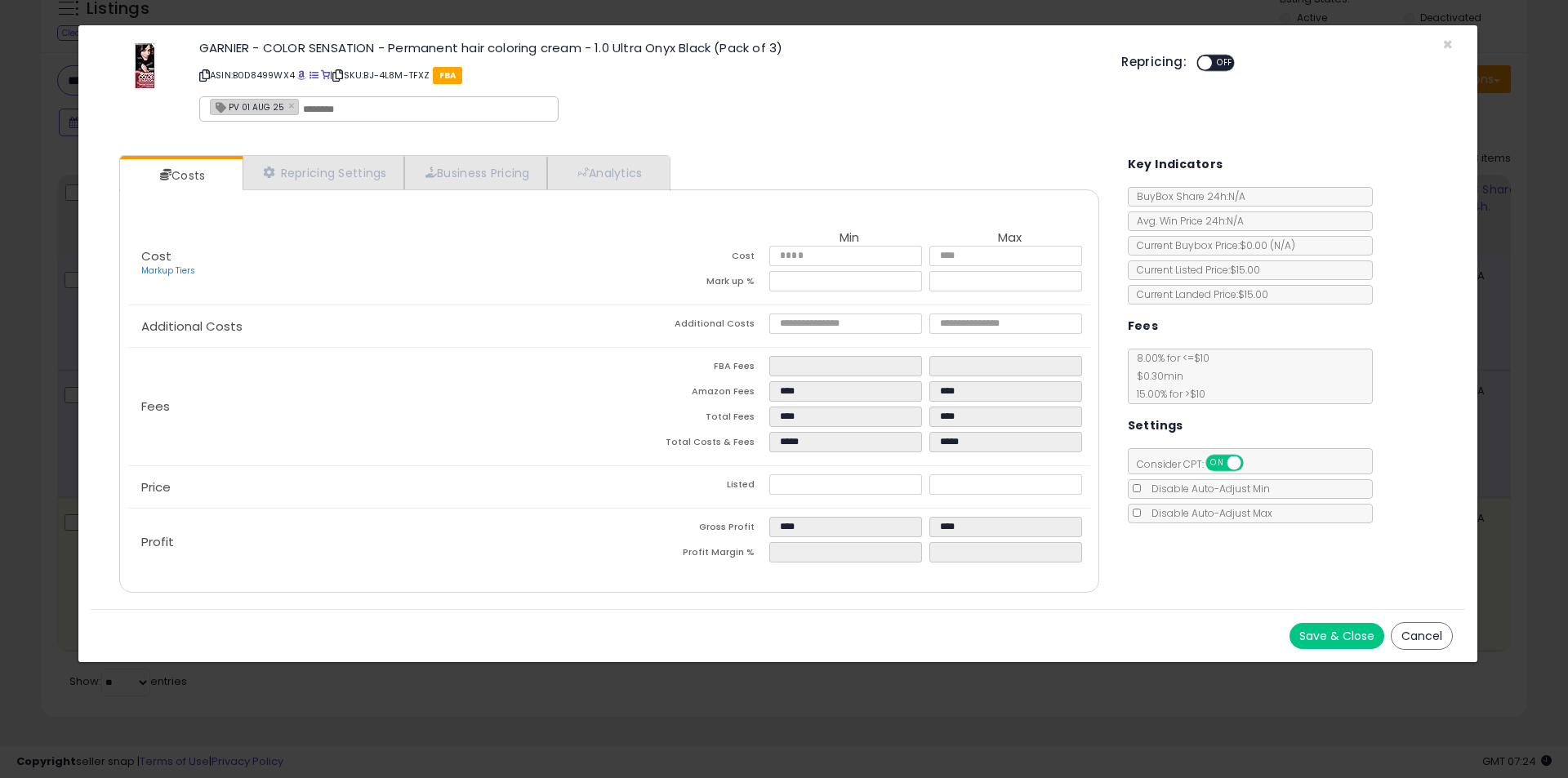 click on "Save & Close" at bounding box center (1337, 636) 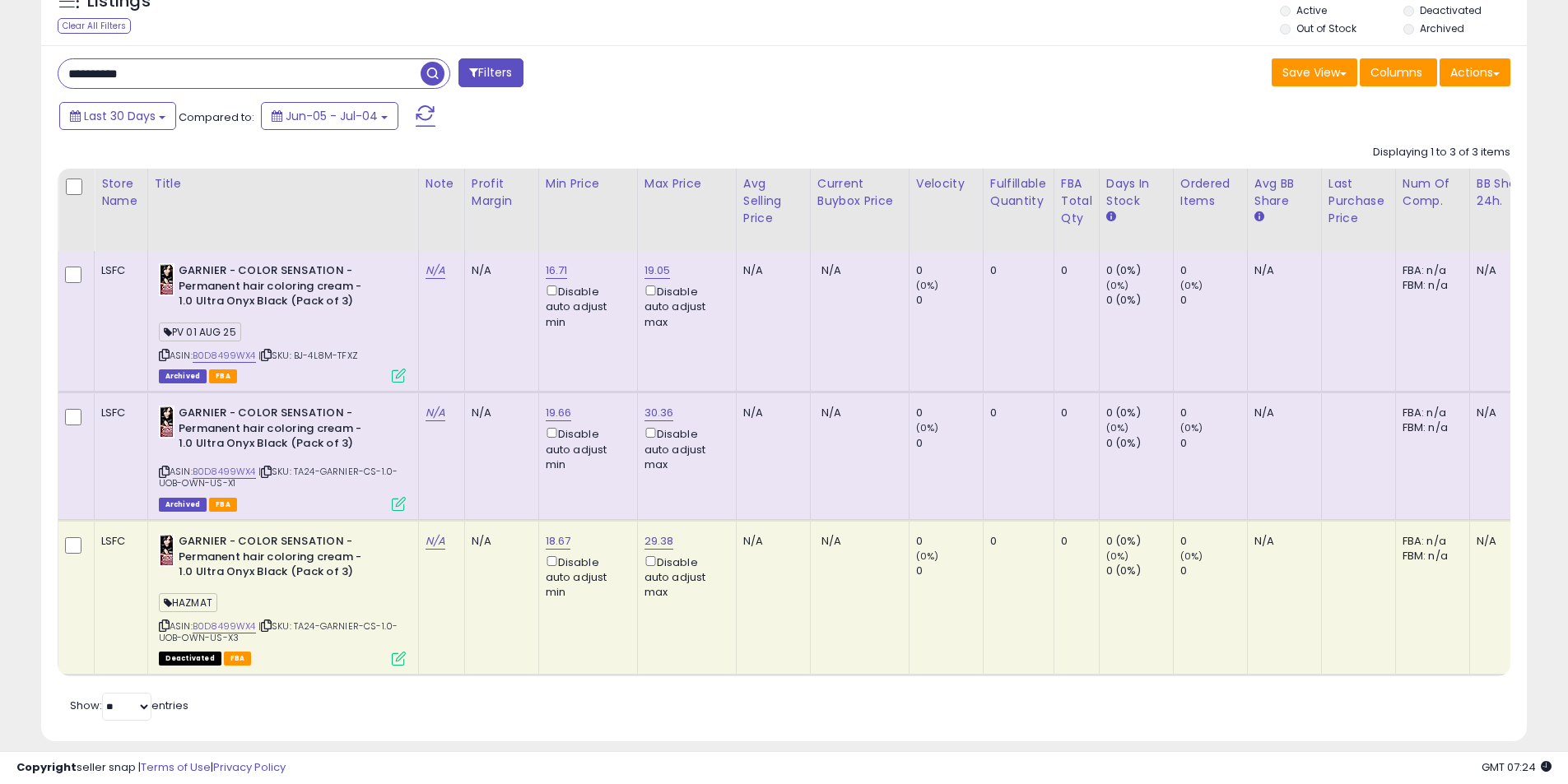 click at bounding box center [398, 503] 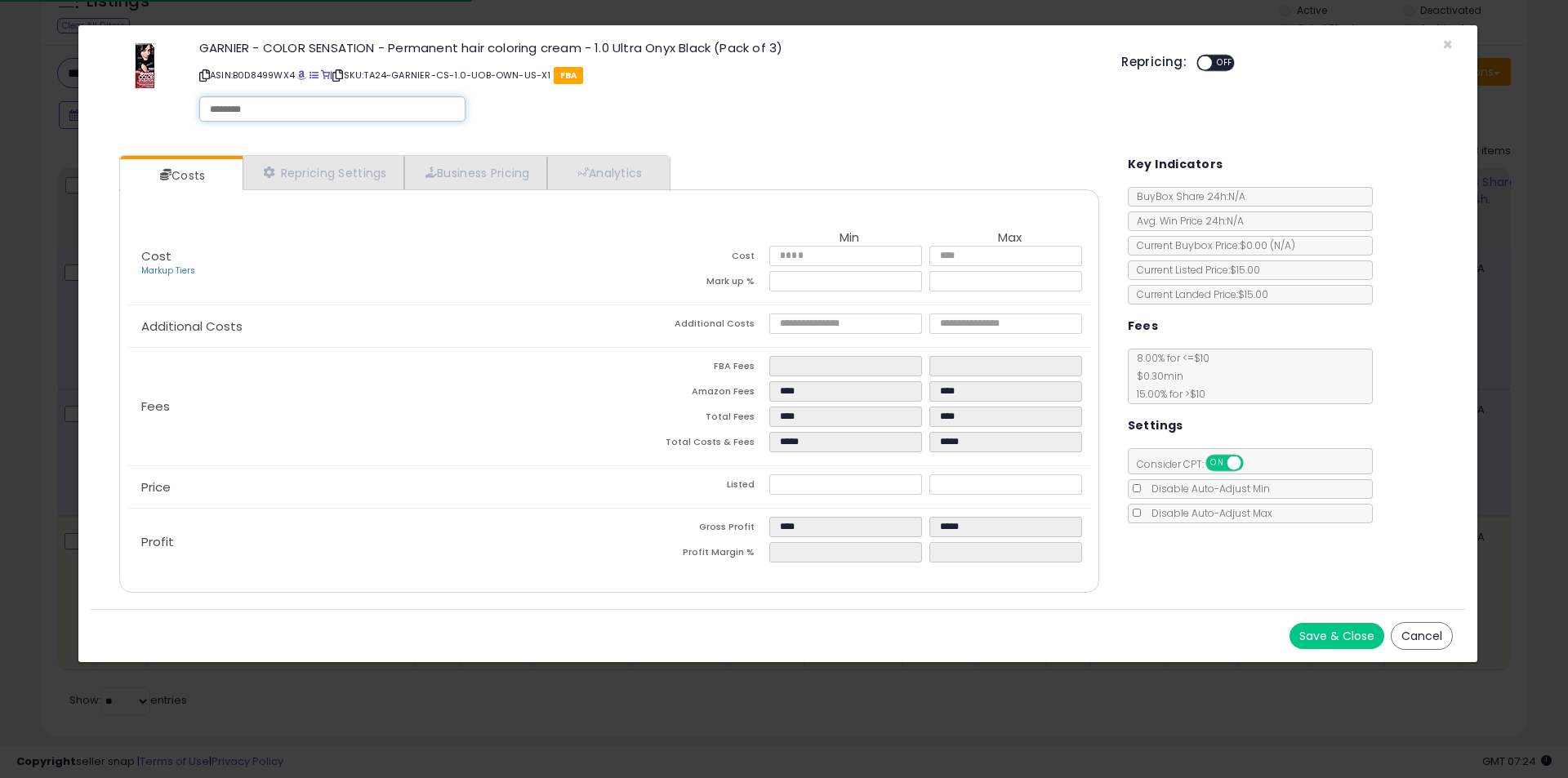 click at bounding box center (332, 109) 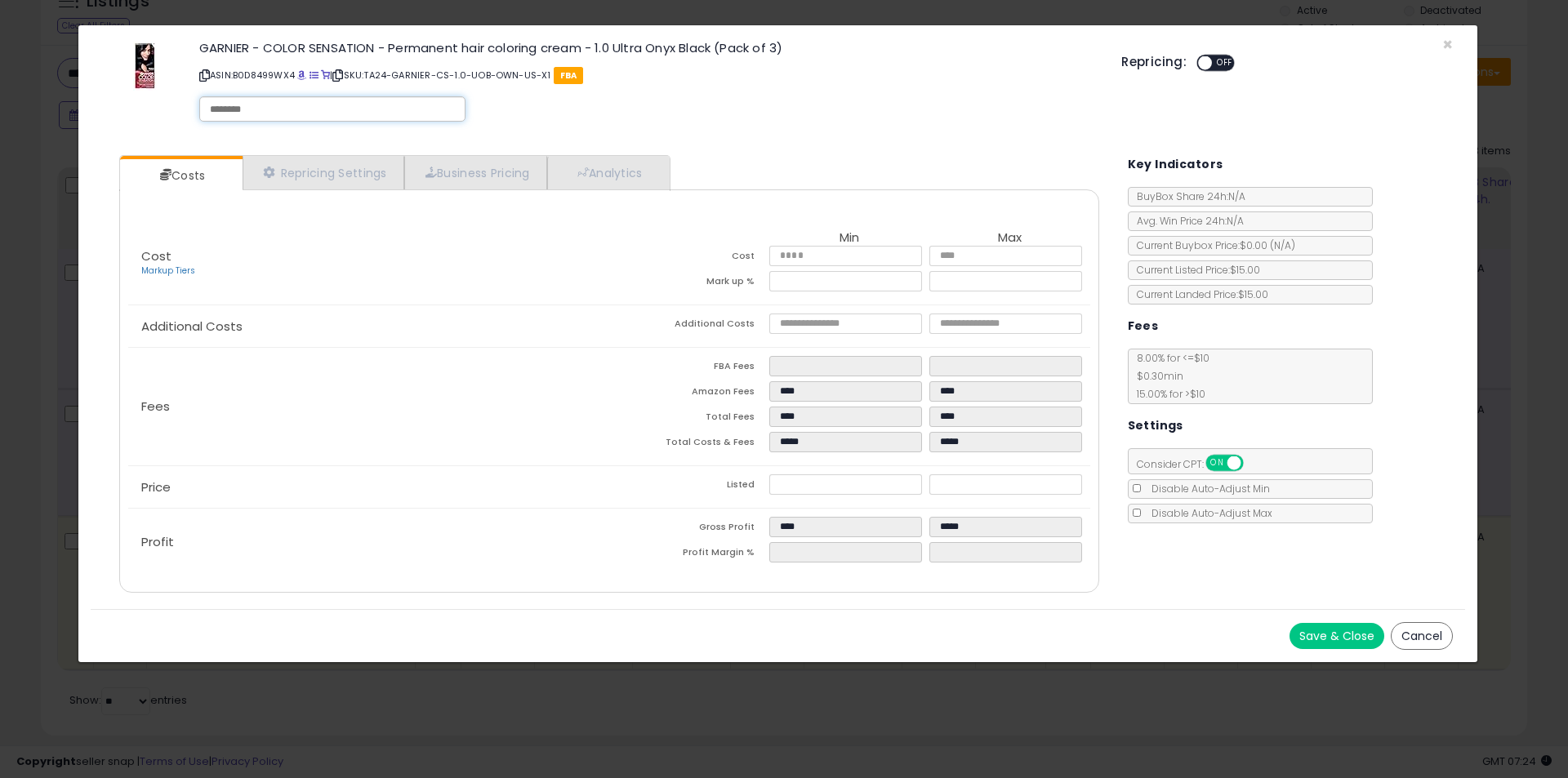 paste on "**********" 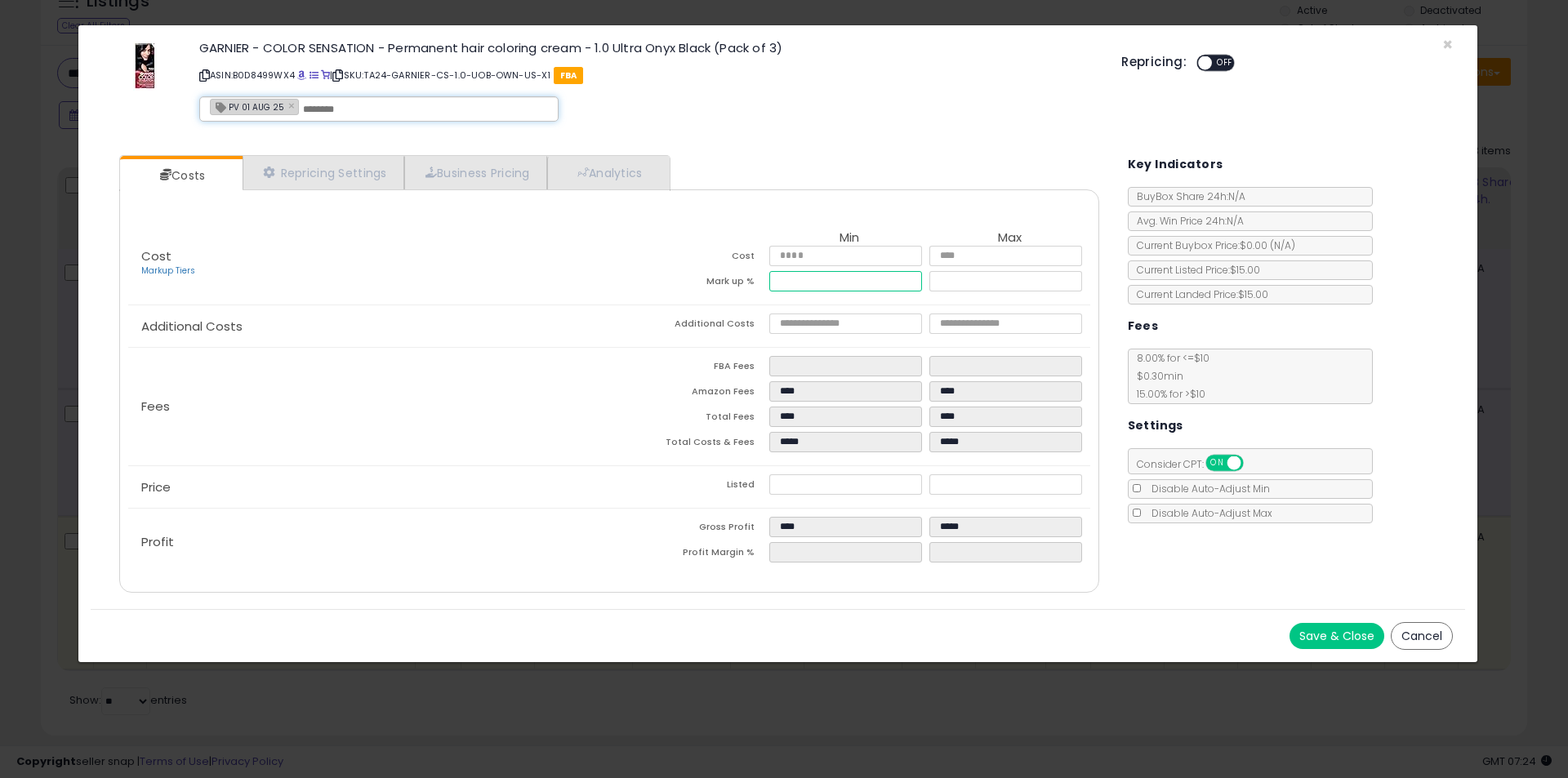 drag, startPoint x: 840, startPoint y: 276, endPoint x: 734, endPoint y: 278, distance: 106.0189 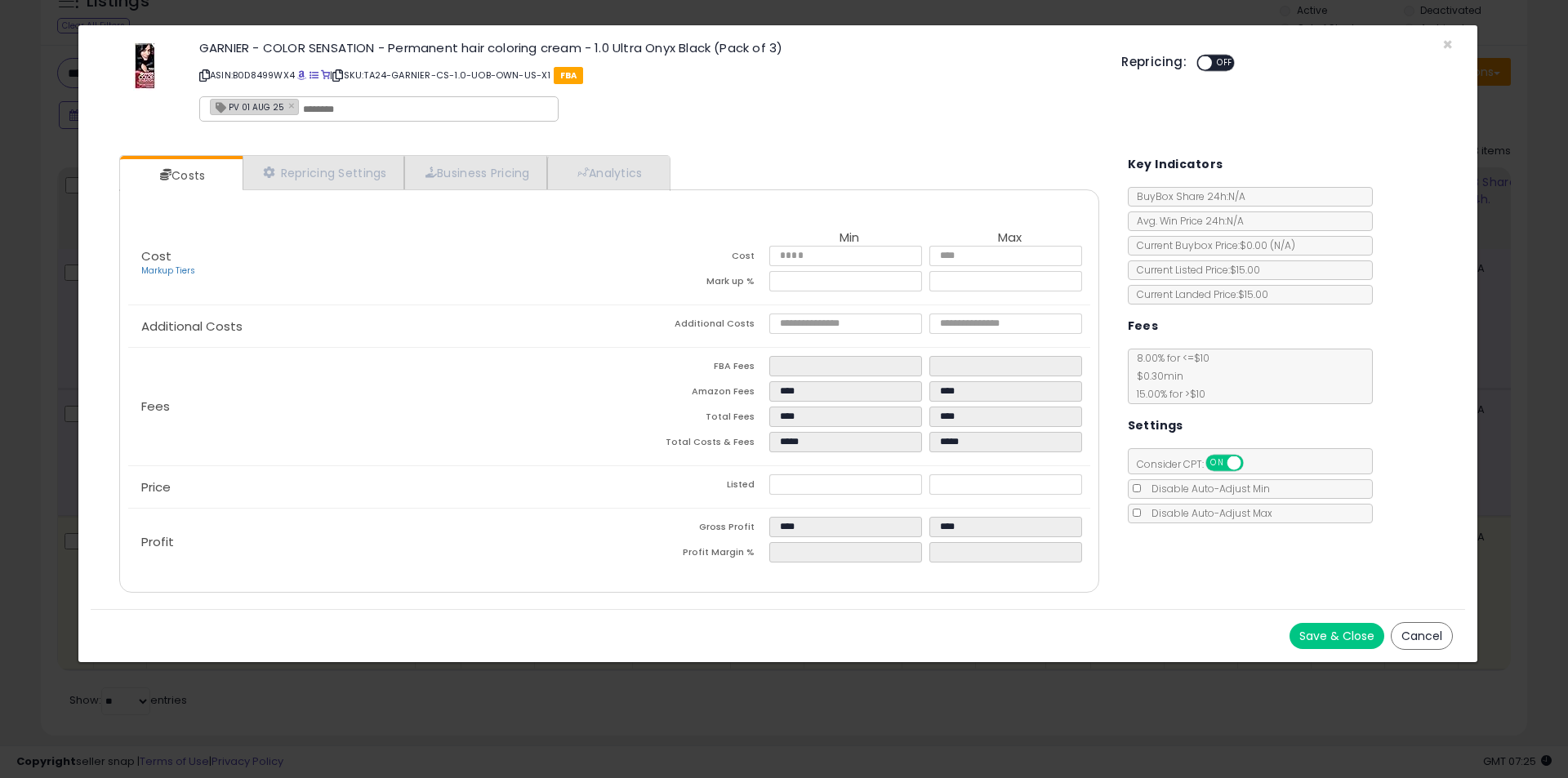 click on "Save & Close" at bounding box center [1337, 636] 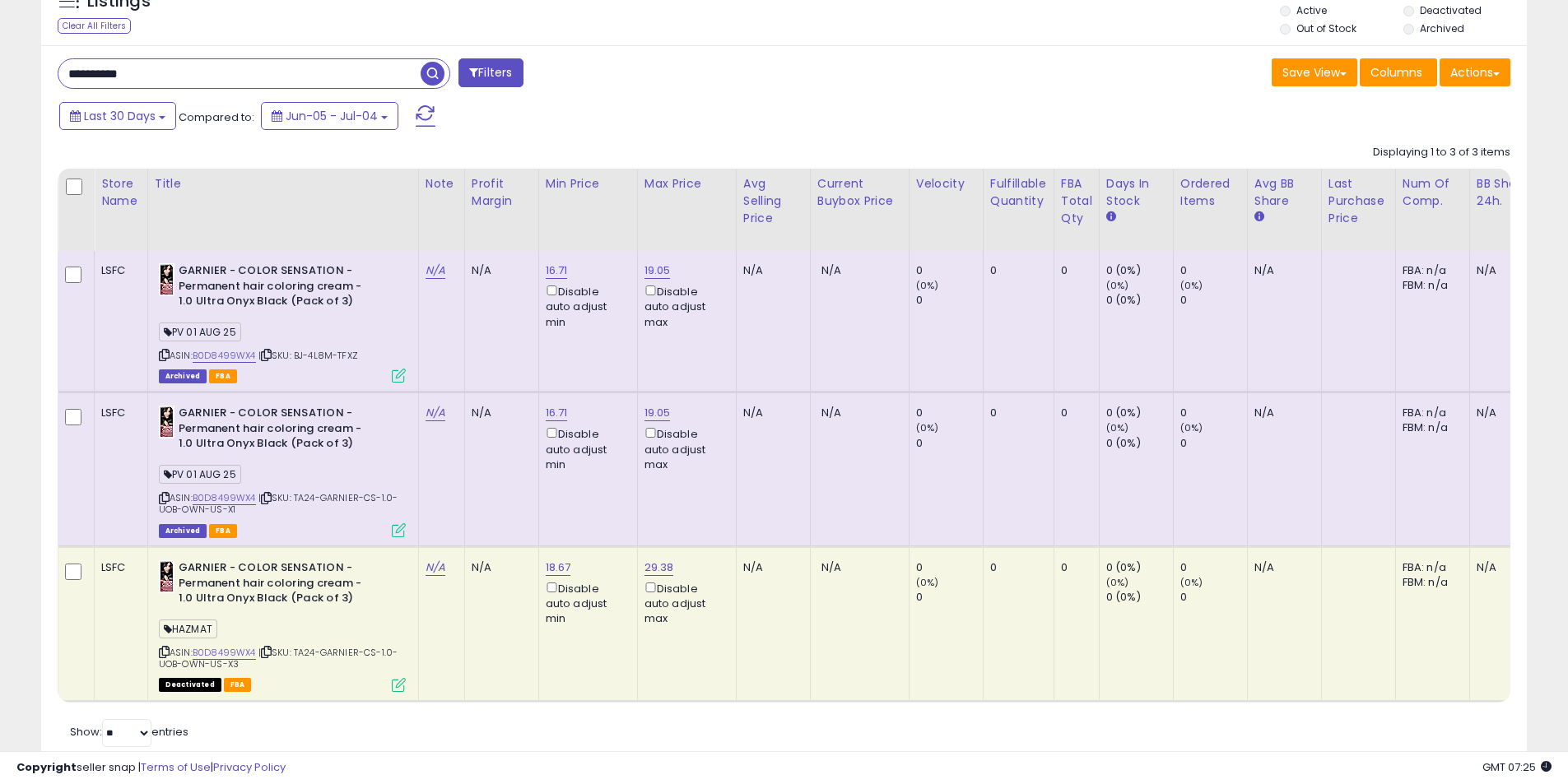 click at bounding box center [398, 684] 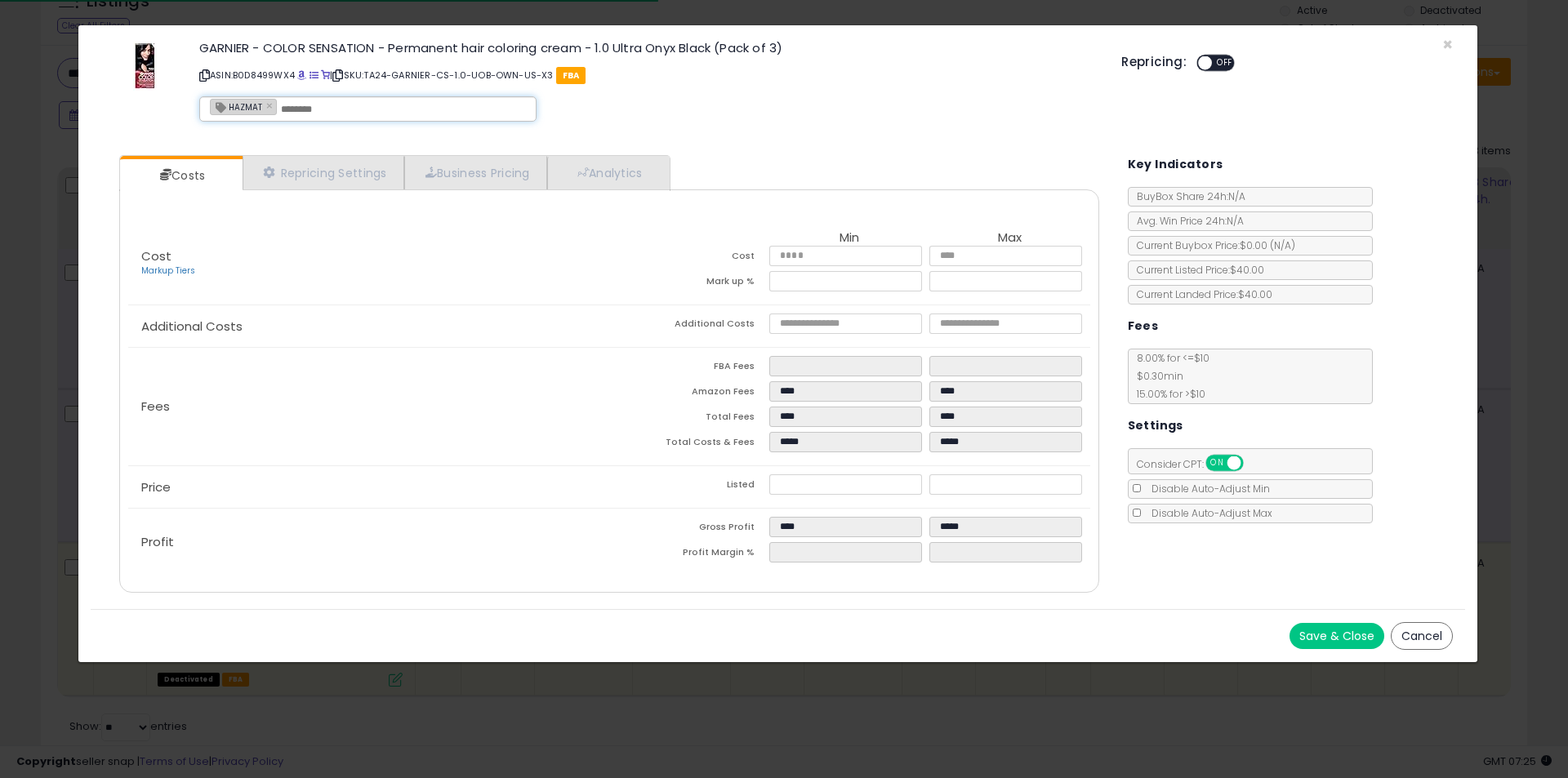 click at bounding box center [403, 109] 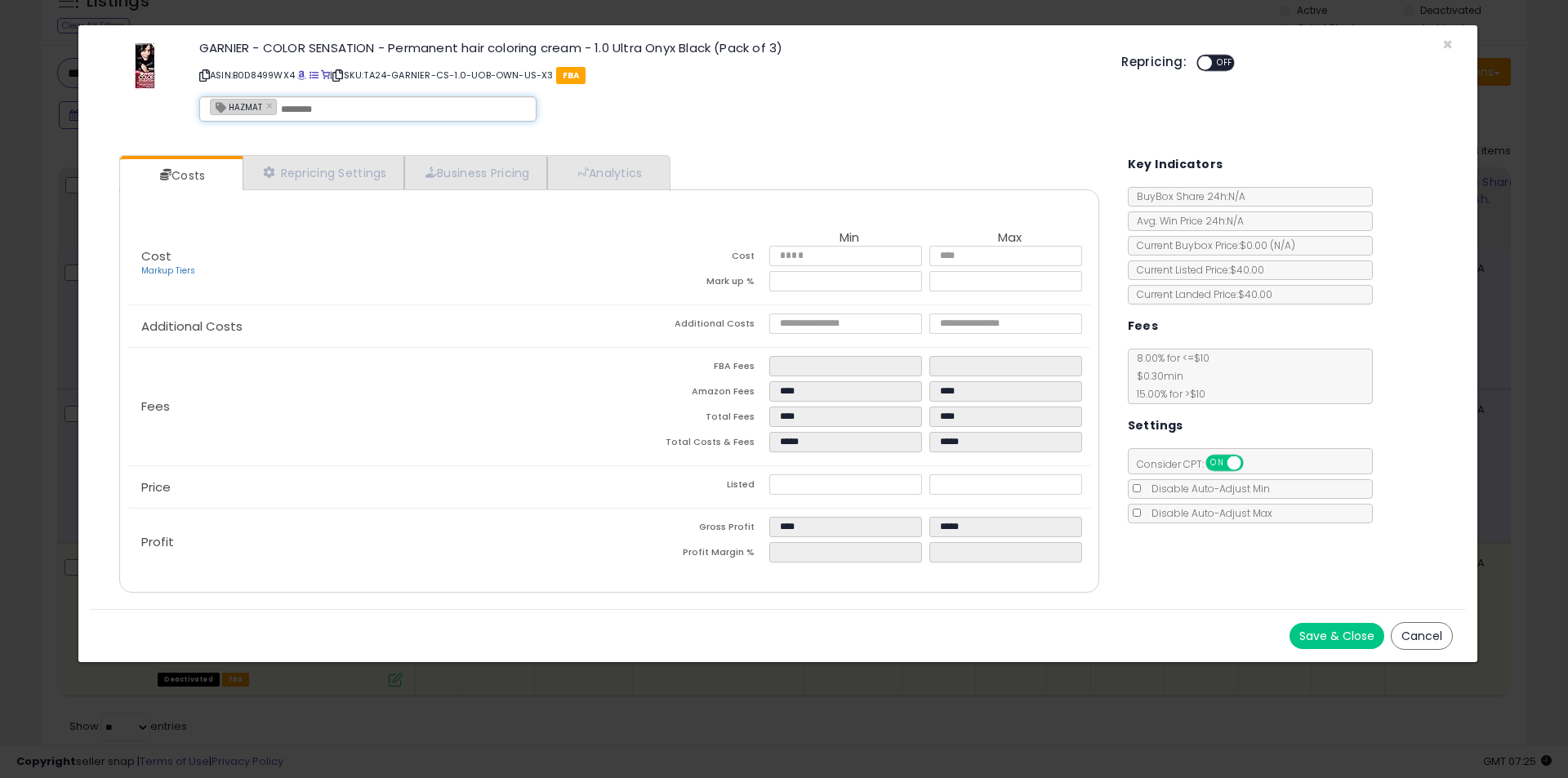 paste on "**********" 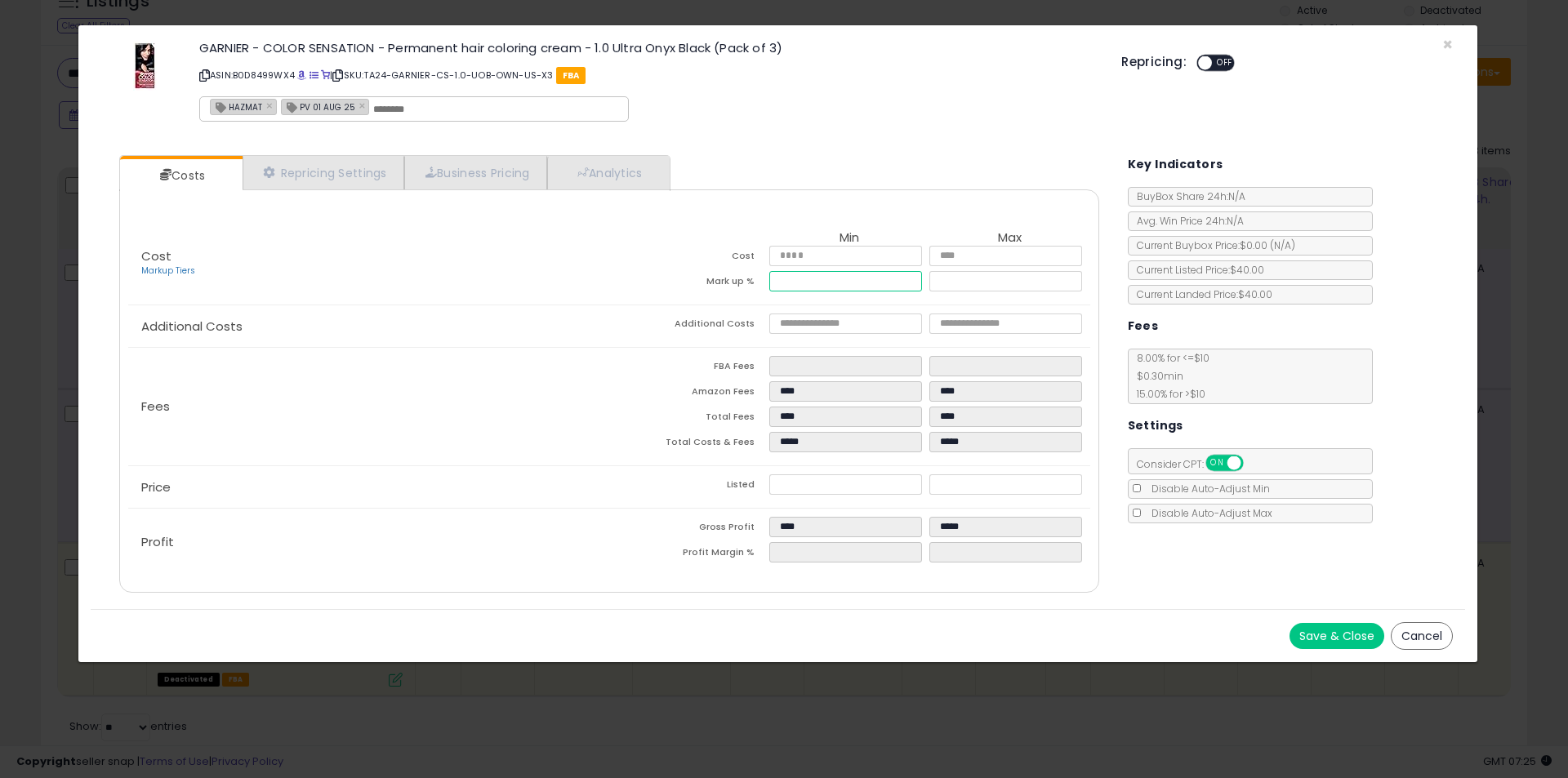 drag, startPoint x: 831, startPoint y: 286, endPoint x: 755, endPoint y: 280, distance: 76.23647 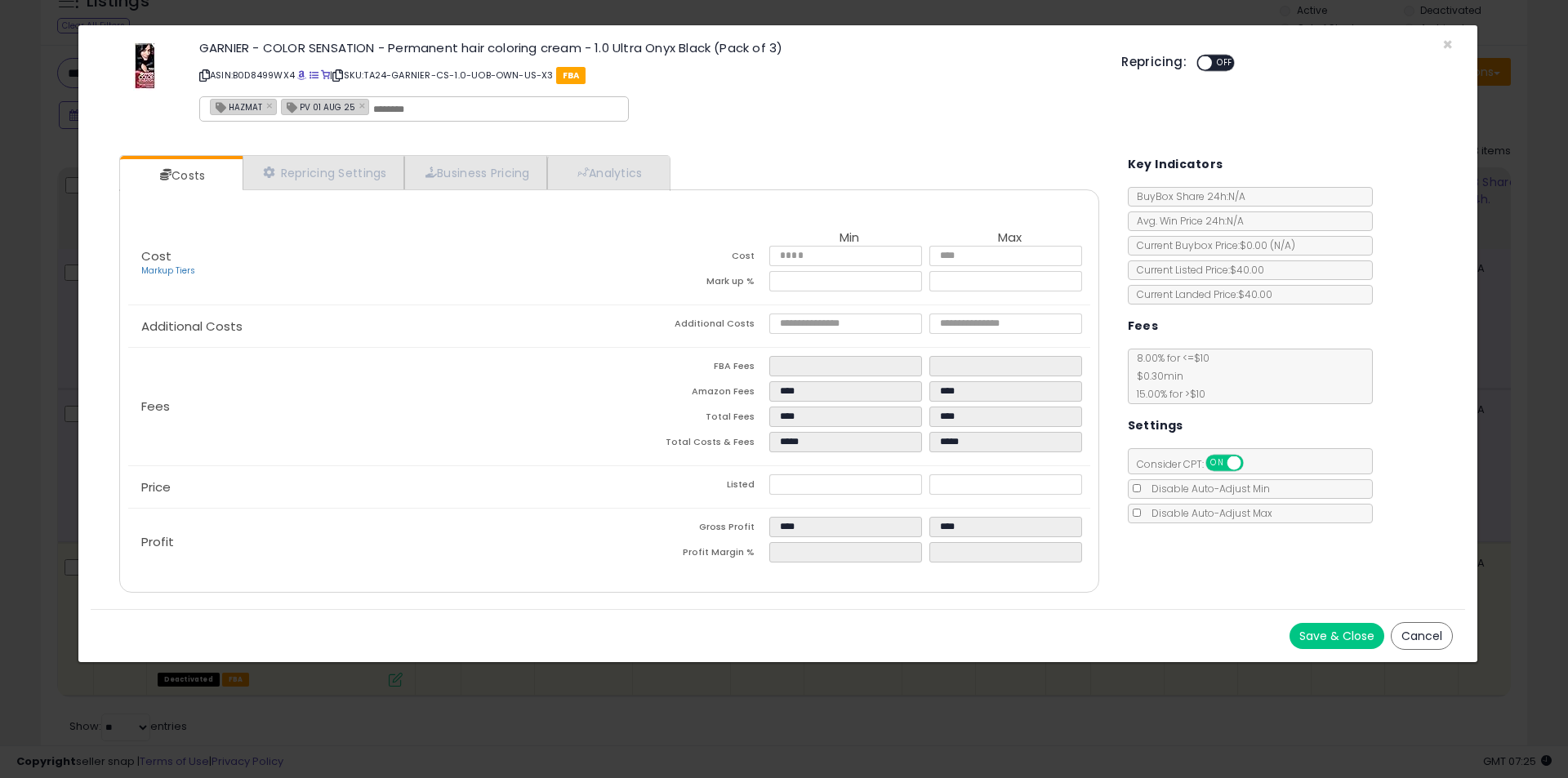 click on "Save & Close" at bounding box center [1337, 636] 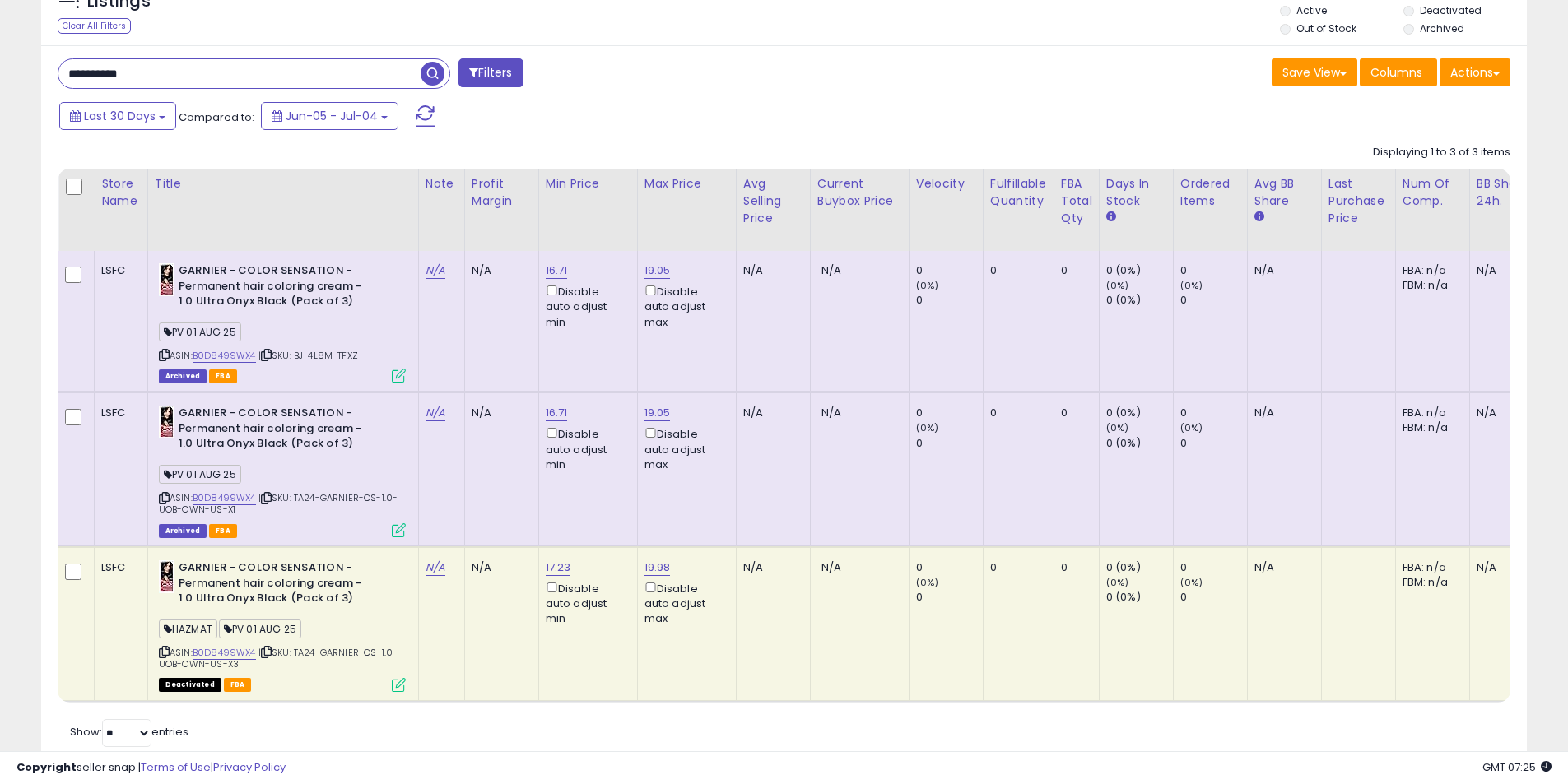click on "**********" at bounding box center (240, 73) 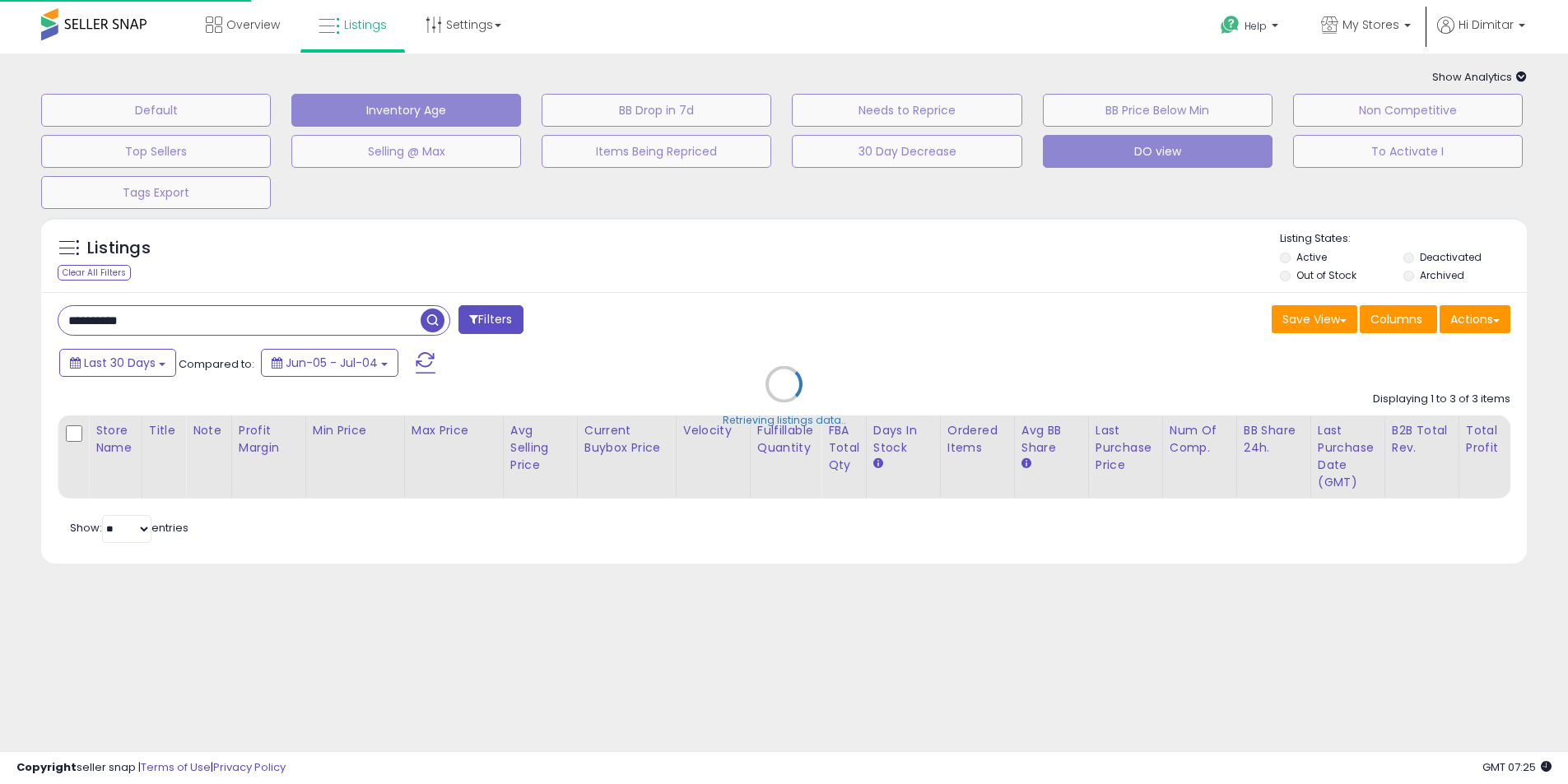 scroll, scrollTop: 0, scrollLeft: 0, axis: both 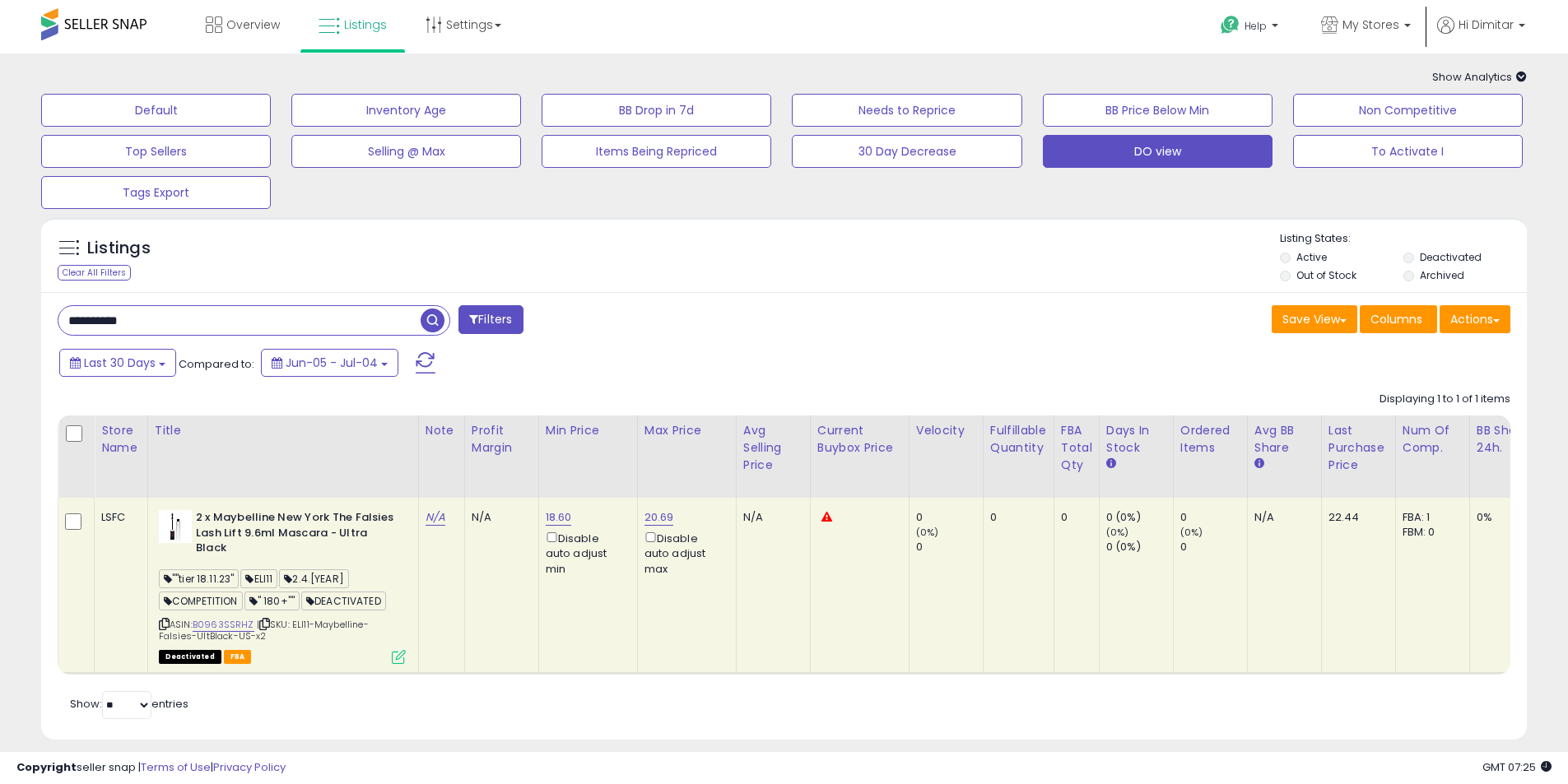 click at bounding box center [398, 656] 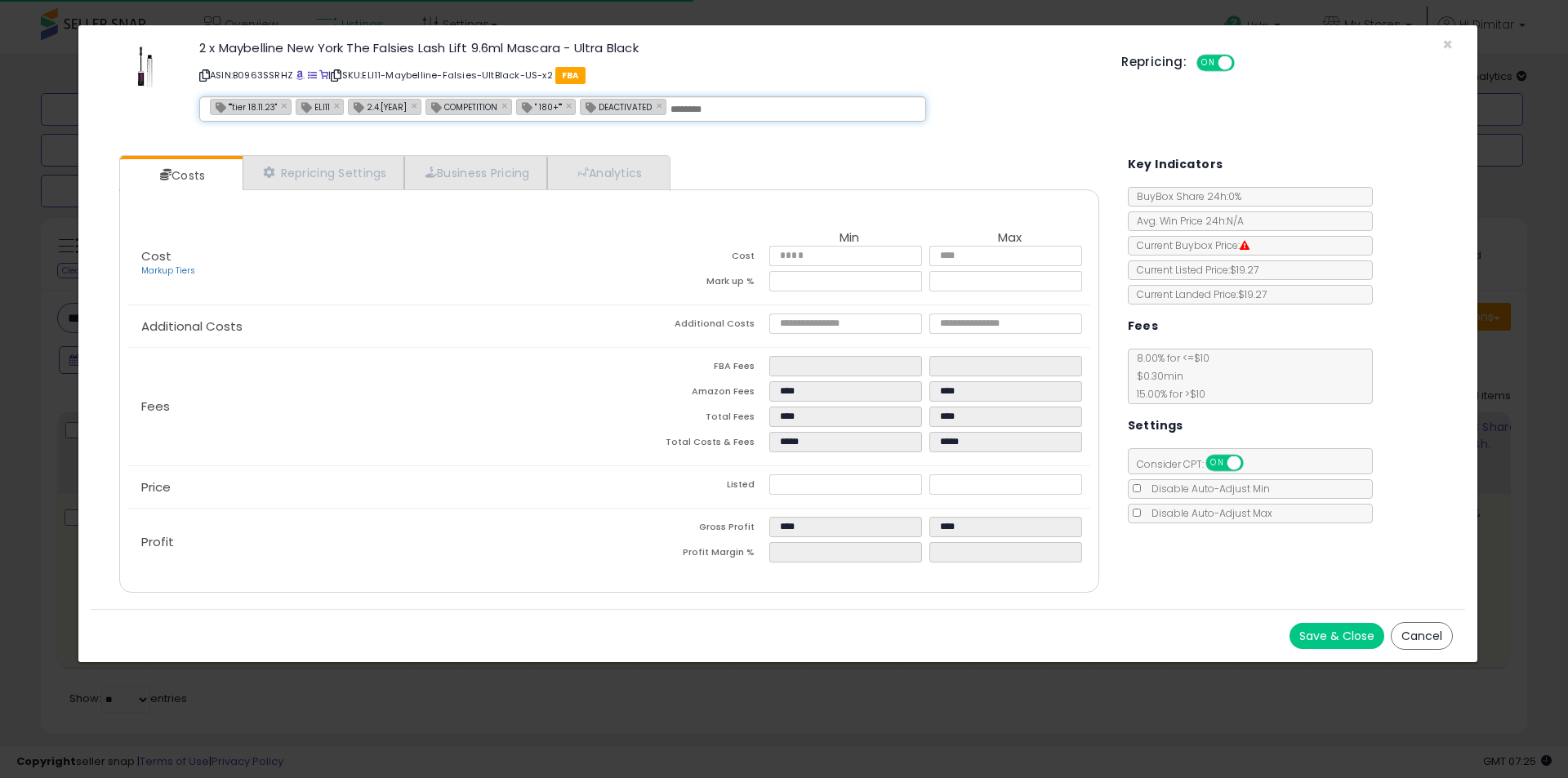 click on """tier 18.11.23" × ELI11 × 2.4.2024 × COMPETITION × " 180+"" × DEACTIVATED ×" at bounding box center [563, 109] 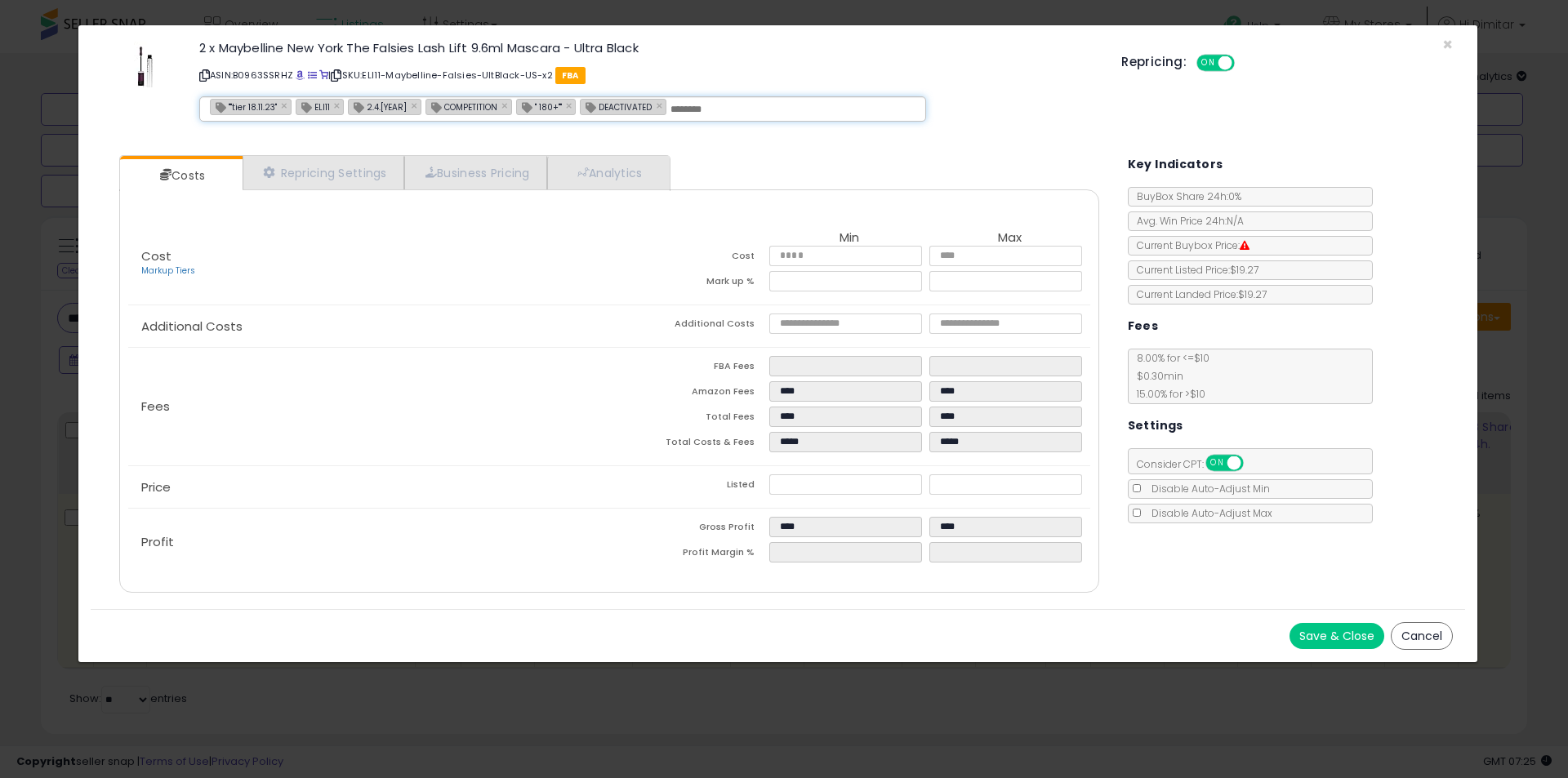 paste on "**********" 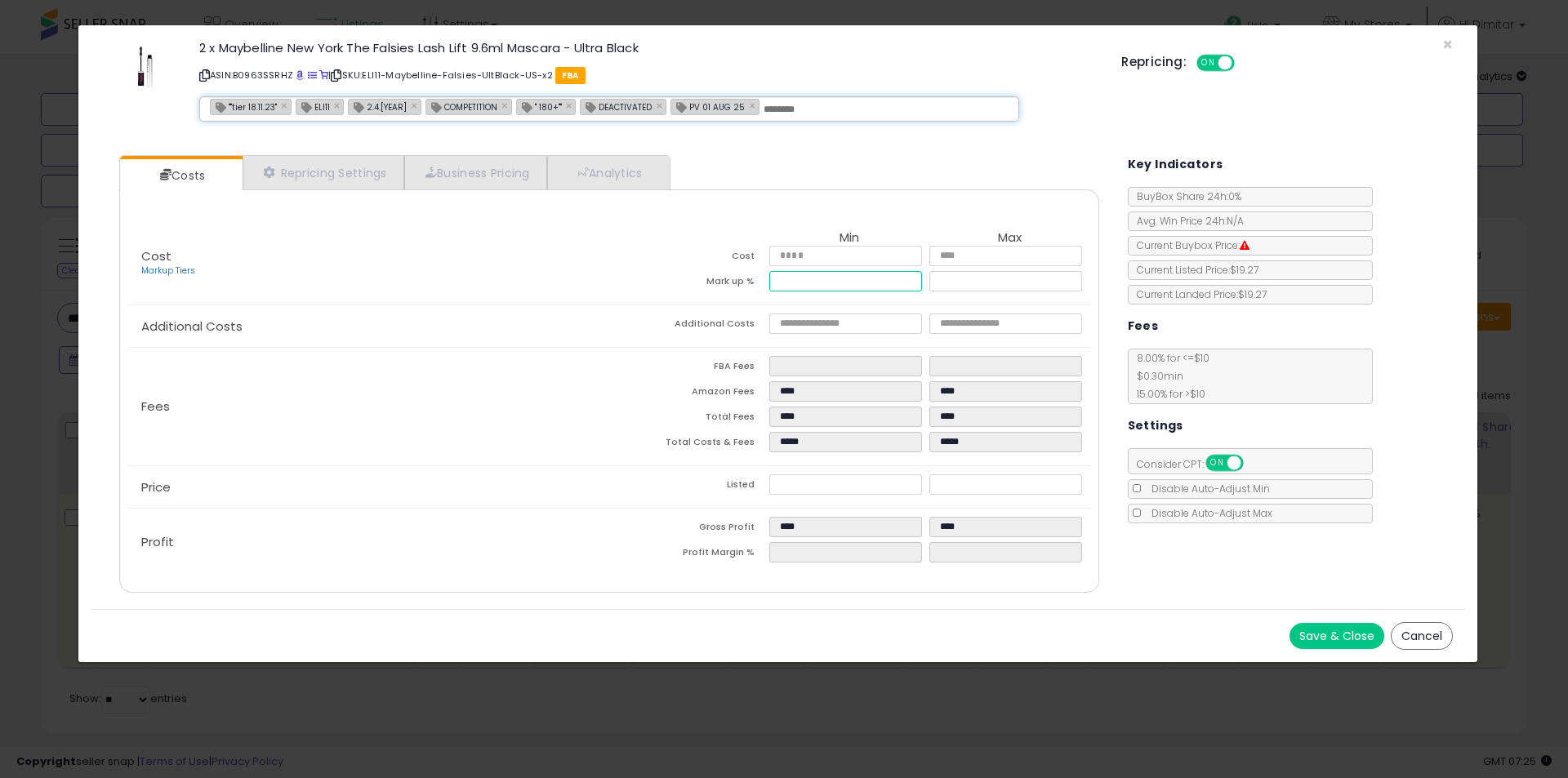 drag, startPoint x: 712, startPoint y: 285, endPoint x: 672, endPoint y: 277, distance: 40.79 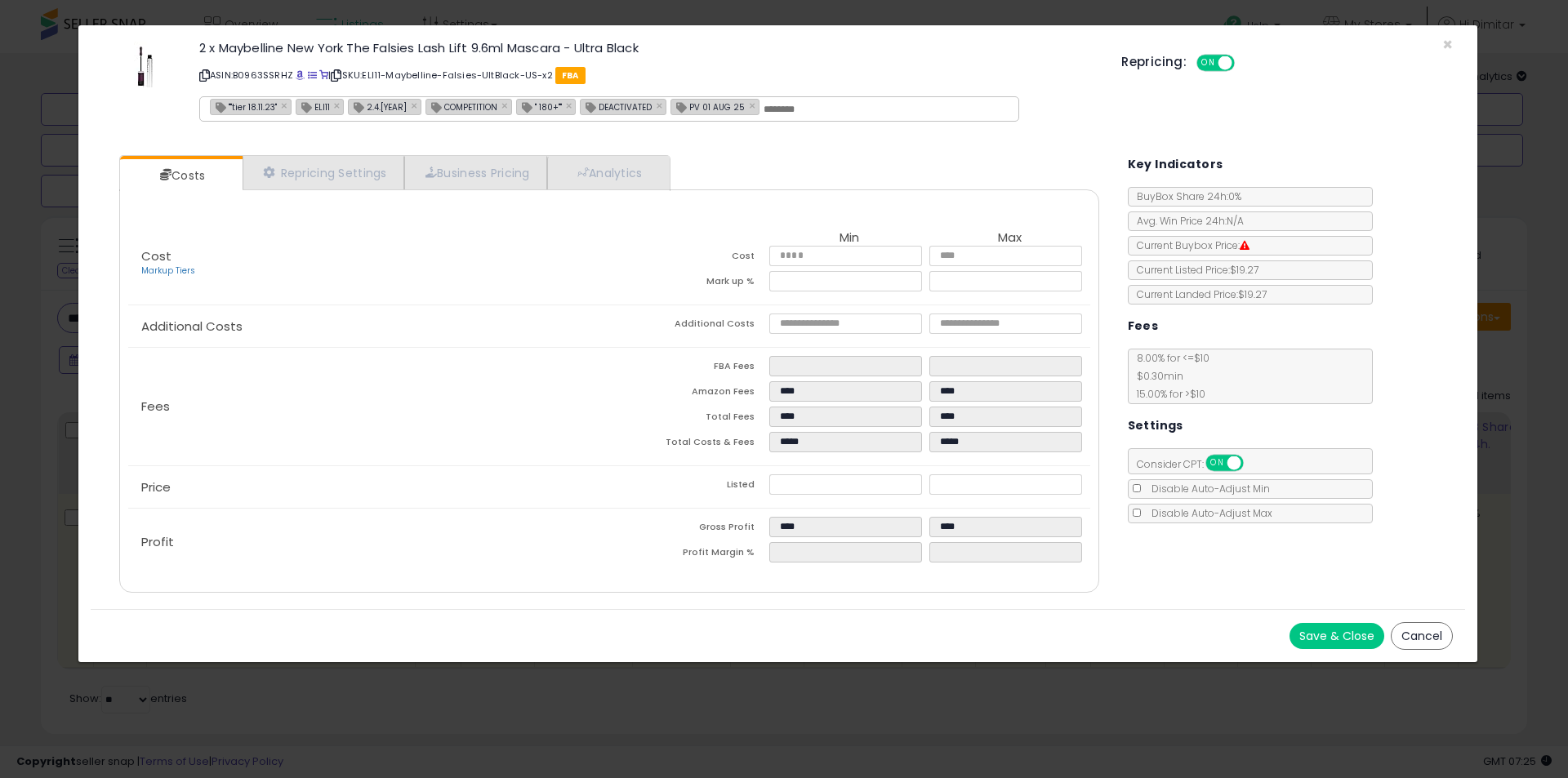 click on "Save & Close" at bounding box center (1337, 636) 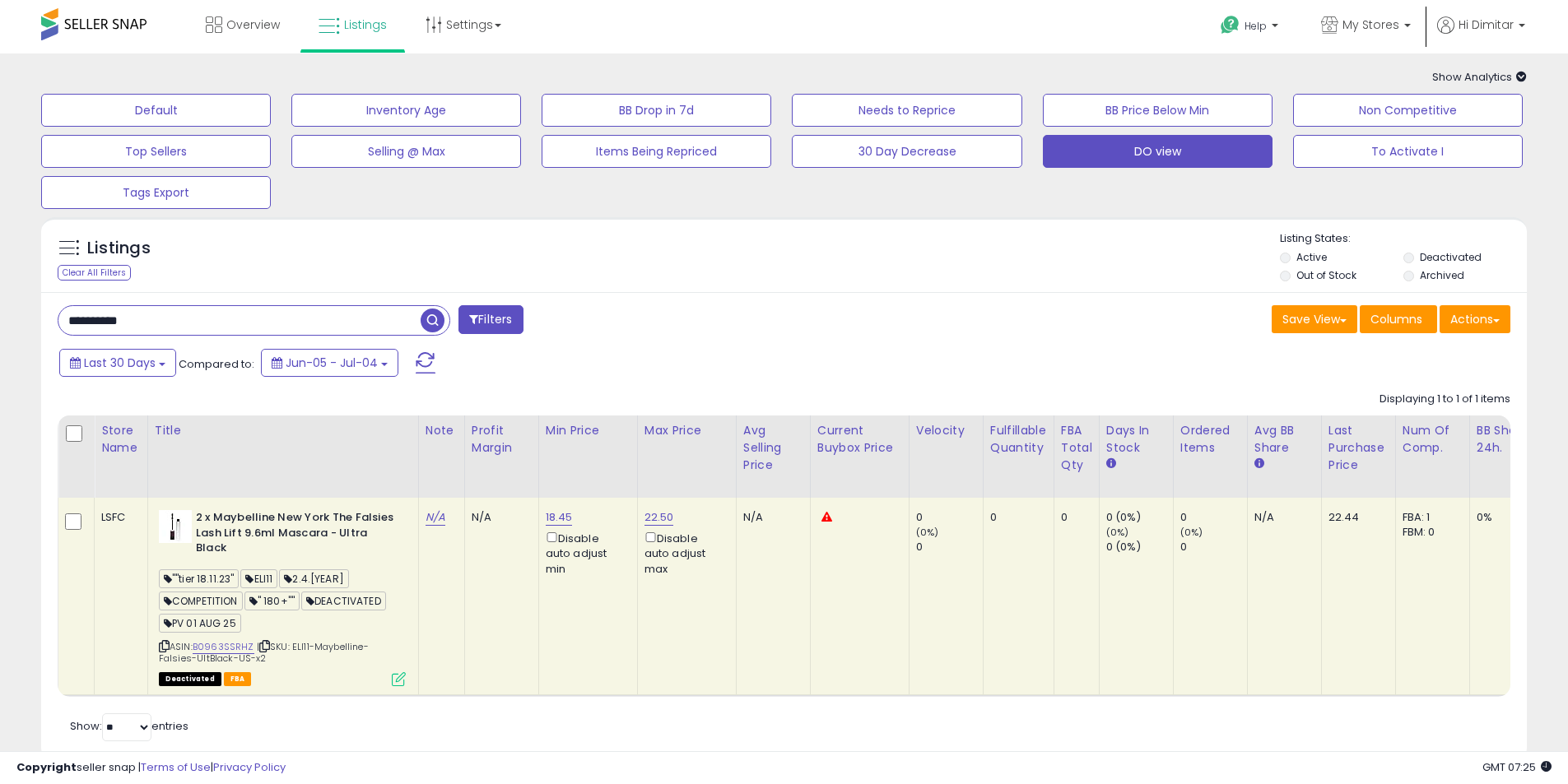 click on "**********" at bounding box center (240, 320) 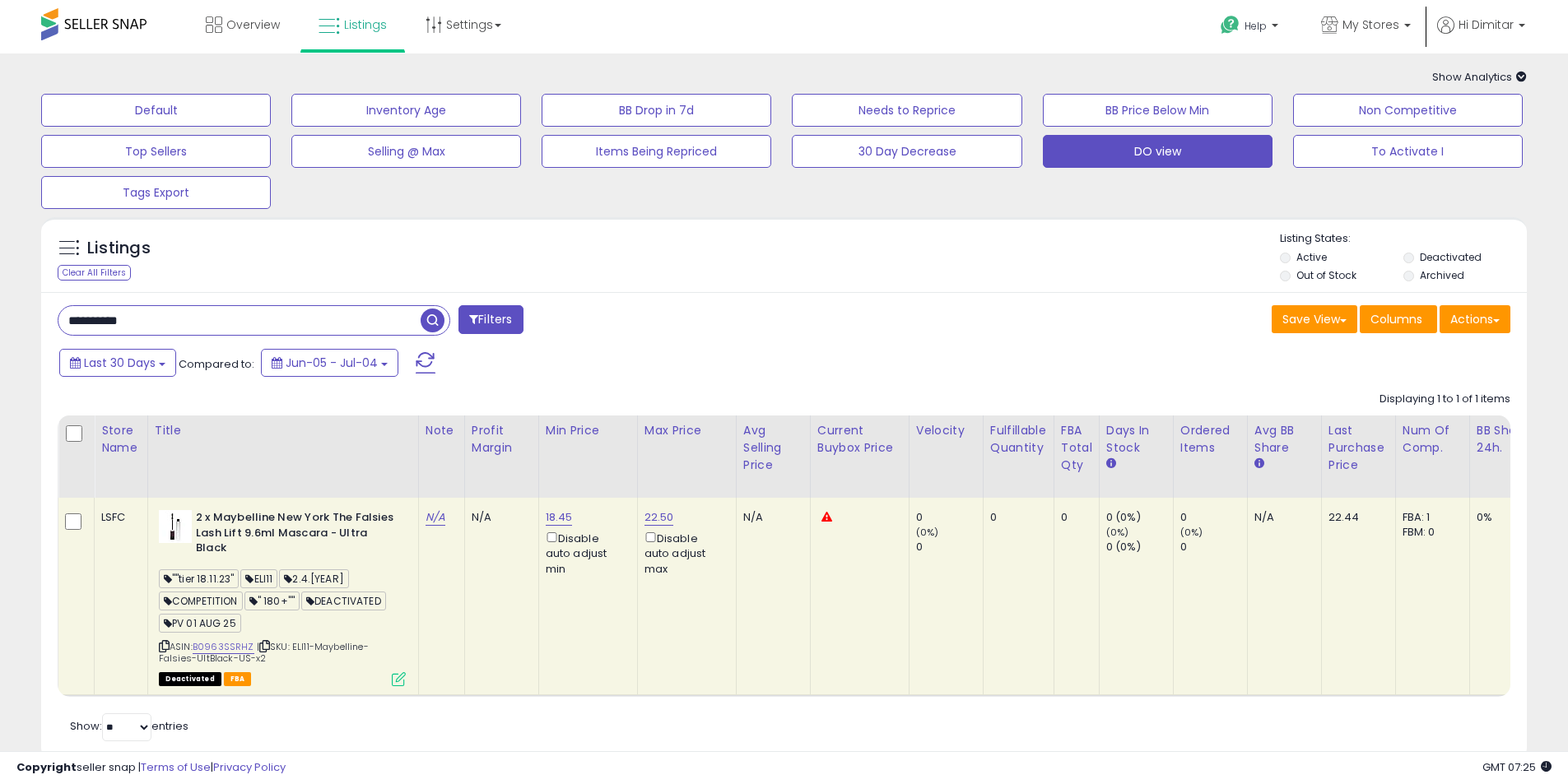 click on "**********" at bounding box center [240, 320] 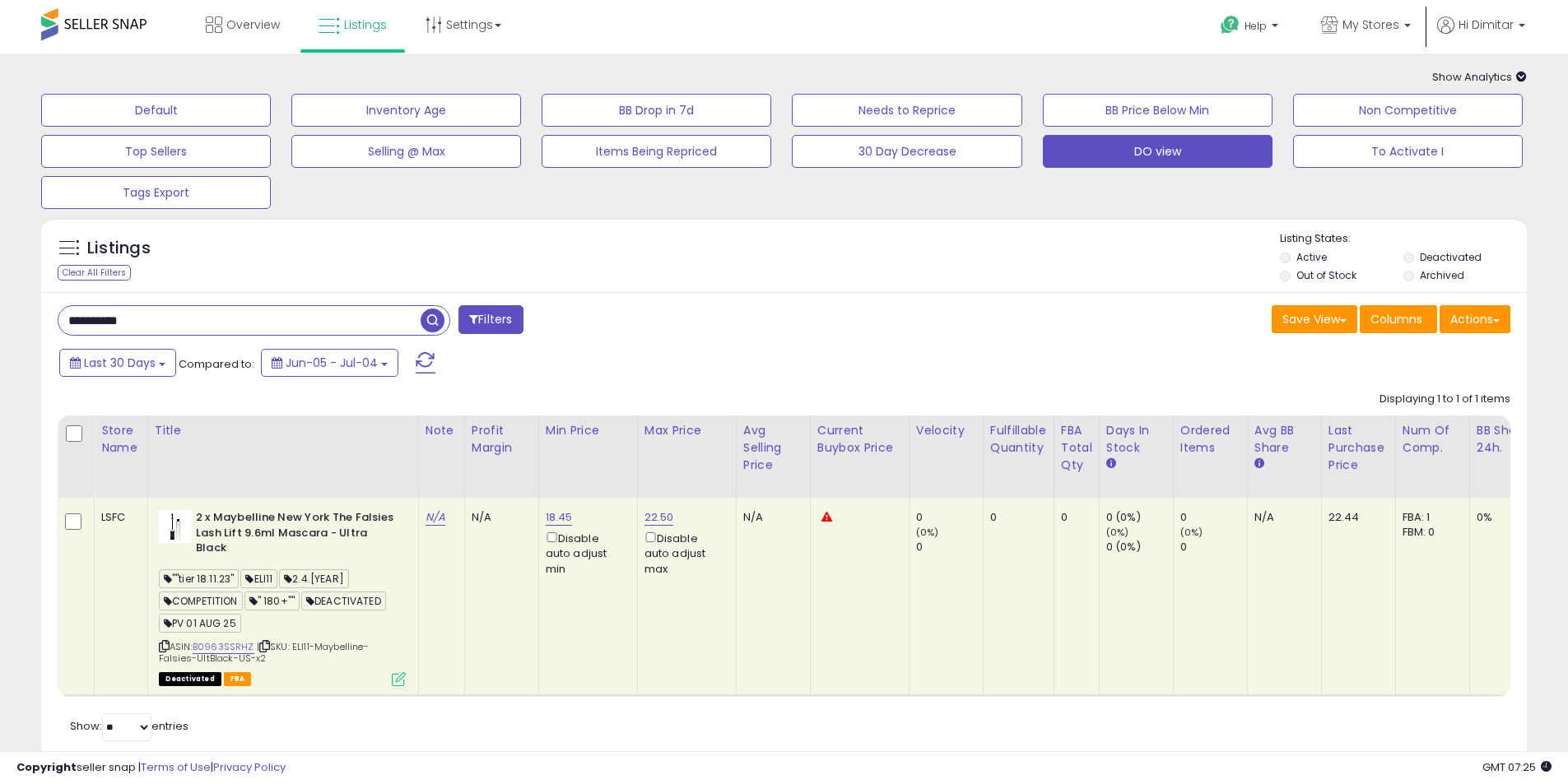 paste 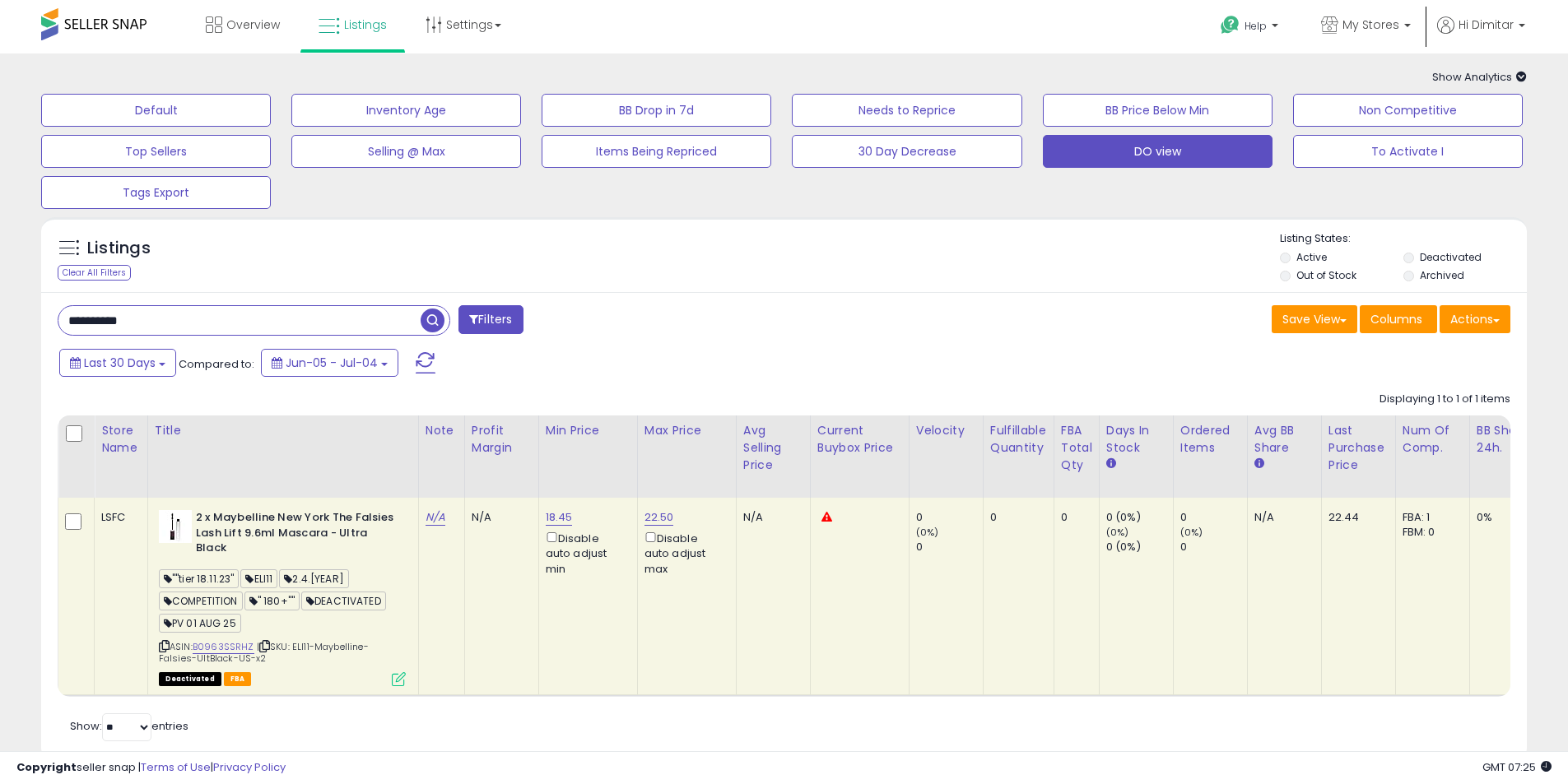 click at bounding box center (432, 320) 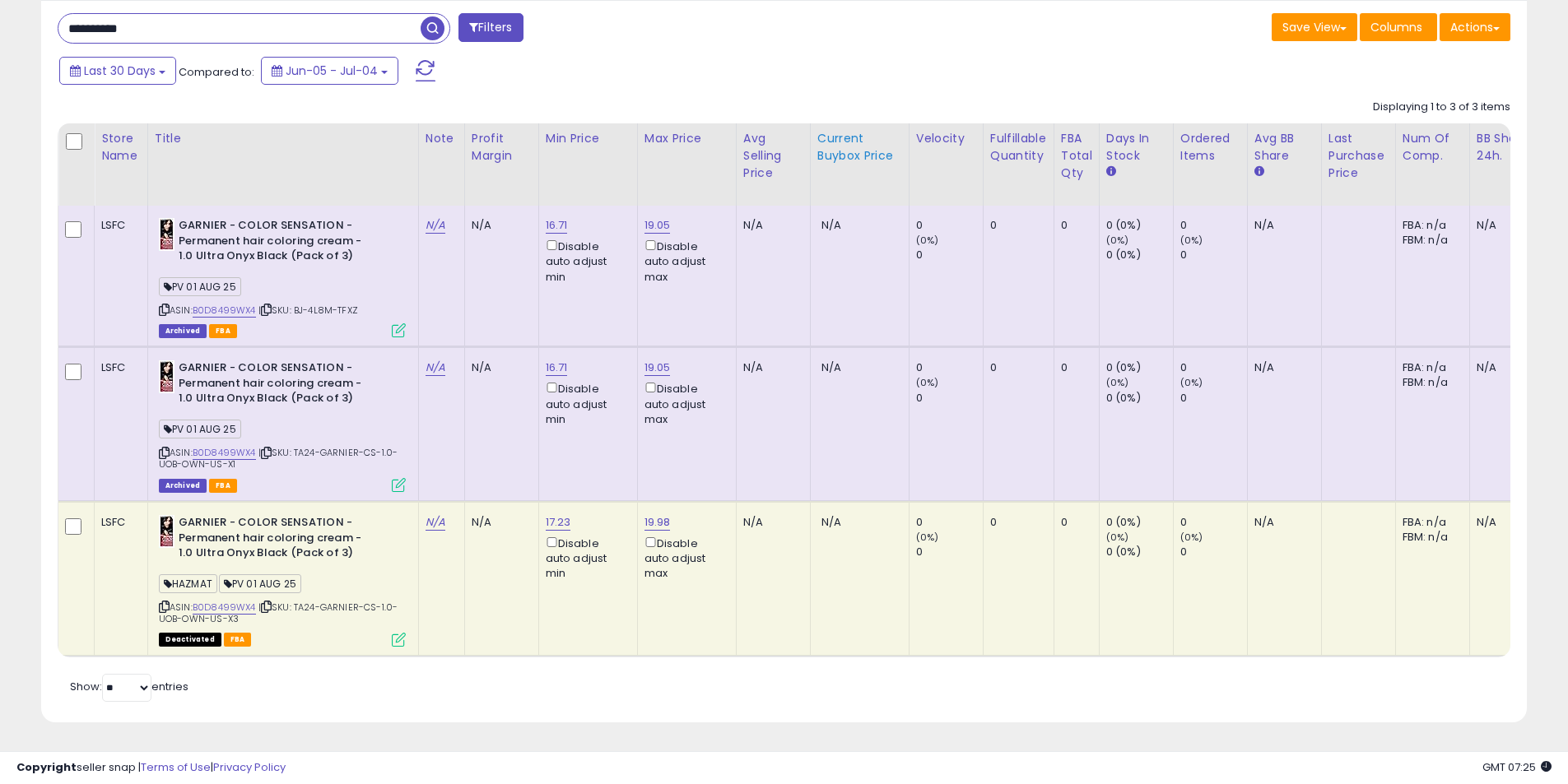 scroll, scrollTop: 304, scrollLeft: 0, axis: vertical 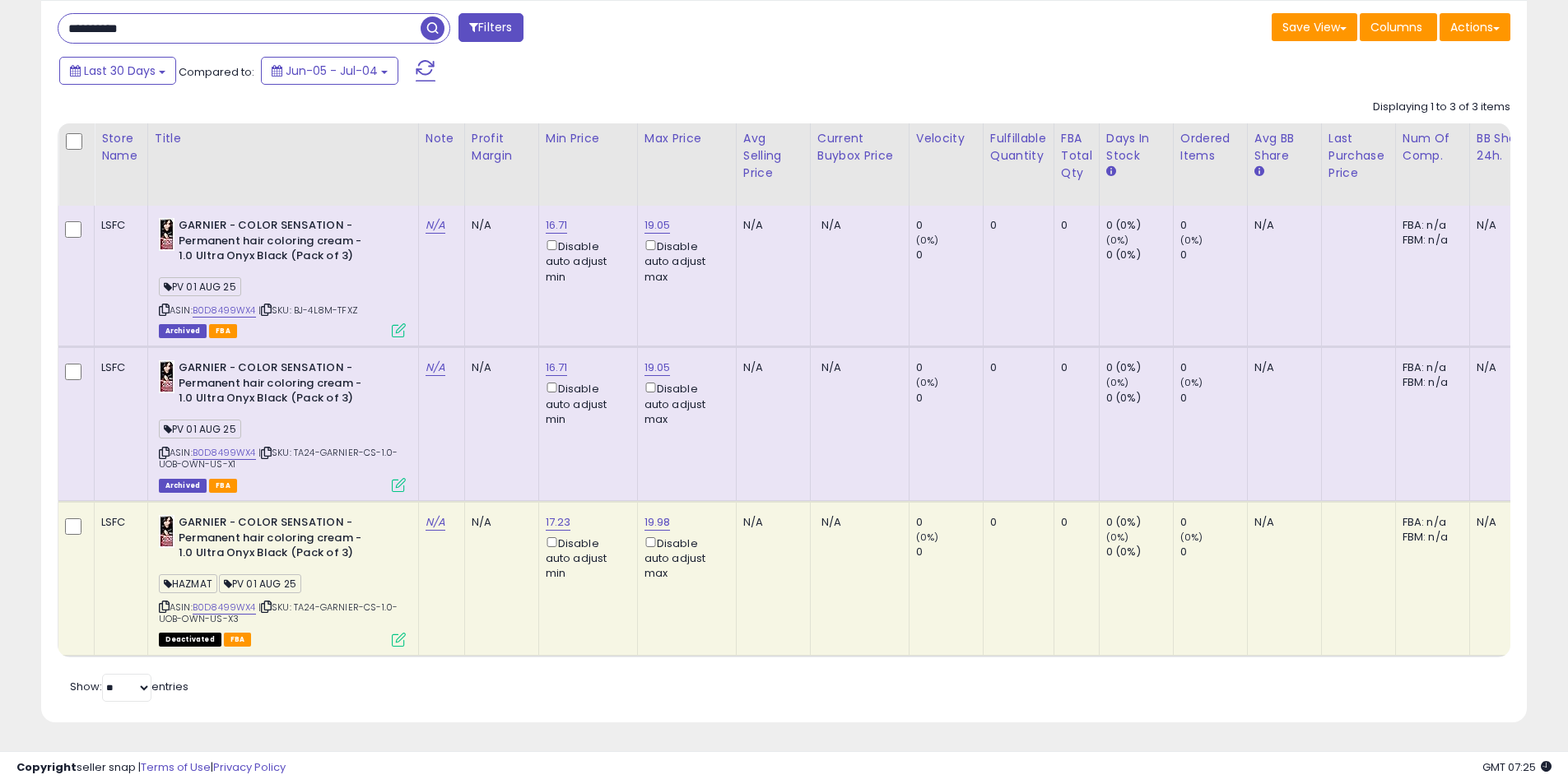 click on "**********" at bounding box center [240, 28] 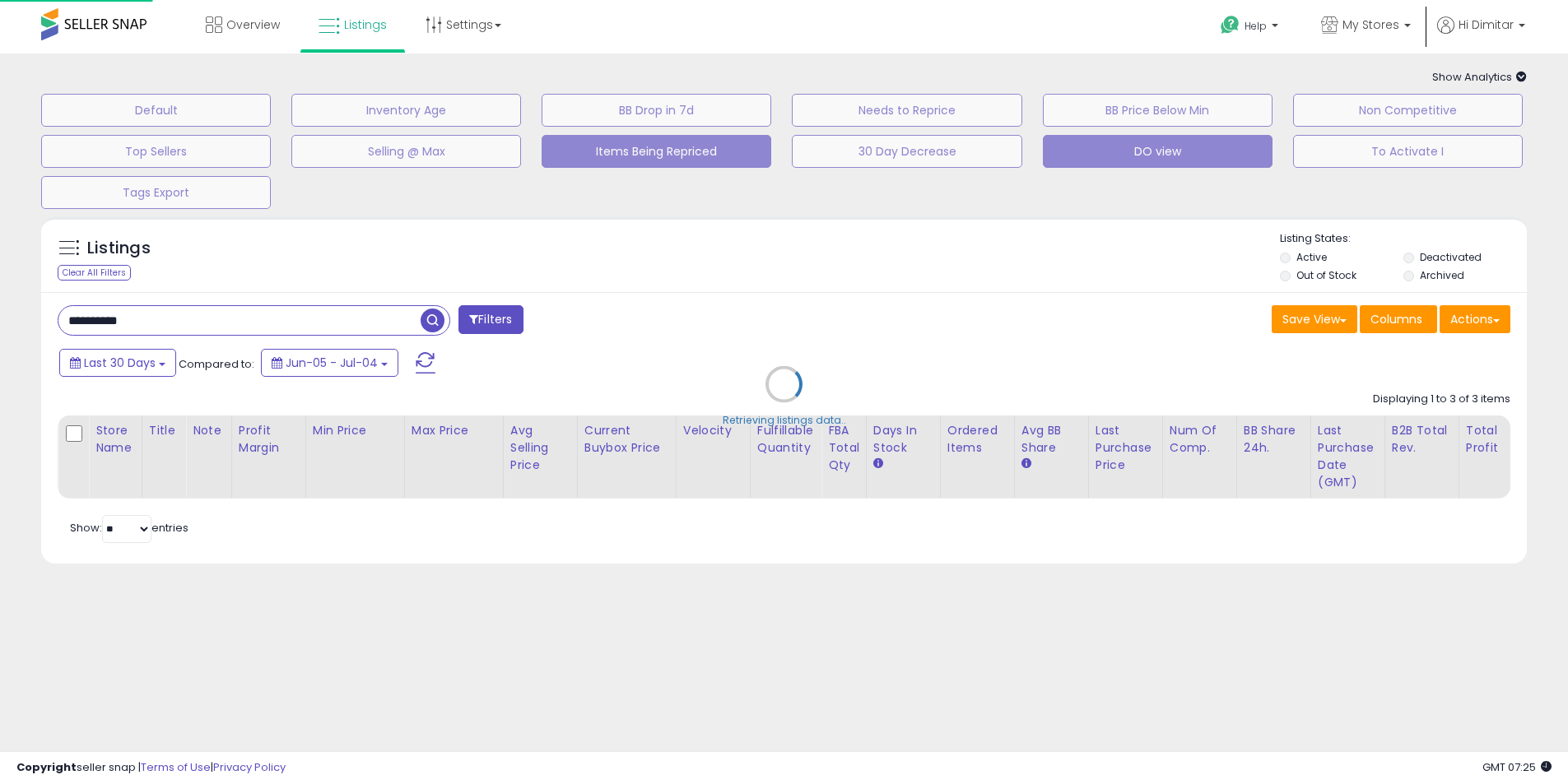 scroll, scrollTop: 0, scrollLeft: 0, axis: both 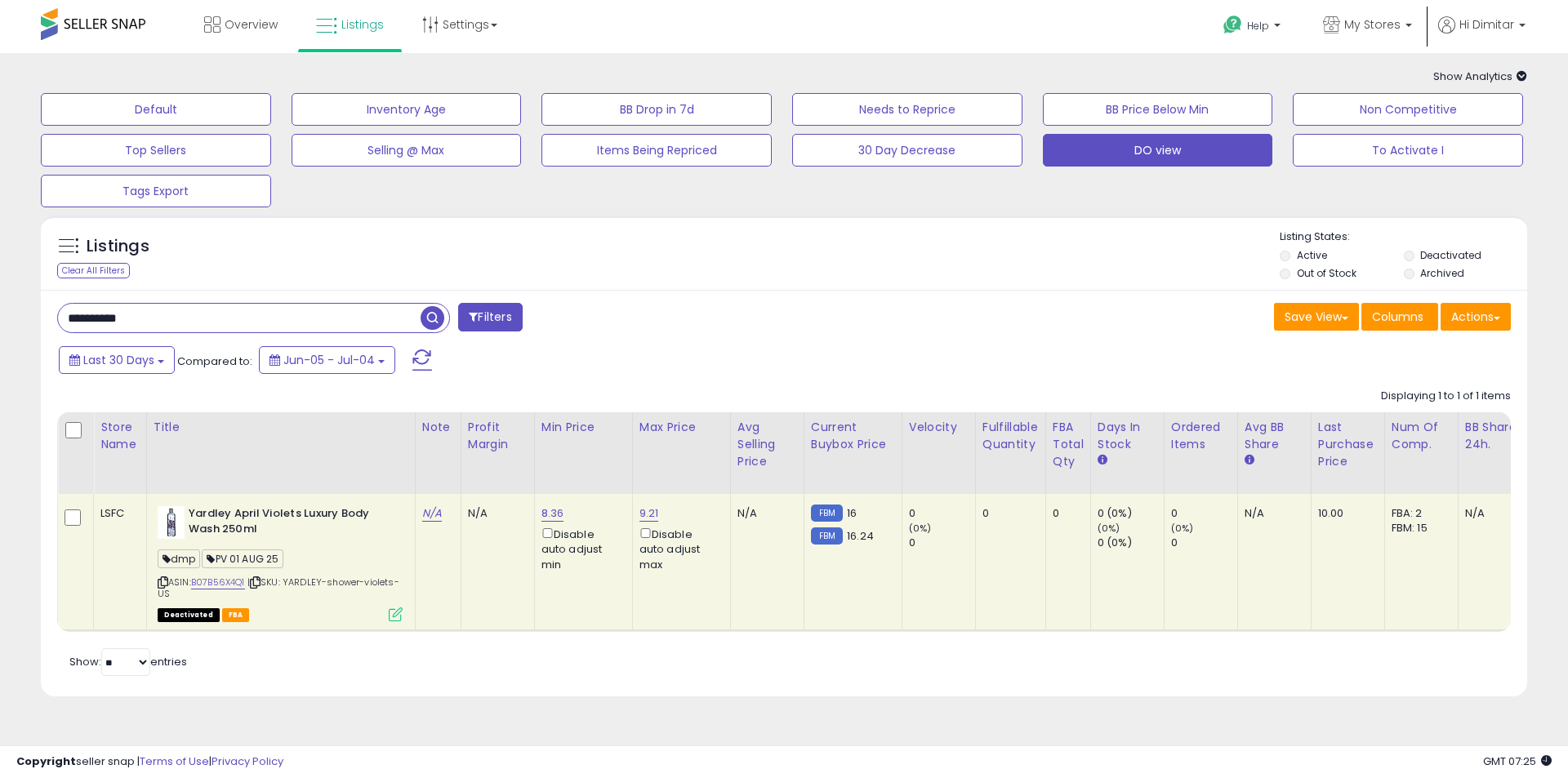 click on "**********" at bounding box center [784, 493] 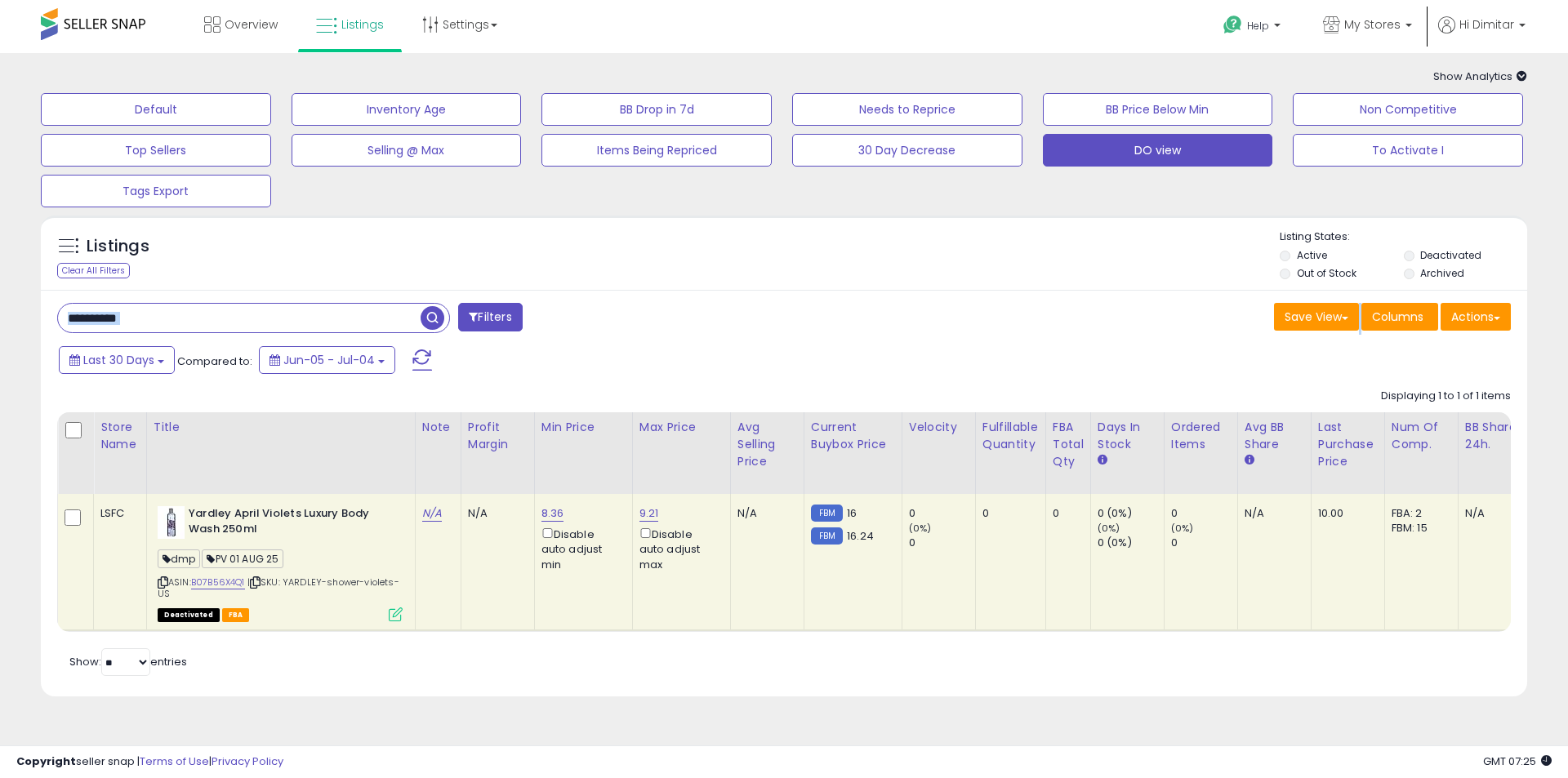 click on "**********" at bounding box center (784, 493) 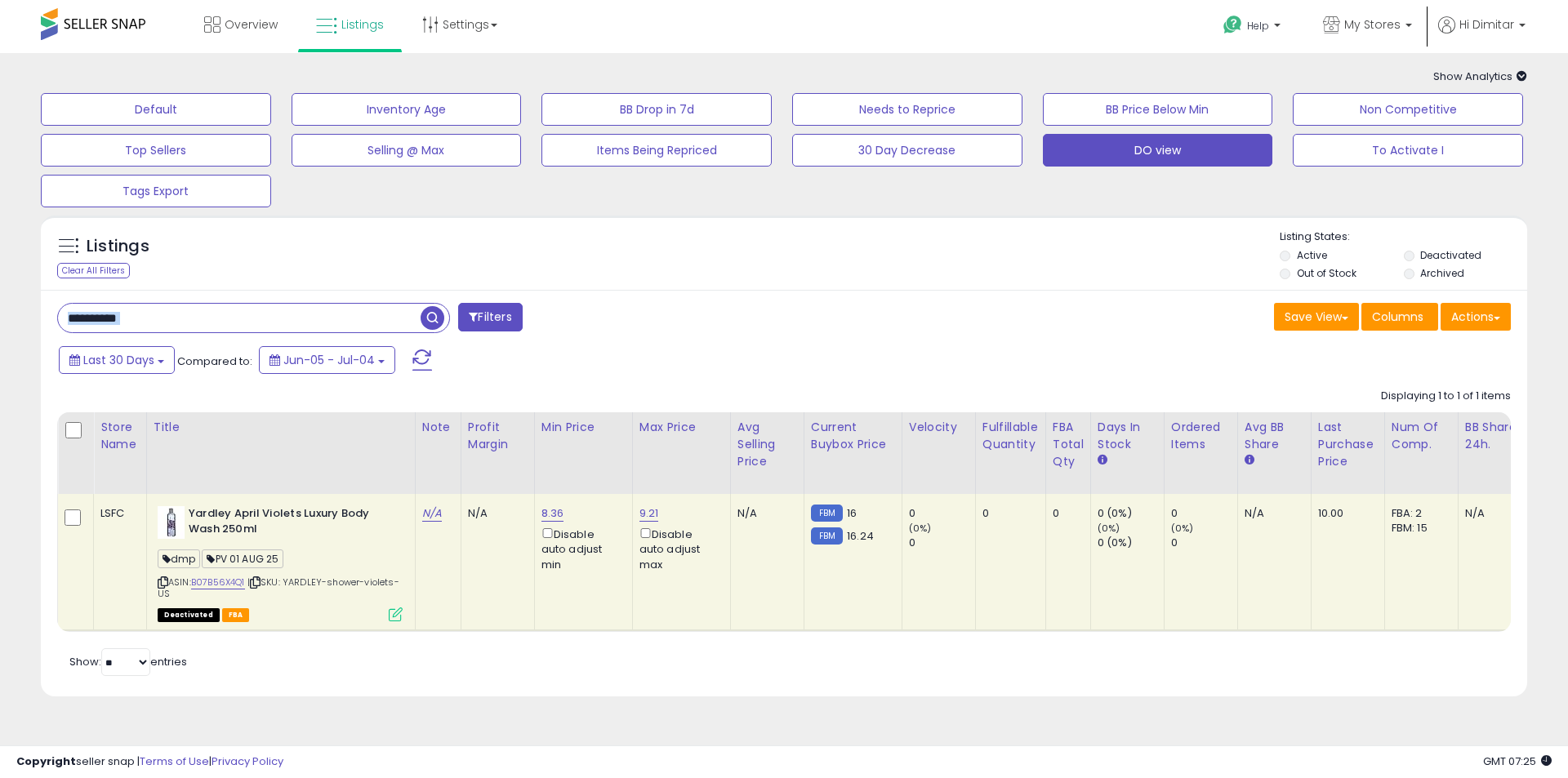 click on "**********" at bounding box center [239, 318] 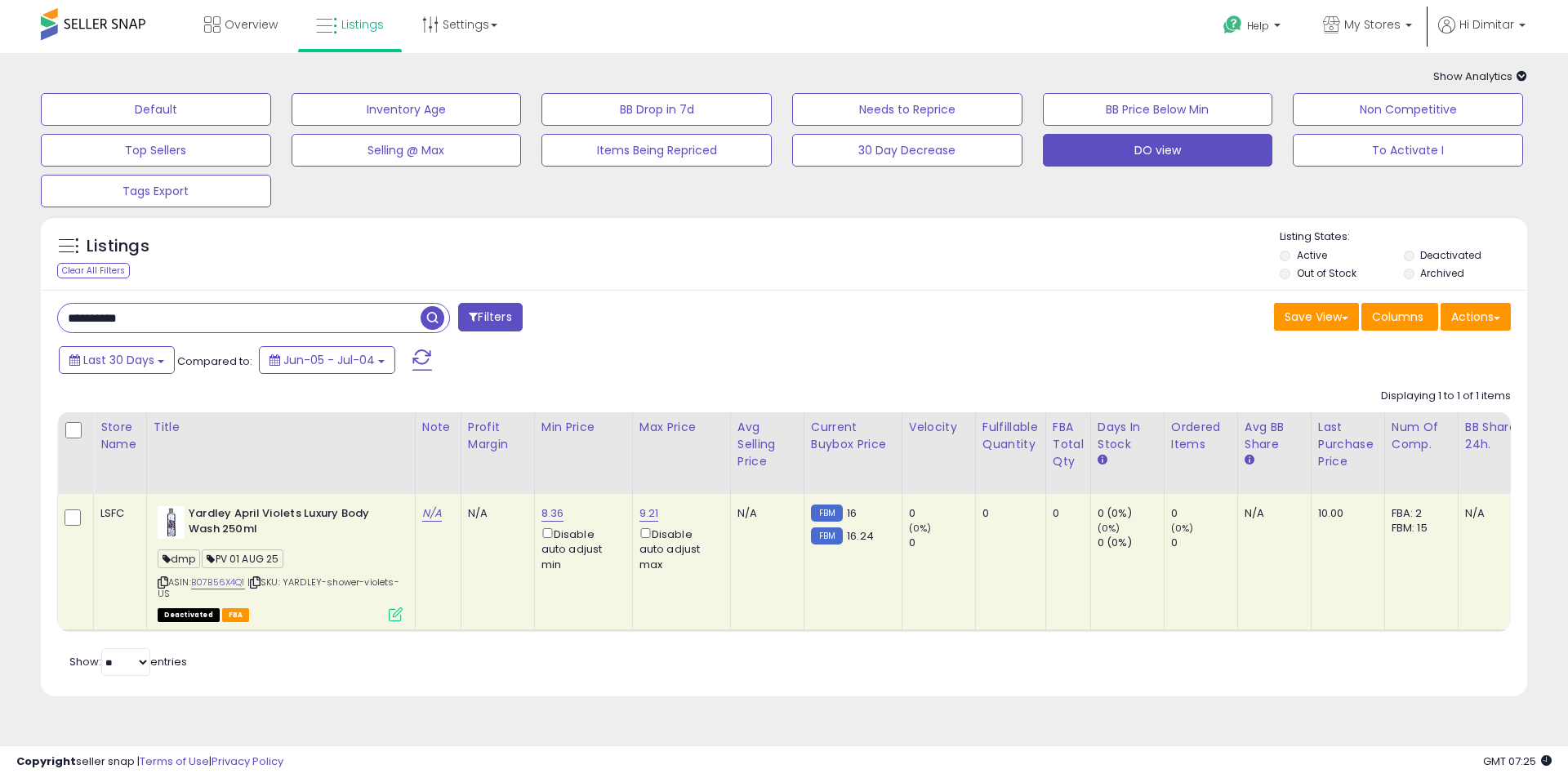 click on "**********" at bounding box center [239, 318] 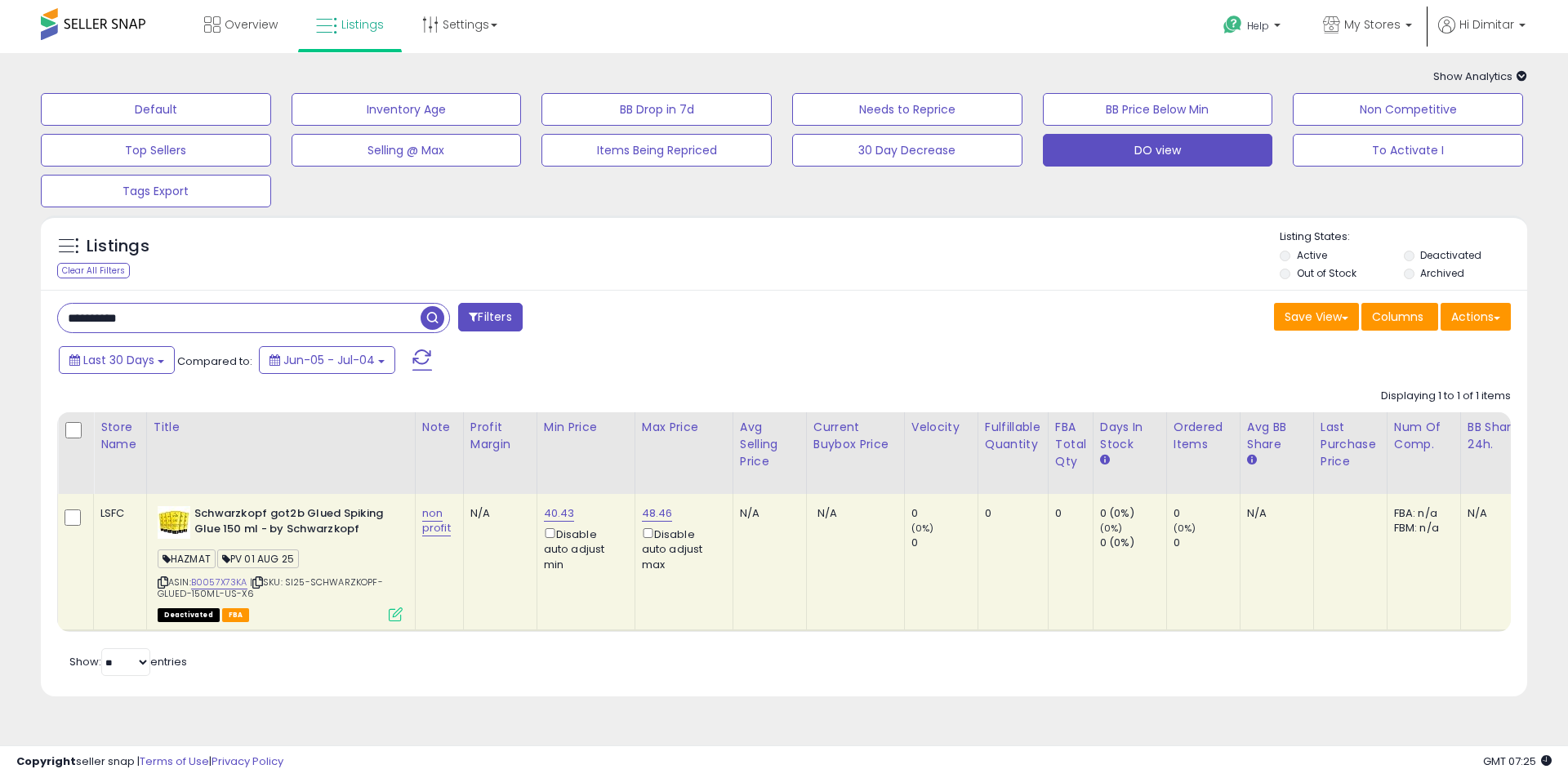 click on "**********" at bounding box center [239, 318] 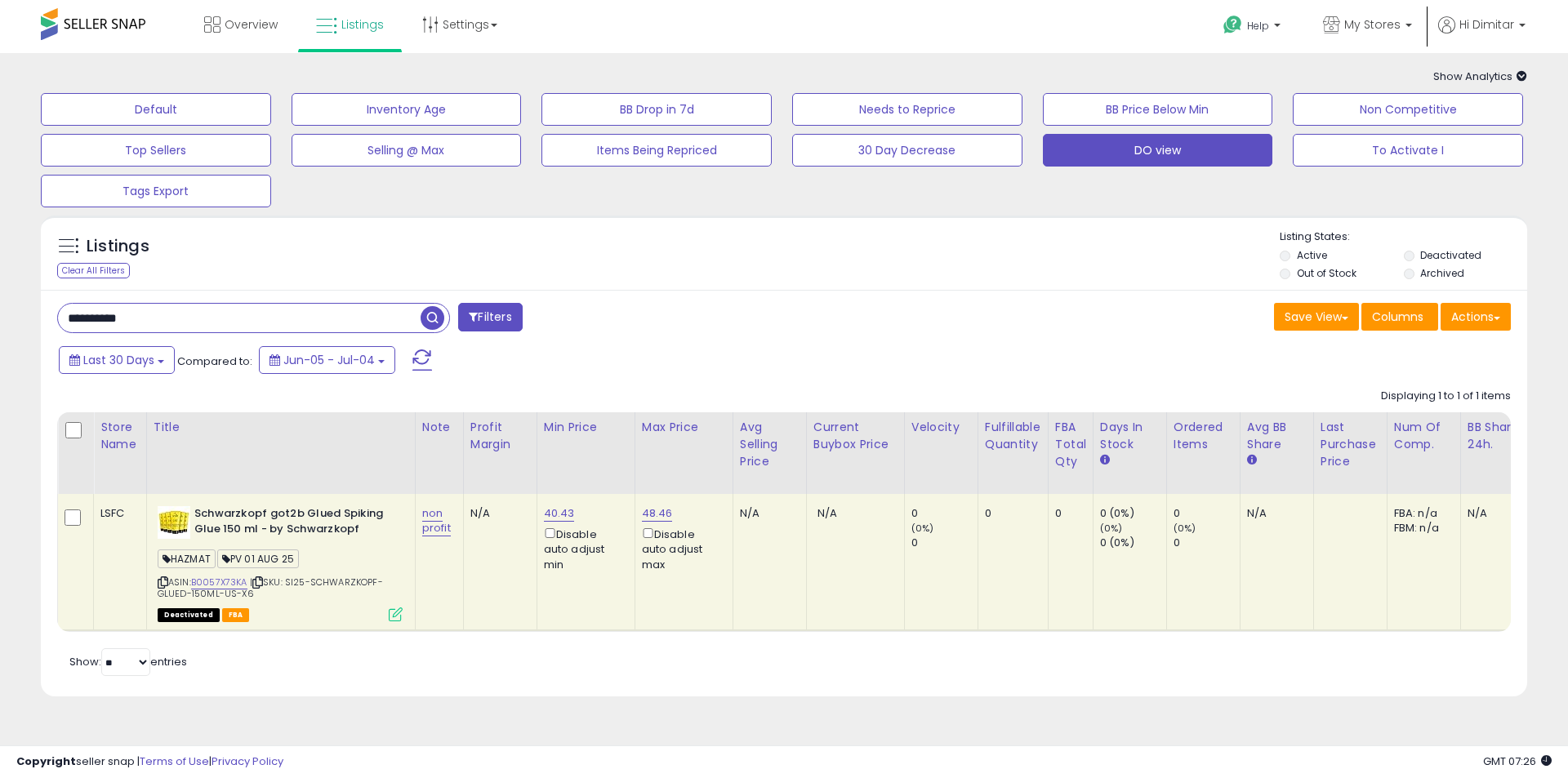 click on "**********" at bounding box center [239, 318] 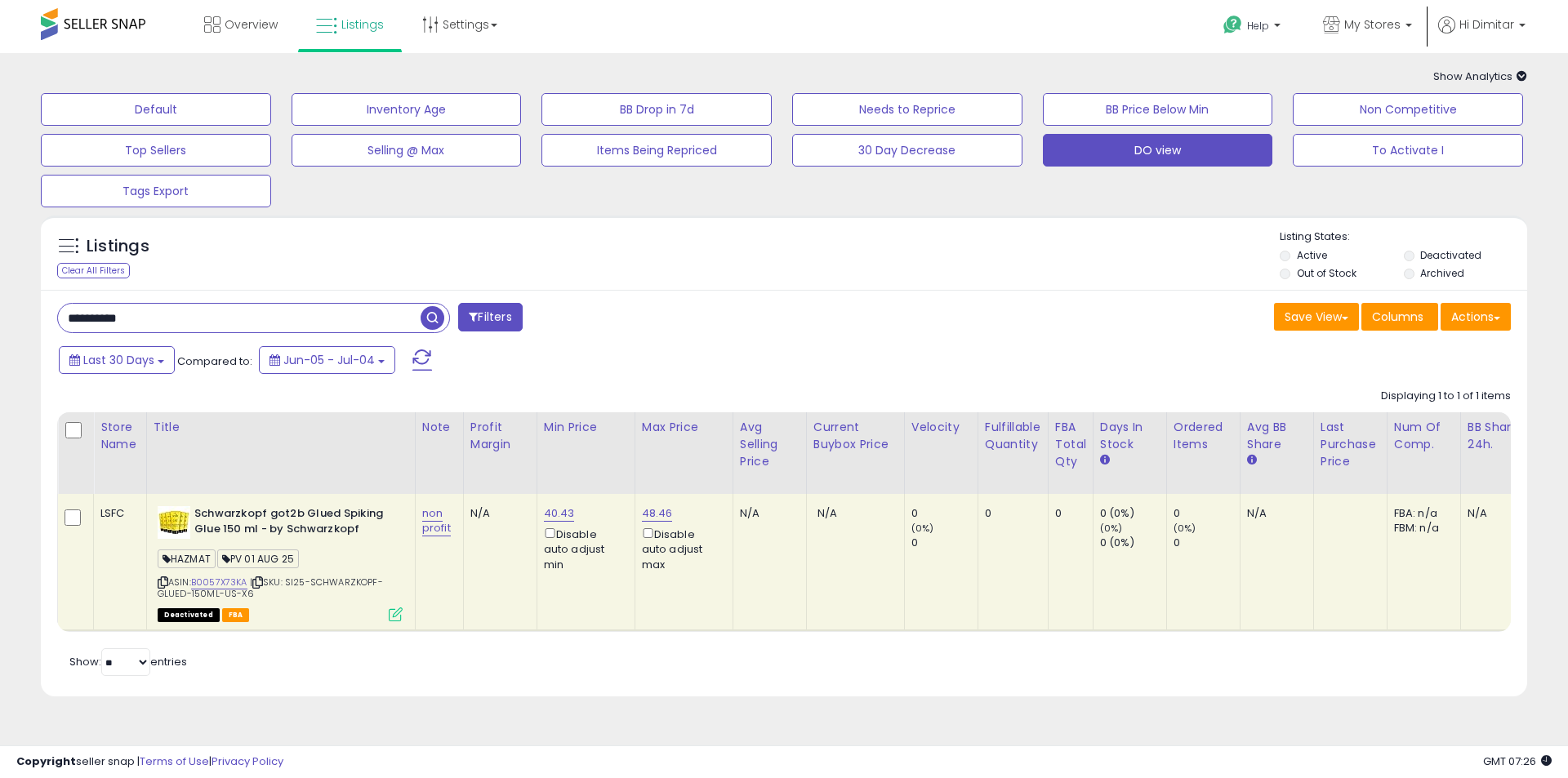 click at bounding box center [432, 318] 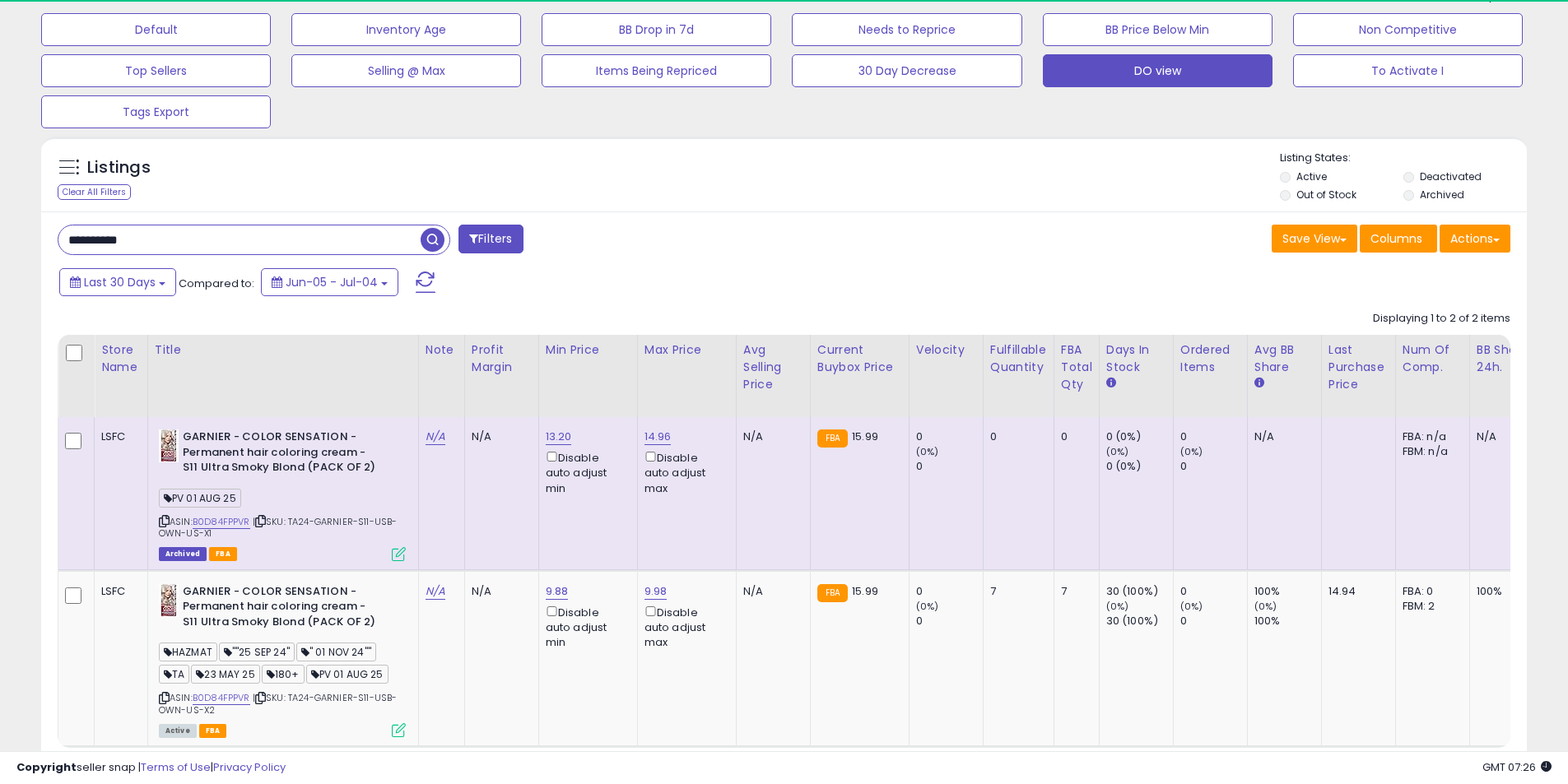 scroll, scrollTop: 165, scrollLeft: 0, axis: vertical 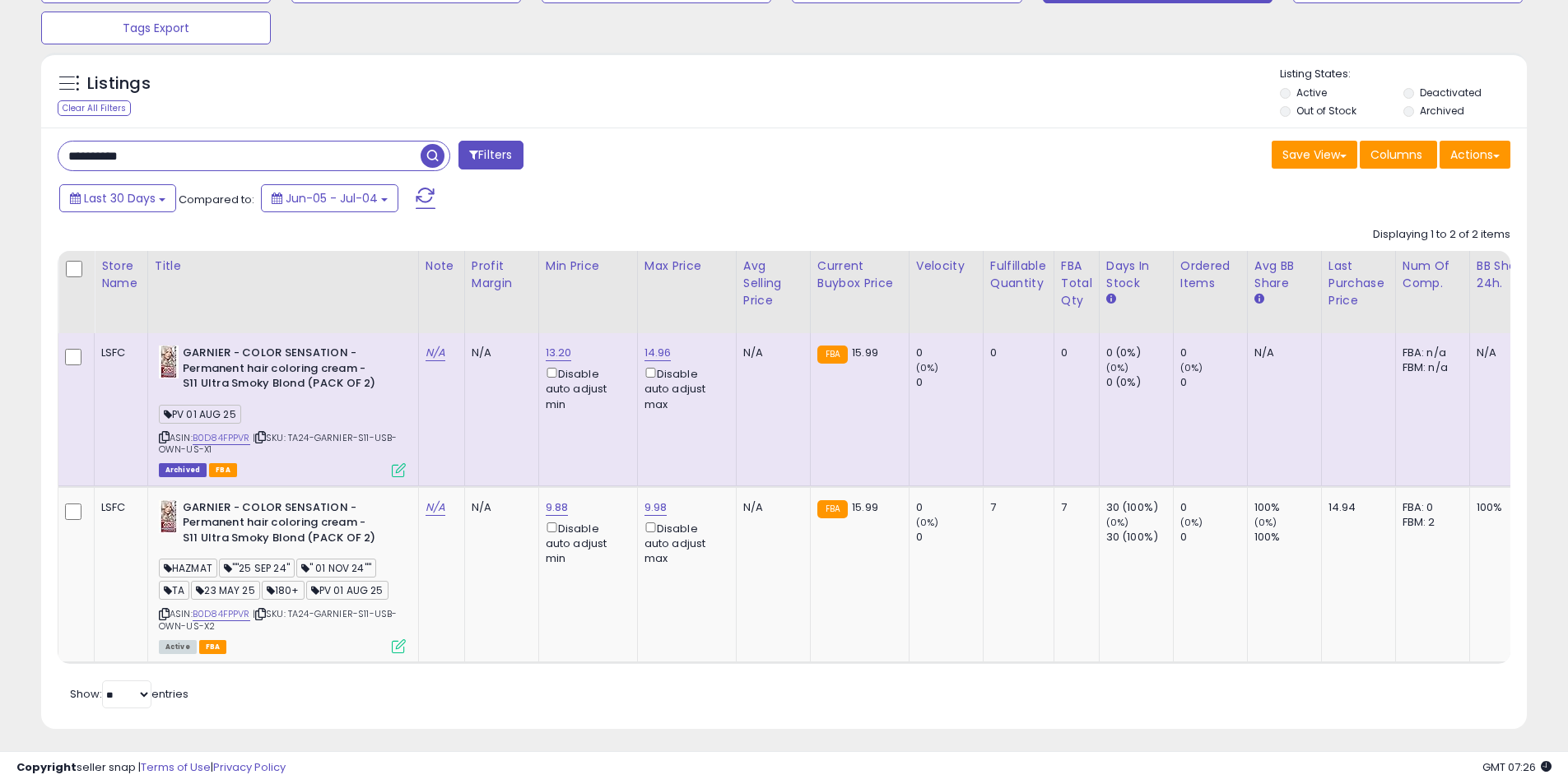 click on "**********" at bounding box center (240, 155) 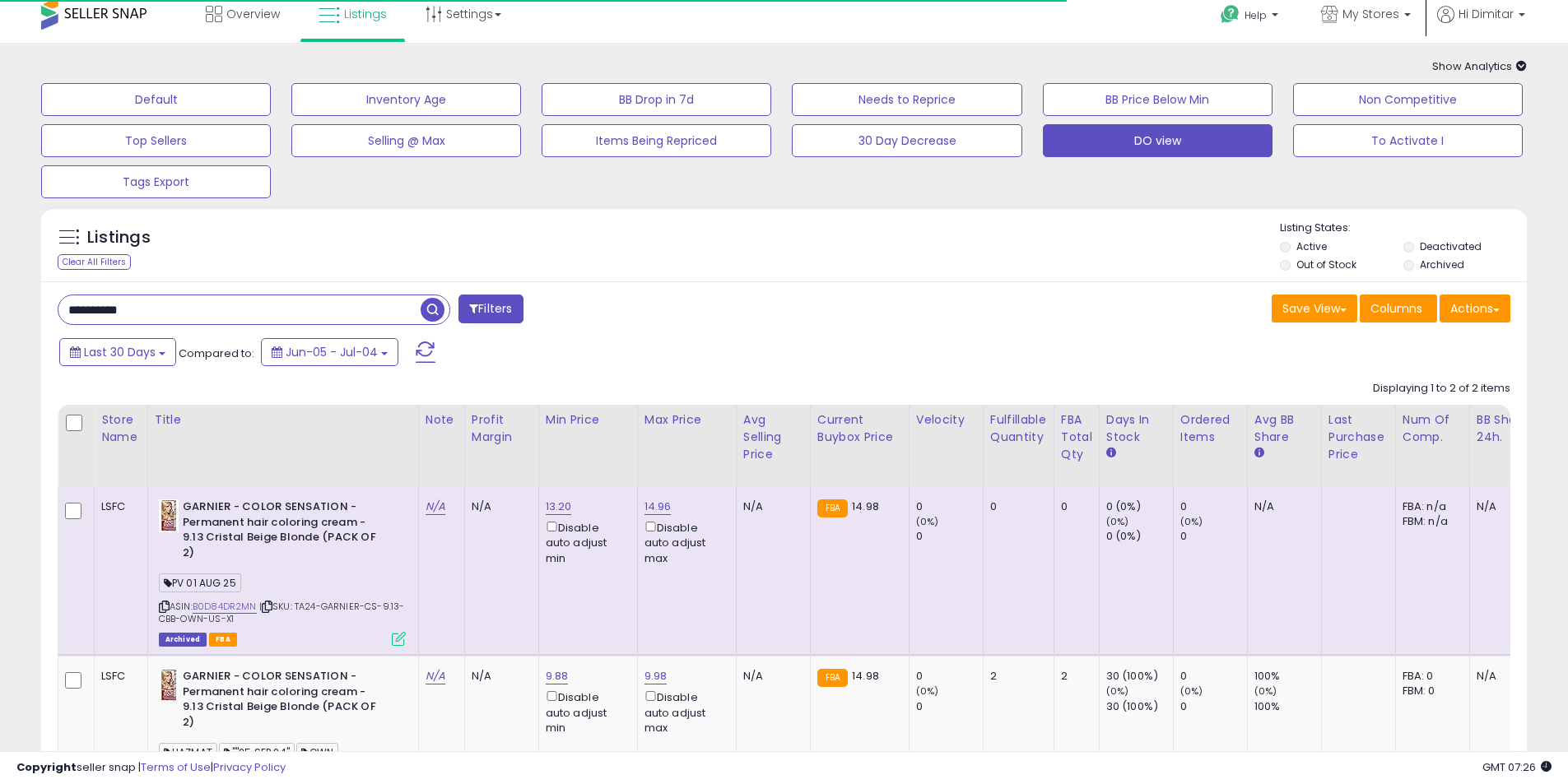 scroll, scrollTop: 236, scrollLeft: 0, axis: vertical 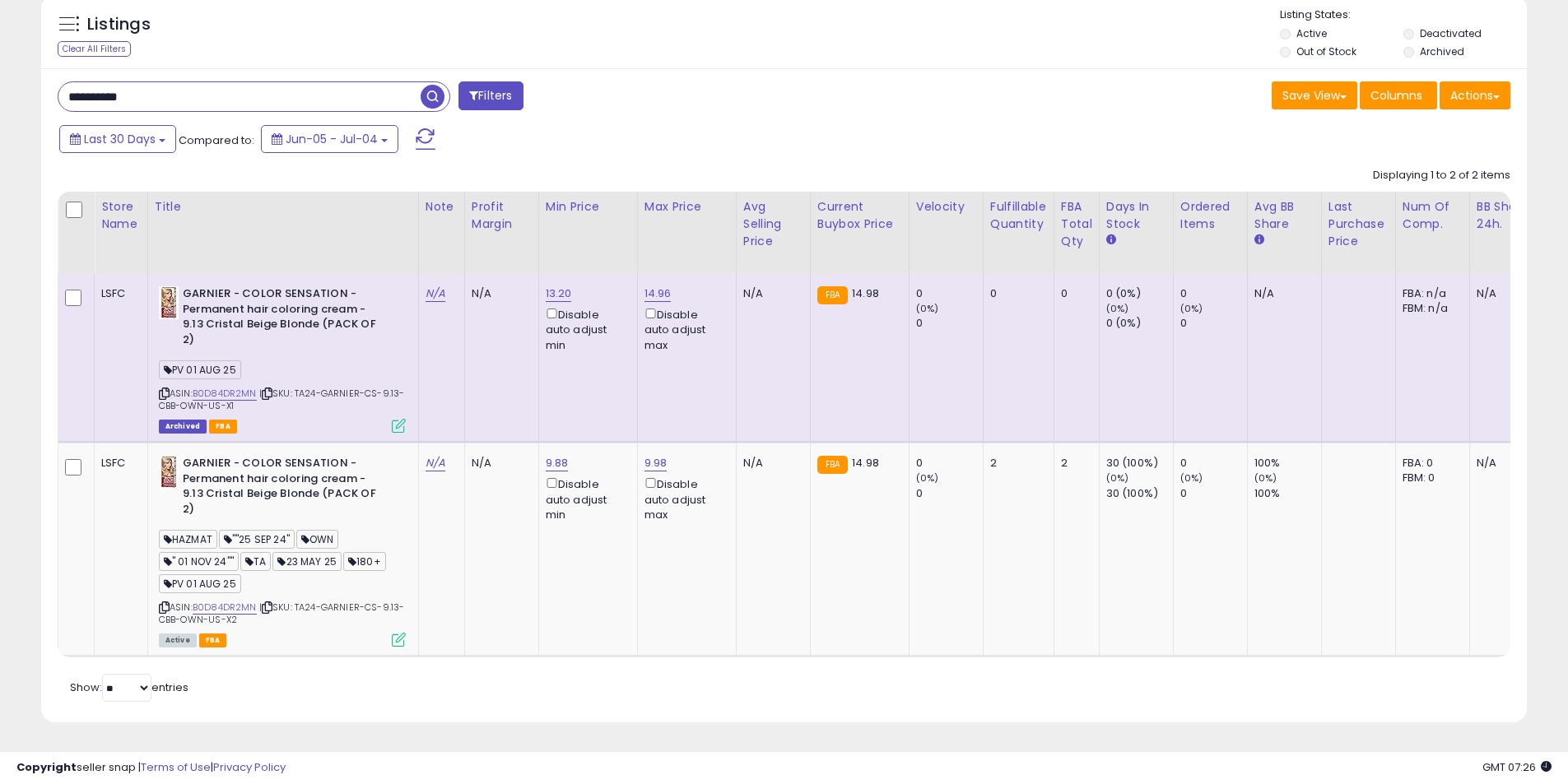 click on "**********" at bounding box center [240, 96] 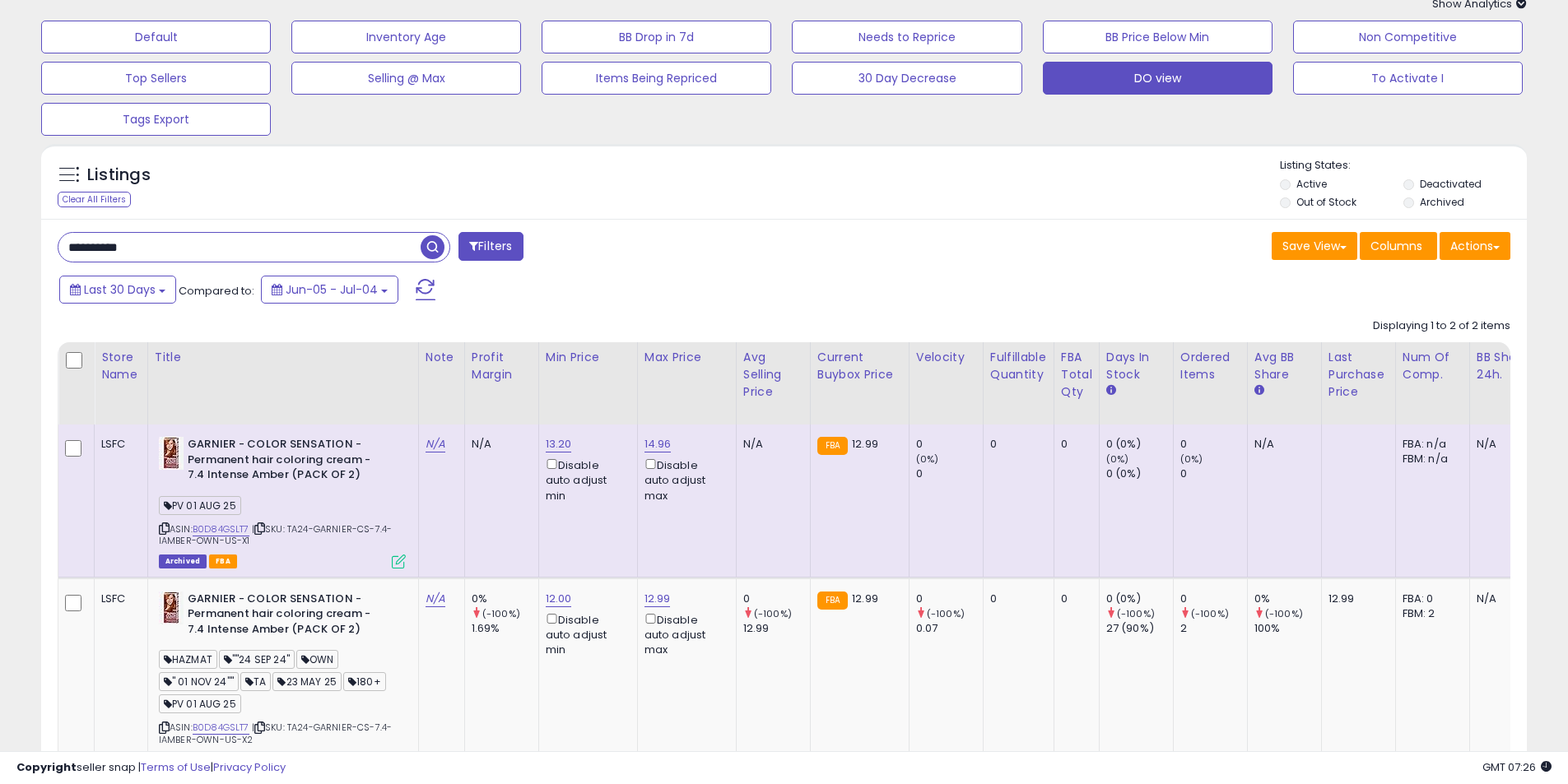 scroll, scrollTop: 165, scrollLeft: 0, axis: vertical 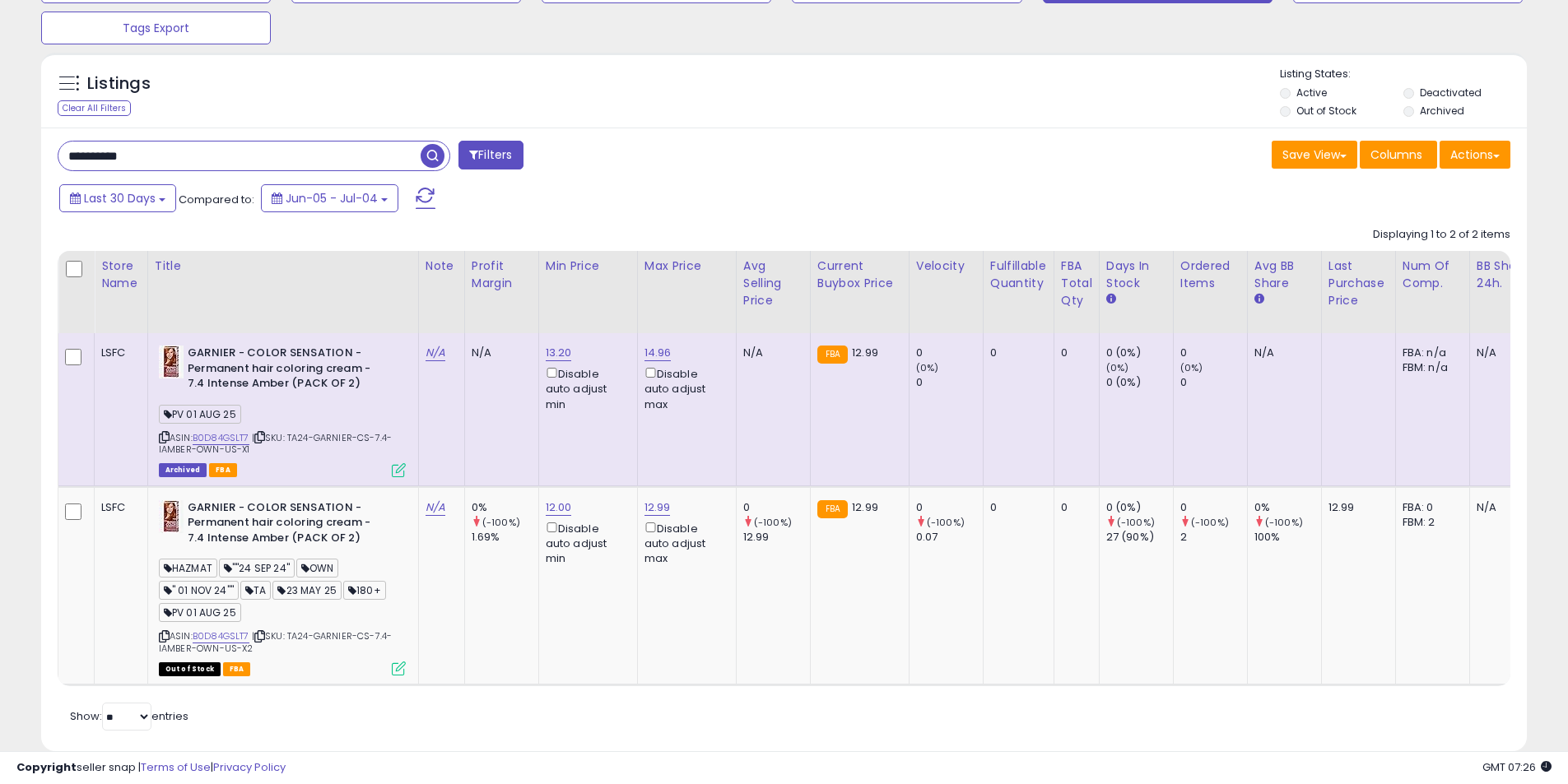 click on "**********" at bounding box center [240, 155] 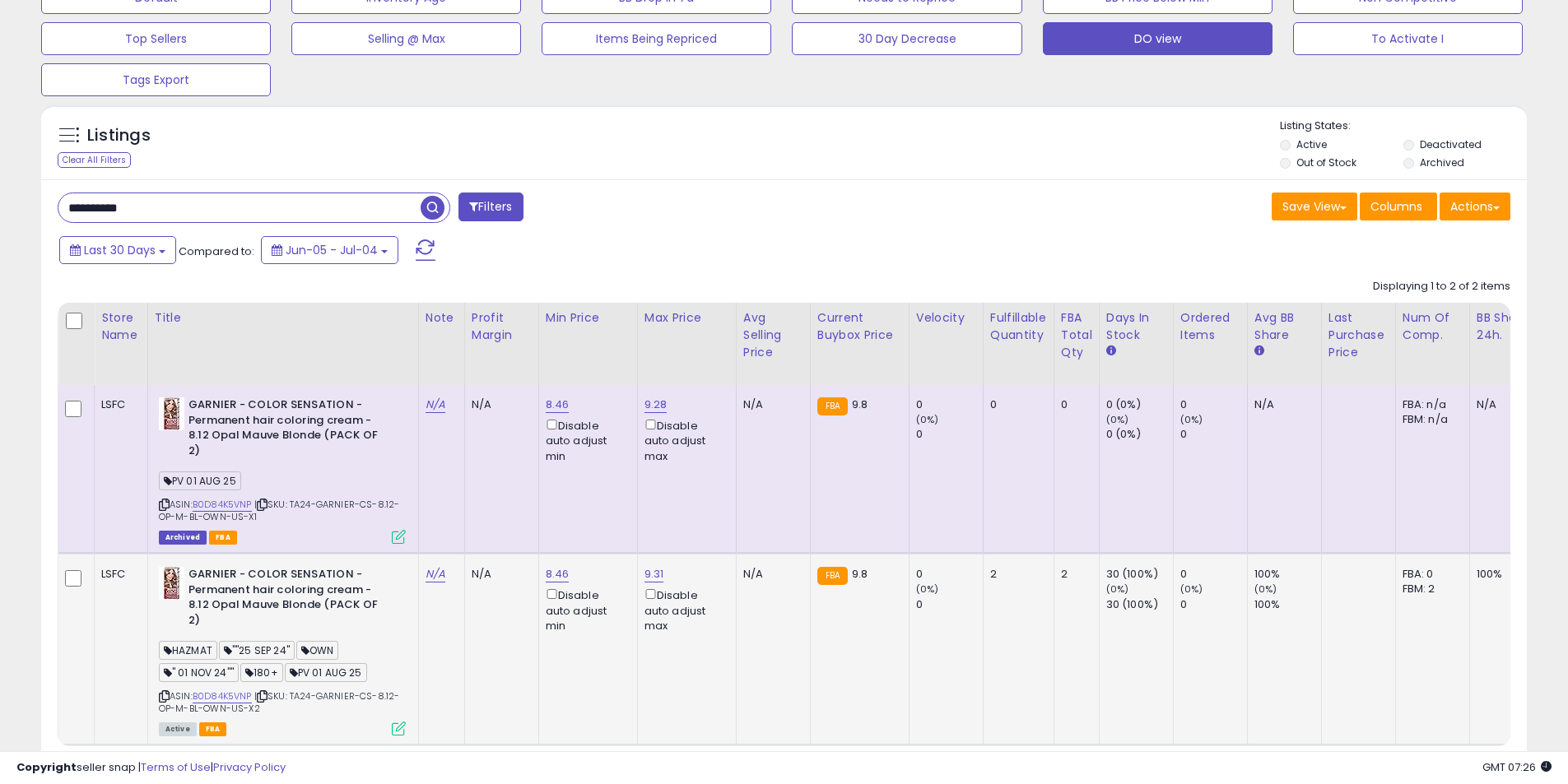 scroll, scrollTop: 214, scrollLeft: 0, axis: vertical 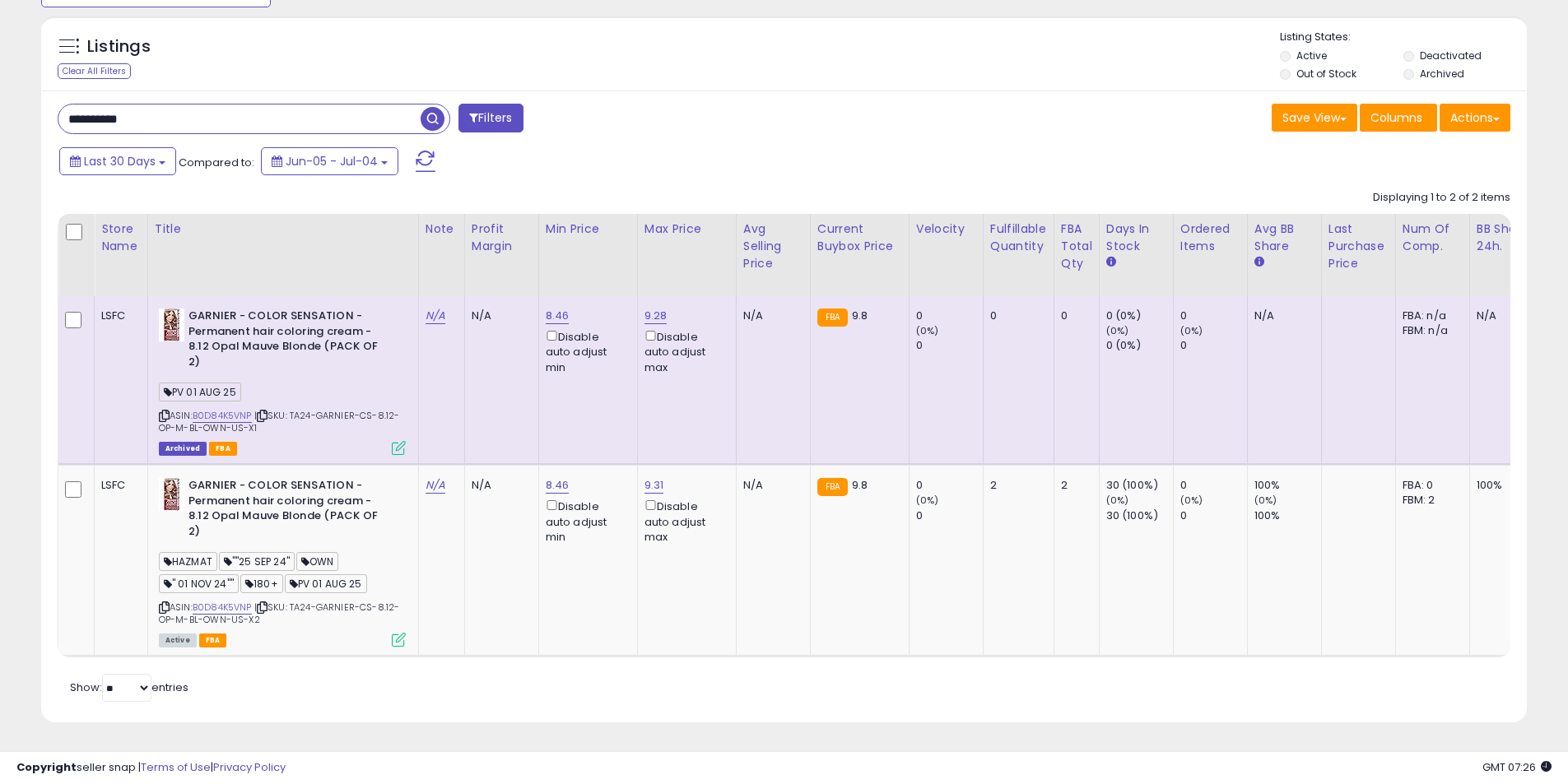 click on "**********" at bounding box center (240, 118) 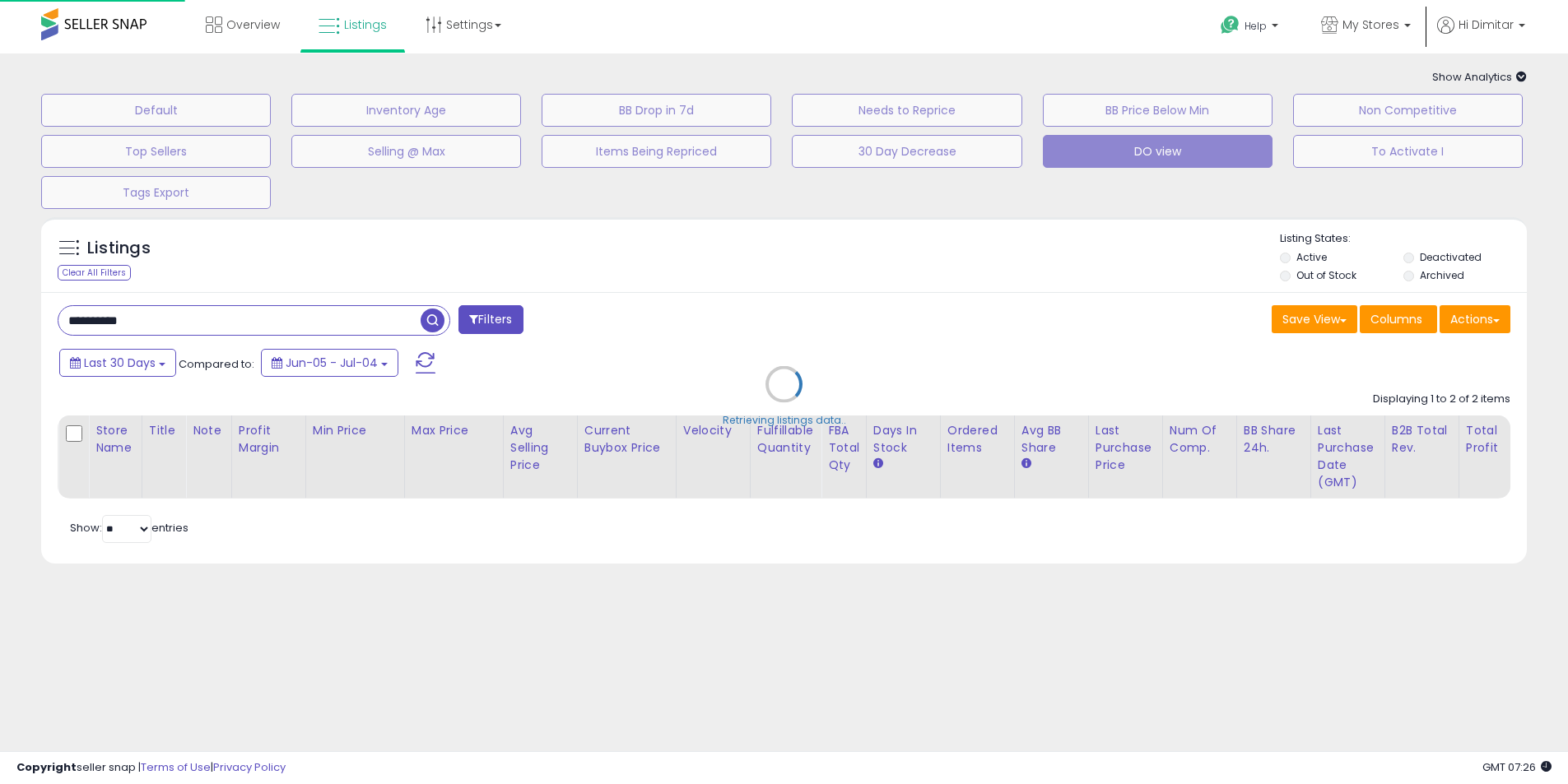 scroll, scrollTop: 0, scrollLeft: 0, axis: both 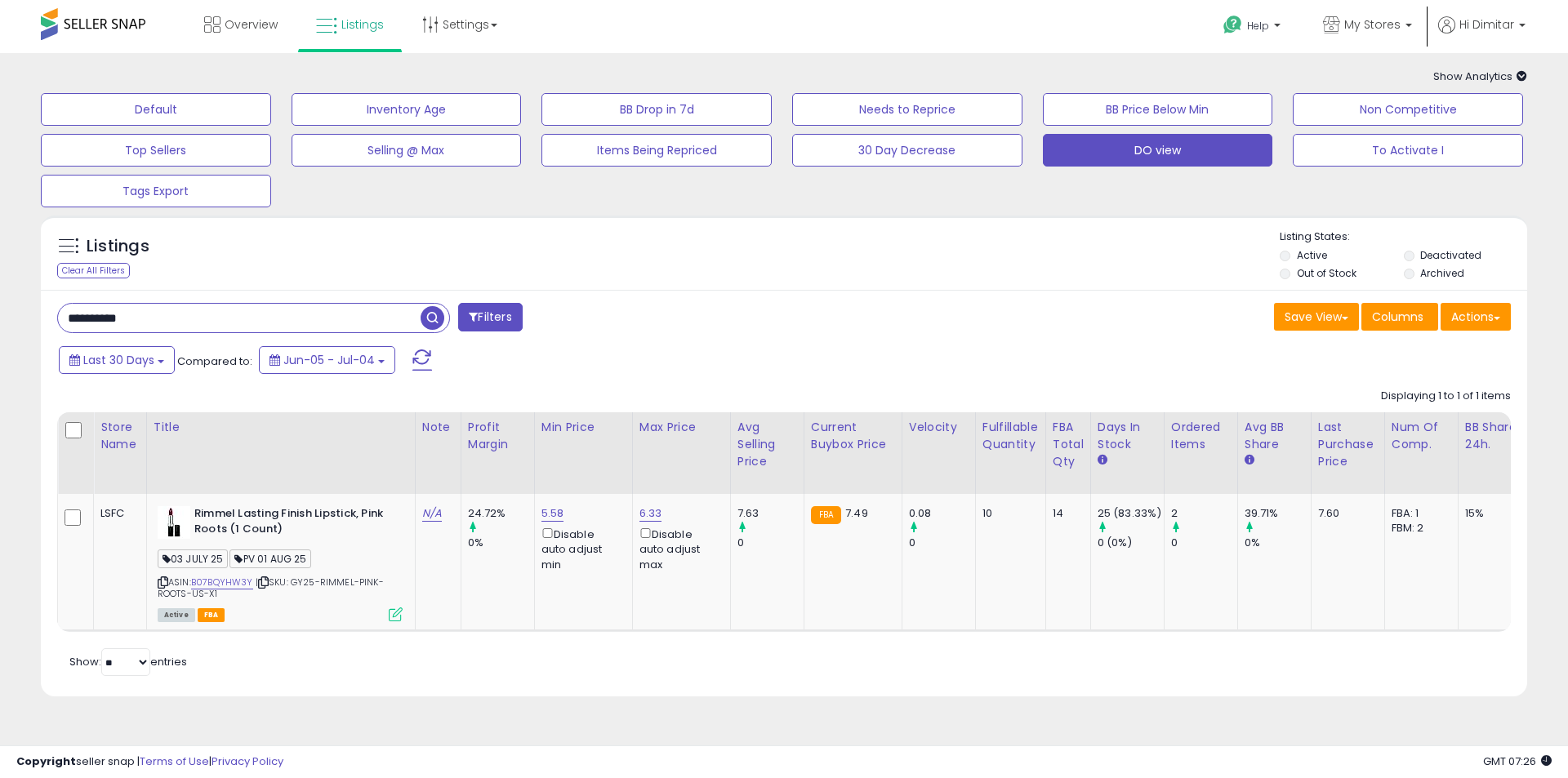 click on "**********" at bounding box center (239, 318) 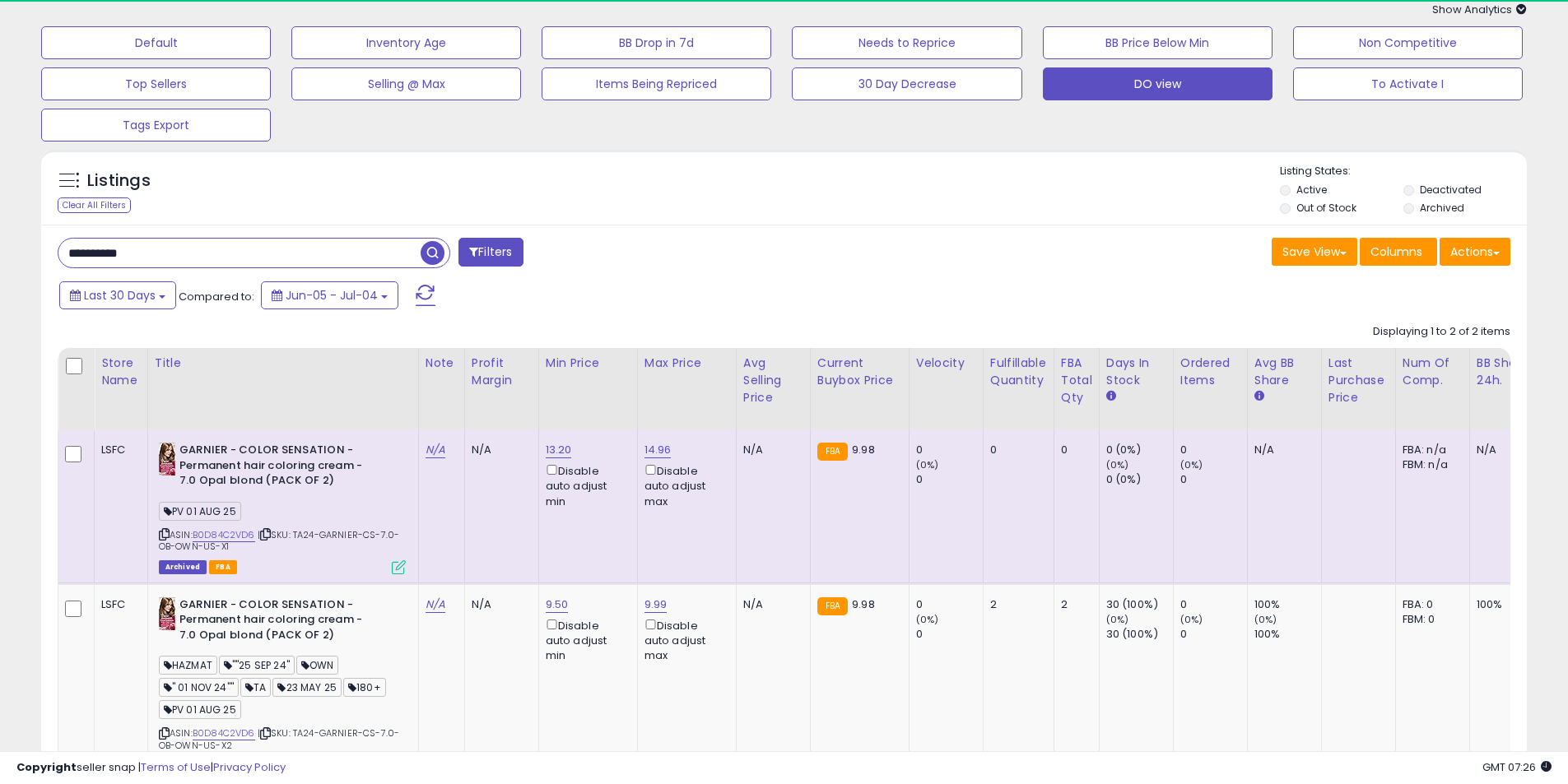 scroll, scrollTop: 165, scrollLeft: 0, axis: vertical 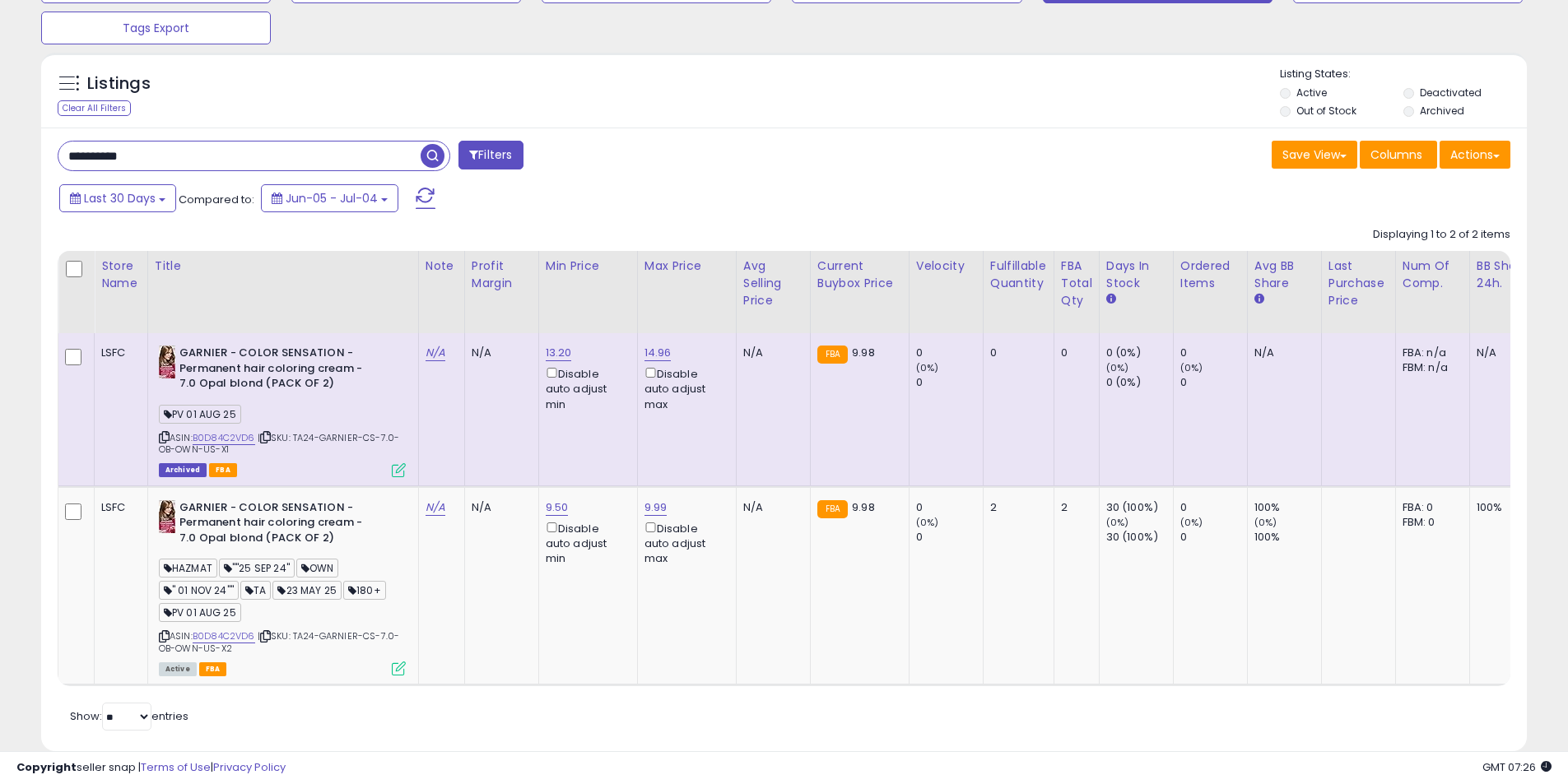 click on "**********" at bounding box center [240, 155] 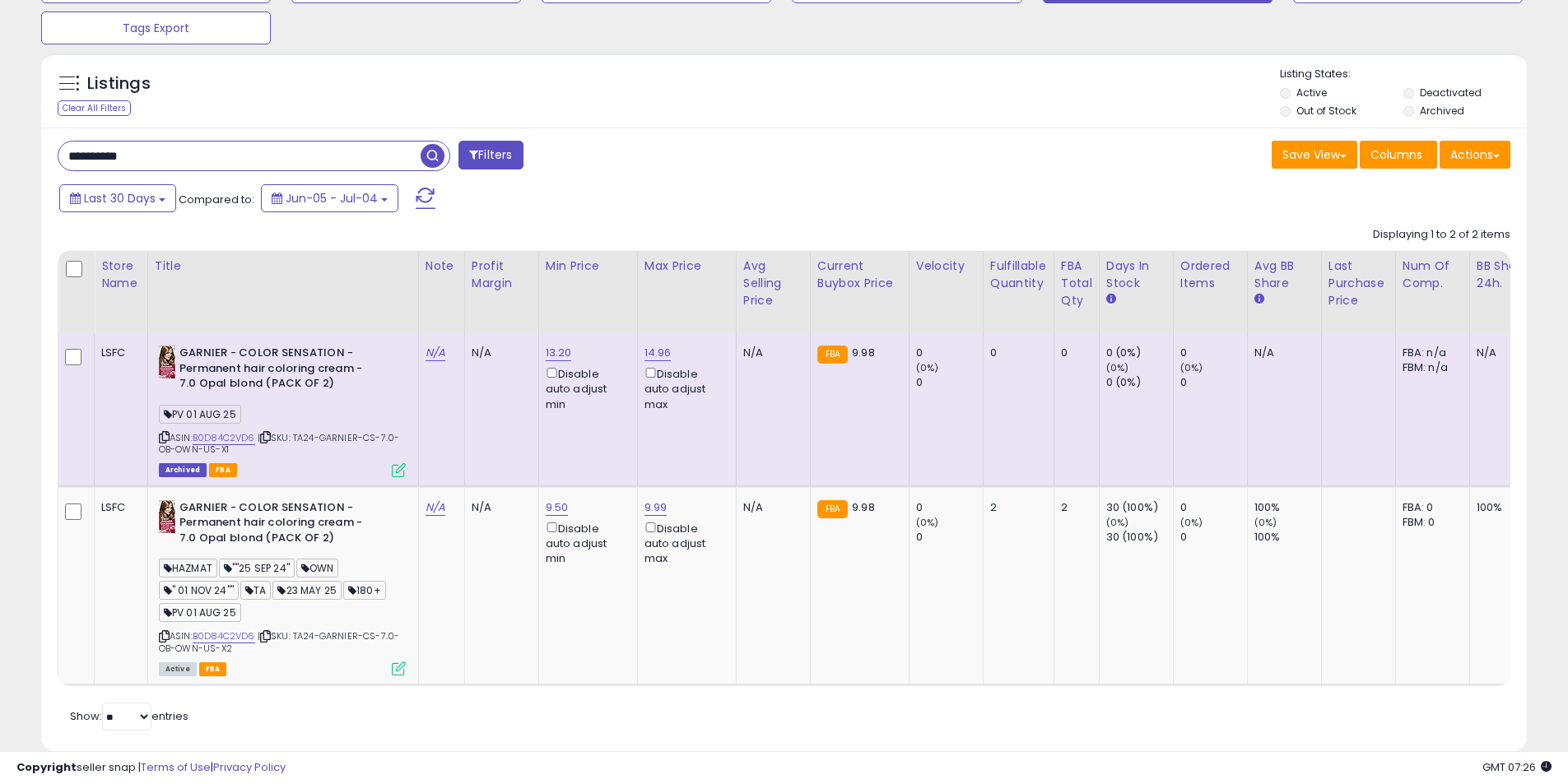 paste 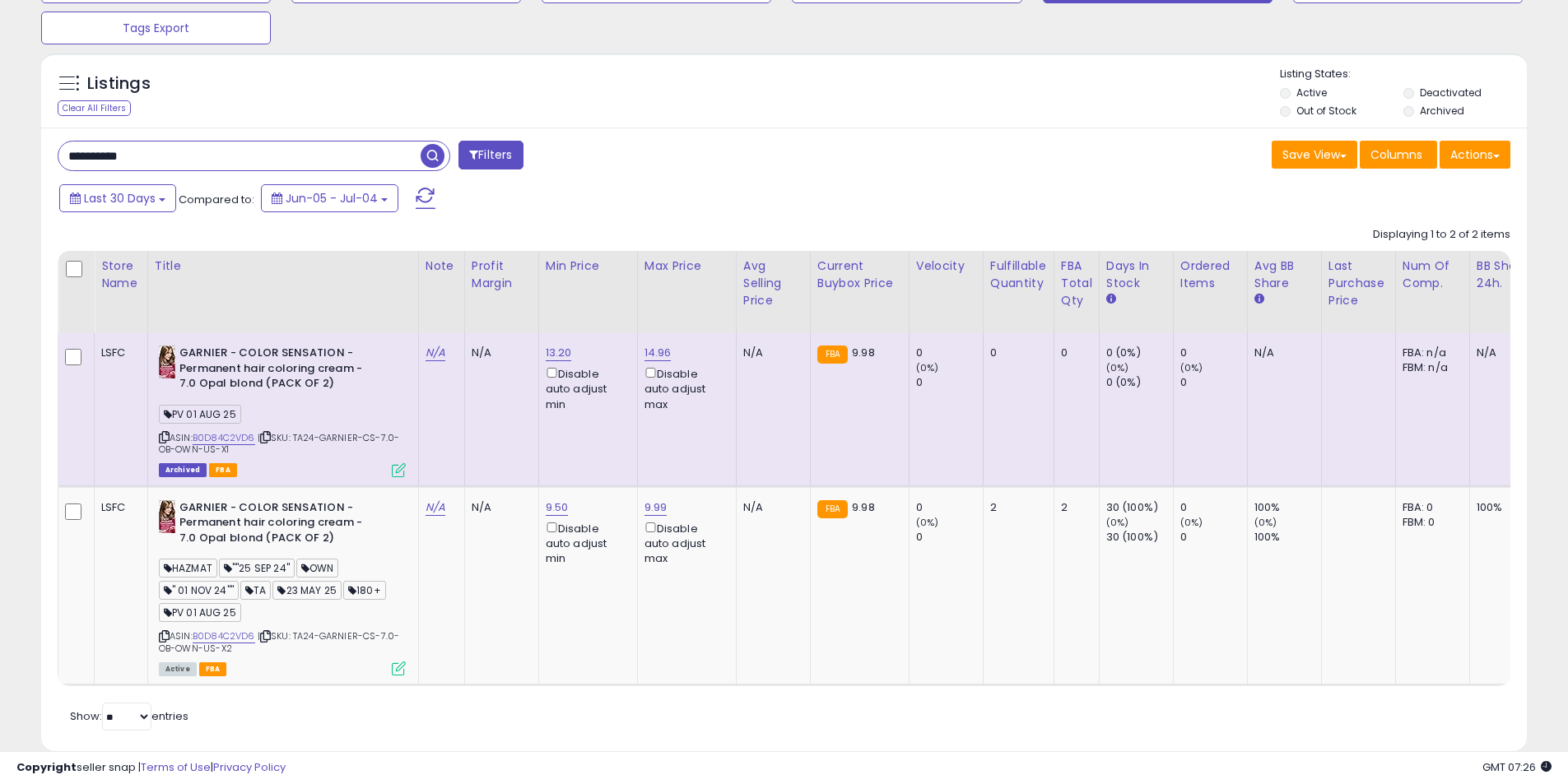 click at bounding box center [432, 155] 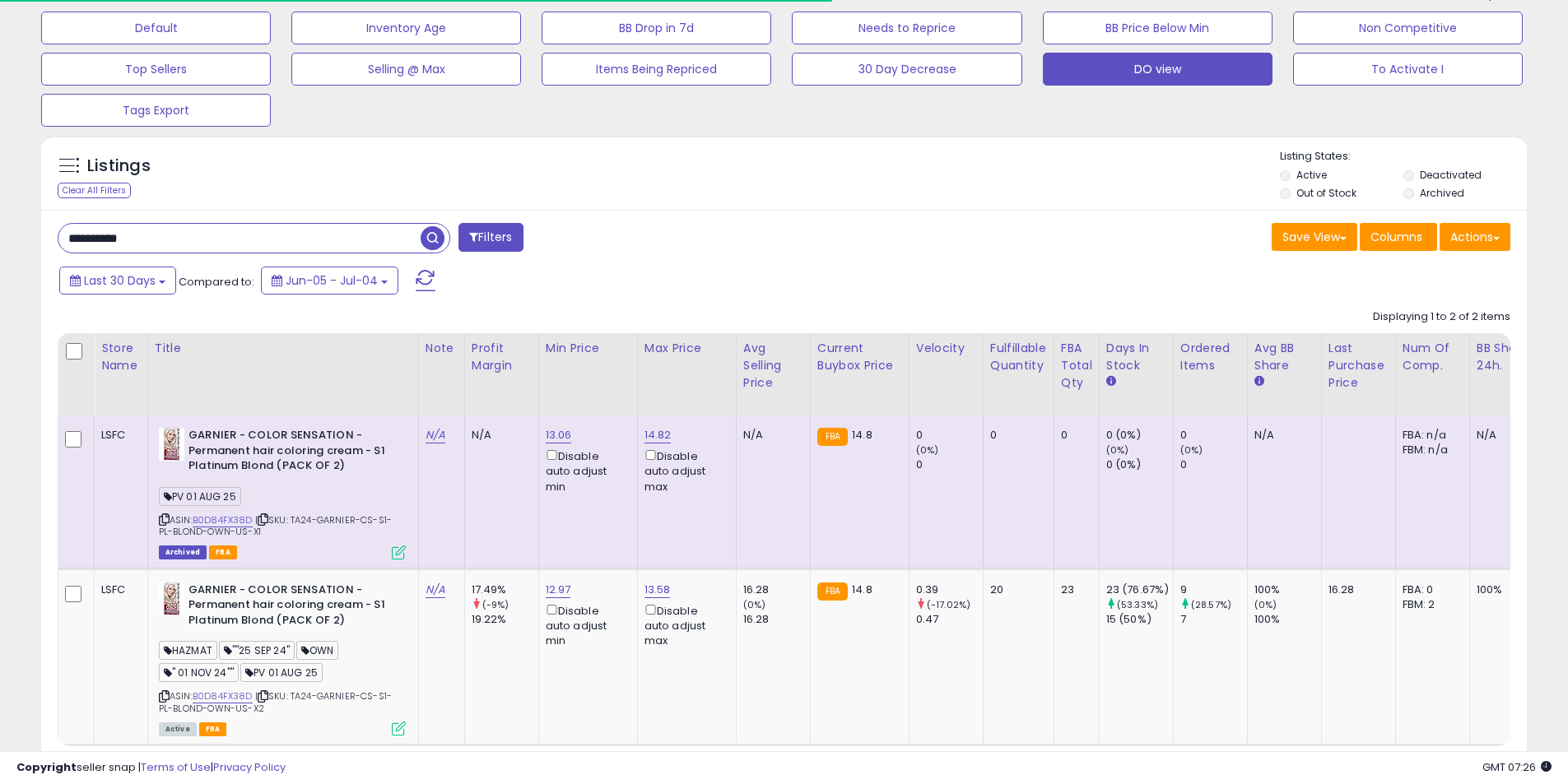scroll, scrollTop: 165, scrollLeft: 0, axis: vertical 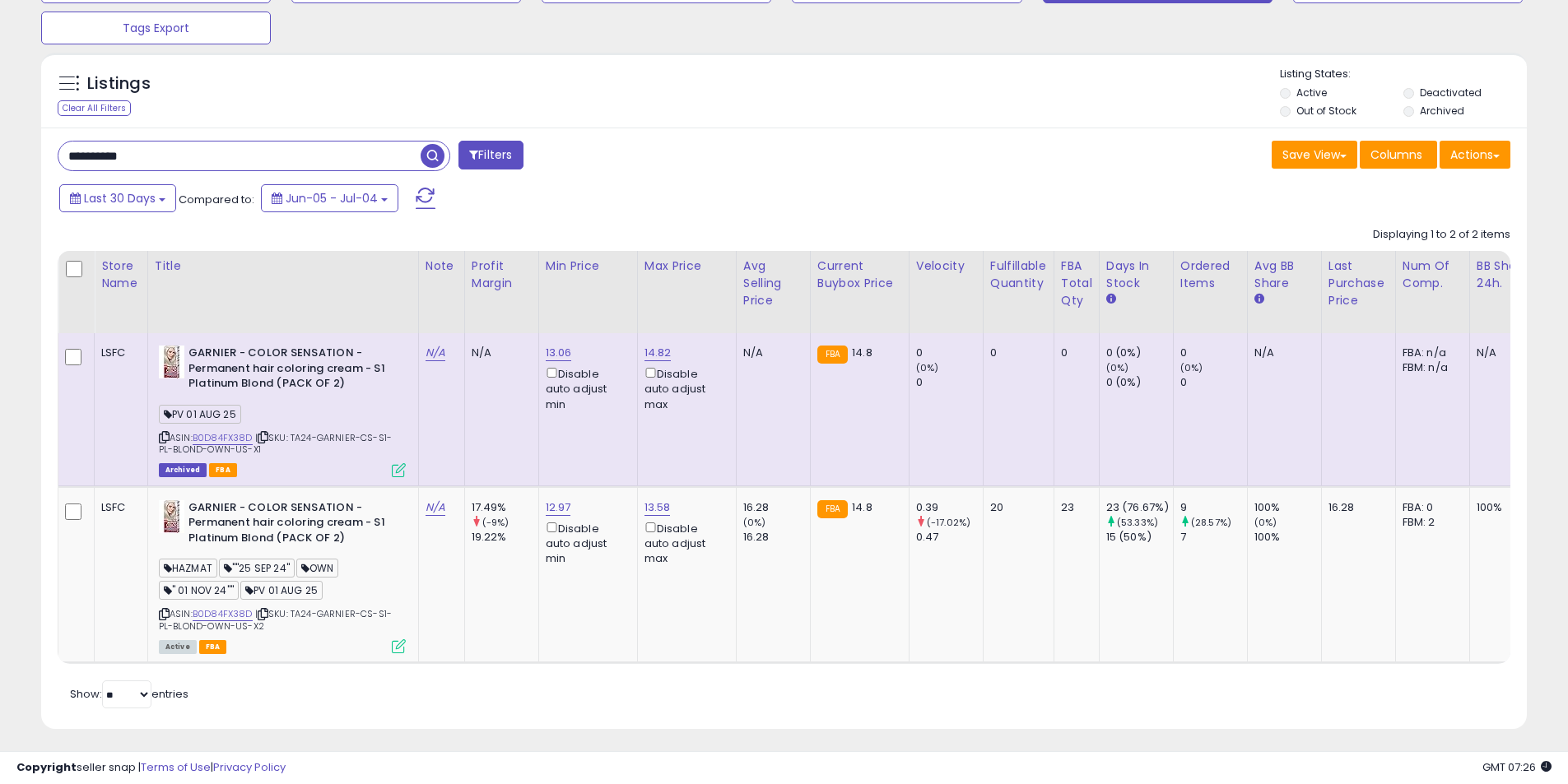 click on "**********" at bounding box center (240, 155) 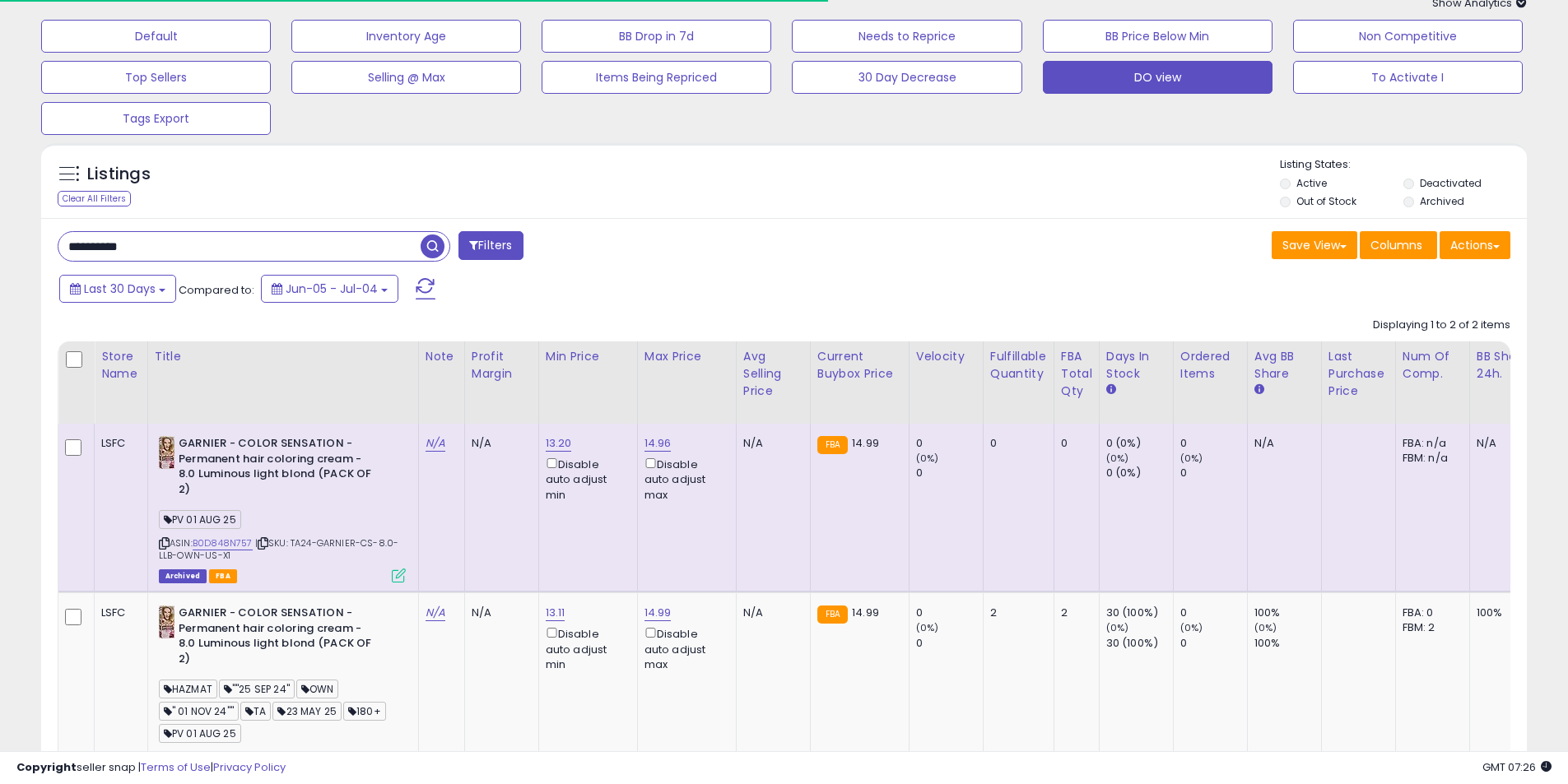 scroll, scrollTop: 165, scrollLeft: 0, axis: vertical 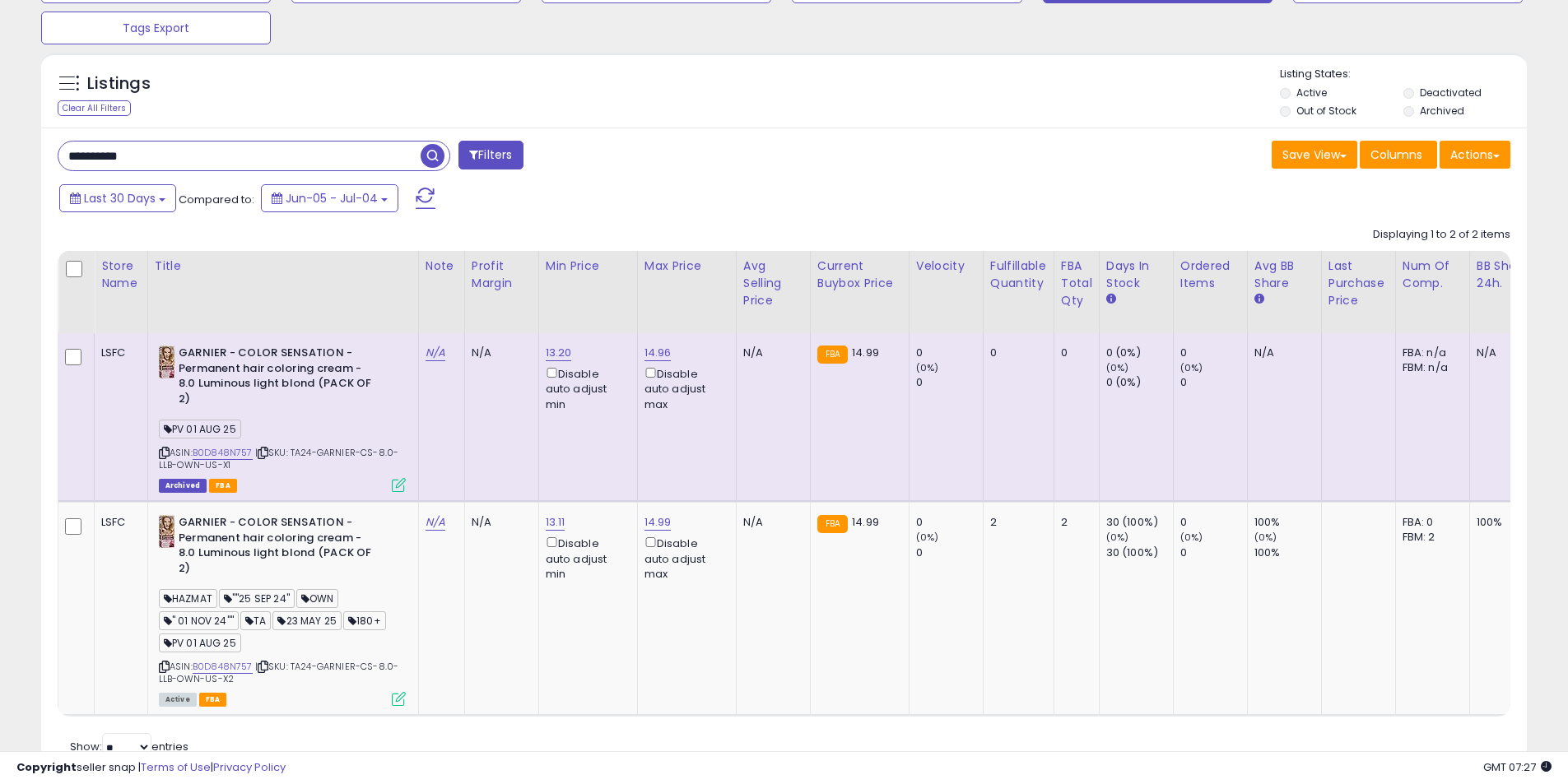 click on "**********" at bounding box center (240, 155) 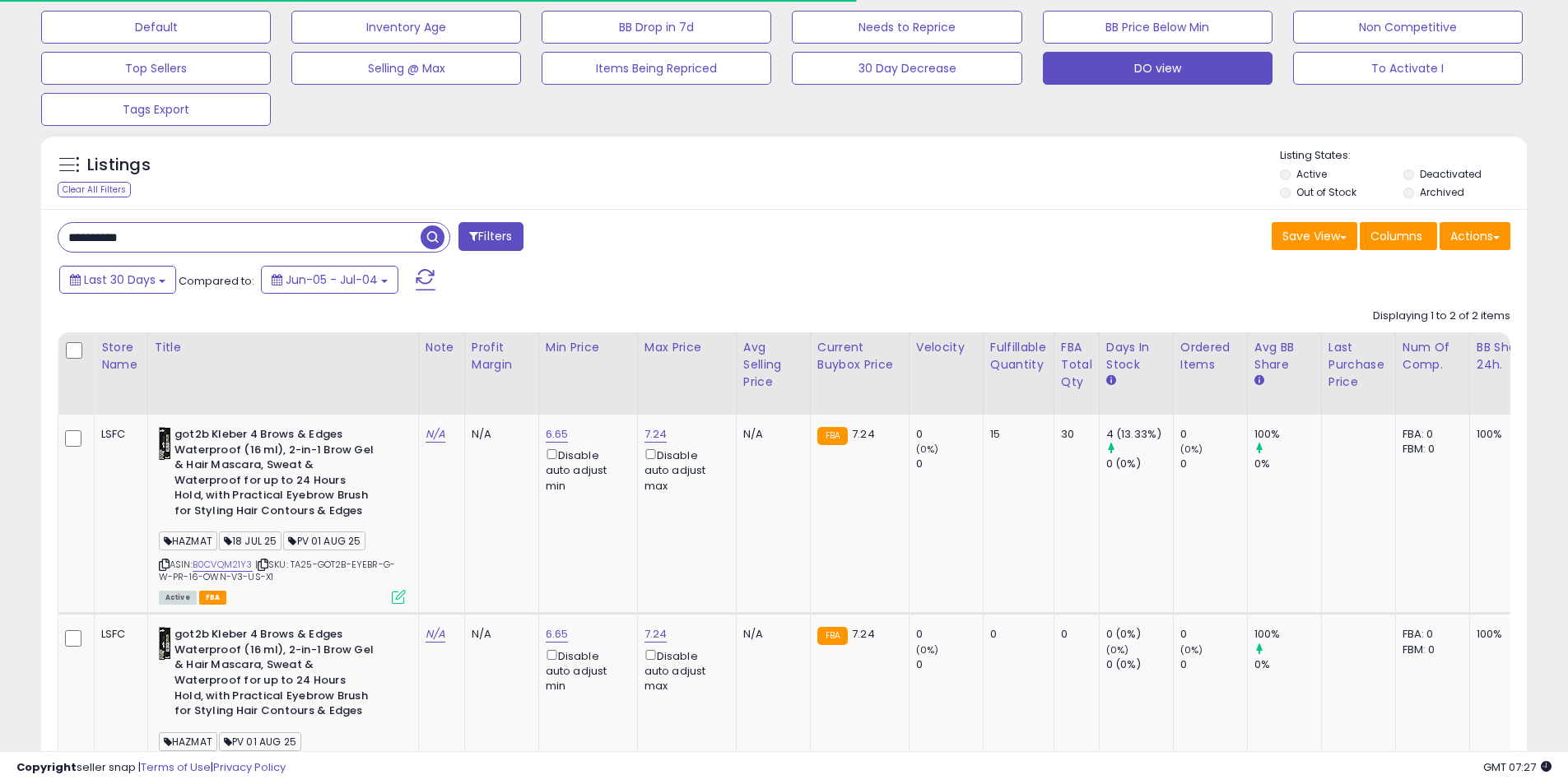scroll, scrollTop: 247, scrollLeft: 0, axis: vertical 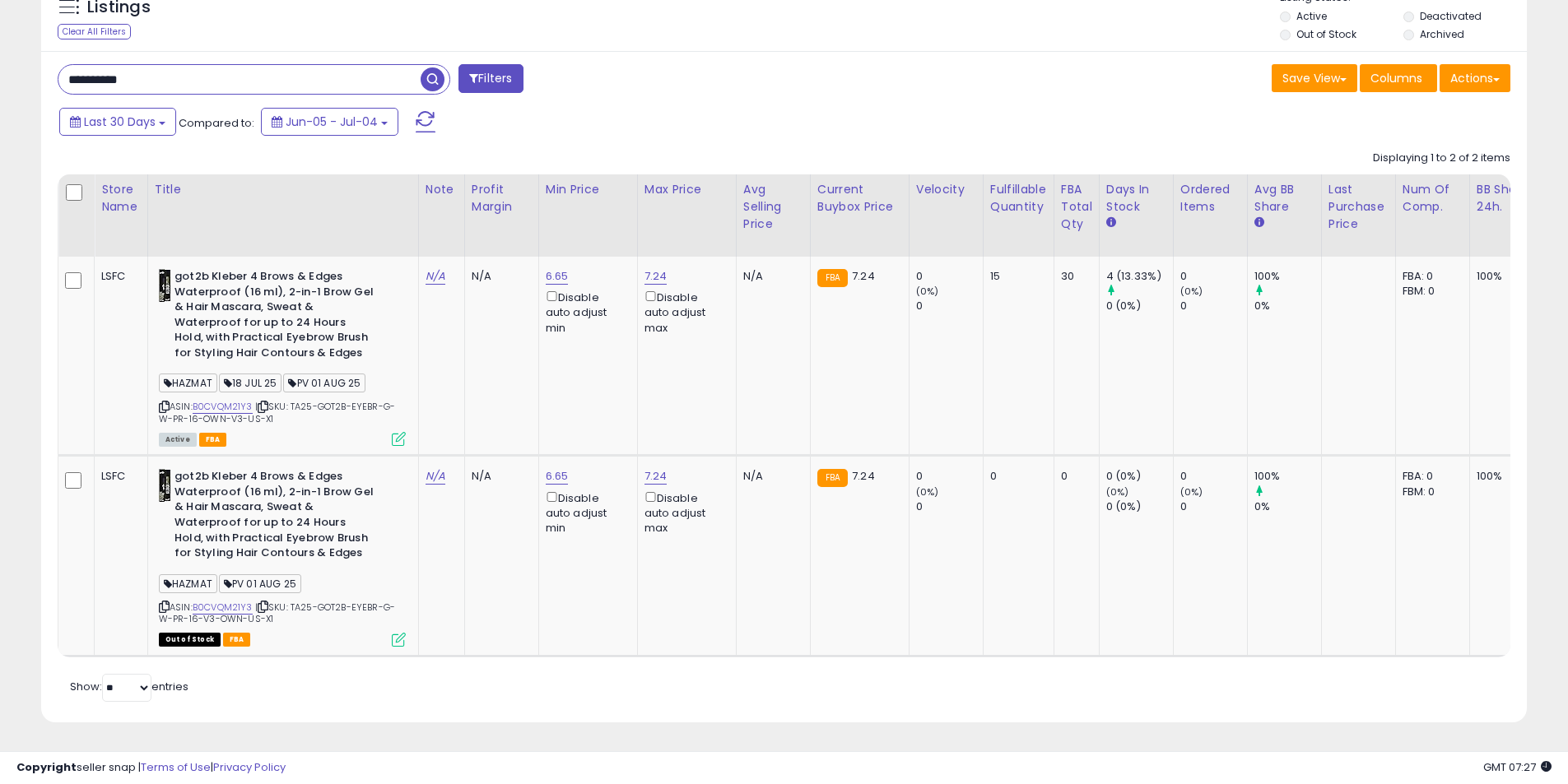 click on "**********" at bounding box center (240, 79) 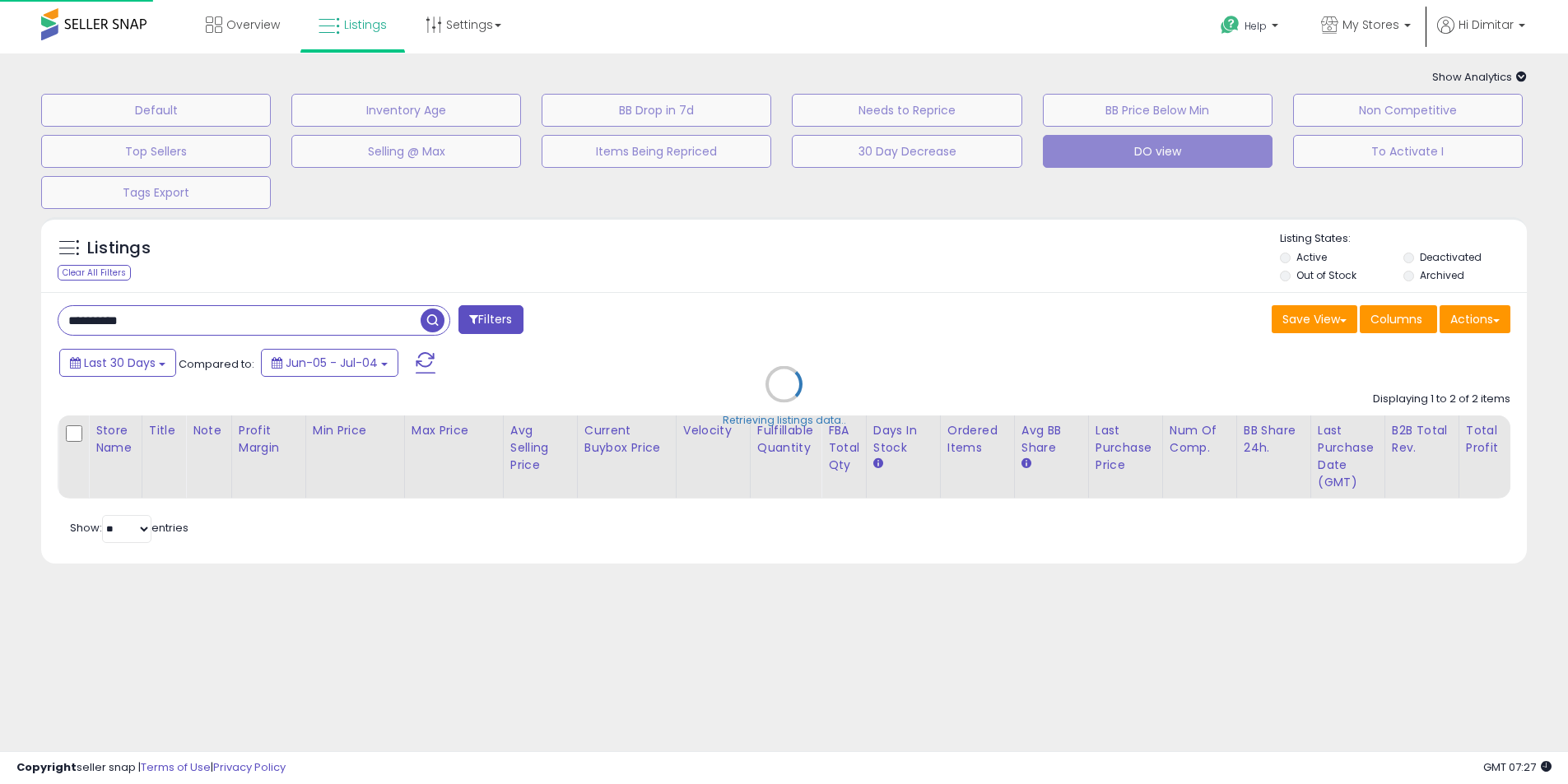 scroll, scrollTop: 0, scrollLeft: 0, axis: both 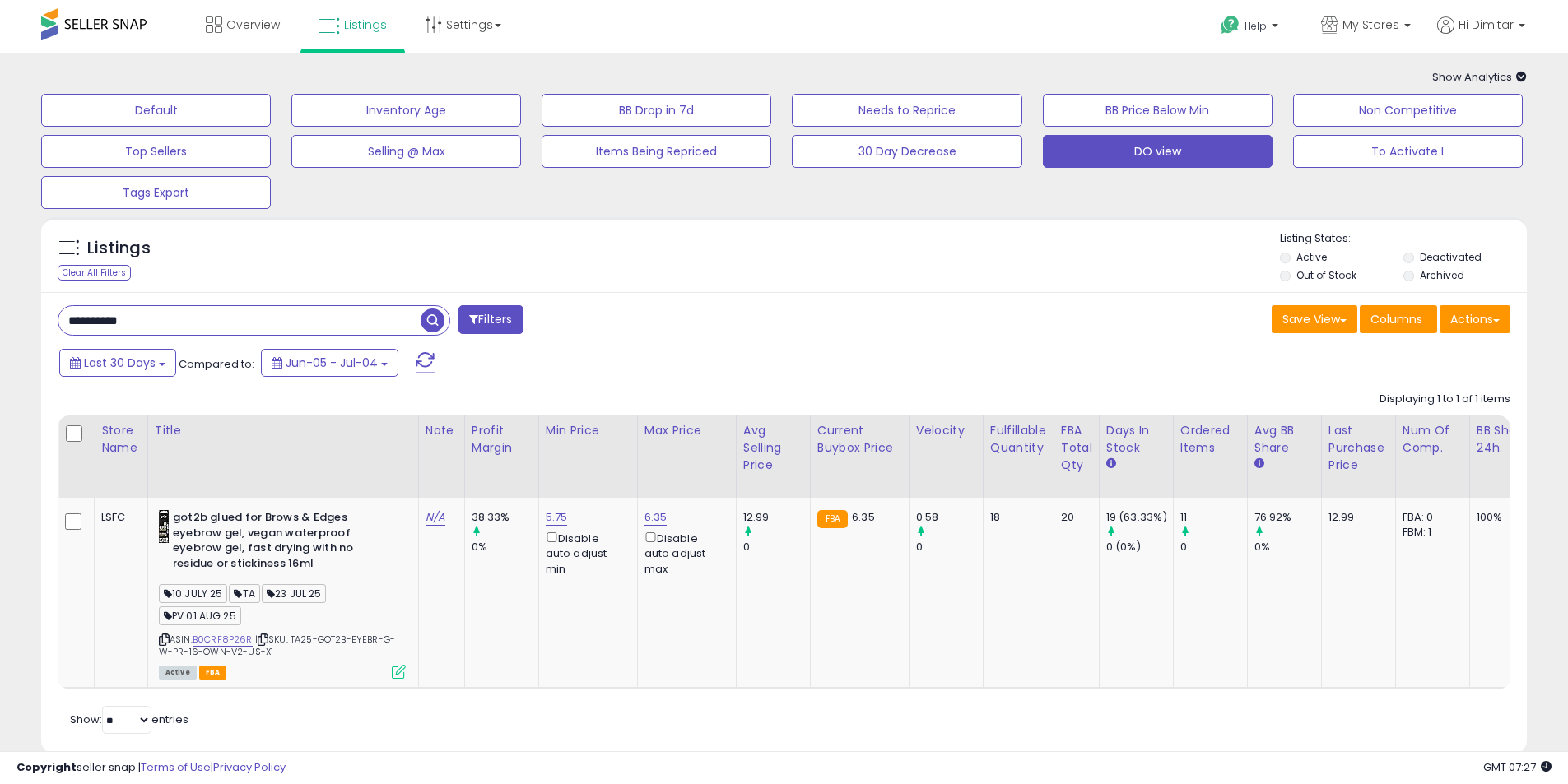 click on "**********" at bounding box center (240, 320) 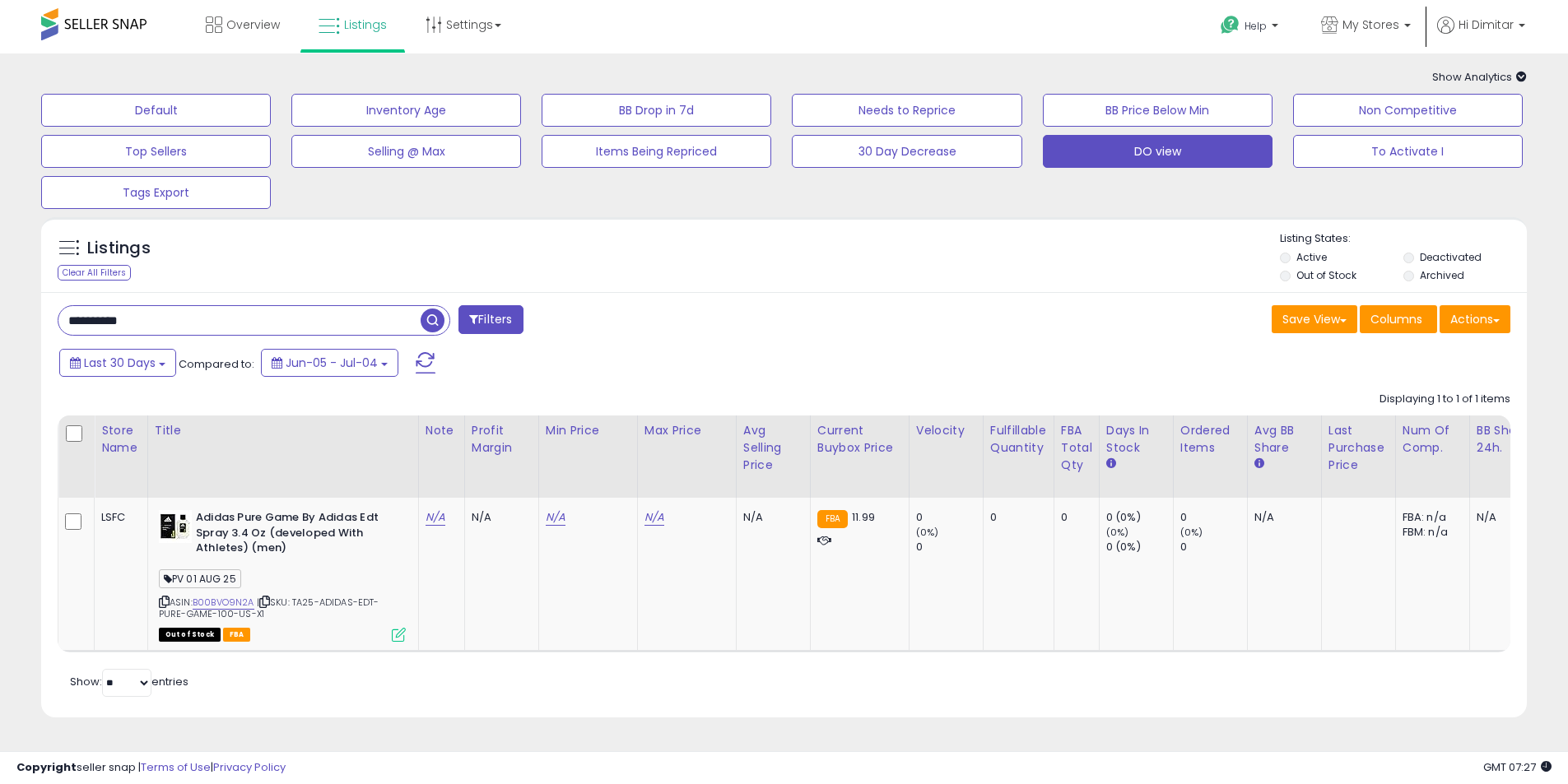 click on "**********" at bounding box center [240, 320] 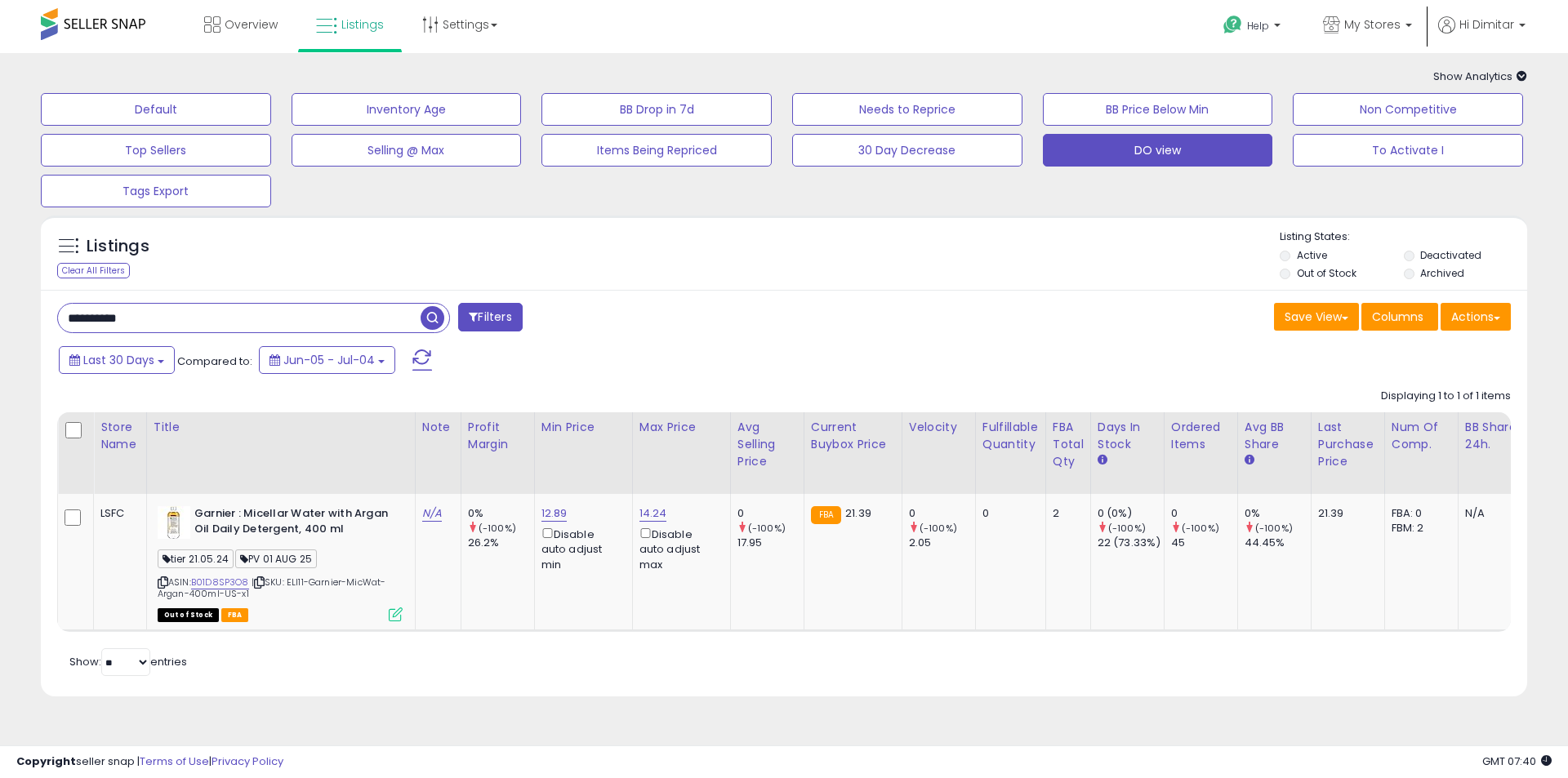click on "**********" at bounding box center (239, 318) 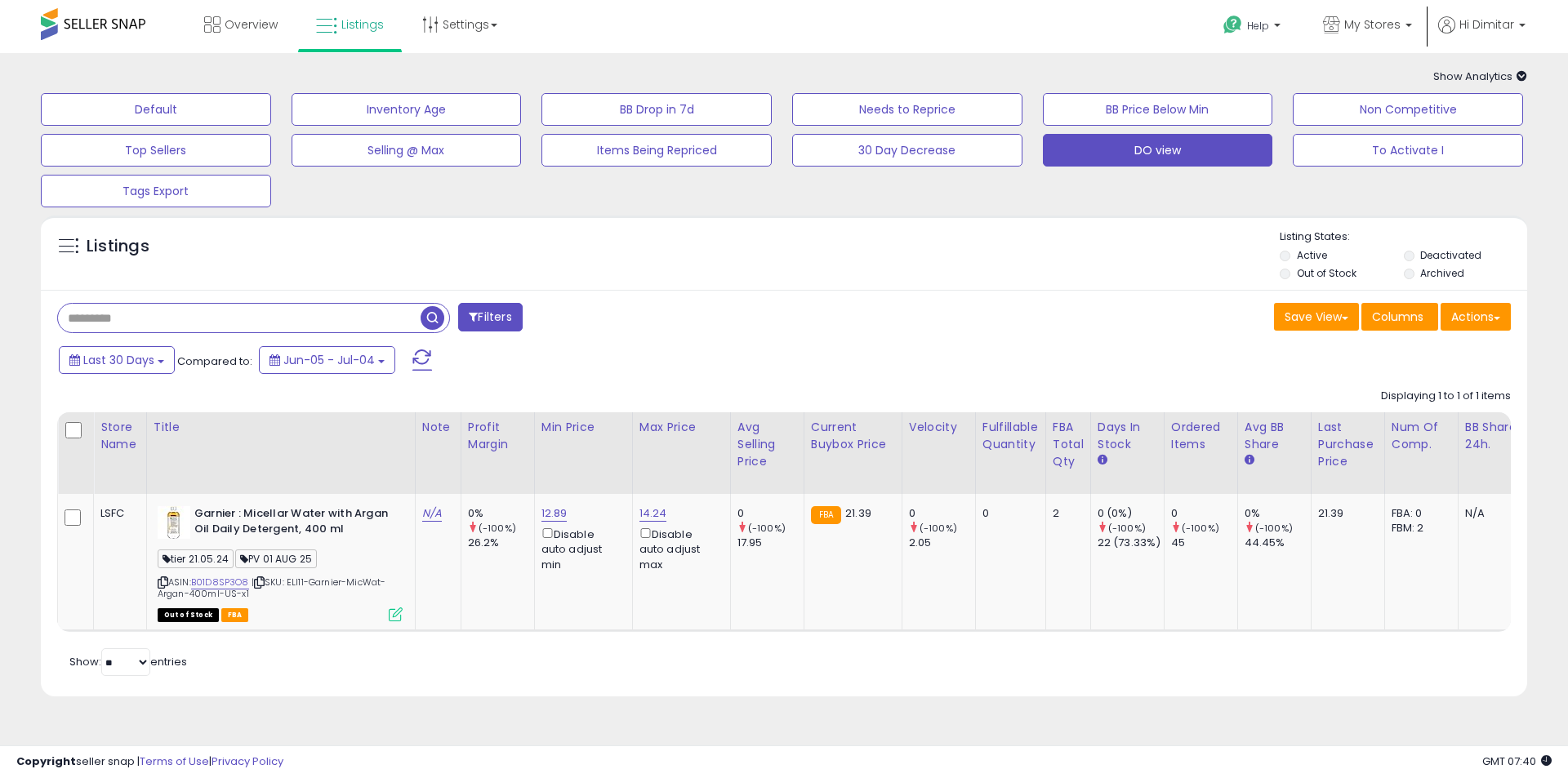 paste on "**********" 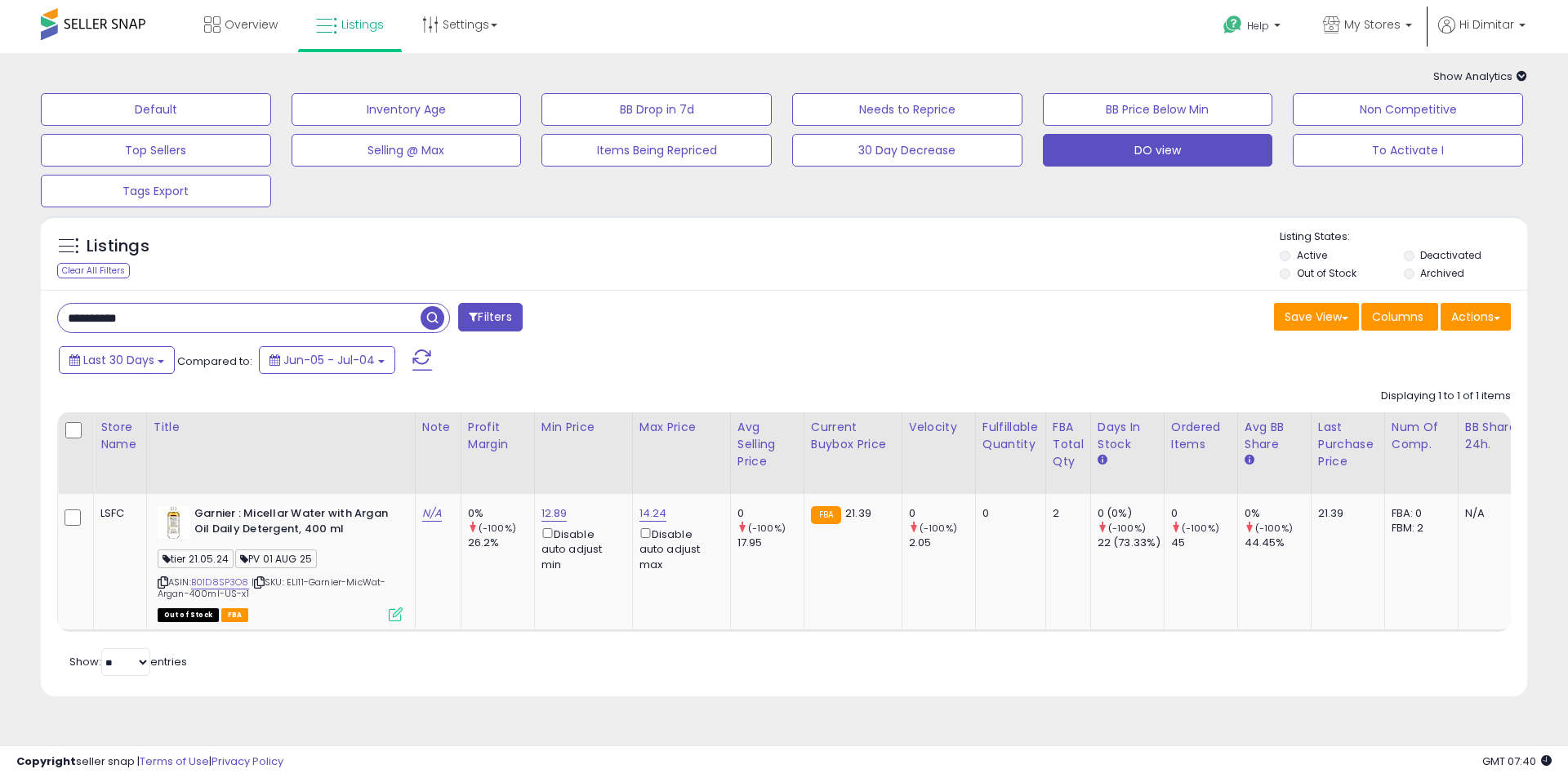 click at bounding box center (432, 318) 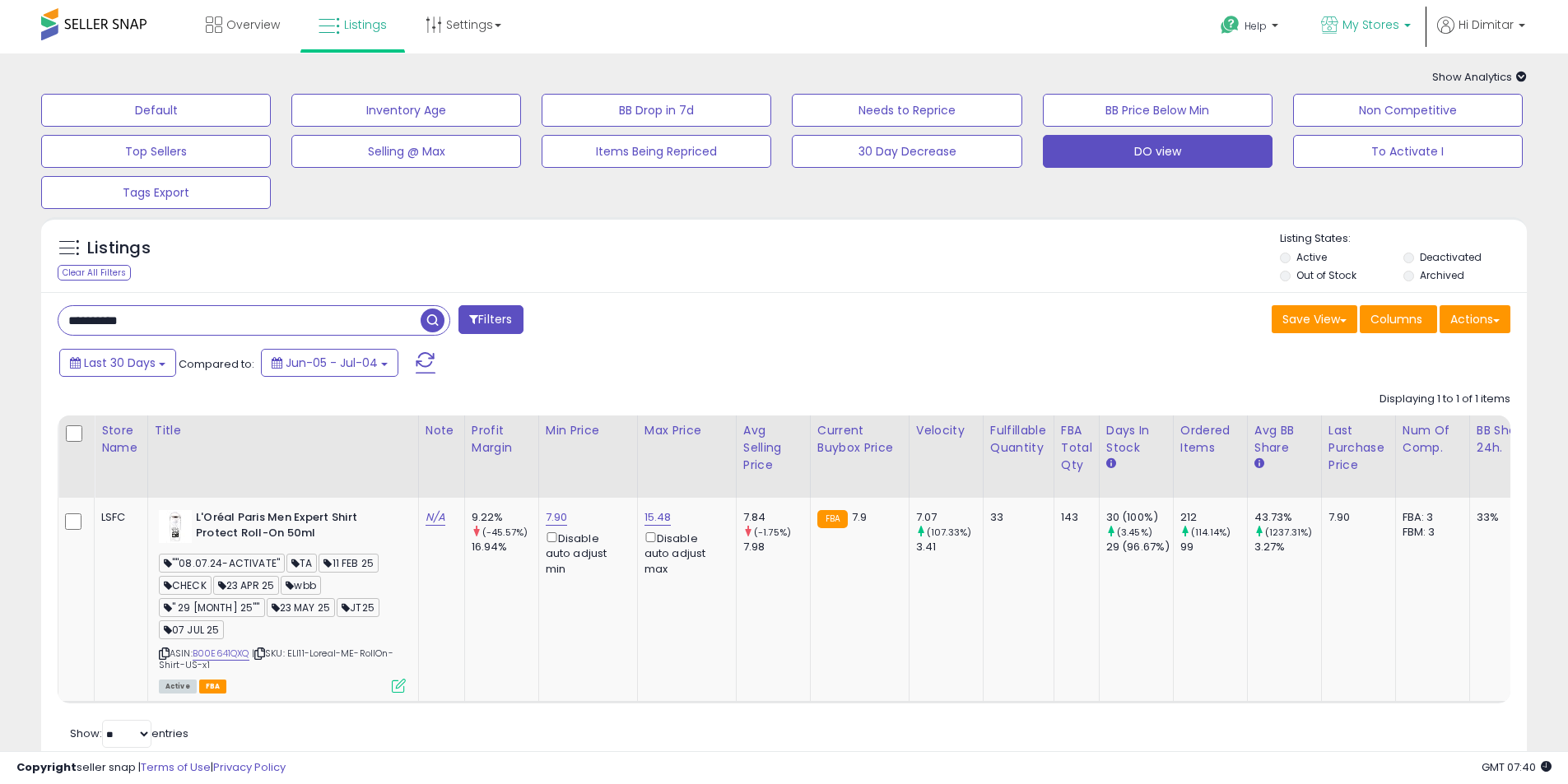 click on "My Stores" at bounding box center (1366, 26) 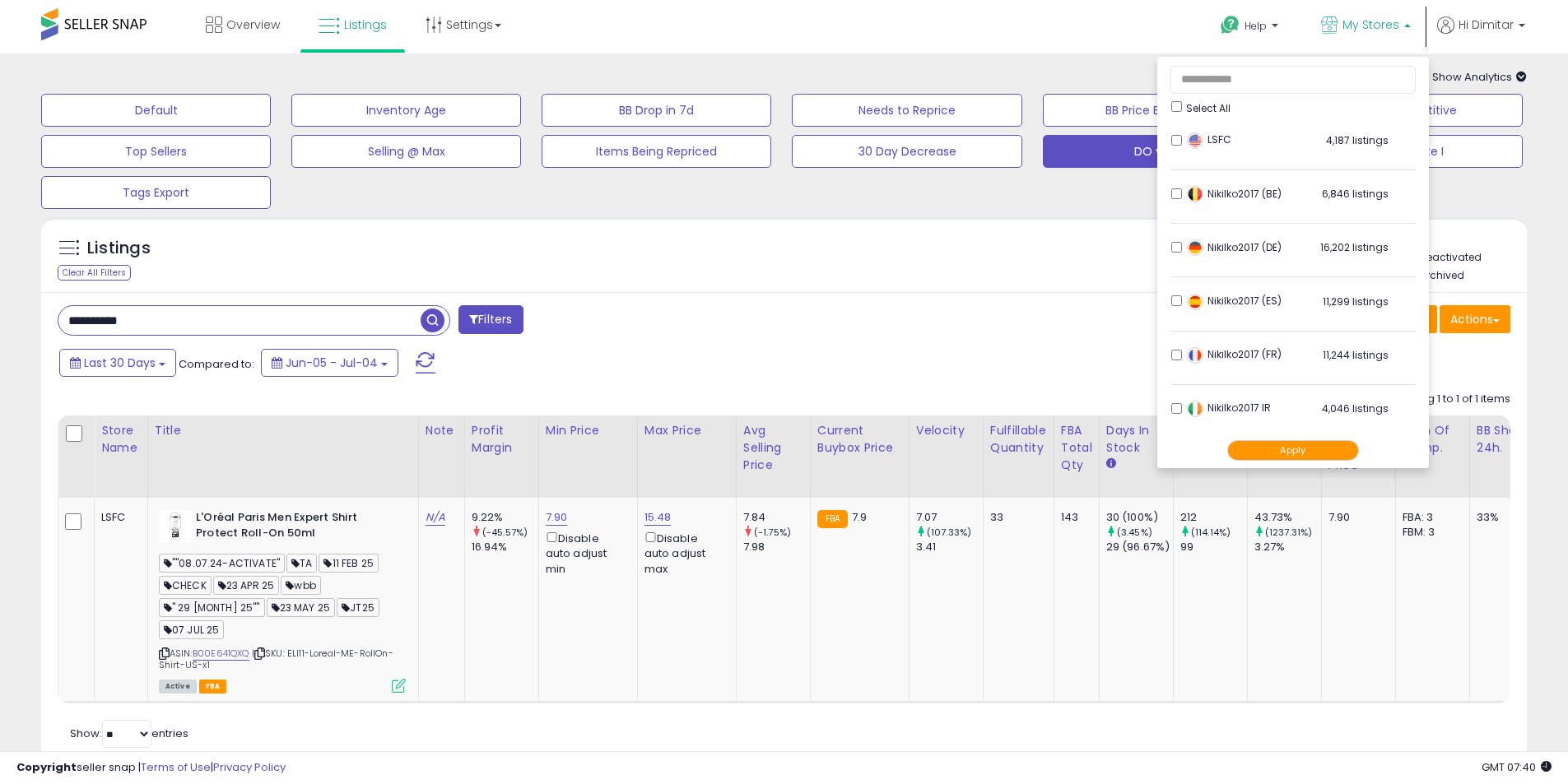 scroll, scrollTop: 326, scrollLeft: 0, axis: vertical 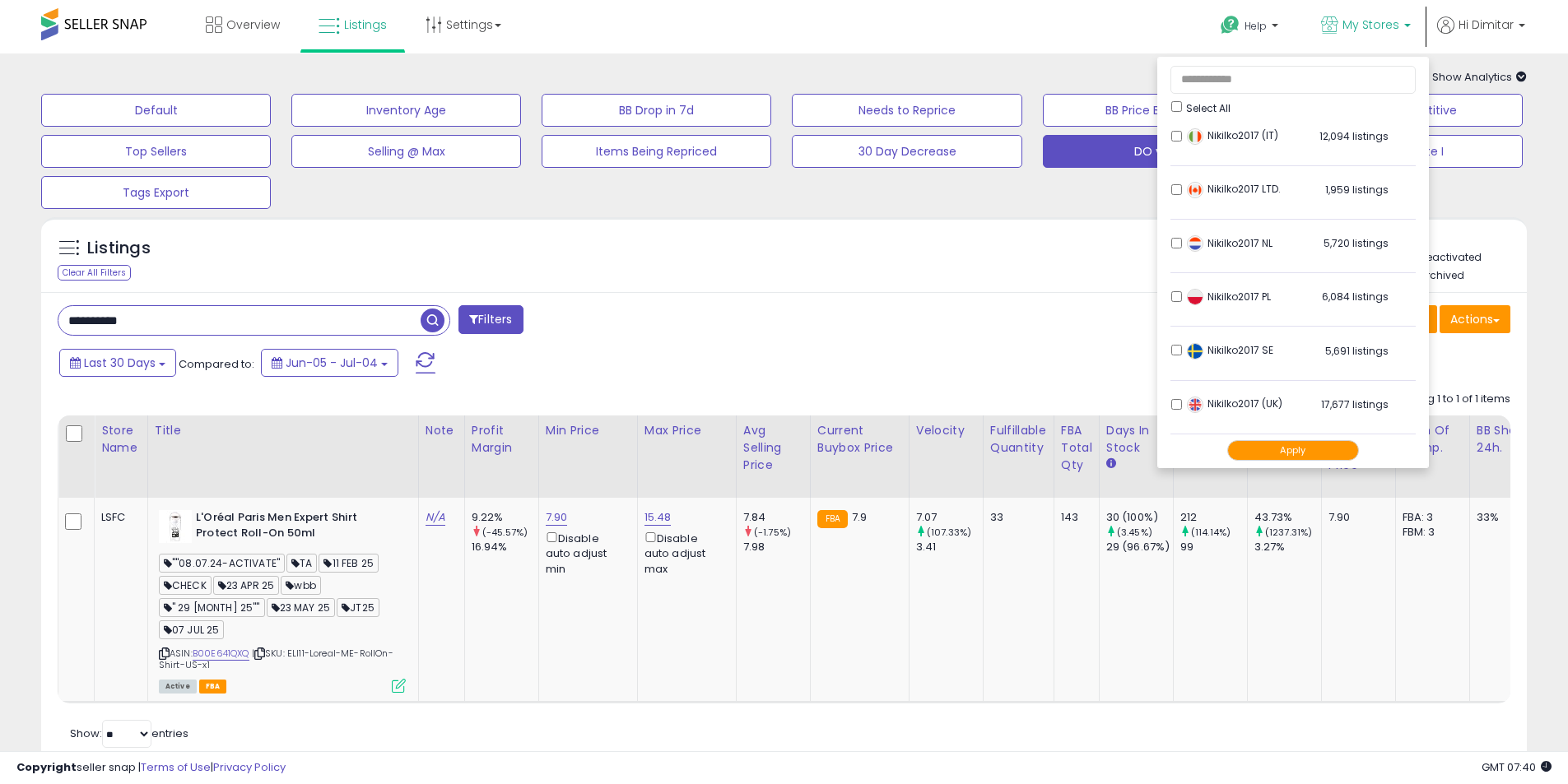 click on "Save View
Save As New View
Update Current View
Columns
Actions
Import  Export Visible Columns" at bounding box center [1154, 321] 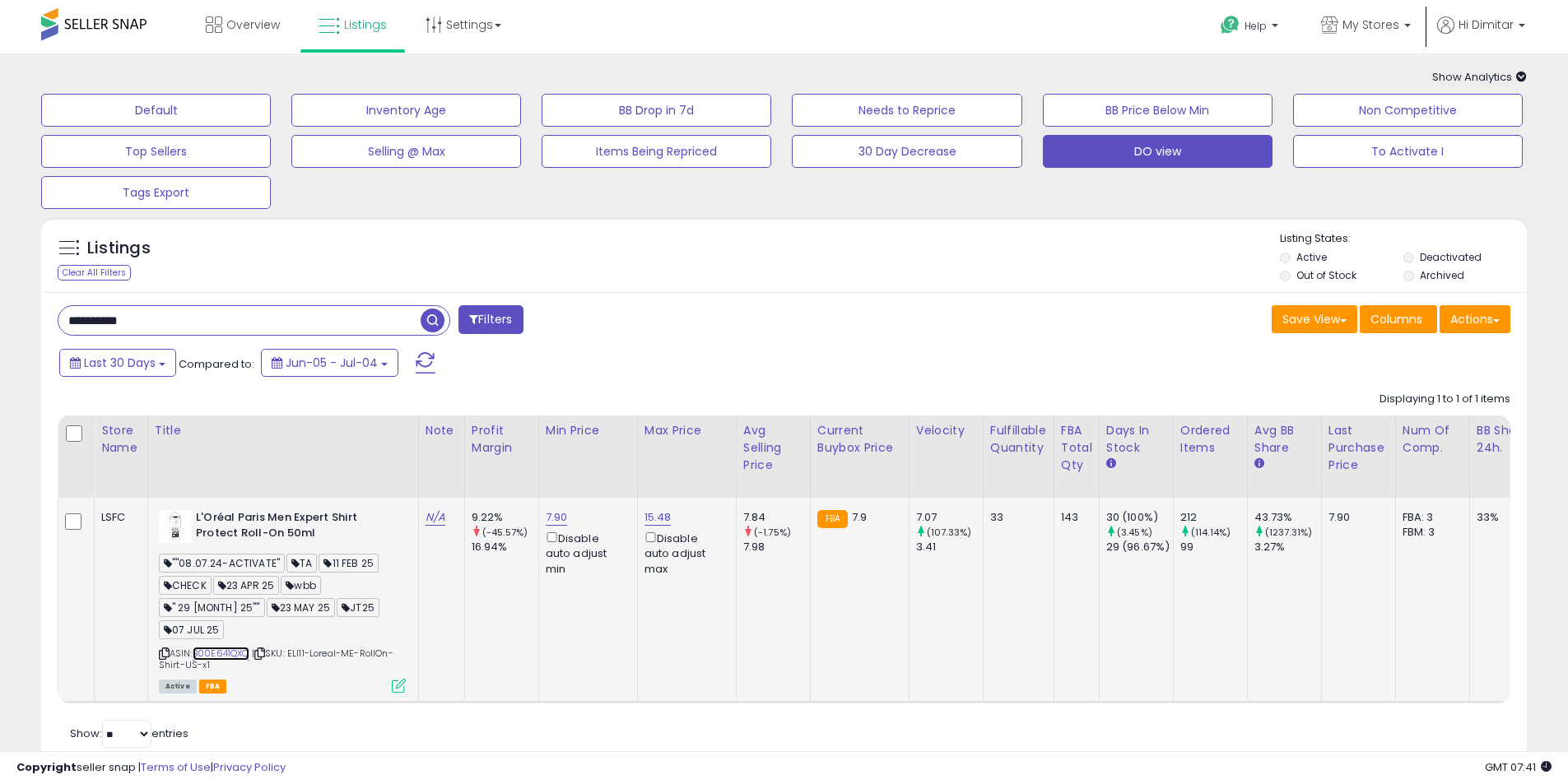 click on "B00E641QXQ" at bounding box center [221, 653] 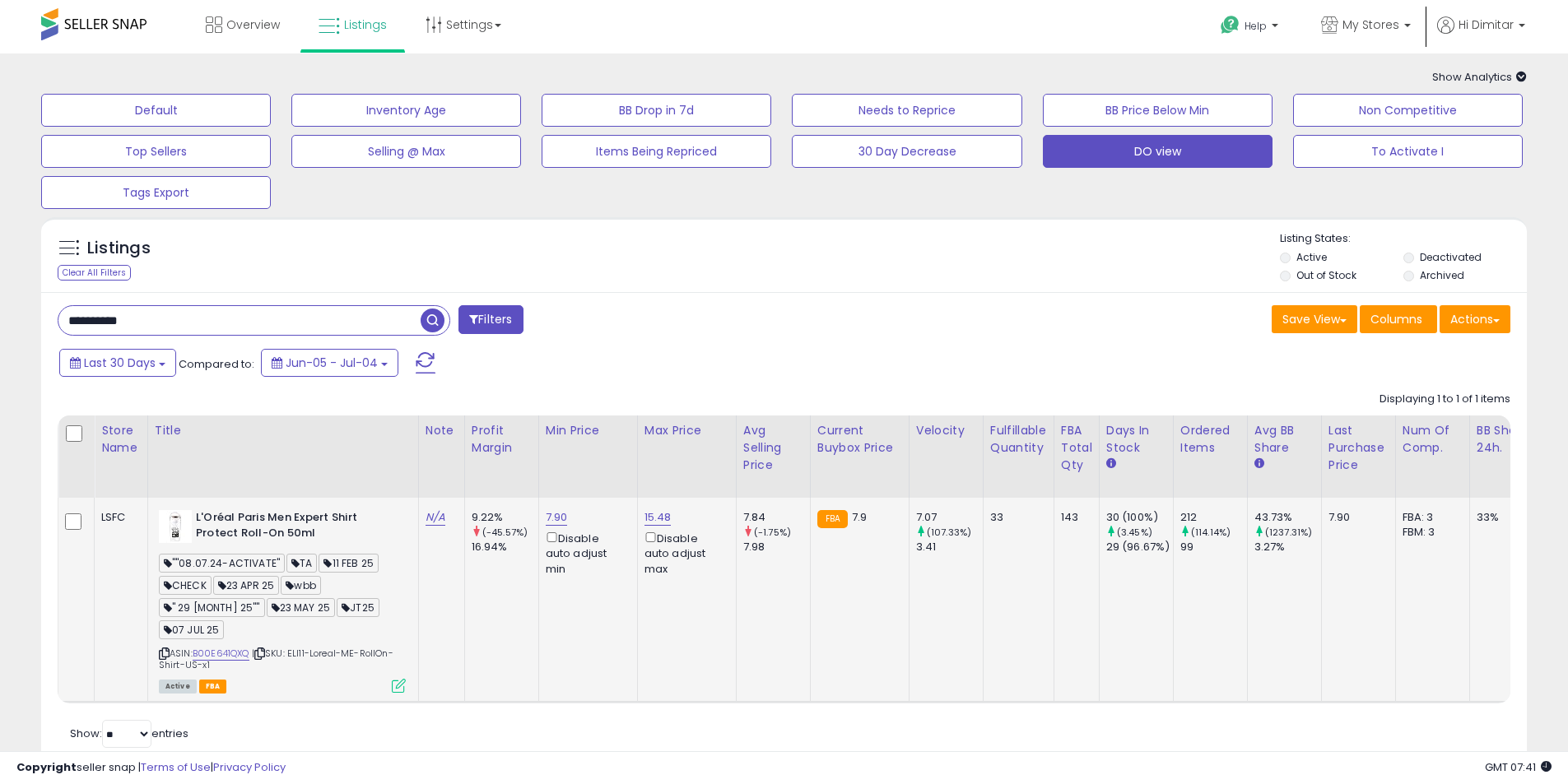 click at bounding box center (398, 685) 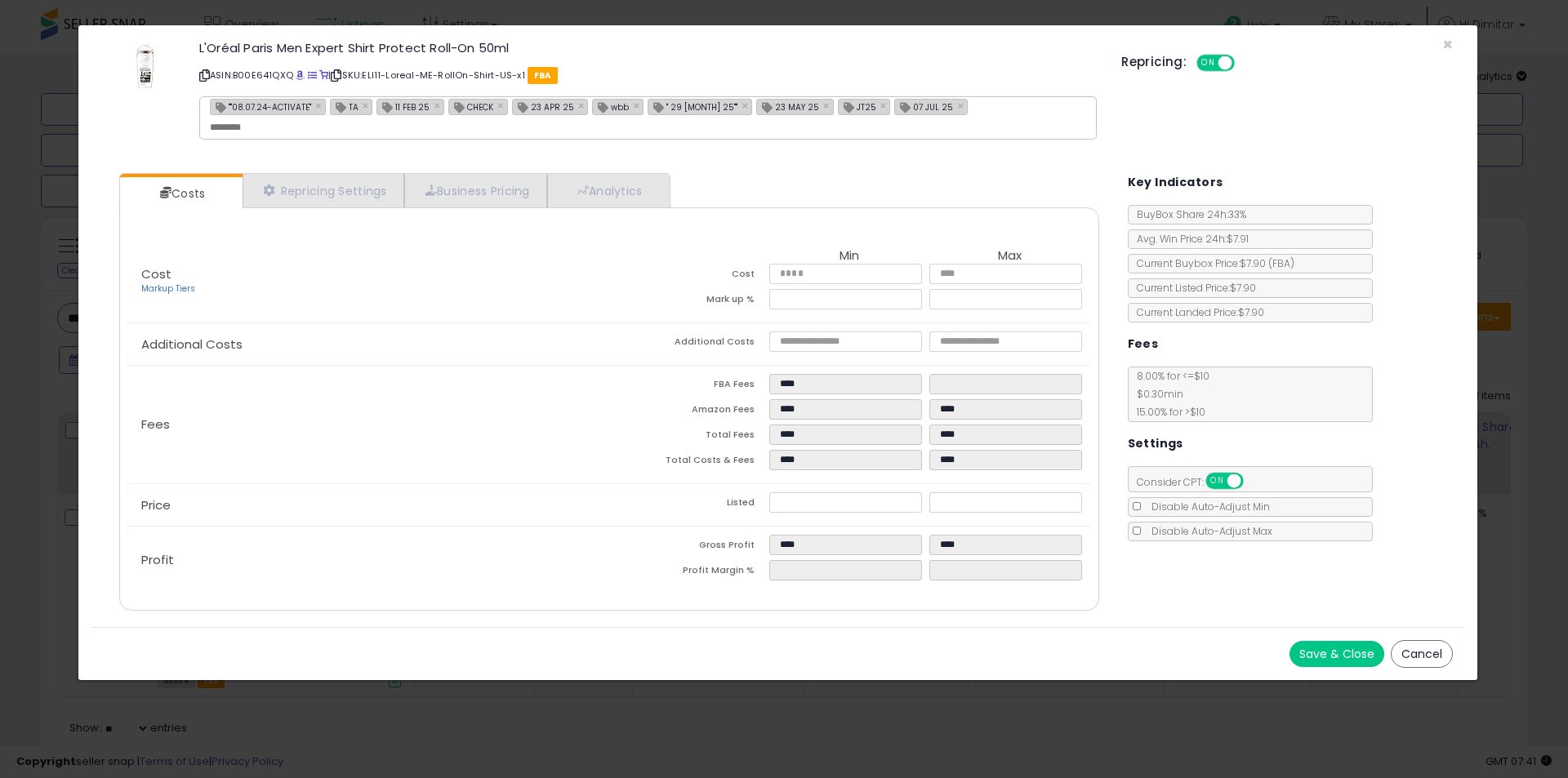 click on "Cancel" at bounding box center [1422, 654] 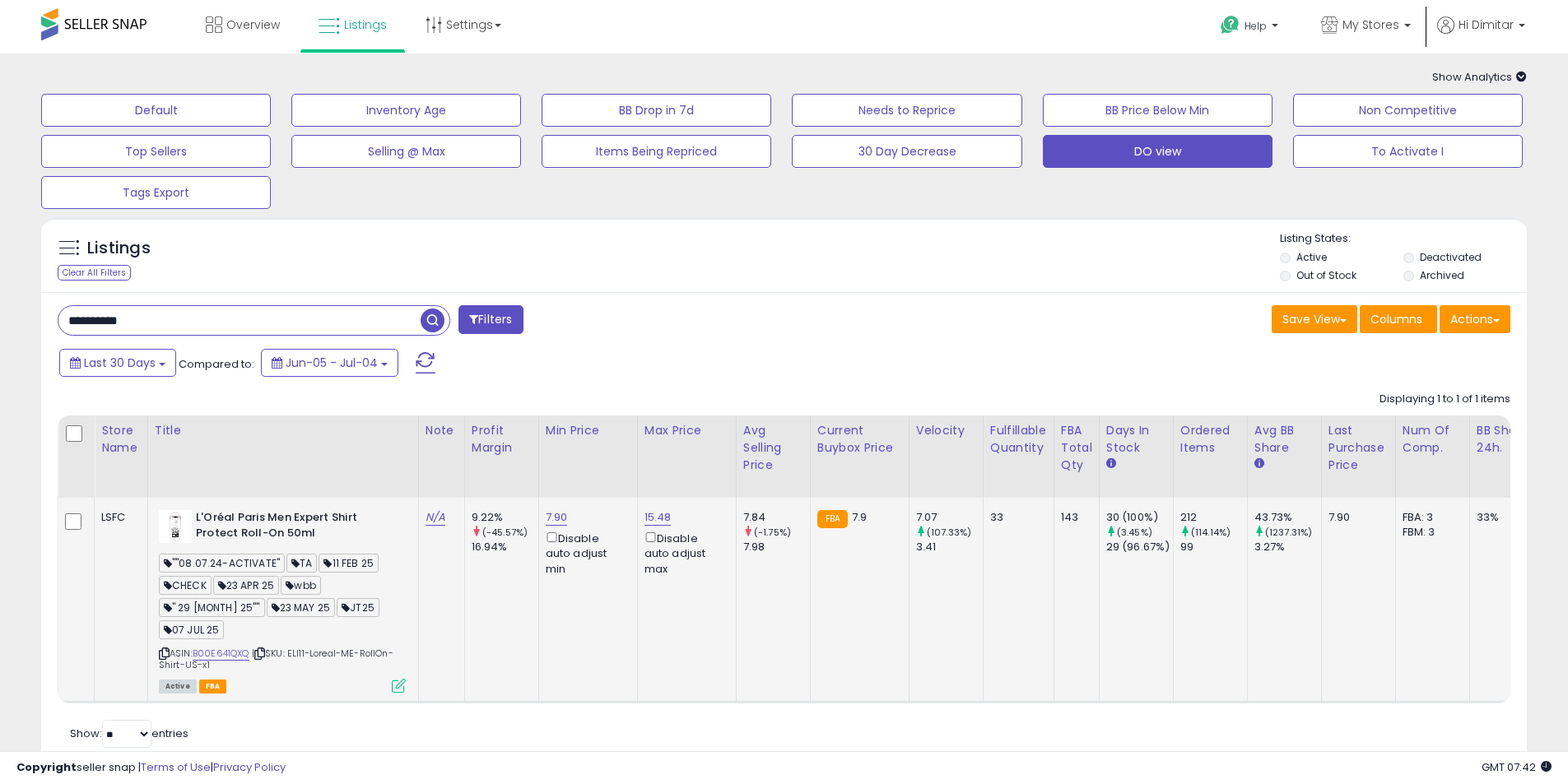 click at bounding box center (398, 685) 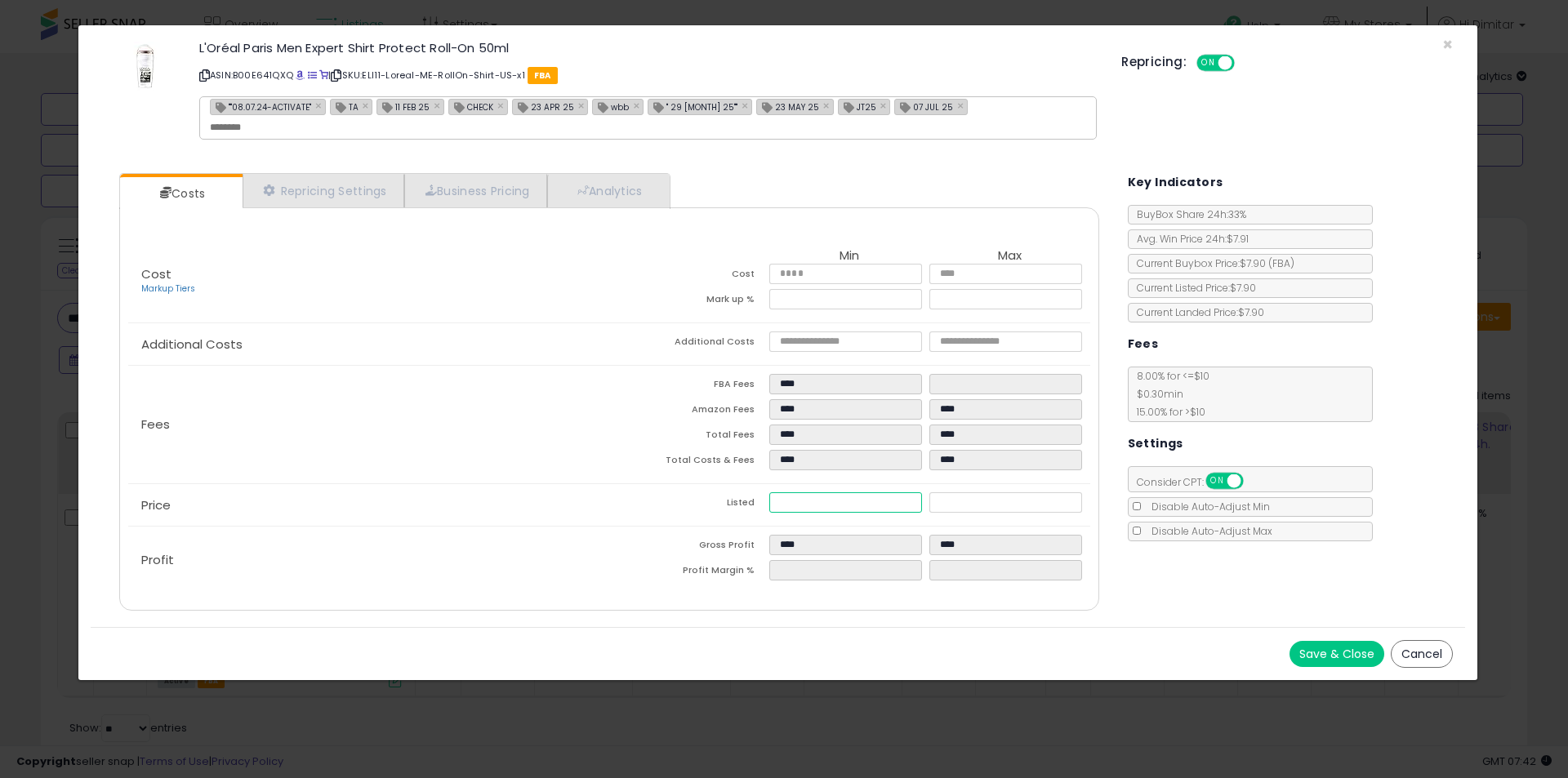 drag, startPoint x: 800, startPoint y: 501, endPoint x: 788, endPoint y: 501, distance: 12 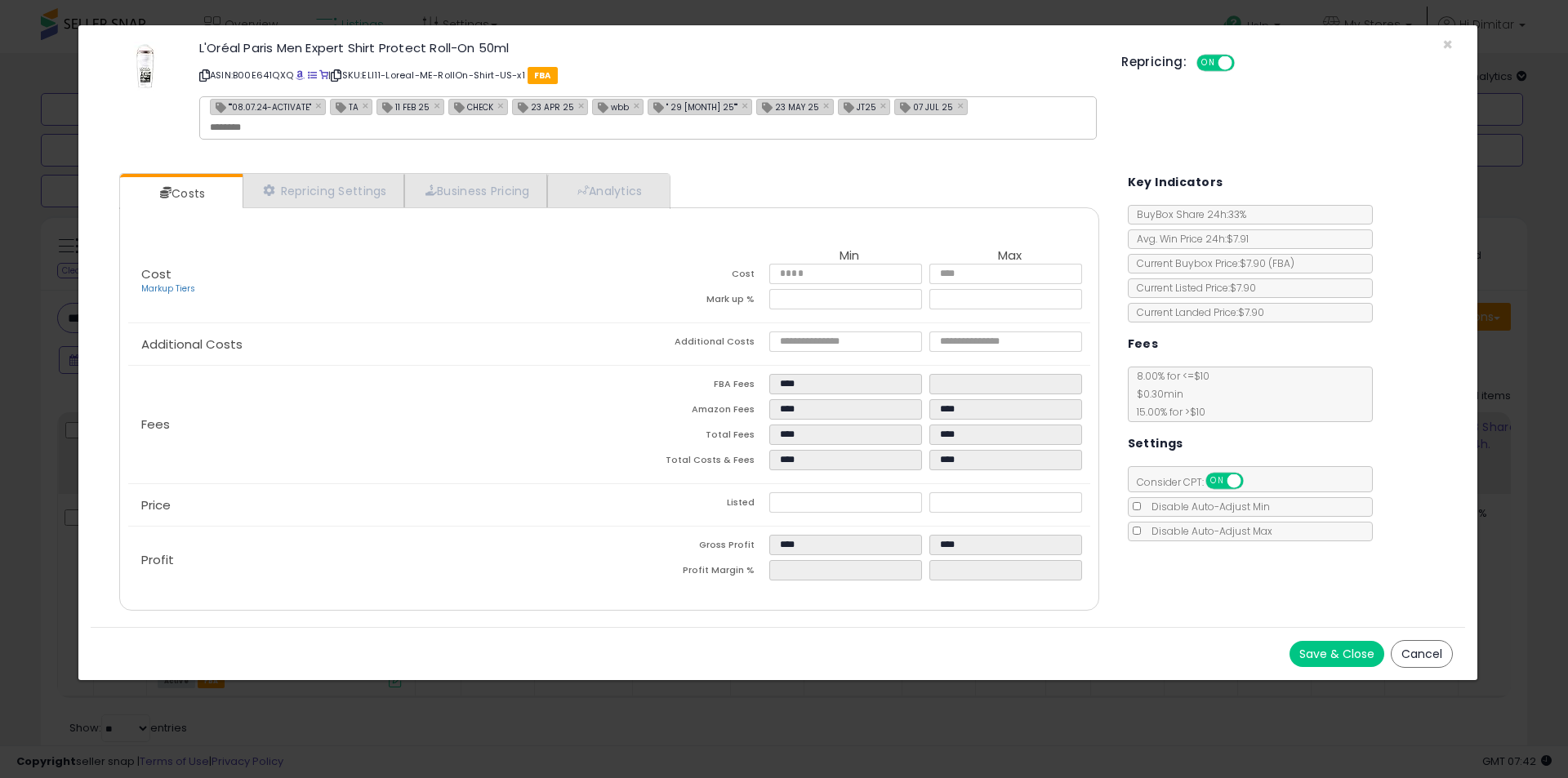 drag, startPoint x: 1428, startPoint y: 642, endPoint x: 1405, endPoint y: 616, distance: 34.71311 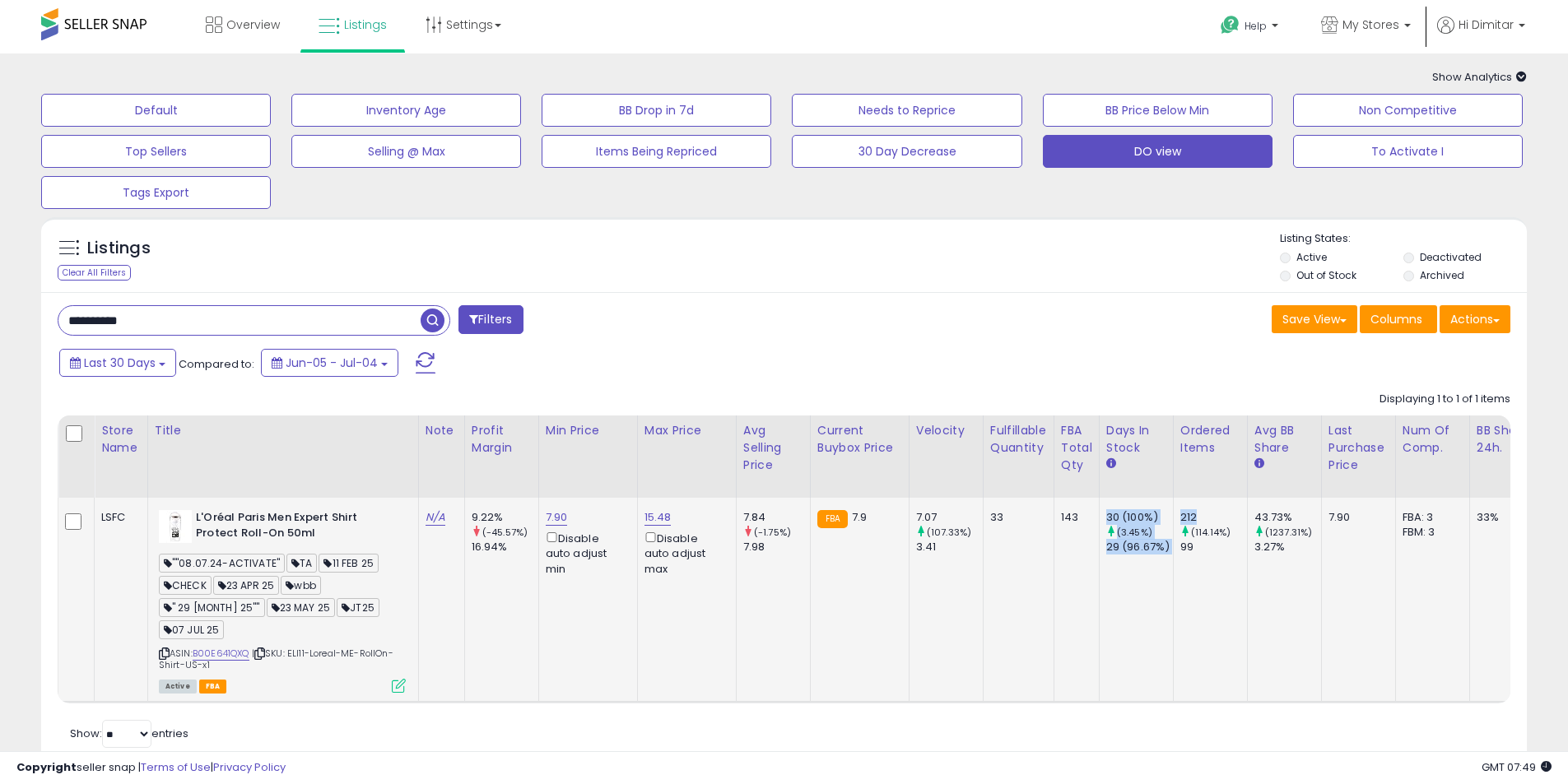 drag, startPoint x: 1106, startPoint y: 514, endPoint x: 1215, endPoint y: 516, distance: 109.01835 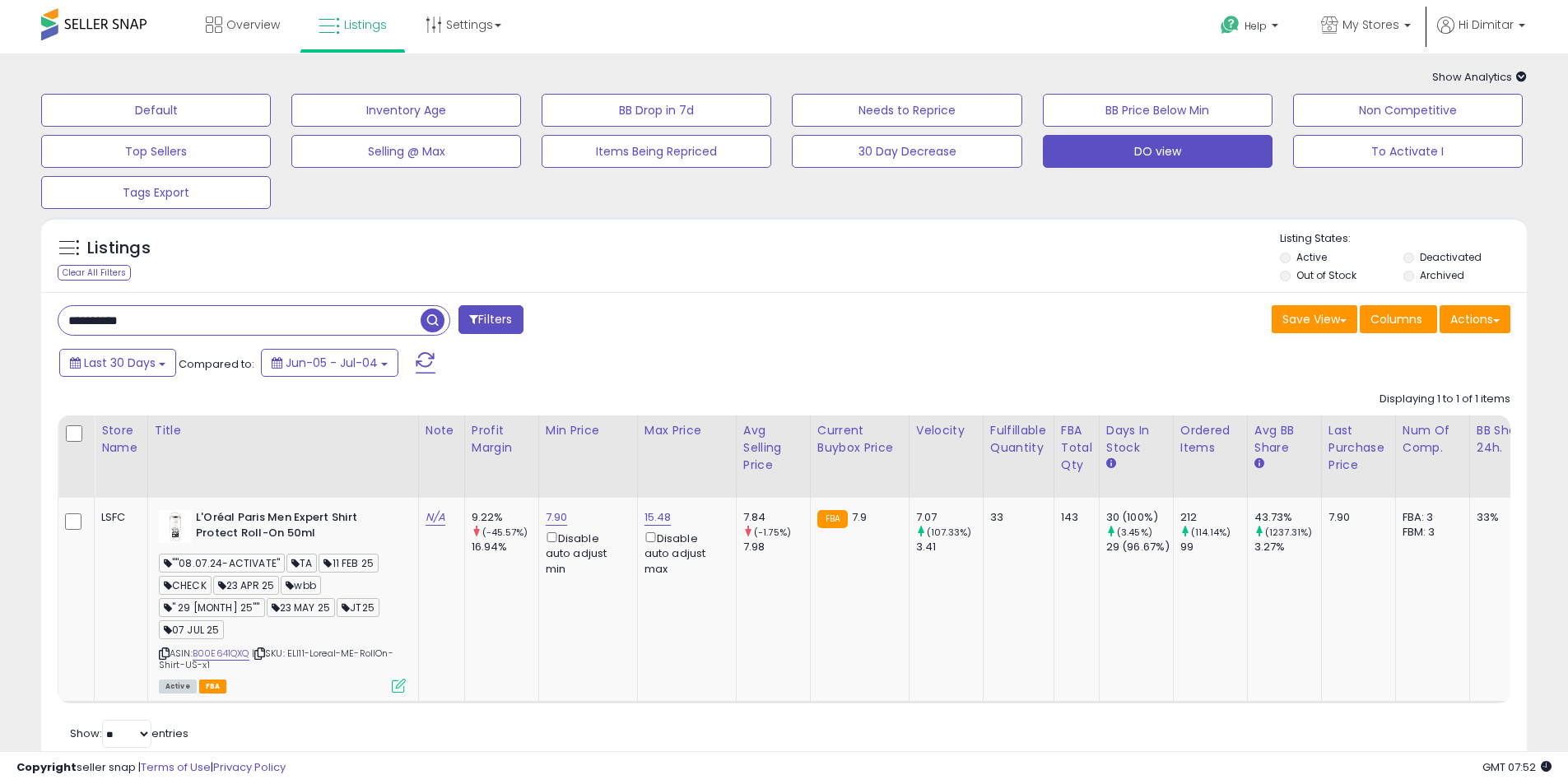 click on "**********" at bounding box center [240, 320] 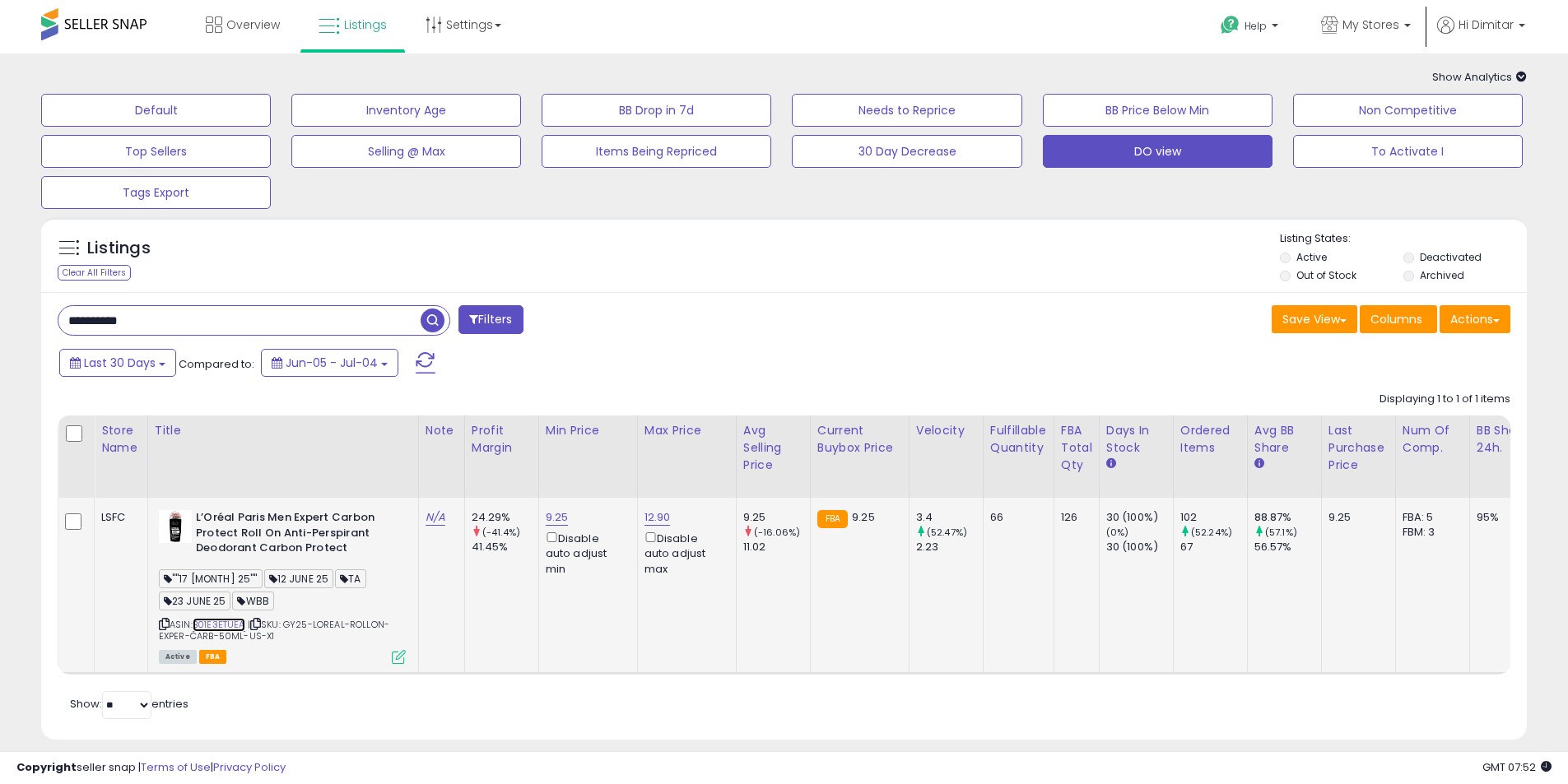 click on "B01E3ETUEA" at bounding box center [219, 624] 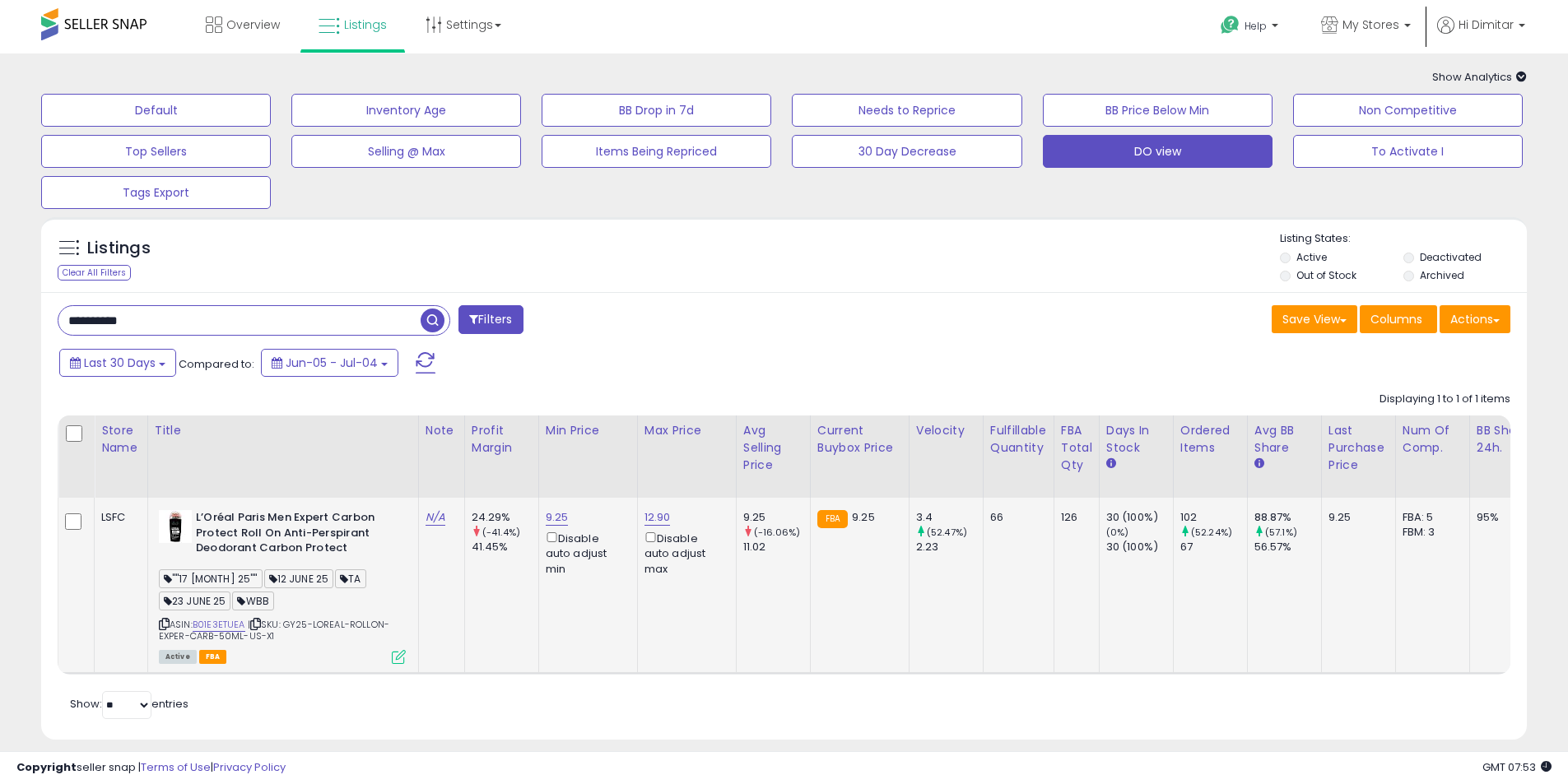click at bounding box center (398, 656) 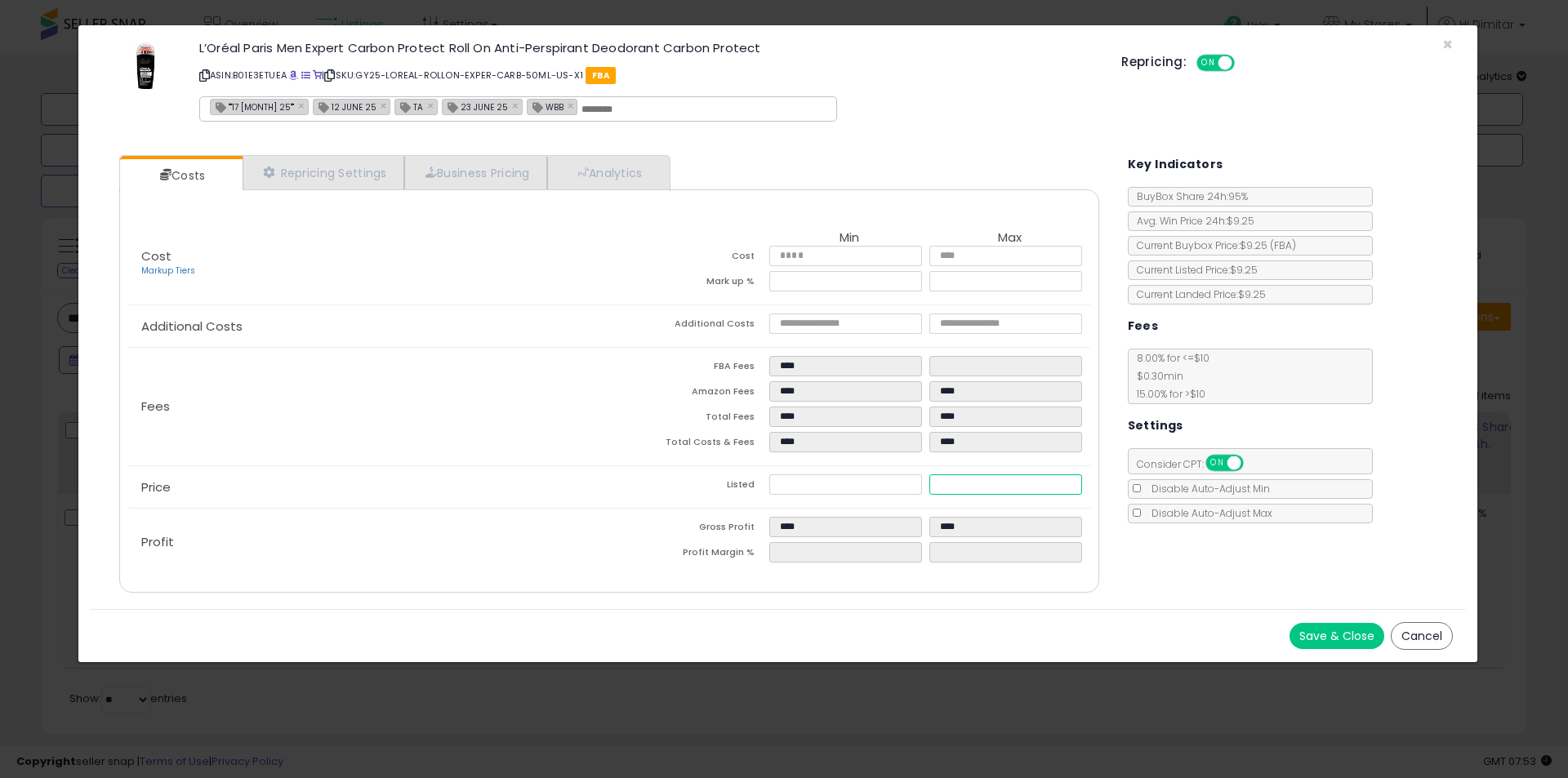 drag, startPoint x: 982, startPoint y: 483, endPoint x: 932, endPoint y: 484, distance: 50.009999 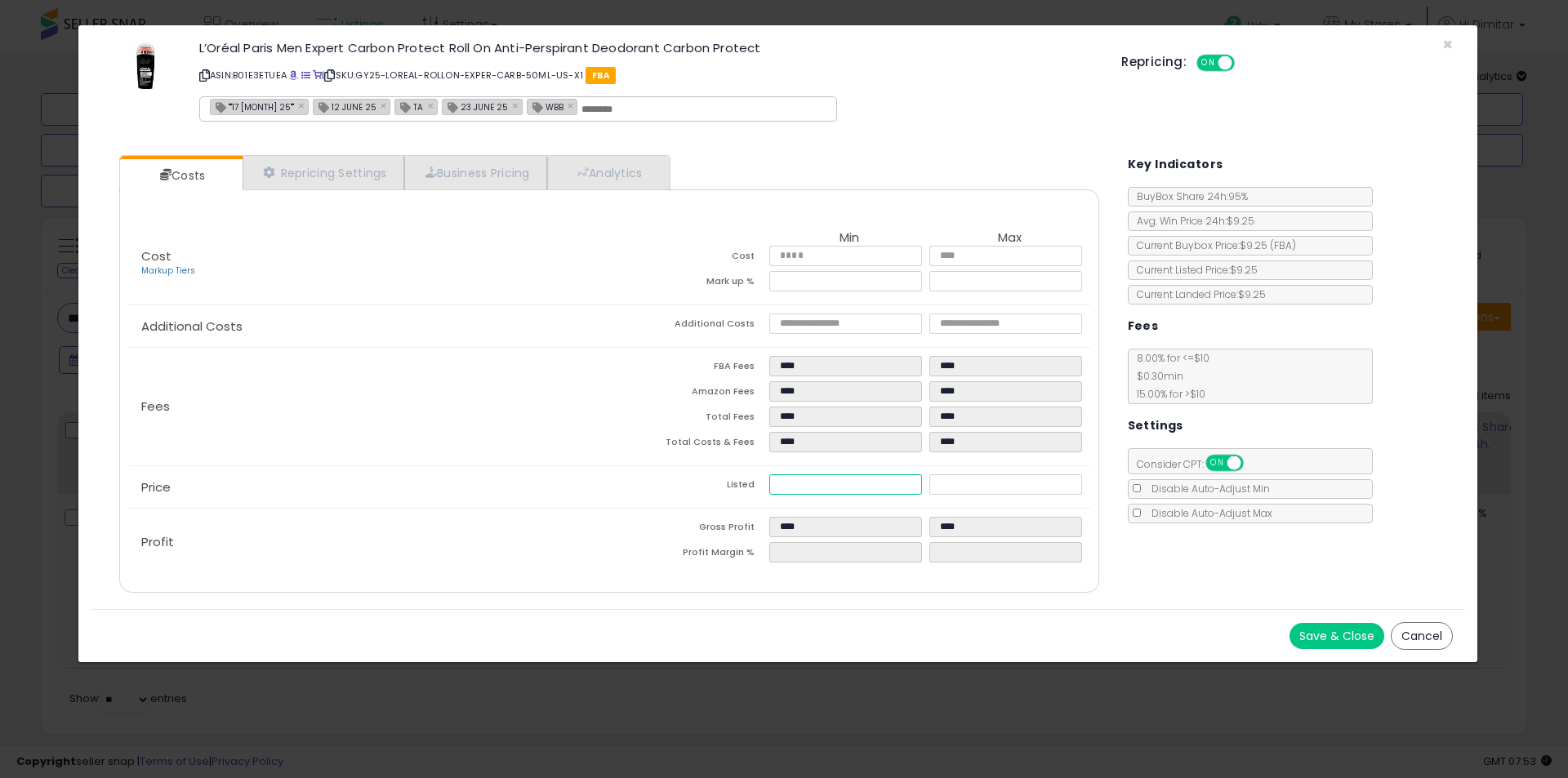 click on "****" at bounding box center (845, 484) 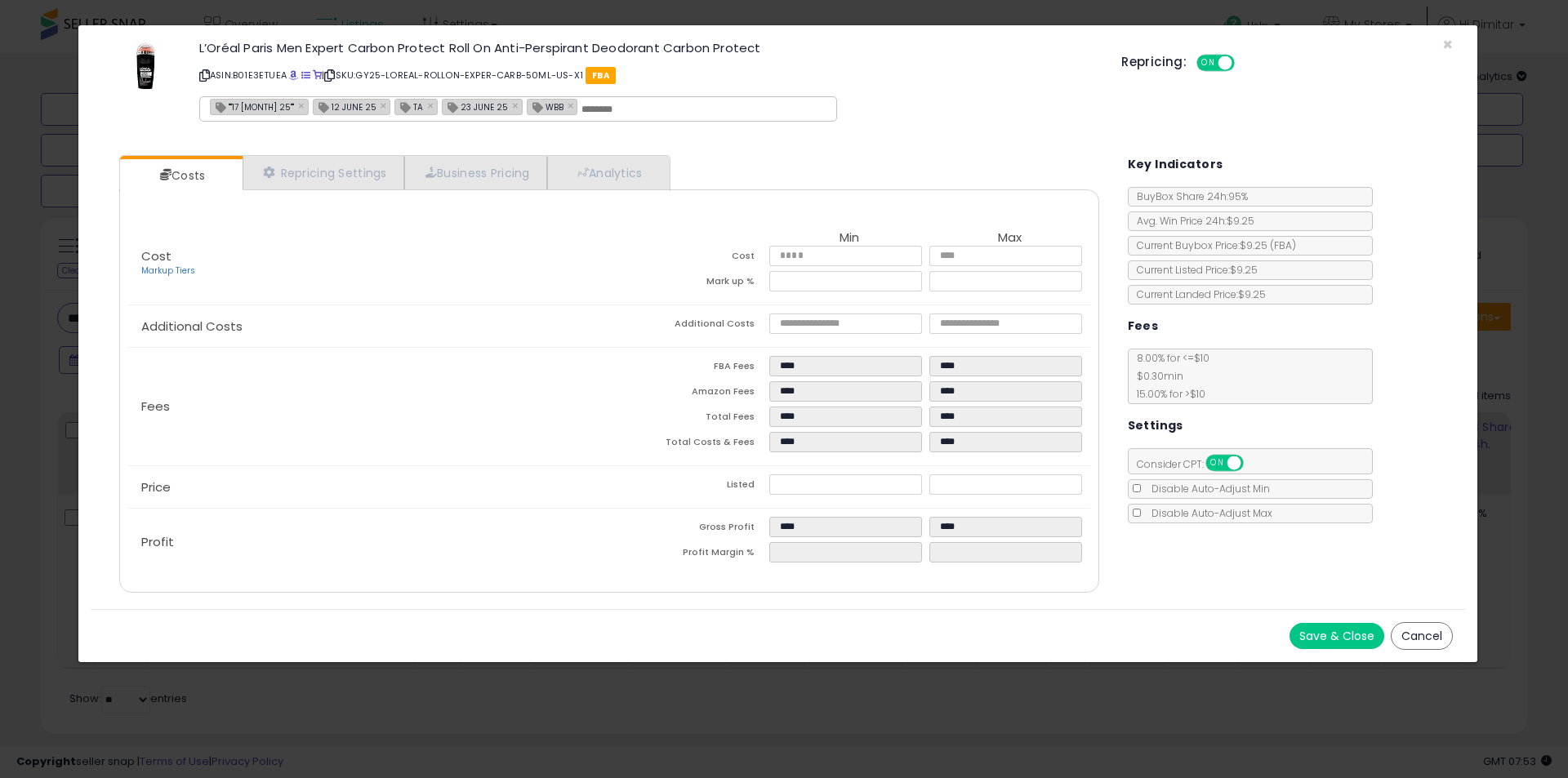 click on "Cancel" at bounding box center (1422, 636) 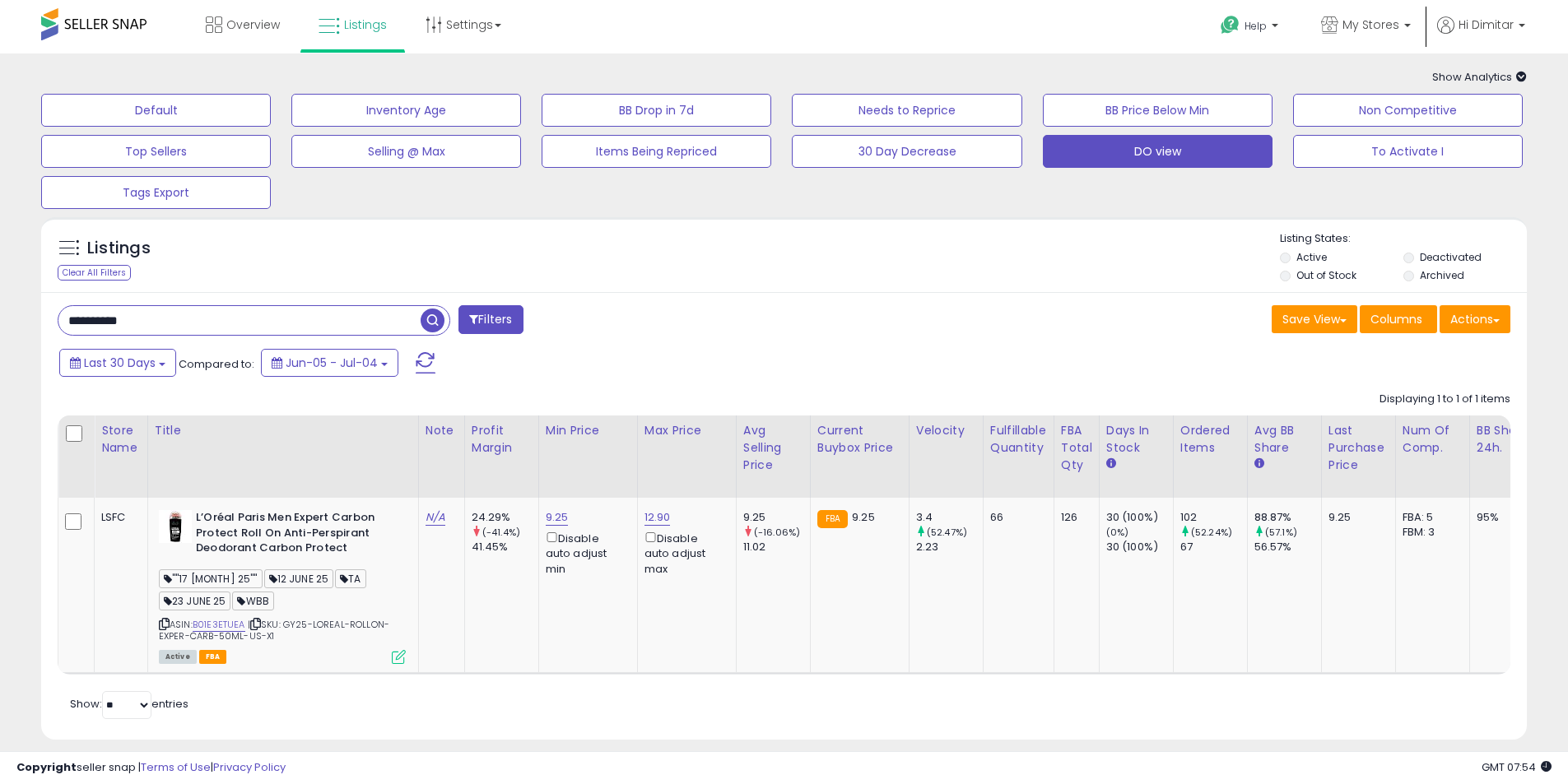 click on "**********" at bounding box center (240, 320) 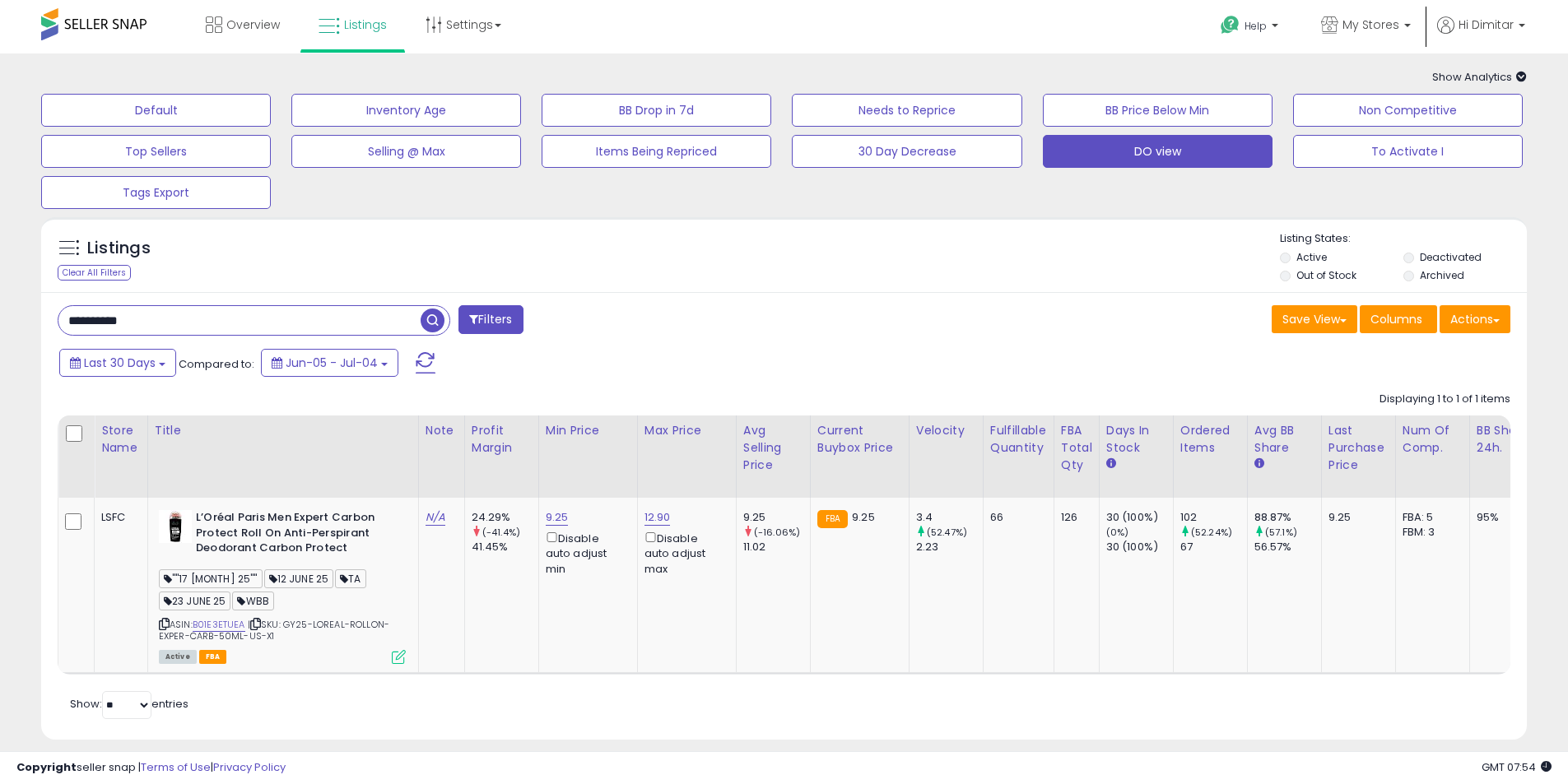 paste 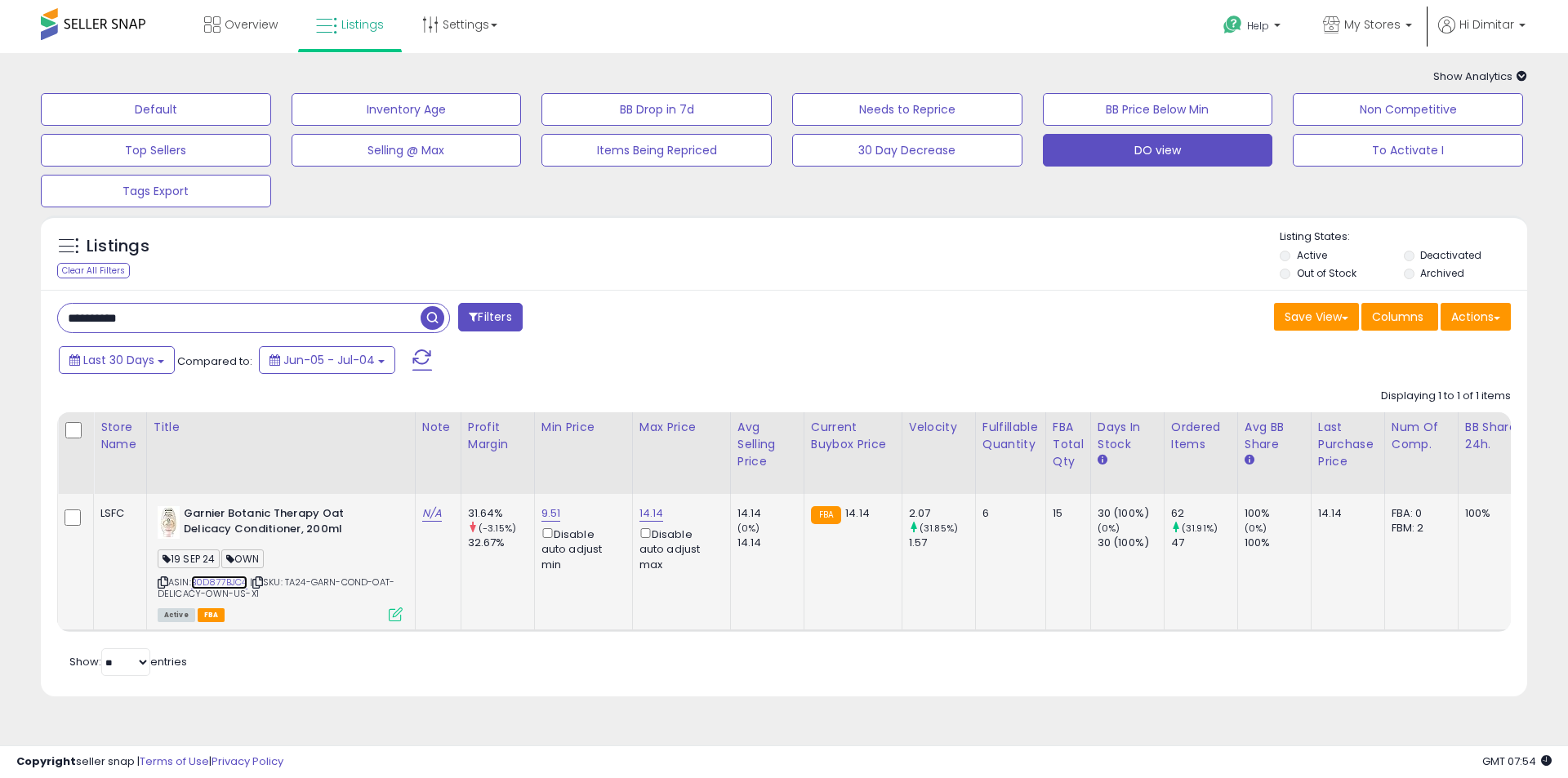 click on "B0D877BJC4" at bounding box center (219, 582) 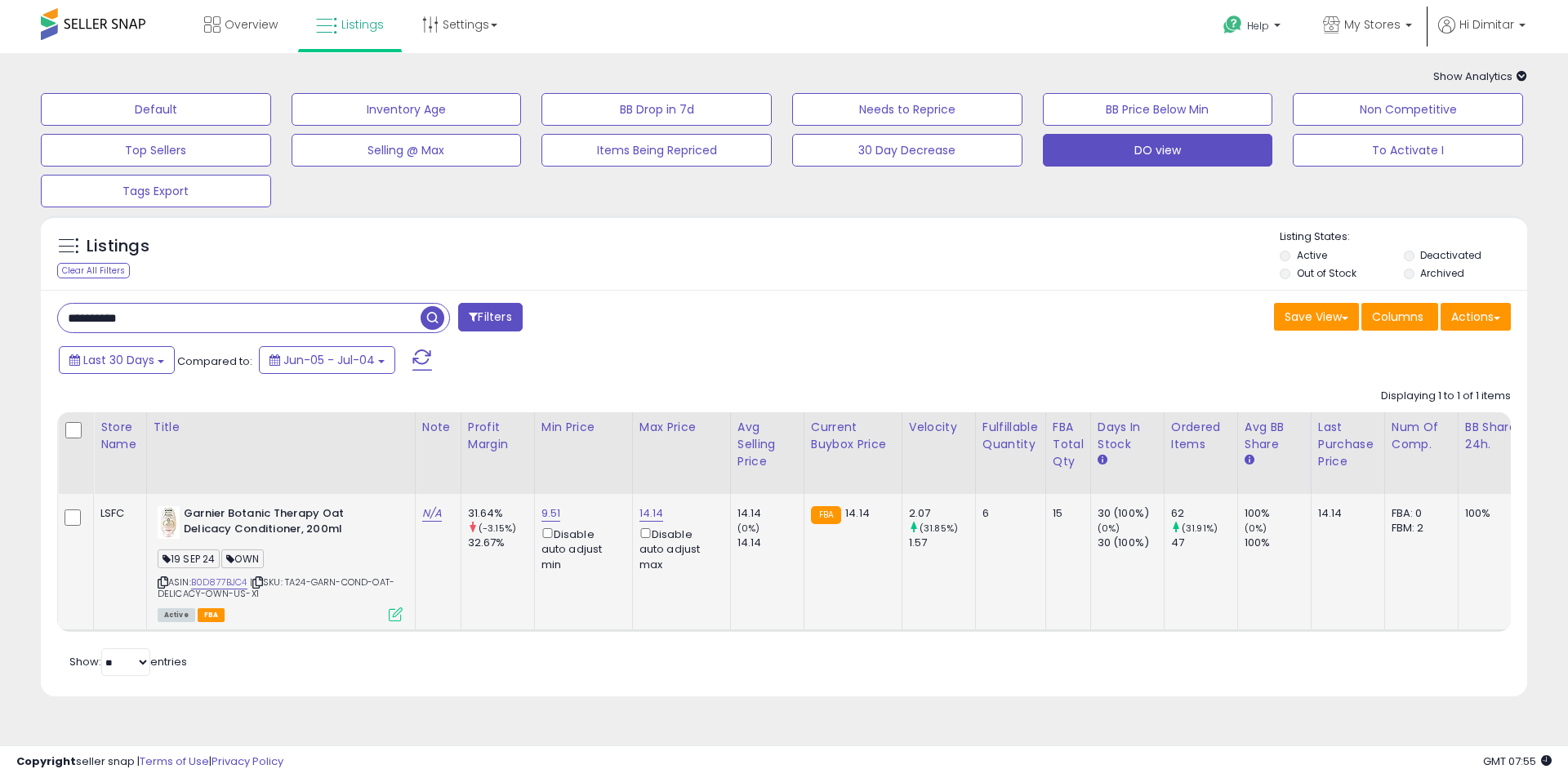 click at bounding box center [395, 614] 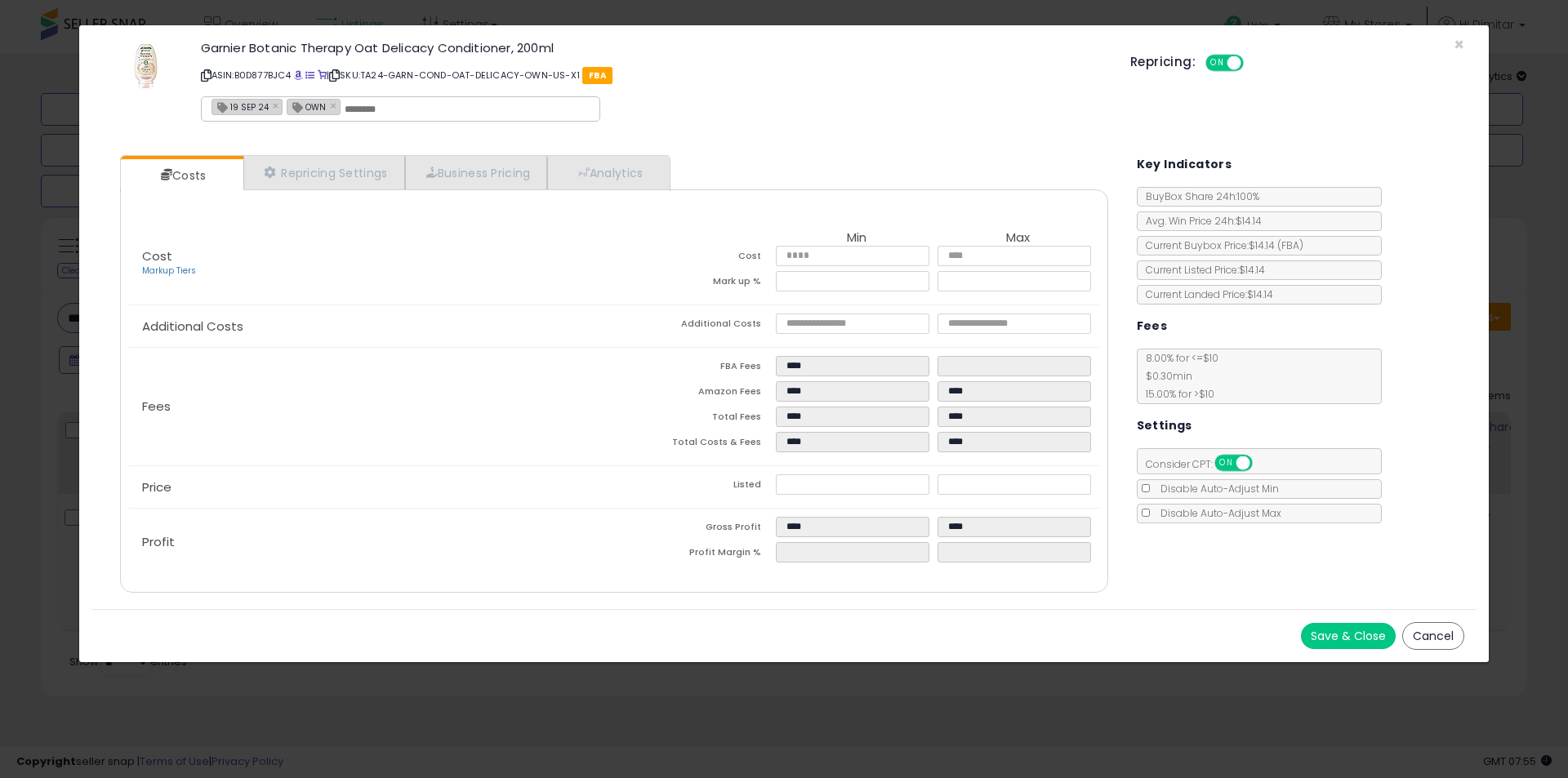 click on "Cancel" at bounding box center [1433, 636] 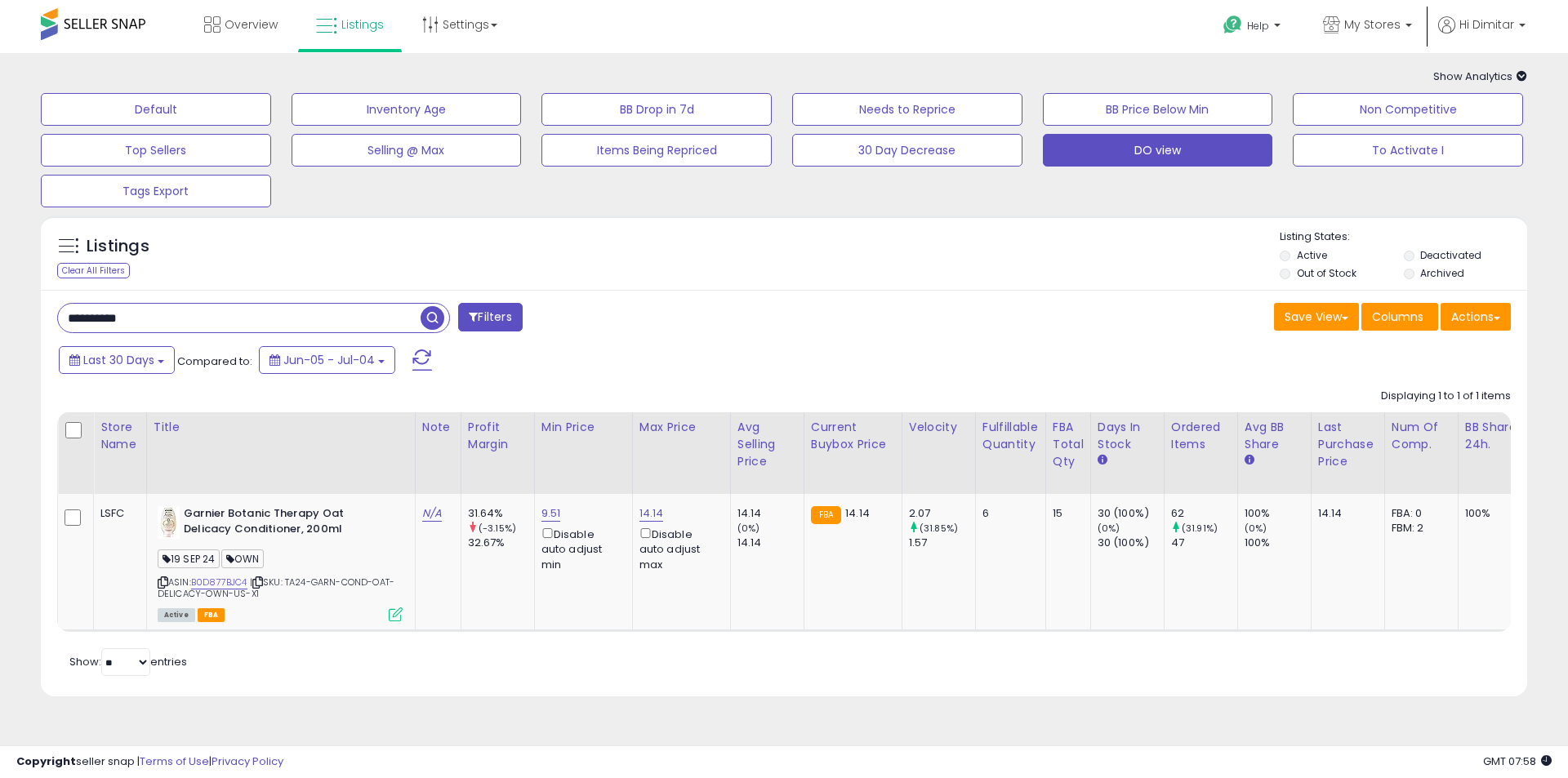 click on "**********" at bounding box center (239, 318) 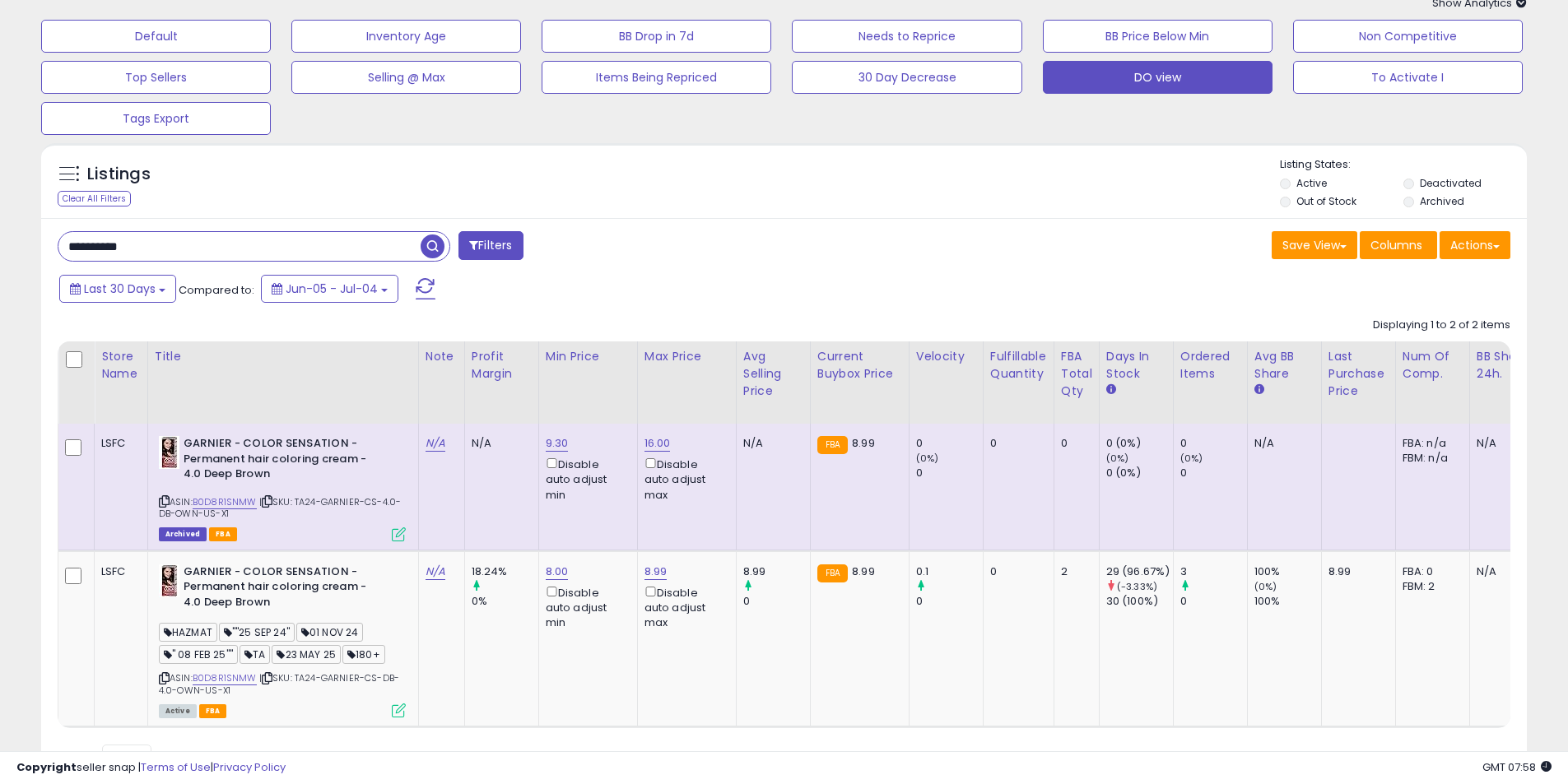 scroll, scrollTop: 157, scrollLeft: 0, axis: vertical 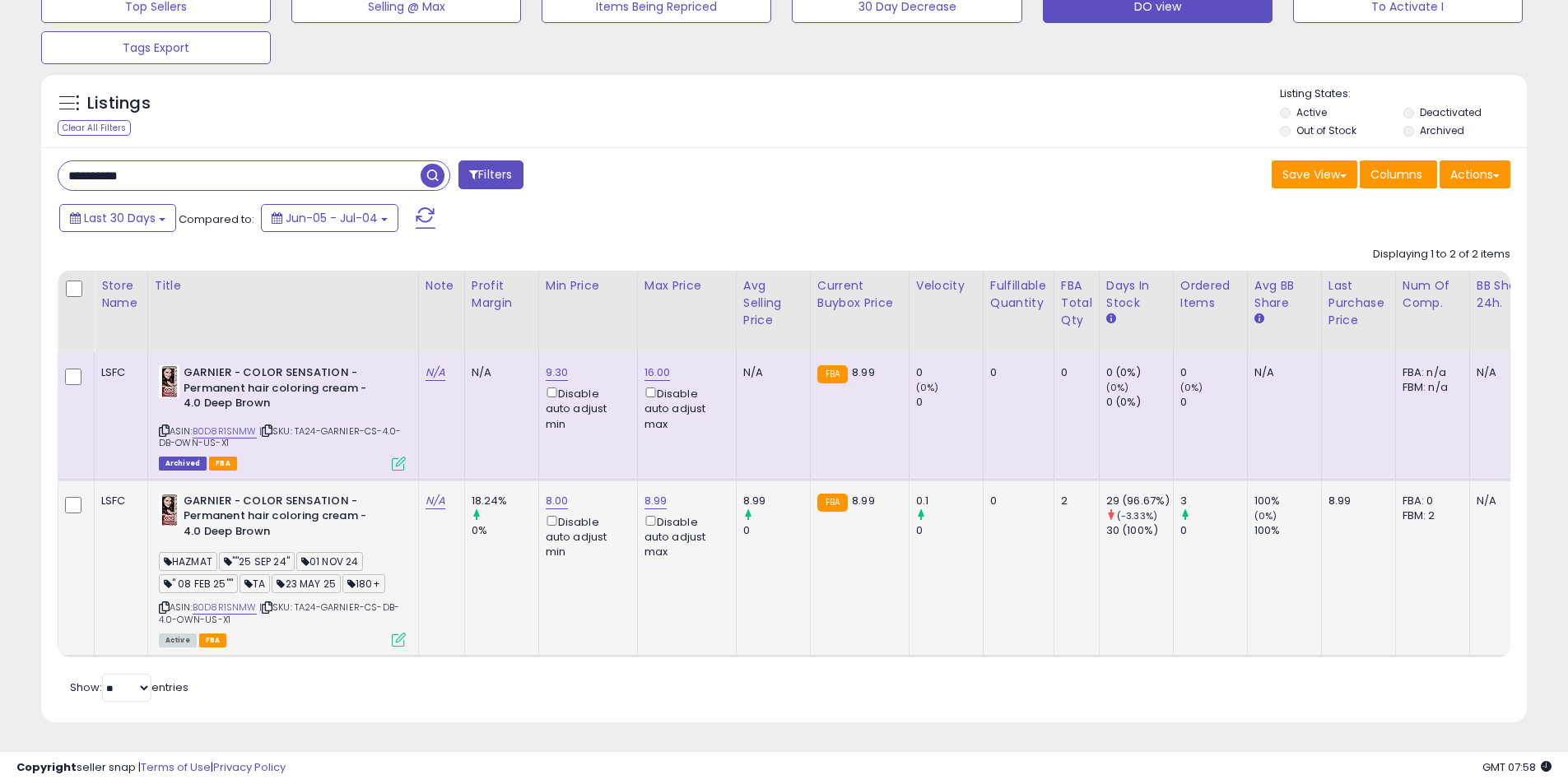click at bounding box center (398, 639) 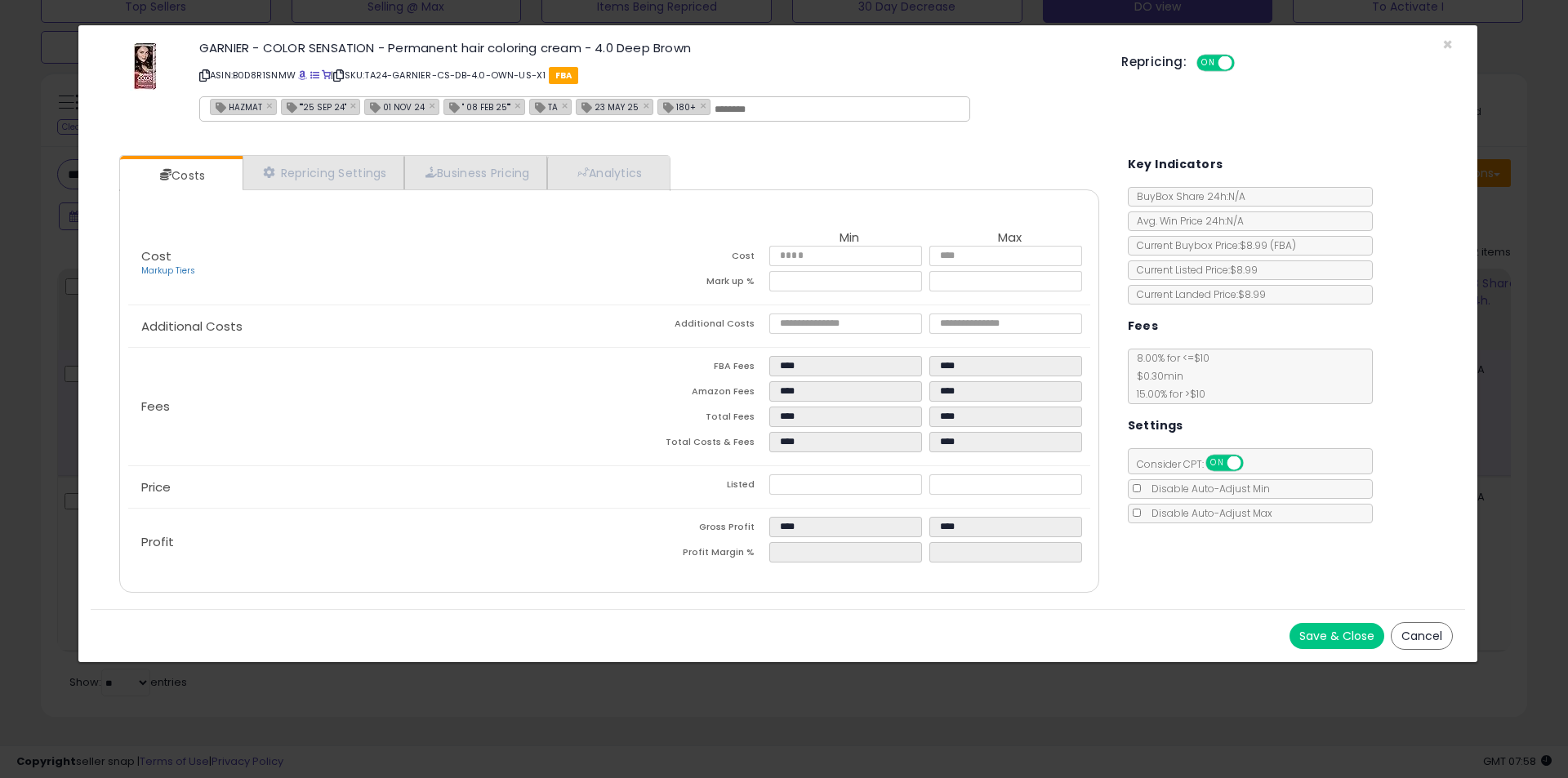 click on "Cancel" at bounding box center (1422, 636) 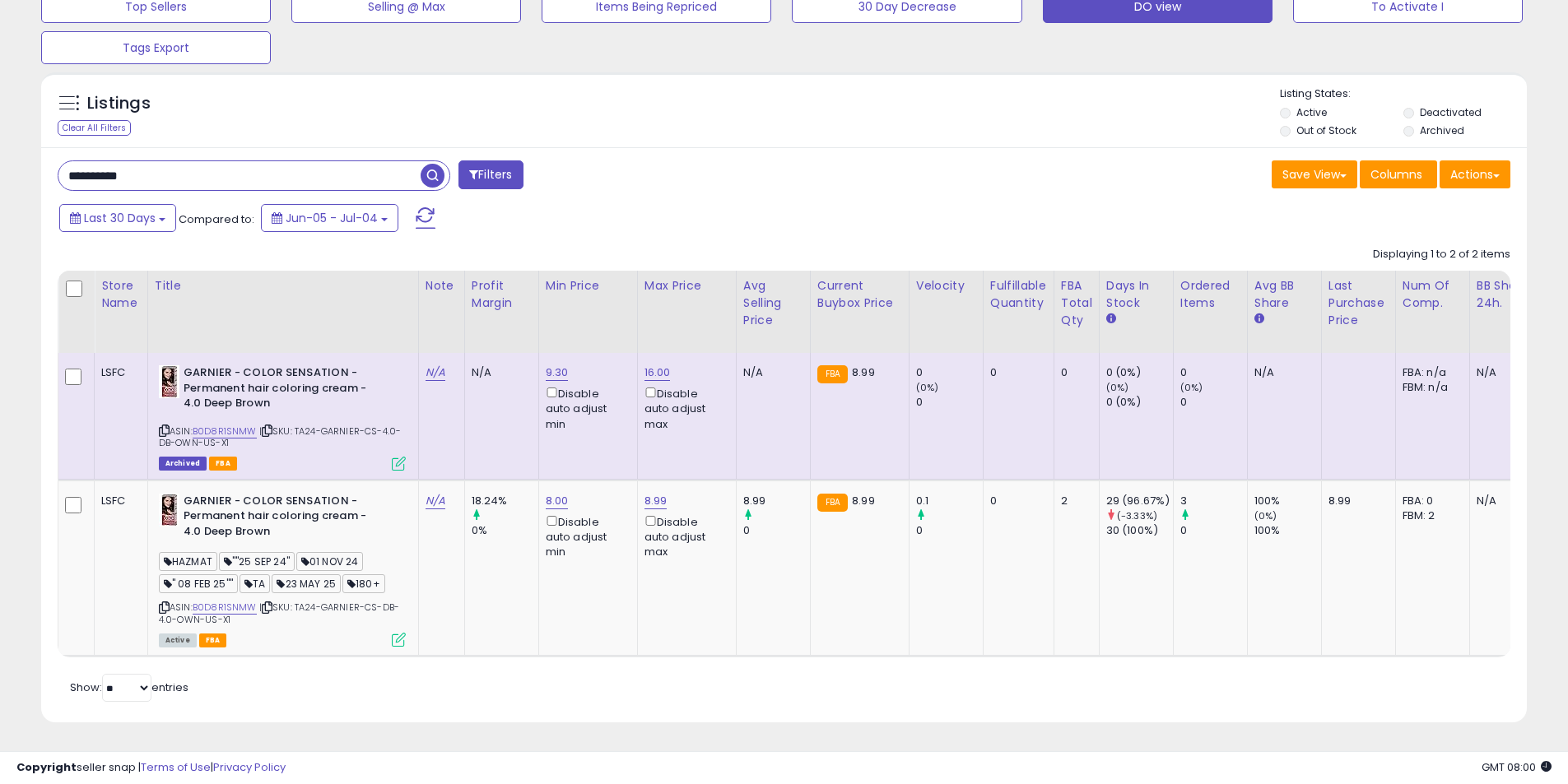 click on "**********" at bounding box center (240, 175) 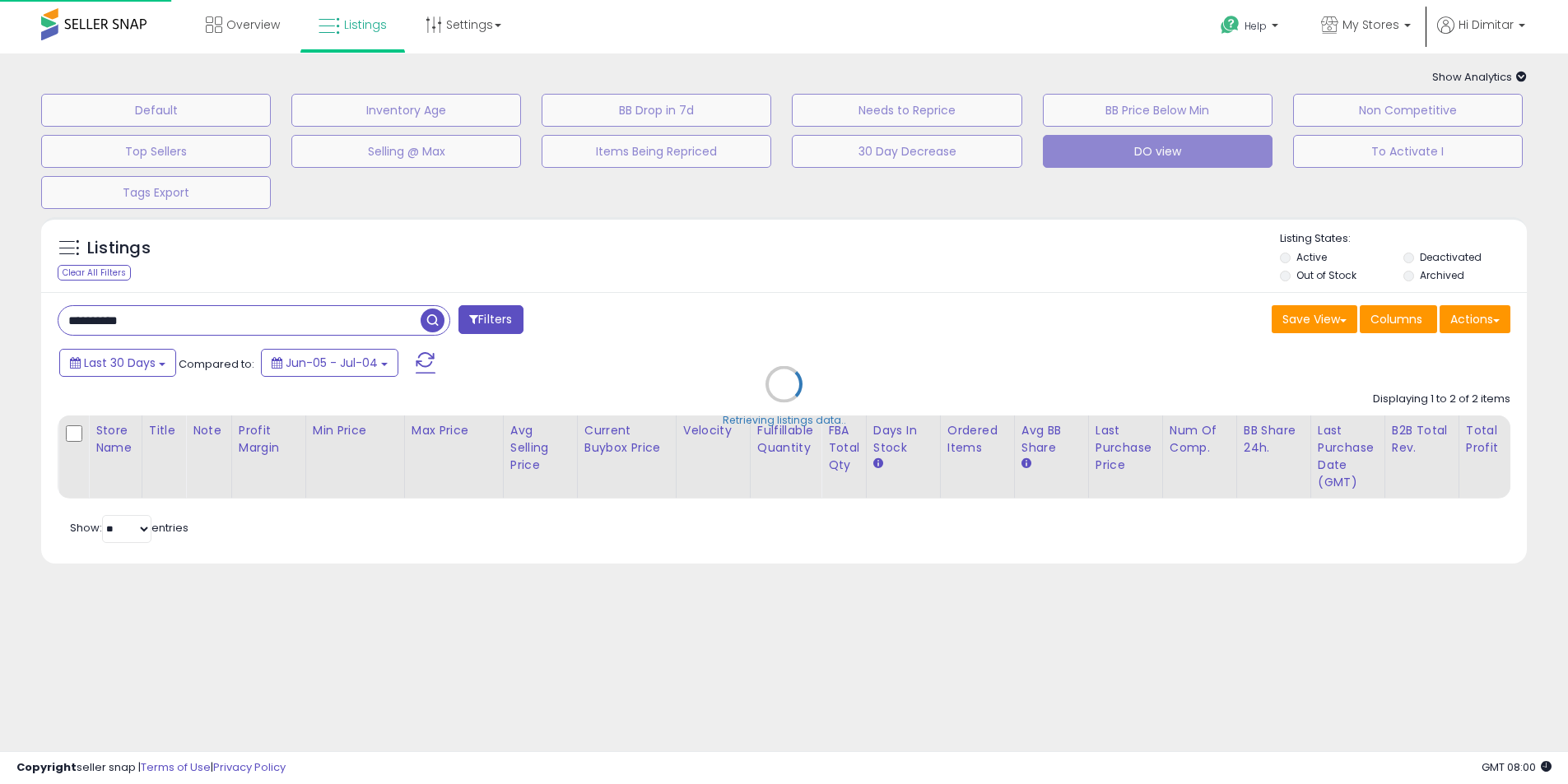 scroll, scrollTop: 0, scrollLeft: 0, axis: both 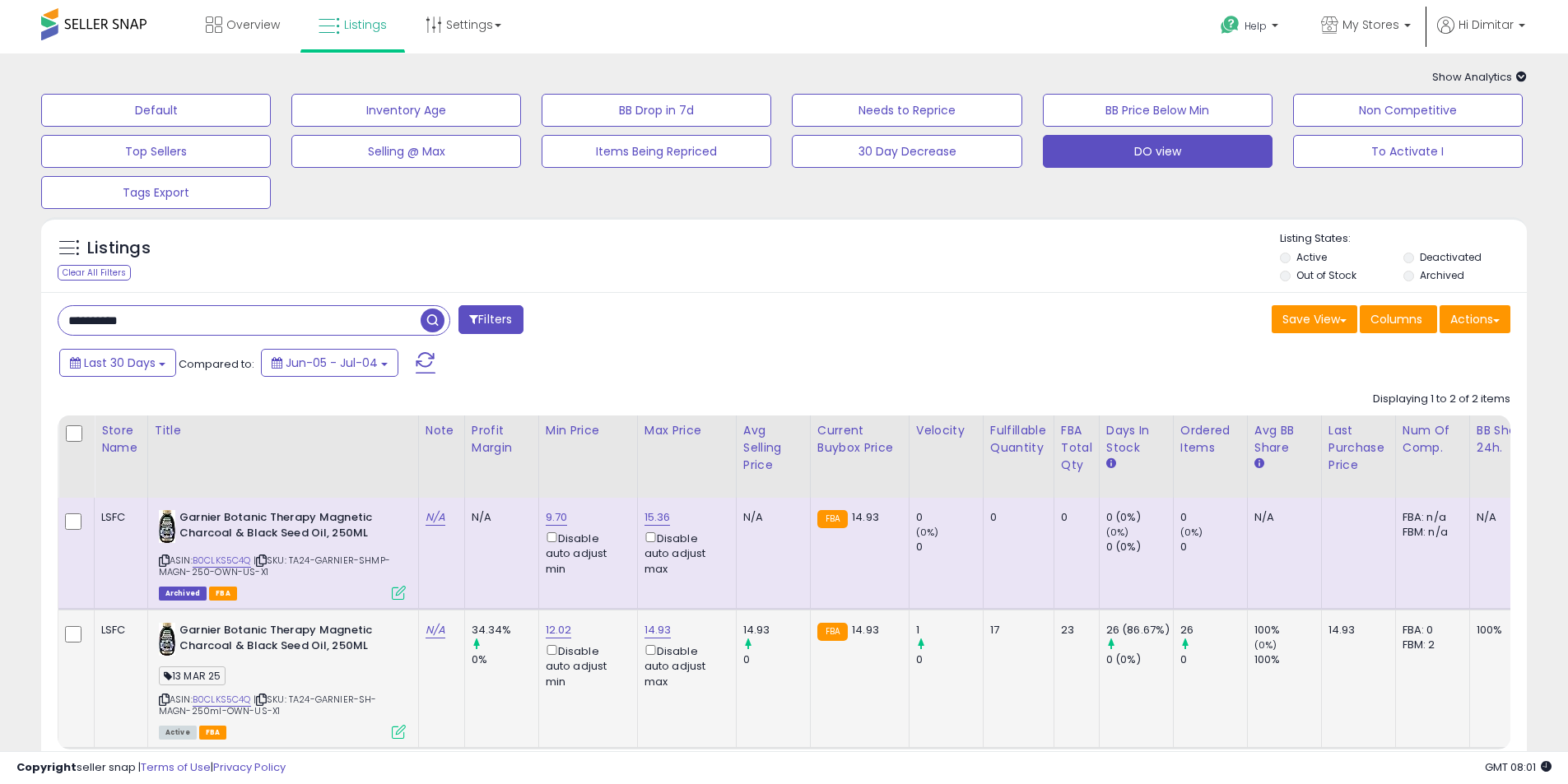 click at bounding box center [398, 731] 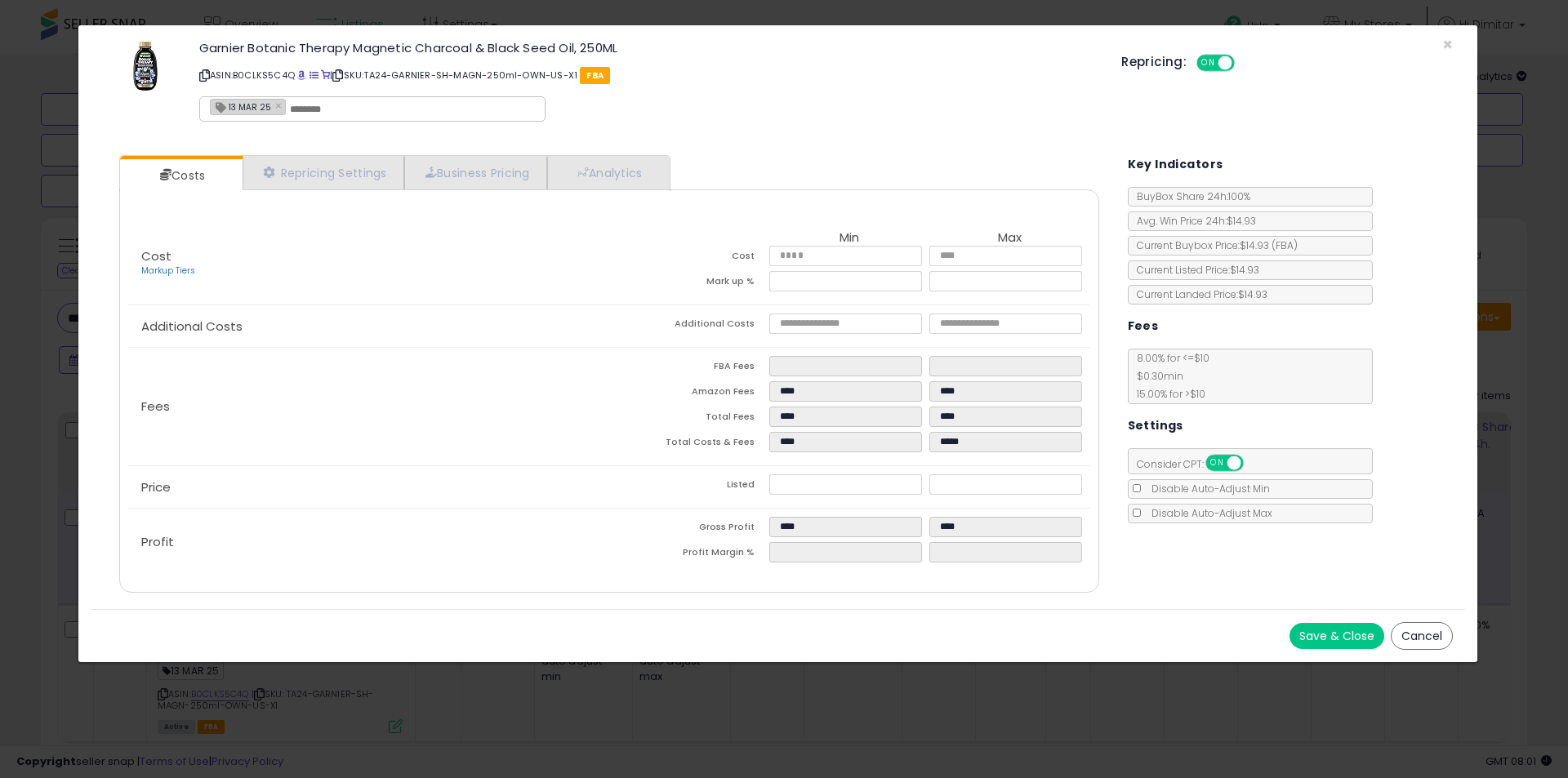 click on "Cancel" at bounding box center [1422, 636] 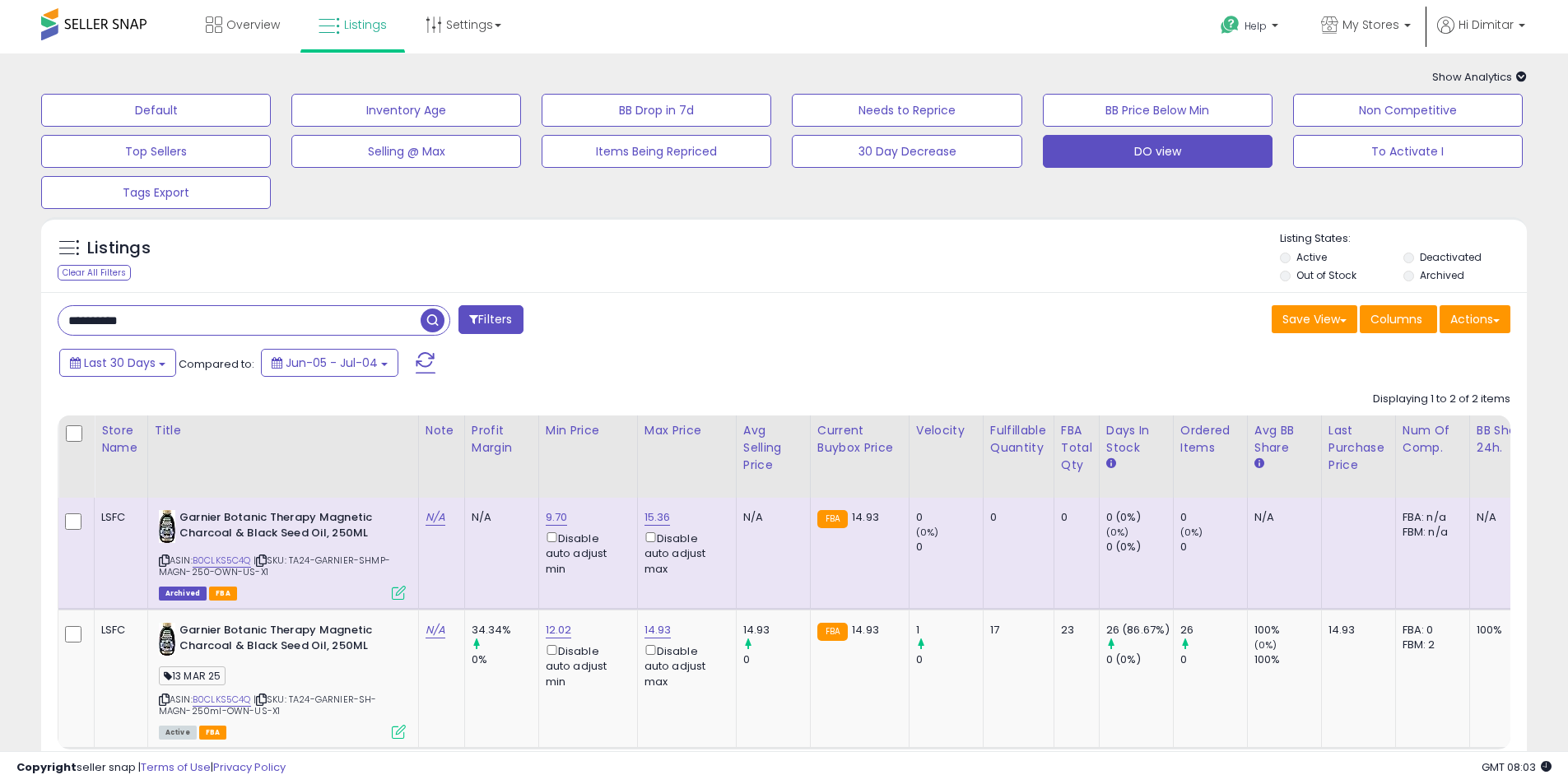 click on "**********" at bounding box center [240, 320] 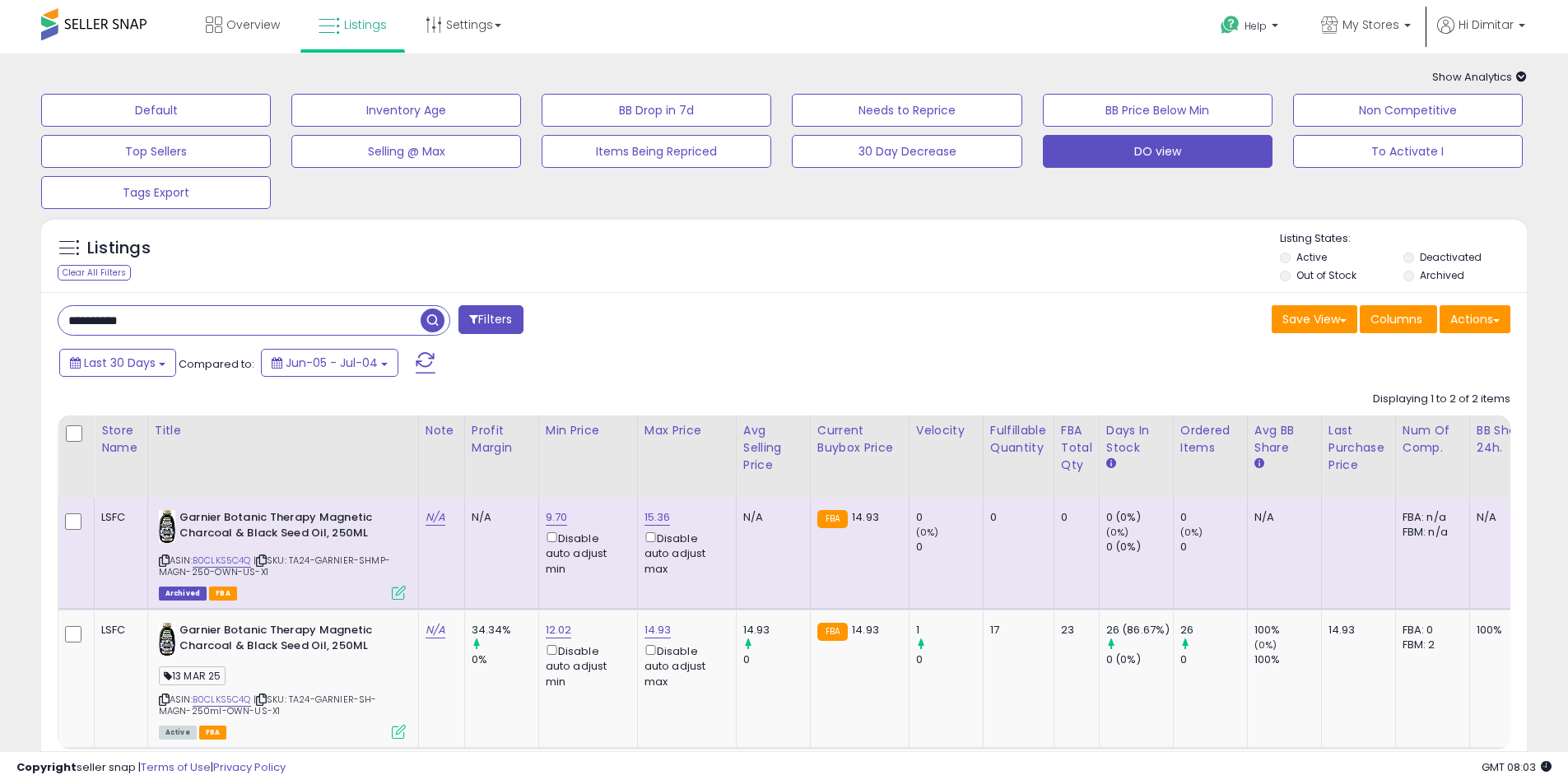 click on "**********" at bounding box center [240, 320] 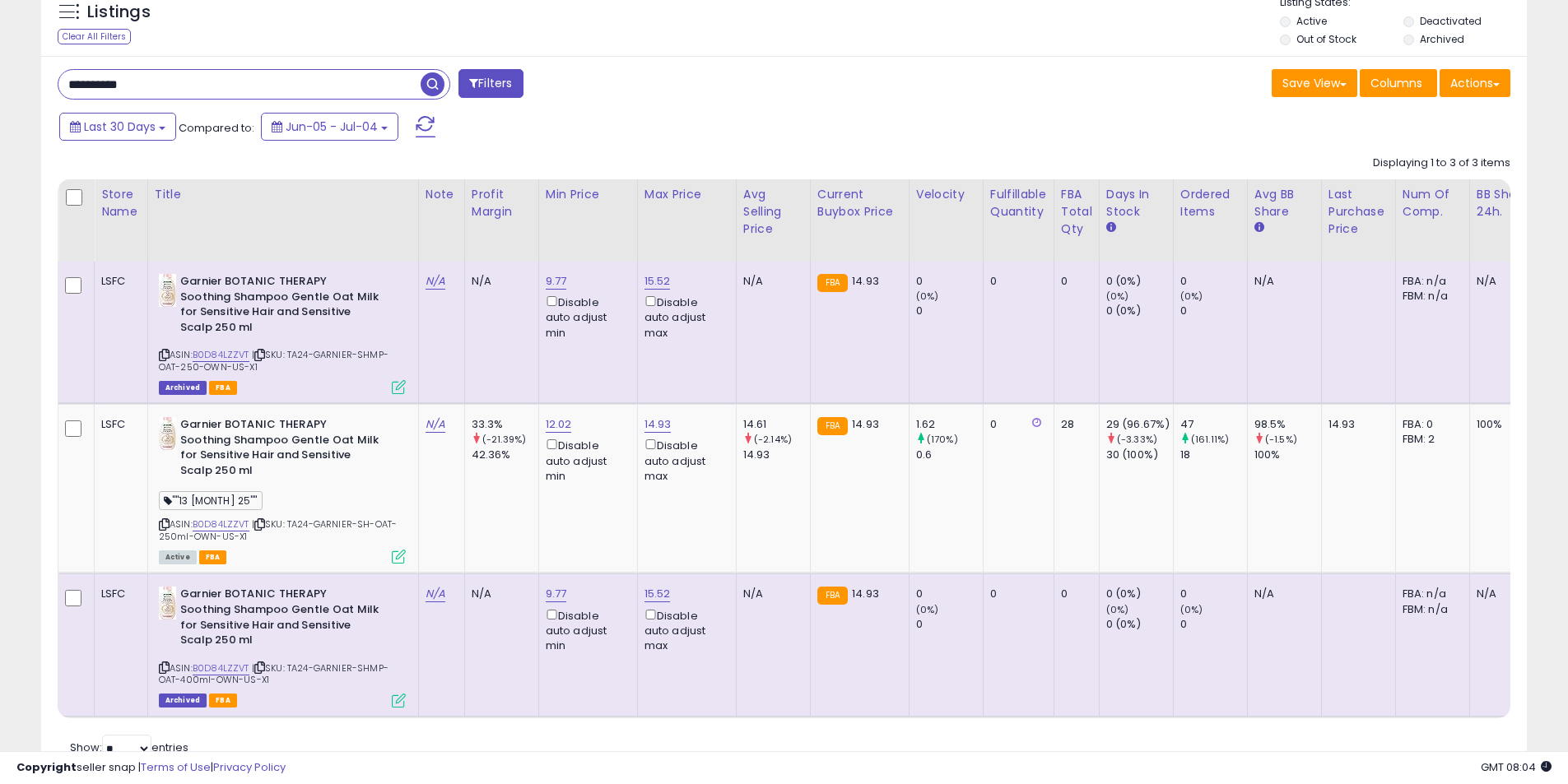 scroll, scrollTop: 247, scrollLeft: 0, axis: vertical 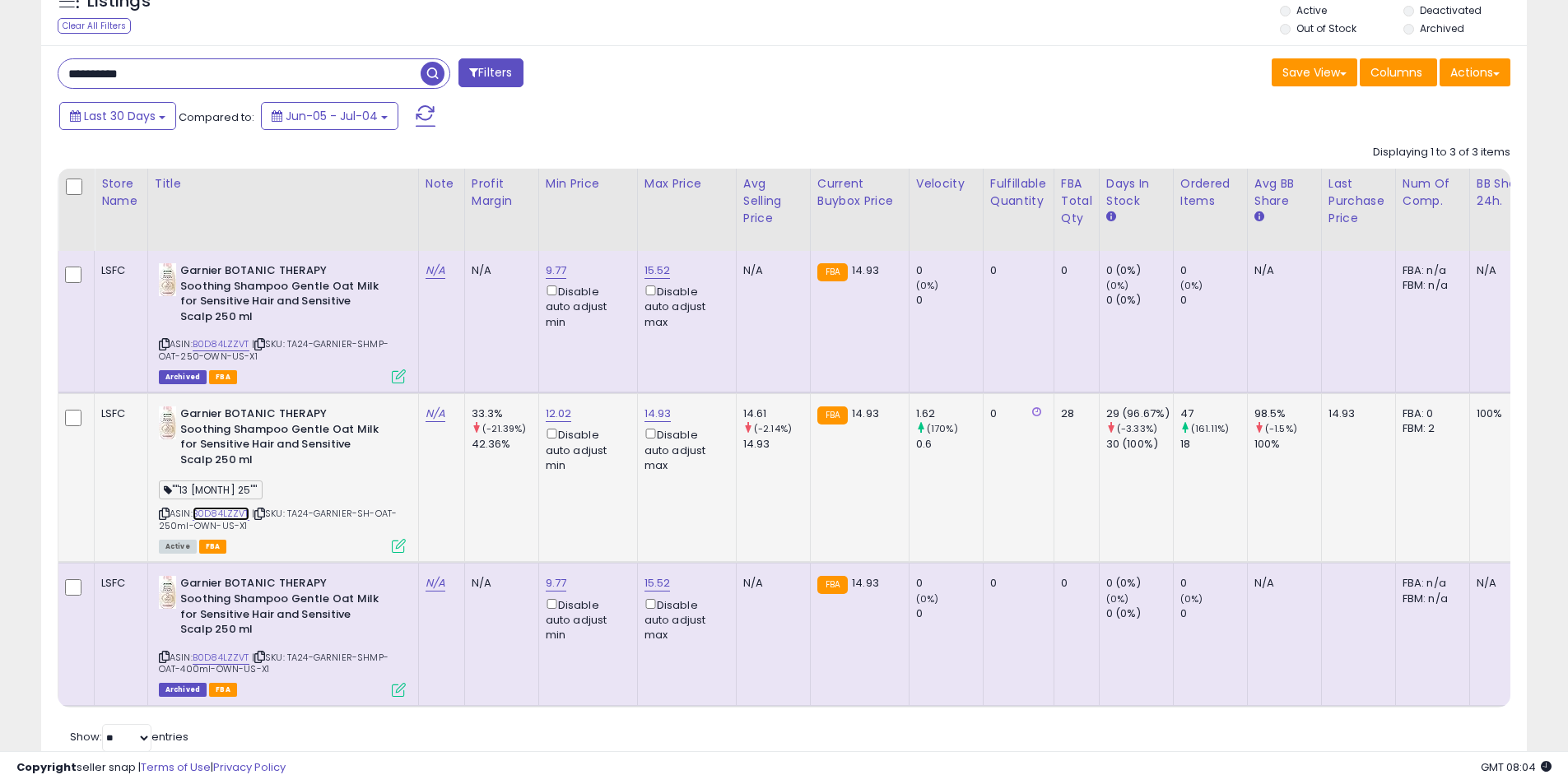 click on "B0D84LZZVT" at bounding box center (221, 513) 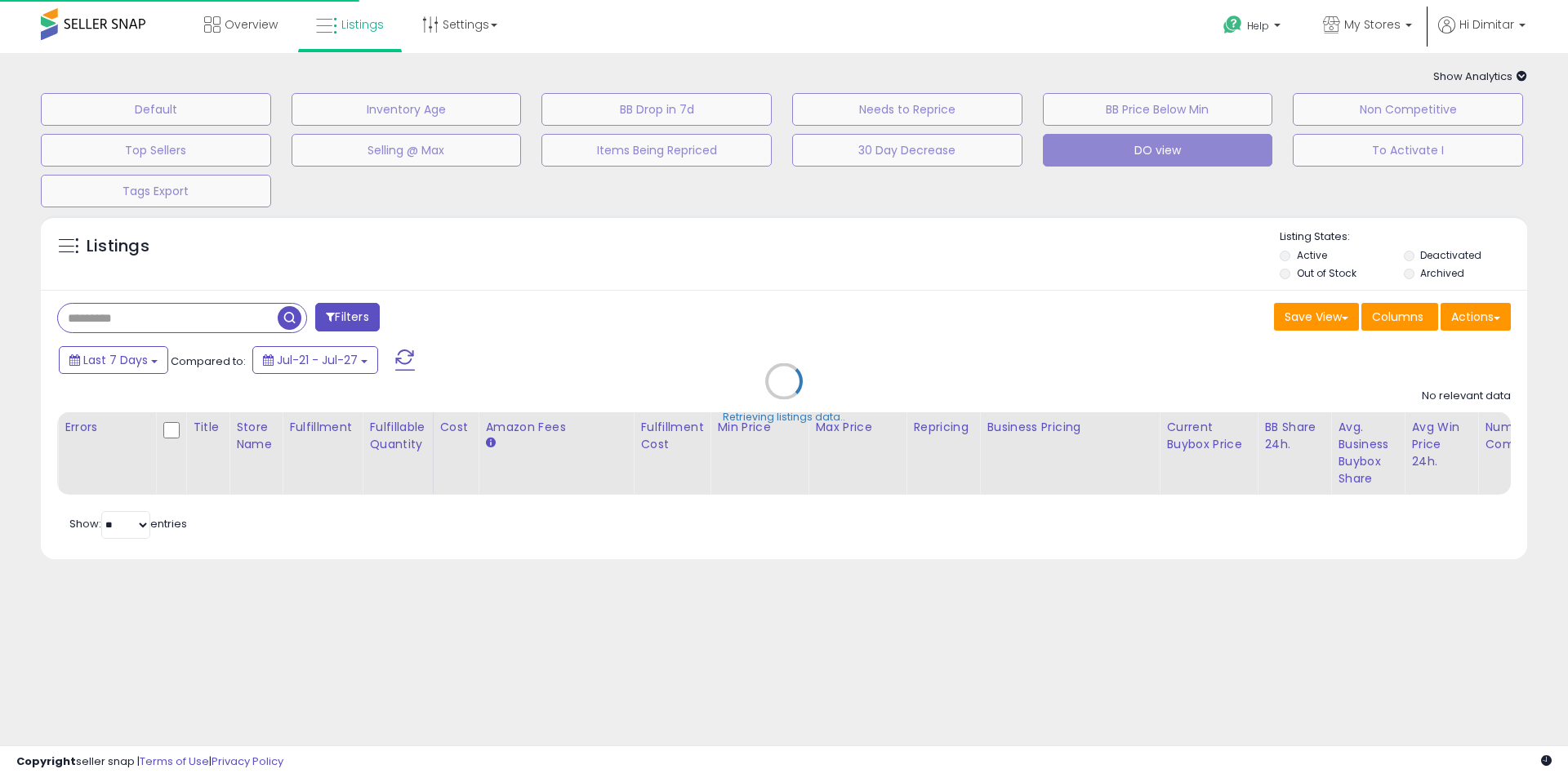 scroll, scrollTop: 0, scrollLeft: 0, axis: both 